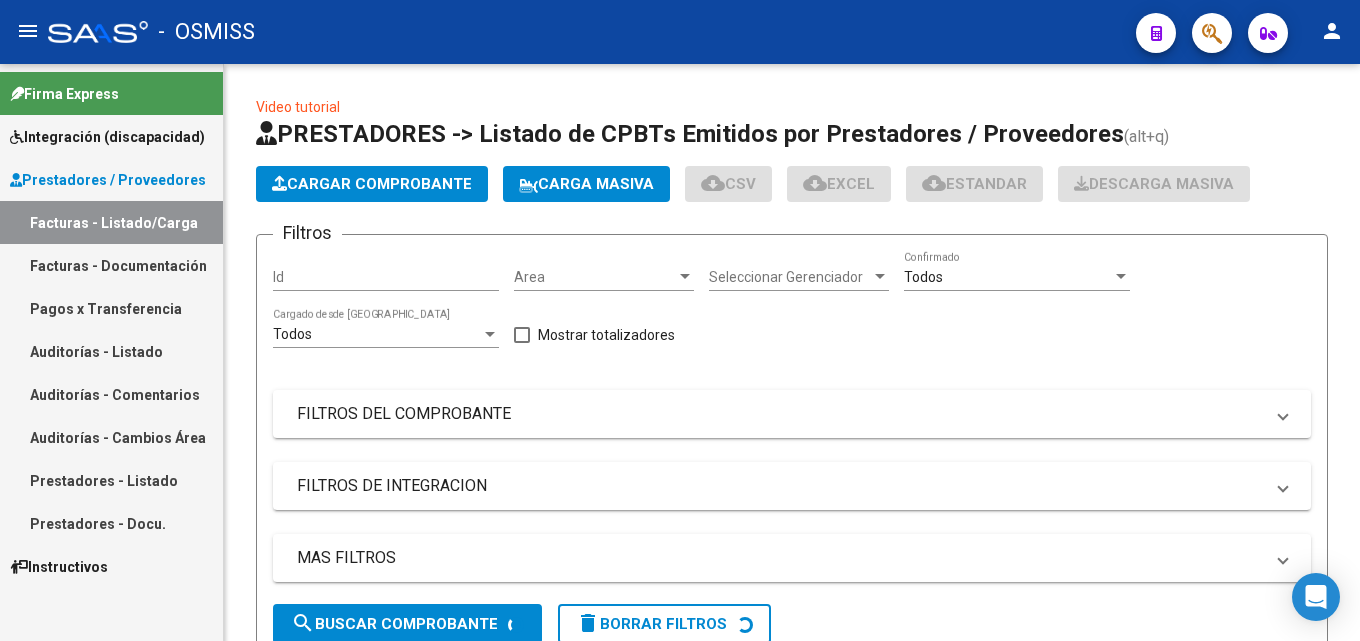 scroll, scrollTop: 0, scrollLeft: 0, axis: both 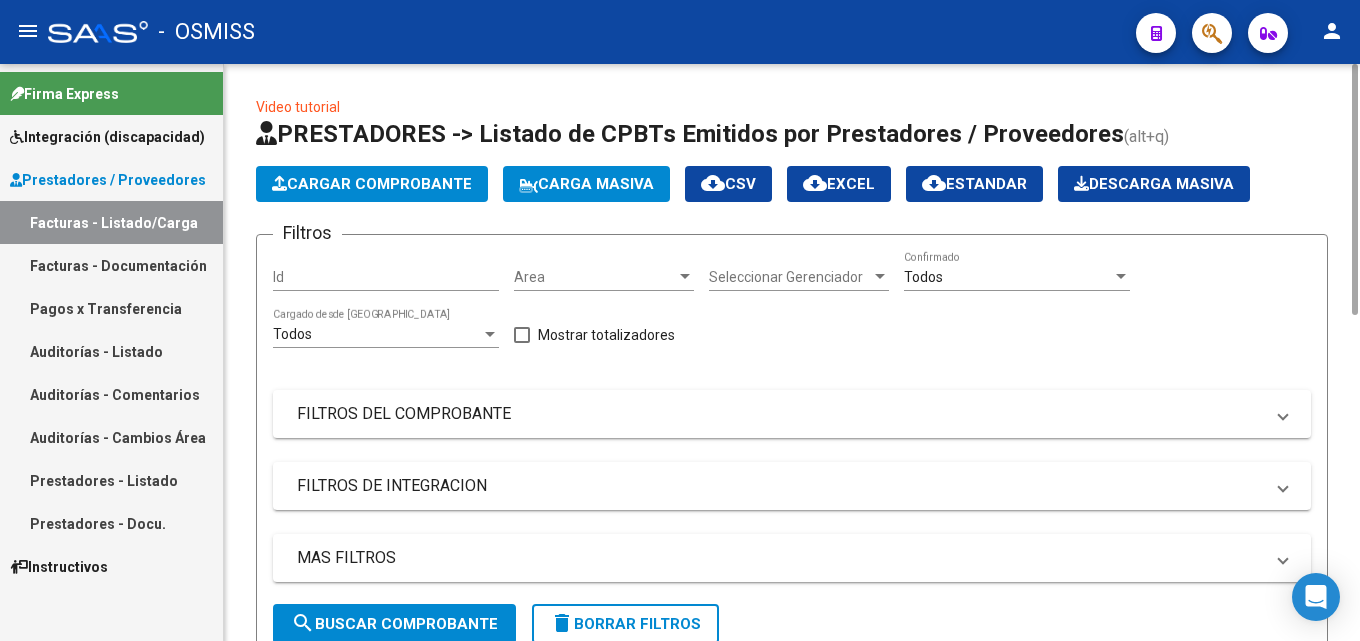 click on "Cargar Comprobante" 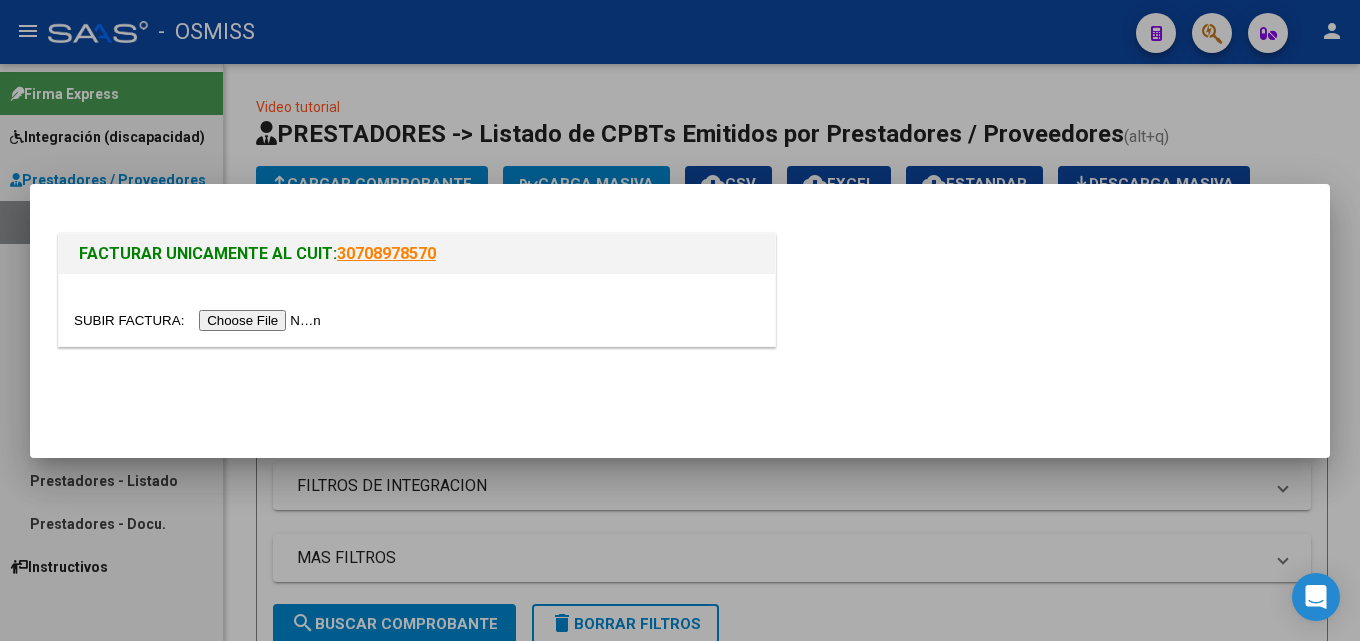 click at bounding box center [200, 320] 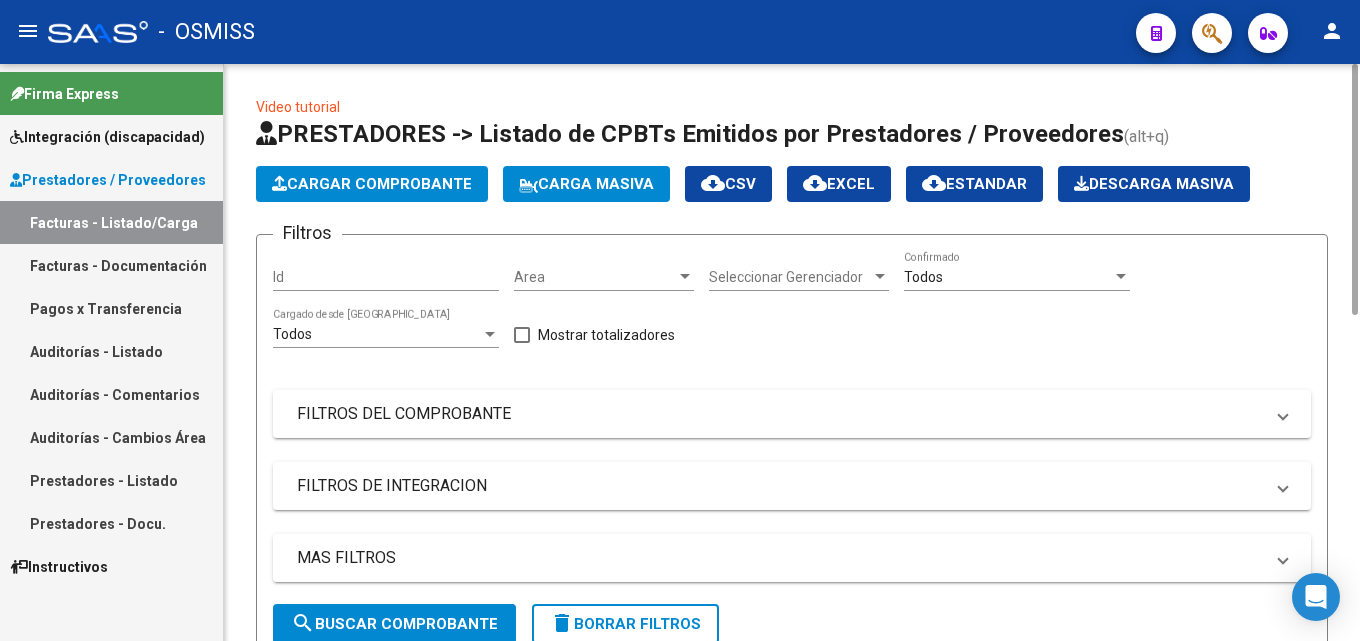 click on "MAS FILTROS" at bounding box center [780, 558] 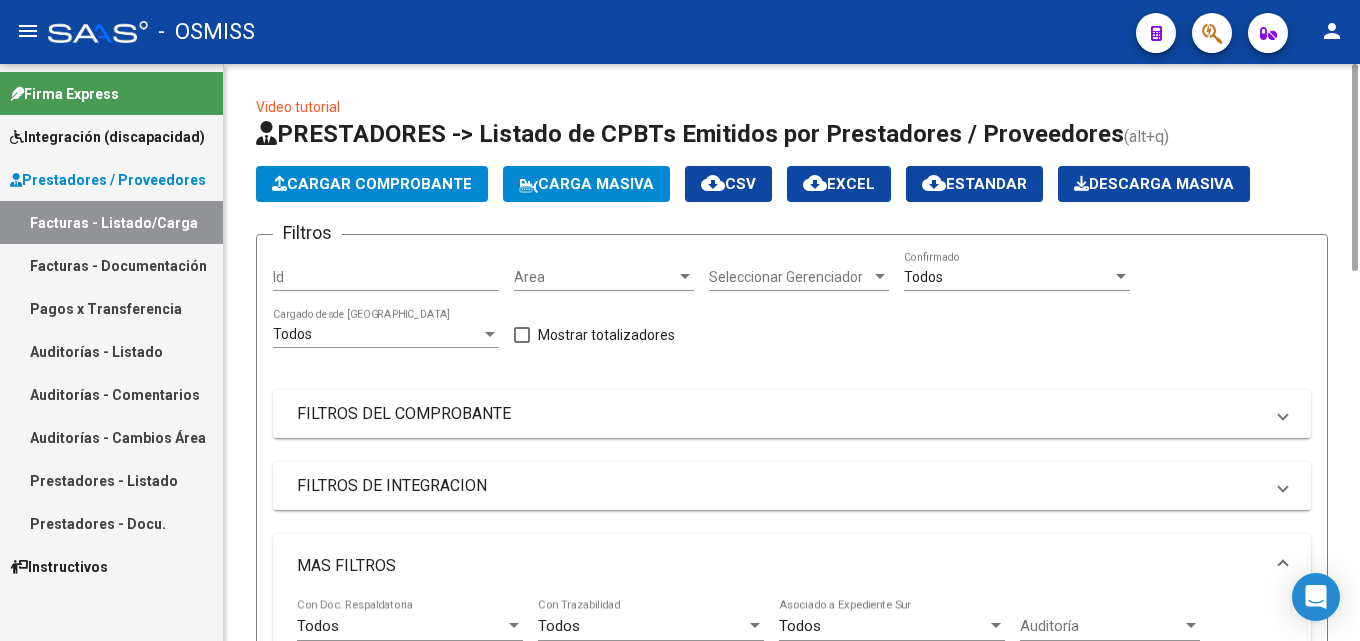 scroll, scrollTop: 200, scrollLeft: 0, axis: vertical 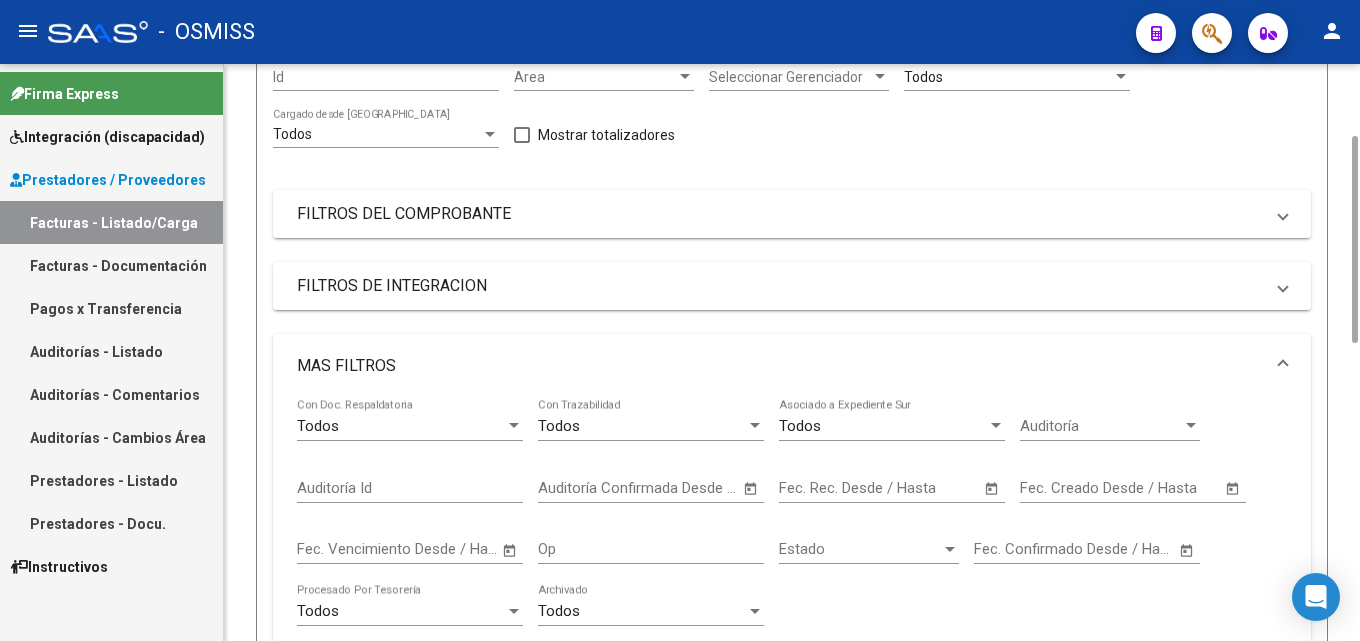 drag, startPoint x: 417, startPoint y: 286, endPoint x: 499, endPoint y: 234, distance: 97.097885 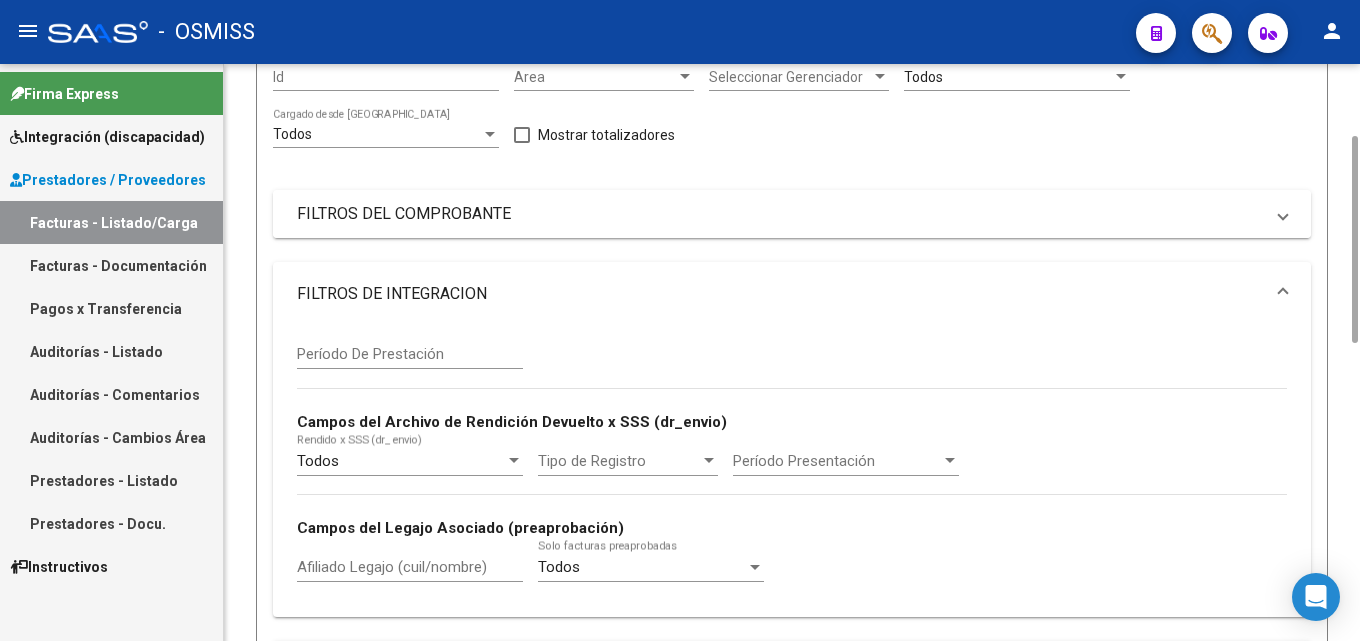 click on "FILTROS DEL COMPROBANTE" at bounding box center (780, 214) 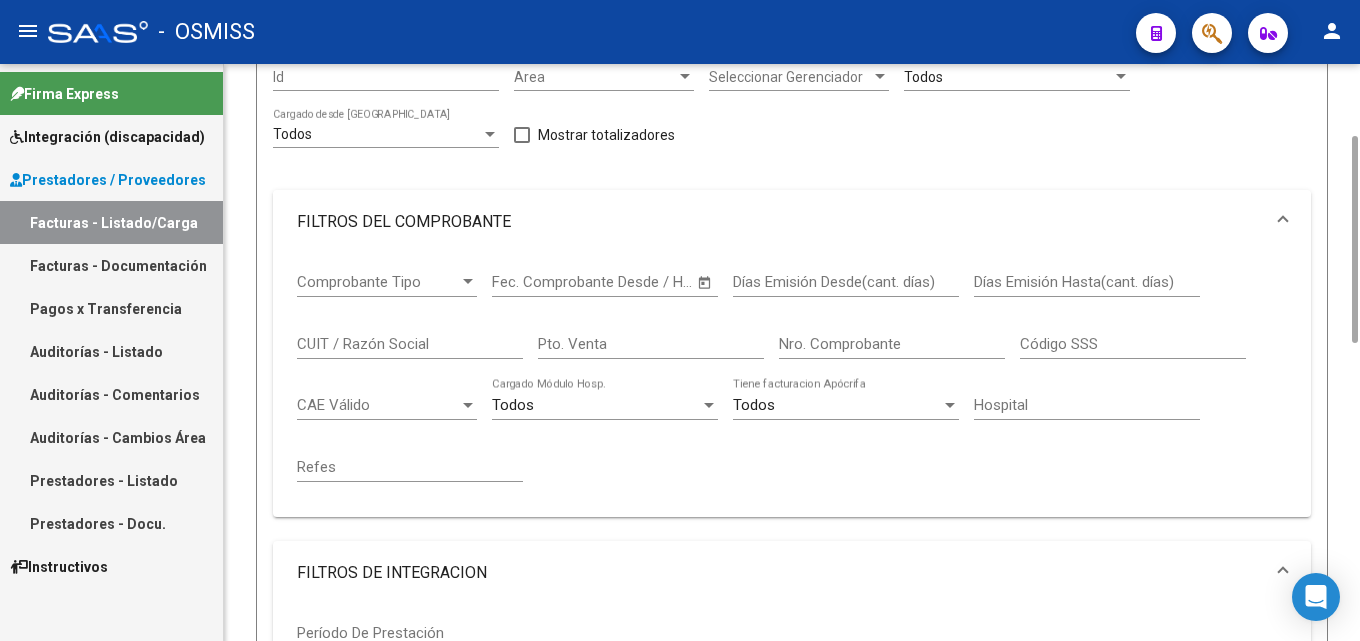 click on "FILTROS DEL COMPROBANTE" at bounding box center (780, 222) 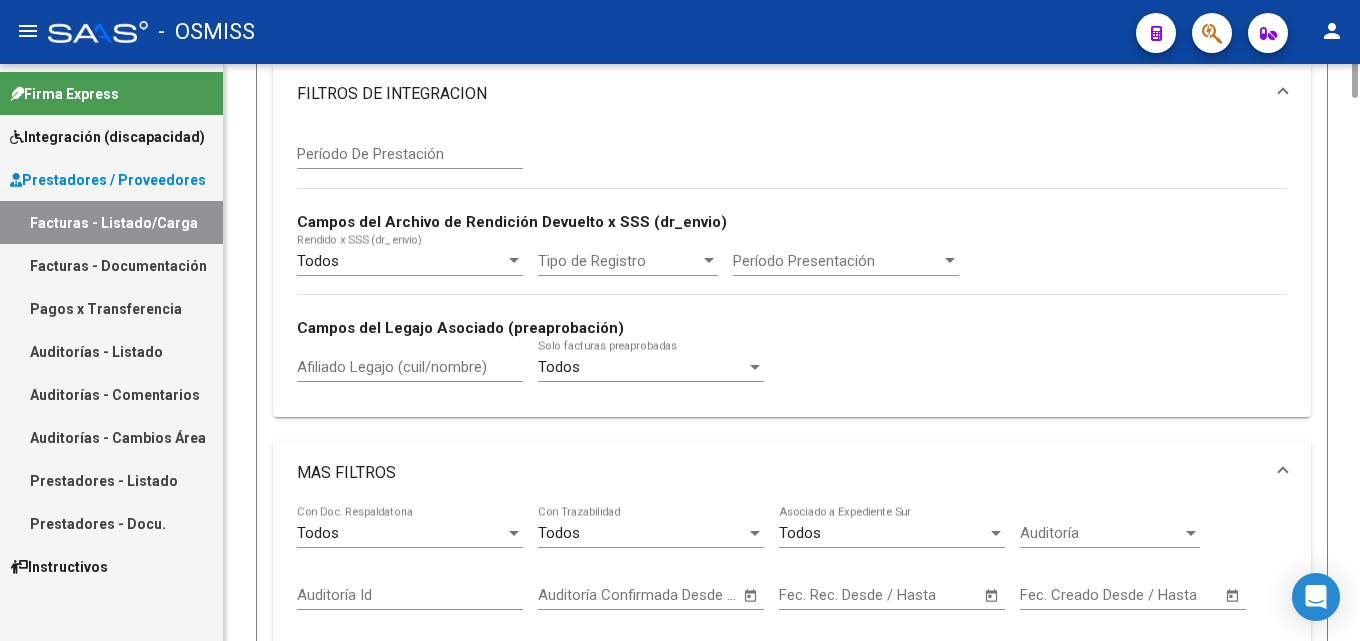 scroll, scrollTop: 0, scrollLeft: 0, axis: both 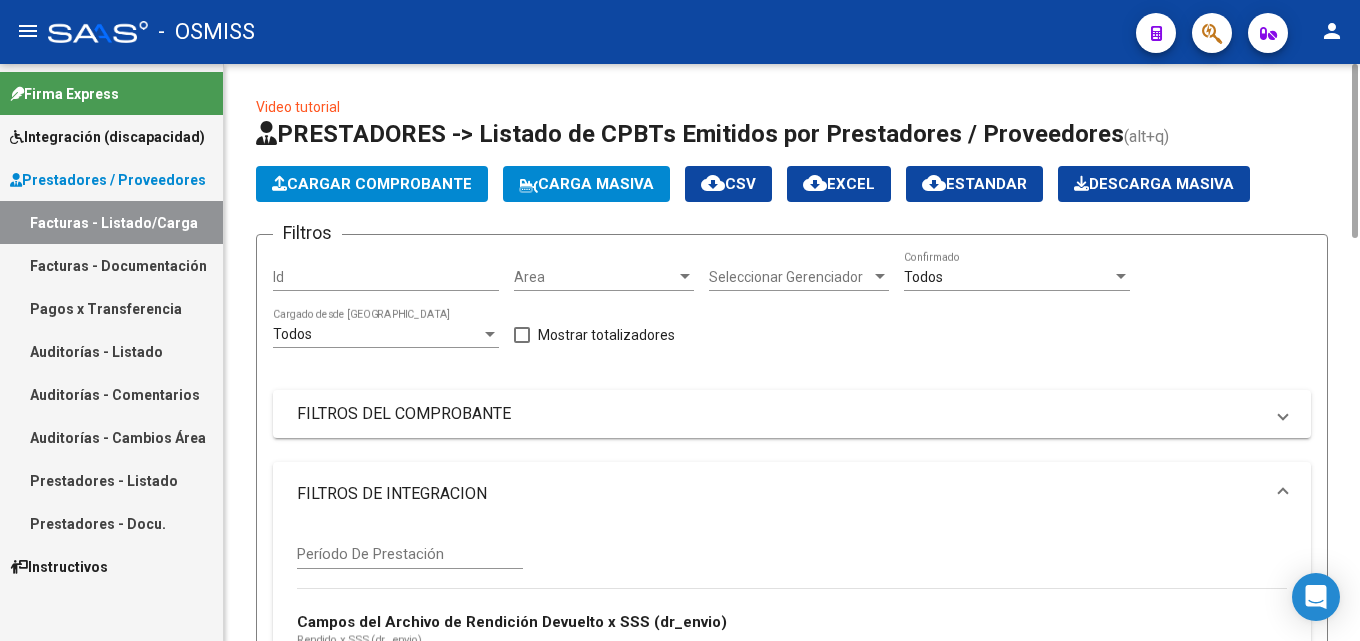 click on "Cargar Comprobante" 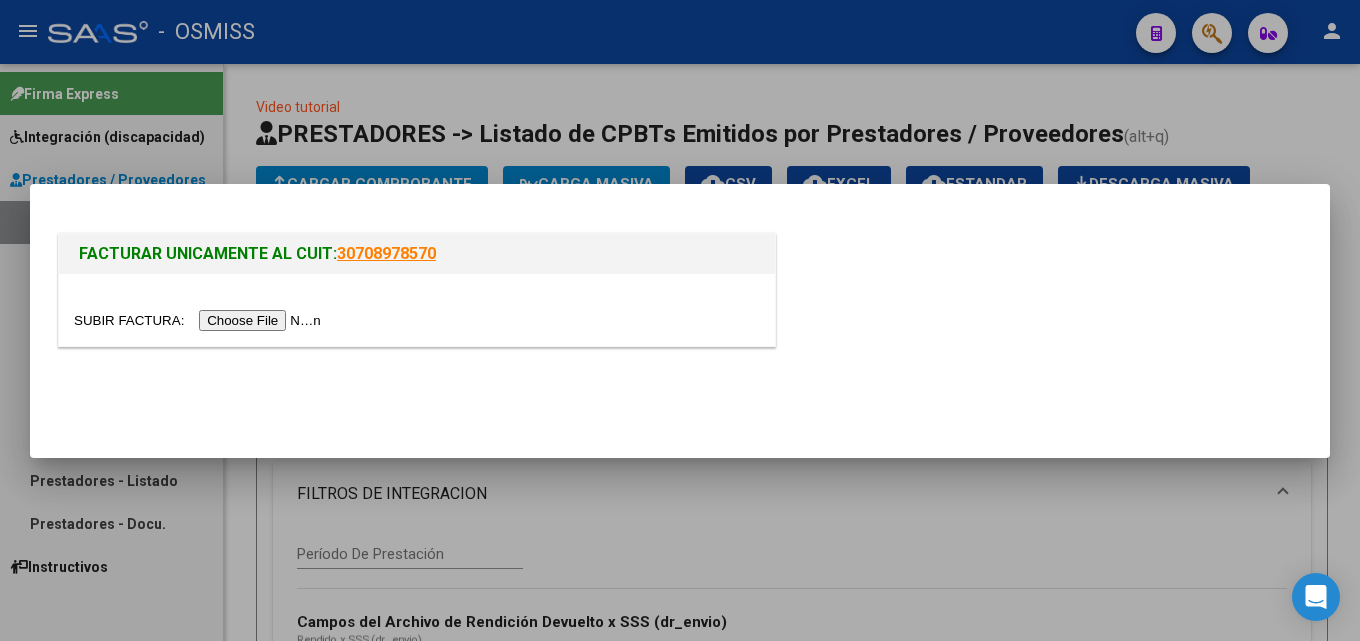 click at bounding box center [417, 310] 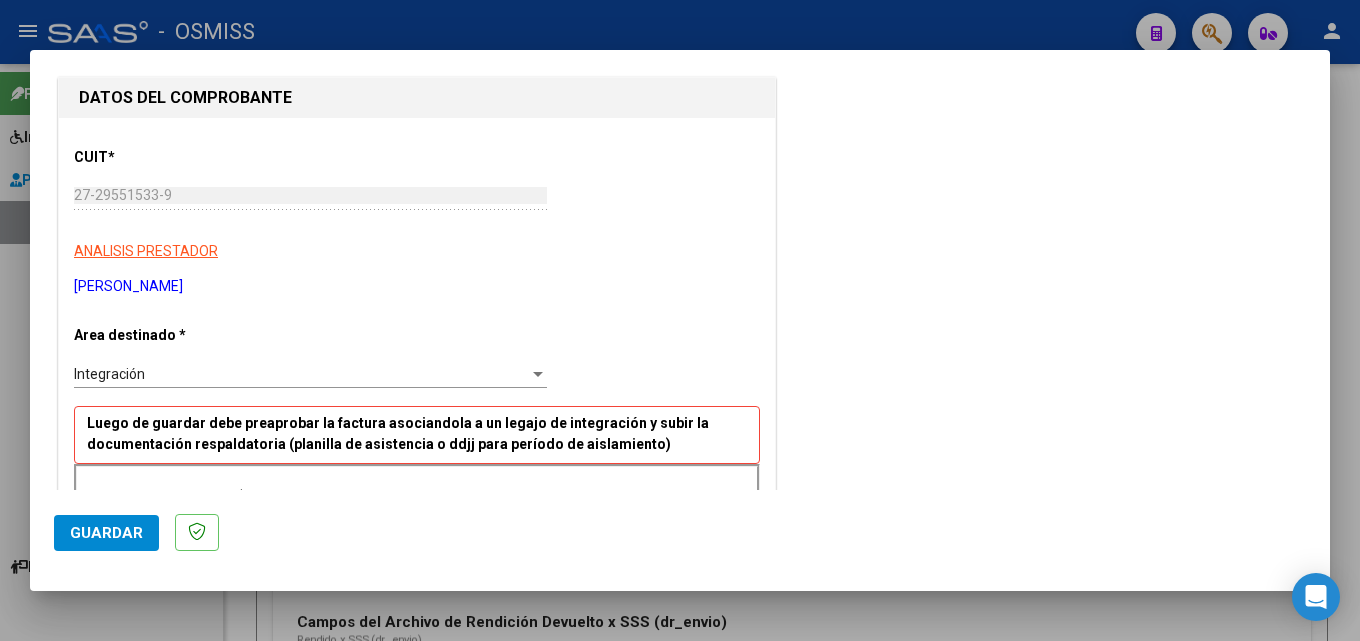 scroll, scrollTop: 300, scrollLeft: 0, axis: vertical 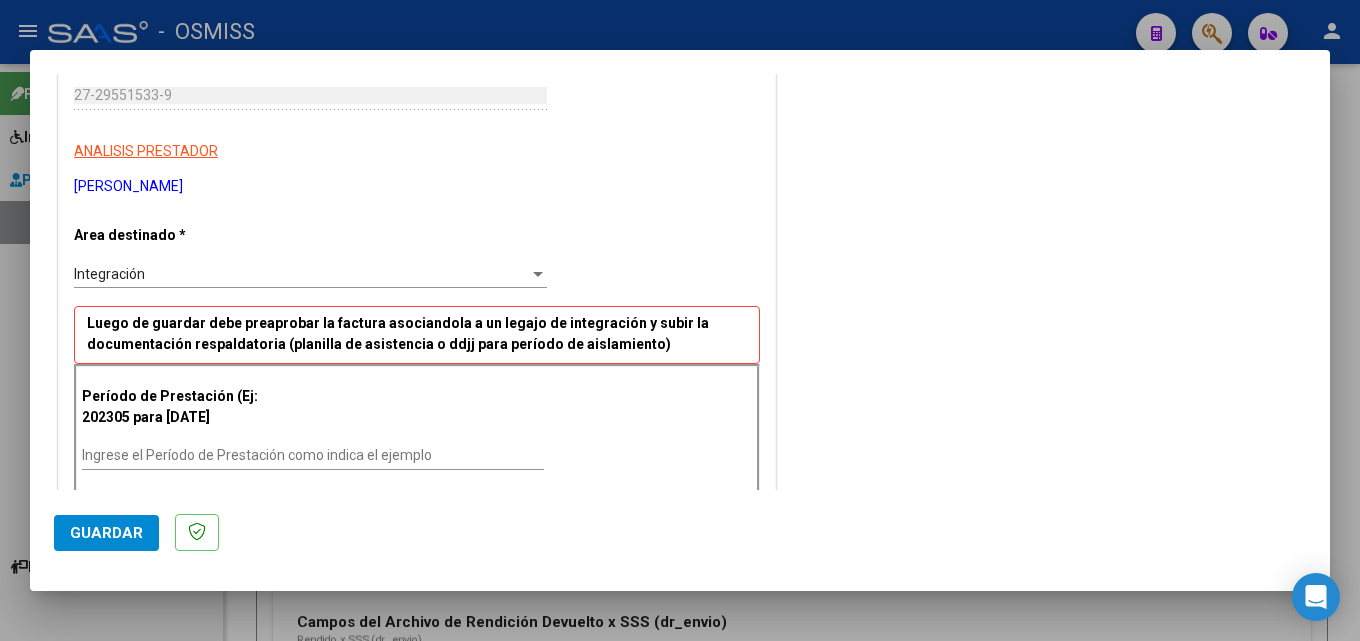 click on "Ingrese el Período de Prestación como indica el ejemplo" at bounding box center [313, 456] 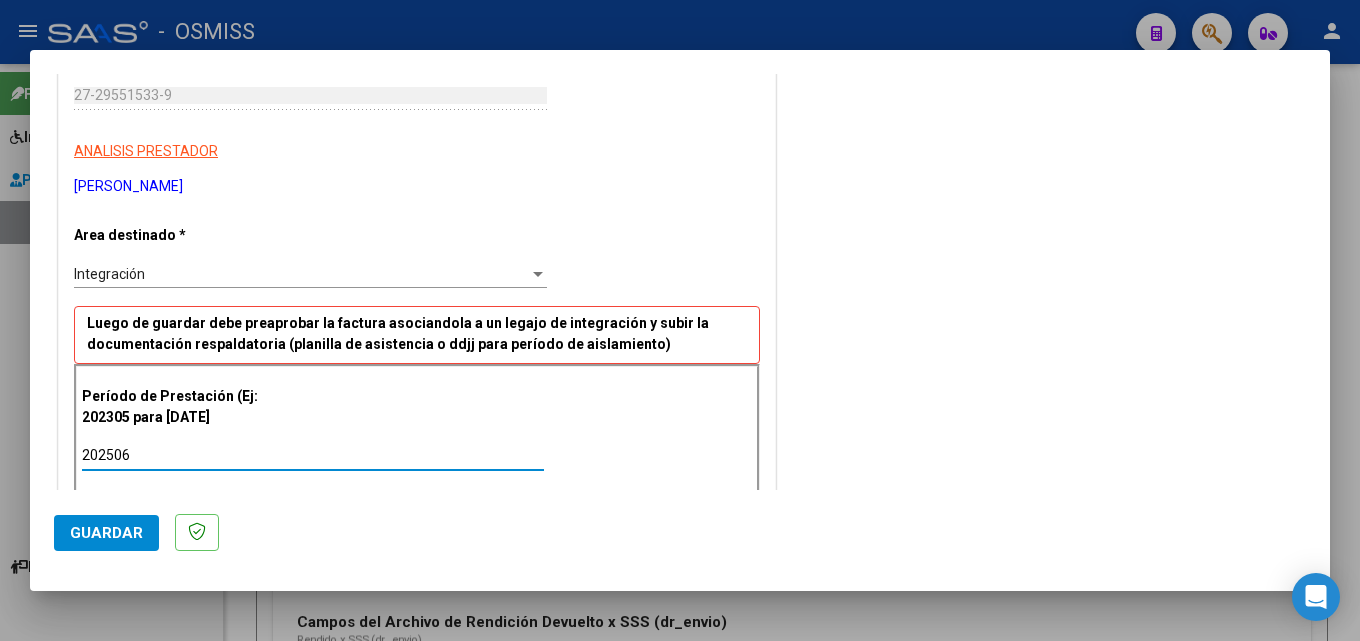 type on "202506" 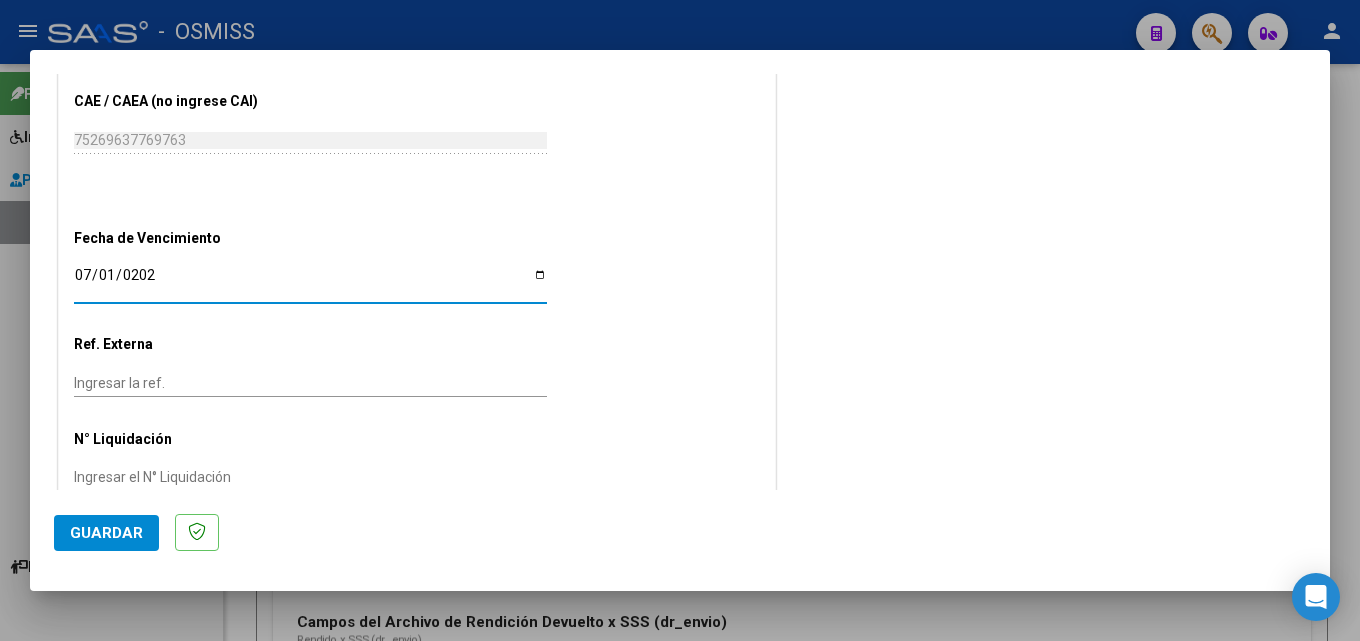 type on "[DATE]" 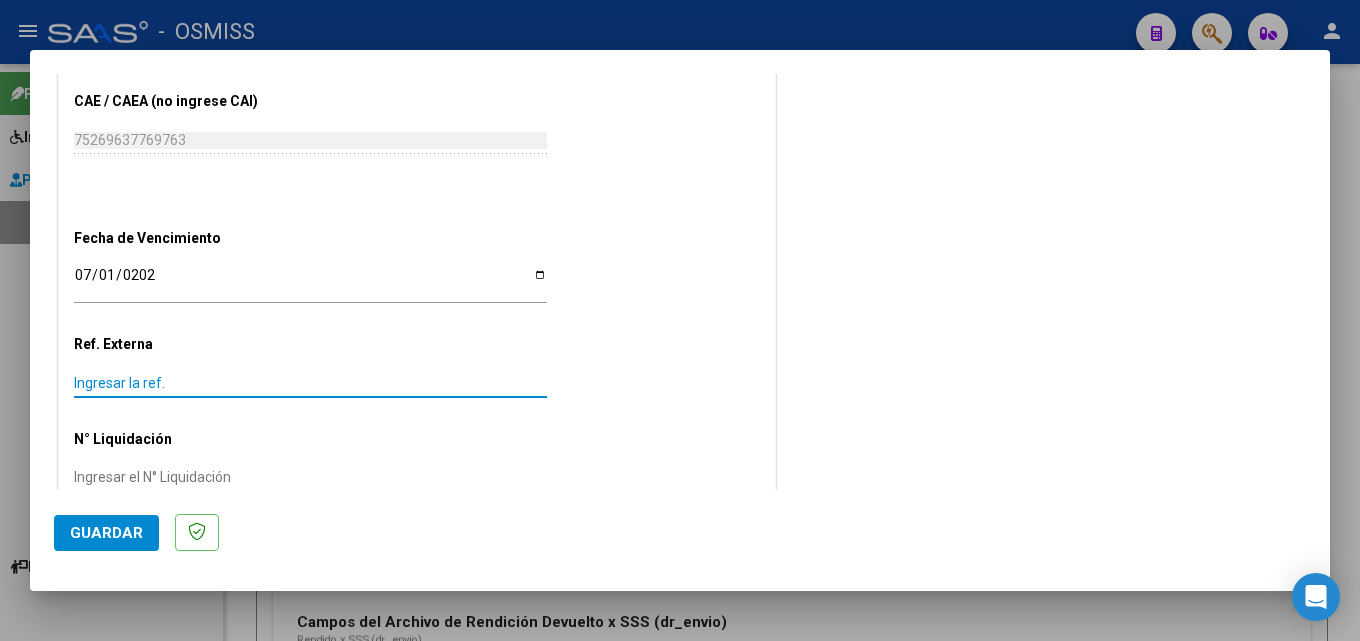 scroll, scrollTop: 1240, scrollLeft: 0, axis: vertical 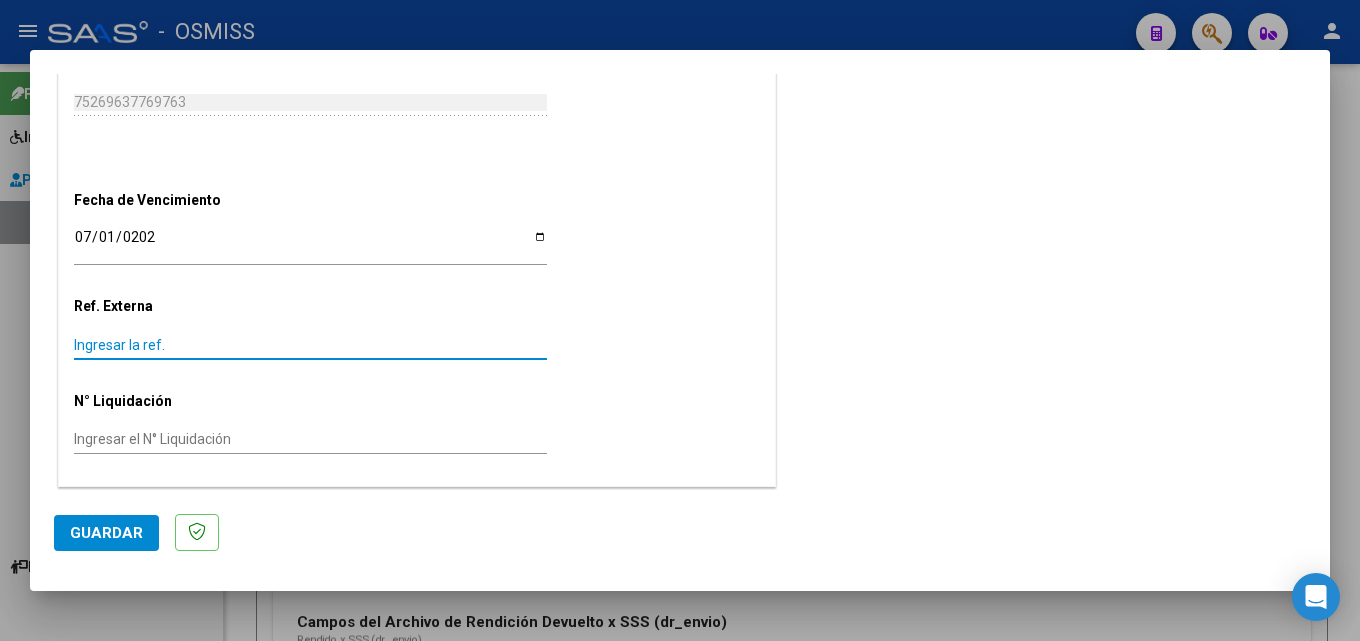click on "Guardar" 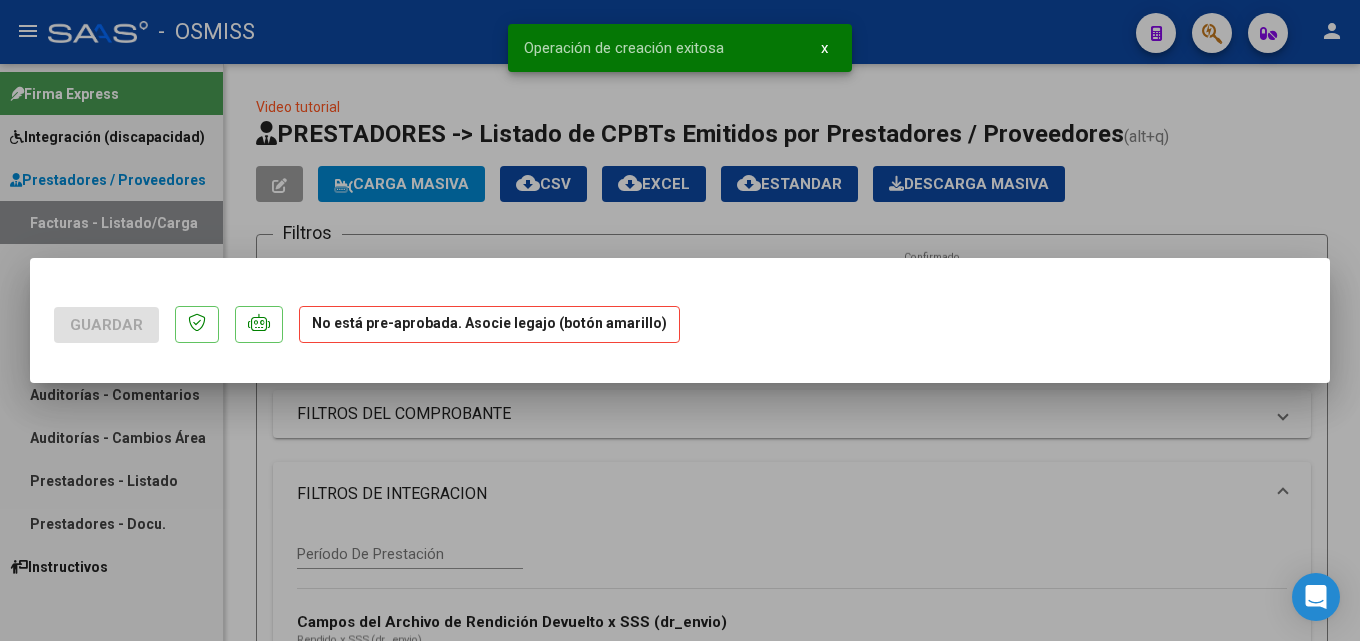 scroll, scrollTop: 0, scrollLeft: 0, axis: both 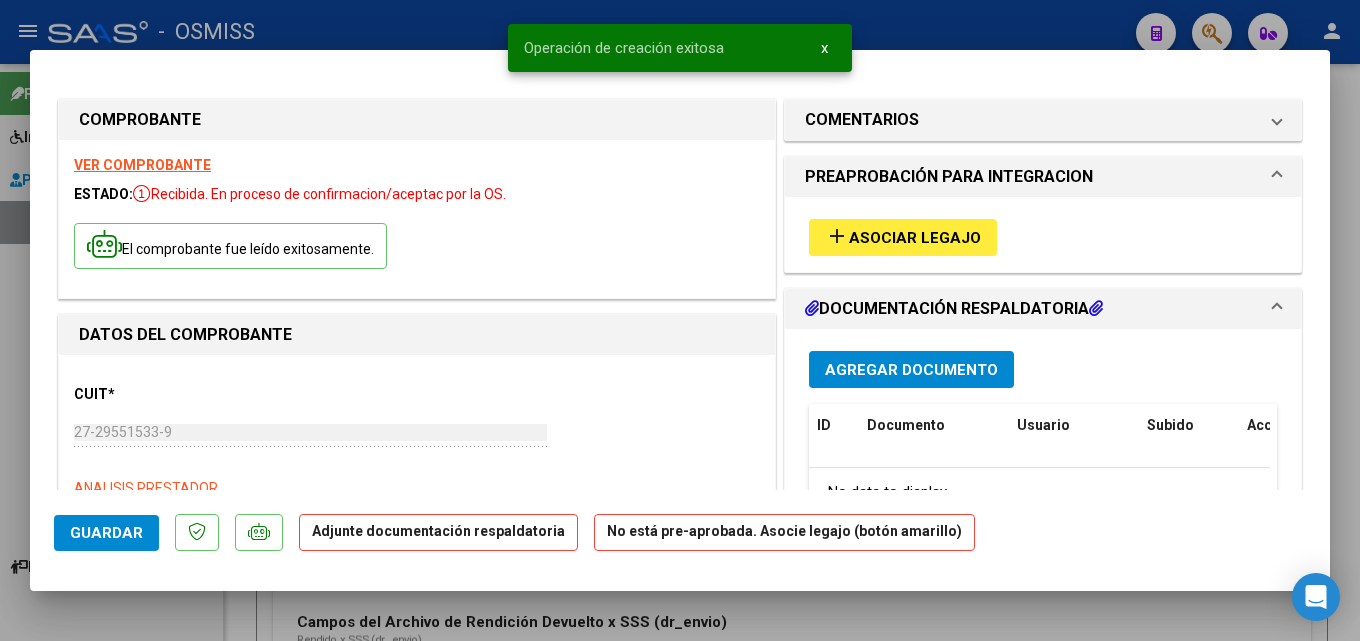 click on "Asociar Legajo" at bounding box center (915, 238) 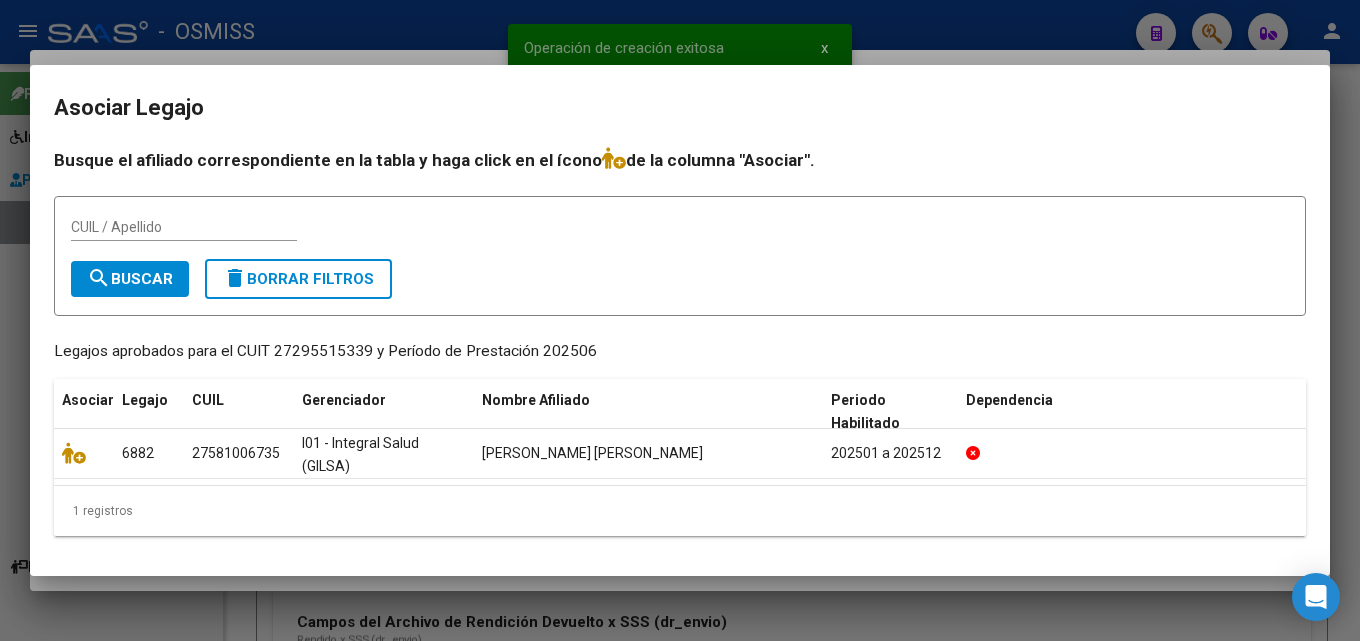 click on "Busque el afiliado correspondiente en la tabla y haga click en el ícono   de la columna "Asociar". CUIL / Apellido search  Buscar  delete  Borrar Filtros  Legajos aprobados para el CUIT 27295515339 y Período de Prestación 202506  Asociar Legajo CUIL Gerenciador Nombre Afiliado Periodo Habilitado Dependencia    6882 27581006735 I01 - Integral Salud (GILSA) [PERSON_NAME][GEOGRAPHIC_DATA][PERSON_NAME] a 202512   1 registros   1" at bounding box center [680, 349] 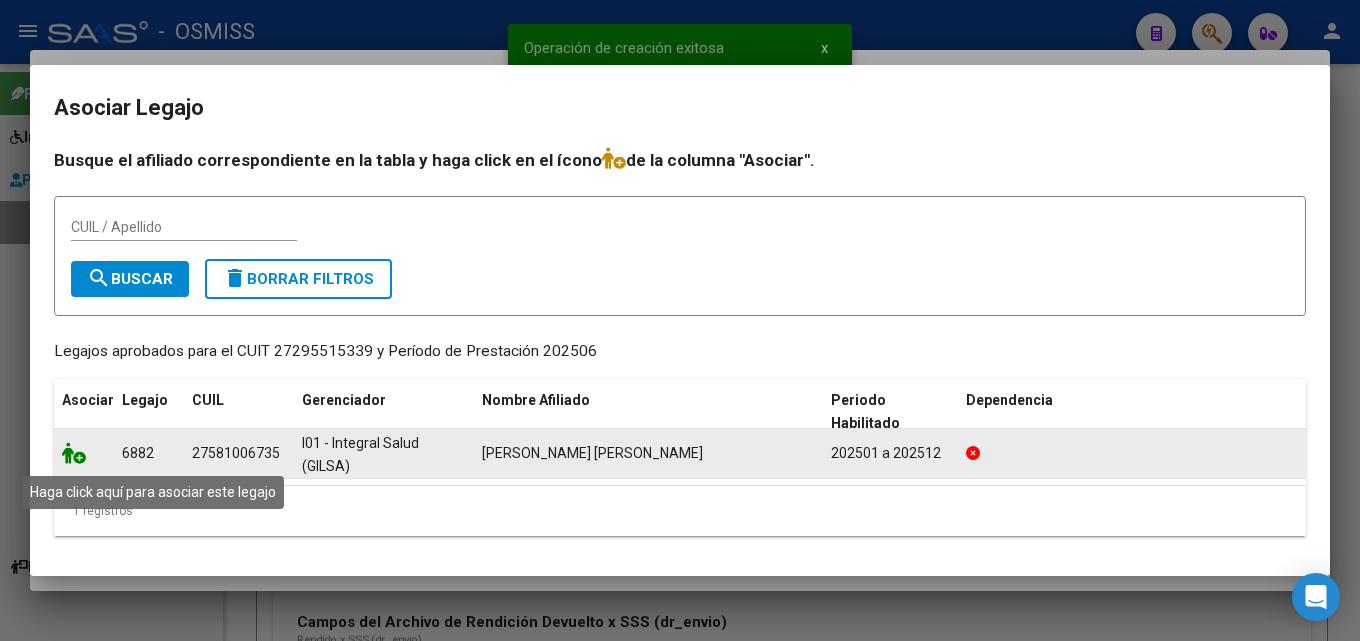 click 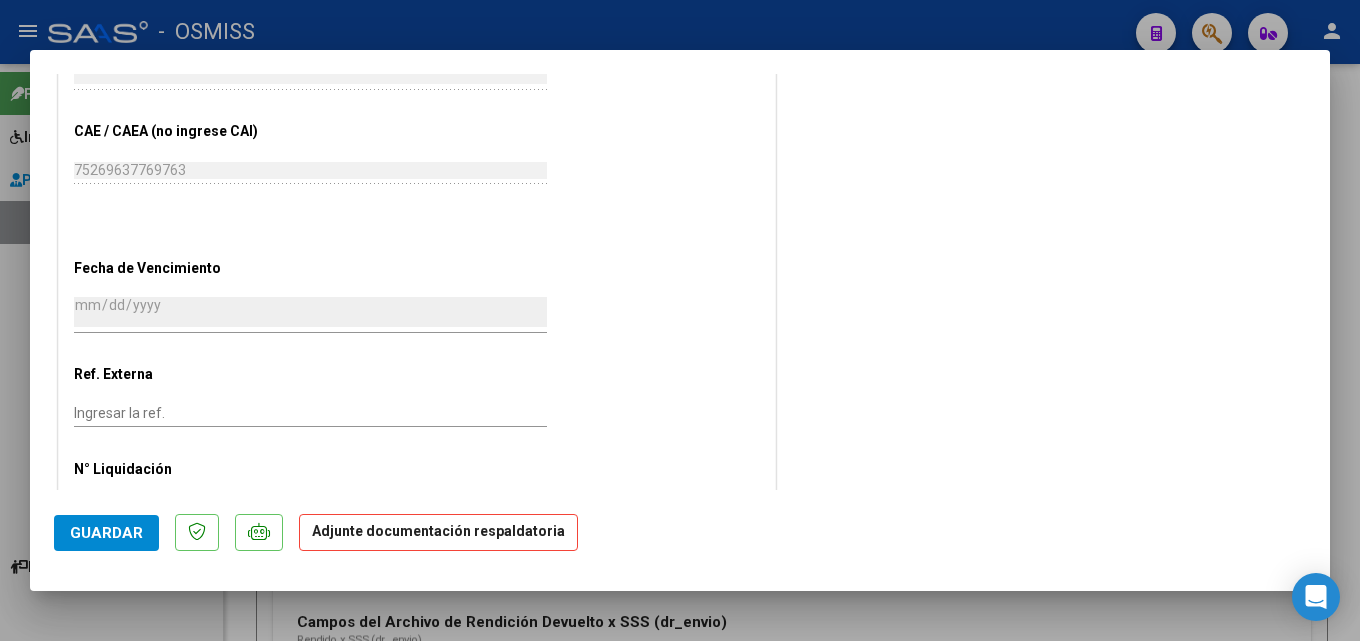 scroll, scrollTop: 1268, scrollLeft: 0, axis: vertical 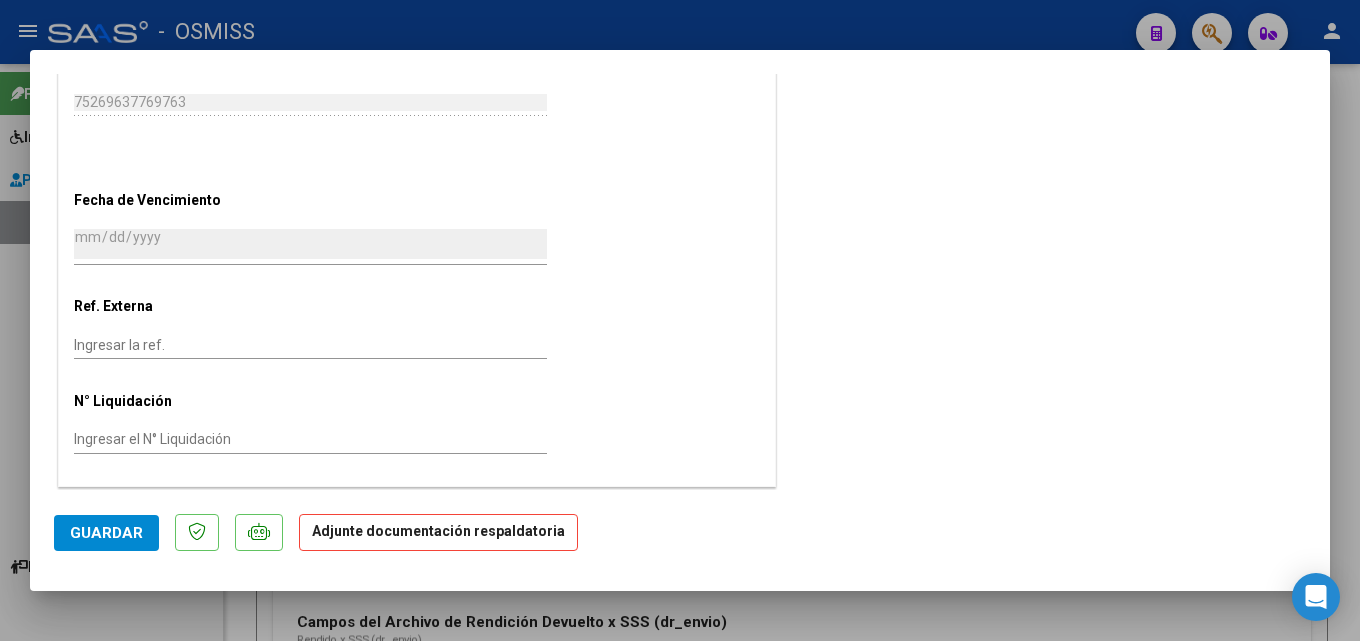 click on "[DATE]" at bounding box center (310, 244) 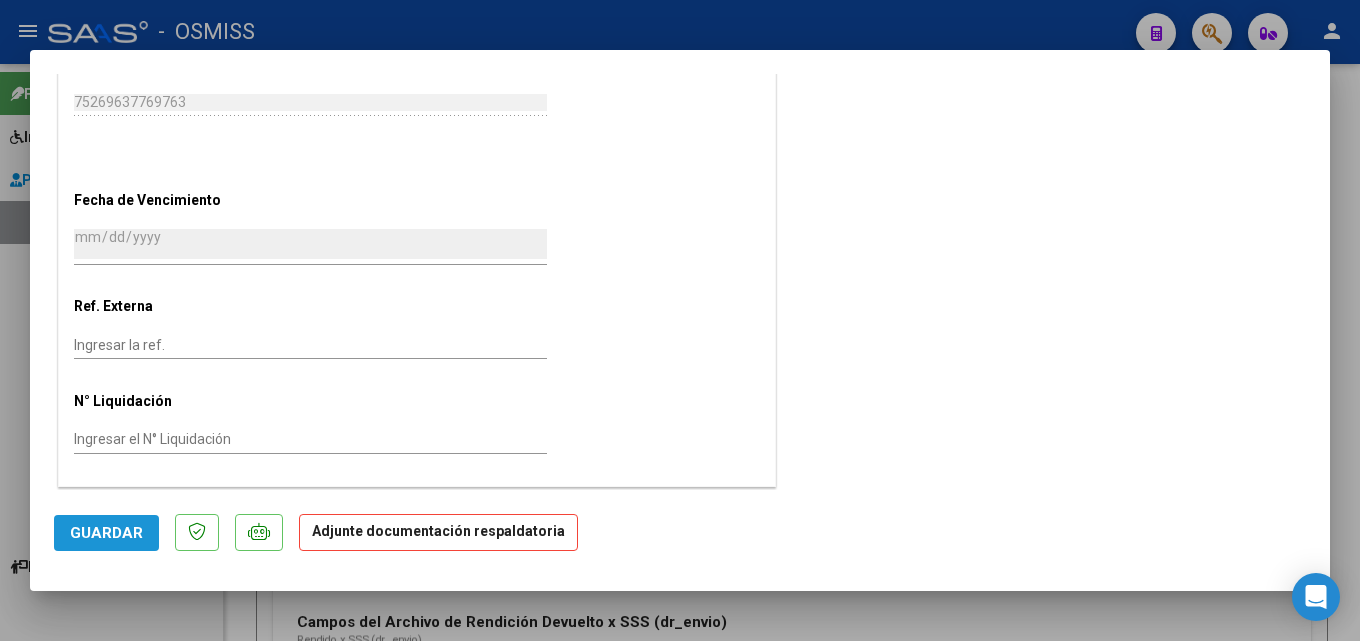 click on "Guardar" 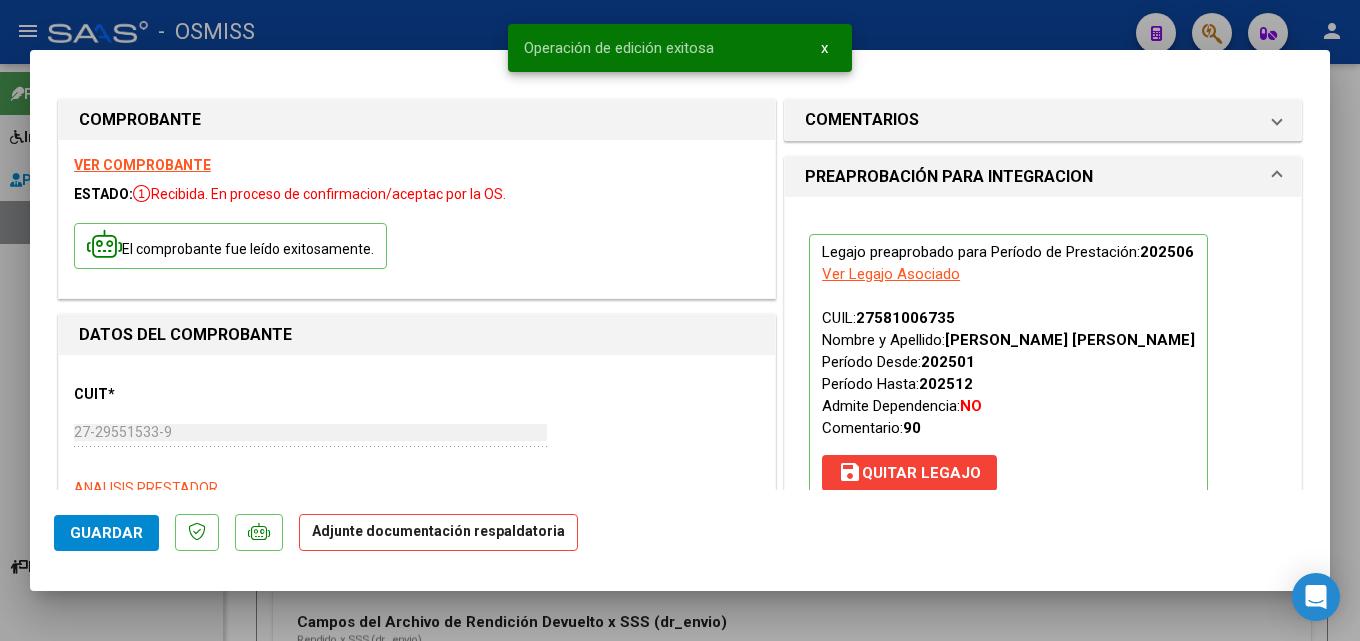 scroll, scrollTop: 0, scrollLeft: 0, axis: both 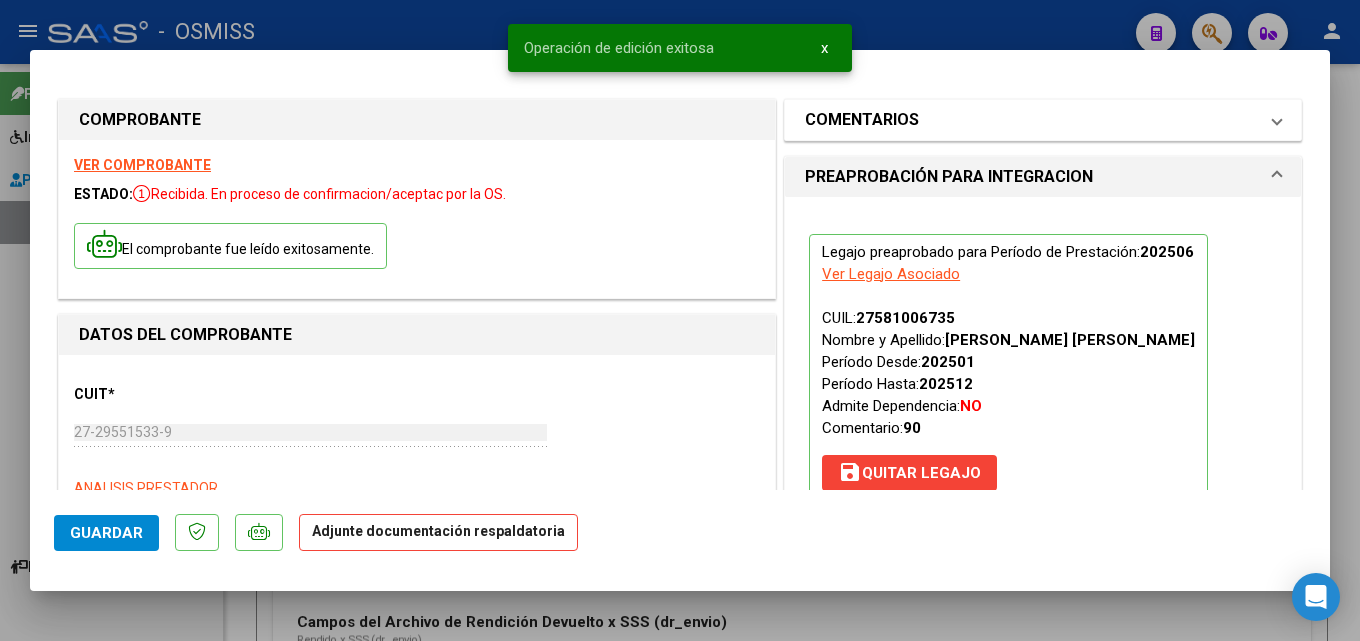 click on "COMENTARIOS" at bounding box center [862, 120] 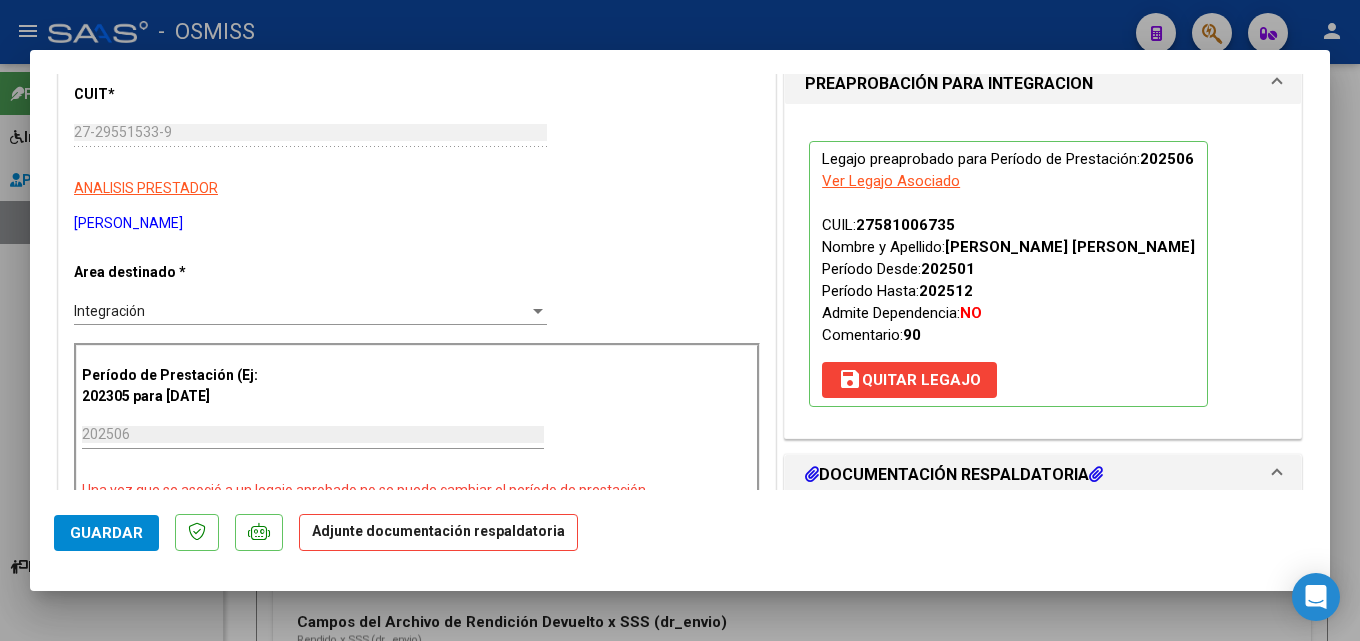 scroll, scrollTop: 400, scrollLeft: 0, axis: vertical 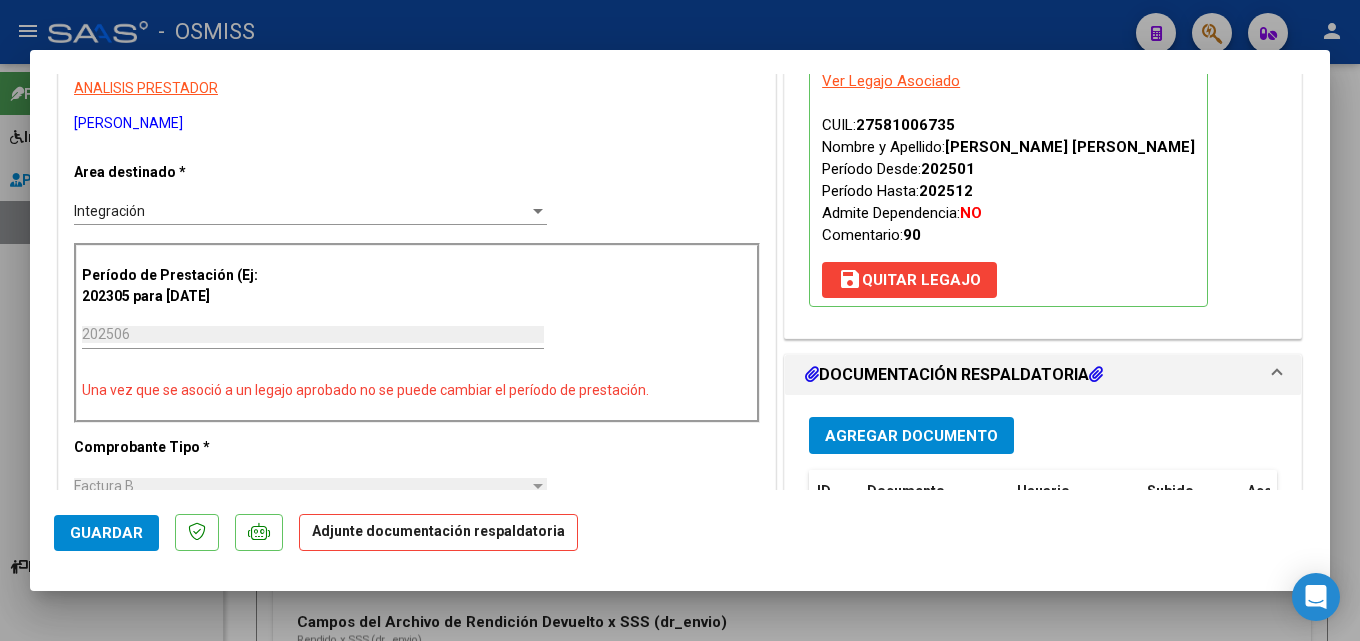 click on "Agregar Documento" at bounding box center [911, 436] 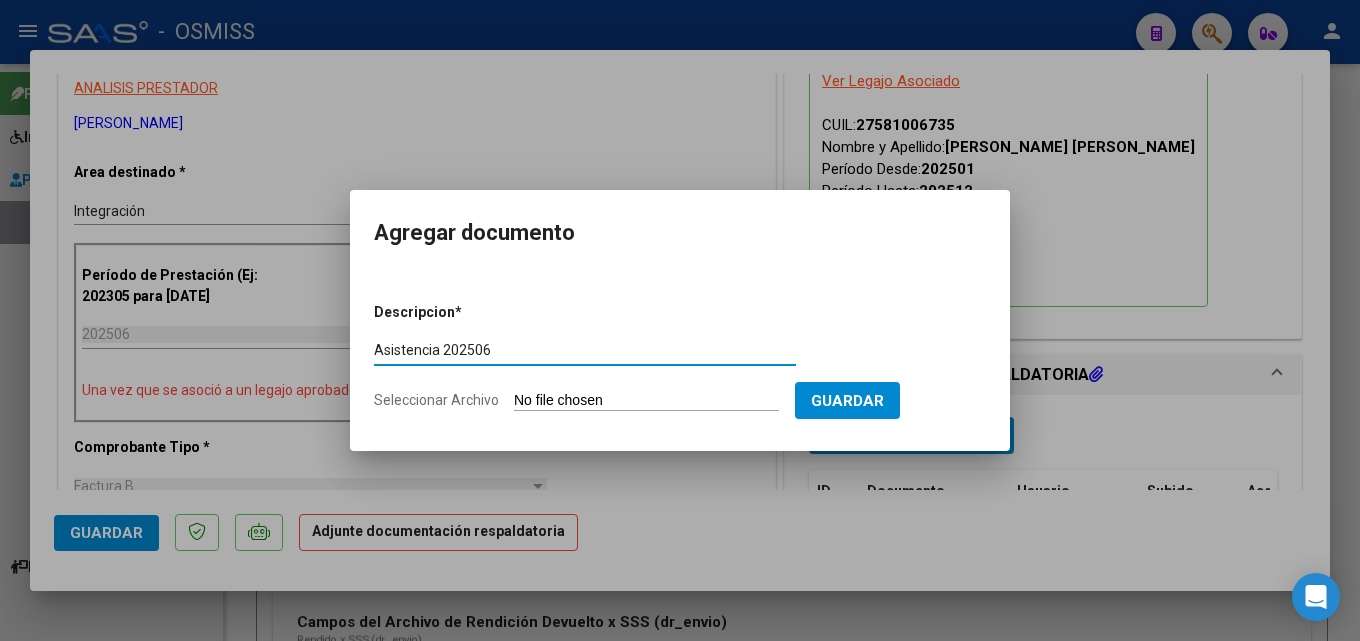 type on "Asistencia 202506" 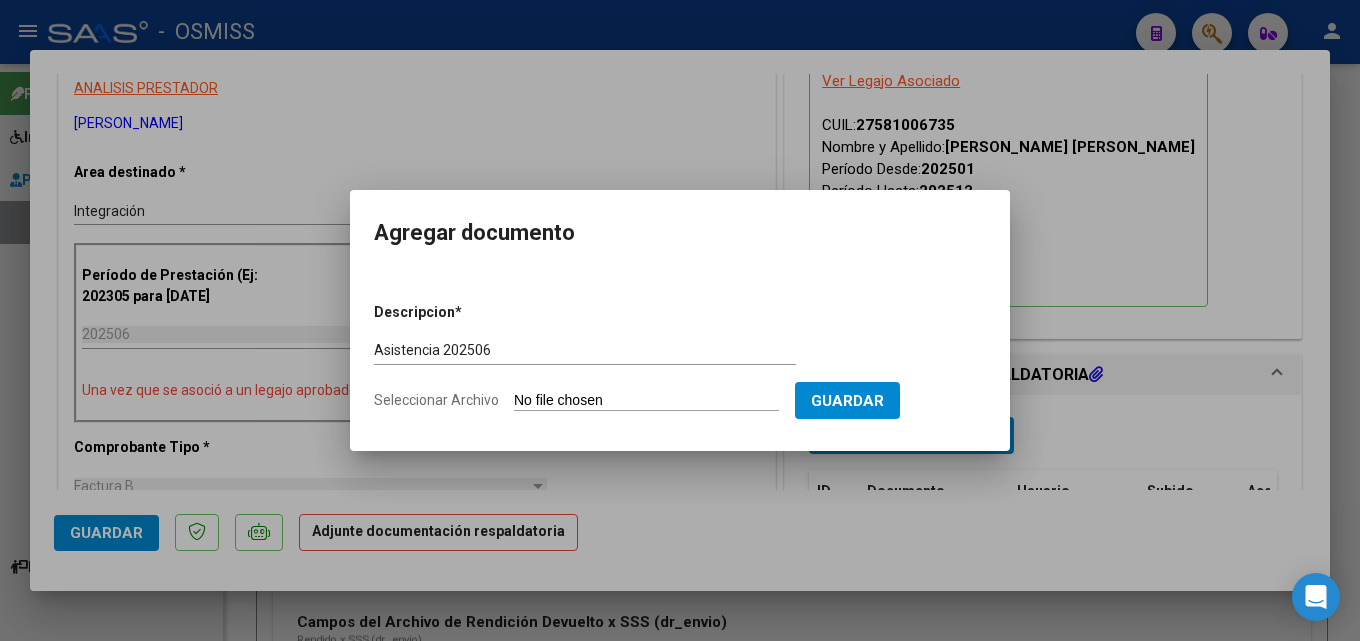click on "Descripcion  *   Asistencia 202506 Escriba aquí una descripcion  Seleccionar Archivo Guardar" at bounding box center [680, 357] 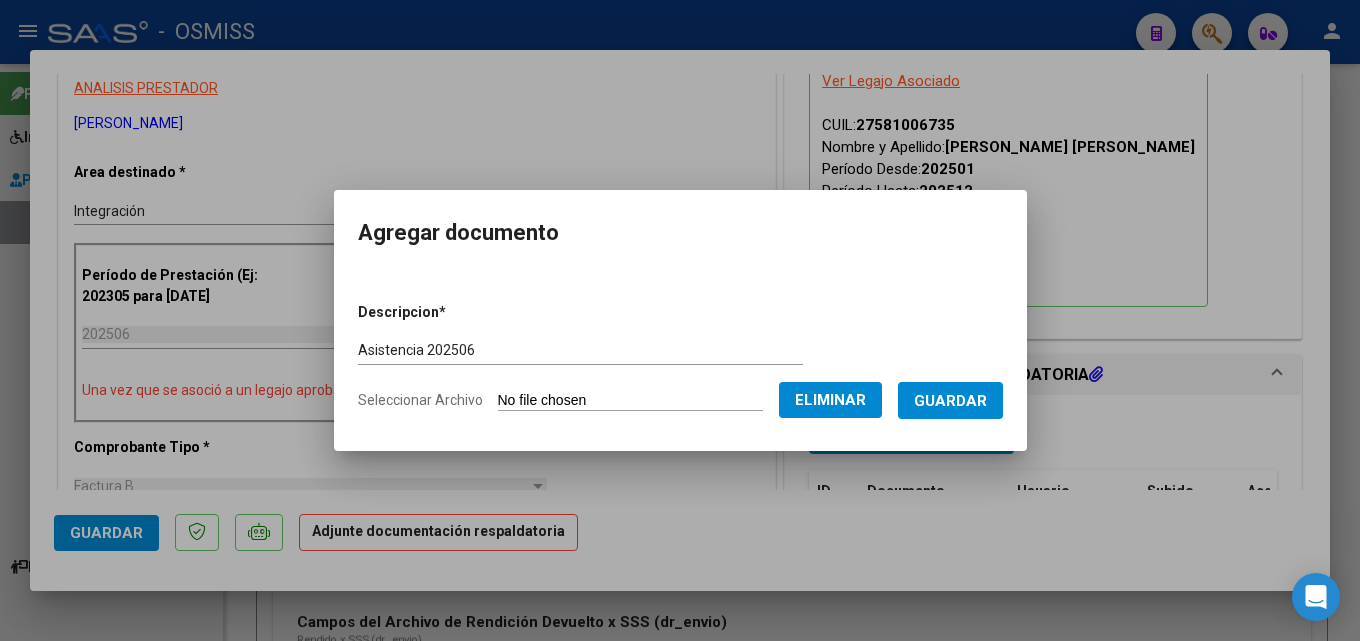click on "Guardar" at bounding box center [950, 401] 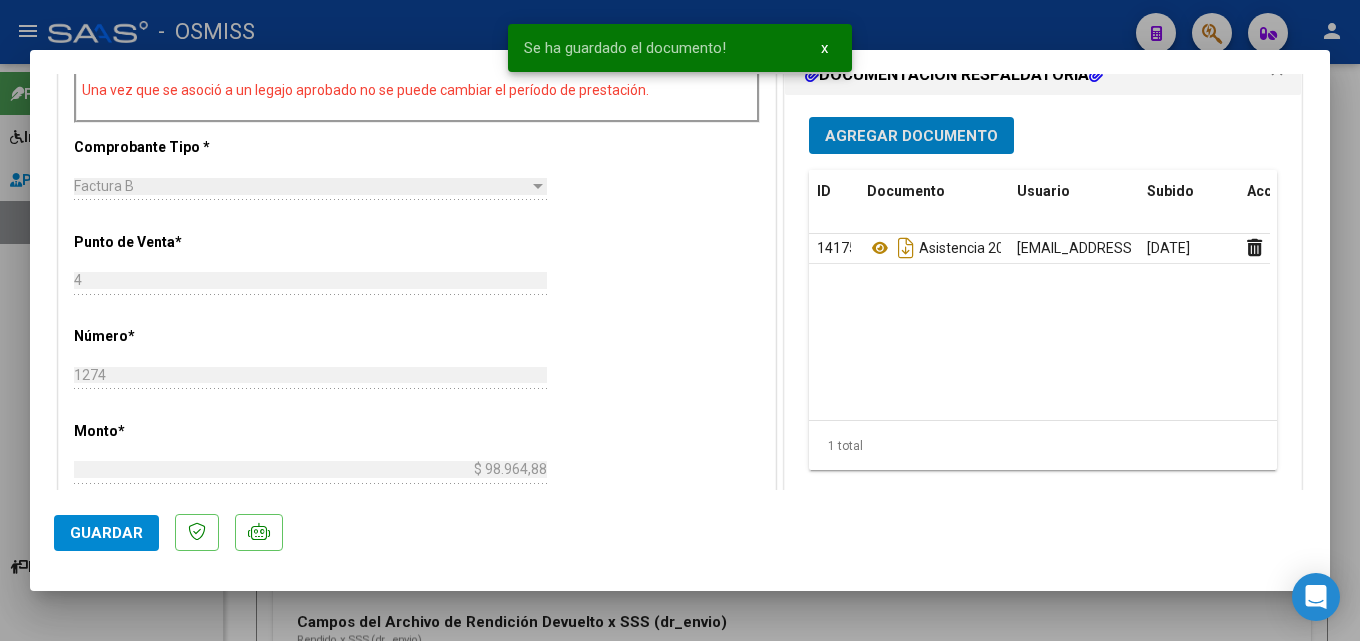 scroll, scrollTop: 900, scrollLeft: 0, axis: vertical 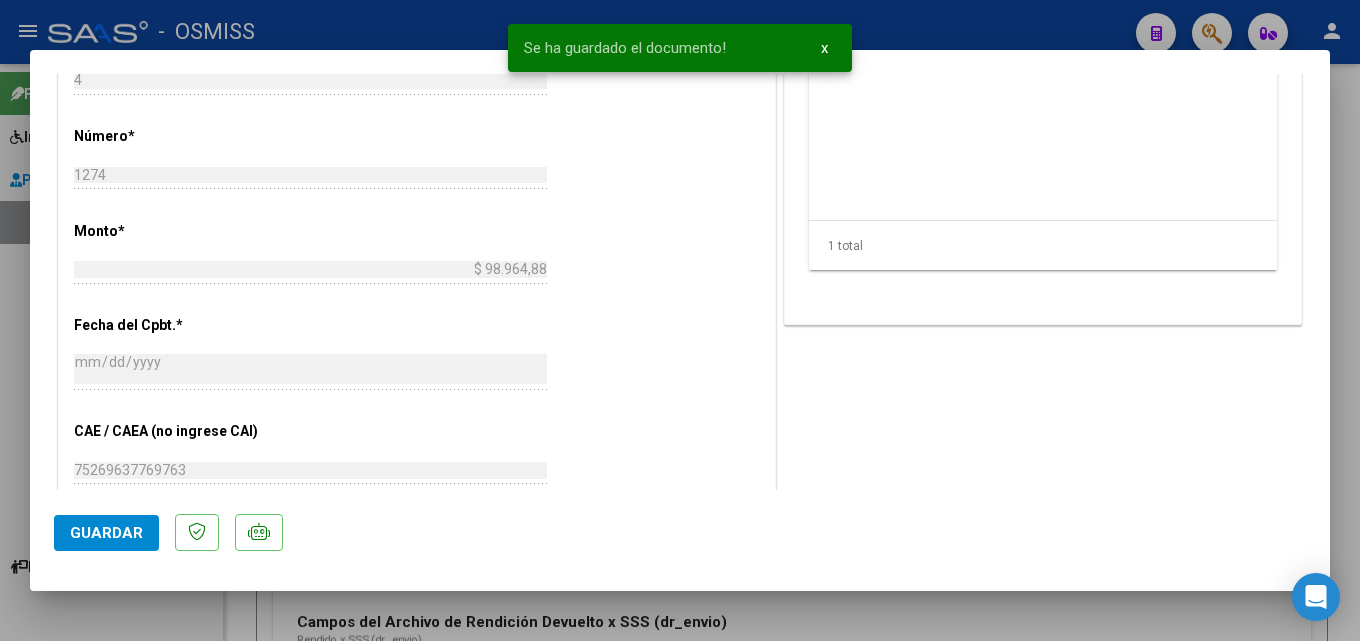 click on "Guardar" 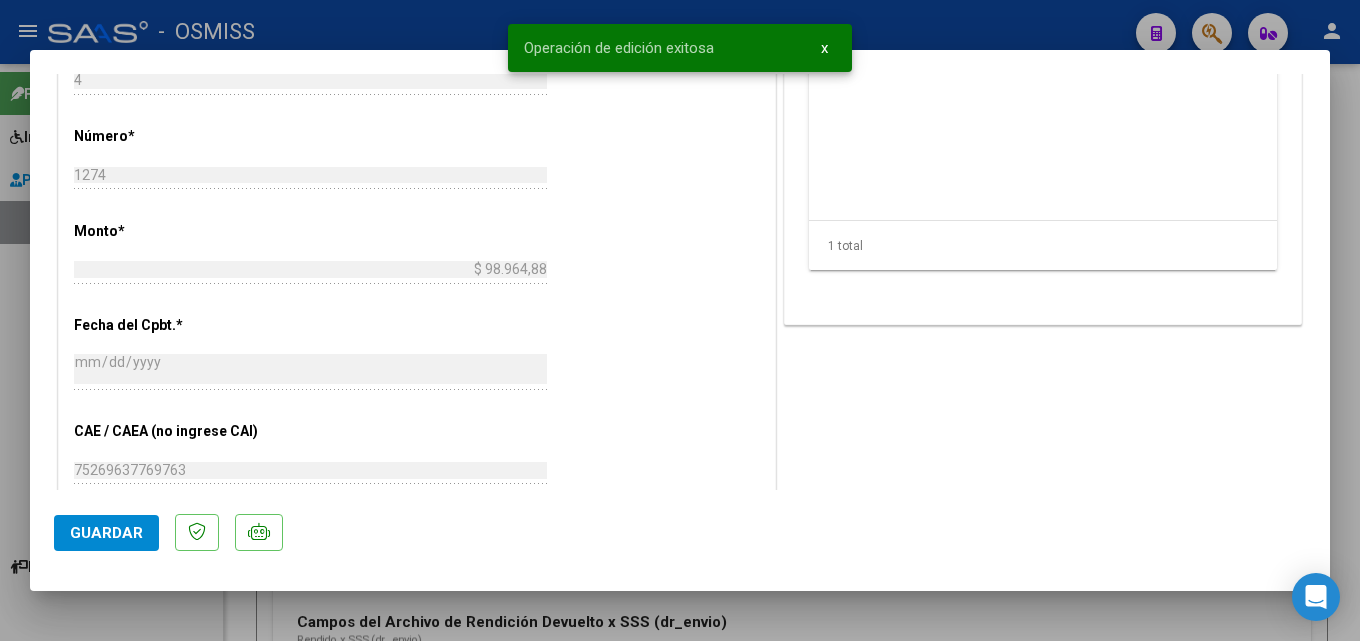 click at bounding box center [680, 320] 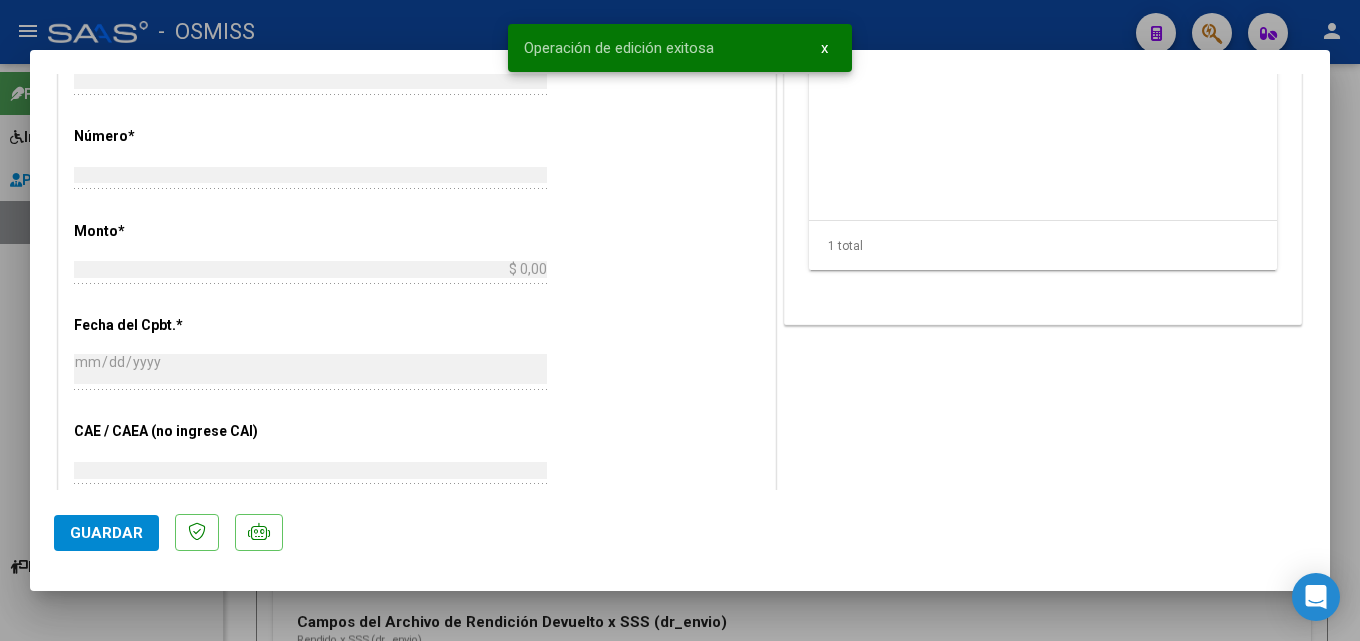 scroll, scrollTop: 0, scrollLeft: 0, axis: both 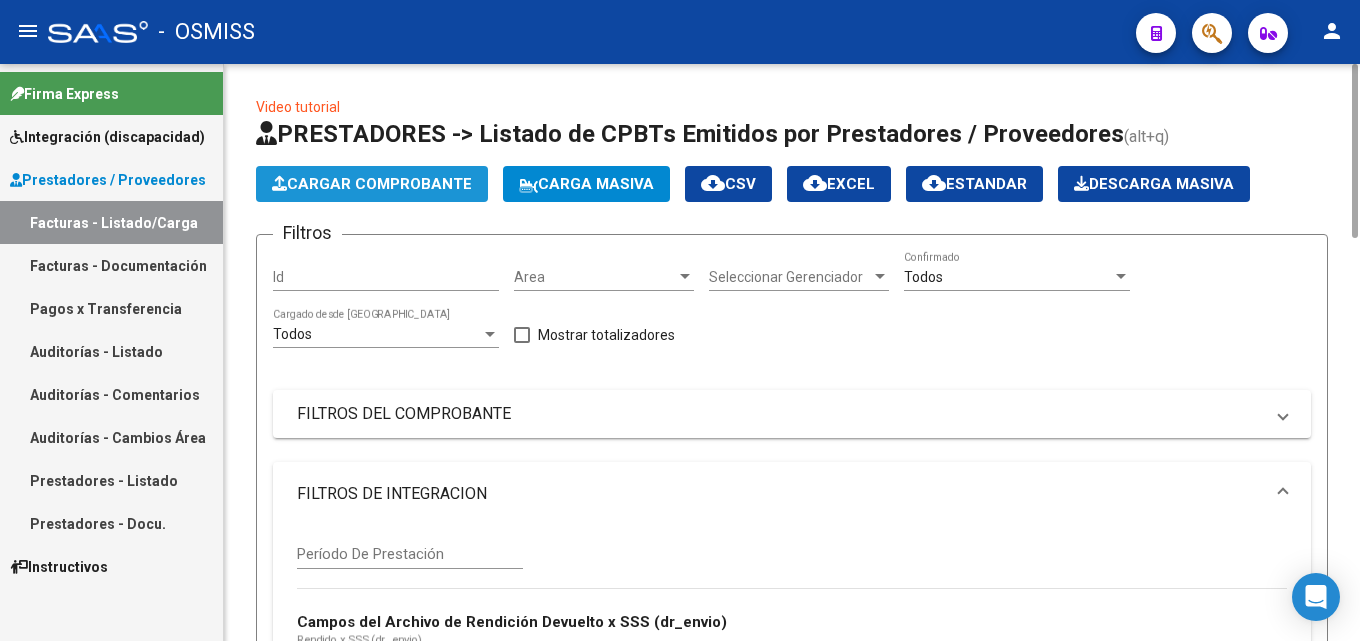 click on "Cargar Comprobante" 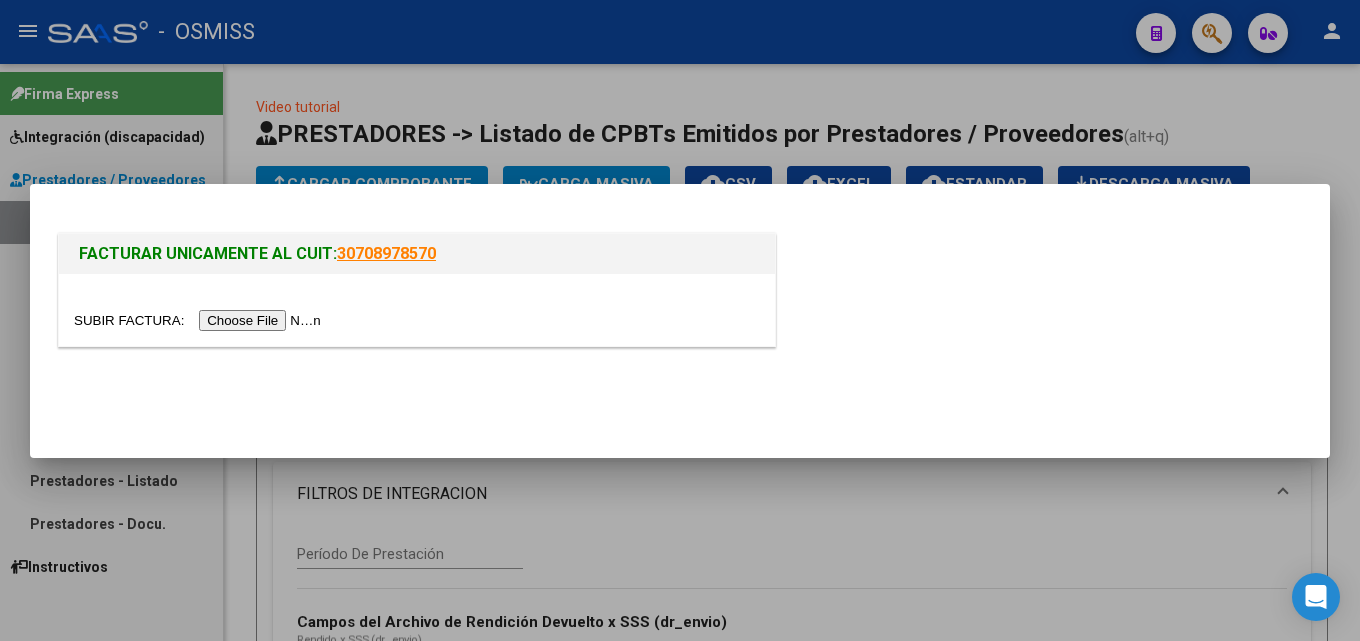 click at bounding box center [200, 320] 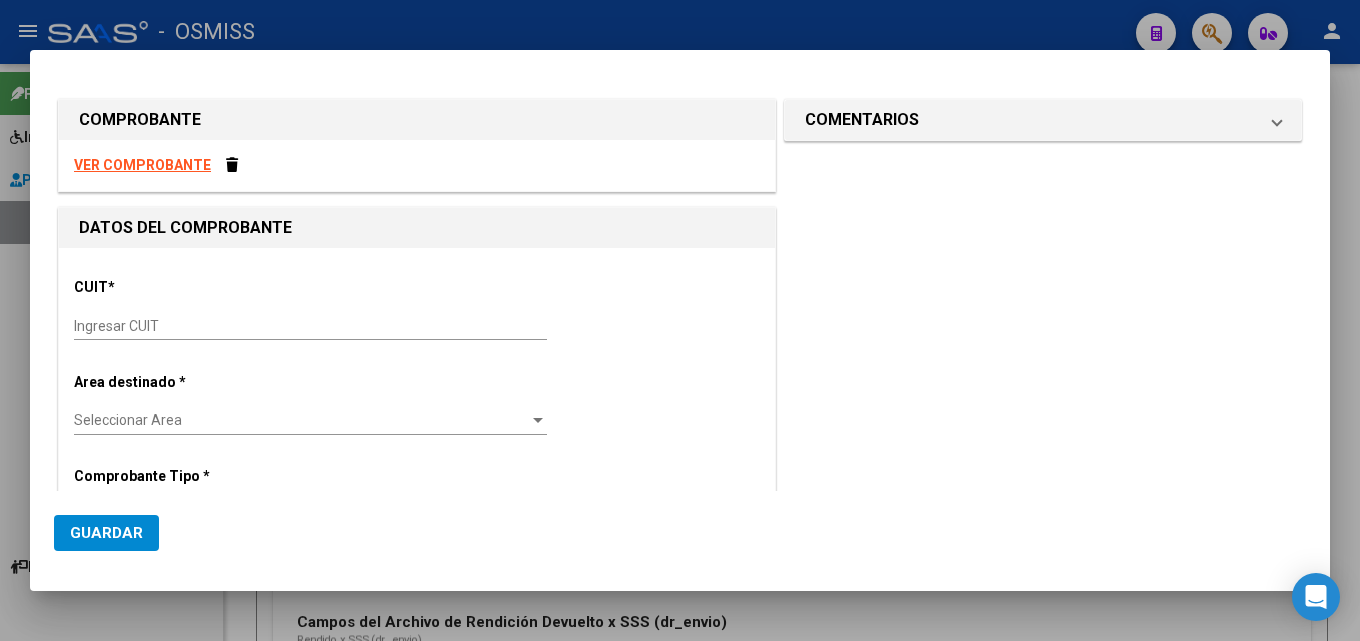 click on "Ingresar CUIT" at bounding box center [310, 326] 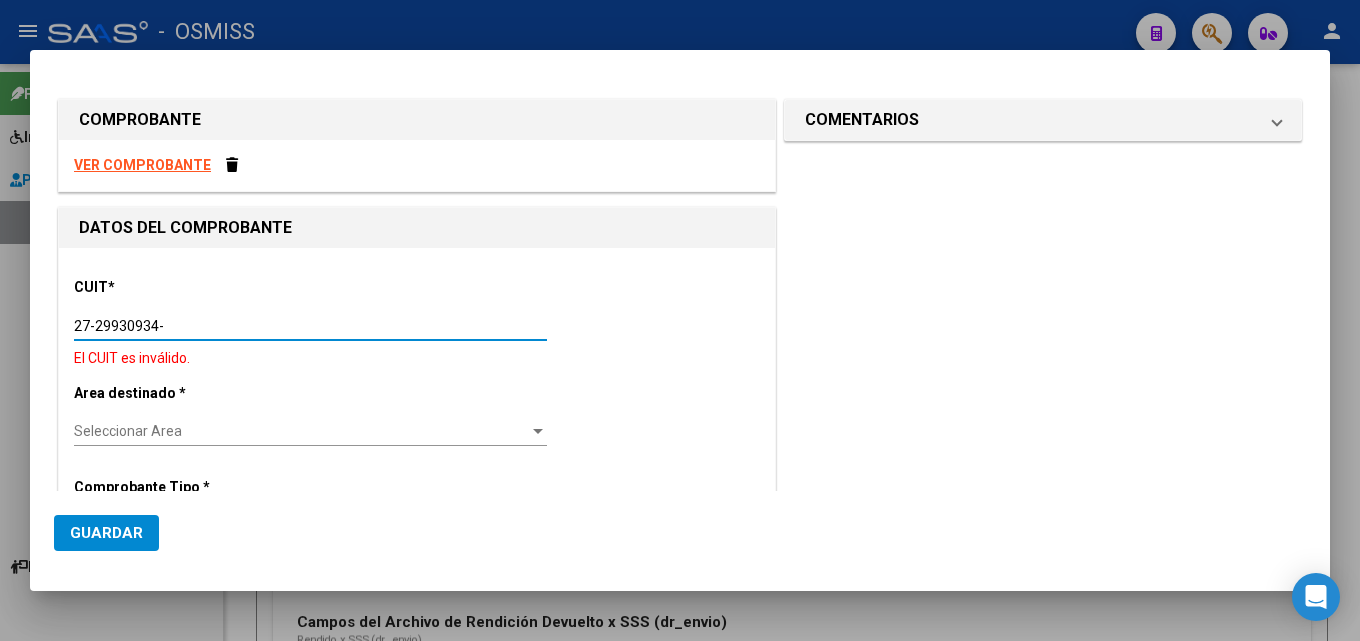 type on "27-29930934-2" 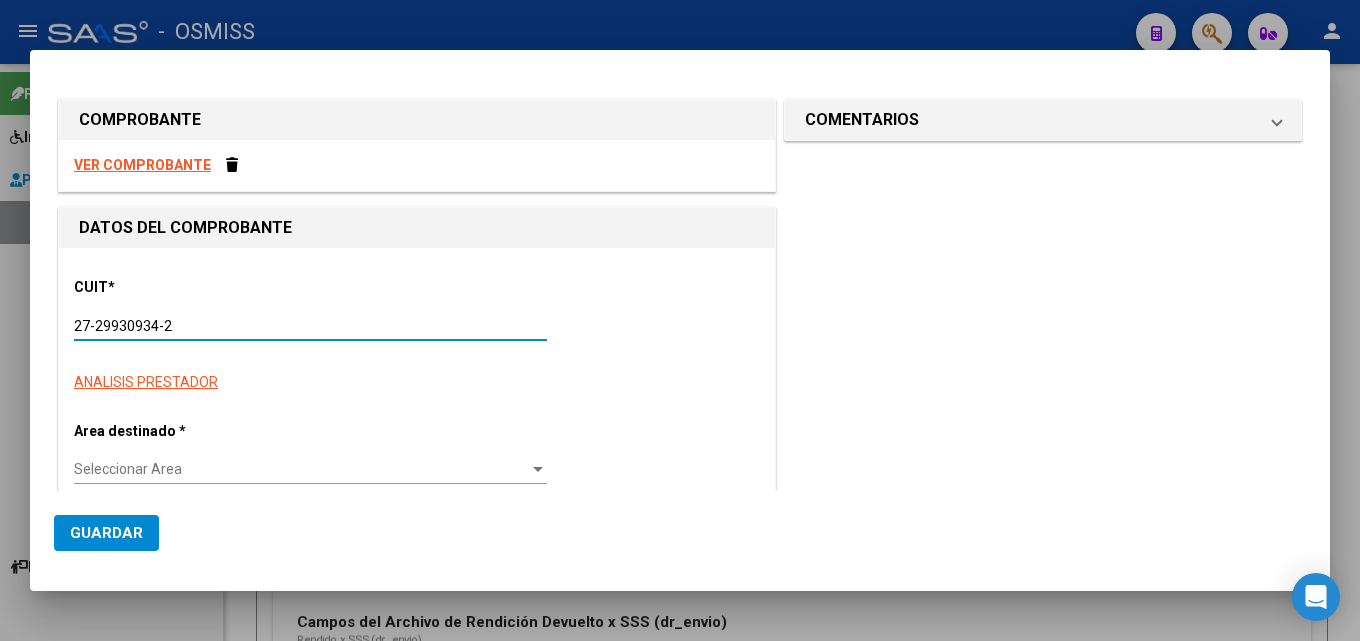 type on "1" 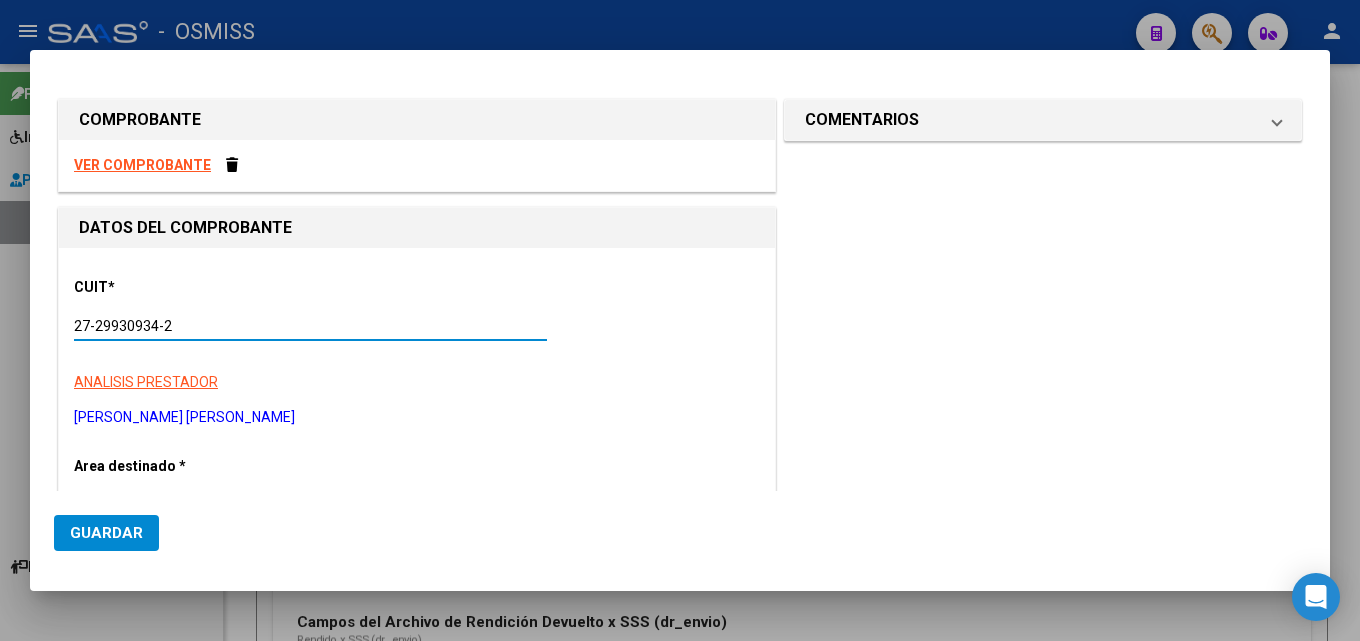 type on "27-29930934-2" 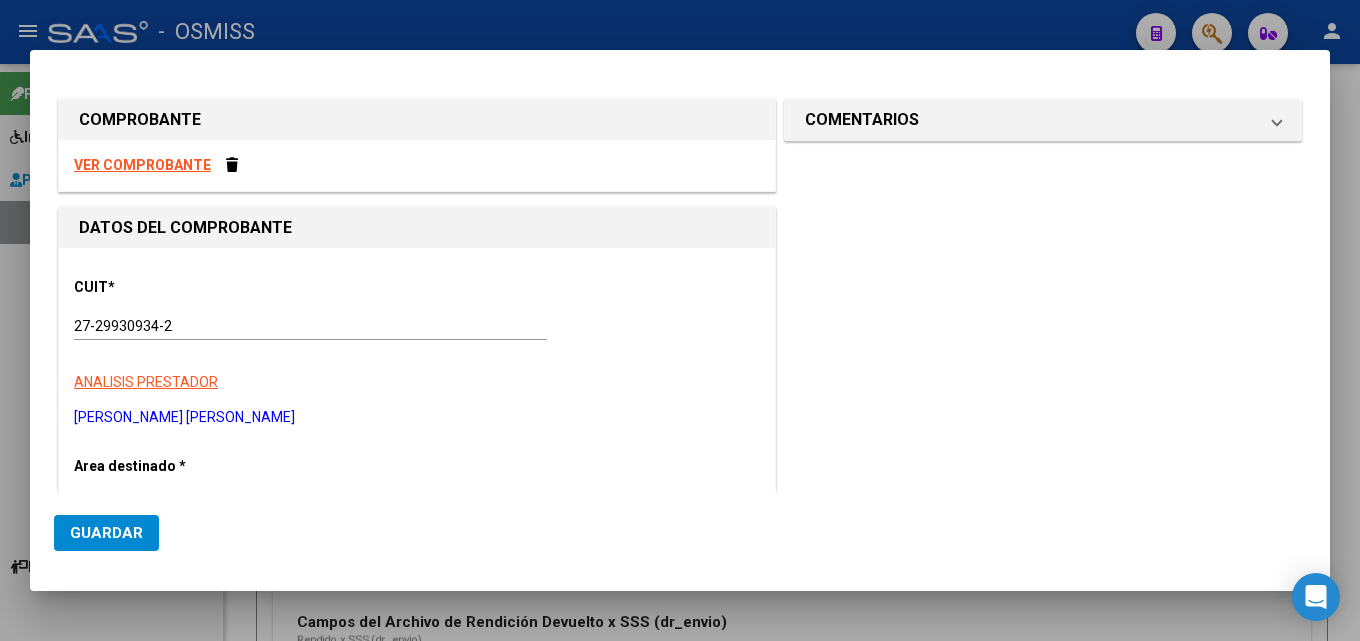 scroll, scrollTop: 222, scrollLeft: 0, axis: vertical 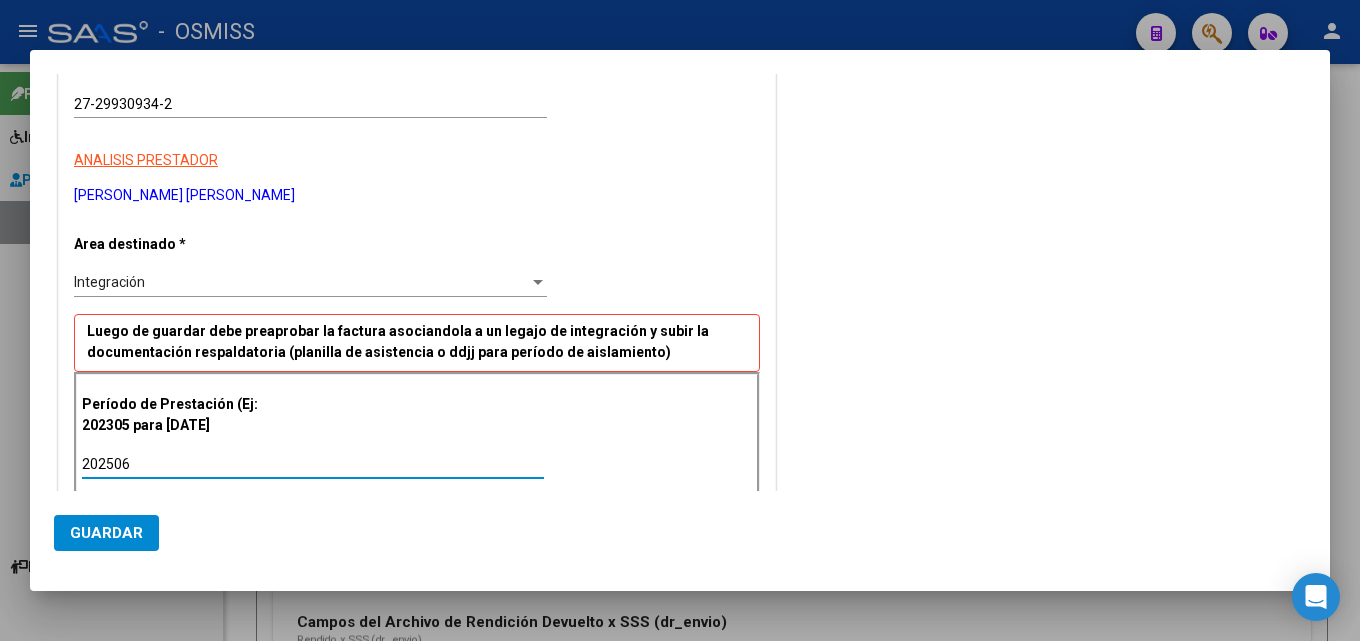 type on "202506" 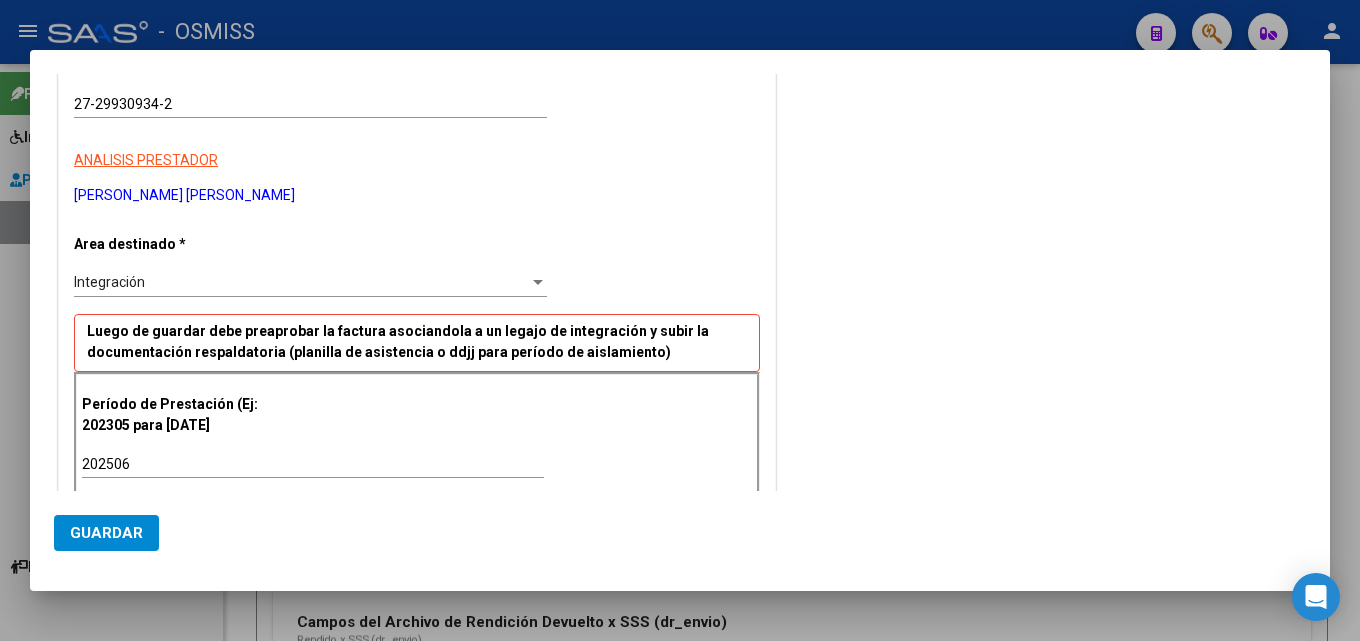 scroll, scrollTop: 506, scrollLeft: 0, axis: vertical 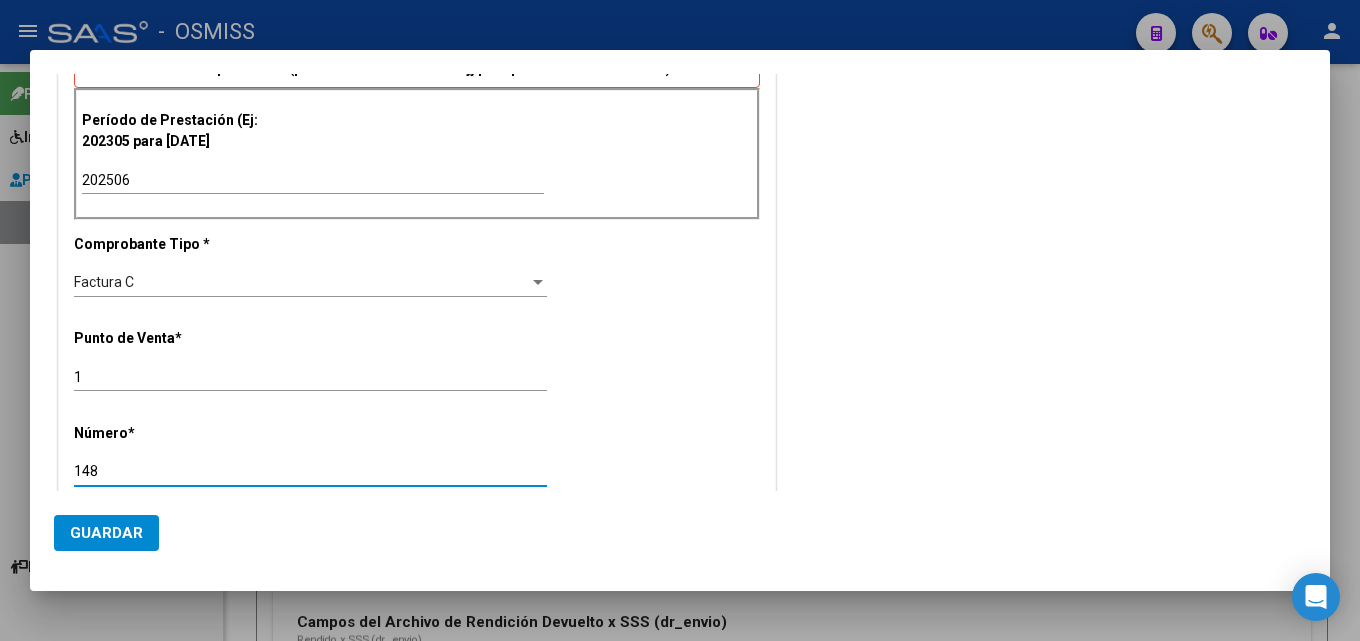 type on "148" 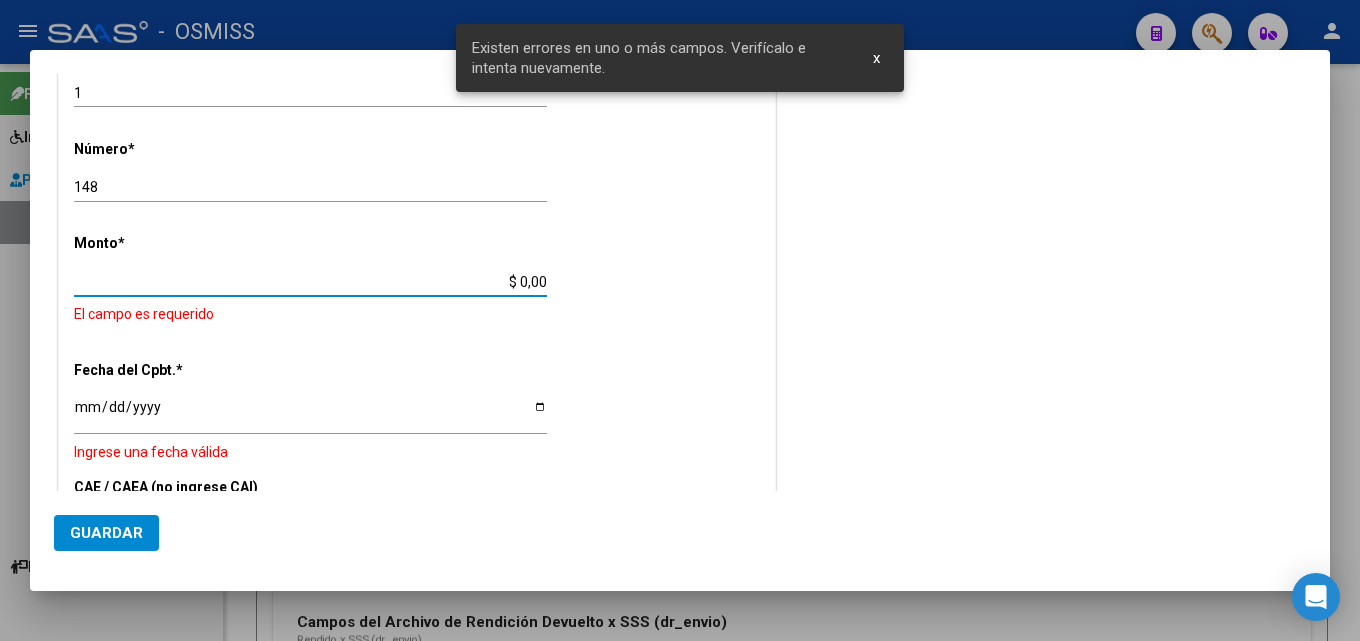 scroll, scrollTop: 781, scrollLeft: 0, axis: vertical 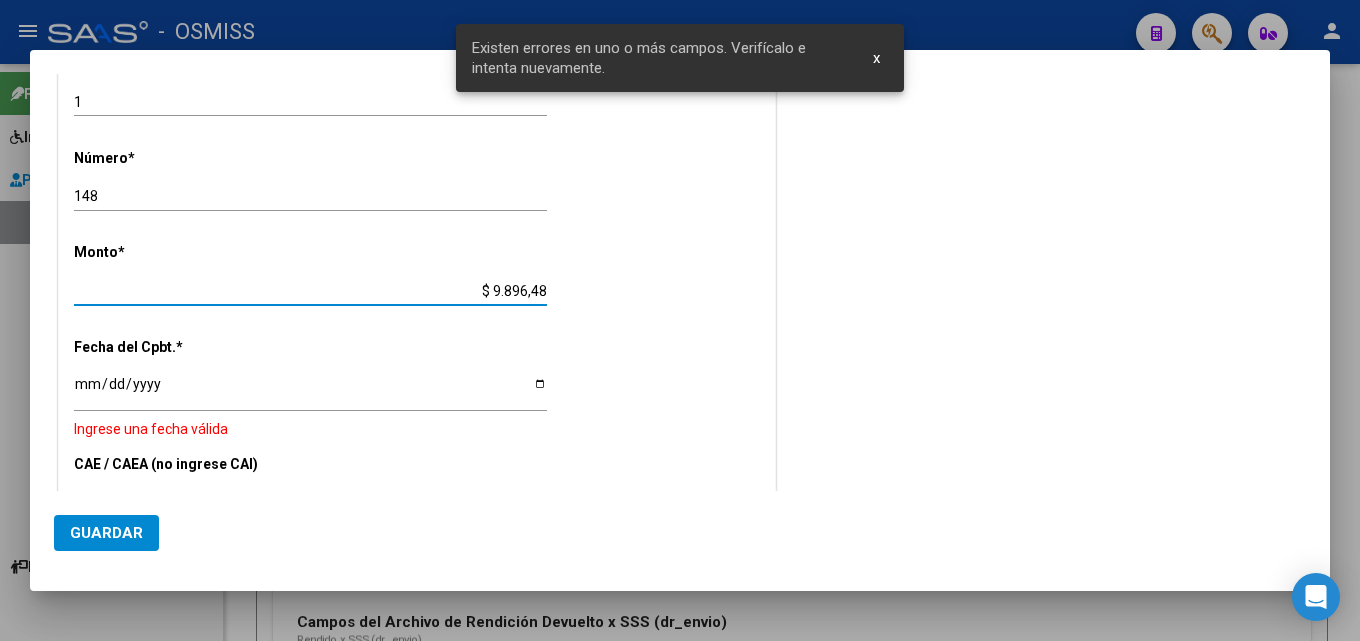 type on "$ 98.964,88" 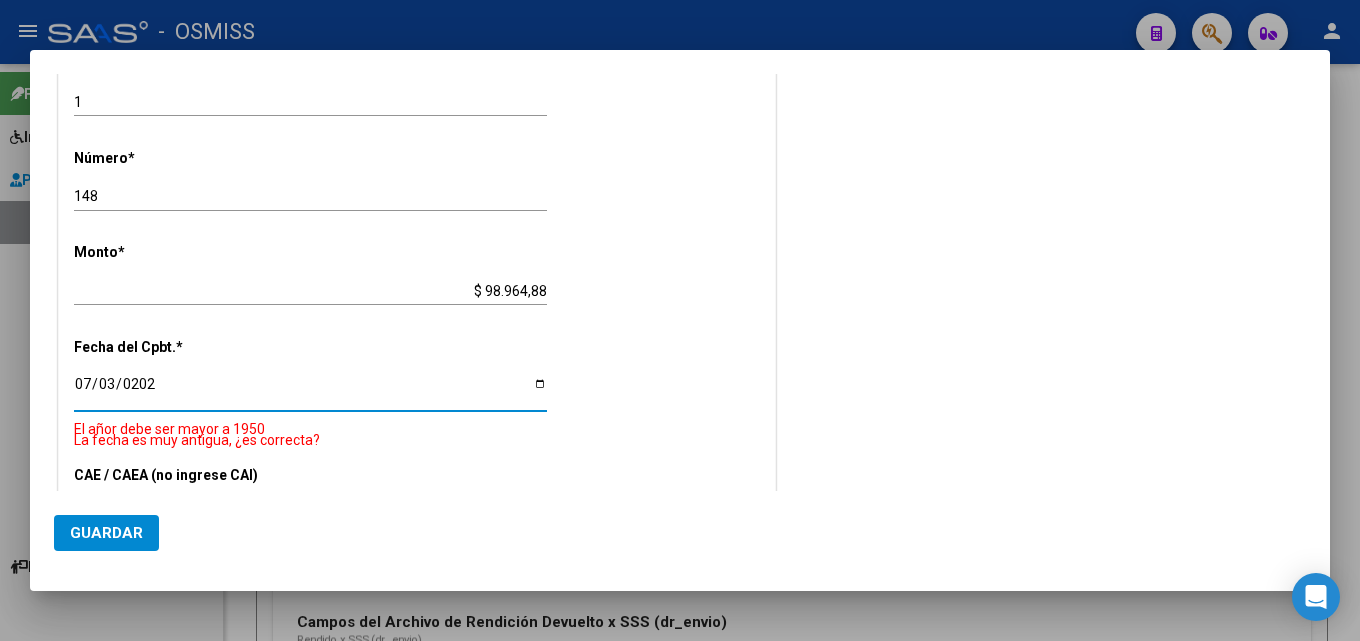 type on "[DATE]" 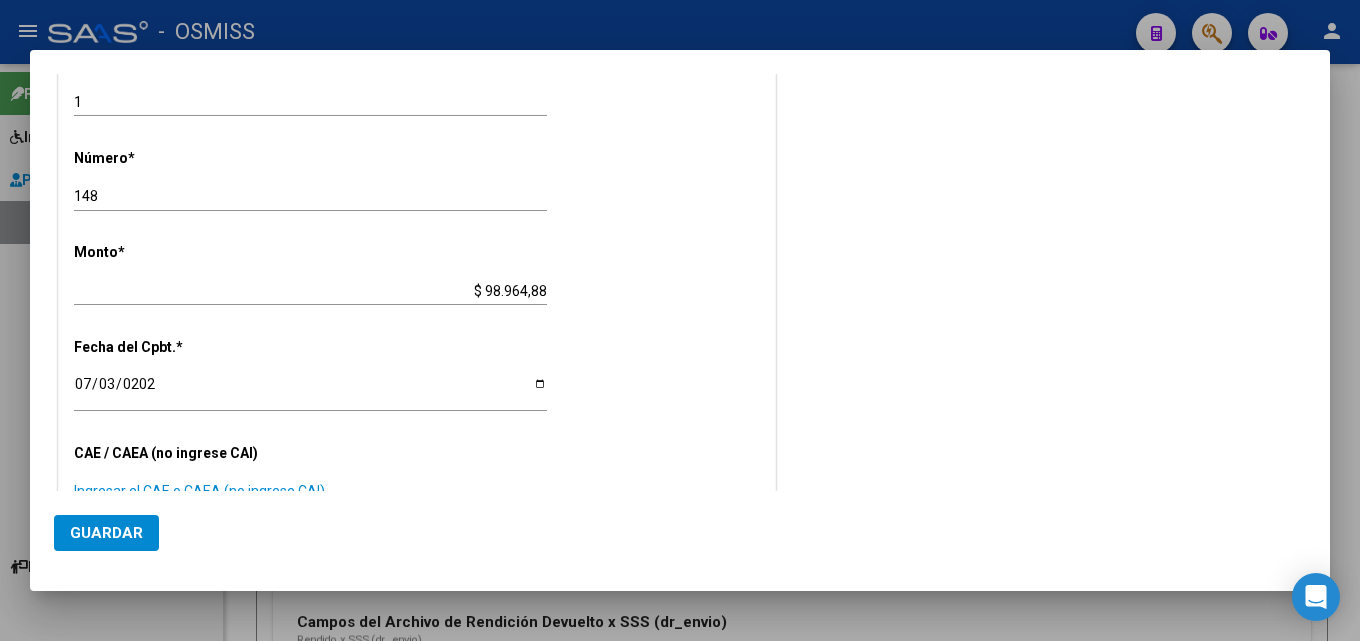 scroll, scrollTop: 790, scrollLeft: 0, axis: vertical 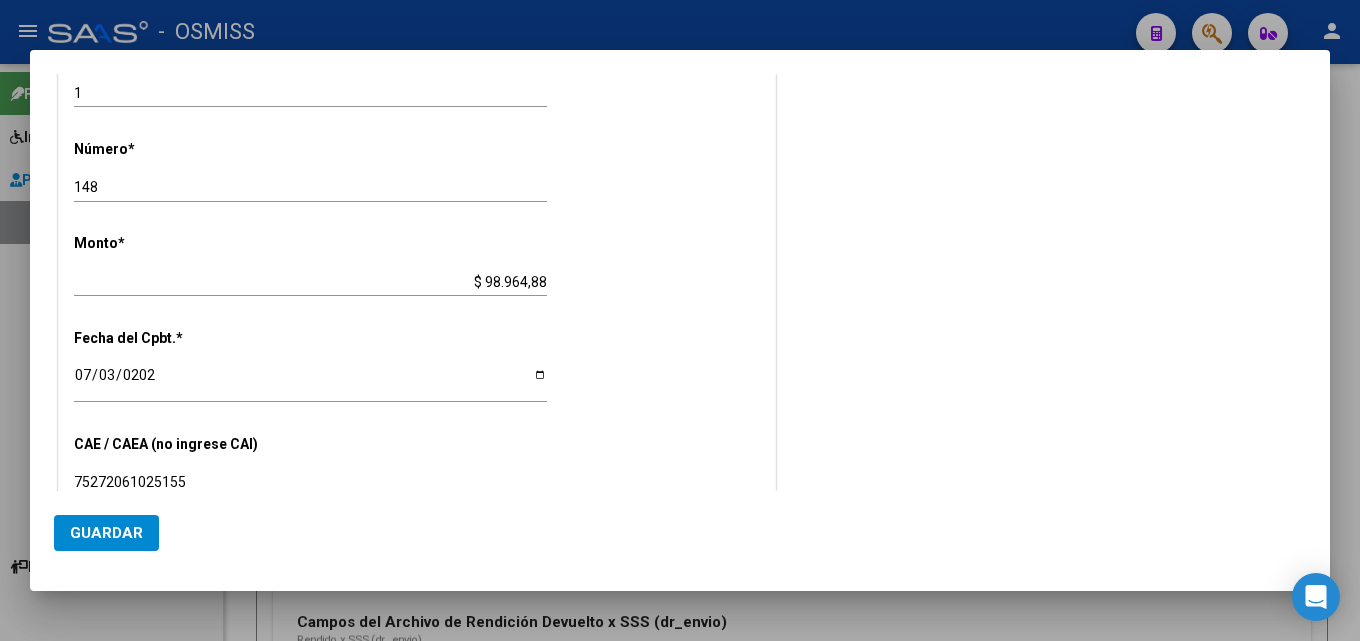 type on "75272061025155" 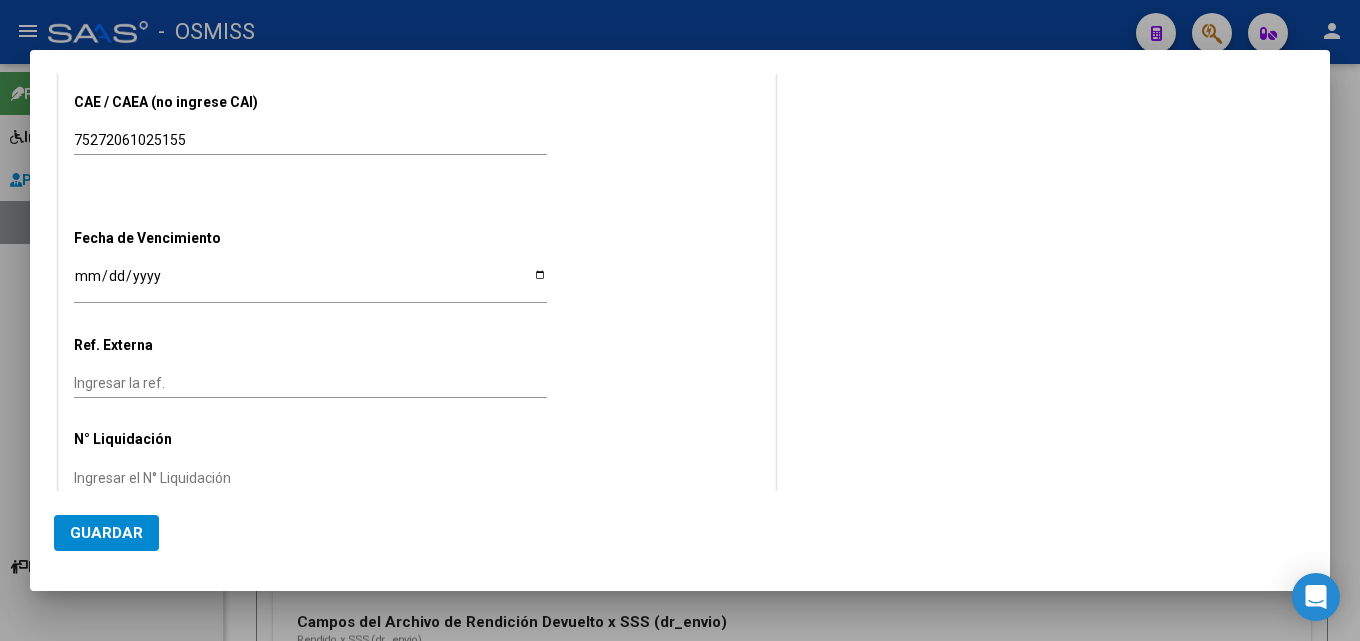 click on "[DATE] Ingresar la fecha" 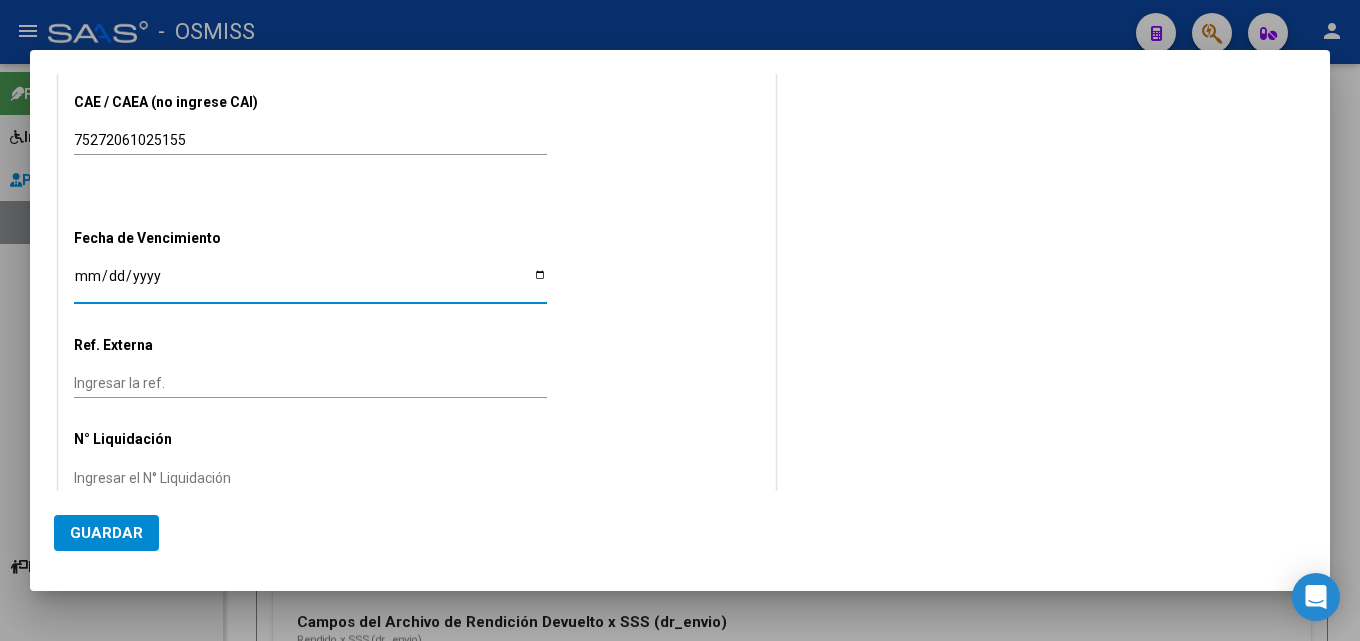 type on "[DATE]" 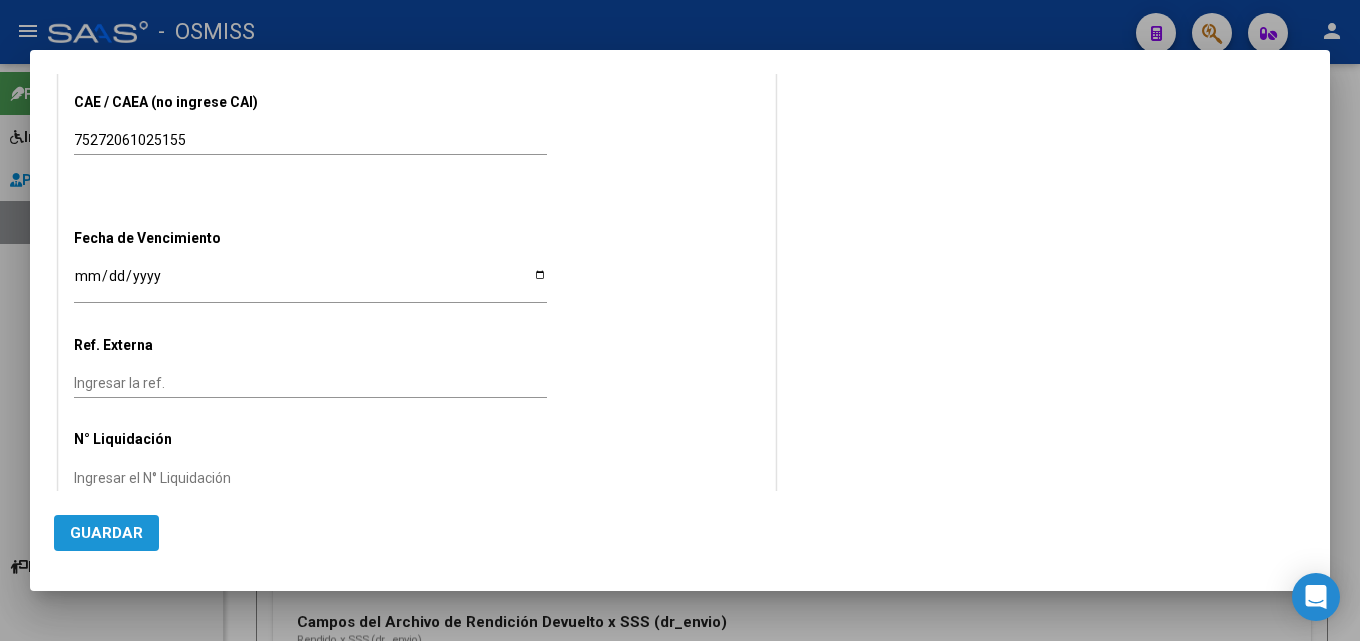 click on "Guardar" 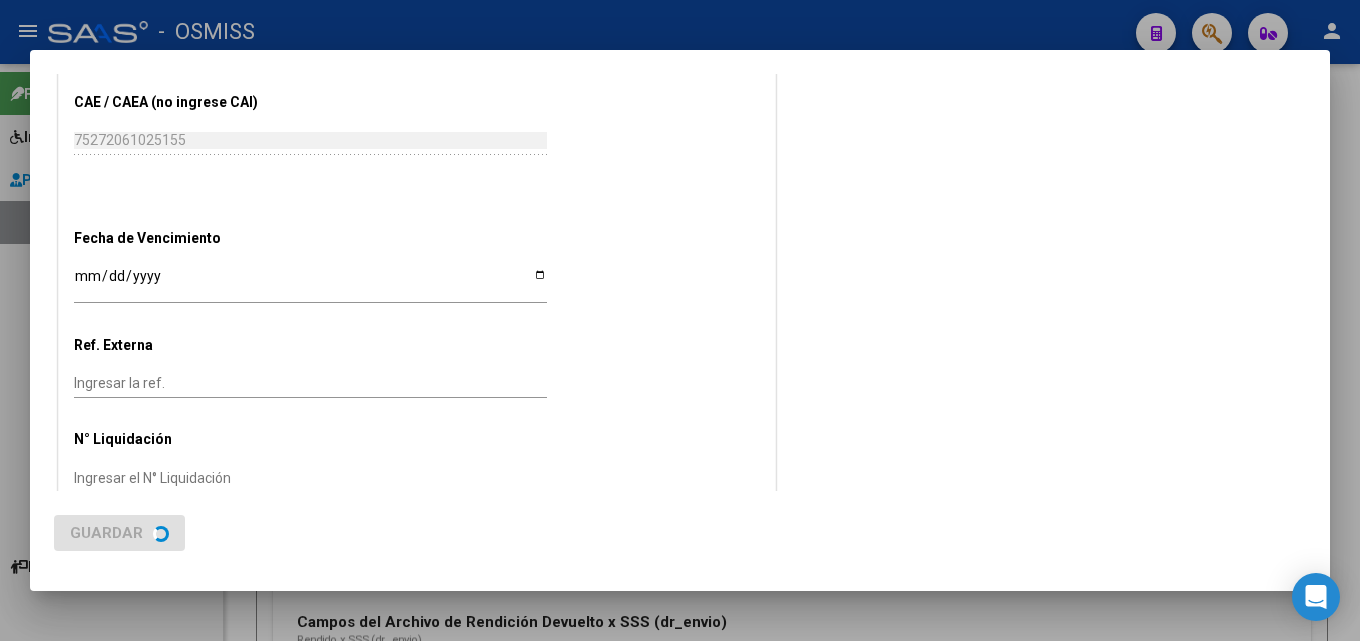 scroll, scrollTop: 0, scrollLeft: 0, axis: both 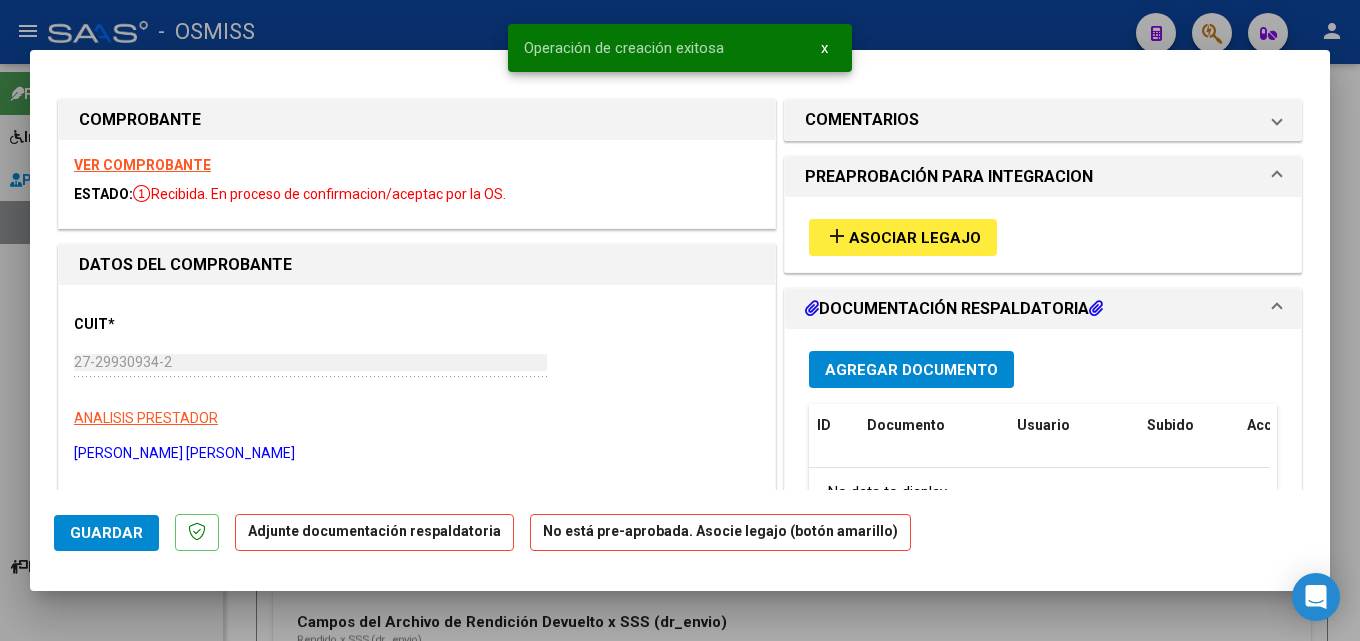 click on "Asociar Legajo" at bounding box center [915, 238] 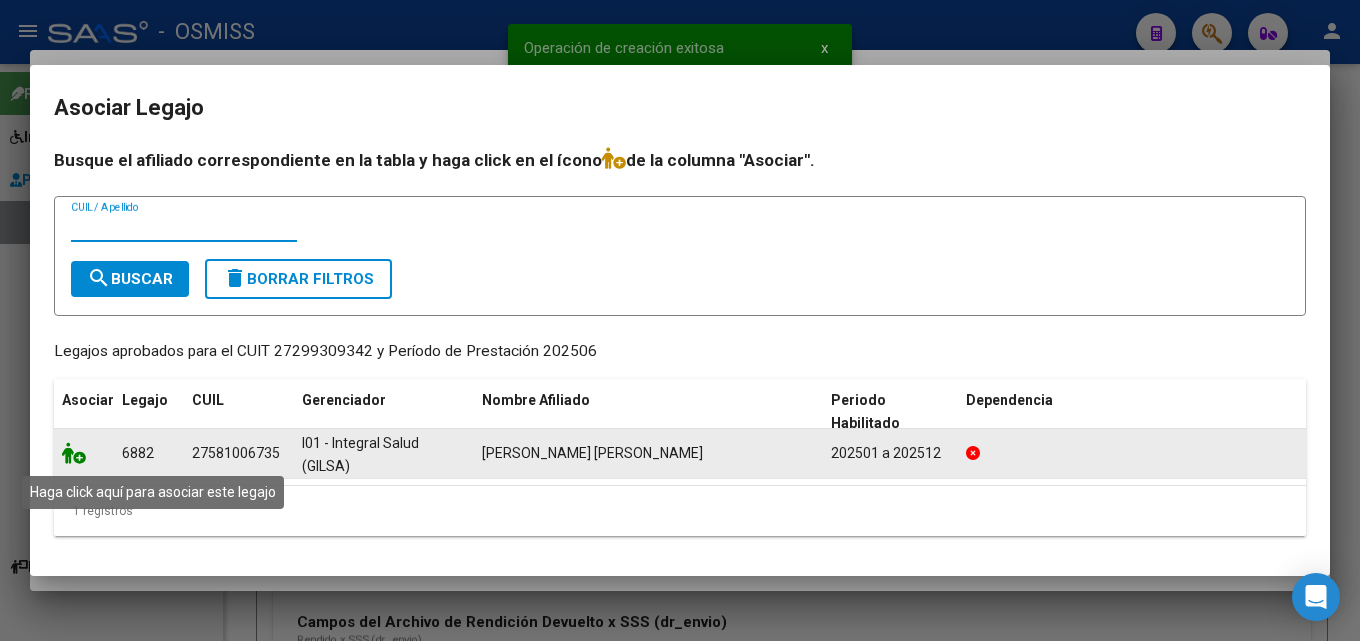 click 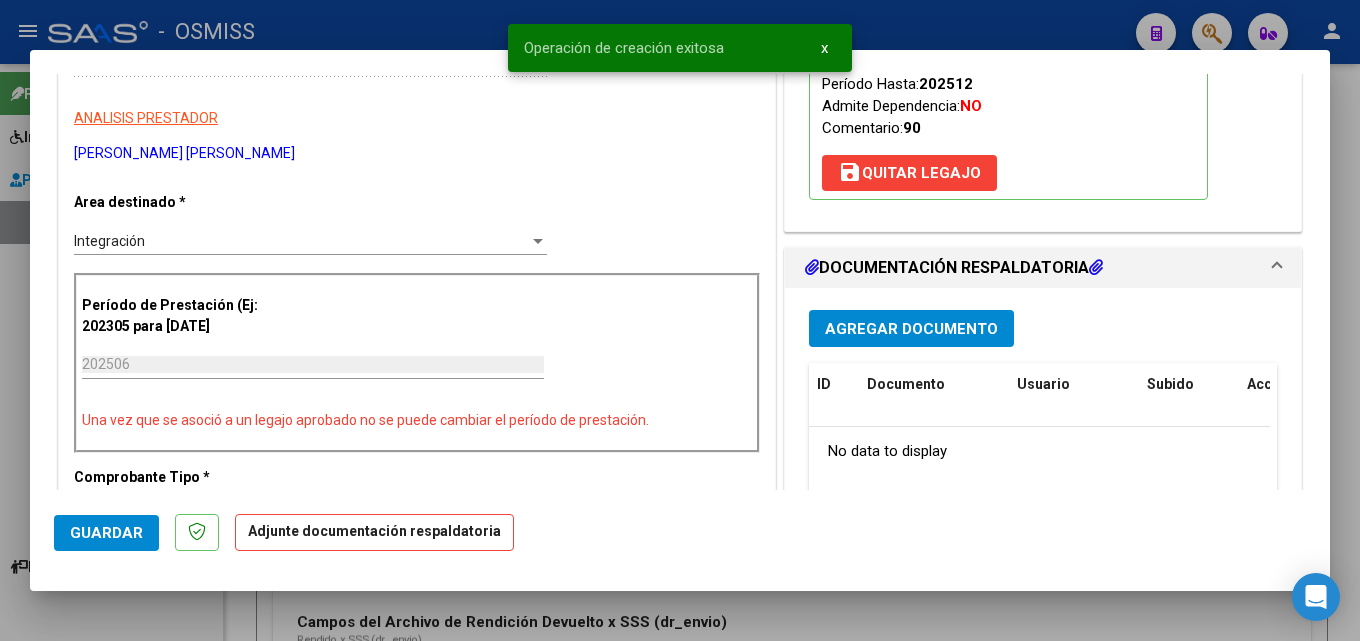 scroll, scrollTop: 400, scrollLeft: 0, axis: vertical 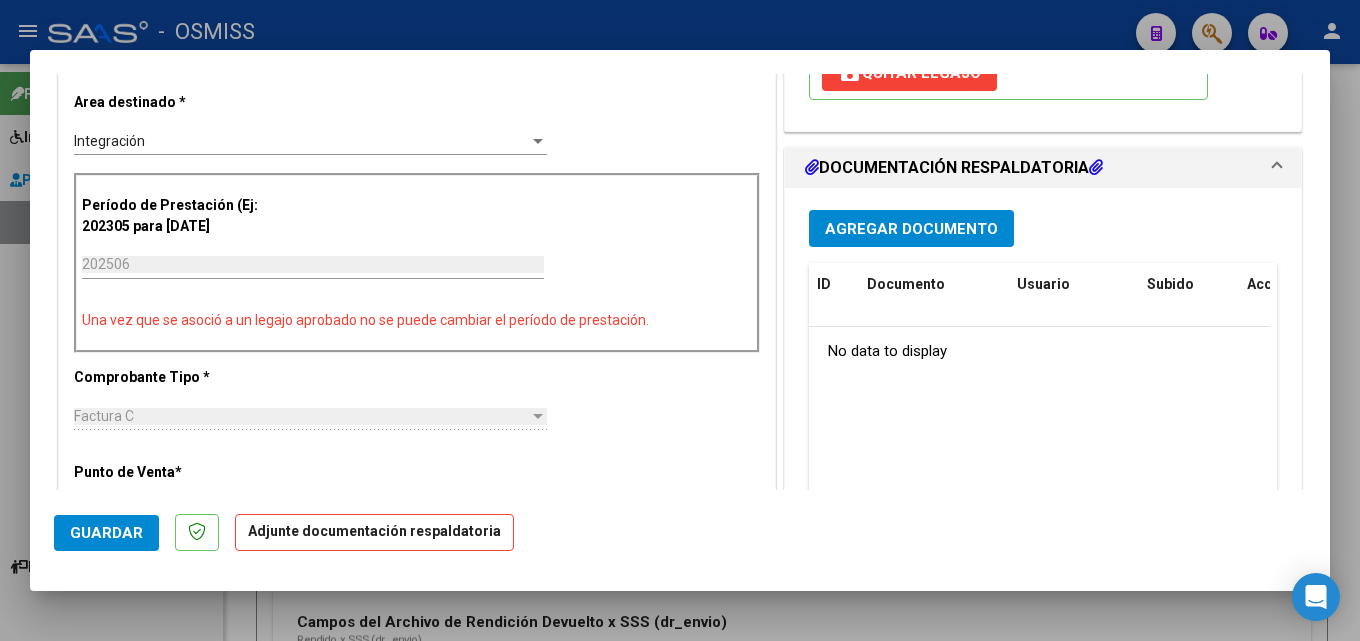click on "Agregar Documento" at bounding box center [911, 229] 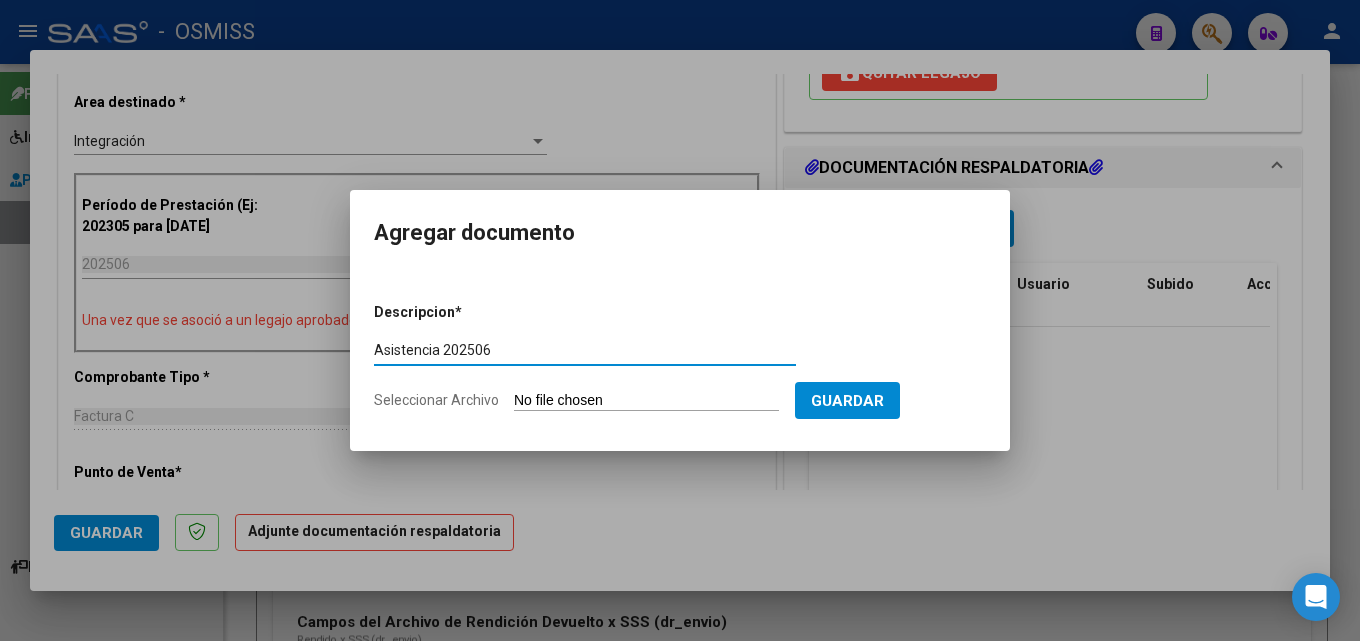 type on "Asistencia 202506" 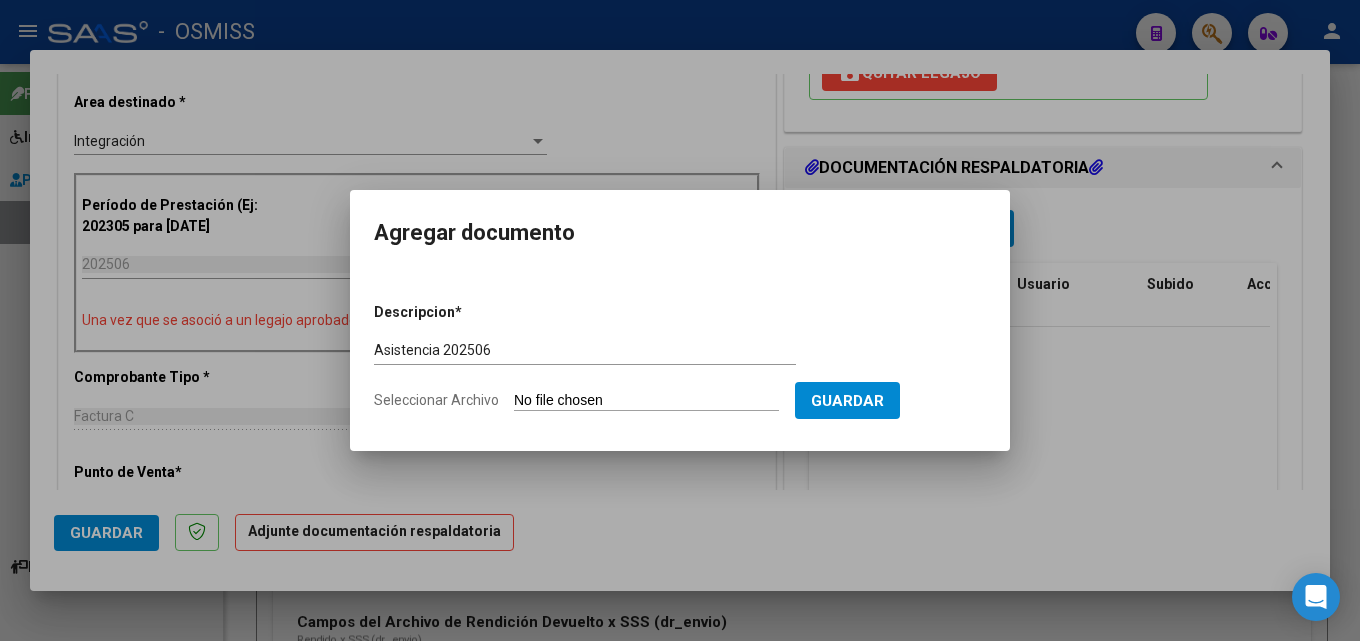 type on "C:\fakepath\[PERSON_NAME]. Asistencia 202506.pdf" 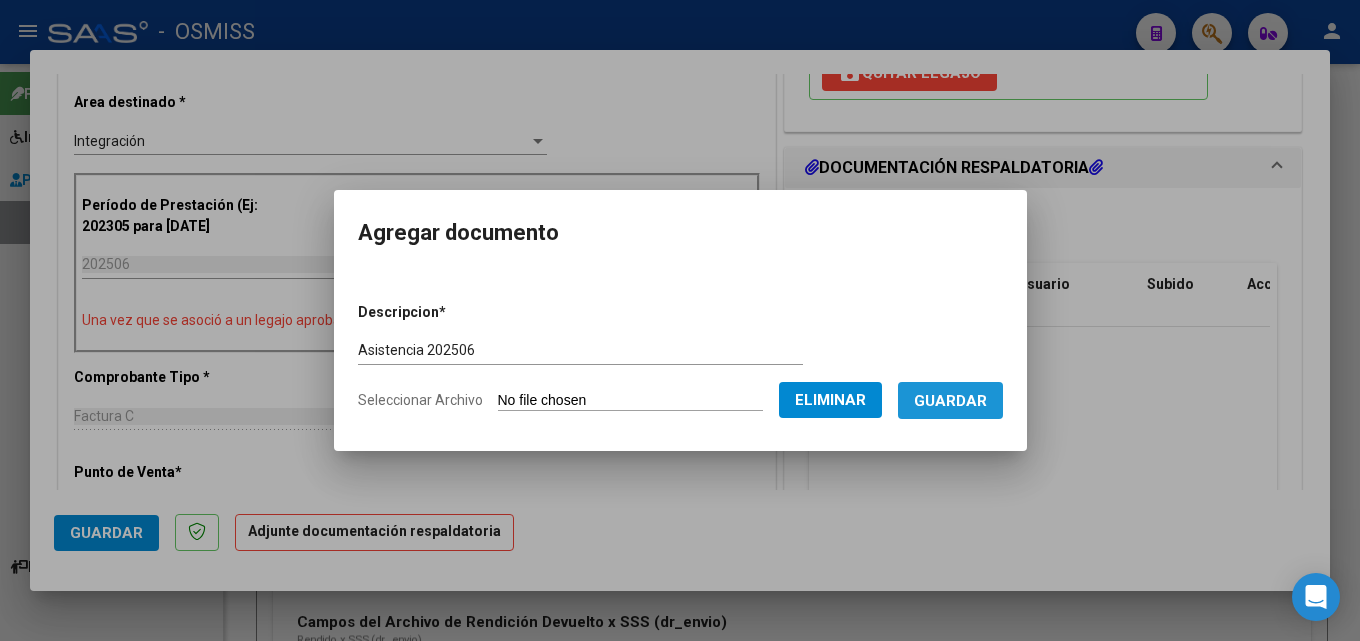 click on "Guardar" at bounding box center [950, 400] 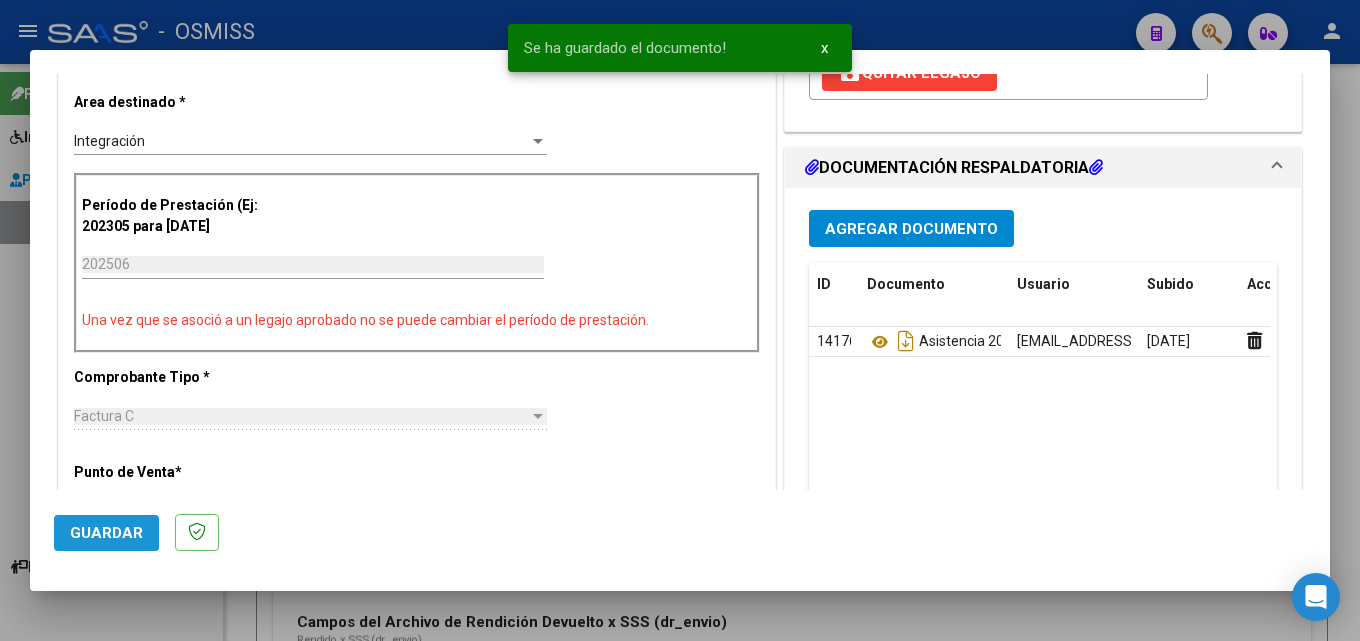 click on "Guardar" 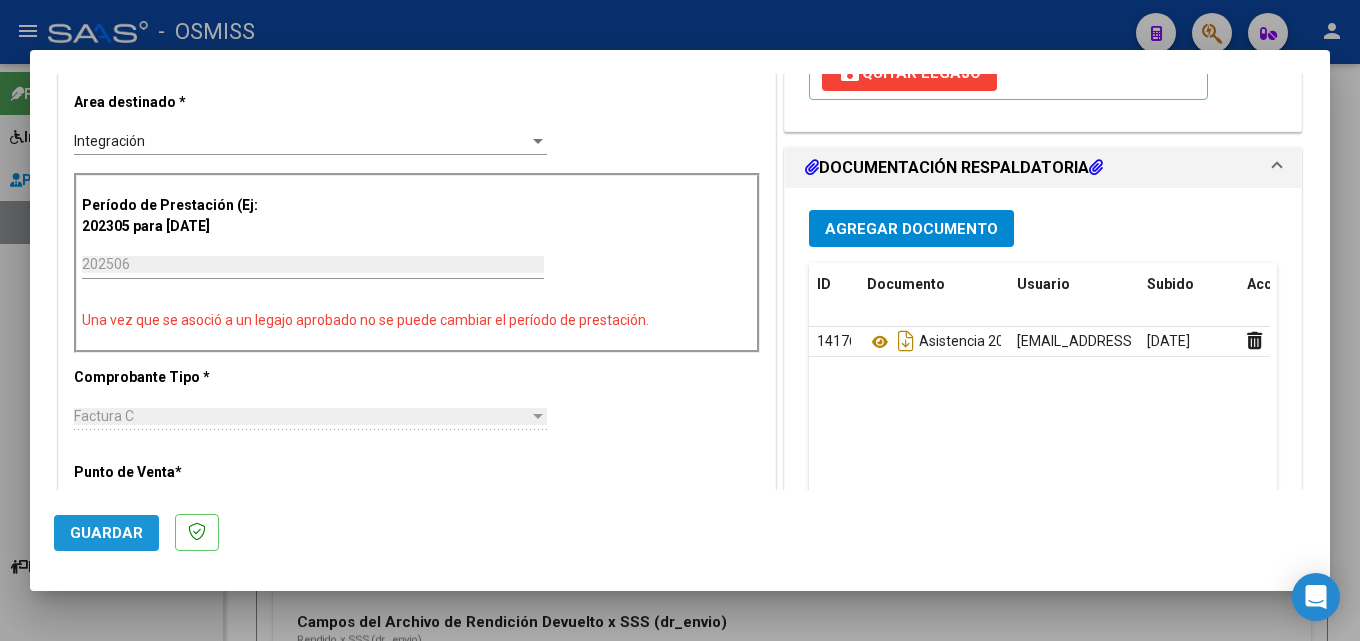 click on "Guardar" 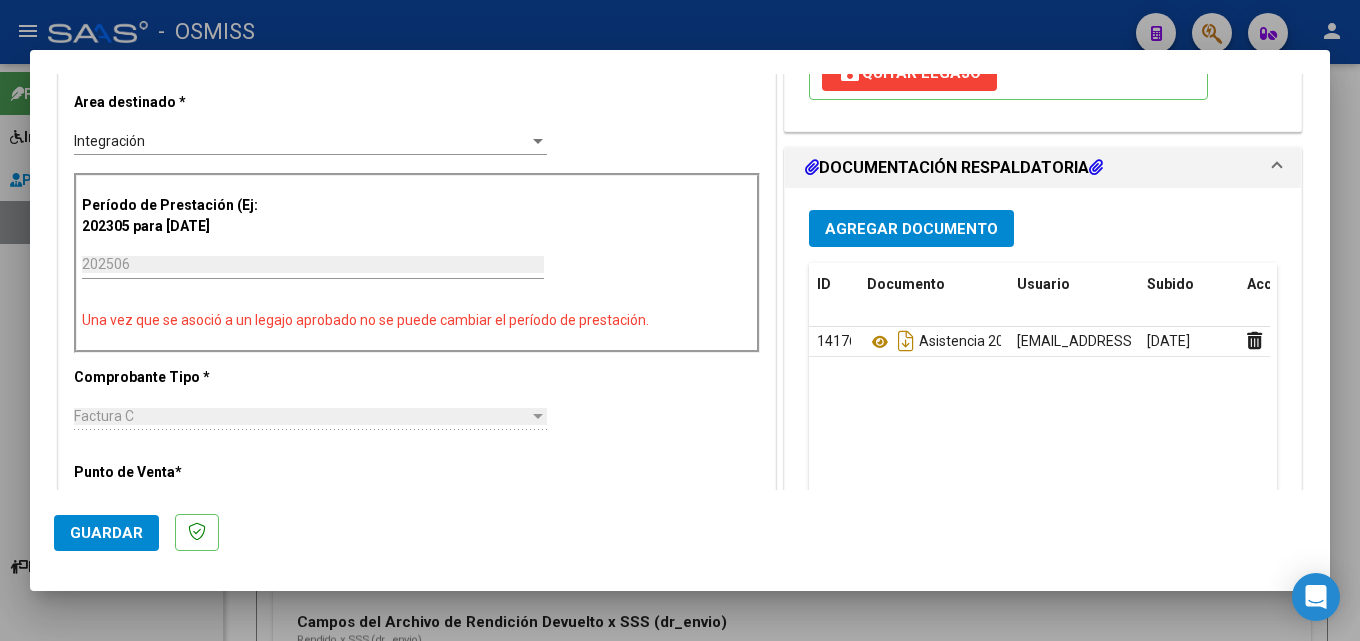 click at bounding box center (680, 320) 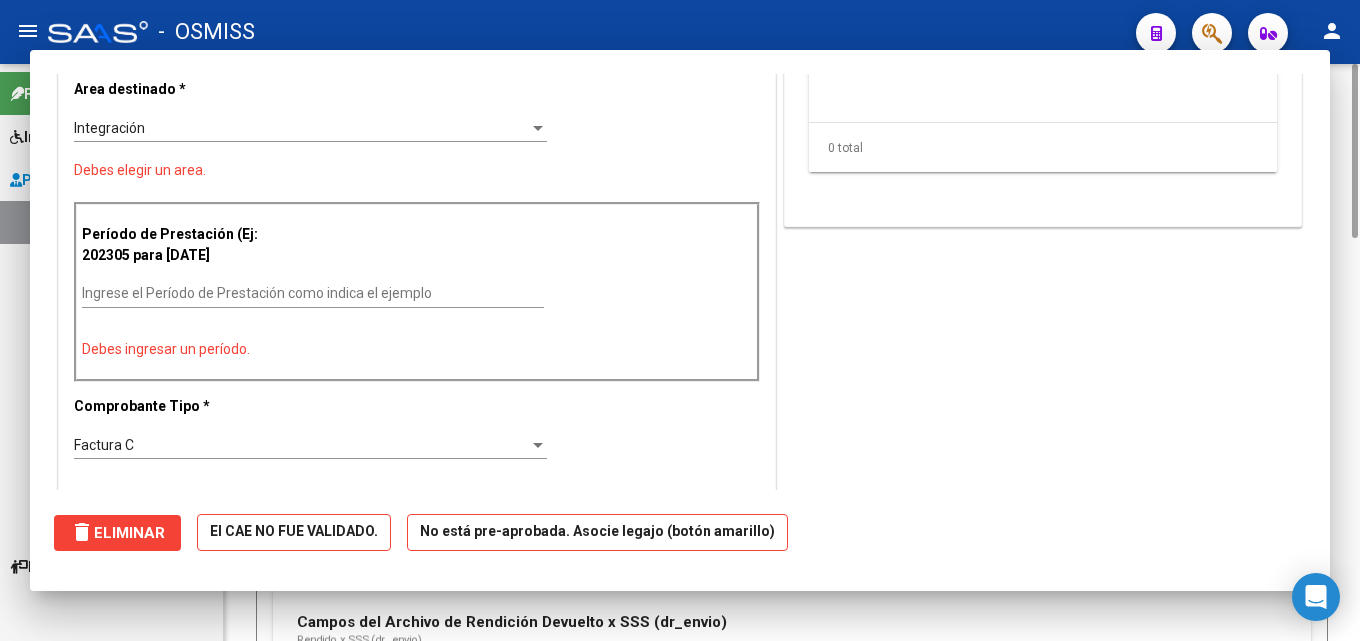 scroll, scrollTop: 0, scrollLeft: 0, axis: both 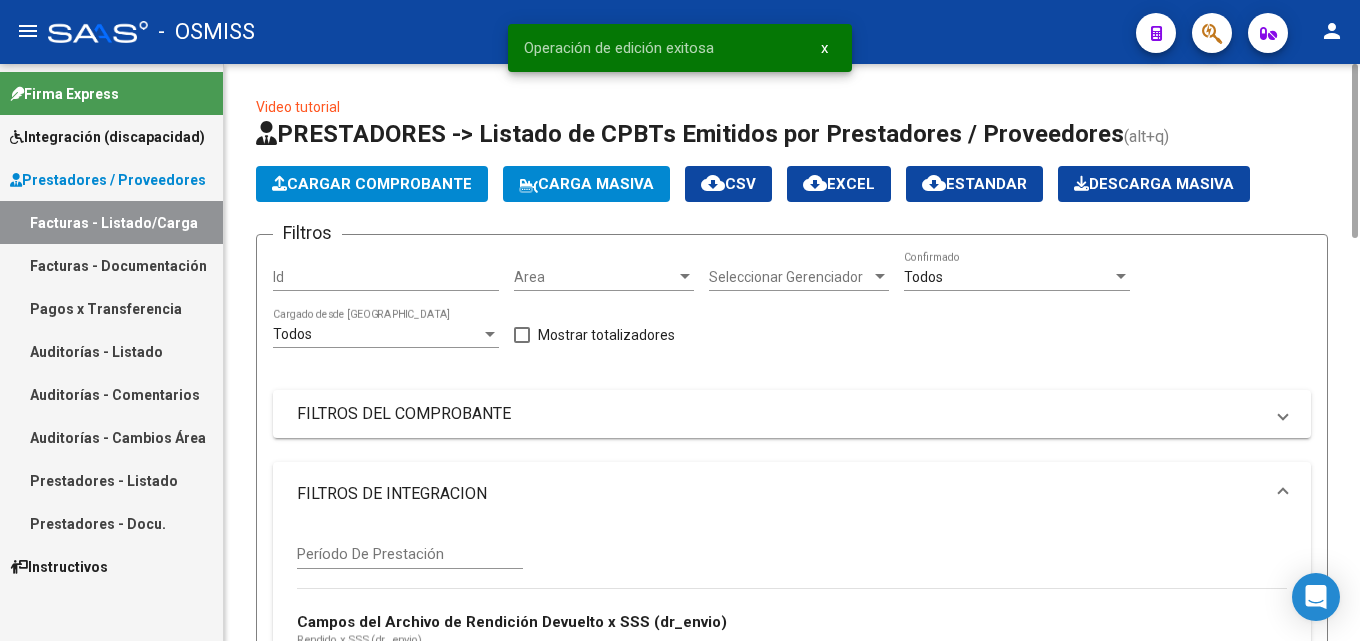 click on "Cargar Comprobante" 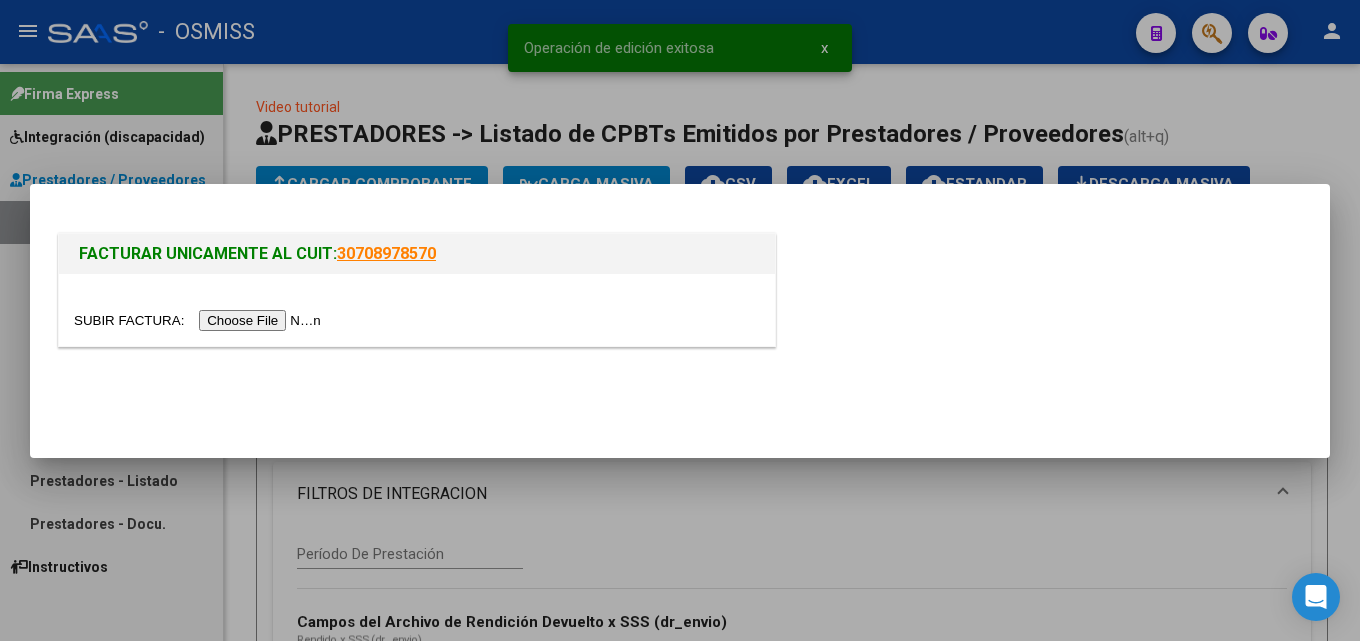click at bounding box center (200, 320) 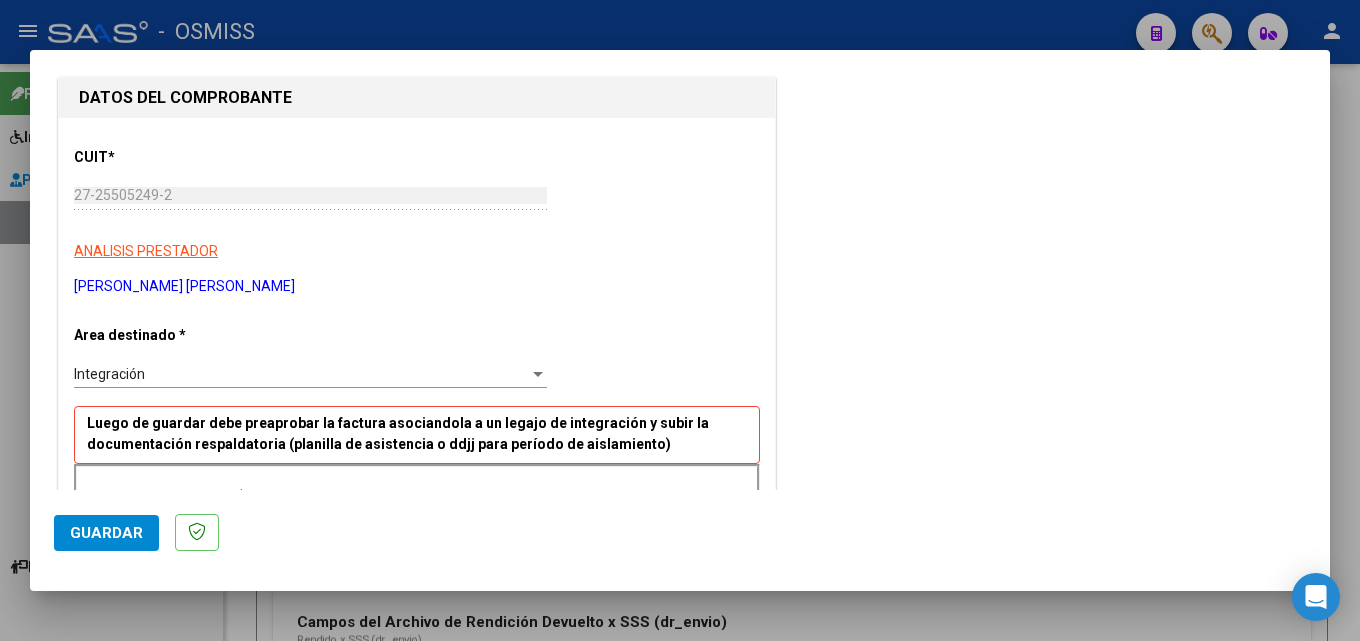 scroll, scrollTop: 400, scrollLeft: 0, axis: vertical 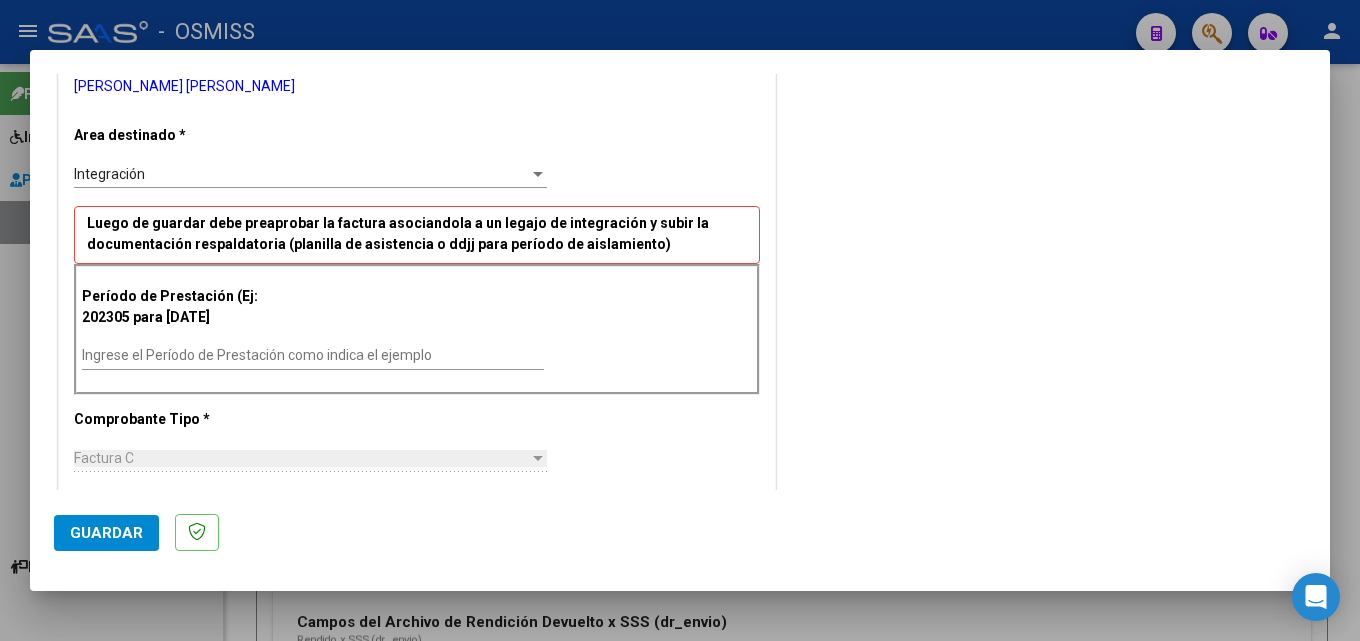 click on "Ingrese el Período de Prestación como indica el ejemplo" at bounding box center (313, 356) 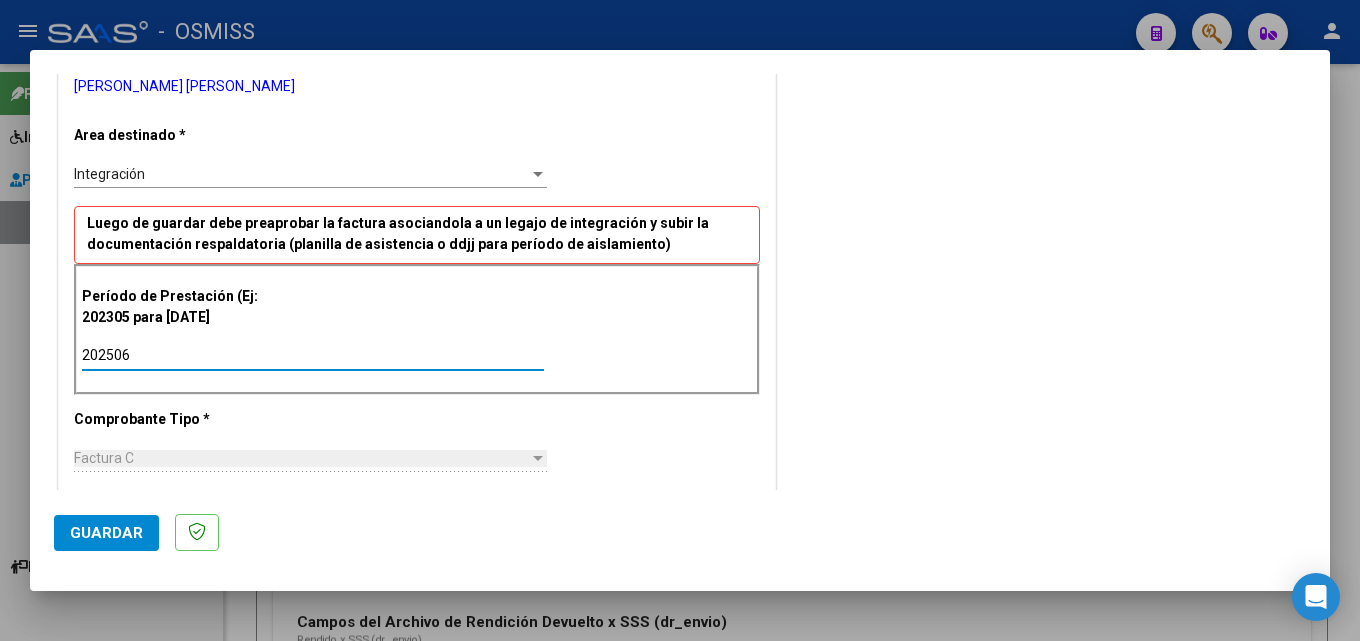 type on "202506" 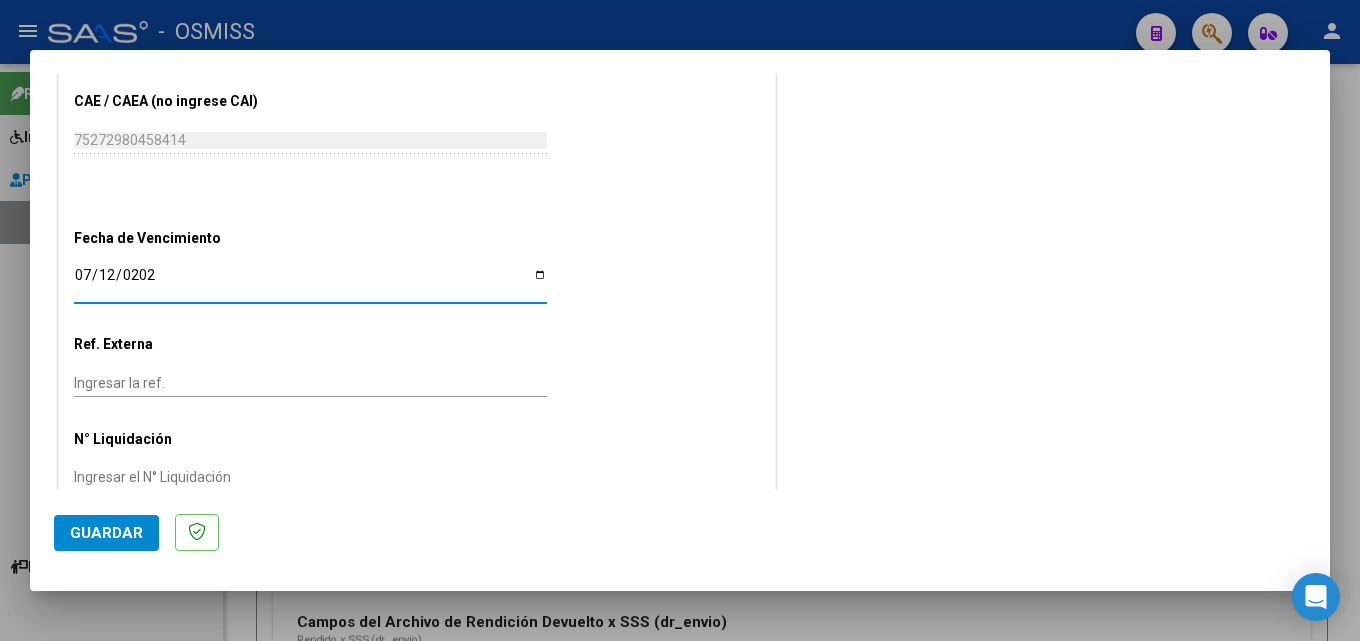 type on "[DATE]" 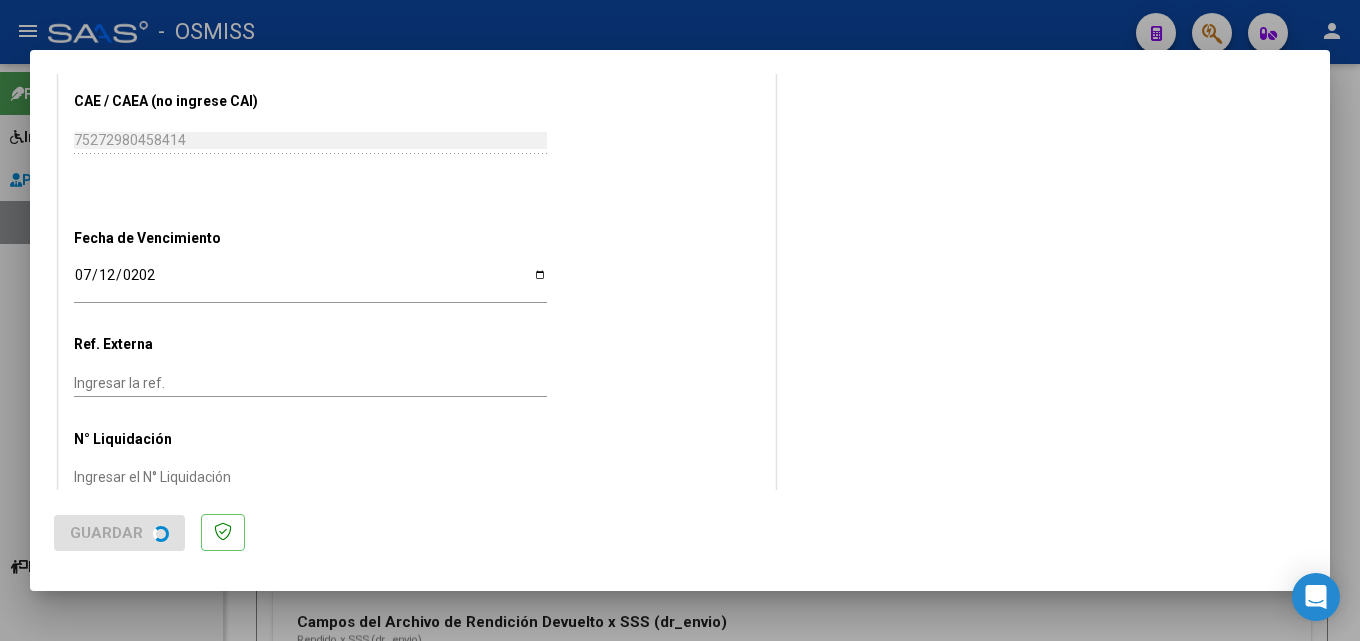 scroll, scrollTop: 0, scrollLeft: 0, axis: both 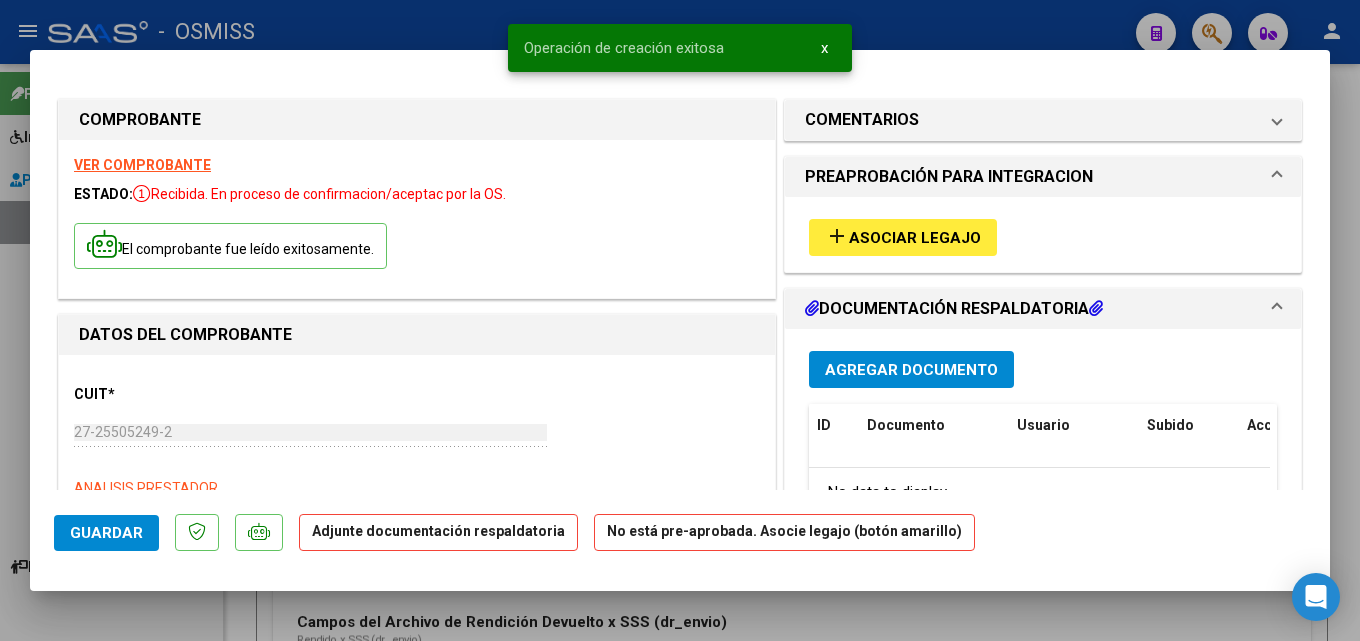 click on "Asociar Legajo" at bounding box center [915, 238] 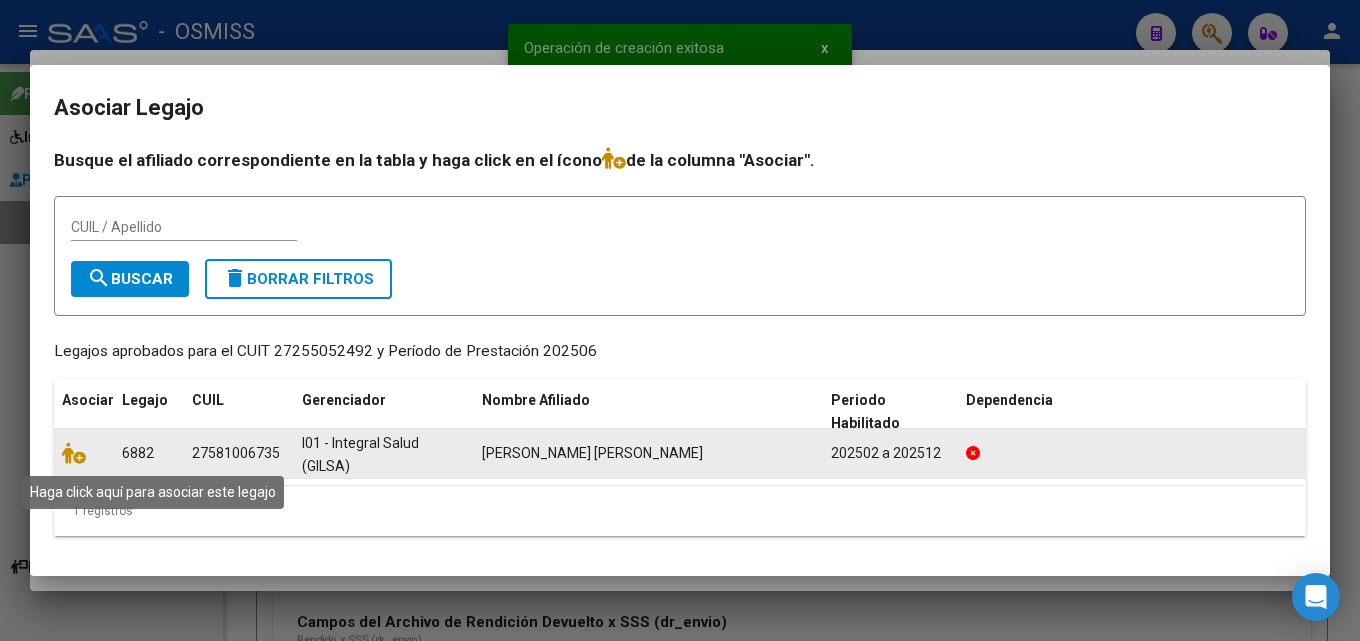 drag, startPoint x: 72, startPoint y: 457, endPoint x: 88, endPoint y: 441, distance: 22.627417 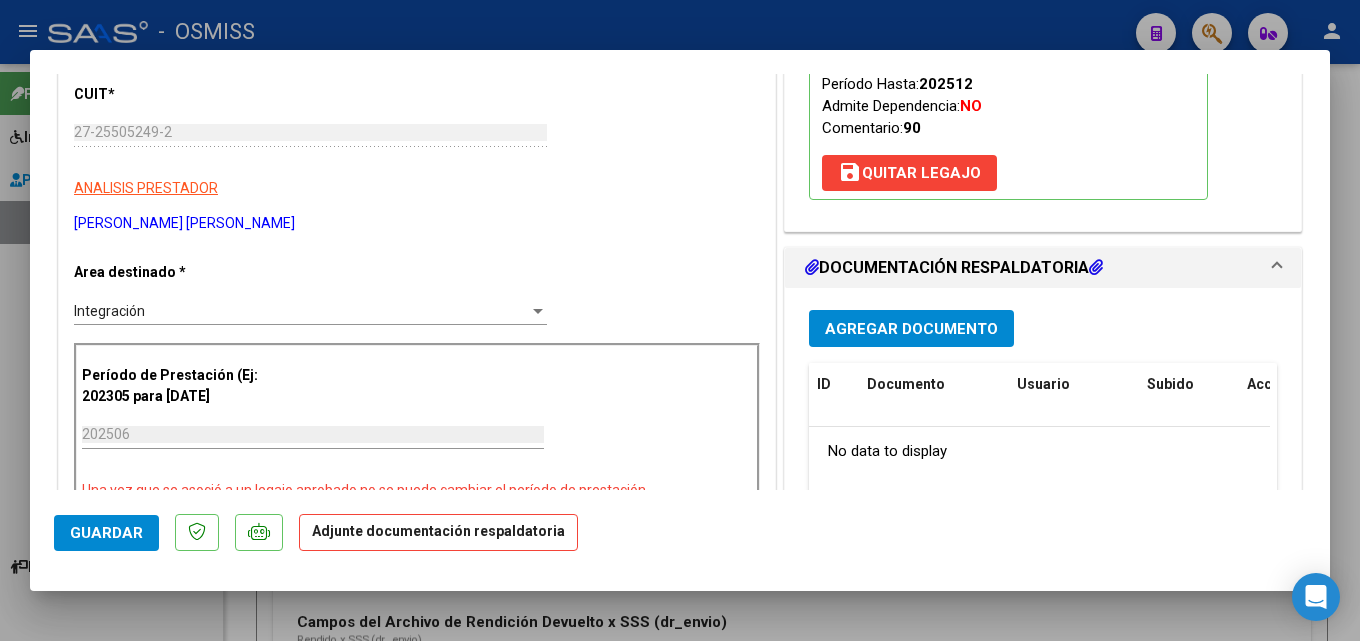 scroll, scrollTop: 400, scrollLeft: 0, axis: vertical 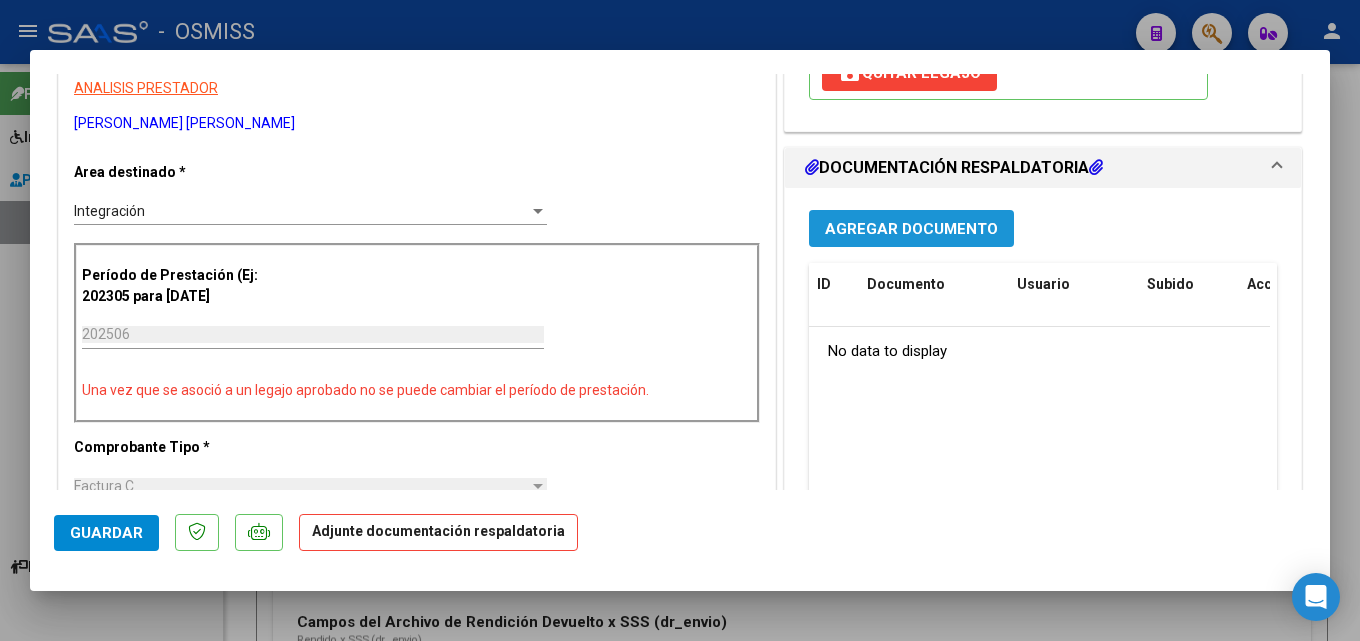 click on "Agregar Documento" at bounding box center (911, 229) 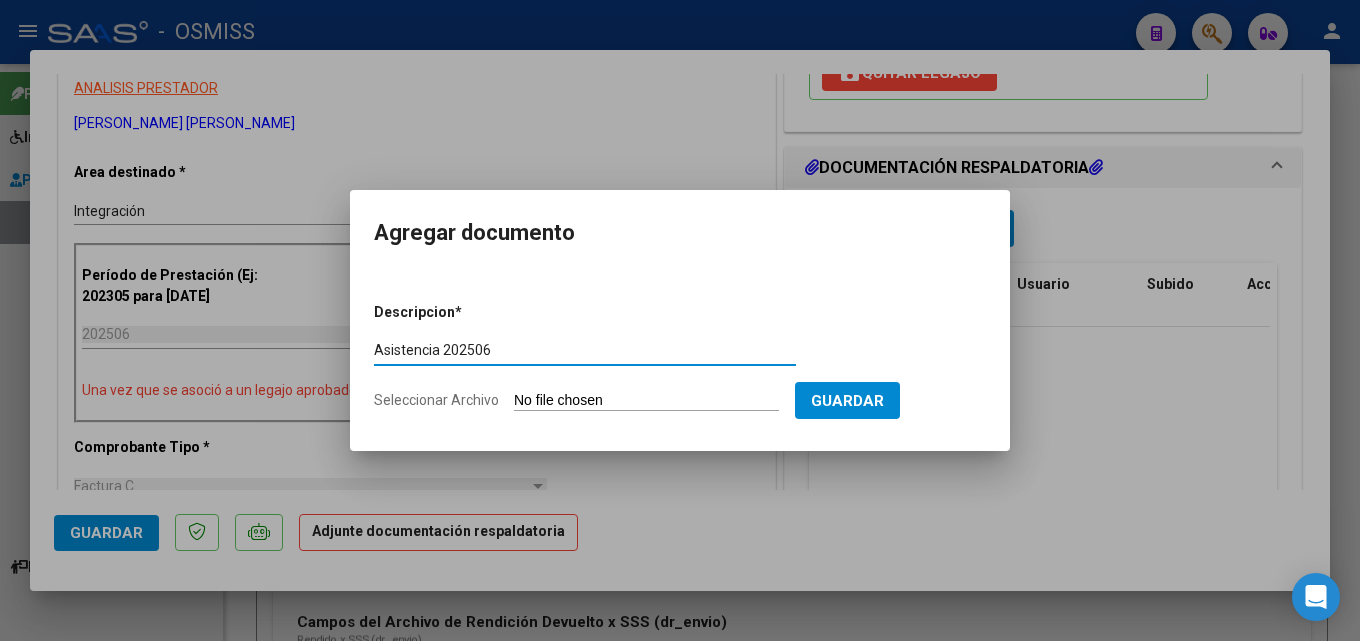 type on "Asistencia 202506" 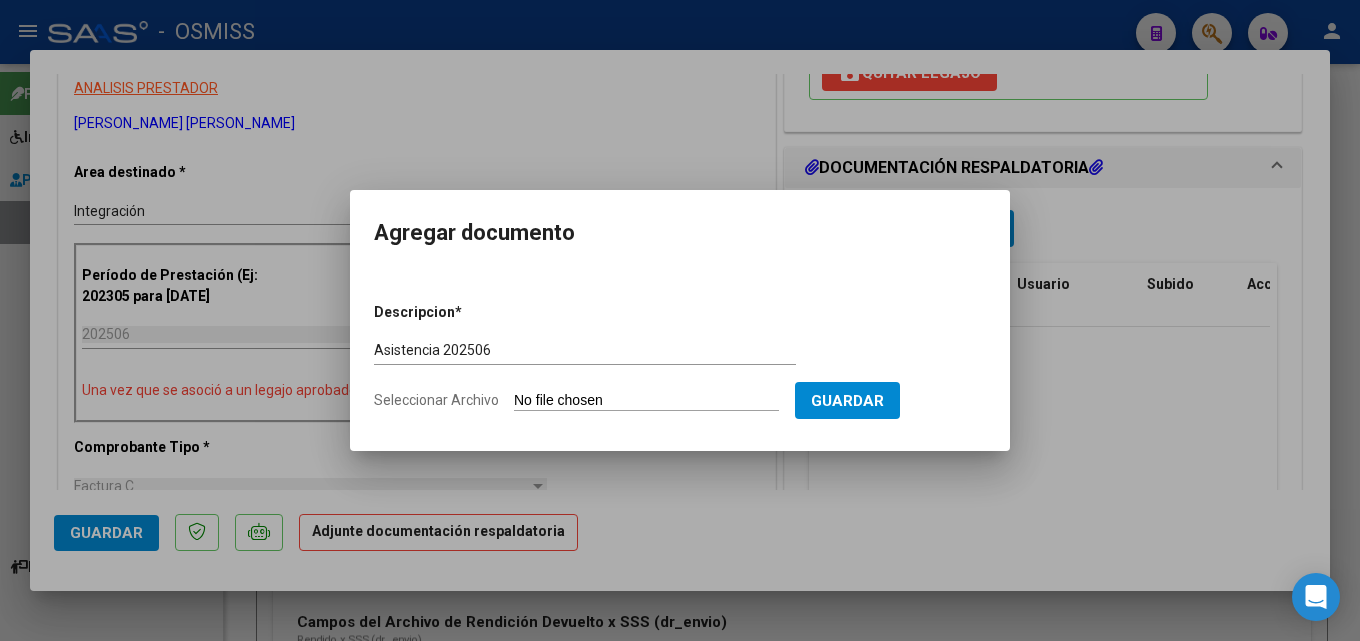 click on "Seleccionar Archivo" at bounding box center [646, 401] 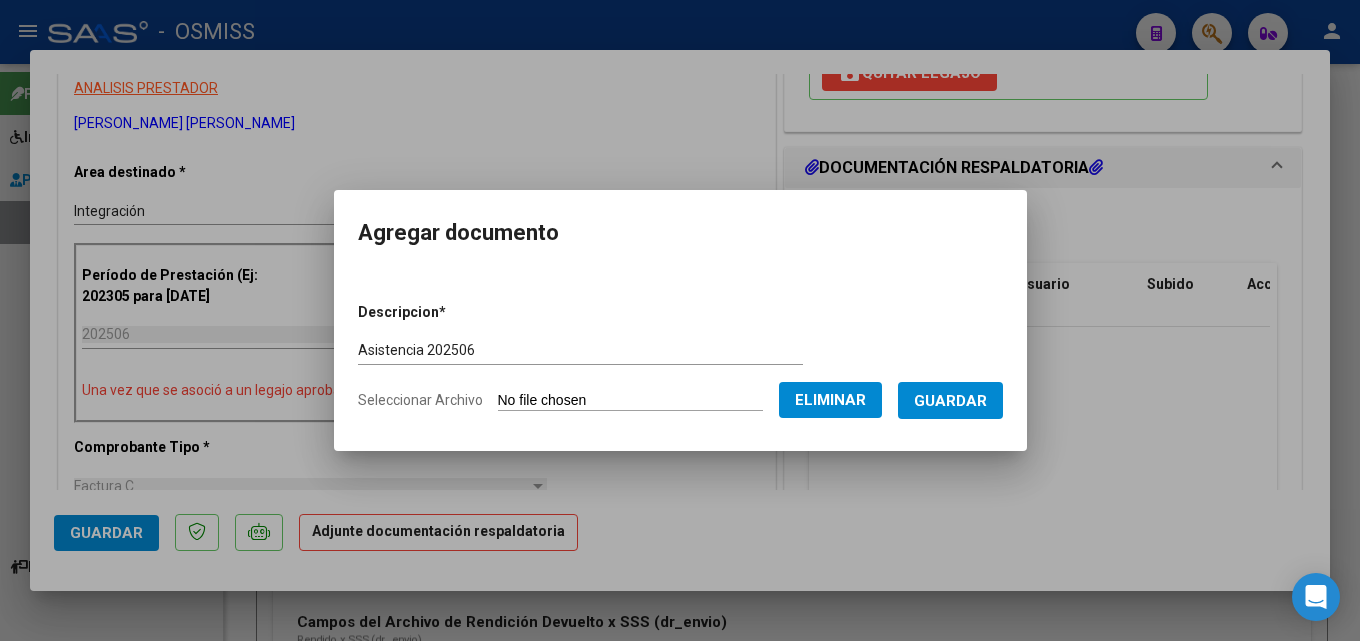 click on "Guardar" at bounding box center (950, 401) 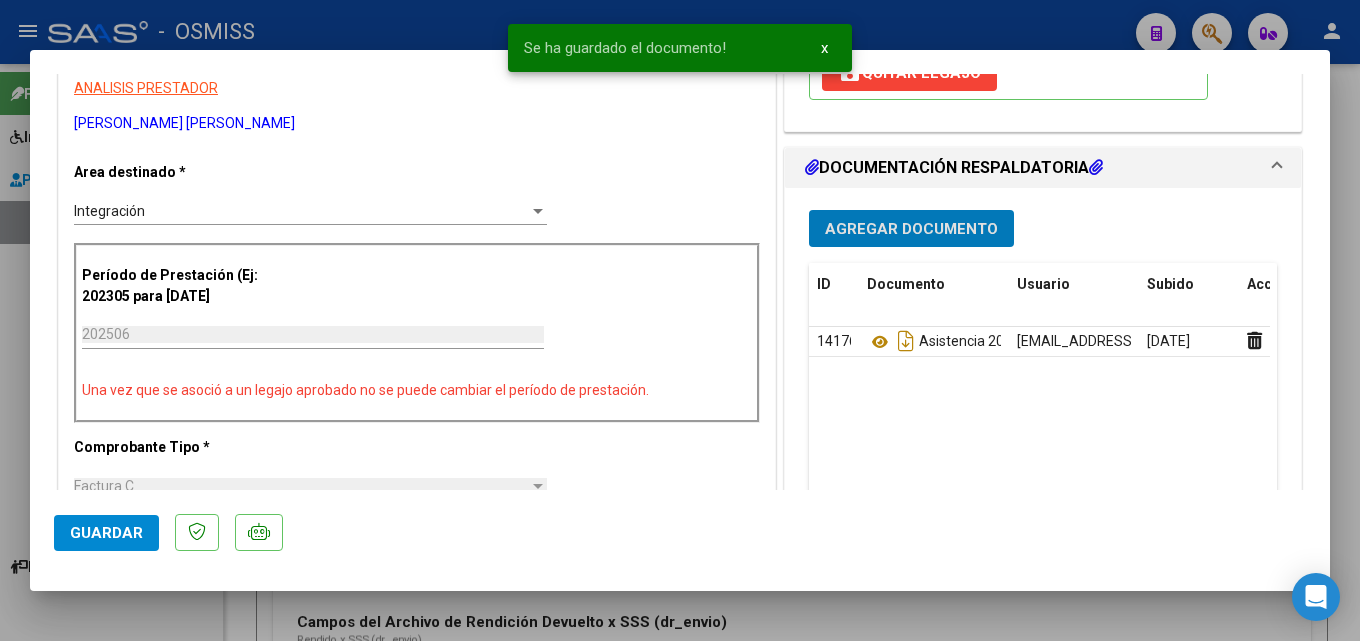 click on "Guardar" 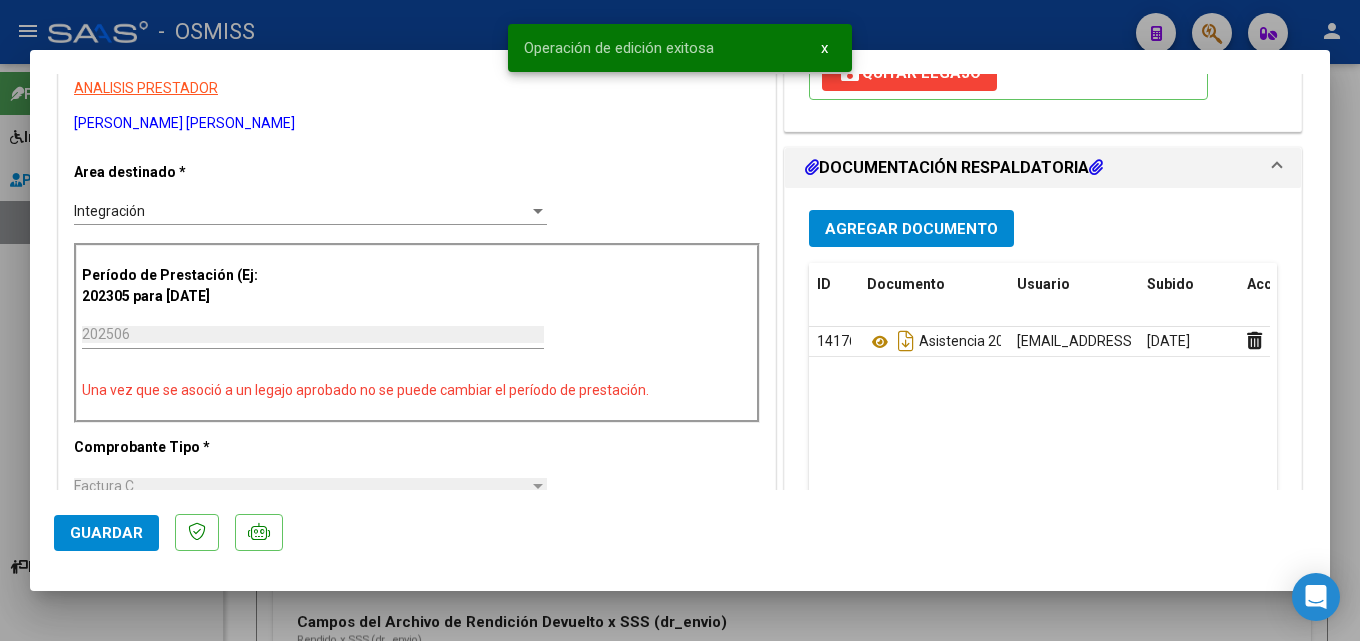 click at bounding box center (680, 320) 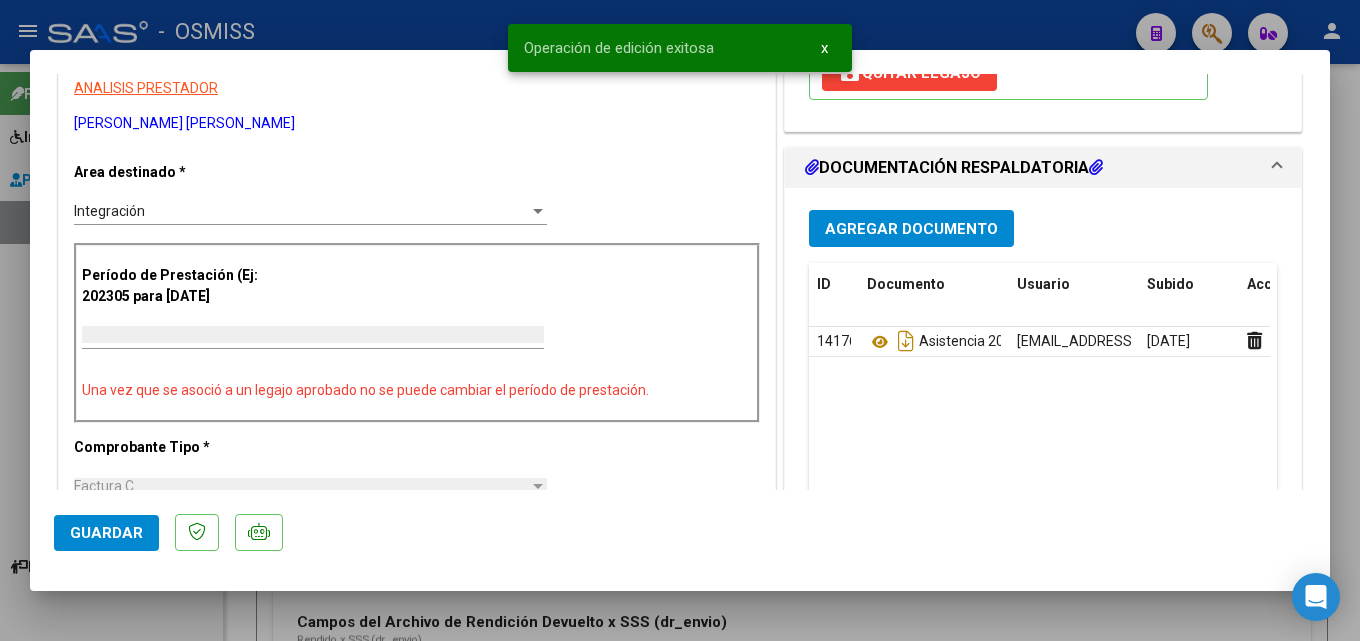 scroll, scrollTop: 0, scrollLeft: 0, axis: both 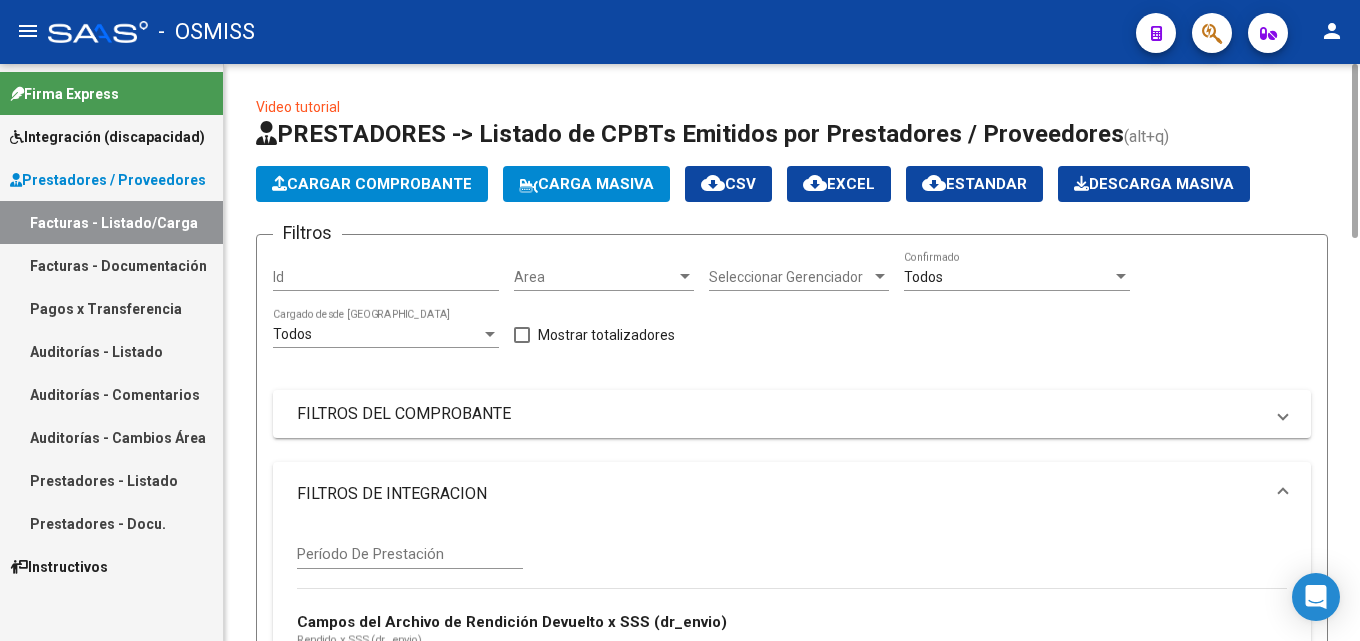 click on "Cargar Comprobante" 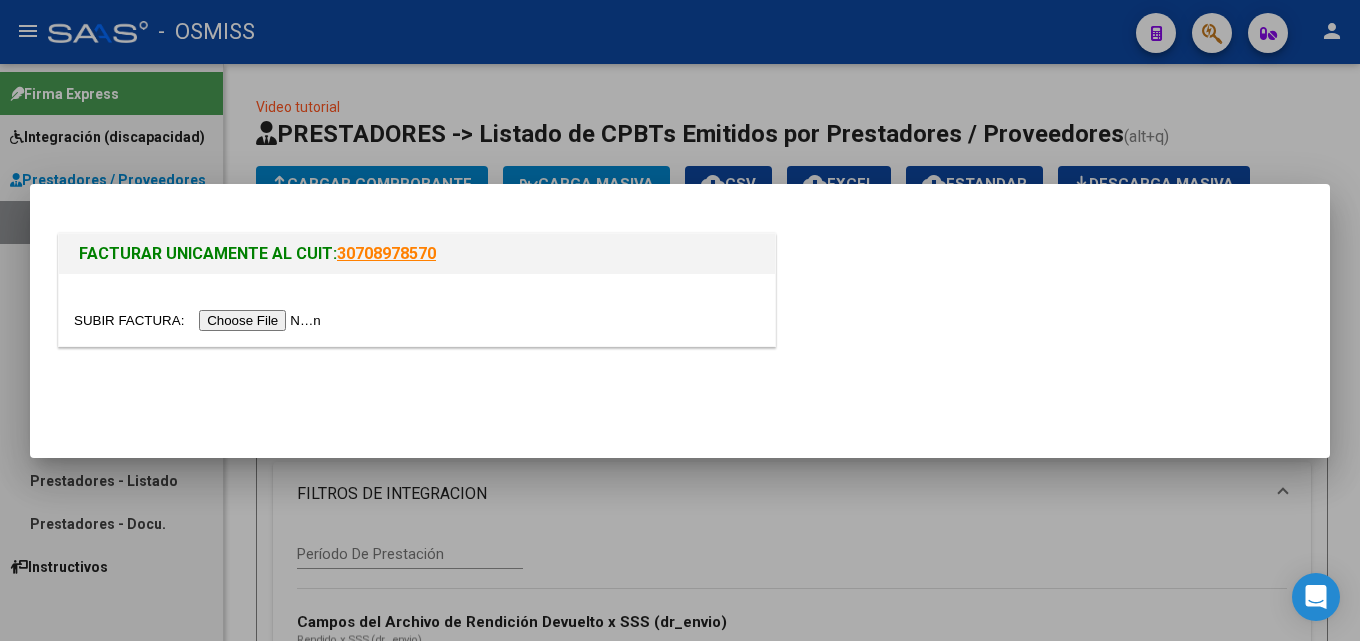 click at bounding box center (200, 320) 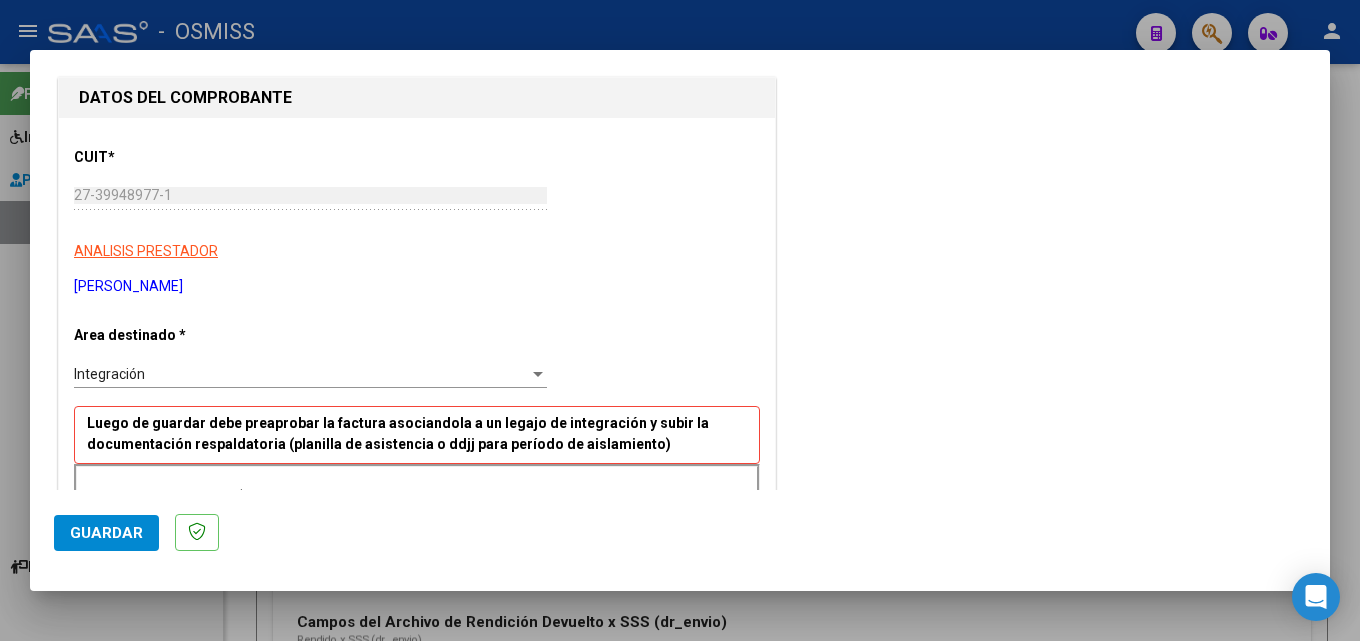 scroll, scrollTop: 400, scrollLeft: 0, axis: vertical 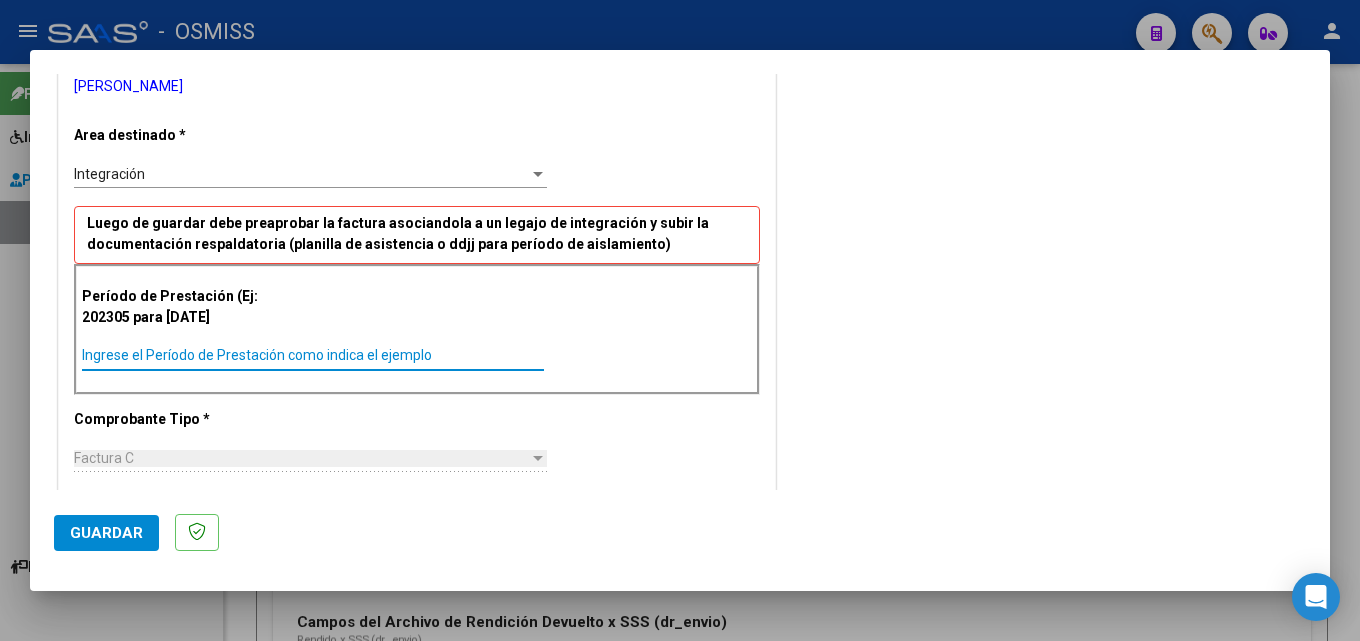 click on "Ingrese el Período de Prestación como indica el ejemplo" at bounding box center [313, 355] 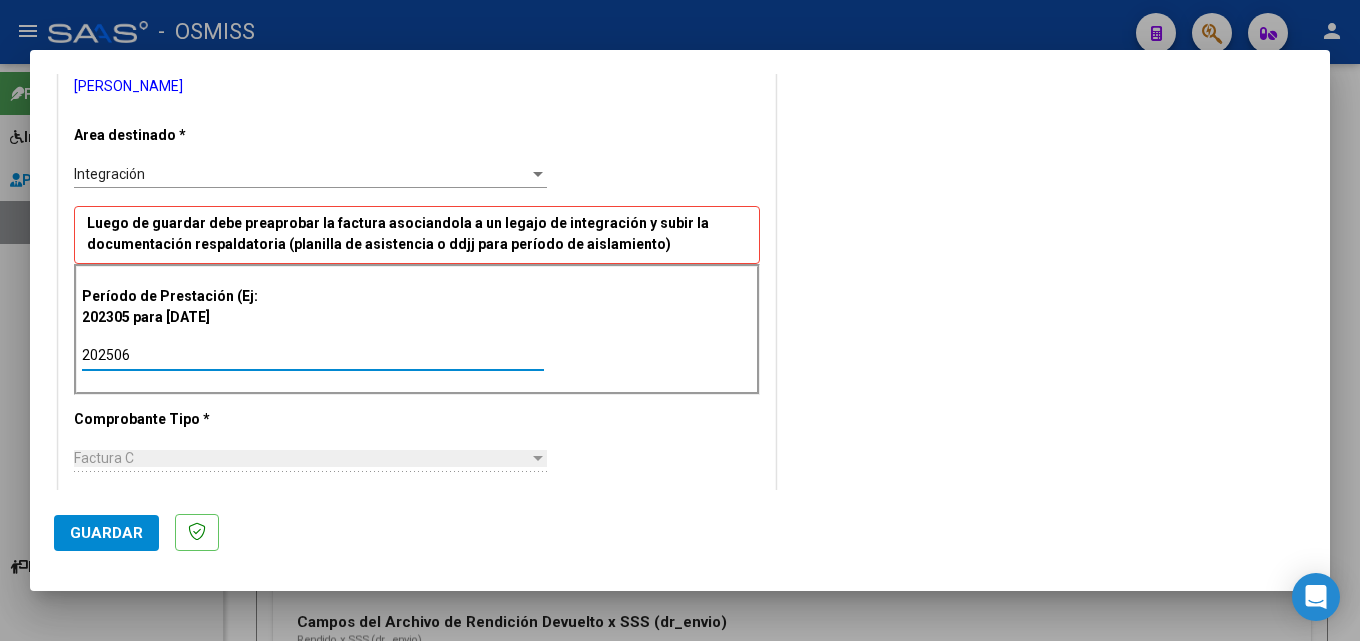 type on "202506" 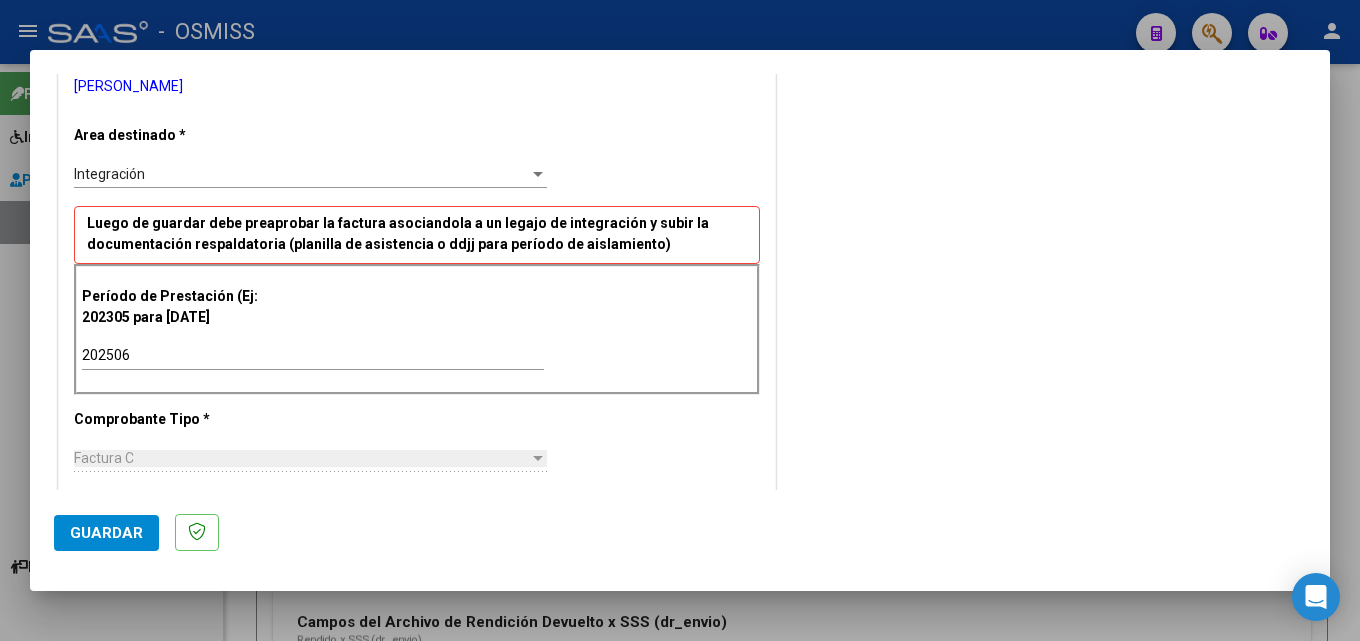 scroll, scrollTop: 1202, scrollLeft: 0, axis: vertical 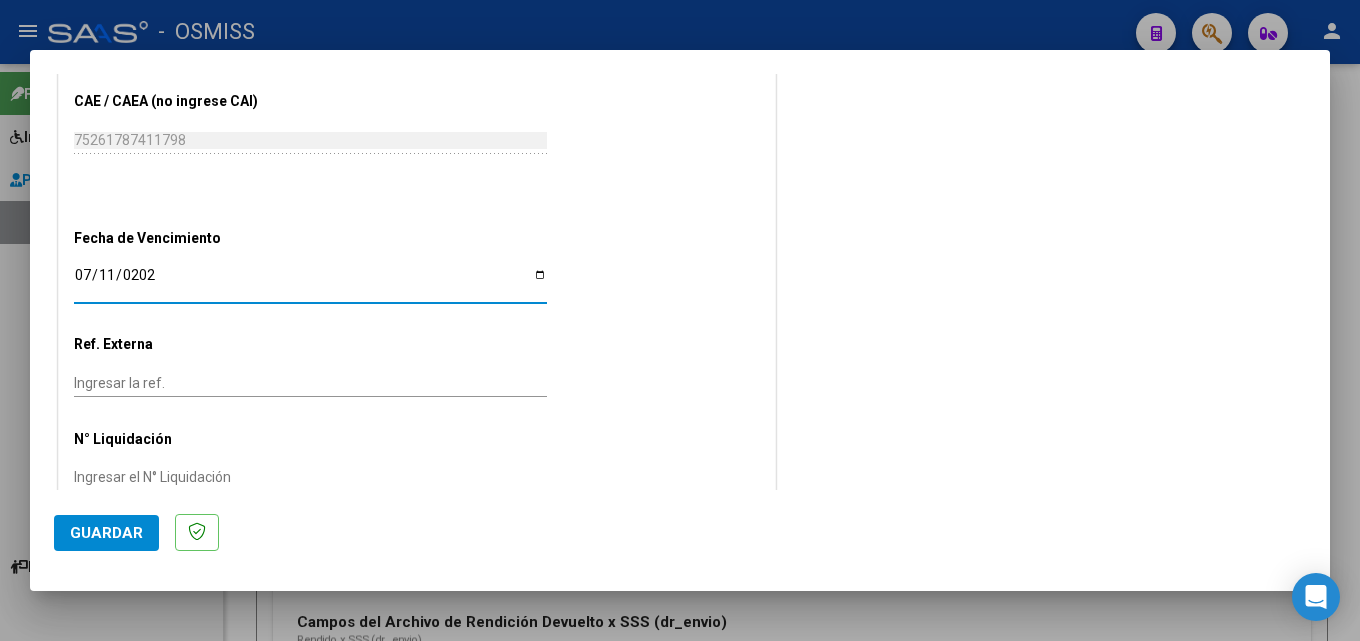 type on "[DATE]" 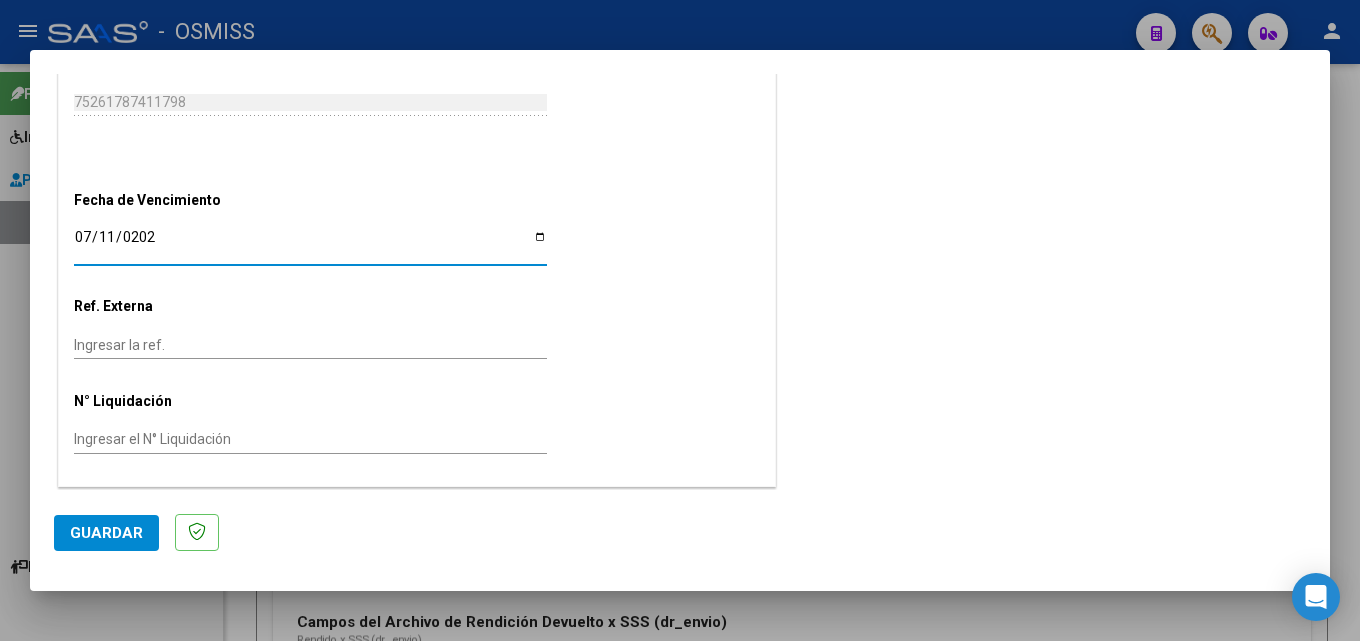 click on "Guardar" 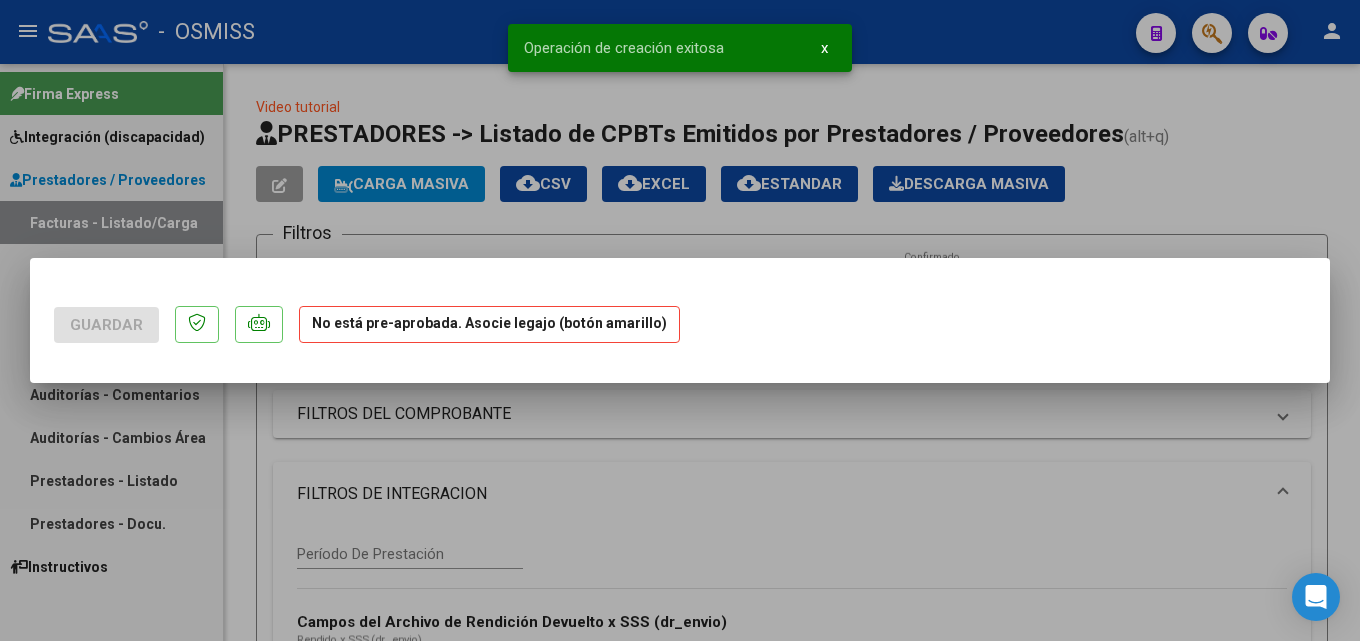 scroll, scrollTop: 0, scrollLeft: 0, axis: both 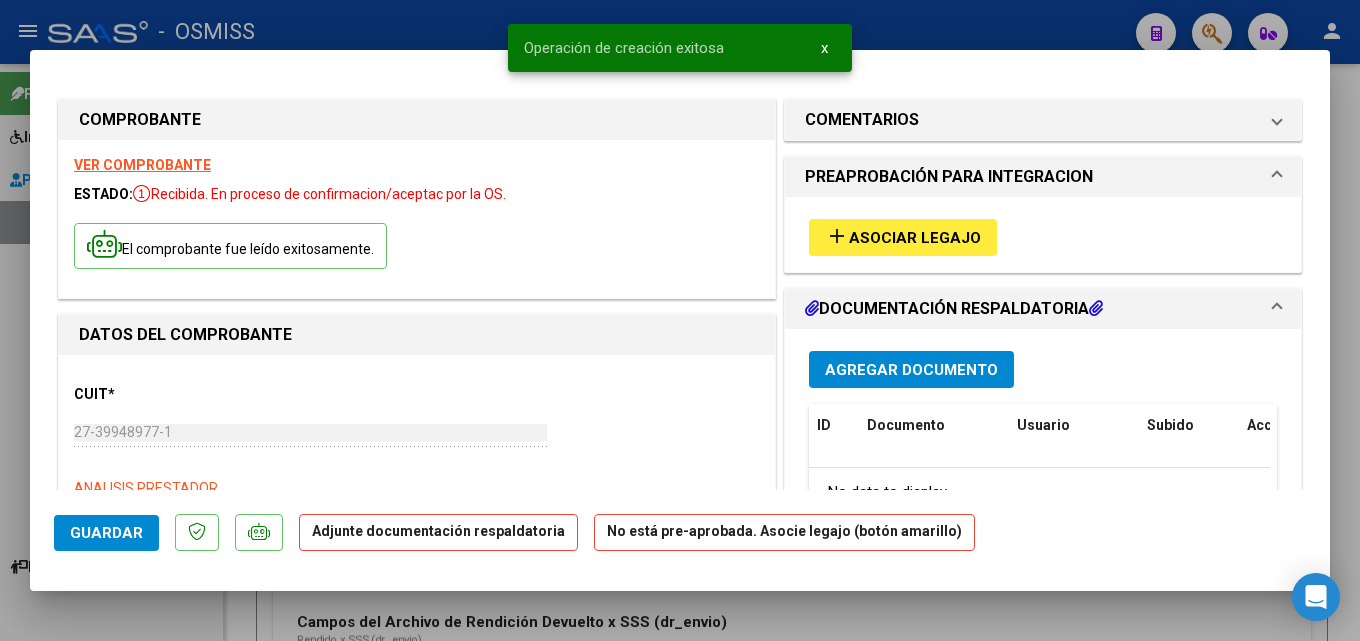 click on "Asociar Legajo" at bounding box center (915, 238) 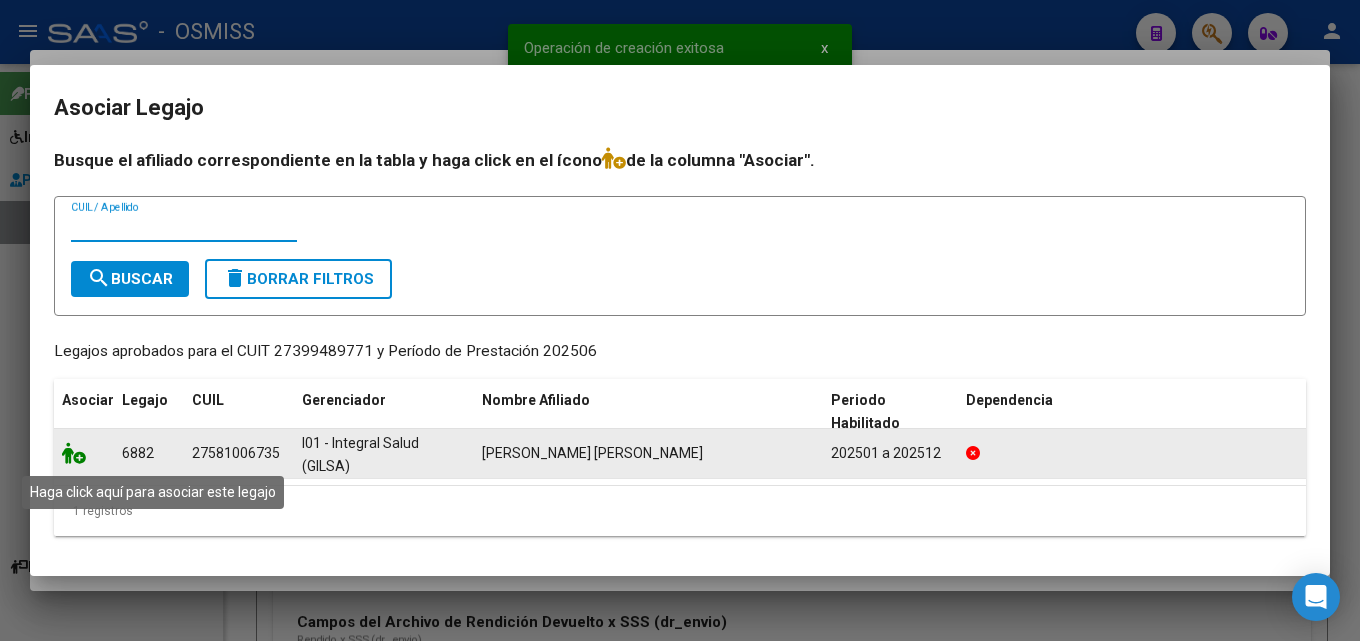 click 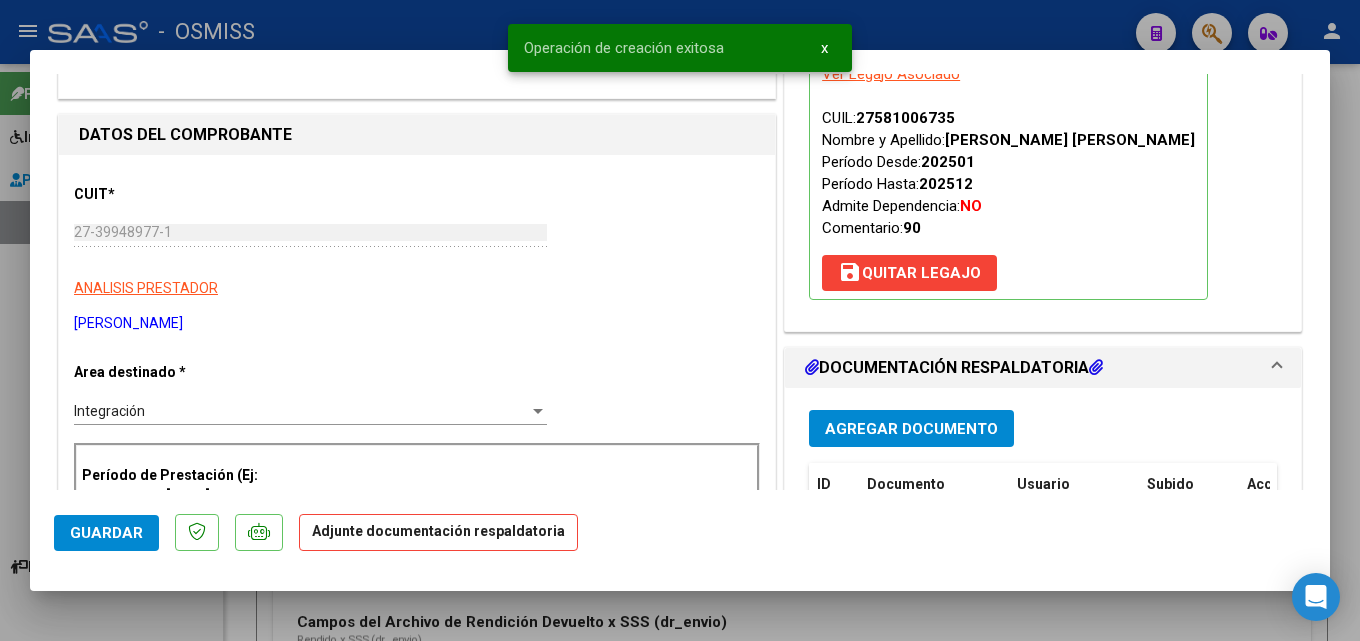 scroll, scrollTop: 300, scrollLeft: 0, axis: vertical 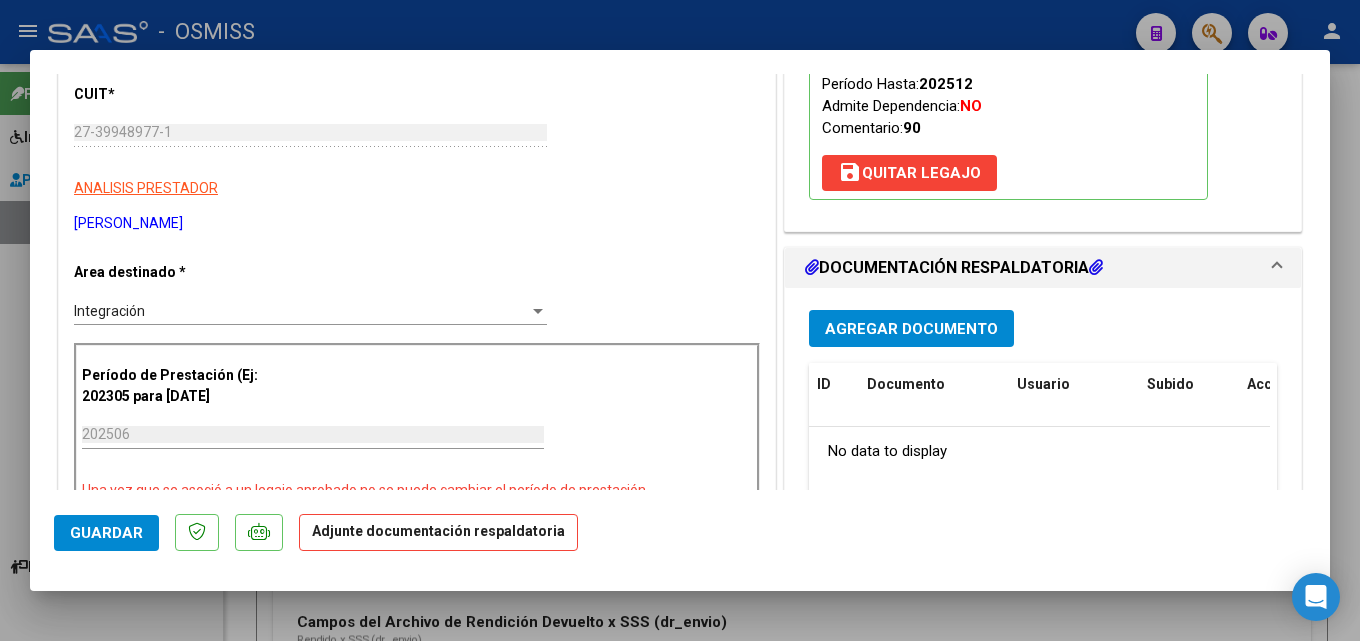 click on "Agregar Documento" at bounding box center [911, 329] 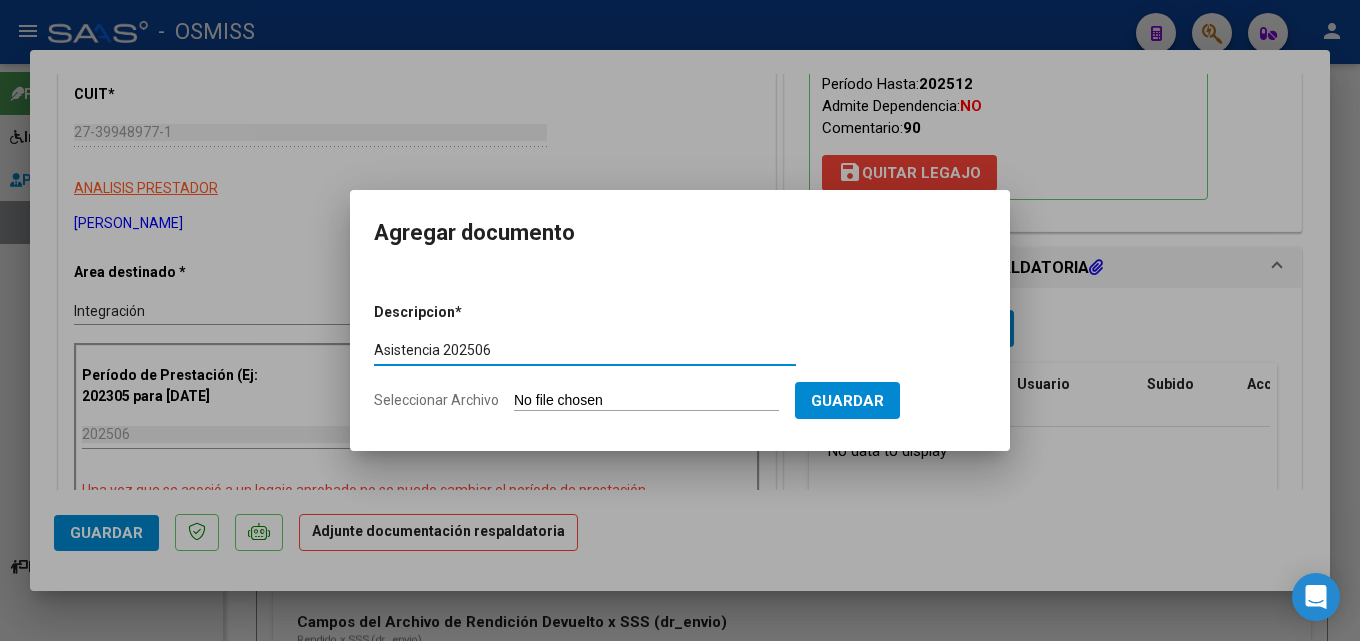 type on "Asistencia 202506" 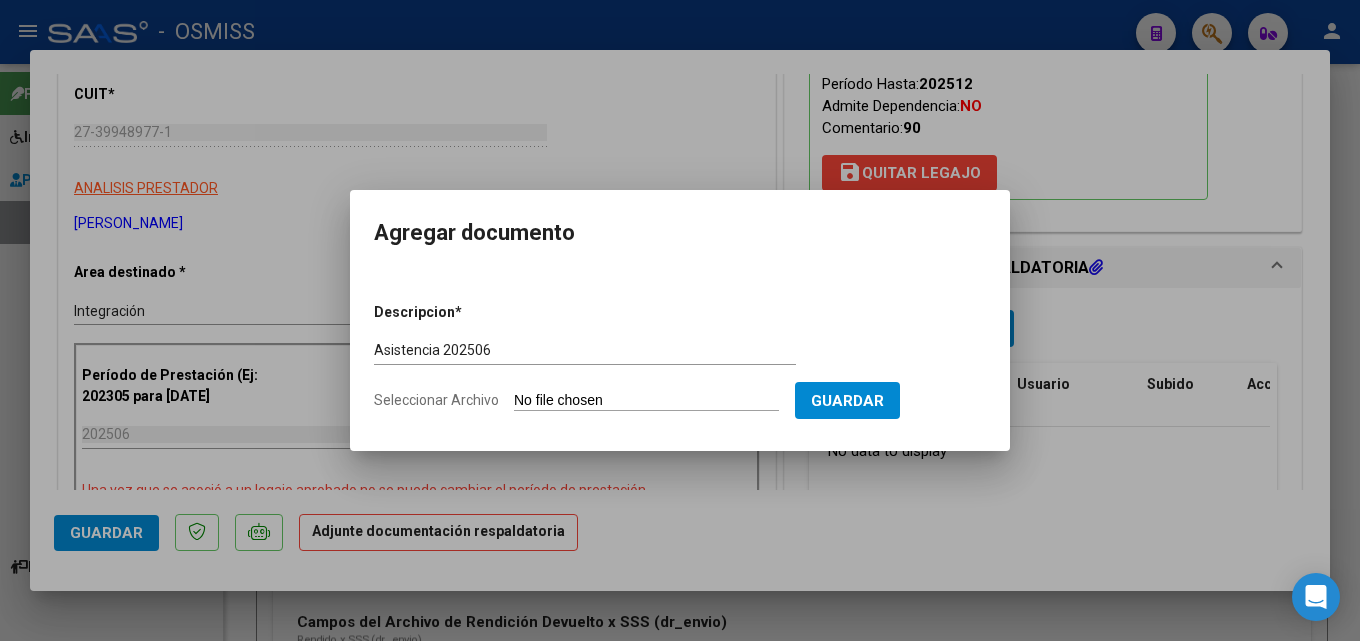 click on "Seleccionar Archivo" at bounding box center (646, 401) 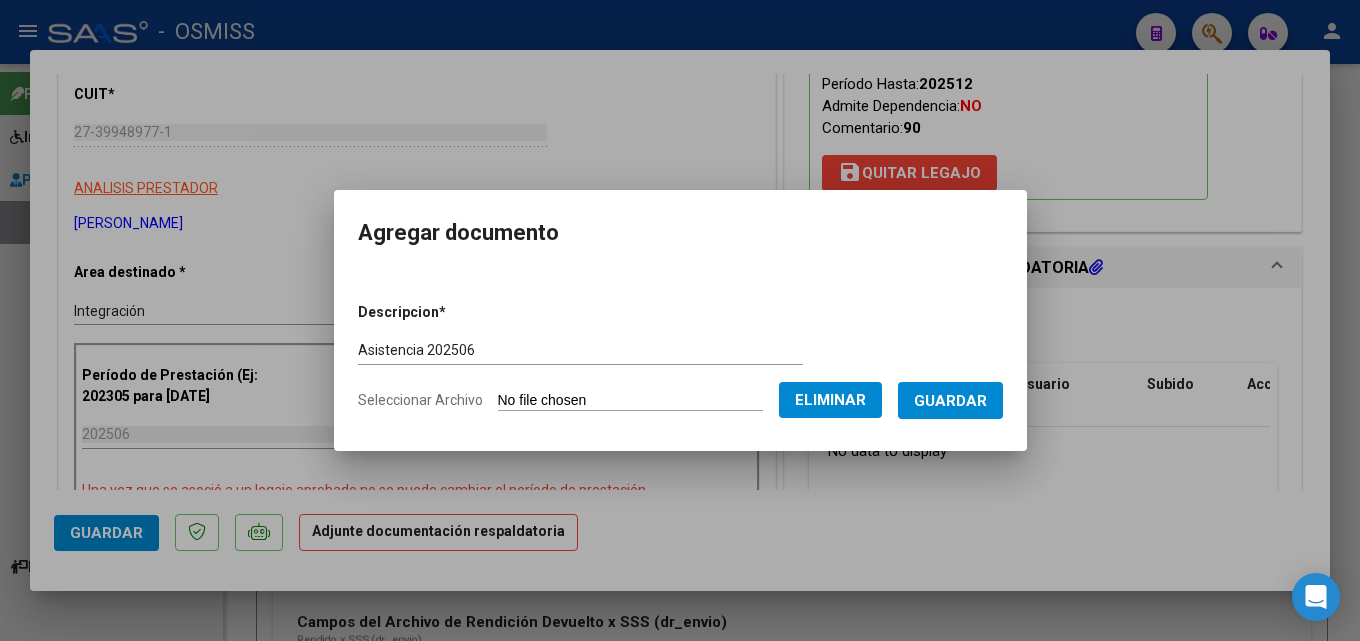 click on "Guardar" at bounding box center (950, 400) 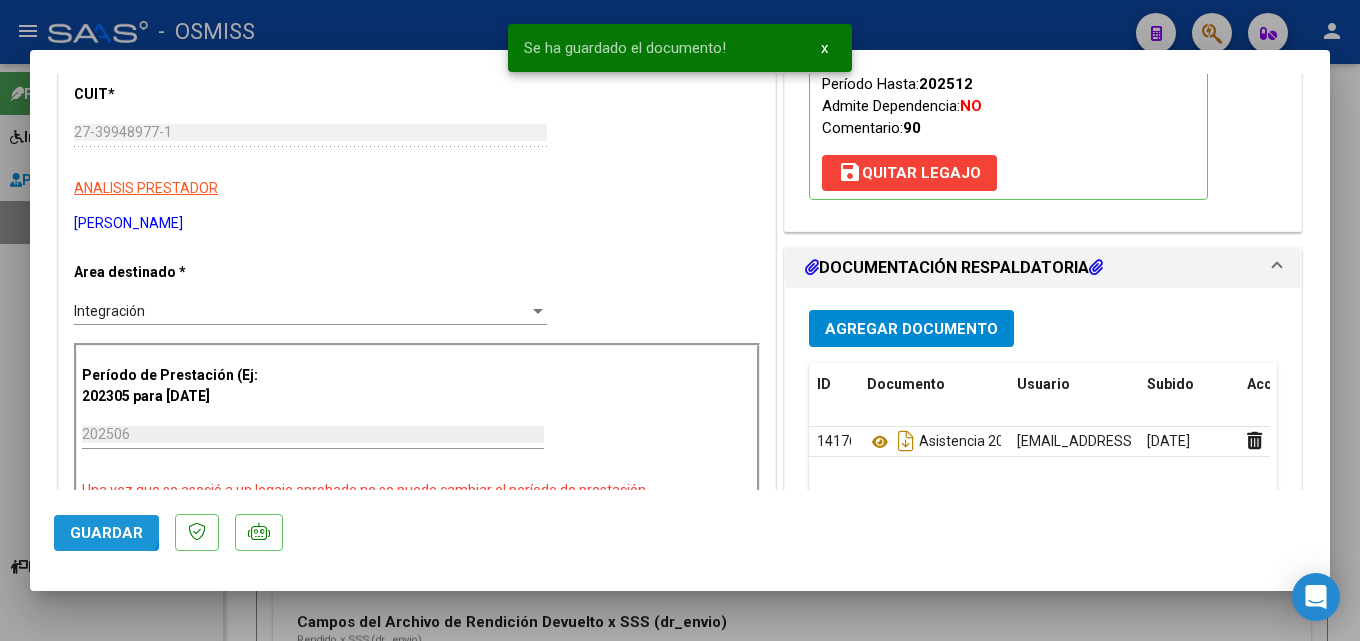 click on "Guardar" 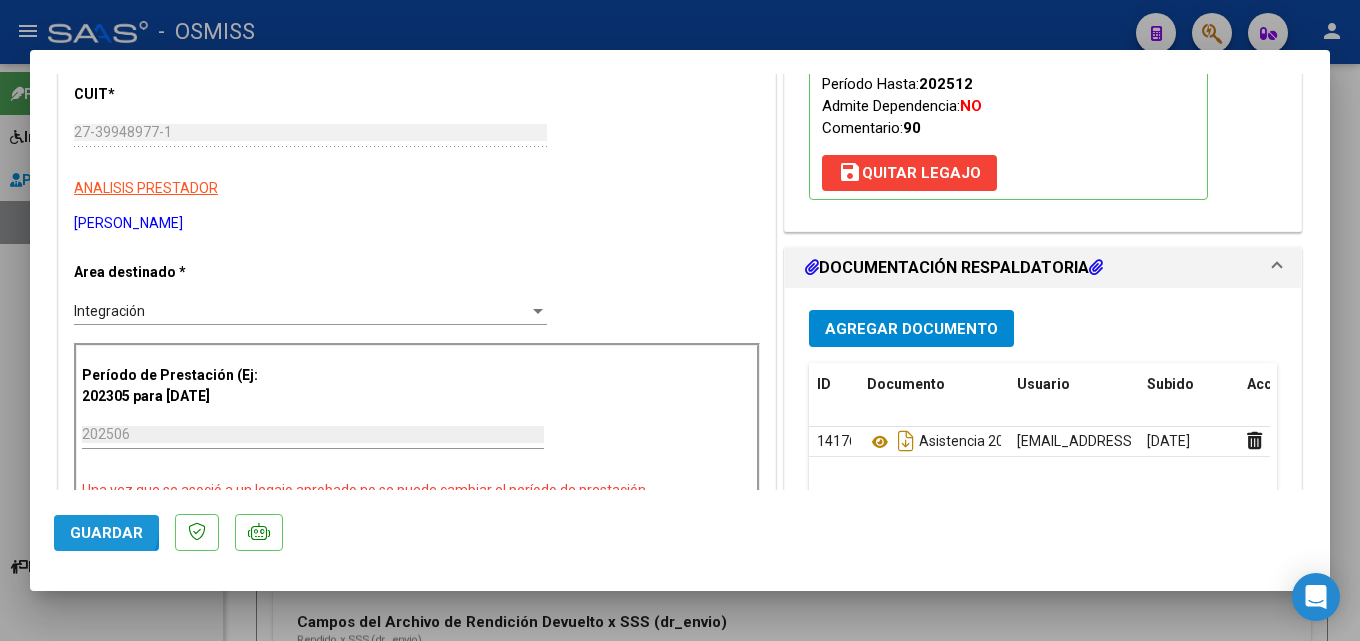 click on "Guardar" 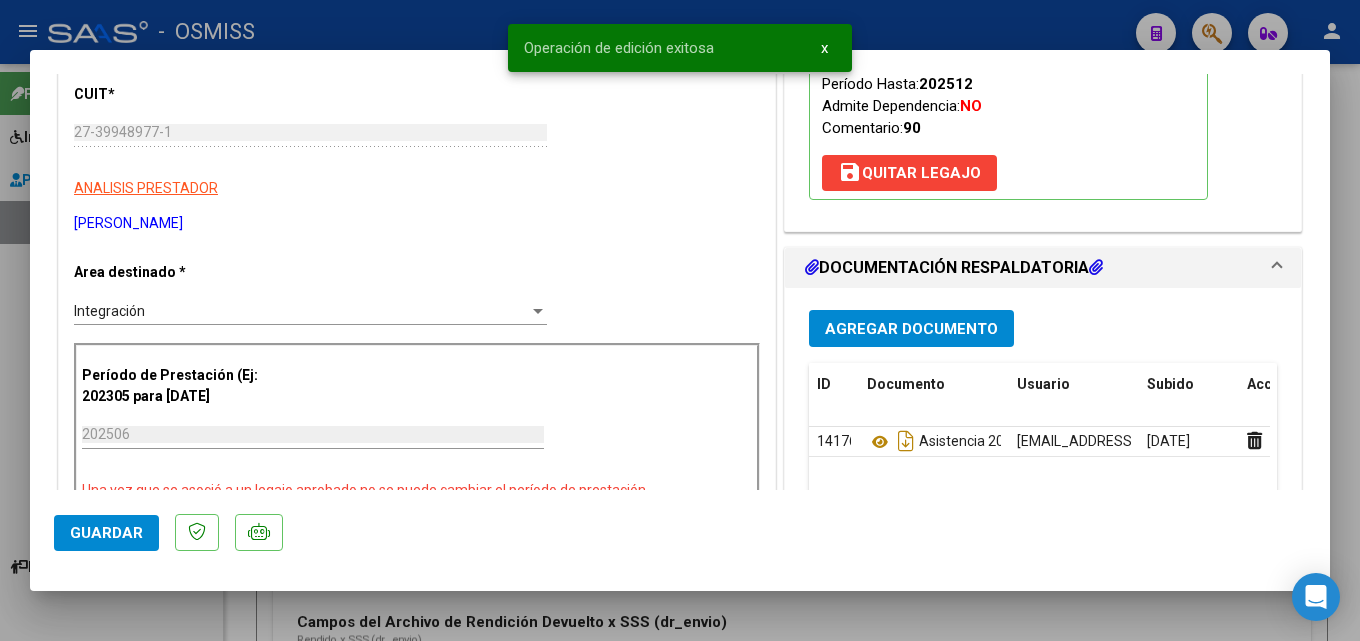 click at bounding box center (680, 320) 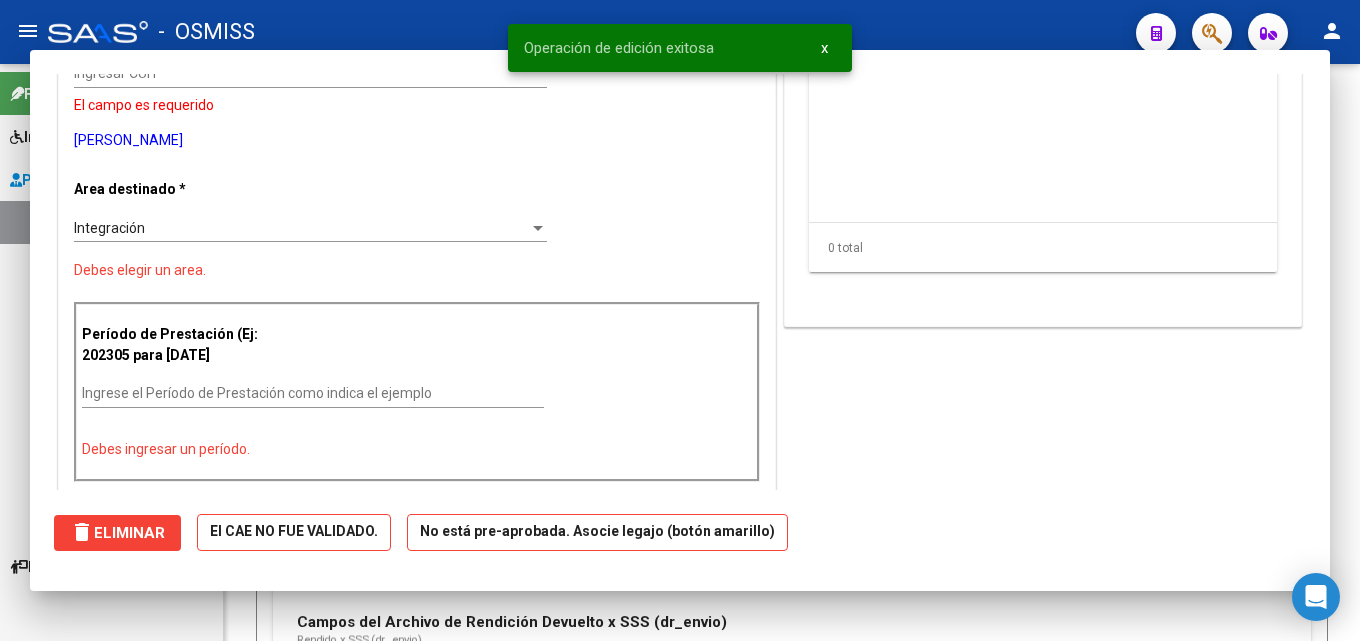 scroll, scrollTop: 0, scrollLeft: 0, axis: both 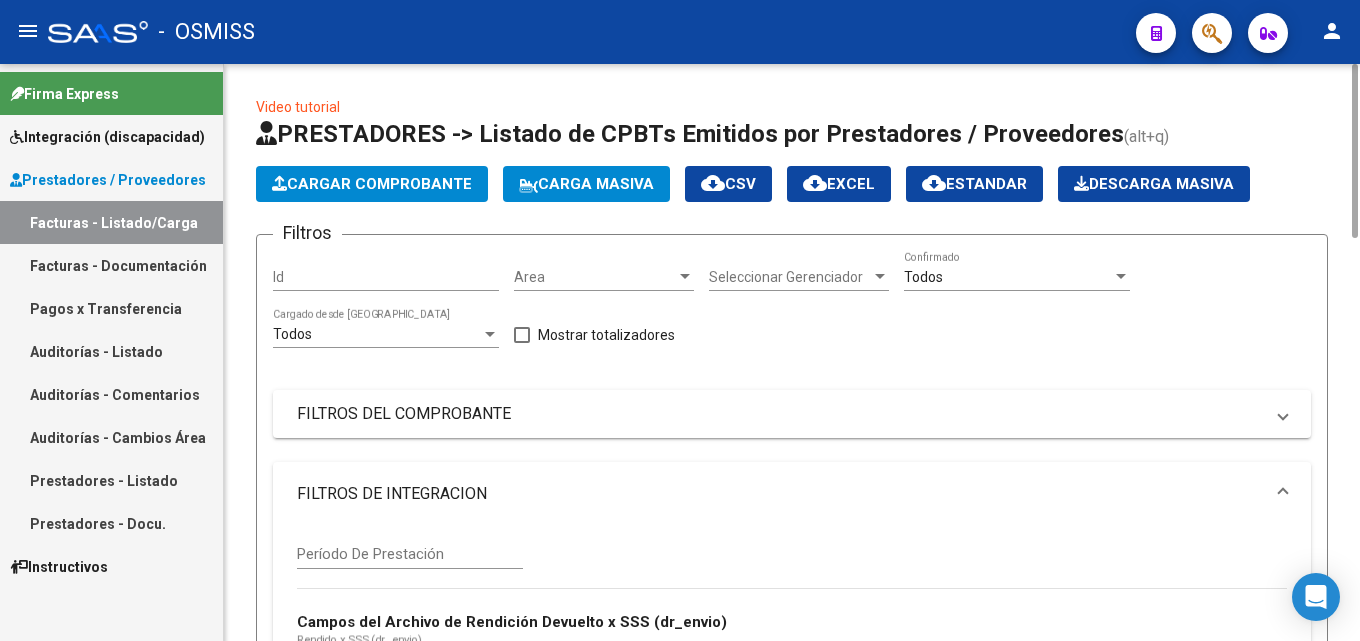 click on "Video tutorial   PRESTADORES -> Listado de CPBTs Emitidos por Prestadores / Proveedores (alt+q)   Cargar Comprobante
Carga Masiva  cloud_download  CSV  cloud_download  EXCEL  cloud_download  Estandar   Descarga Masiva
Filtros Id Area Area Seleccionar Gerenciador Seleccionar Gerenciador Todos  Confirmado Todos  Cargado desde Masivo   Mostrar totalizadores   FILTROS DEL COMPROBANTE  Comprobante Tipo Comprobante Tipo Start date – Fec. Comprobante Desde / Hasta Días Emisión Desde(cant. días) Días Emisión Hasta(cant. días) CUIT / Razón Social Pto. Venta Nro. Comprobante Código SSS CAE Válido CAE Válido Todos  Cargado Módulo Hosp. Todos  Tiene facturacion Apócrifa Hospital Refes  FILTROS DE INTEGRACION  Período De Prestación Campos del Archivo de Rendición Devuelto x SSS (dr_envio) Todos  Rendido x SSS (dr_envio) Tipo de Registro Tipo de Registro Período Presentación Período [PERSON_NAME] del Legajo Asociado (preaprobación) Afiliado Legajo (cuil/nombre) Todos   MAS FILTROS  – 9" 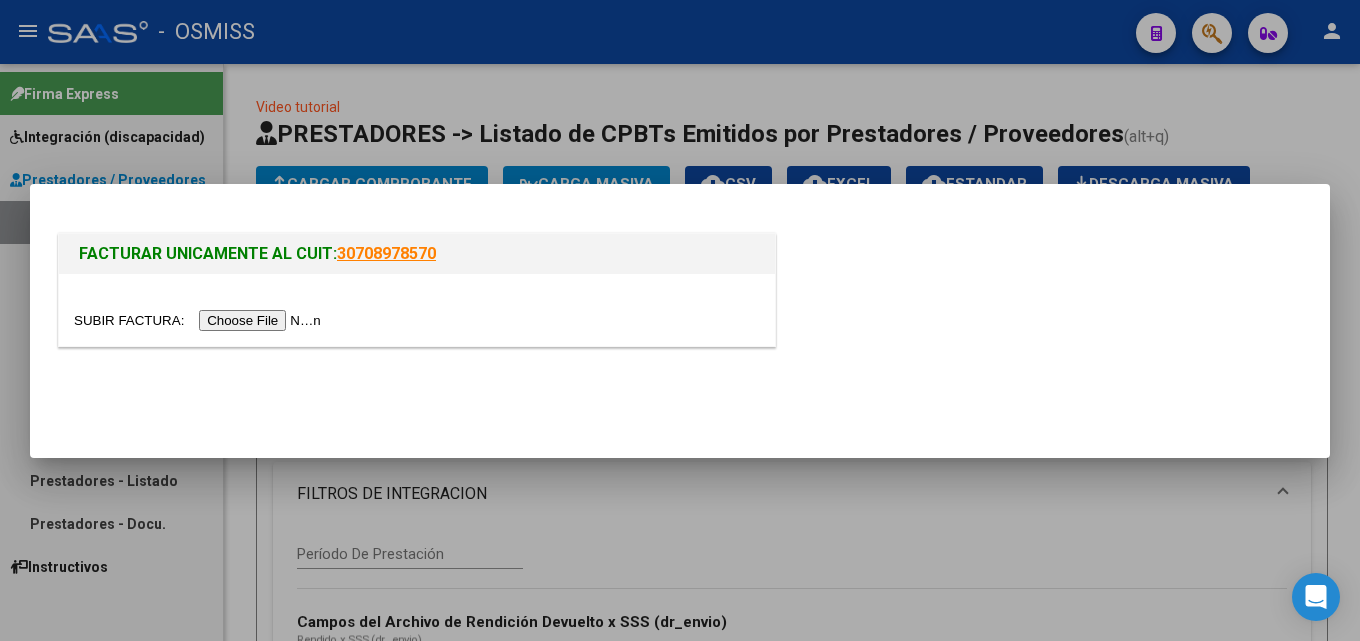 click at bounding box center [417, 310] 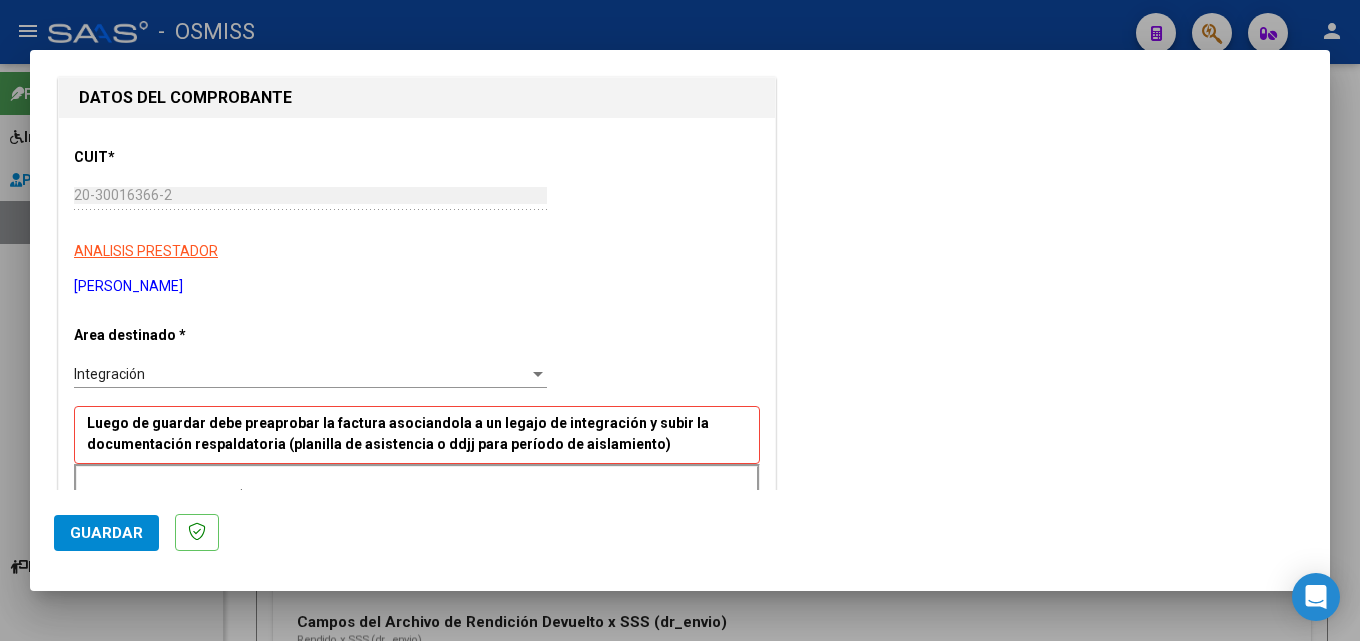 scroll, scrollTop: 400, scrollLeft: 0, axis: vertical 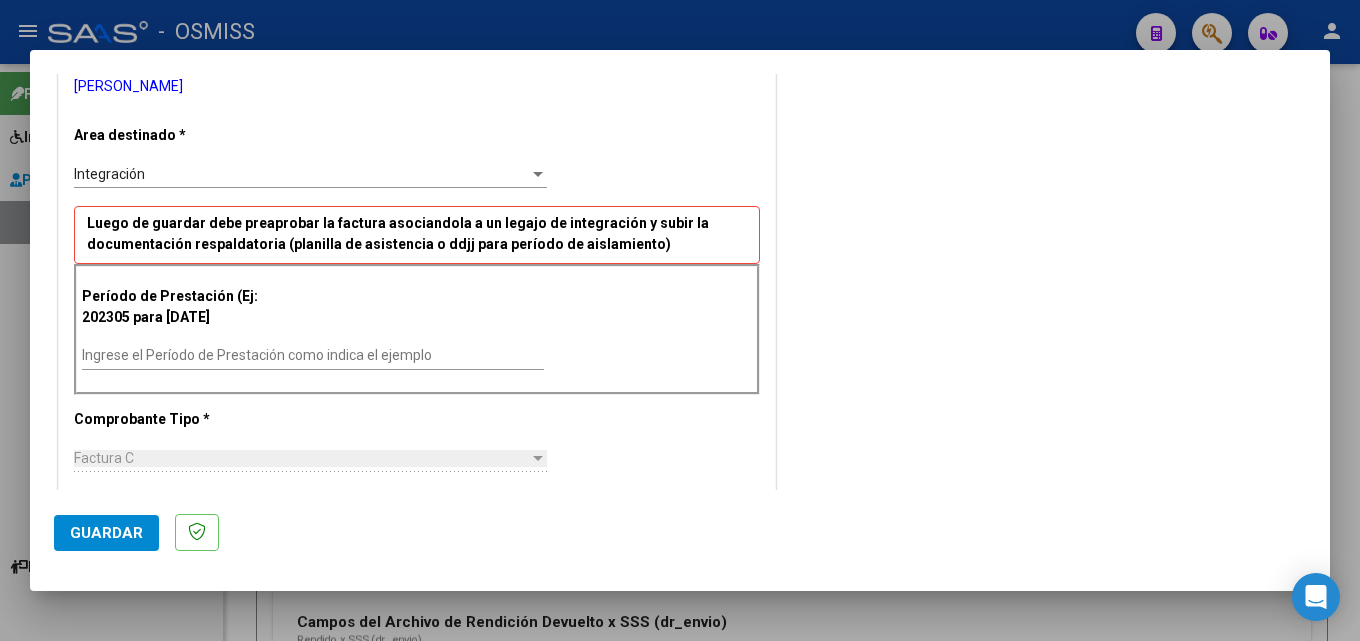 click on "Ingrese el Período de Prestación como indica el ejemplo" at bounding box center (313, 355) 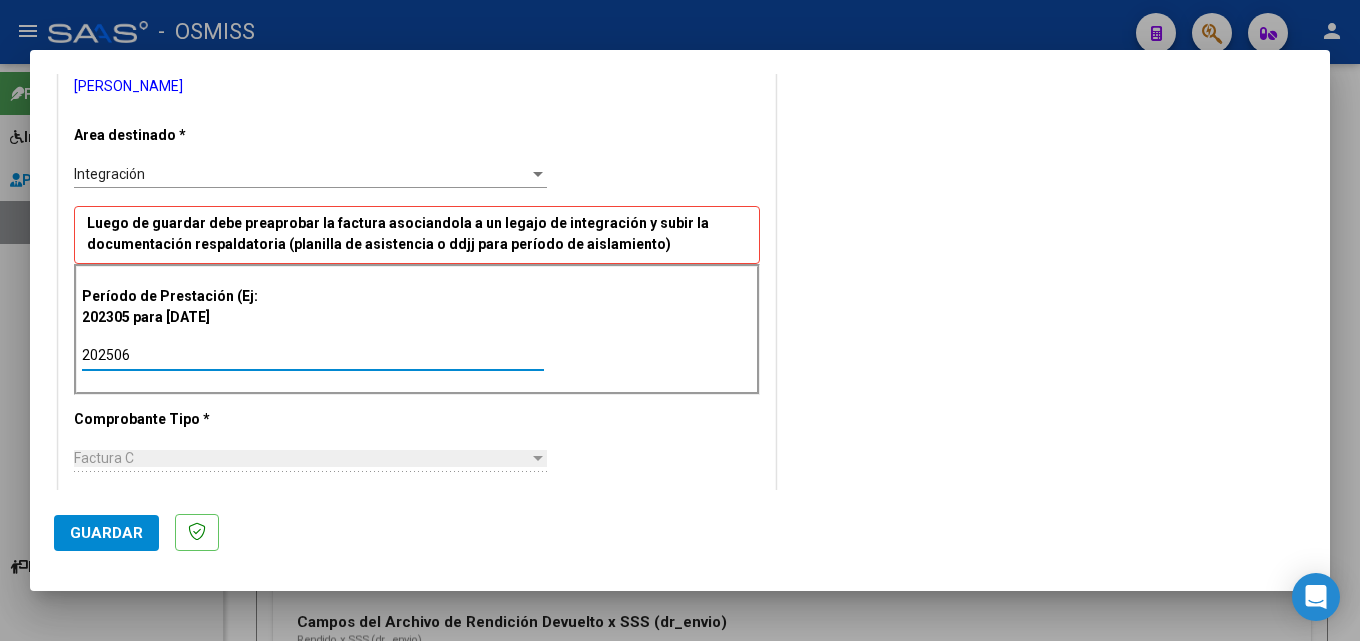 type on "202506" 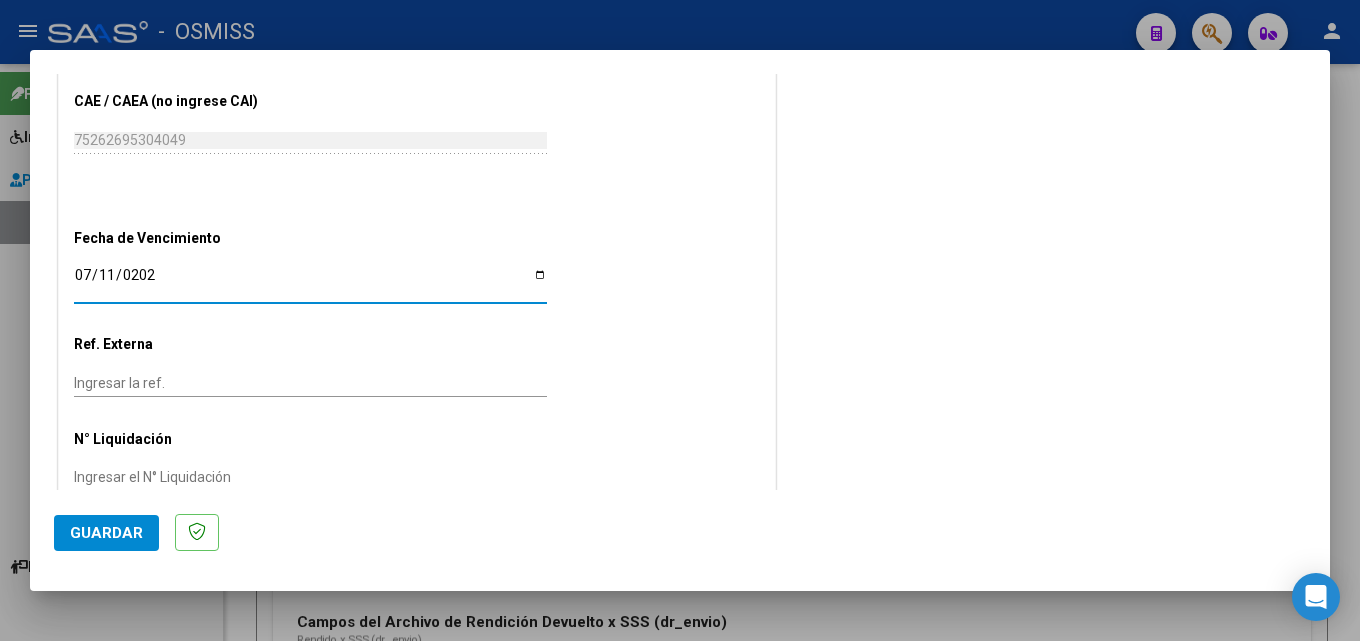type on "[DATE]" 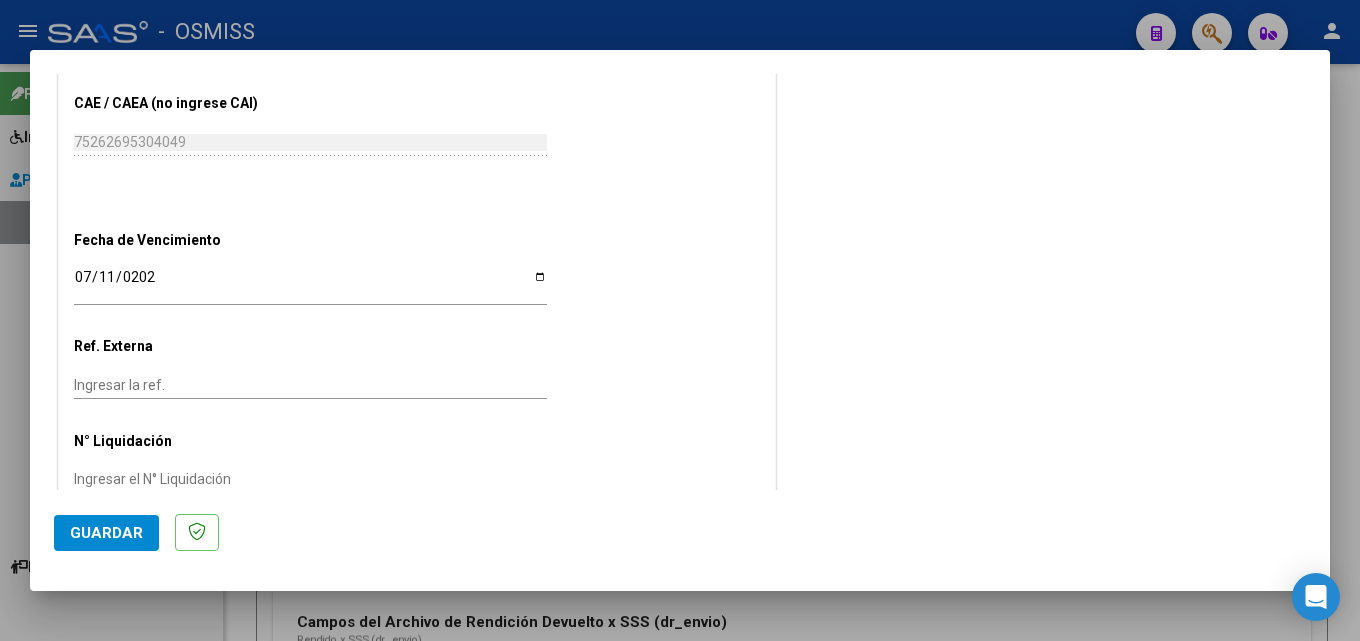 scroll, scrollTop: 1240, scrollLeft: 0, axis: vertical 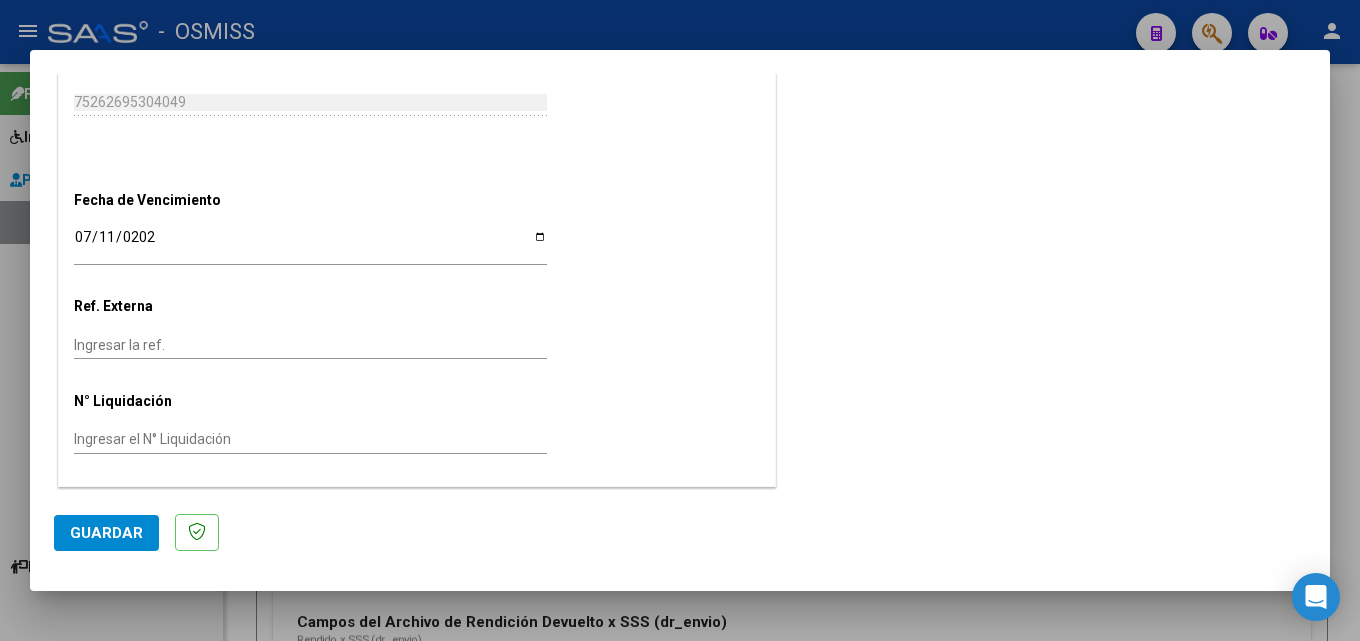 click on "Guardar" 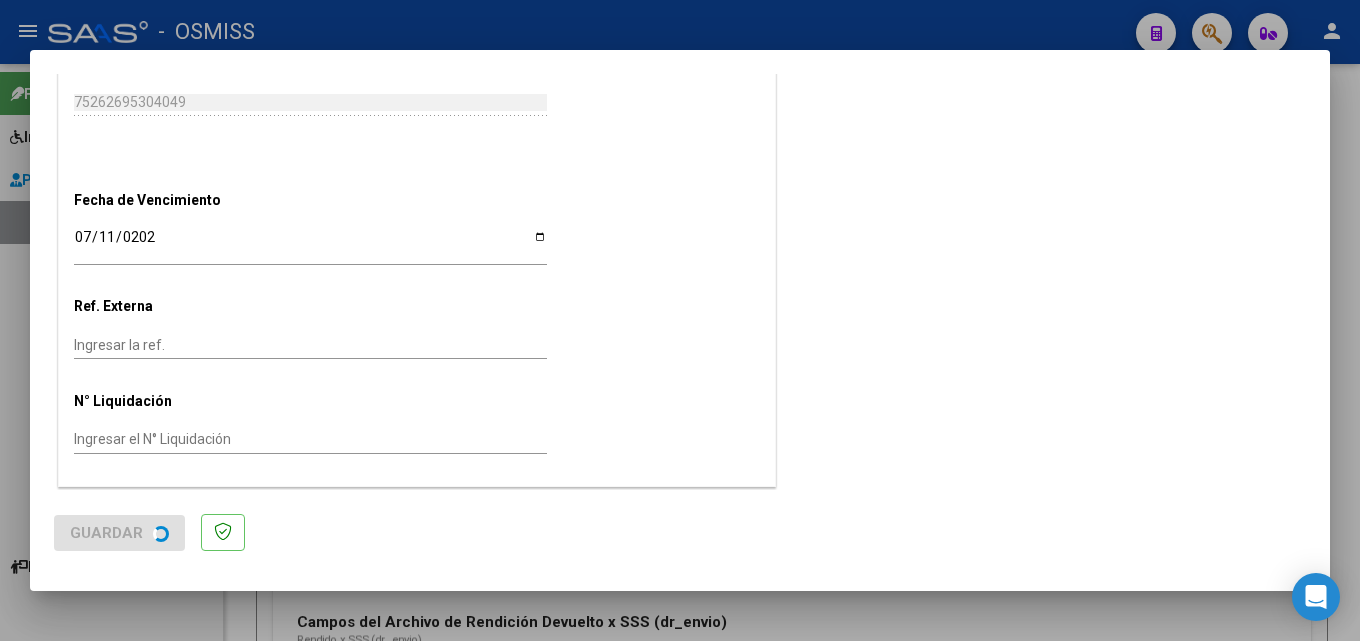 scroll, scrollTop: 0, scrollLeft: 0, axis: both 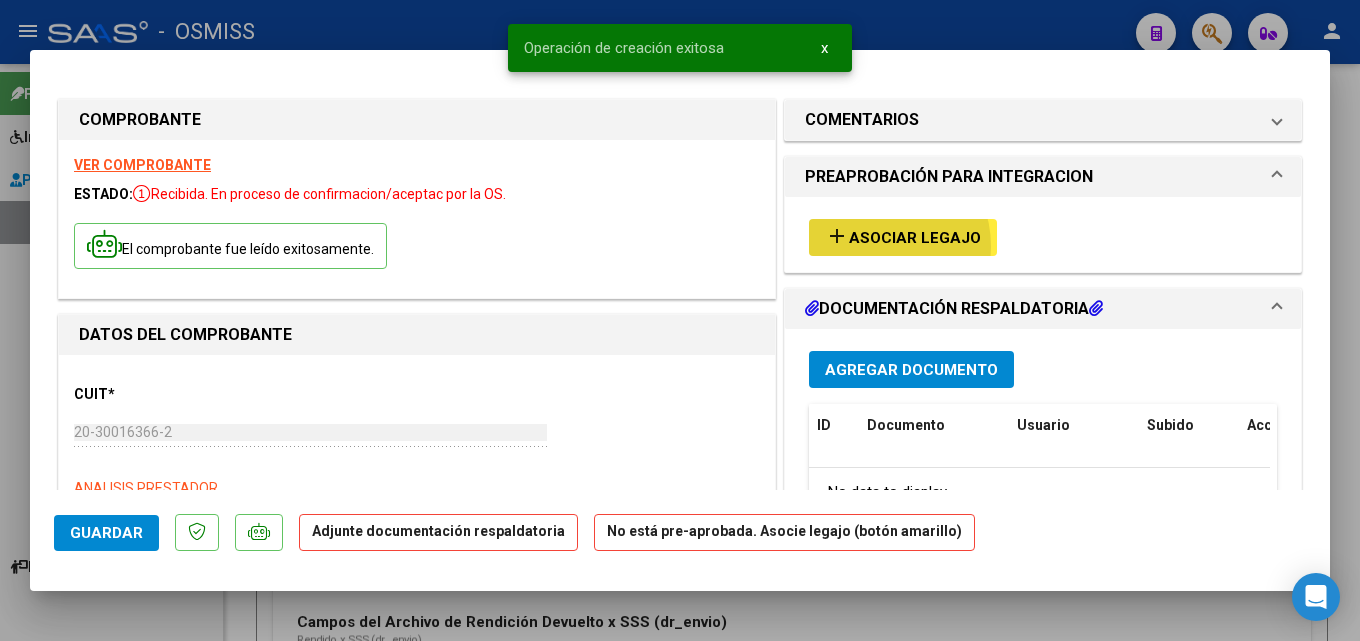 click on "add Asociar Legajo" at bounding box center (903, 237) 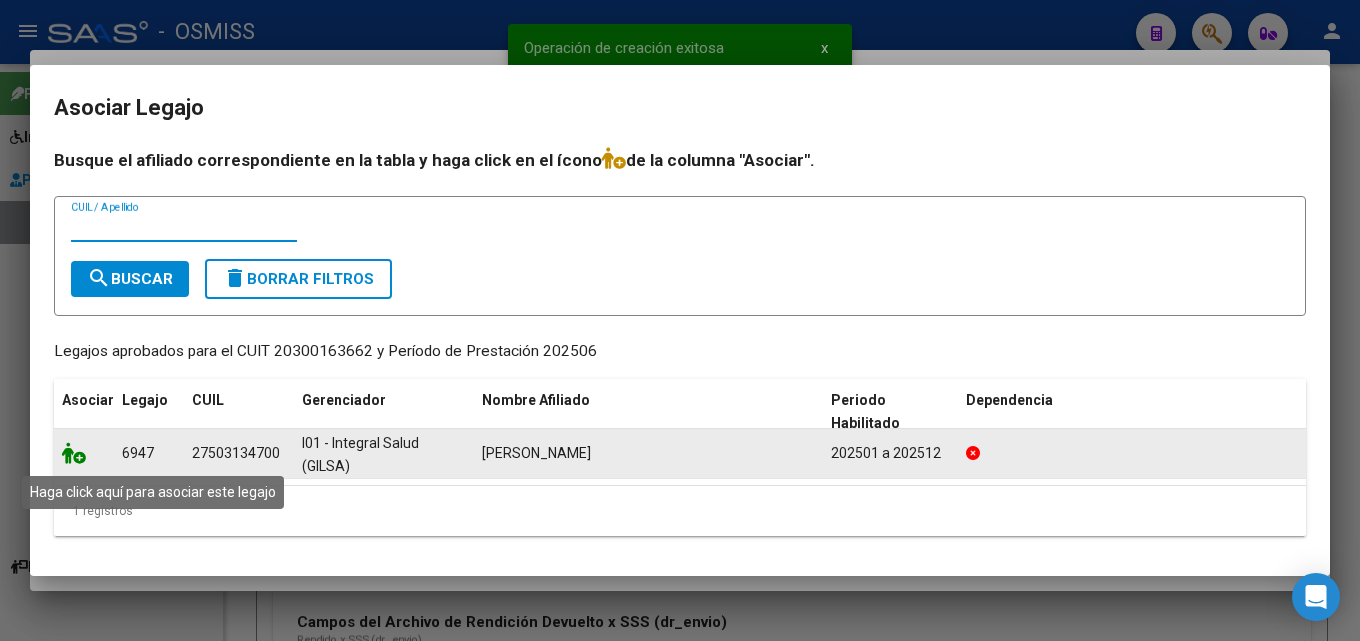 click 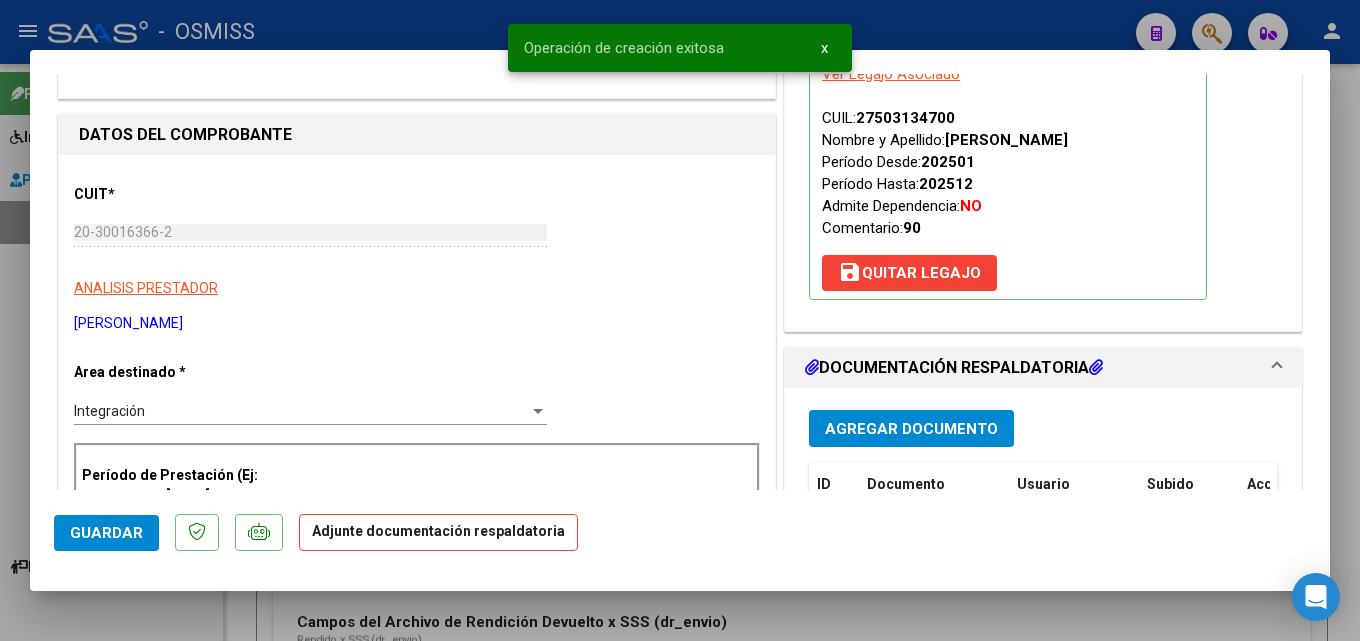 scroll, scrollTop: 300, scrollLeft: 0, axis: vertical 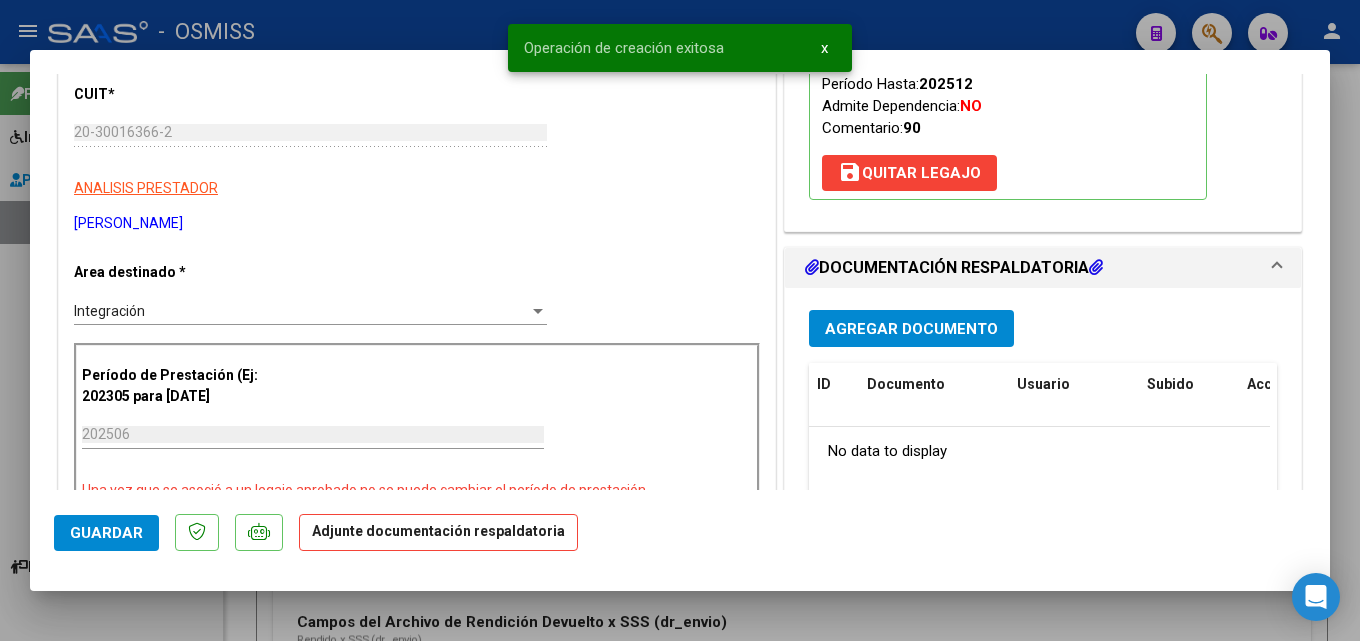 click on "Agregar Documento" at bounding box center (911, 329) 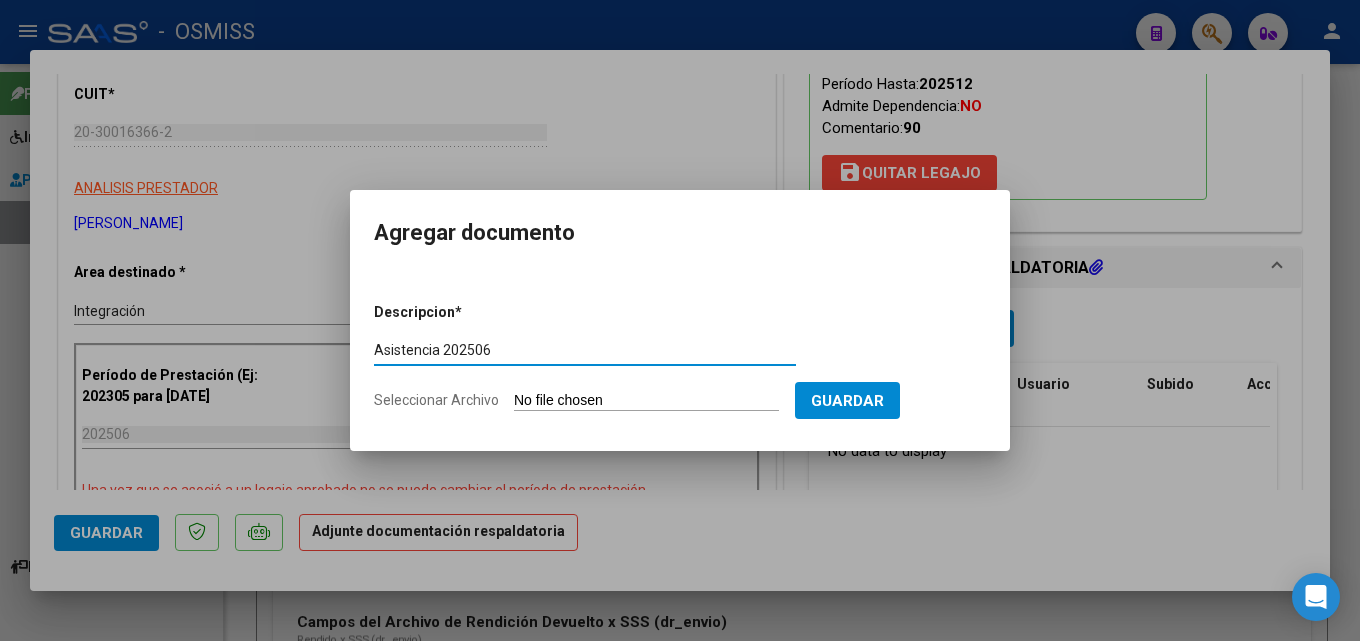 type on "Asistencia 202506" 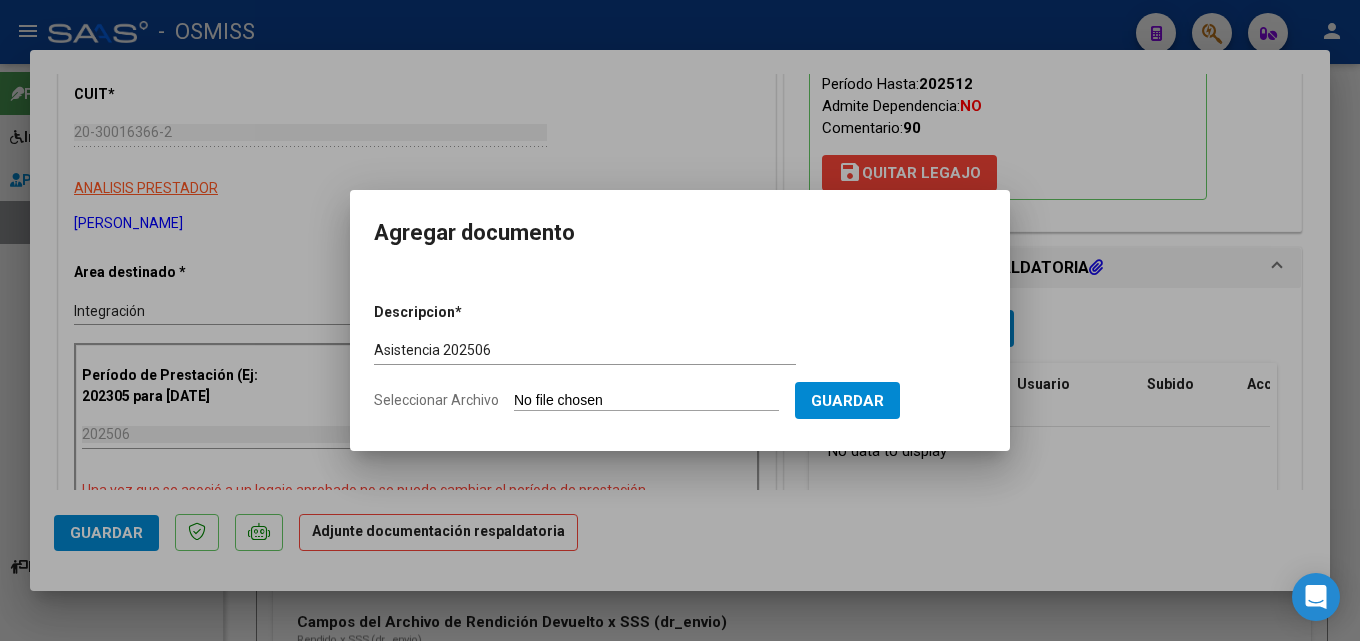 click on "Descripcion  *   Asistencia 202506 Escriba aquí una descripcion  Seleccionar Archivo Guardar" at bounding box center (680, 357) 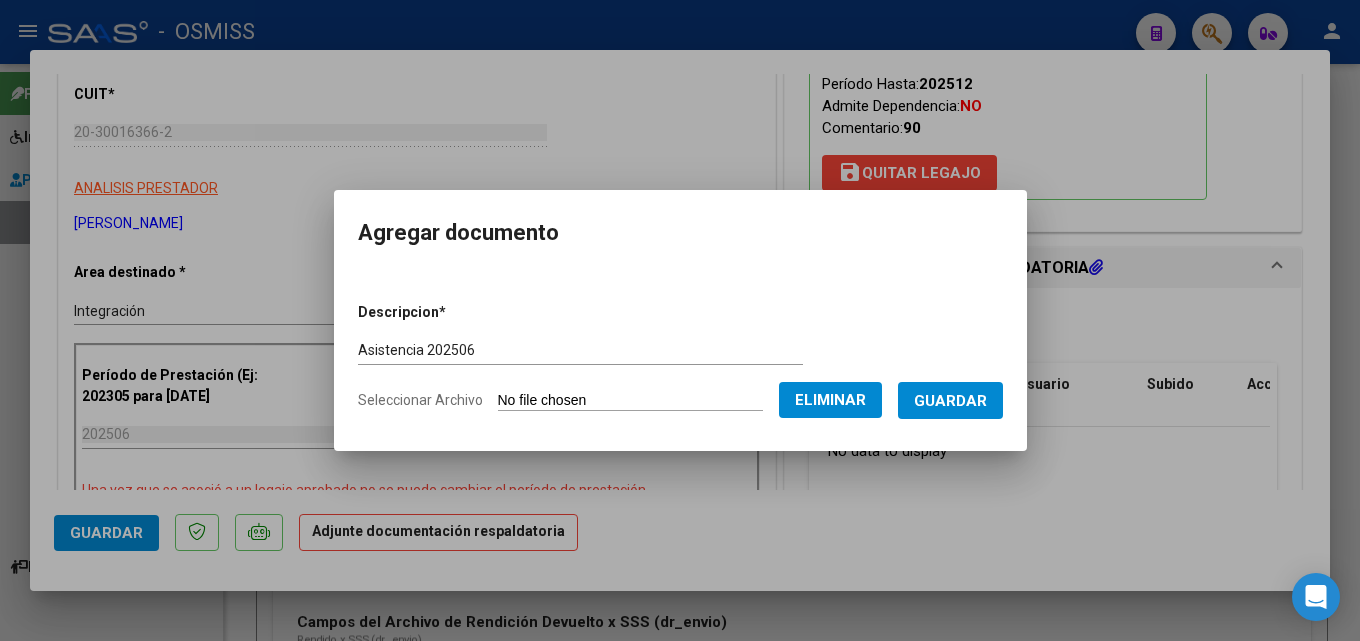 click on "Guardar" at bounding box center (950, 401) 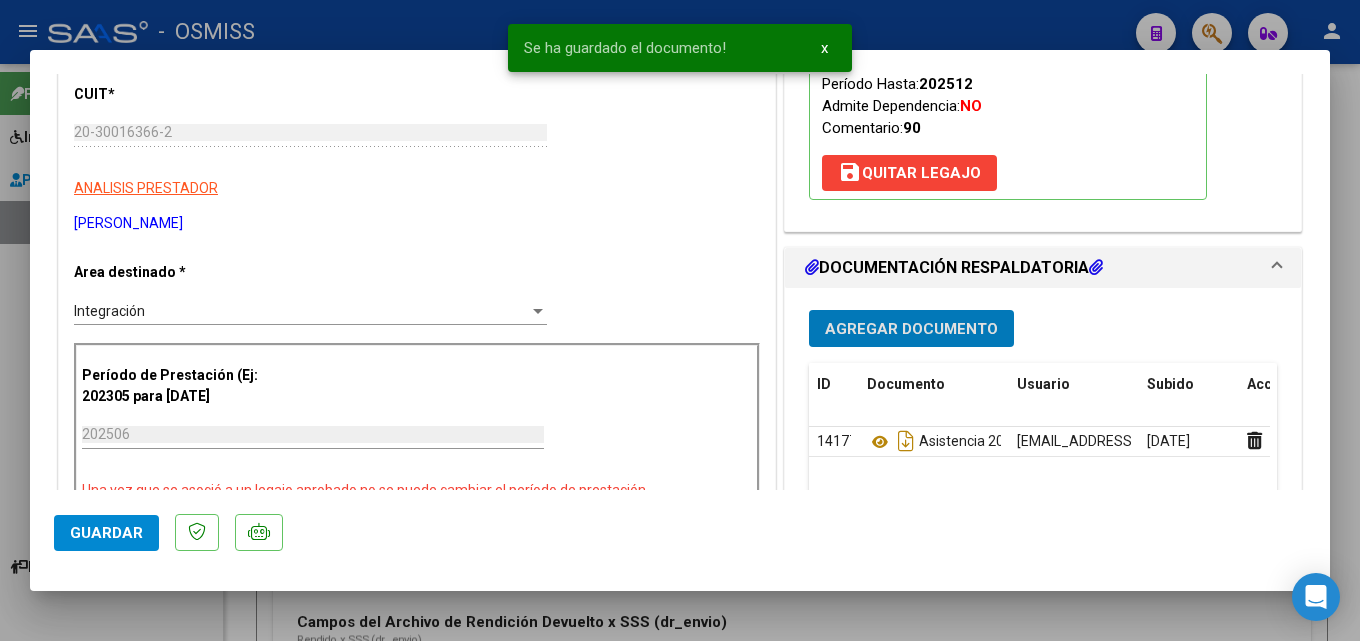 click on "Guardar" 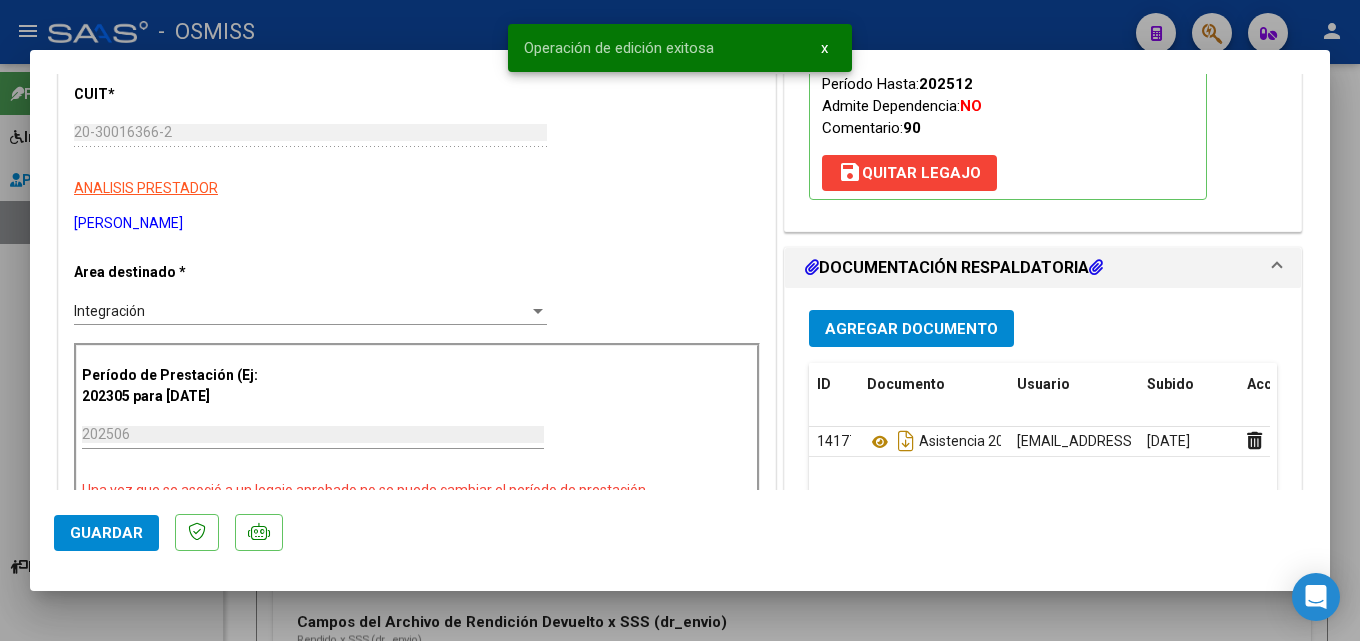 click at bounding box center (680, 320) 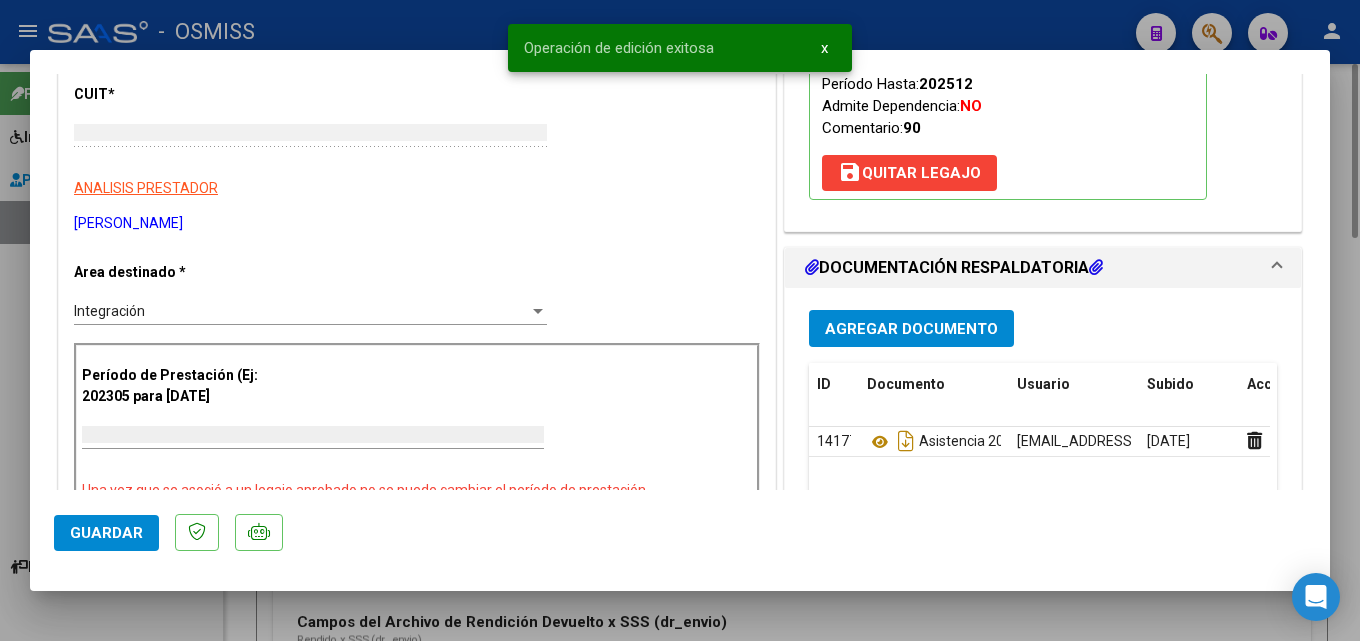 scroll, scrollTop: 0, scrollLeft: 0, axis: both 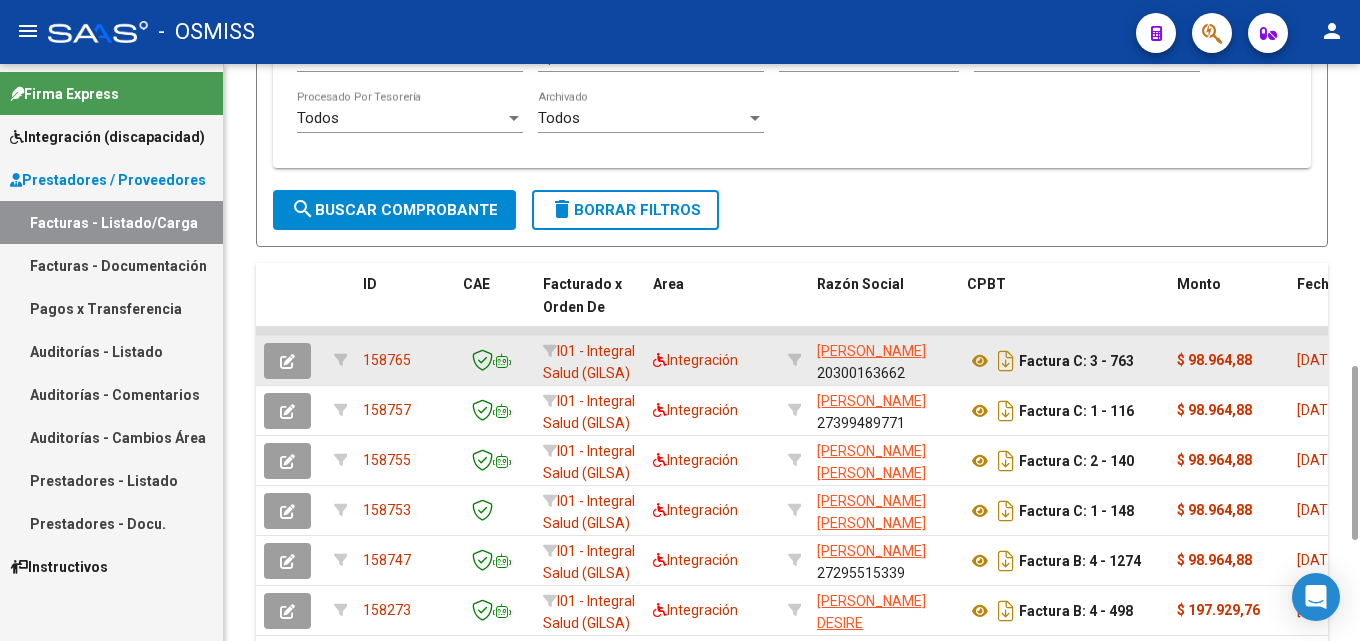 click 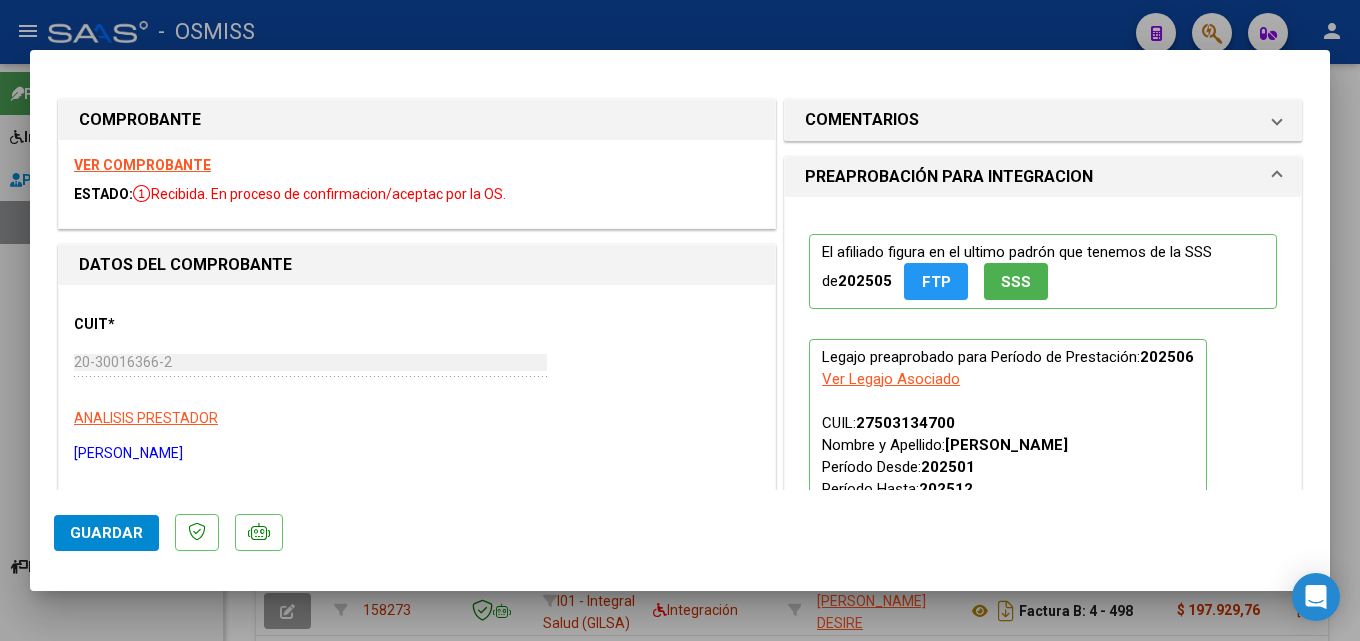 type 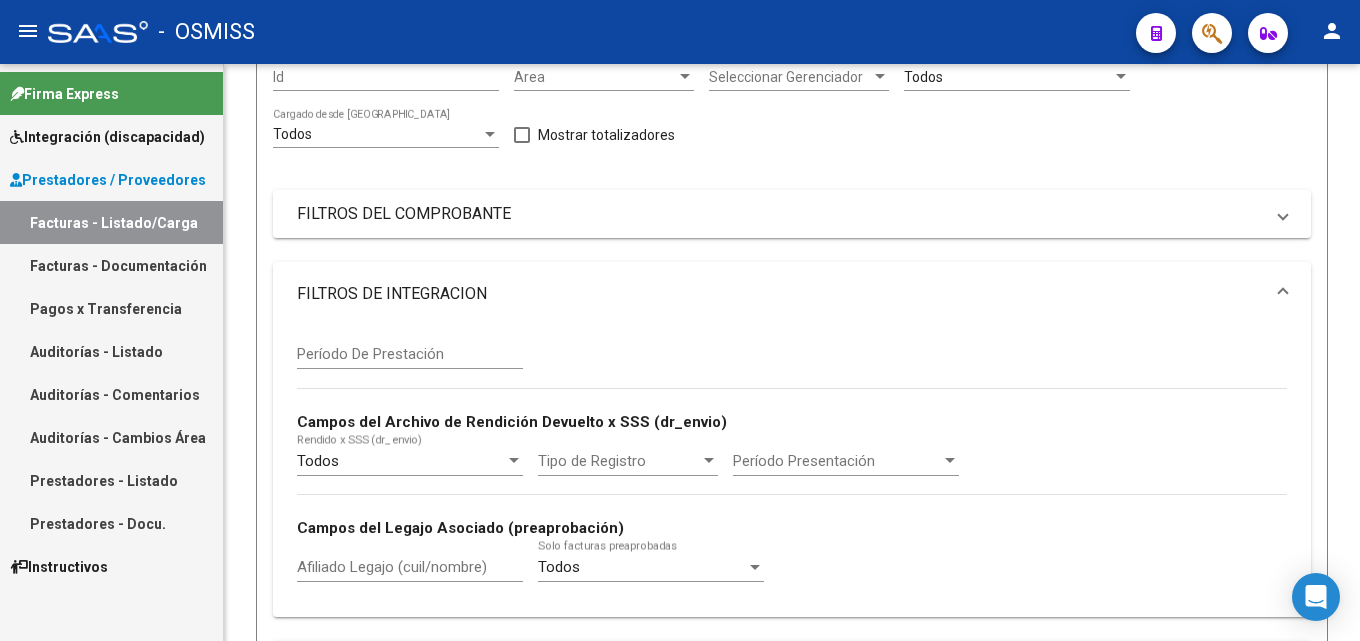 scroll, scrollTop: 0, scrollLeft: 0, axis: both 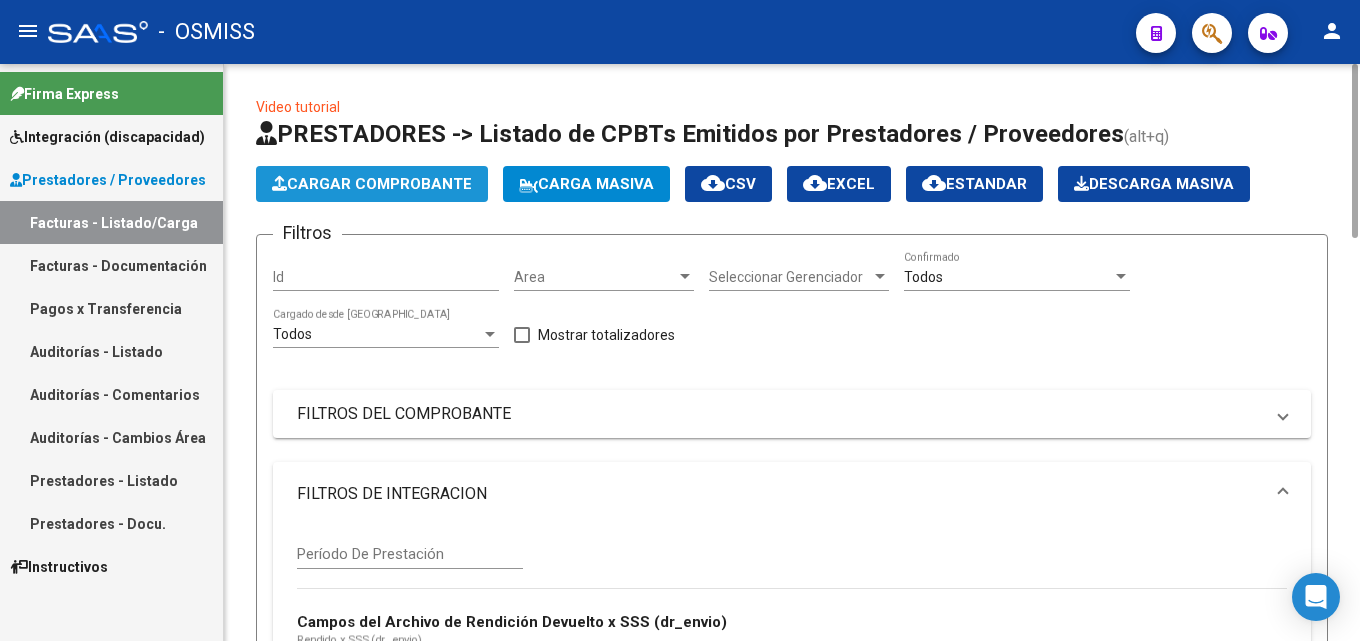 click on "Cargar Comprobante" 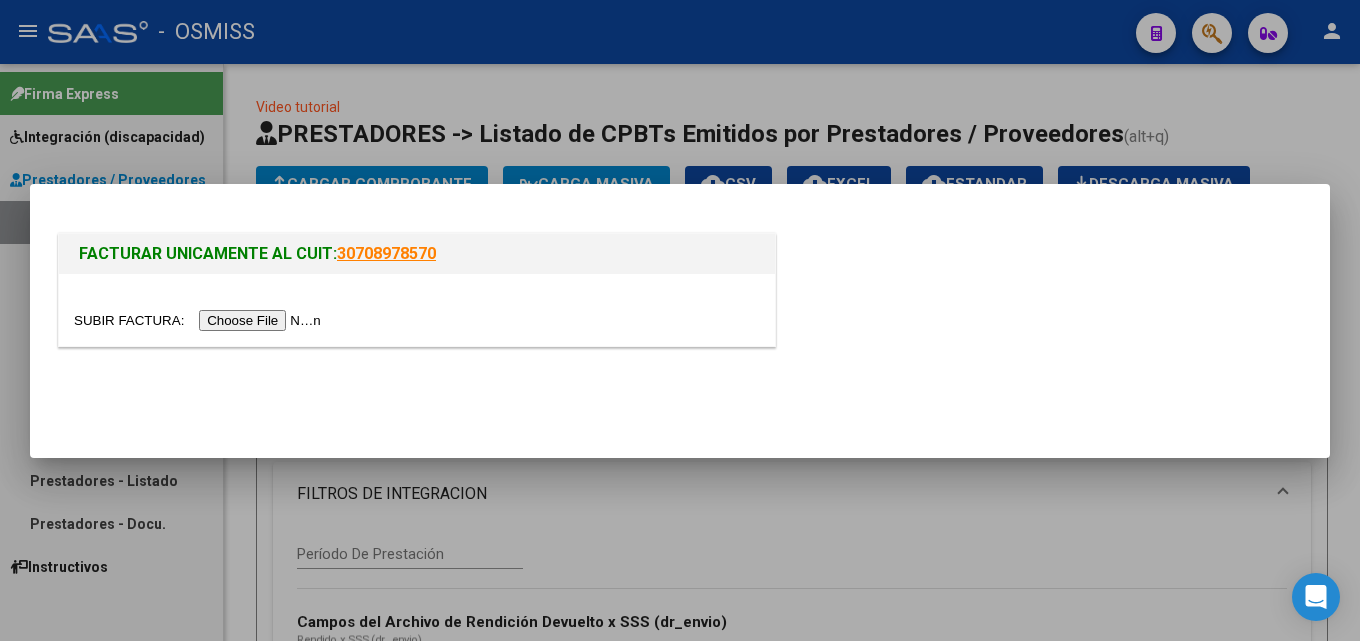 click at bounding box center (200, 320) 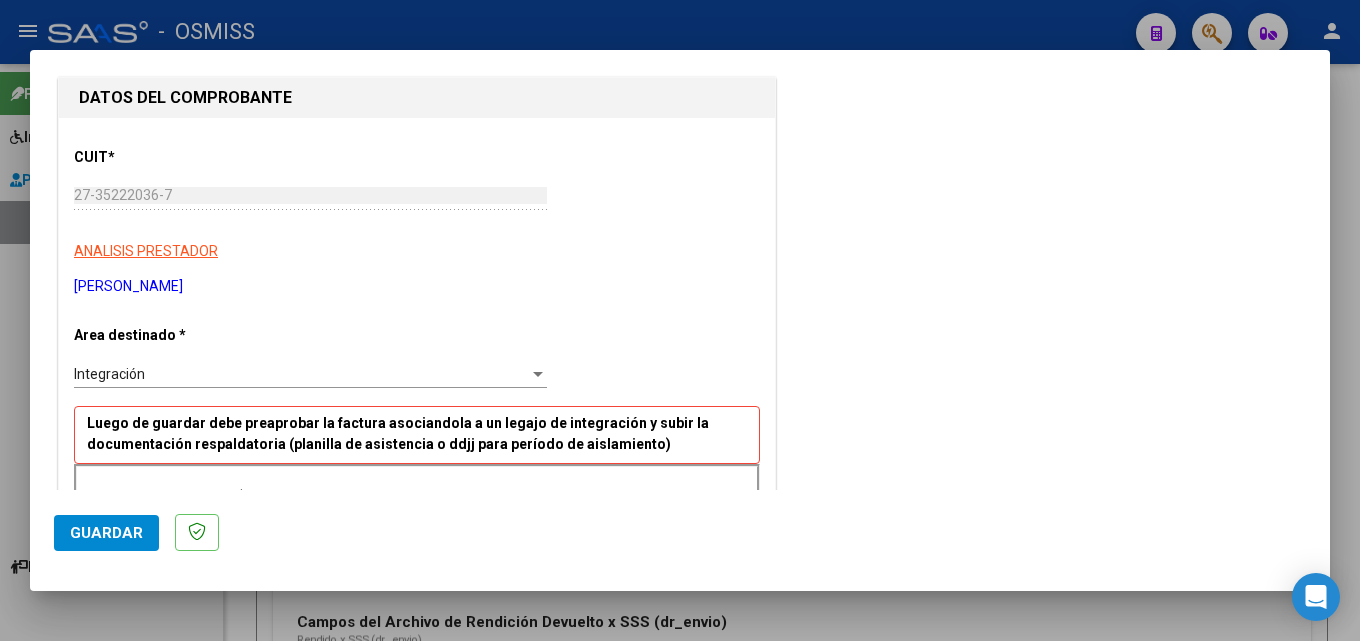 scroll, scrollTop: 300, scrollLeft: 0, axis: vertical 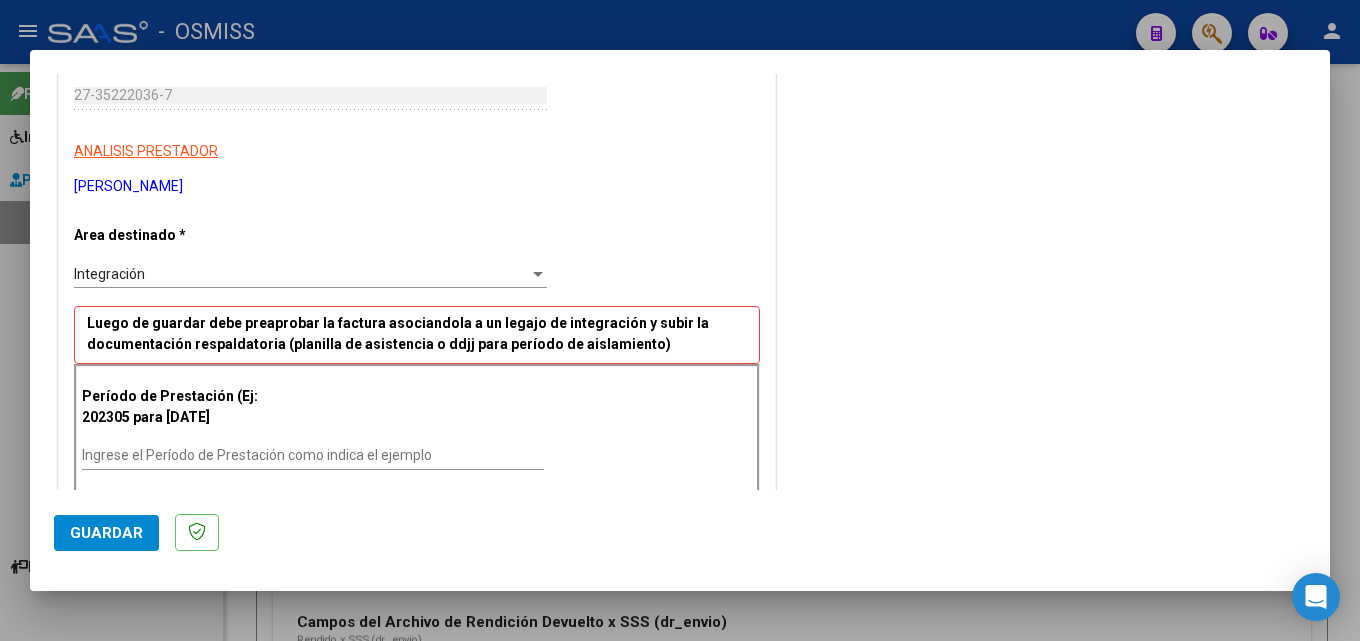 click on "Ingrese el Período de Prestación como indica el ejemplo" at bounding box center [313, 455] 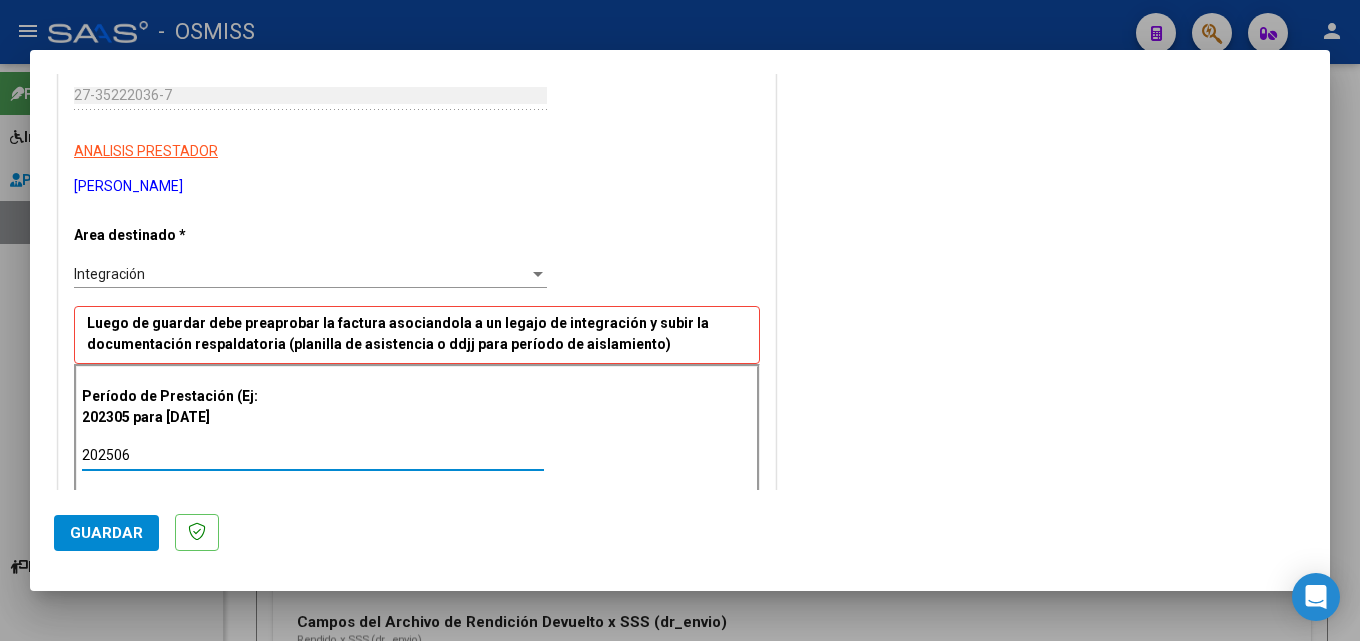 type on "202506" 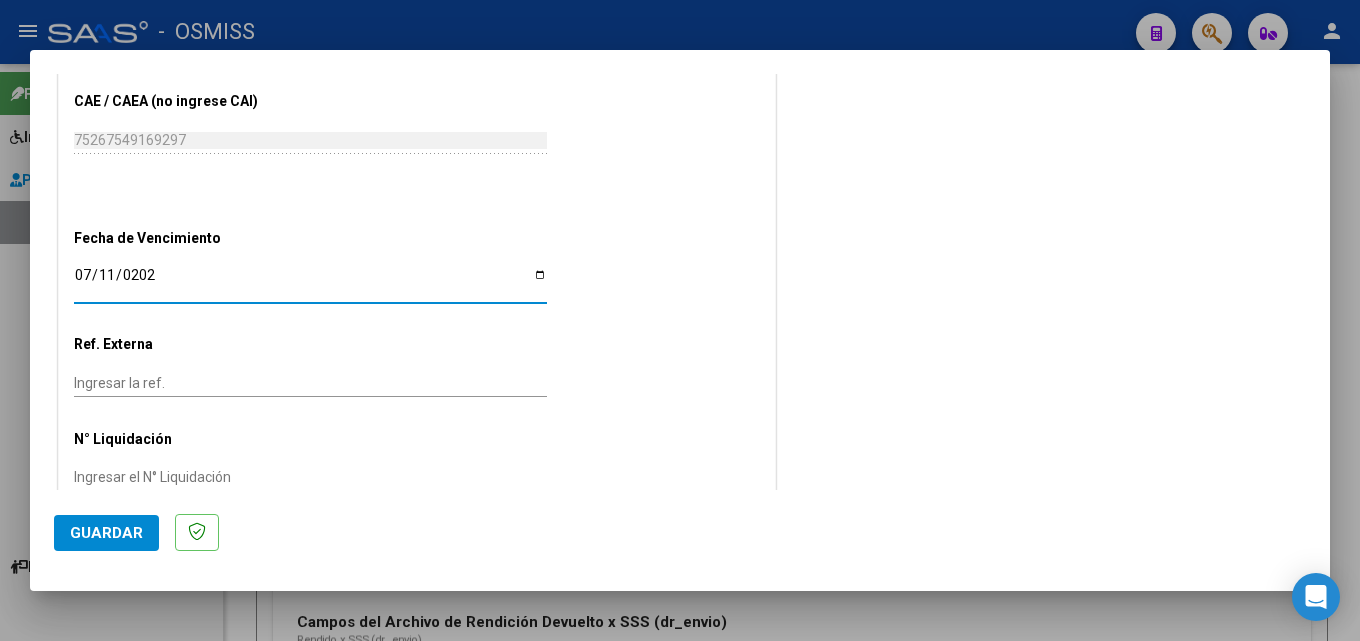 type on "[DATE]" 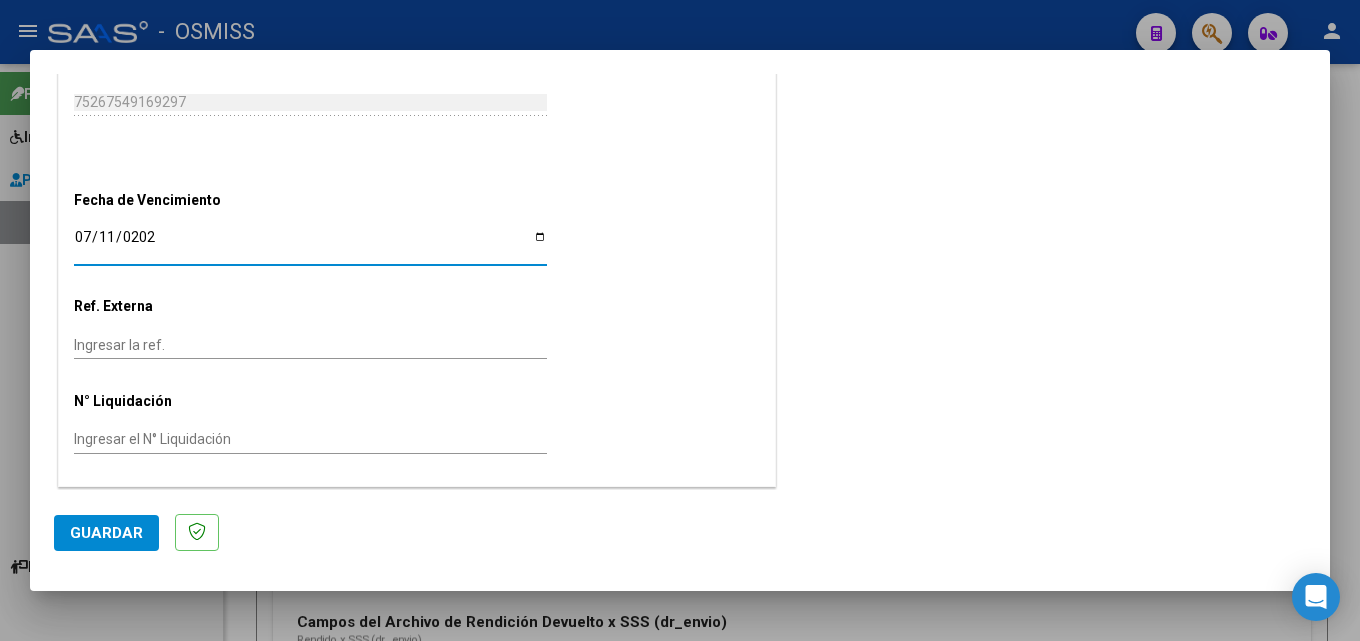 click on "Guardar" 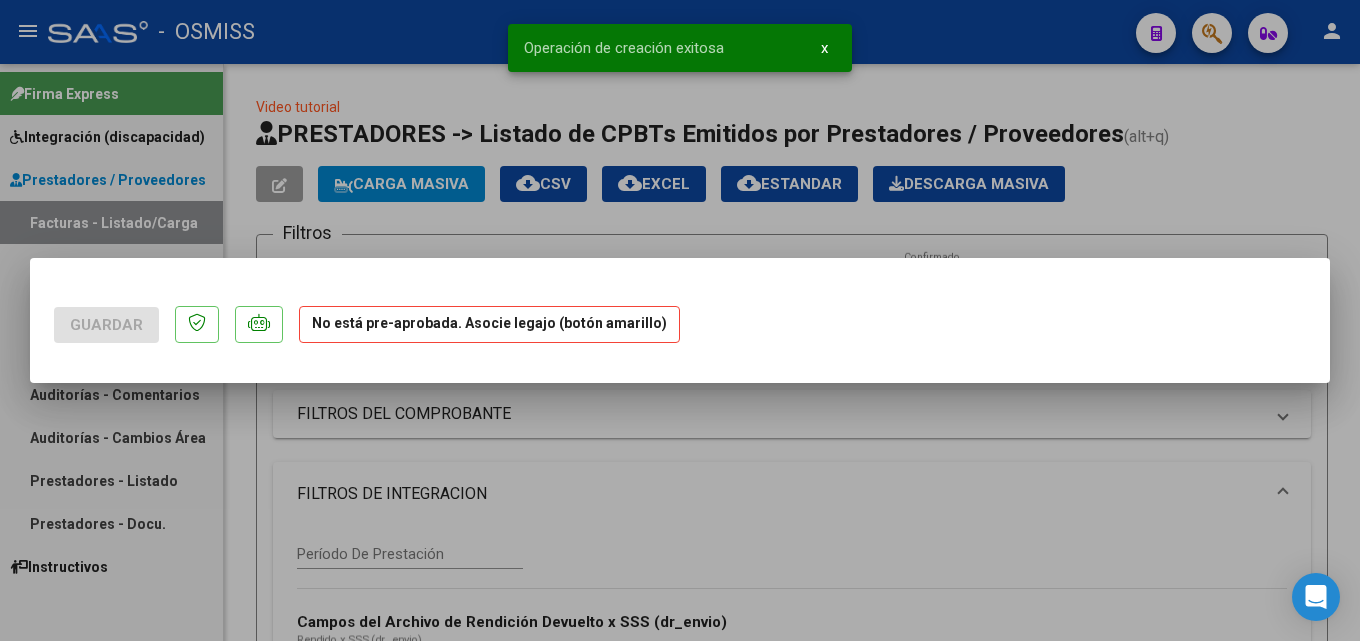 scroll, scrollTop: 0, scrollLeft: 0, axis: both 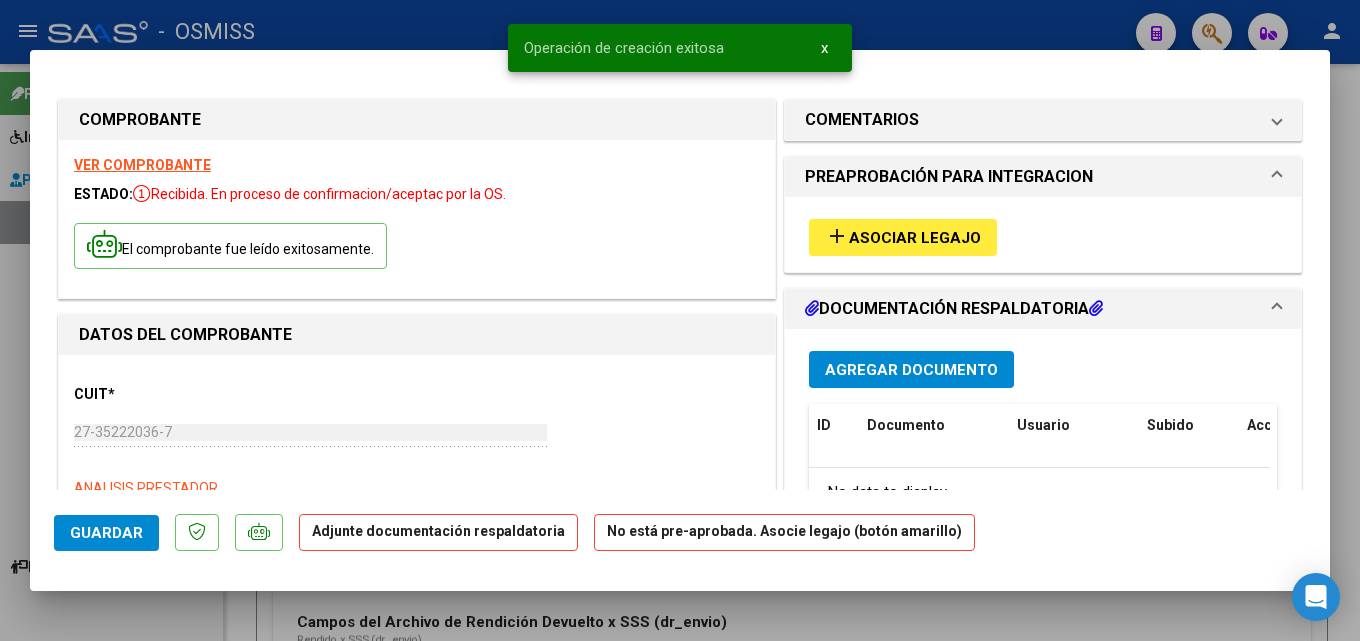 click on "Asociar Legajo" at bounding box center [915, 238] 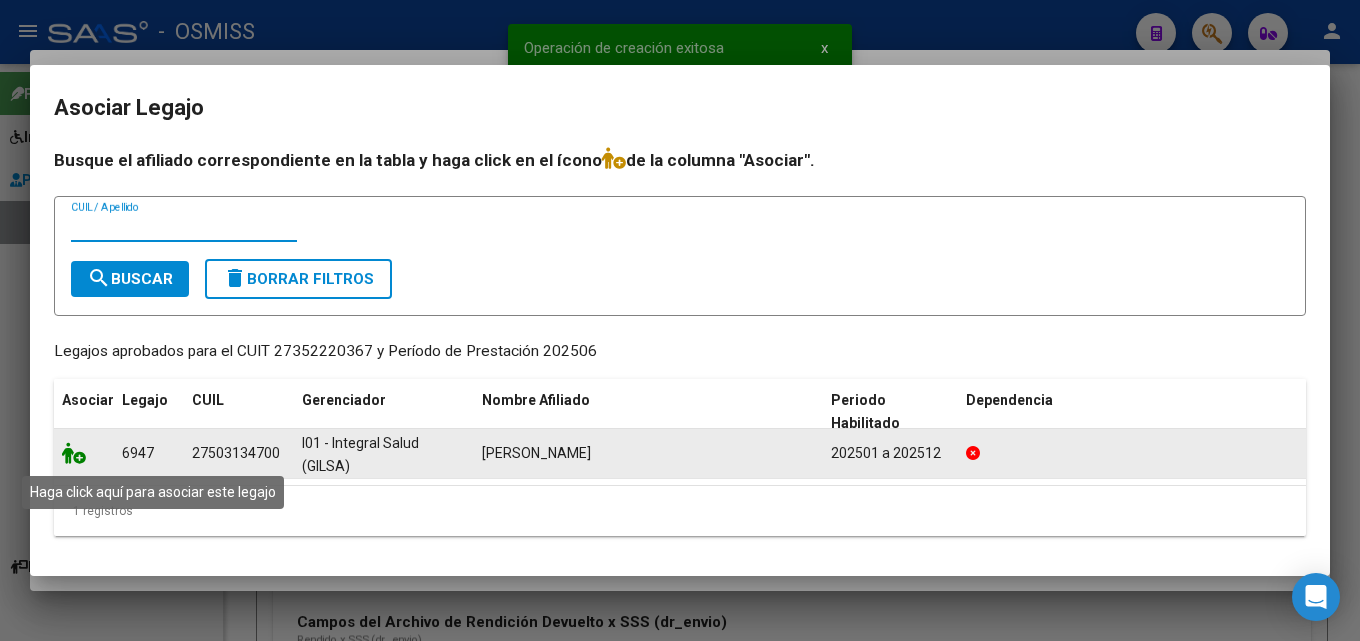 click 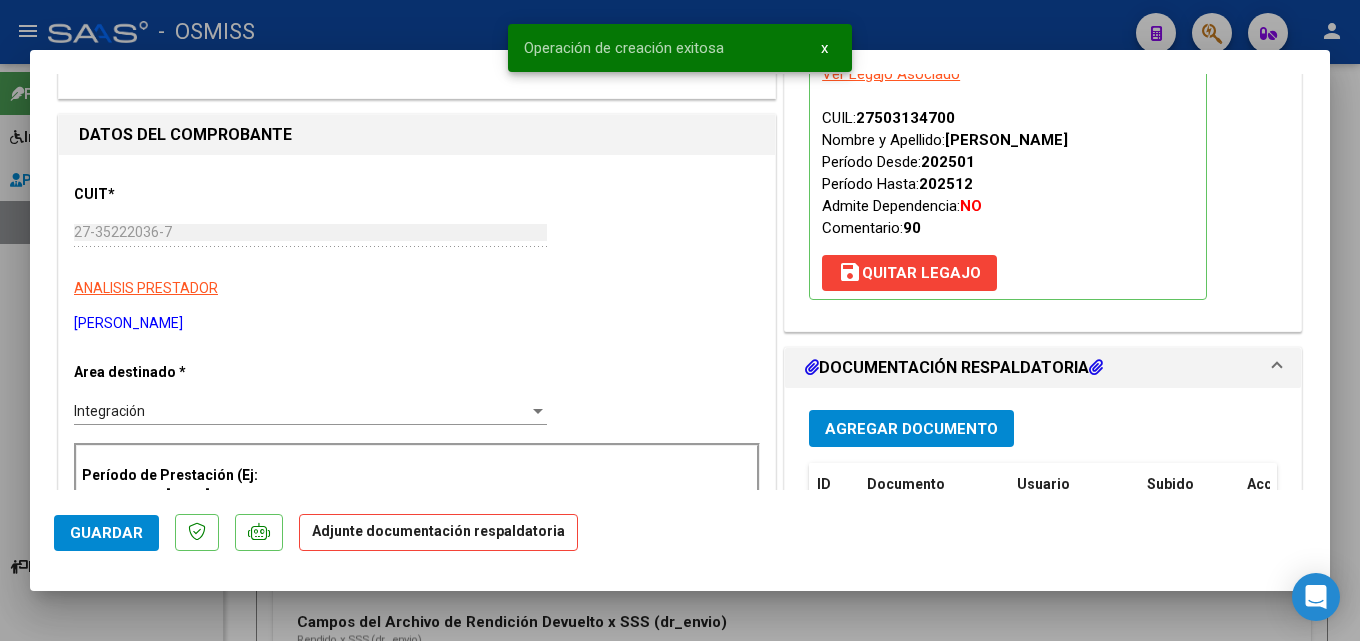 scroll, scrollTop: 400, scrollLeft: 0, axis: vertical 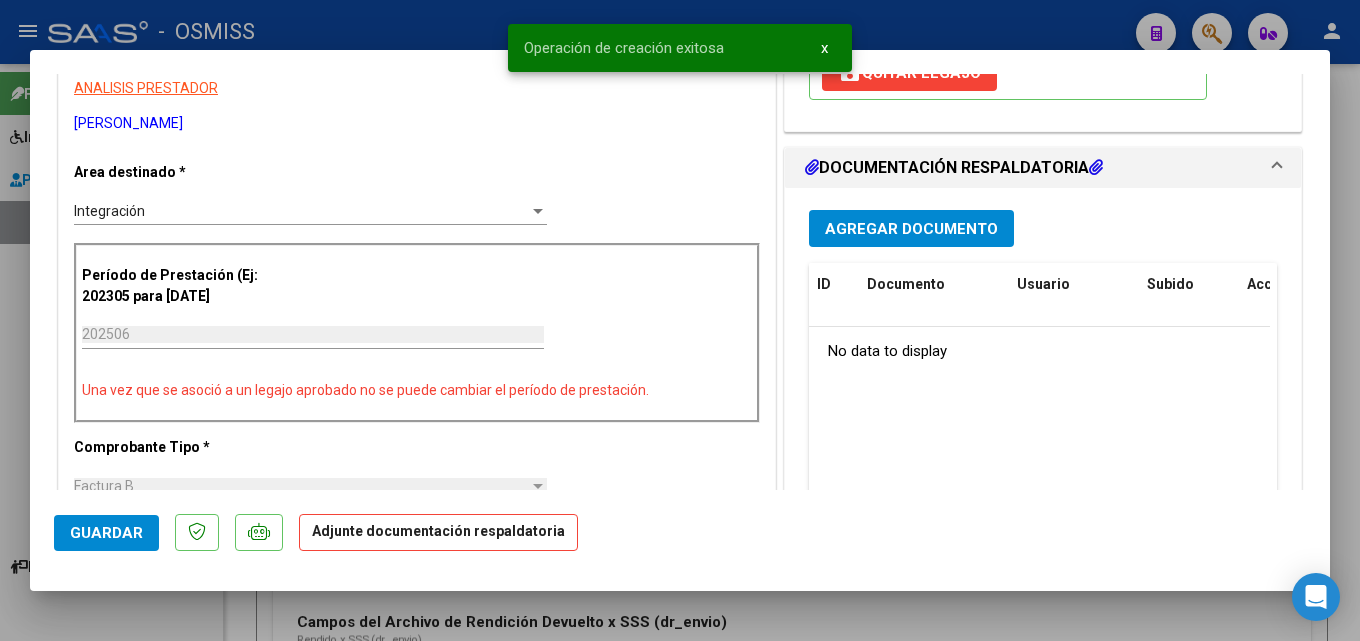 click on "Agregar Documento" at bounding box center (911, 229) 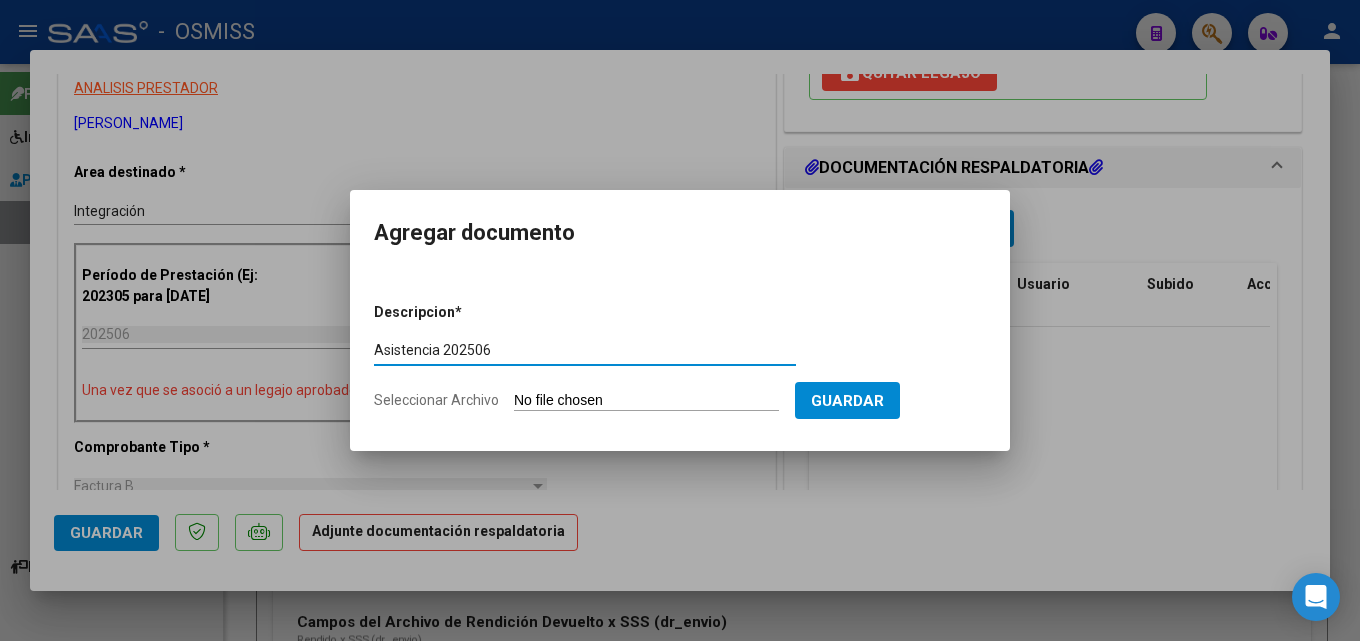 type on "Asistencia 202506" 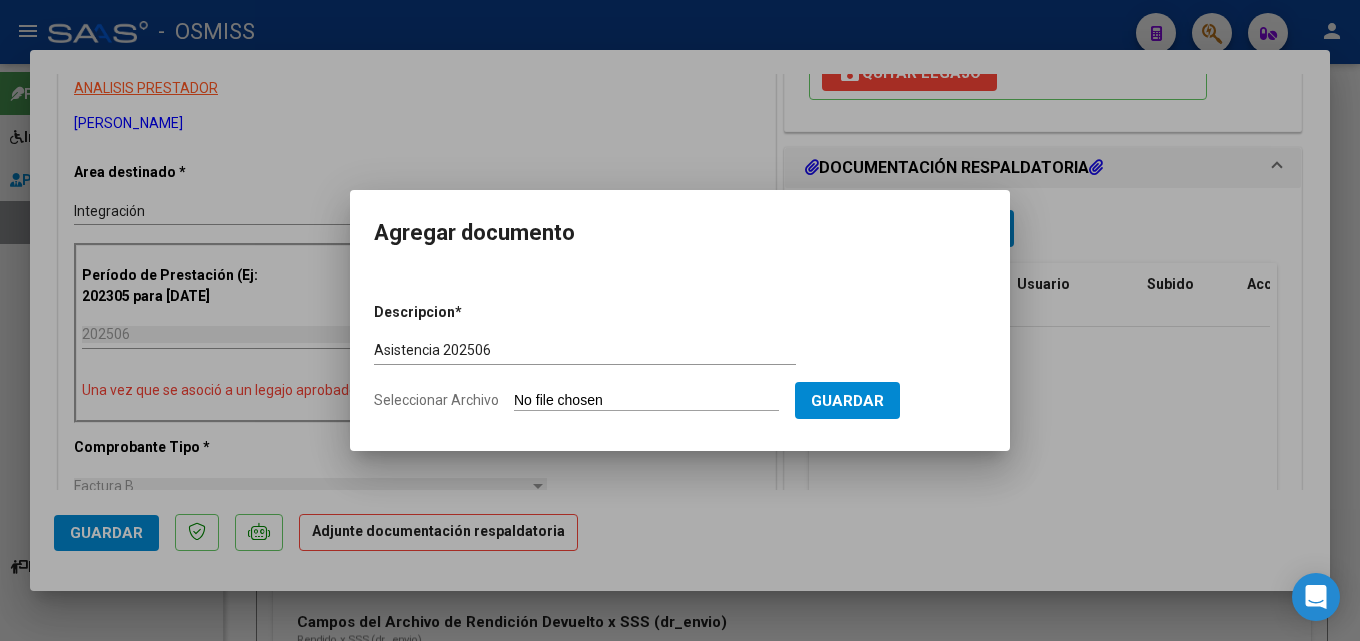 type on "C:\fakepath\[PERSON_NAME]. Asistencia 202506.pdf" 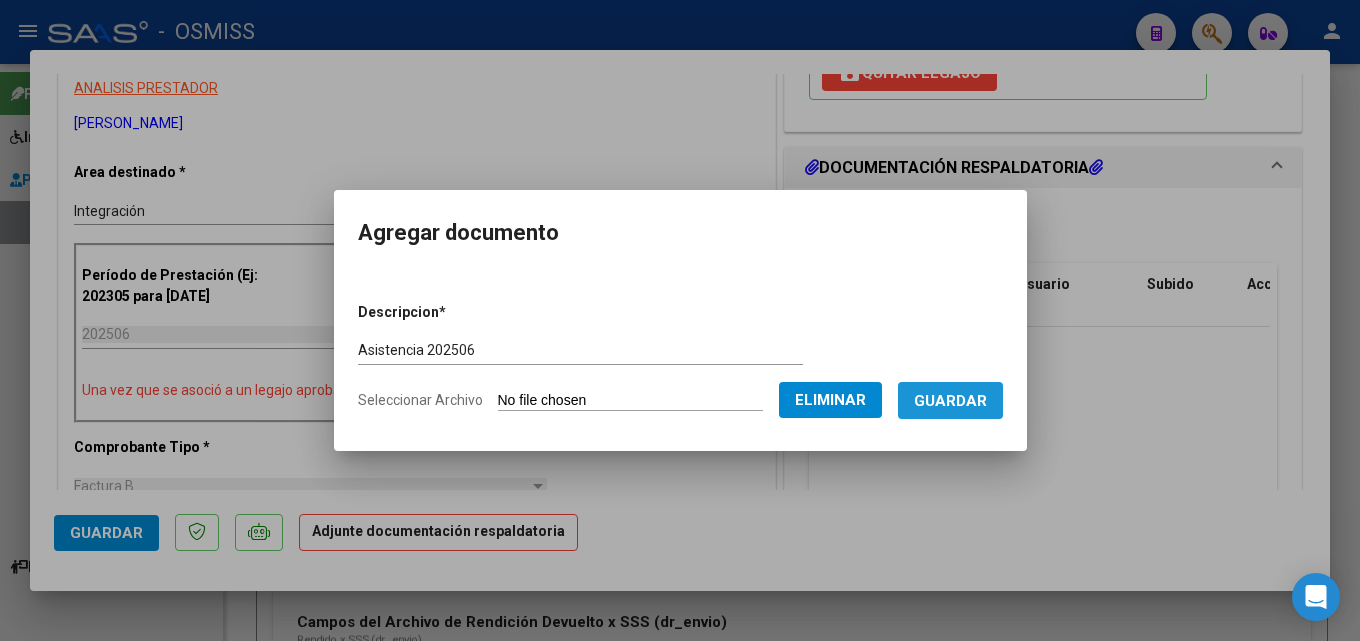 click on "Guardar" at bounding box center [950, 401] 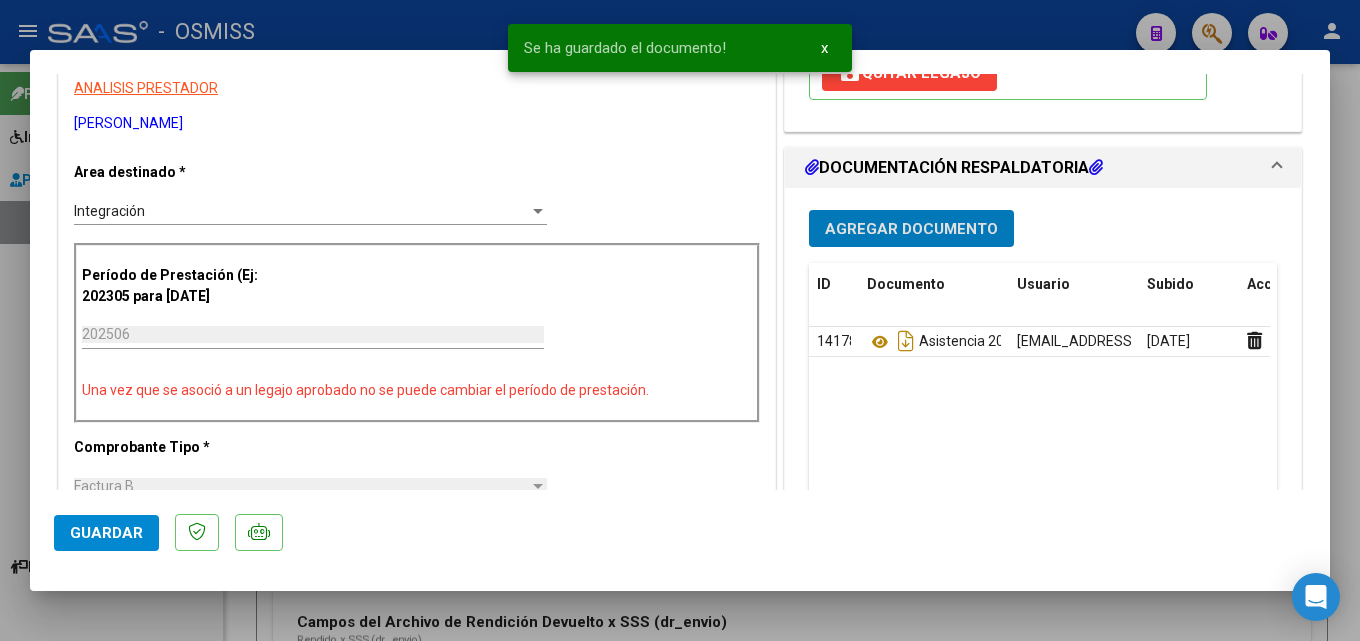 click on "Guardar" 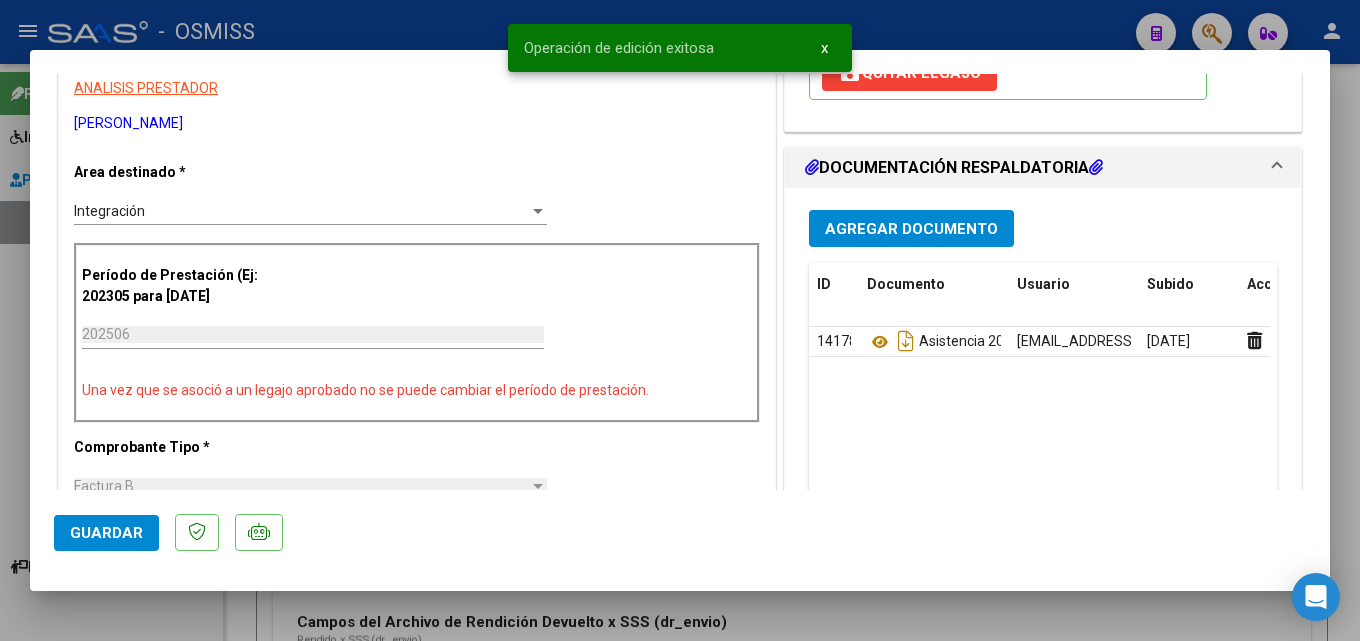 drag, startPoint x: 1114, startPoint y: 606, endPoint x: 810, endPoint y: 573, distance: 305.78586 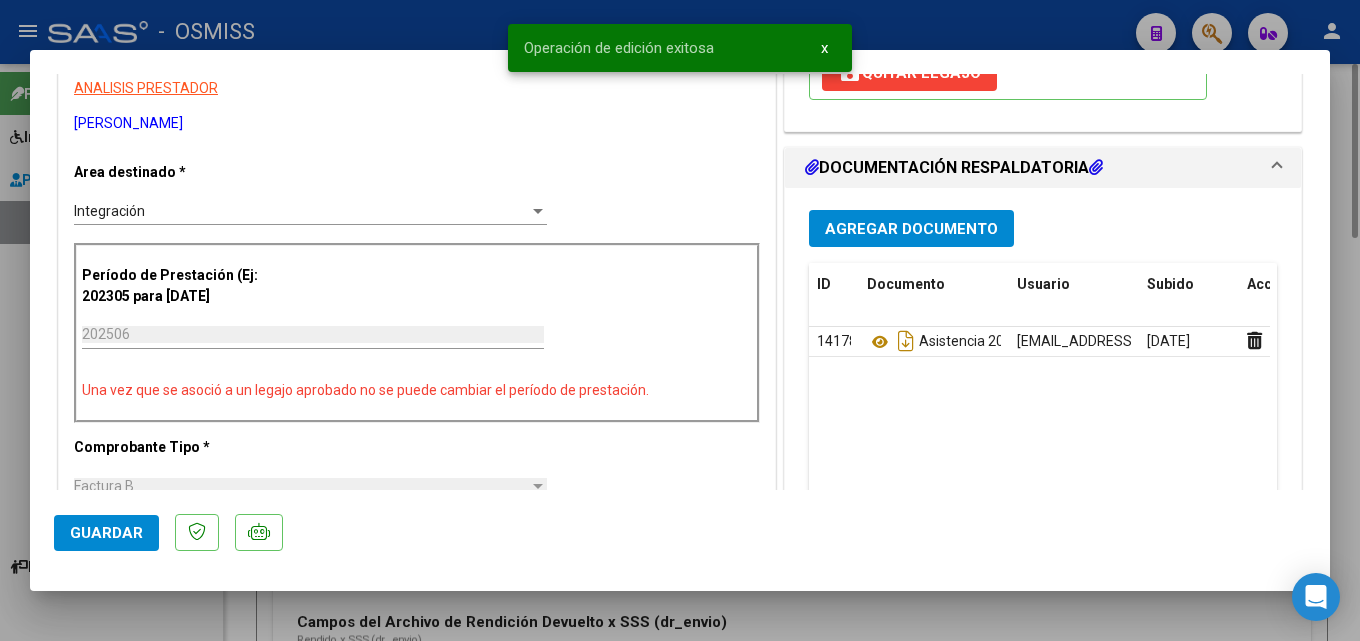 type 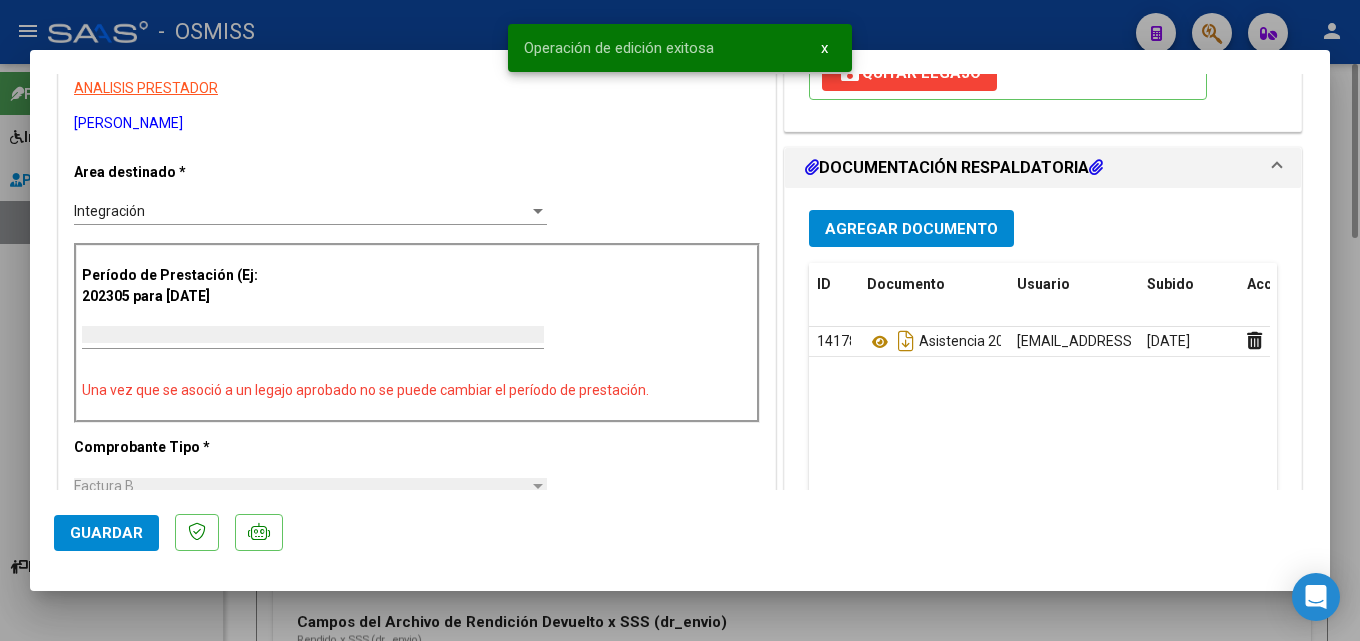 scroll, scrollTop: 0, scrollLeft: 0, axis: both 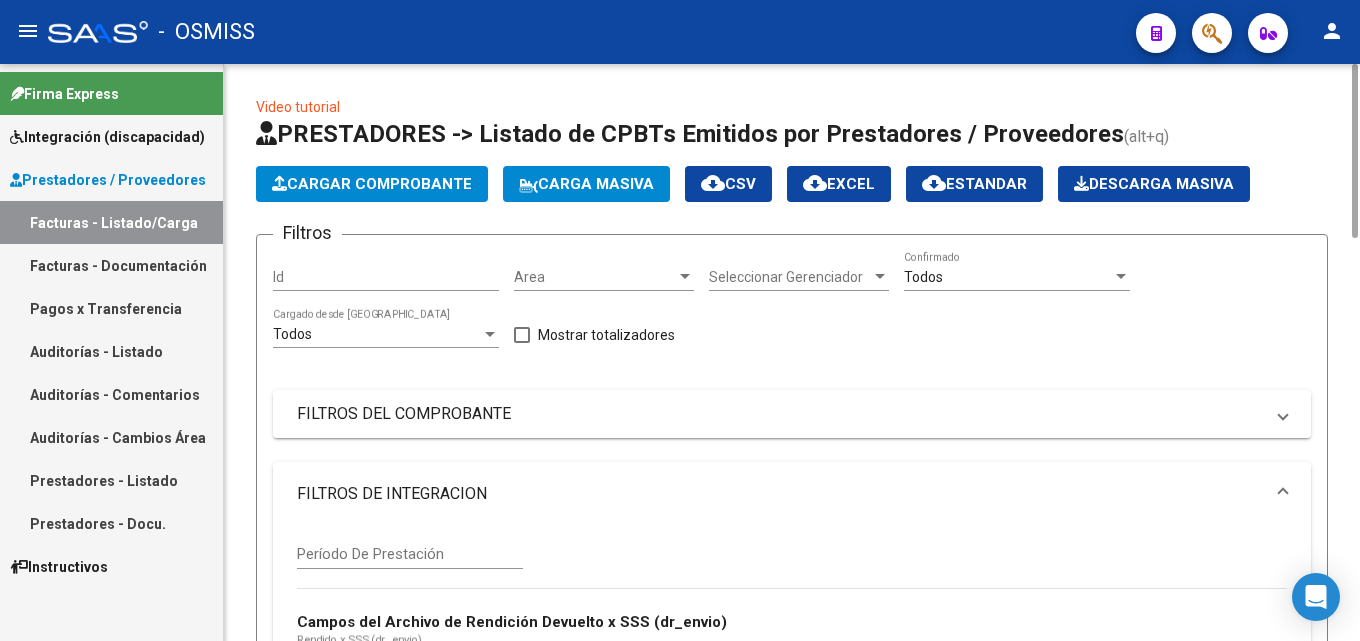 click on "Cargar Comprobante" 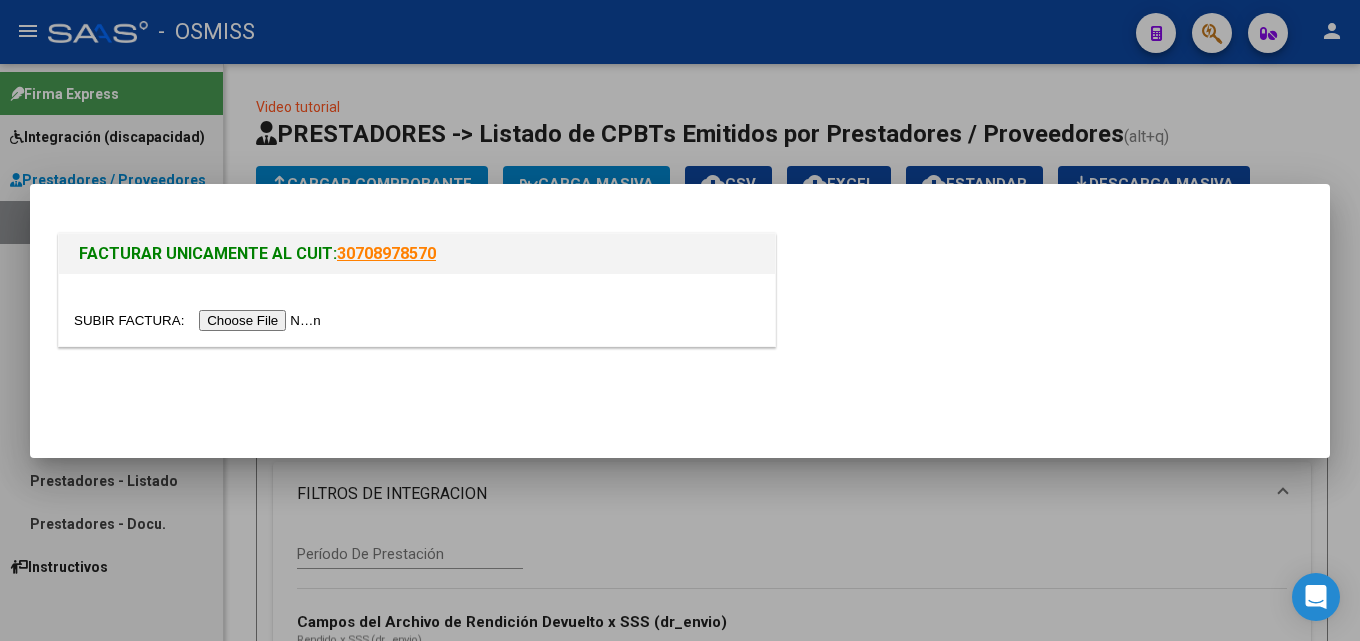 click at bounding box center [200, 320] 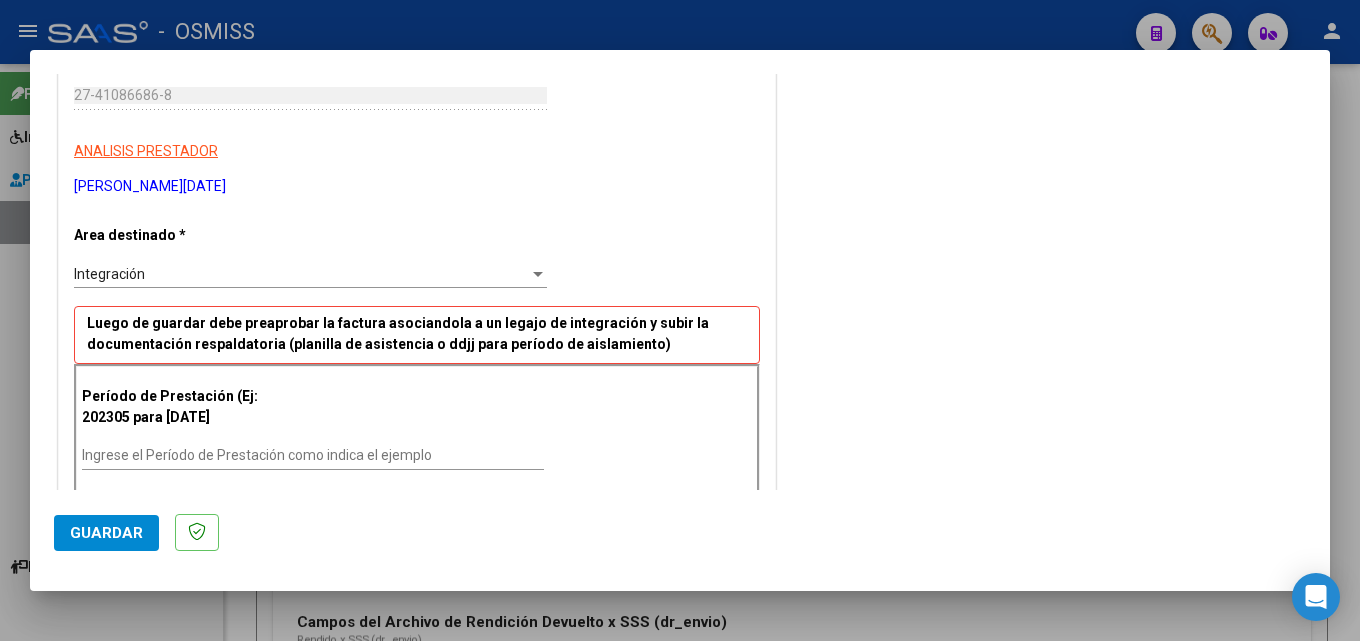 scroll, scrollTop: 400, scrollLeft: 0, axis: vertical 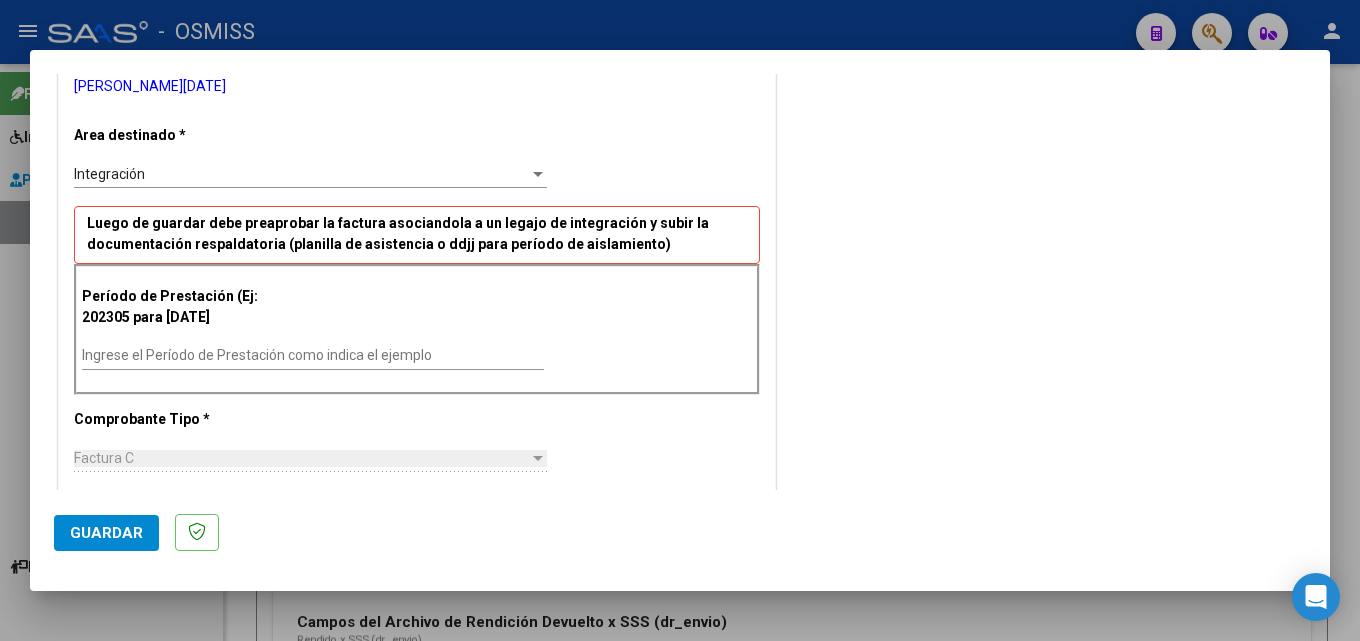 click on "Ingrese el Período de Prestación como indica el ejemplo" at bounding box center (313, 355) 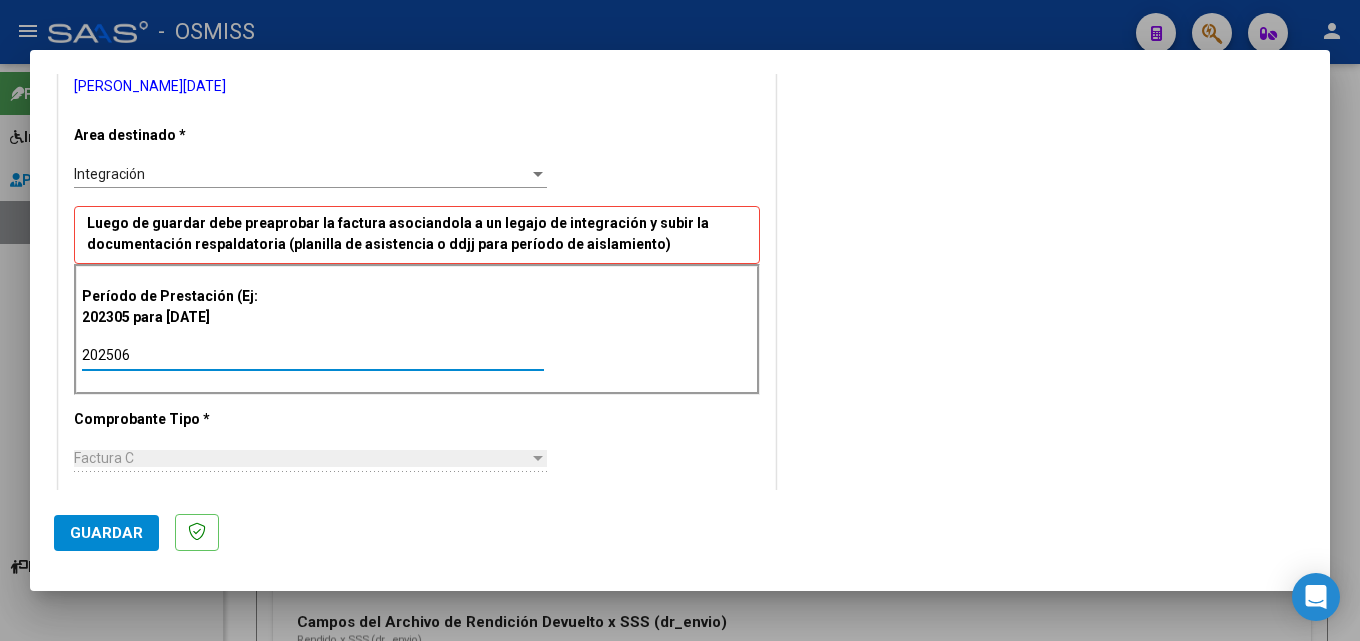 type on "202506" 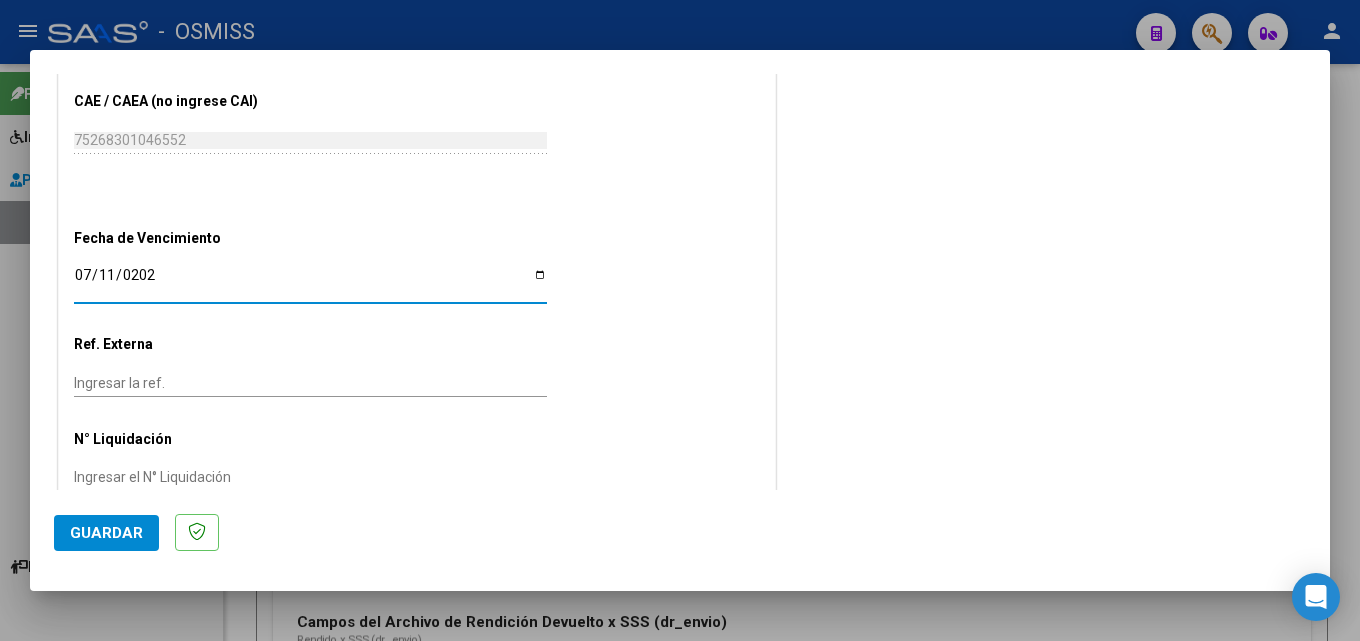 type on "[DATE]" 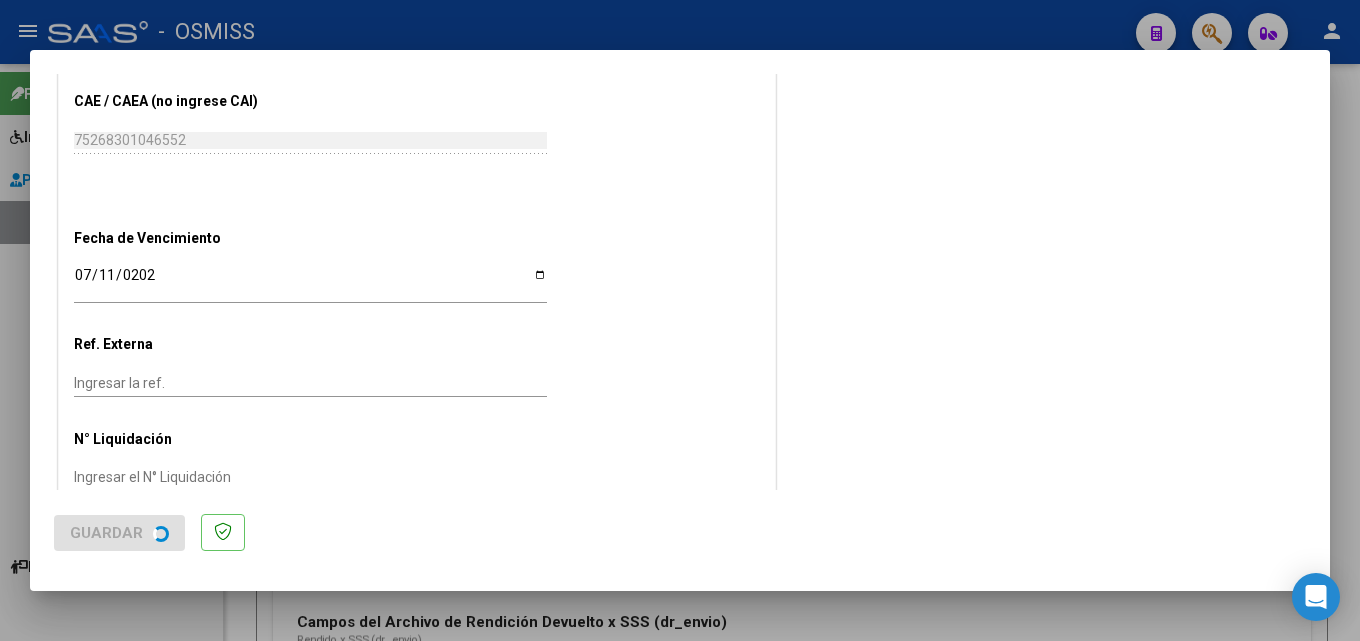scroll, scrollTop: 0, scrollLeft: 0, axis: both 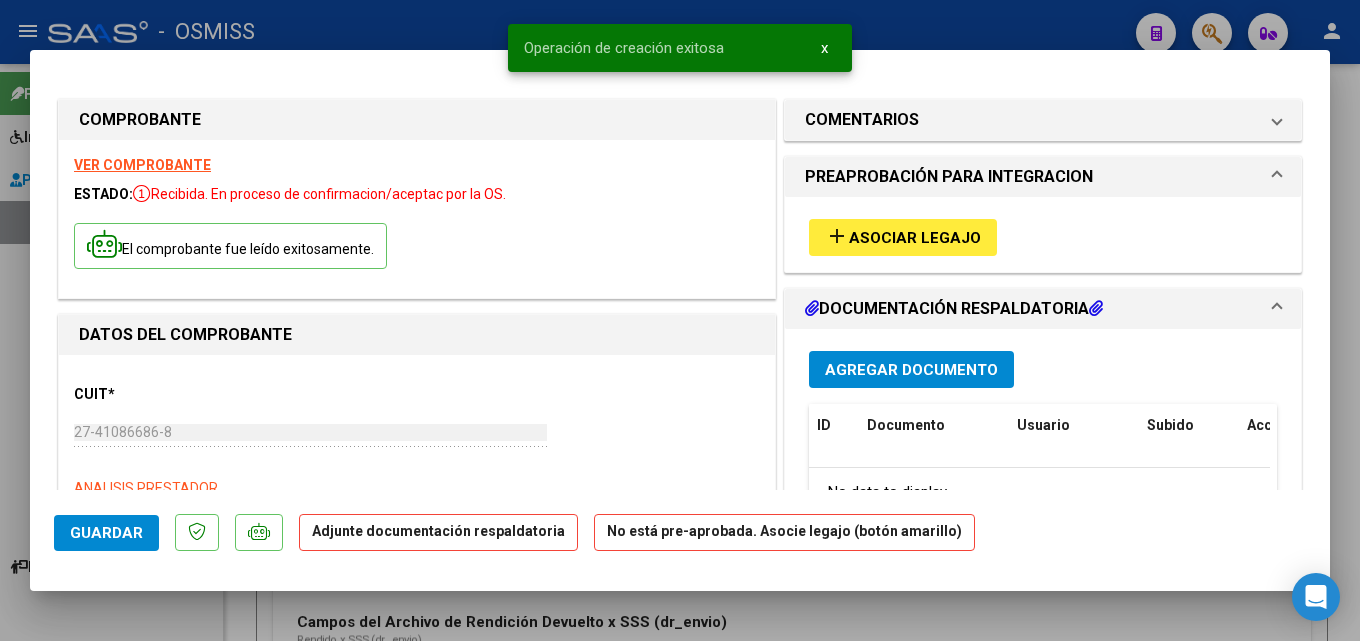 click on "add Asociar Legajo" at bounding box center (903, 237) 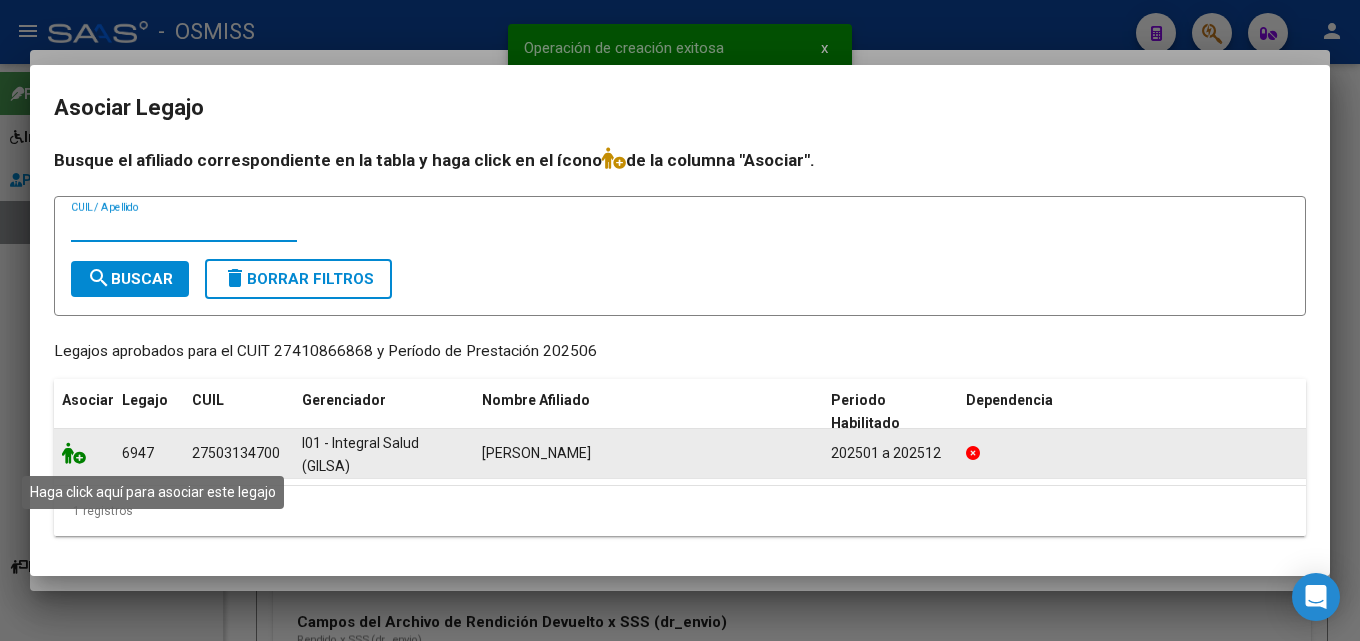 click 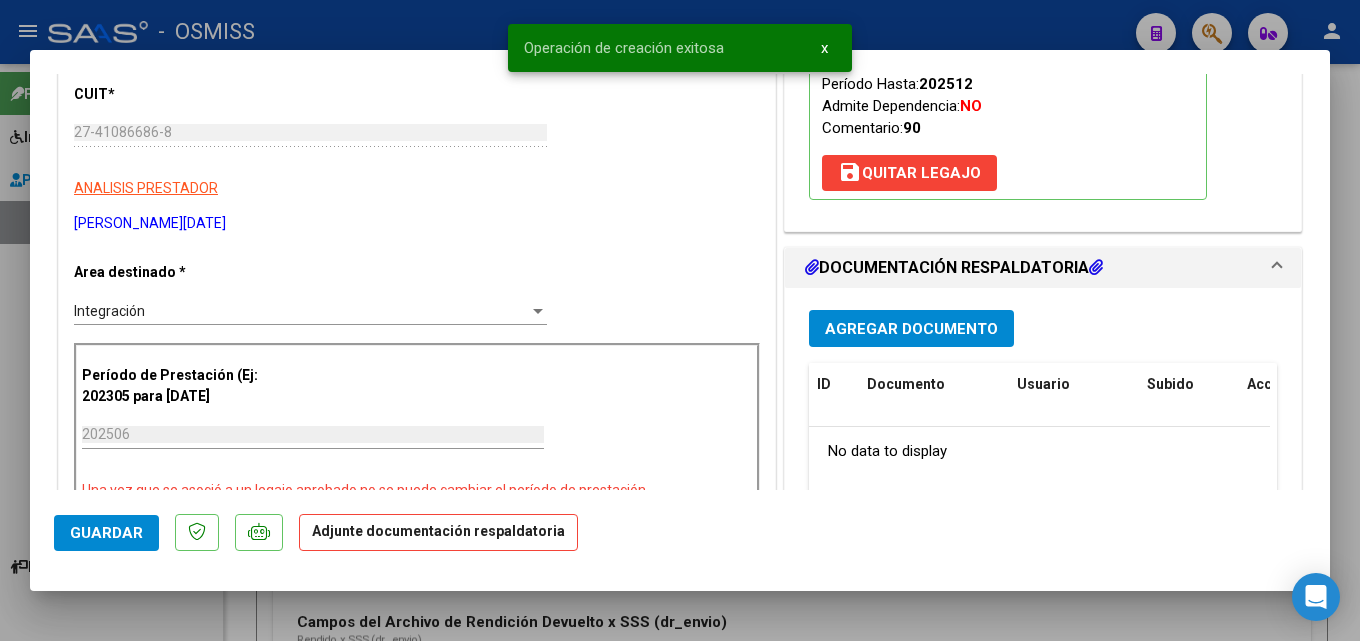 scroll, scrollTop: 400, scrollLeft: 0, axis: vertical 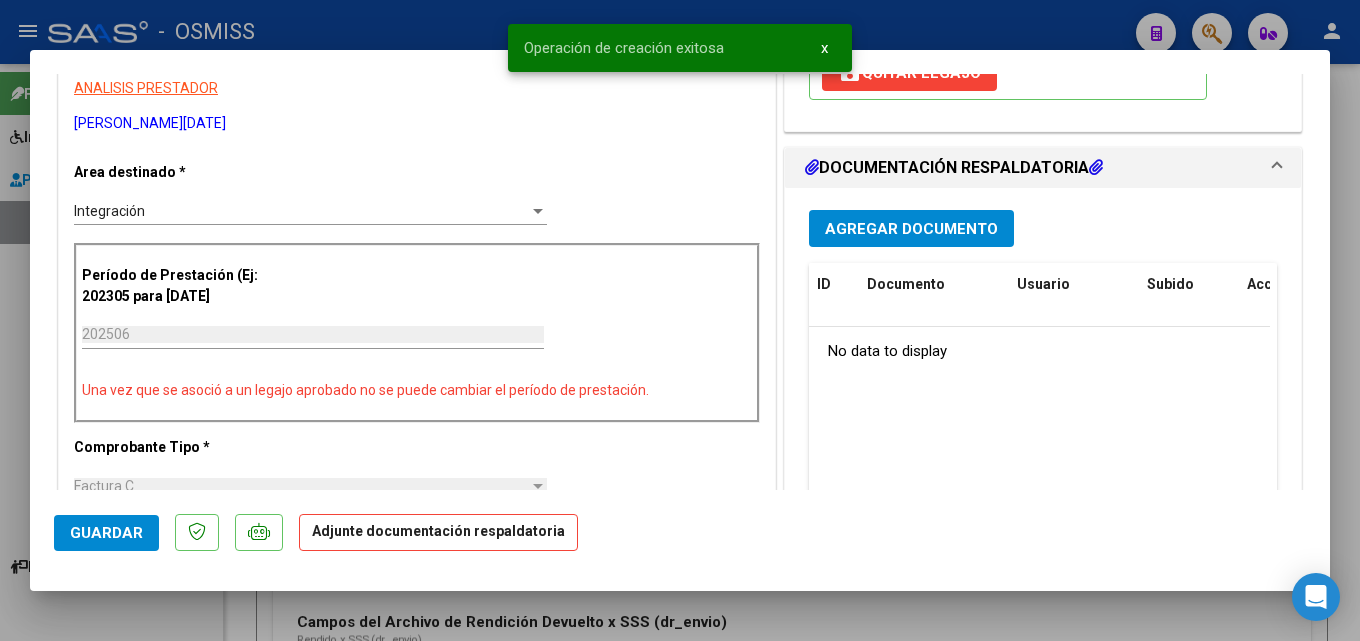 click on "Agregar Documento ID Documento Usuario Subido Acción No data to display  0 total   1" at bounding box center [1043, 402] 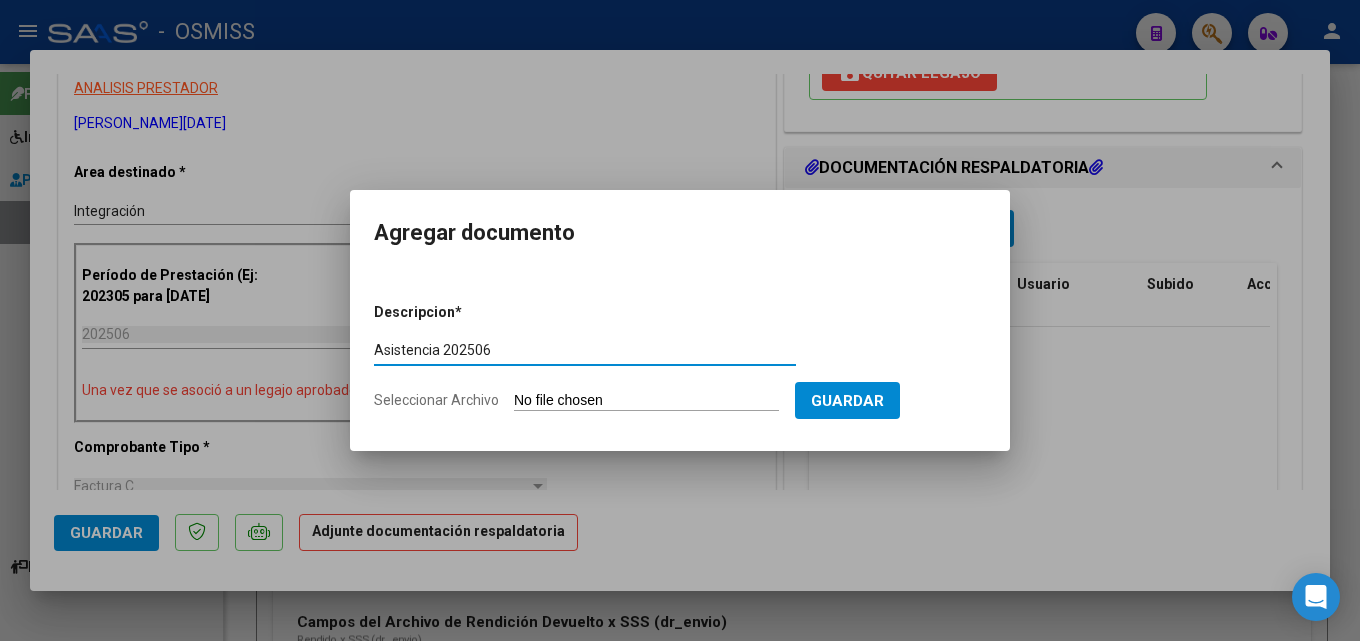 type on "Asistencia 202506" 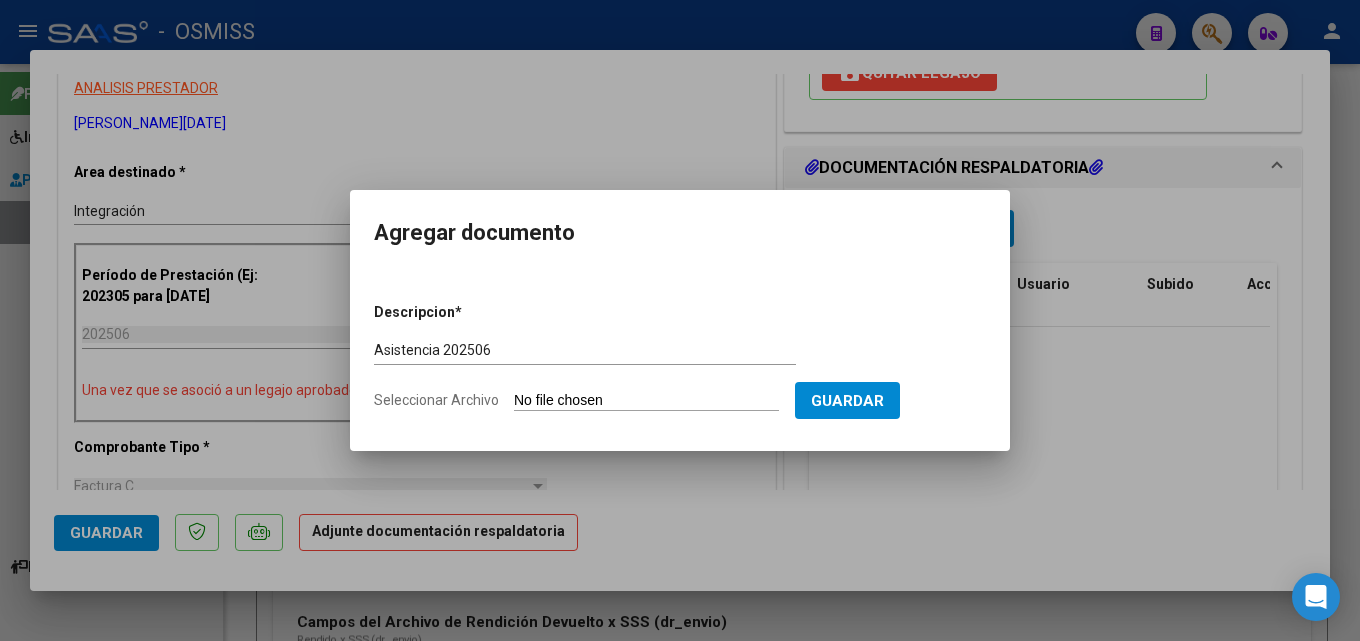 click on "Seleccionar Archivo" at bounding box center (646, 401) 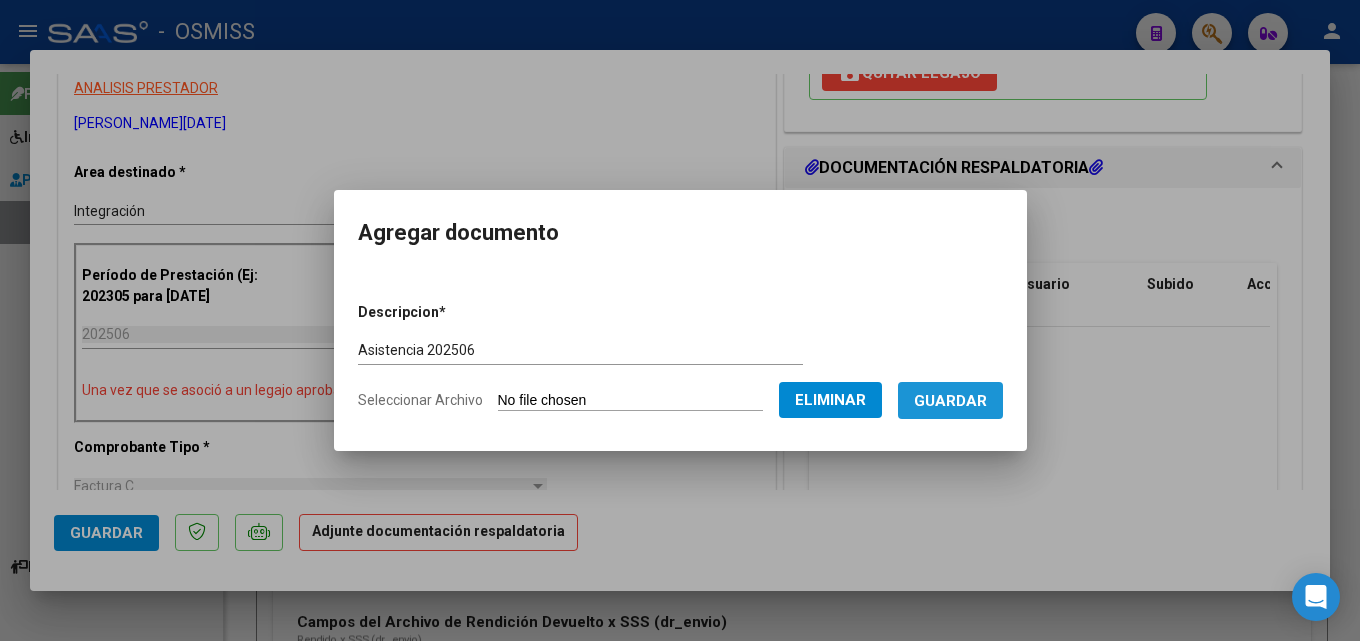 click on "Guardar" at bounding box center (950, 401) 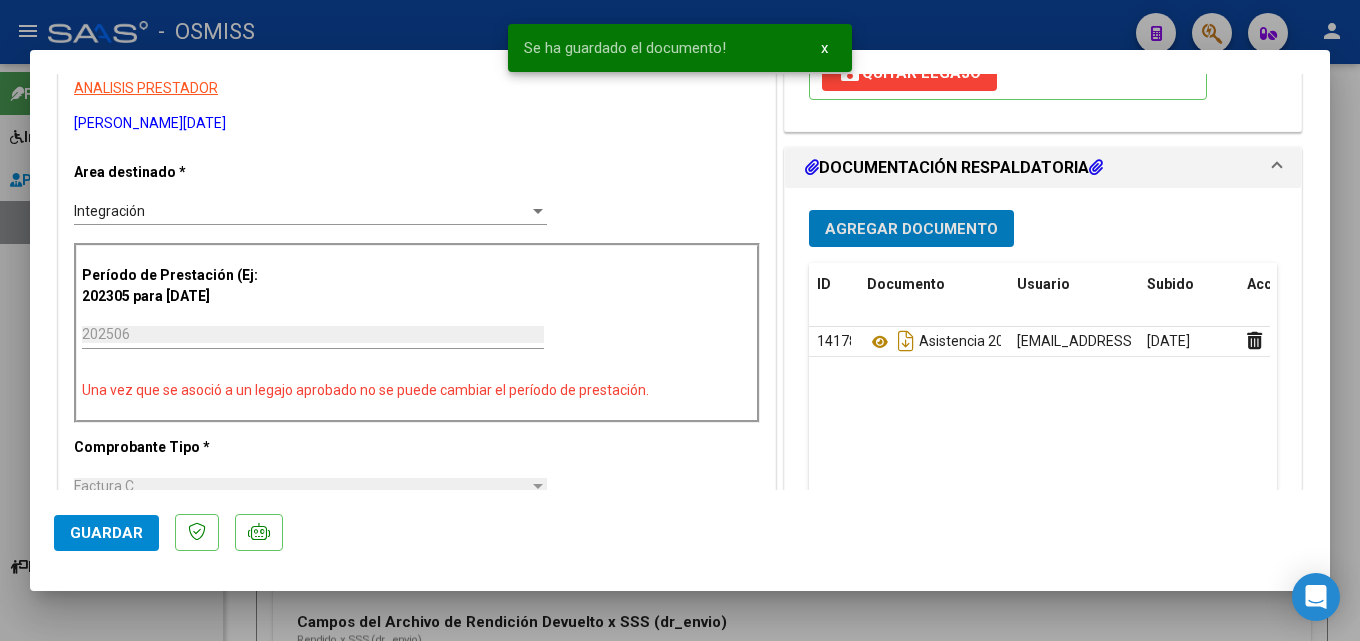 click on "Guardar" 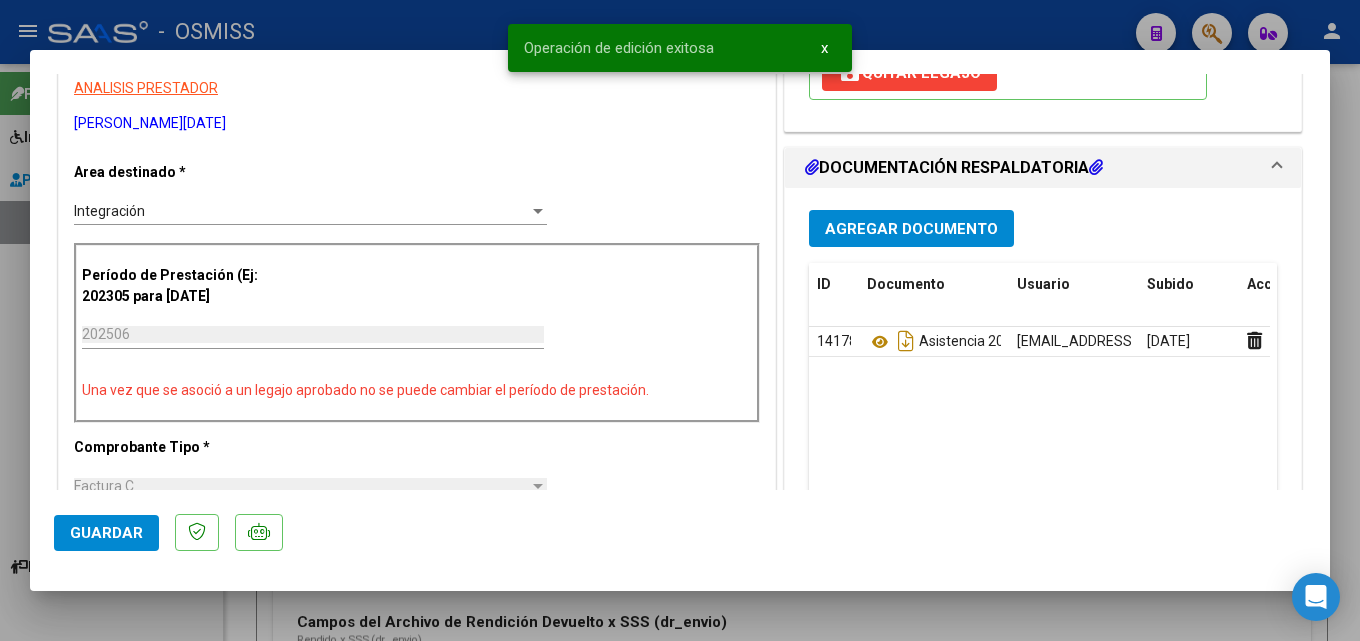 click at bounding box center (680, 320) 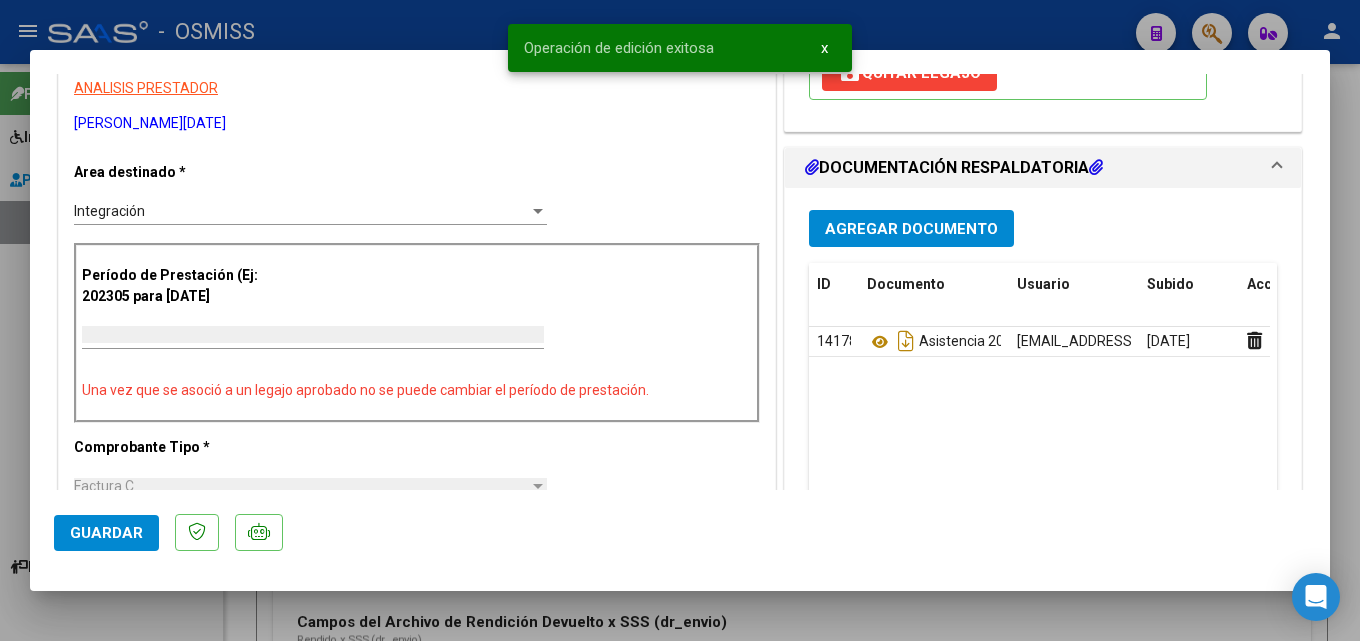 scroll, scrollTop: 0, scrollLeft: 0, axis: both 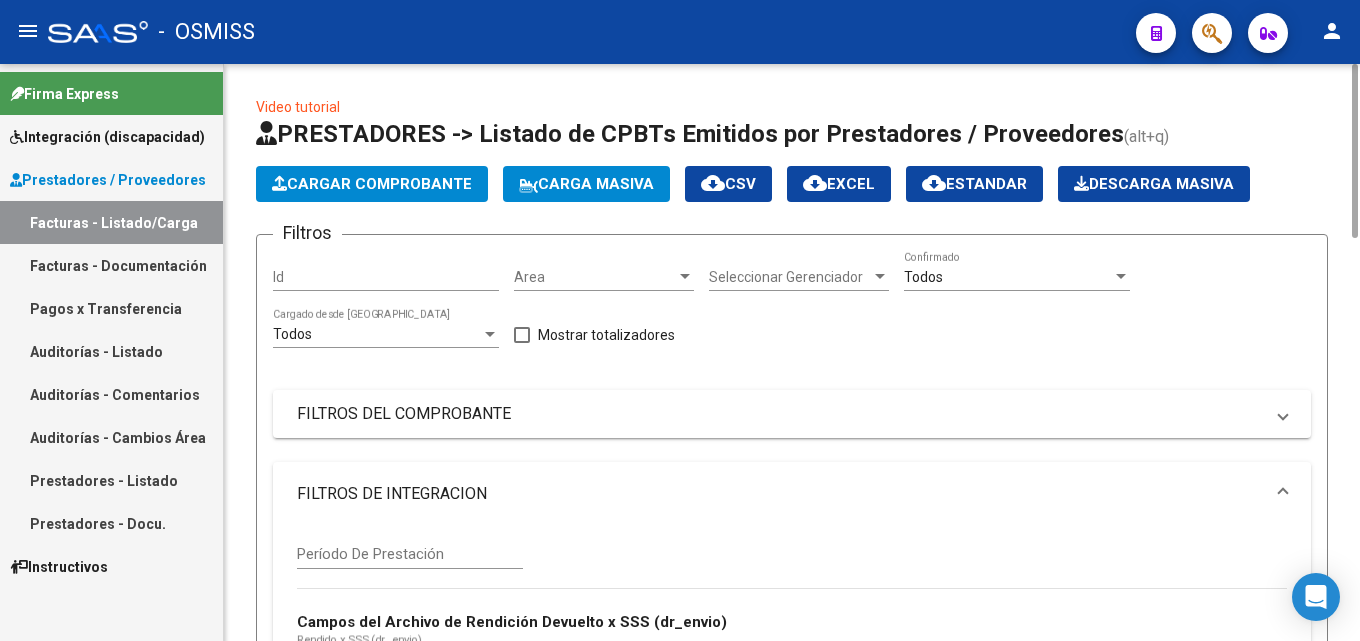 click on "Video tutorial   PRESTADORES -> Listado de CPBTs Emitidos por Prestadores / Proveedores (alt+q)   Cargar Comprobante
Carga Masiva  cloud_download  CSV  cloud_download  EXCEL  cloud_download  Estandar   Descarga Masiva
Filtros Id Area Area Seleccionar Gerenciador Seleccionar Gerenciador Todos  Confirmado Todos  Cargado desde Masivo   Mostrar totalizadores   FILTROS DEL COMPROBANTE  Comprobante Tipo Comprobante Tipo Start date – Fec. Comprobante Desde / Hasta Días Emisión Desde(cant. días) Días Emisión Hasta(cant. días) CUIT / Razón Social Pto. Venta Nro. Comprobante Código SSS CAE Válido CAE Válido Todos  Cargado Módulo Hosp. Todos  Tiene facturacion Apócrifa Hospital Refes  FILTROS DE INTEGRACION  Período De Prestación Campos del Archivo de Rendición Devuelto x SSS (dr_envio) Todos  Rendido x SSS (dr_envio) Tipo de Registro Tipo de Registro Período Presentación Período [PERSON_NAME] del Legajo Asociado (preaprobación) Afiliado Legajo (cuil/nombre) Todos   MAS FILTROS  – 9" 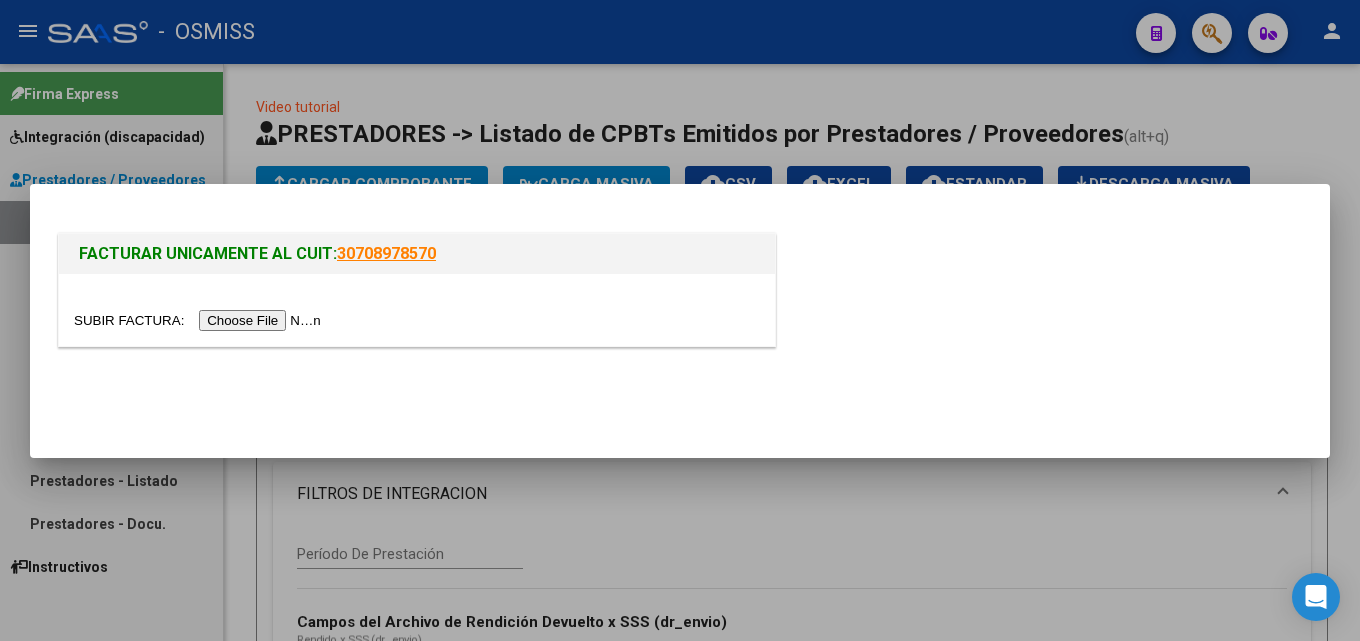 click at bounding box center [200, 320] 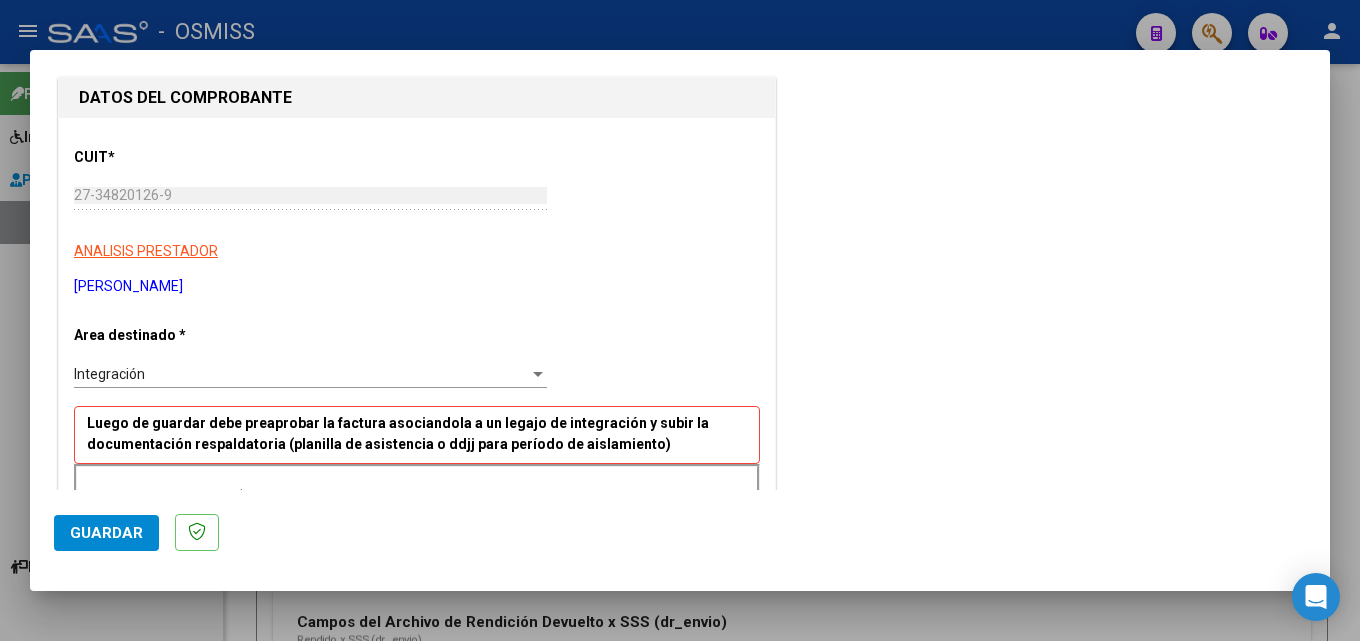 scroll, scrollTop: 300, scrollLeft: 0, axis: vertical 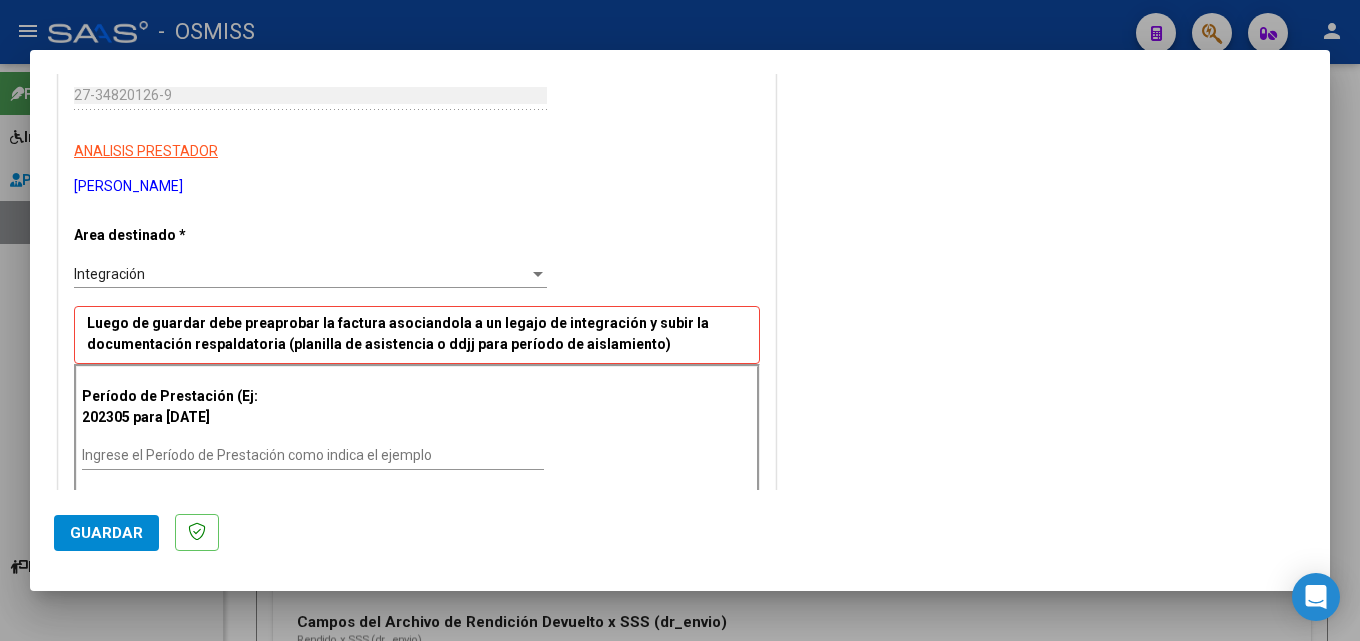 click on "Ingrese el Período de Prestación como indica el ejemplo" at bounding box center (313, 455) 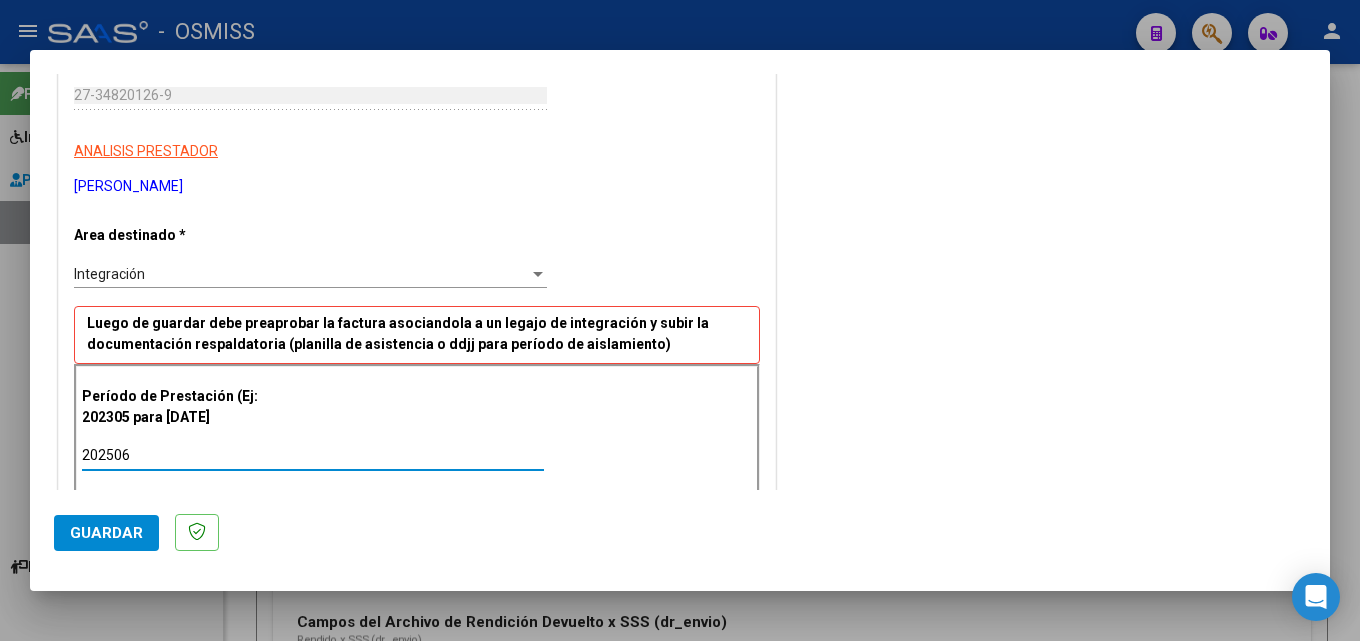 type on "202506" 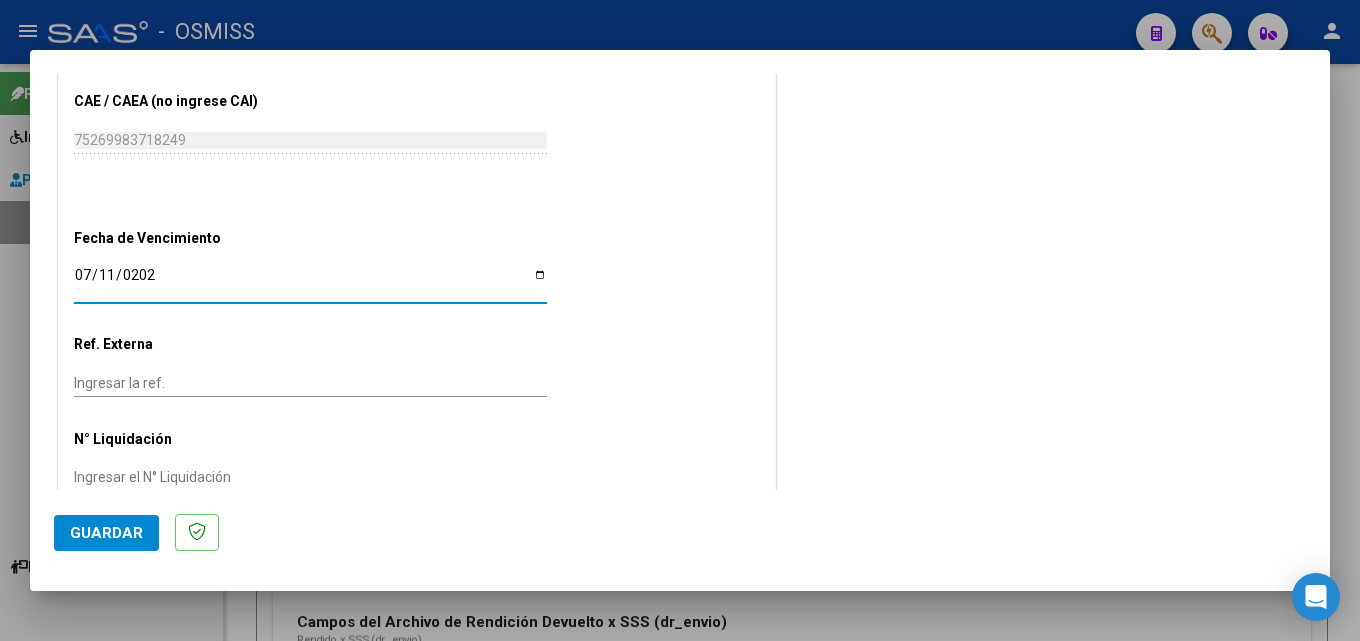 type on "[DATE]" 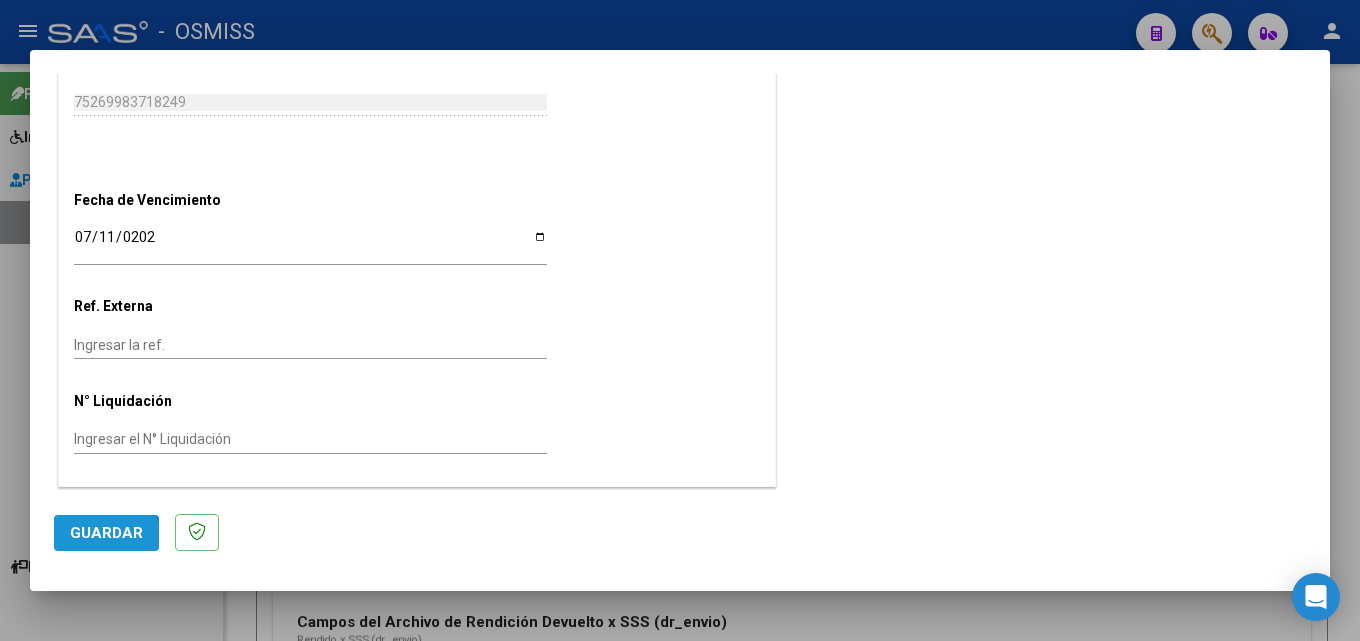click on "Guardar" 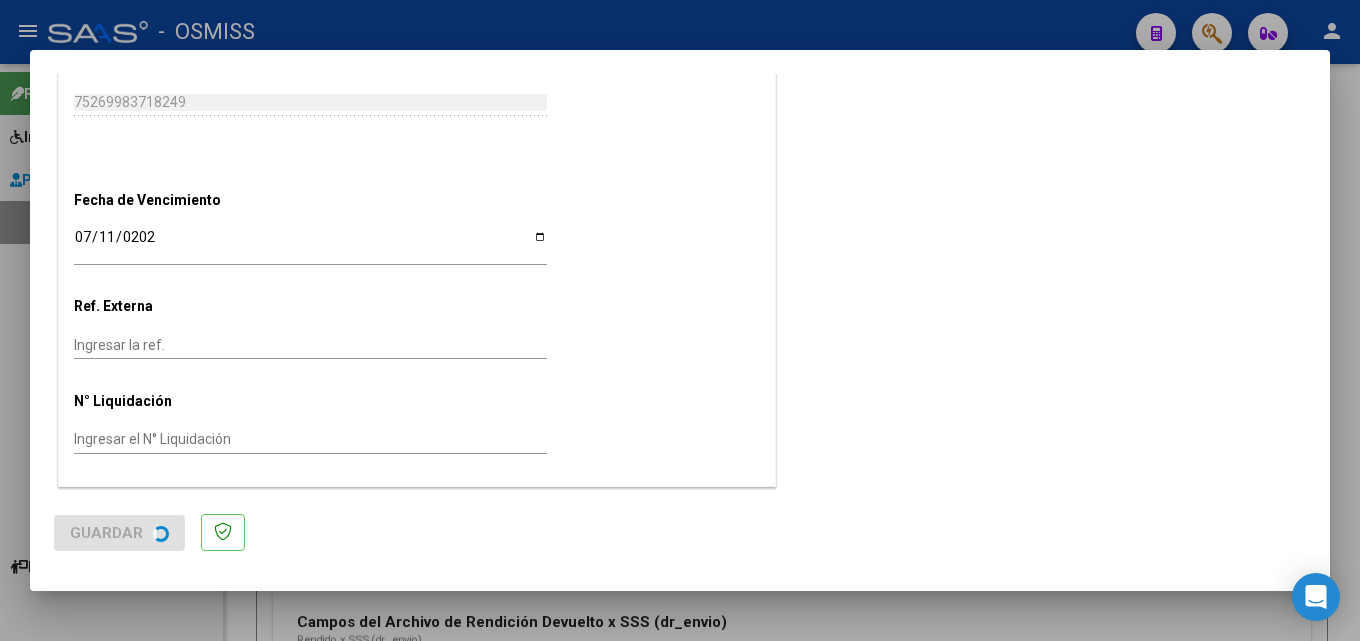 scroll, scrollTop: 0, scrollLeft: 0, axis: both 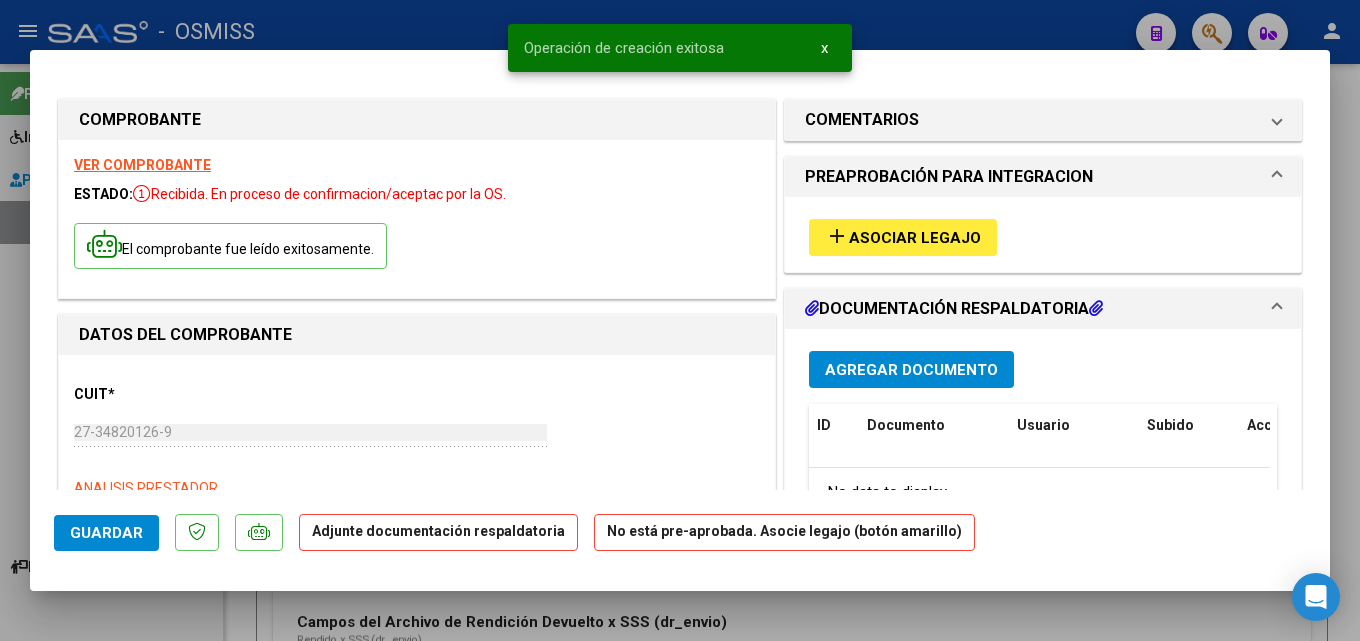 click on "Asociar Legajo" at bounding box center (915, 238) 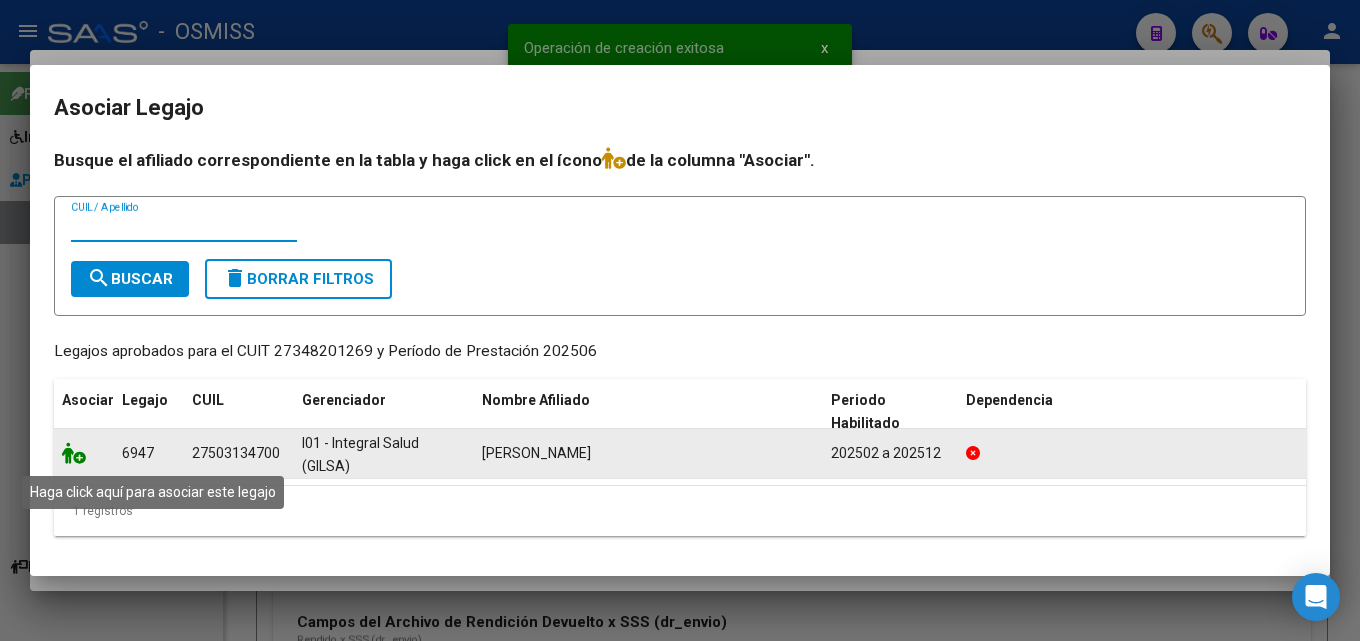 click 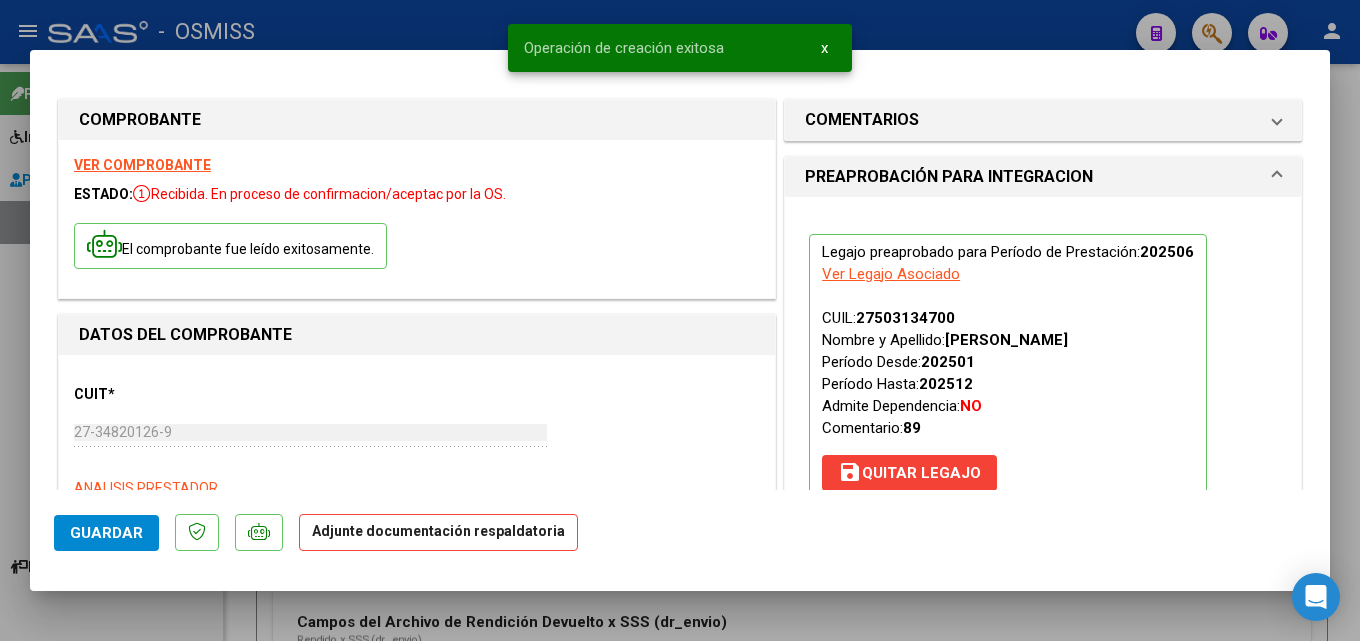 scroll, scrollTop: 300, scrollLeft: 0, axis: vertical 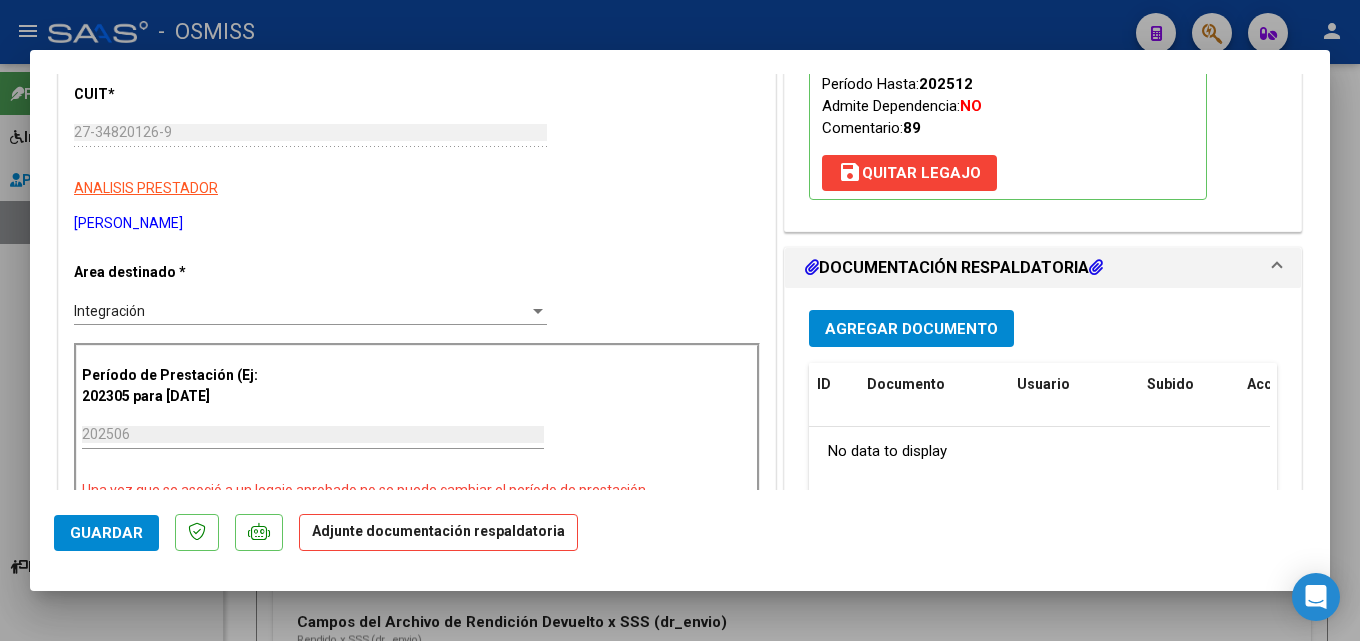 click on "Agregar Documento" at bounding box center [911, 329] 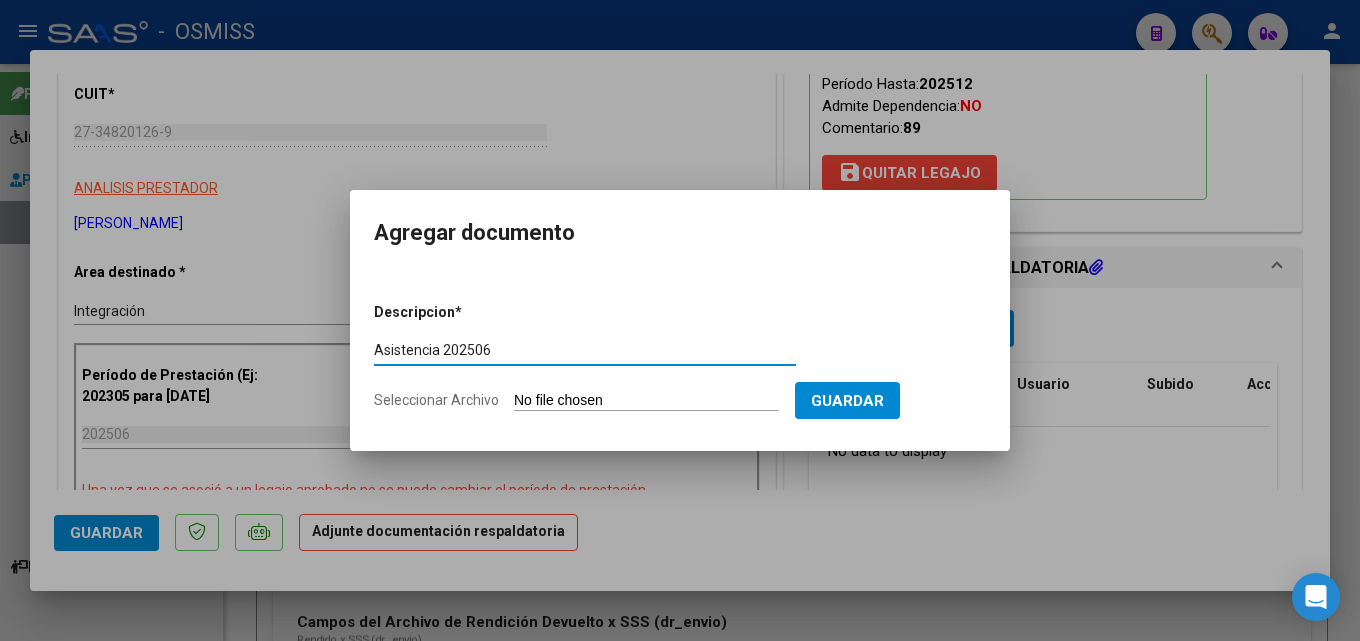 type on "Asistencia 202506" 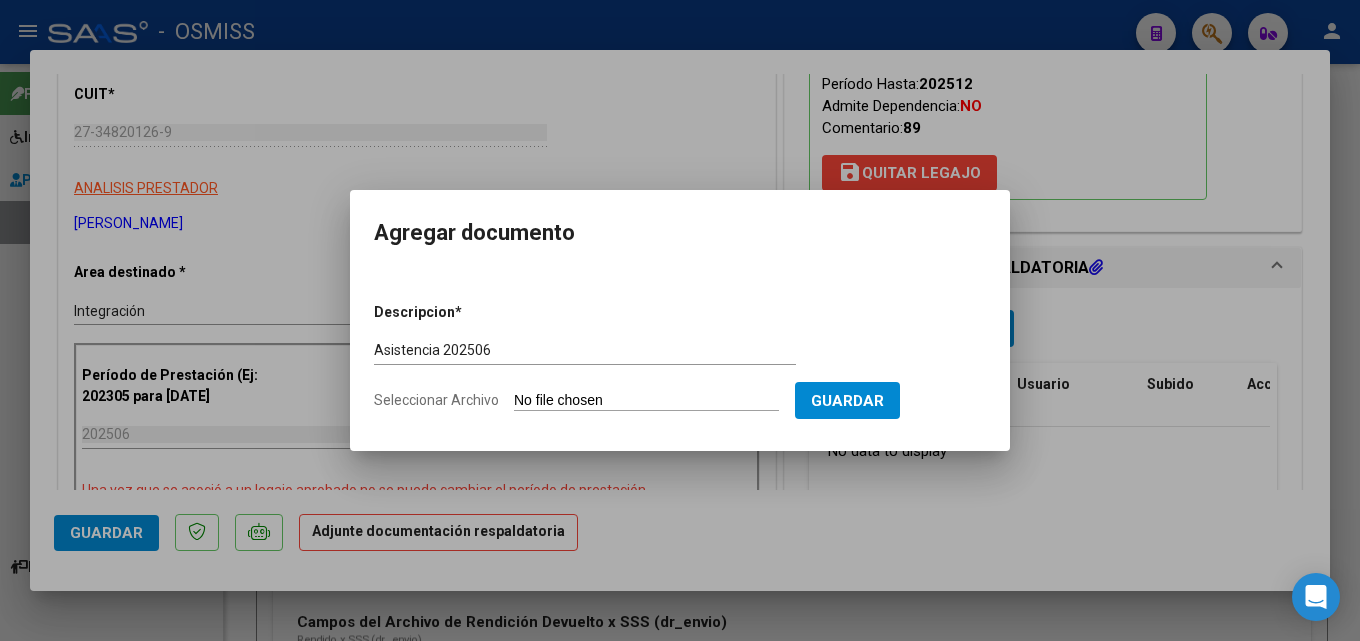 click on "Seleccionar Archivo" at bounding box center [646, 401] 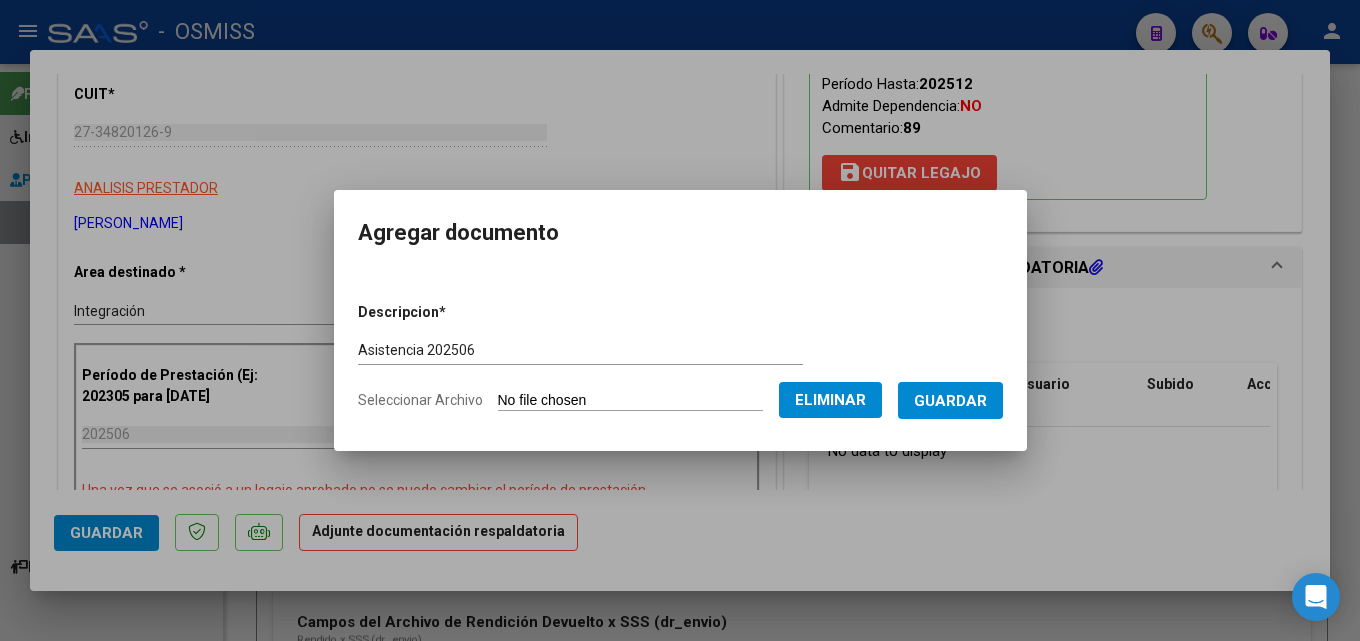 click on "Guardar" at bounding box center [950, 401] 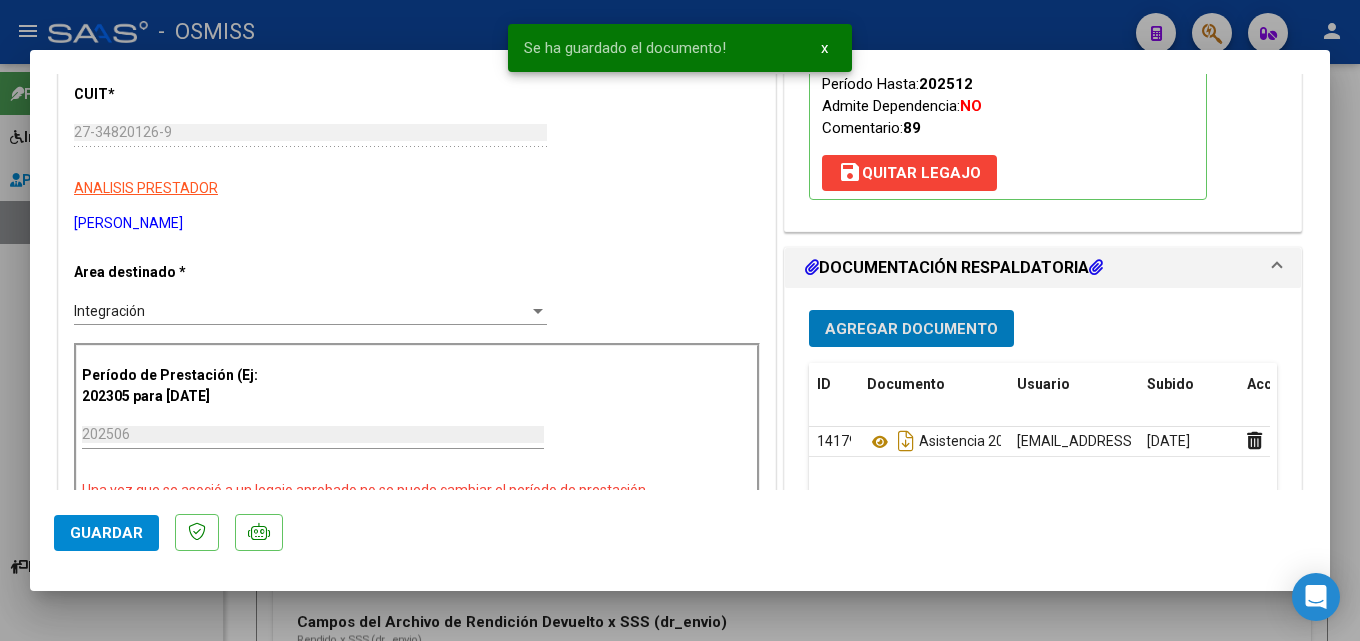 click on "Guardar" 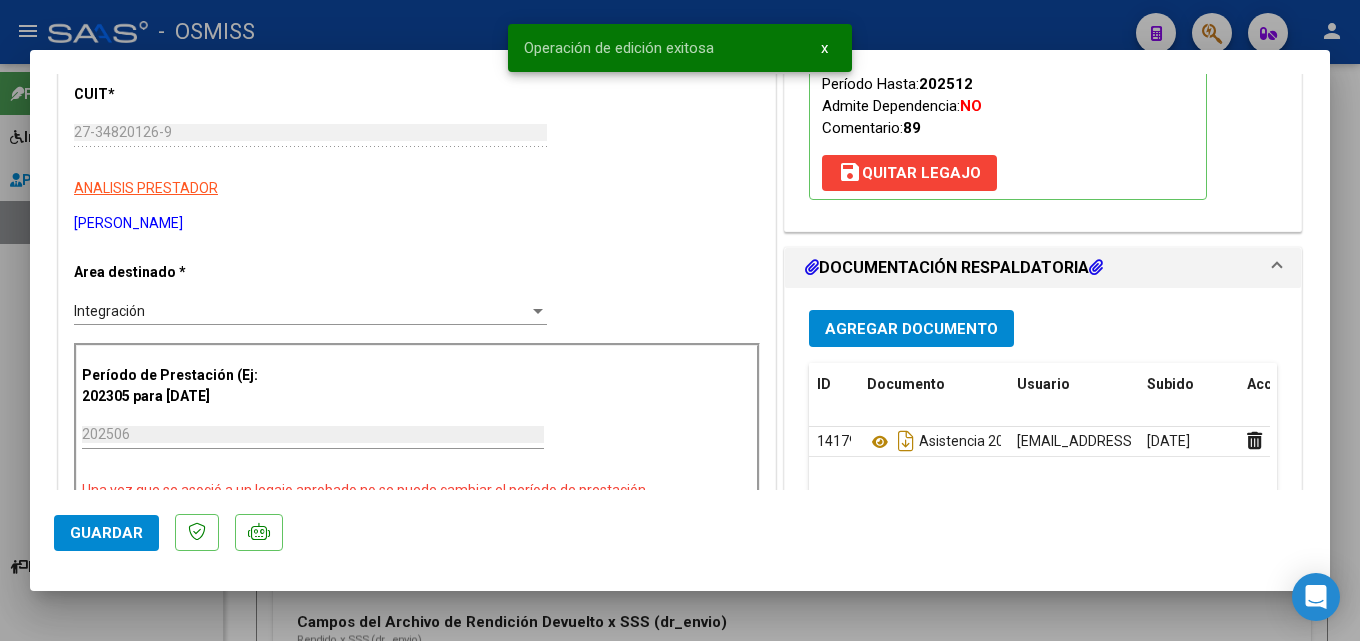 click at bounding box center (680, 320) 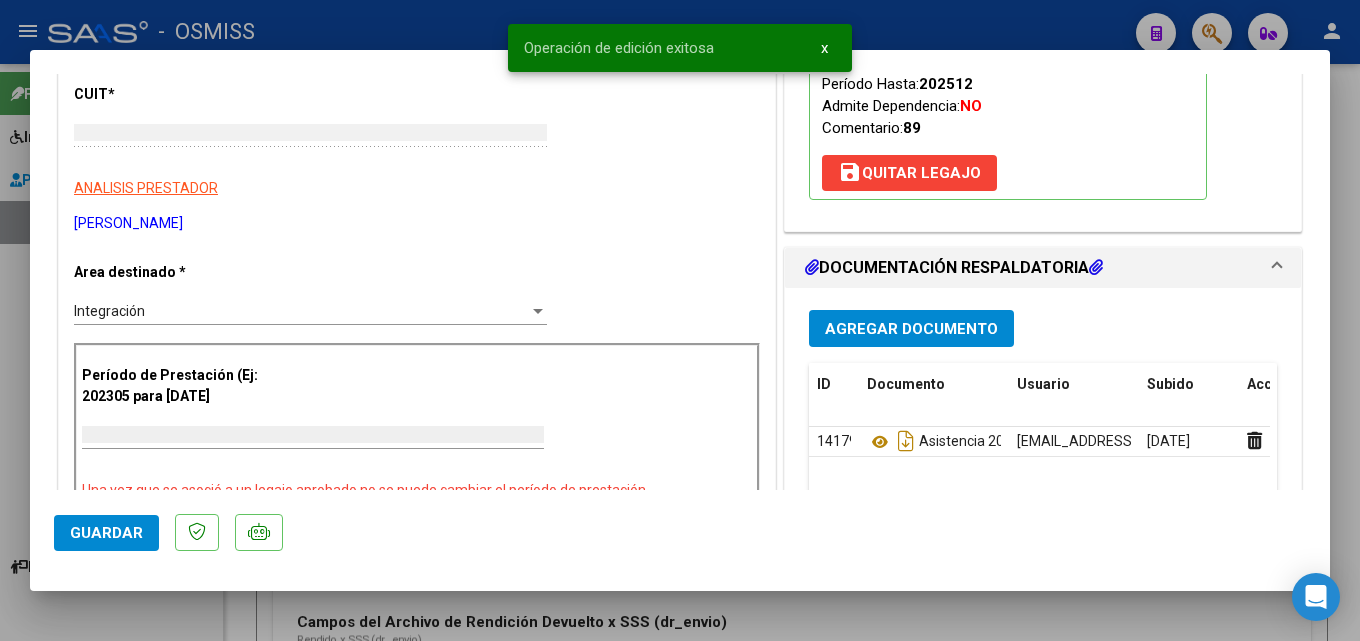 scroll, scrollTop: 0, scrollLeft: 0, axis: both 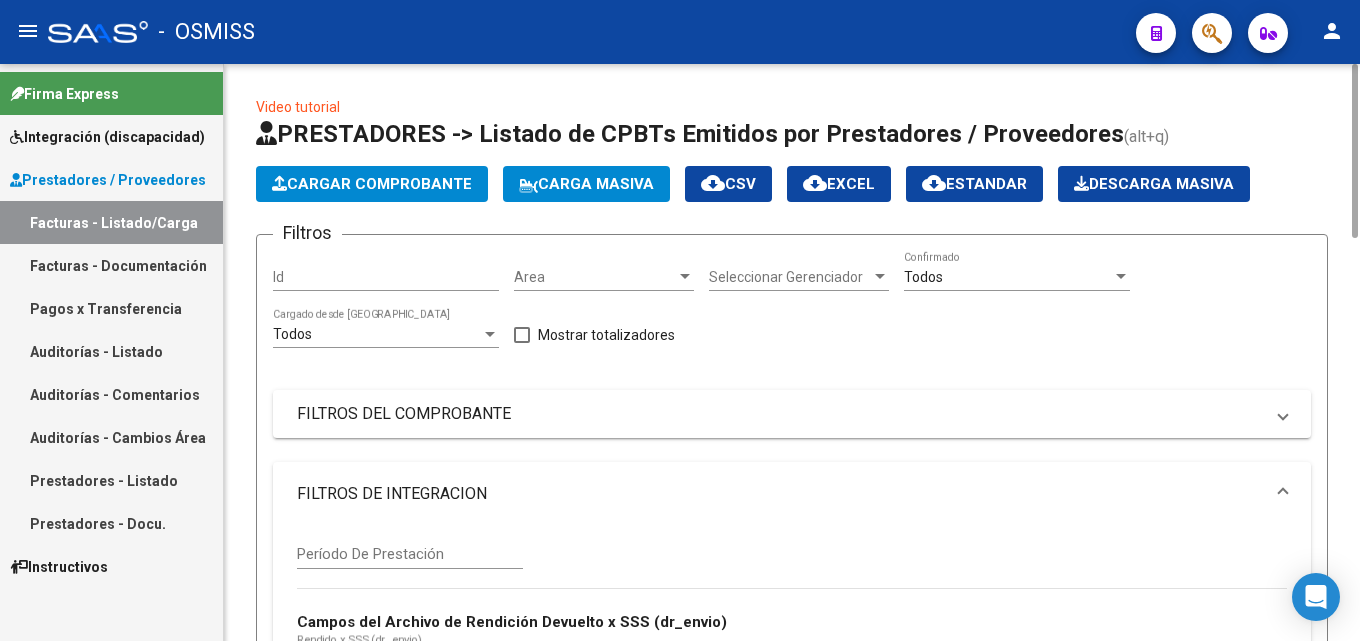 click on "Cargar Comprobante" 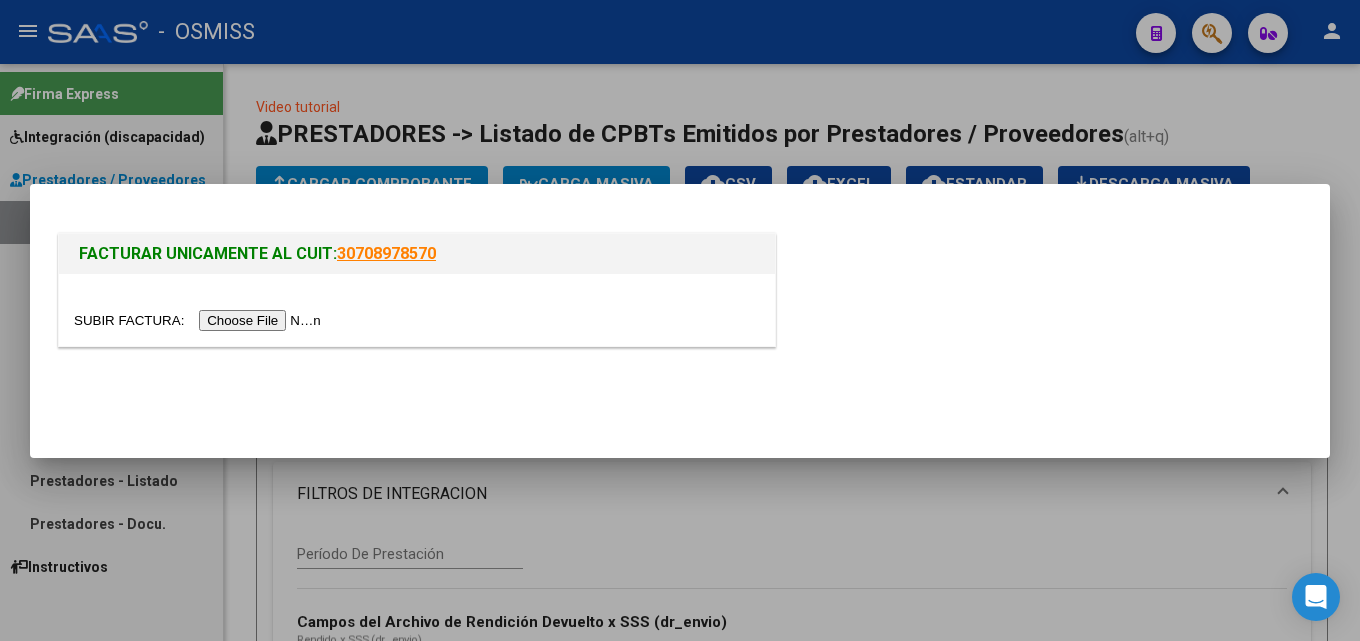 click at bounding box center [417, 310] 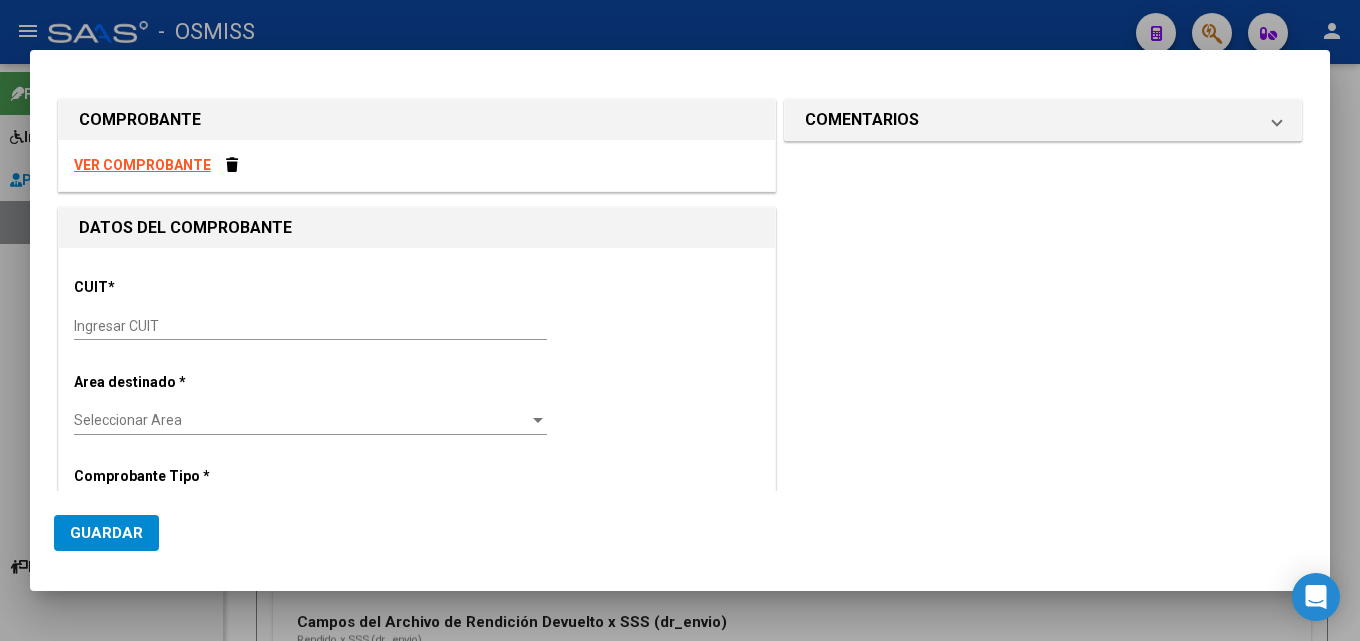 click on "Ingresar CUIT" at bounding box center [310, 326] 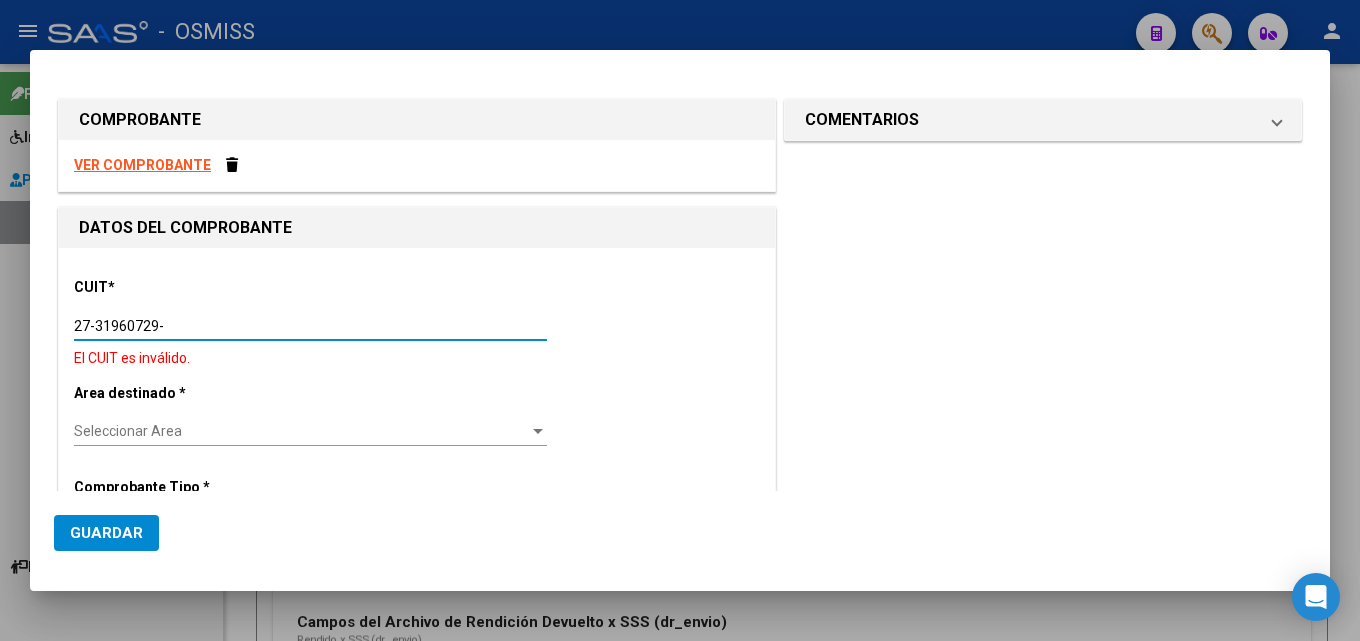 type on "27-31960729-9" 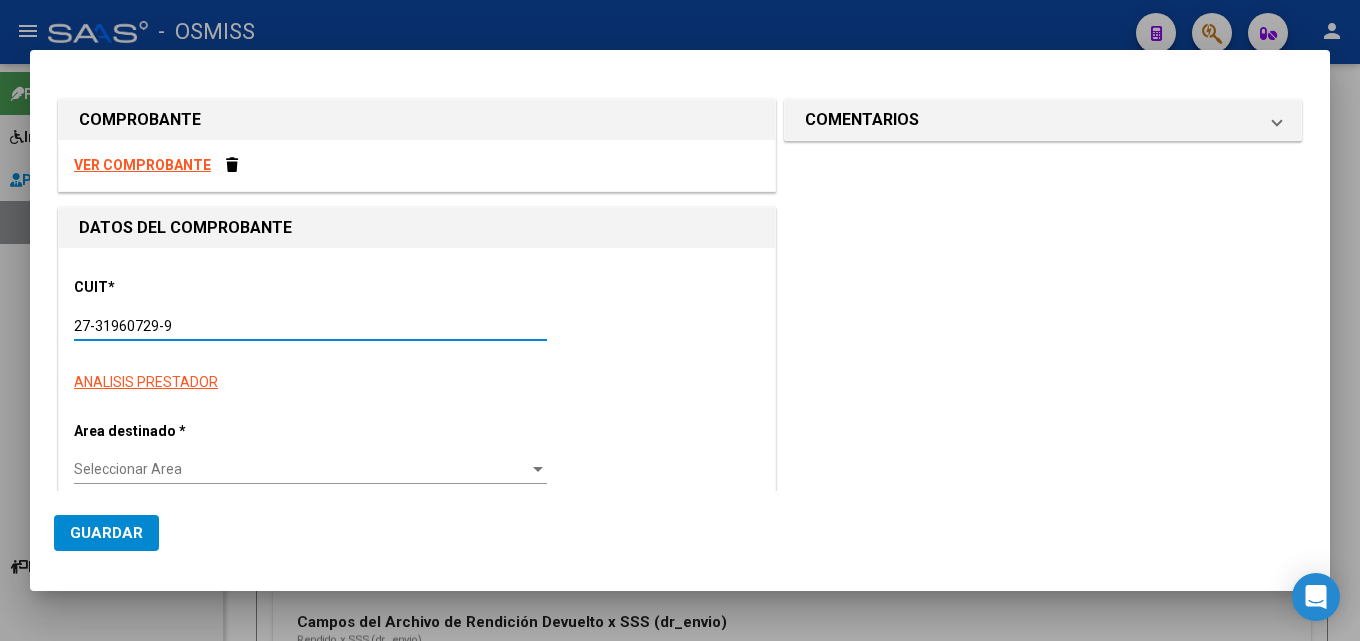 type on "3" 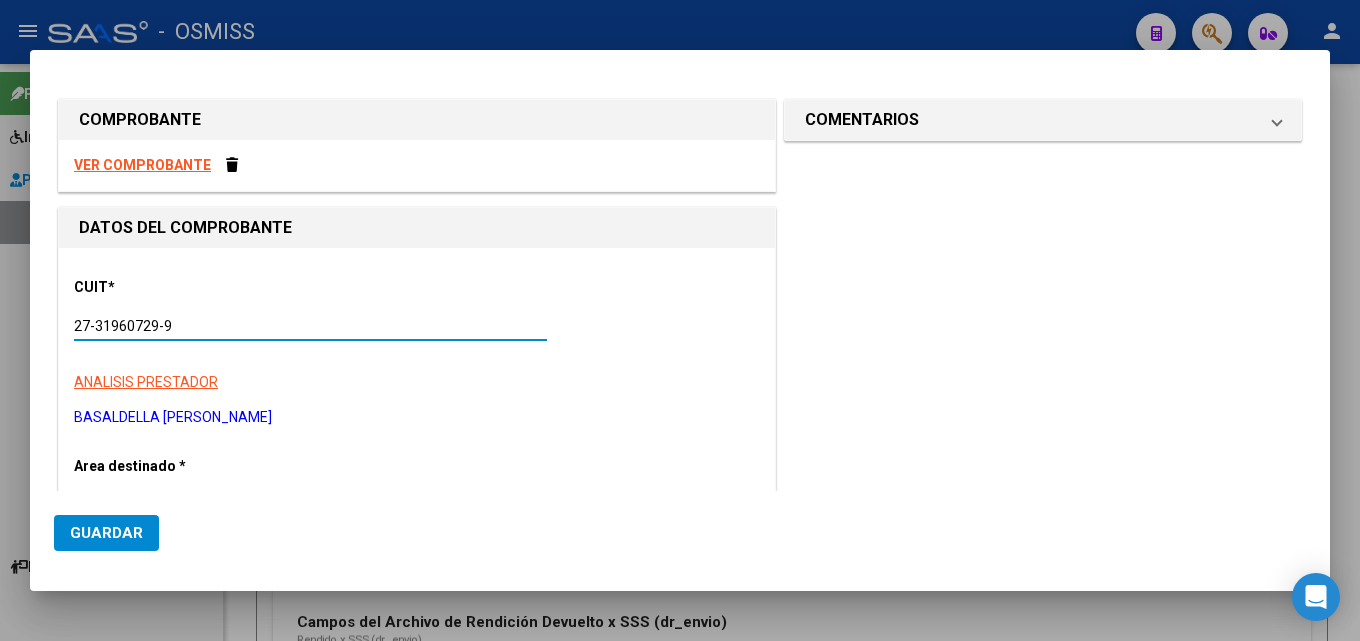 type on "27-31960729-9" 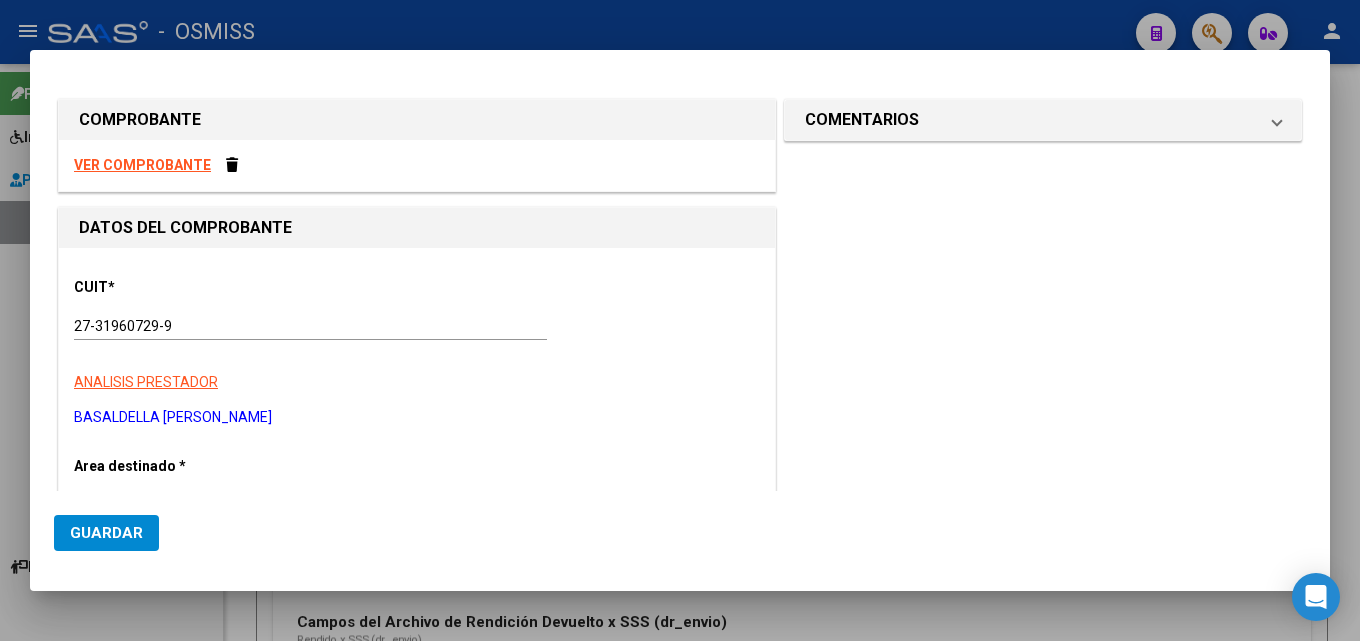scroll, scrollTop: 222, scrollLeft: 0, axis: vertical 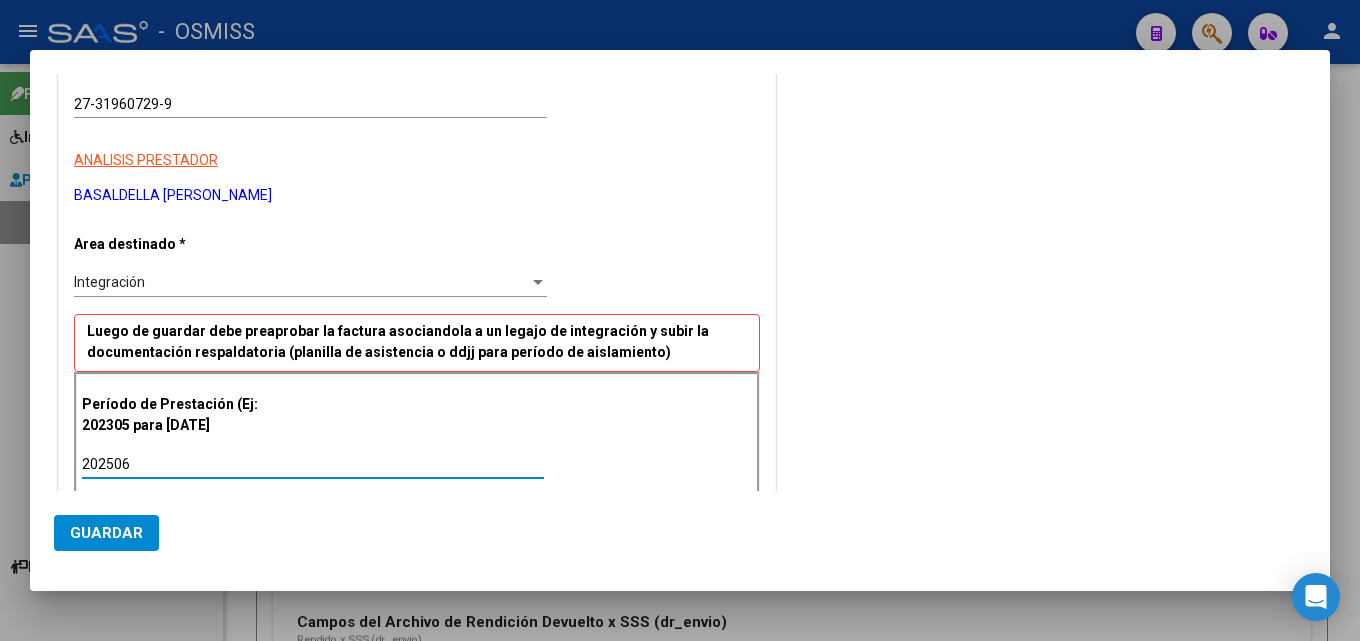 type on "202506" 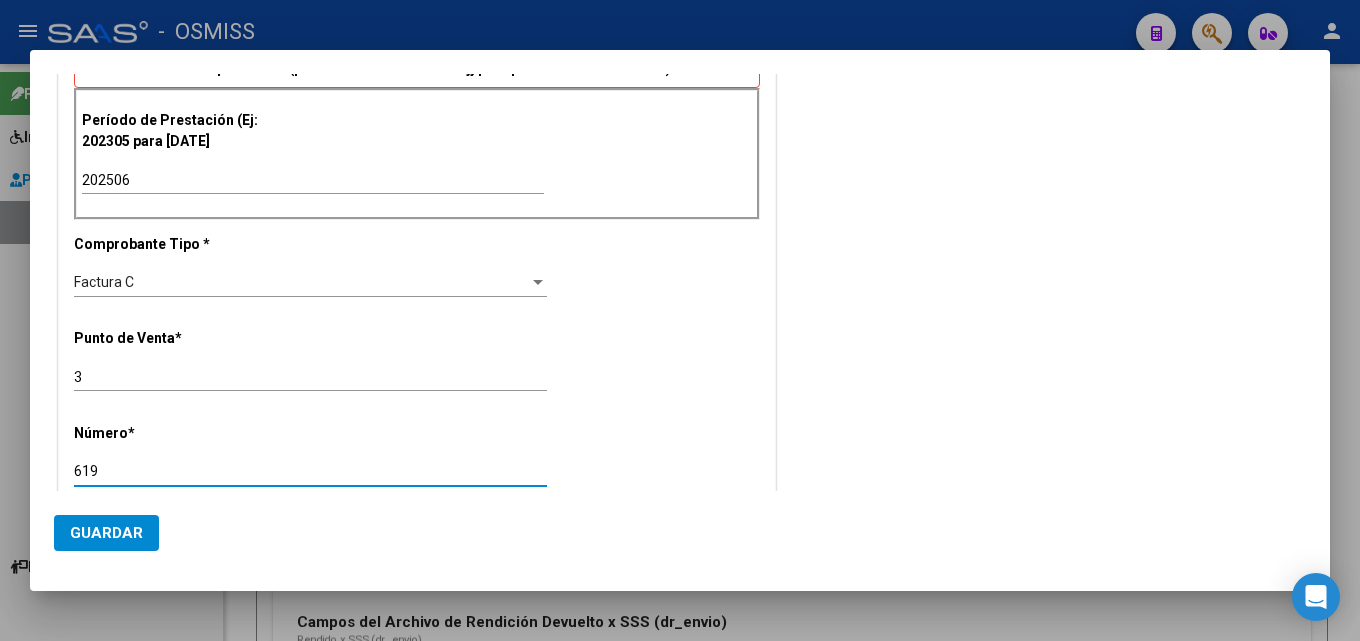 type on "619" 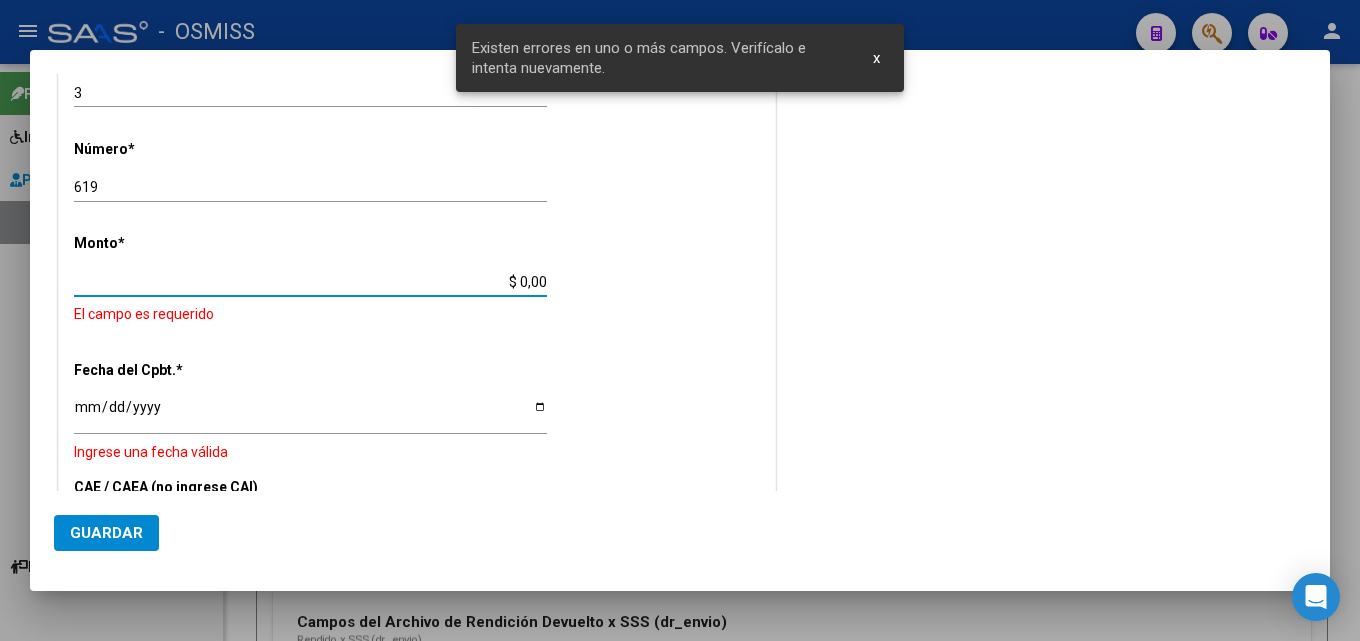 scroll, scrollTop: 781, scrollLeft: 0, axis: vertical 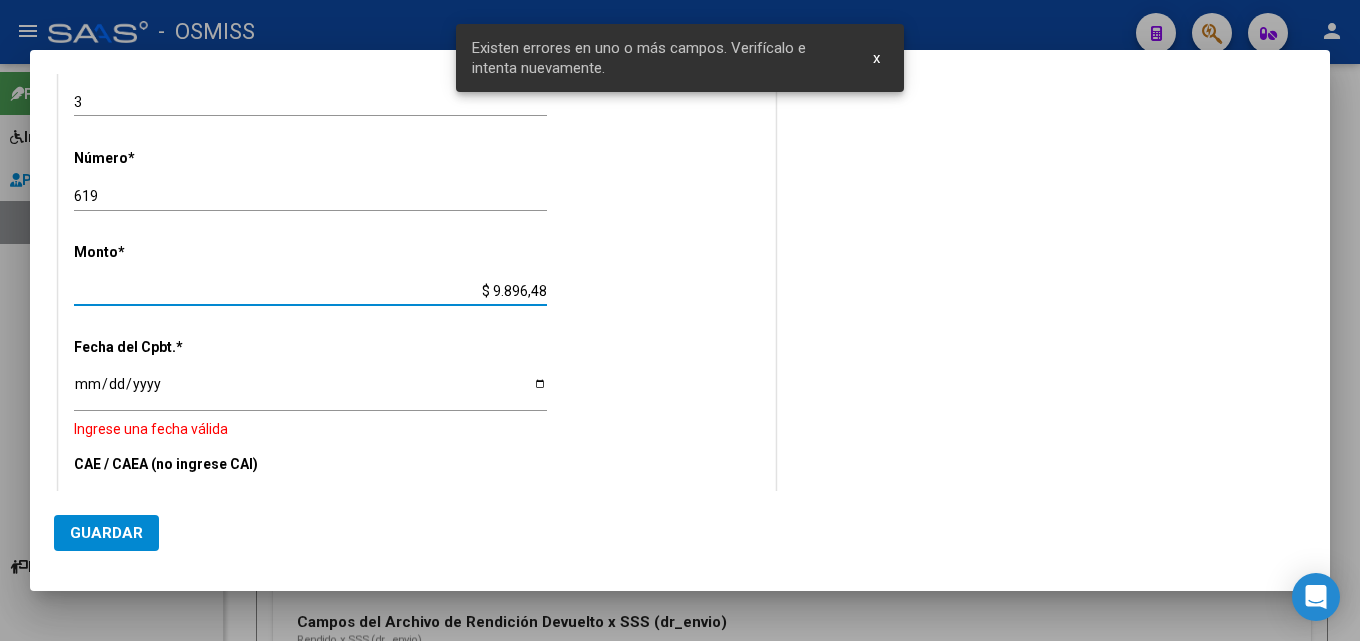 type on "$ 98.964,88" 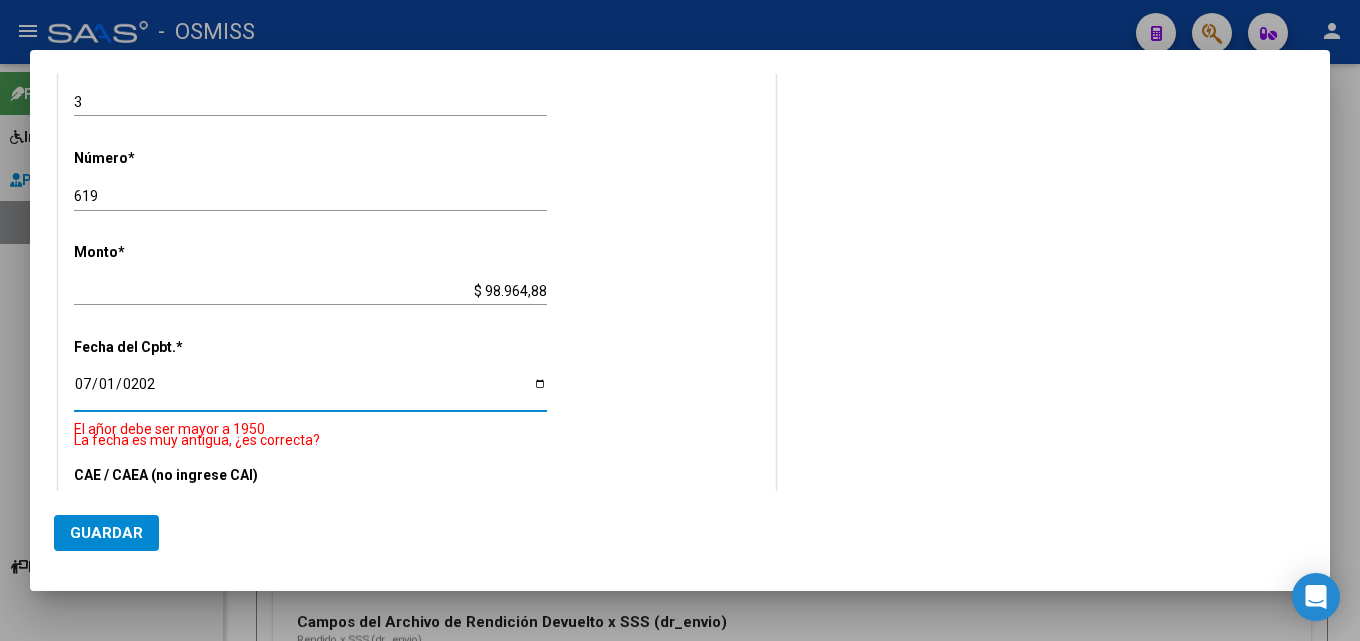 type on "[DATE]" 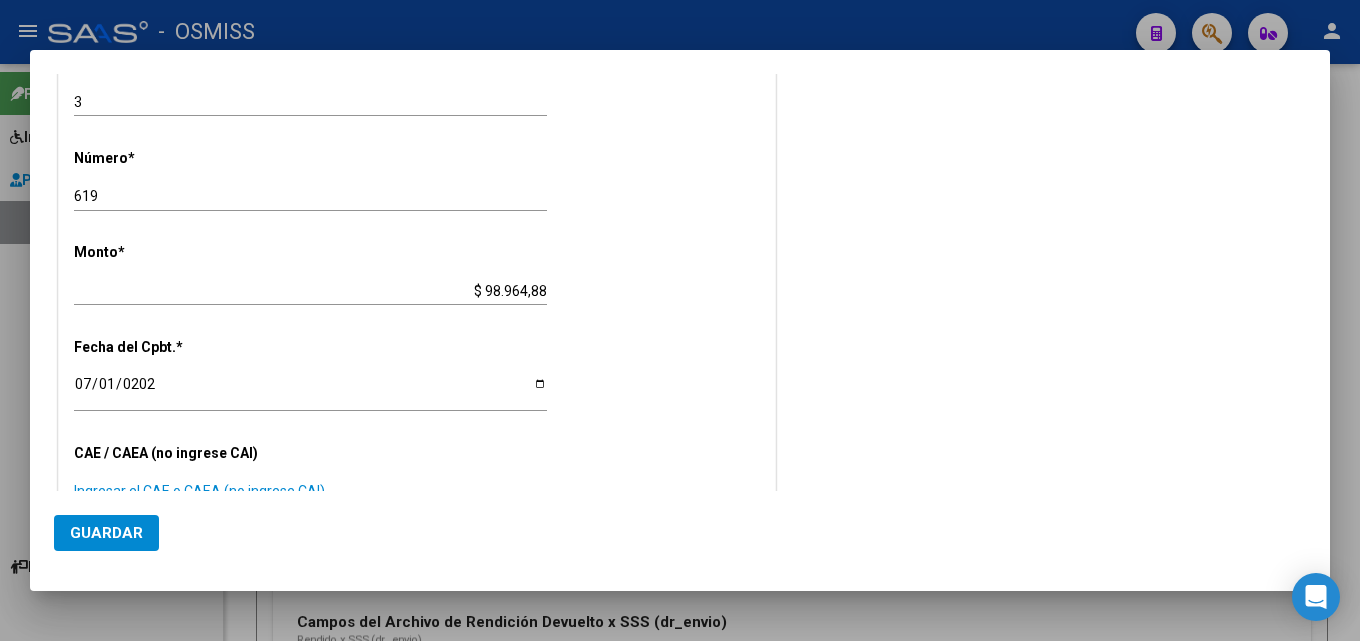 scroll, scrollTop: 790, scrollLeft: 0, axis: vertical 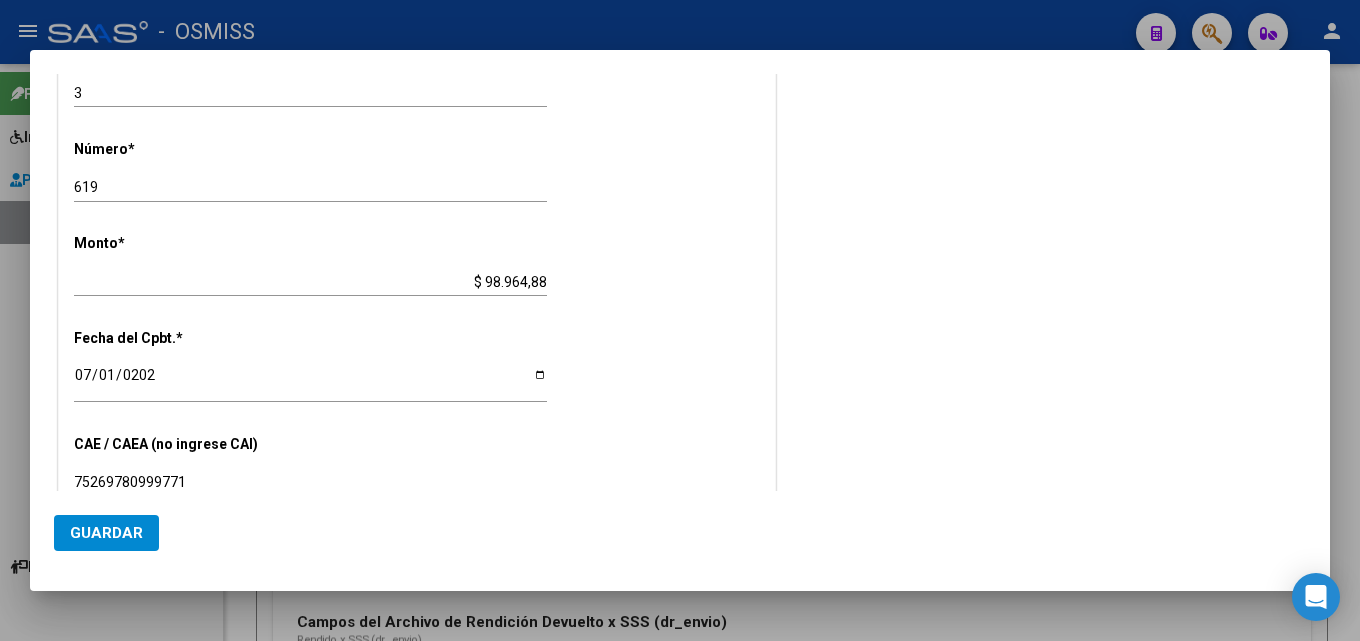 type on "75269780999771" 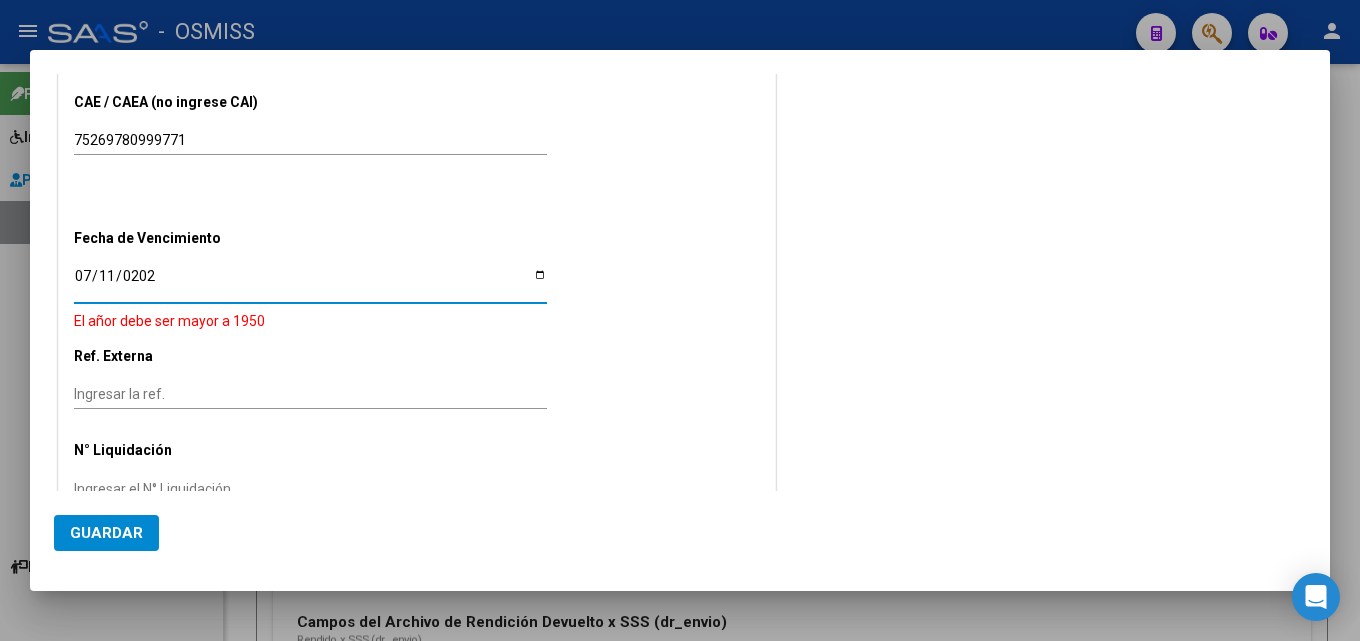 type on "[DATE]" 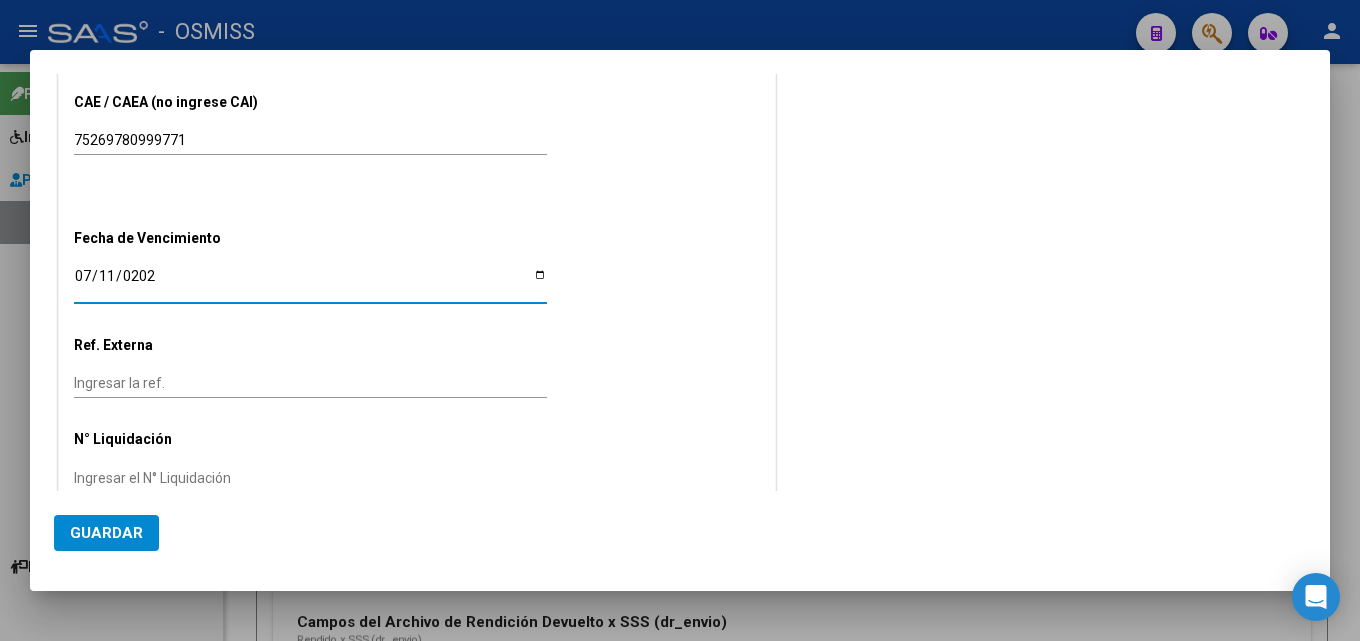 click on "Guardar" 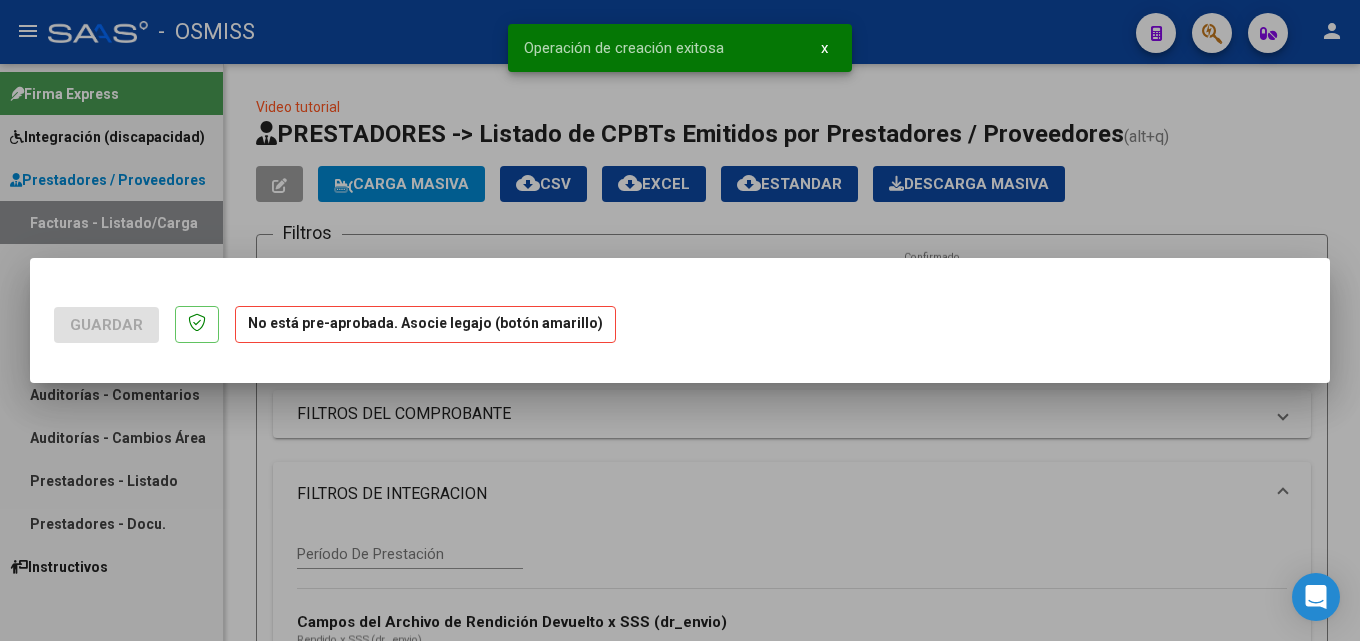 scroll, scrollTop: 0, scrollLeft: 0, axis: both 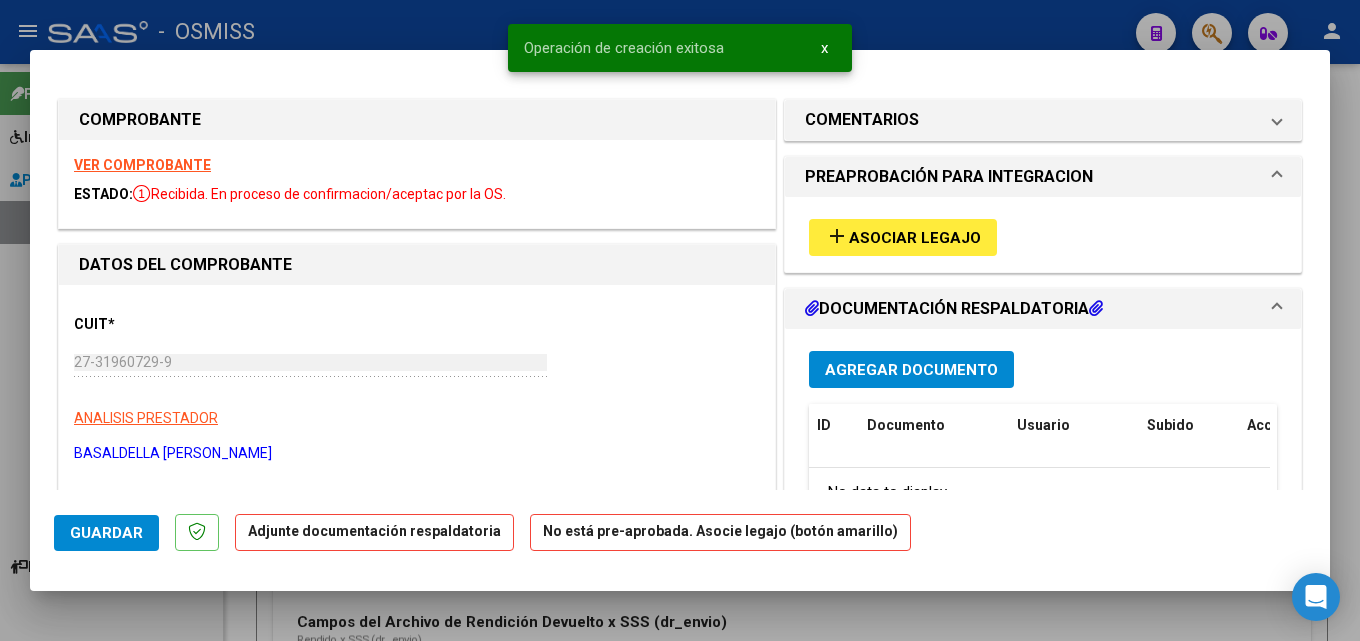 click on "Asociar Legajo" at bounding box center (915, 238) 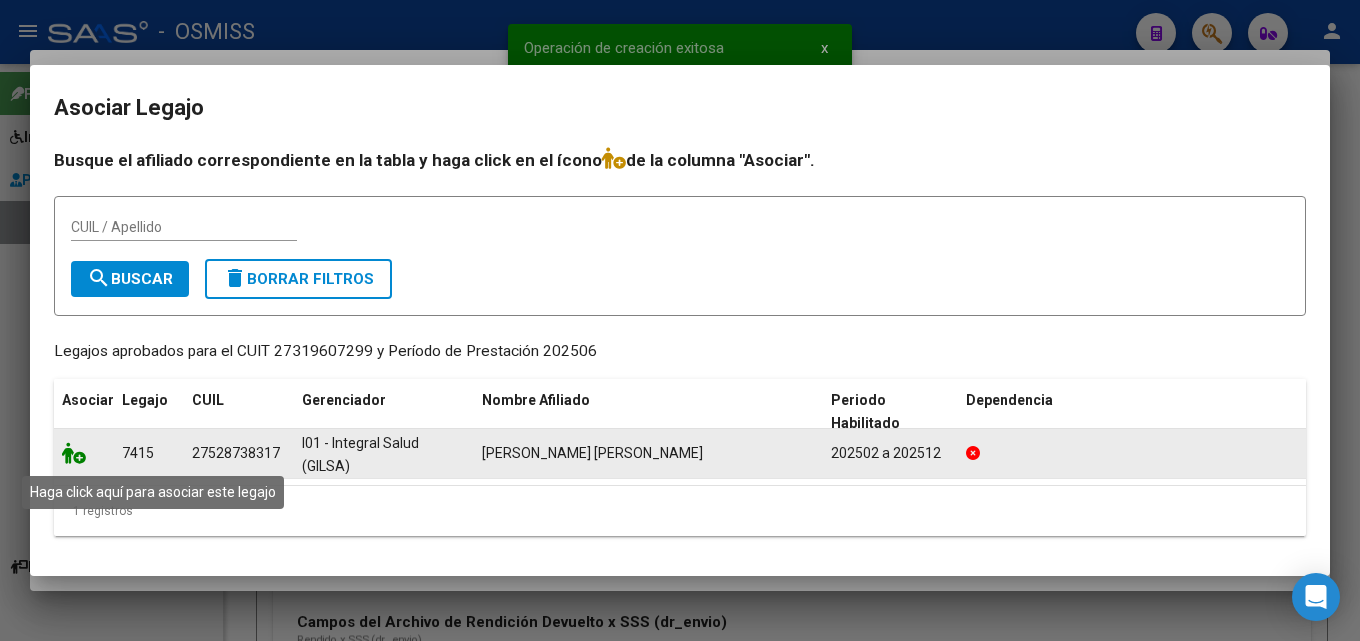 click 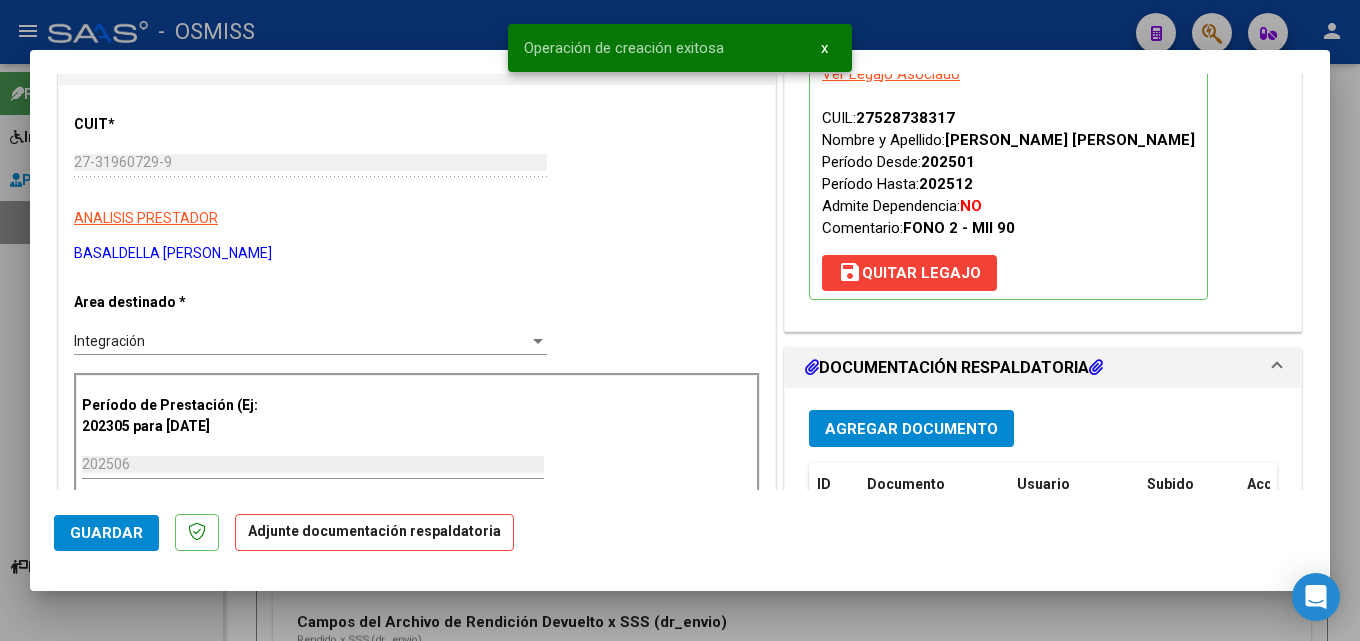 scroll, scrollTop: 300, scrollLeft: 0, axis: vertical 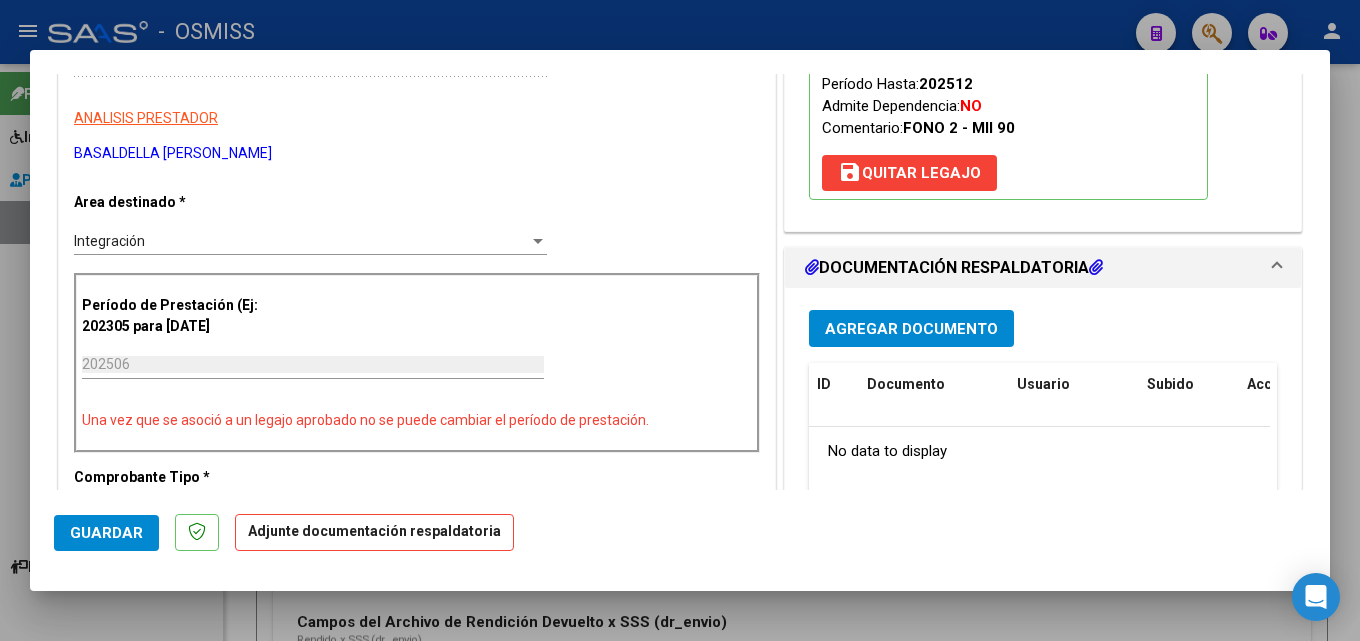 click on "Agregar Documento" at bounding box center [911, 329] 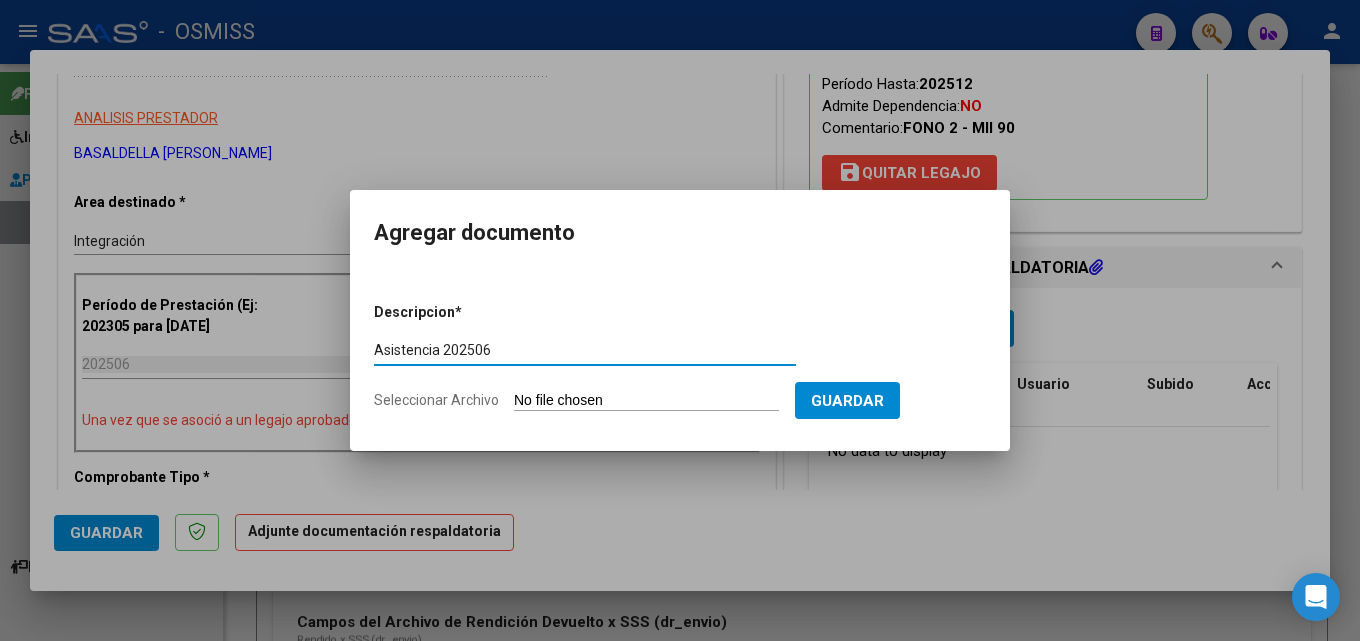 type on "Asistencia 202506" 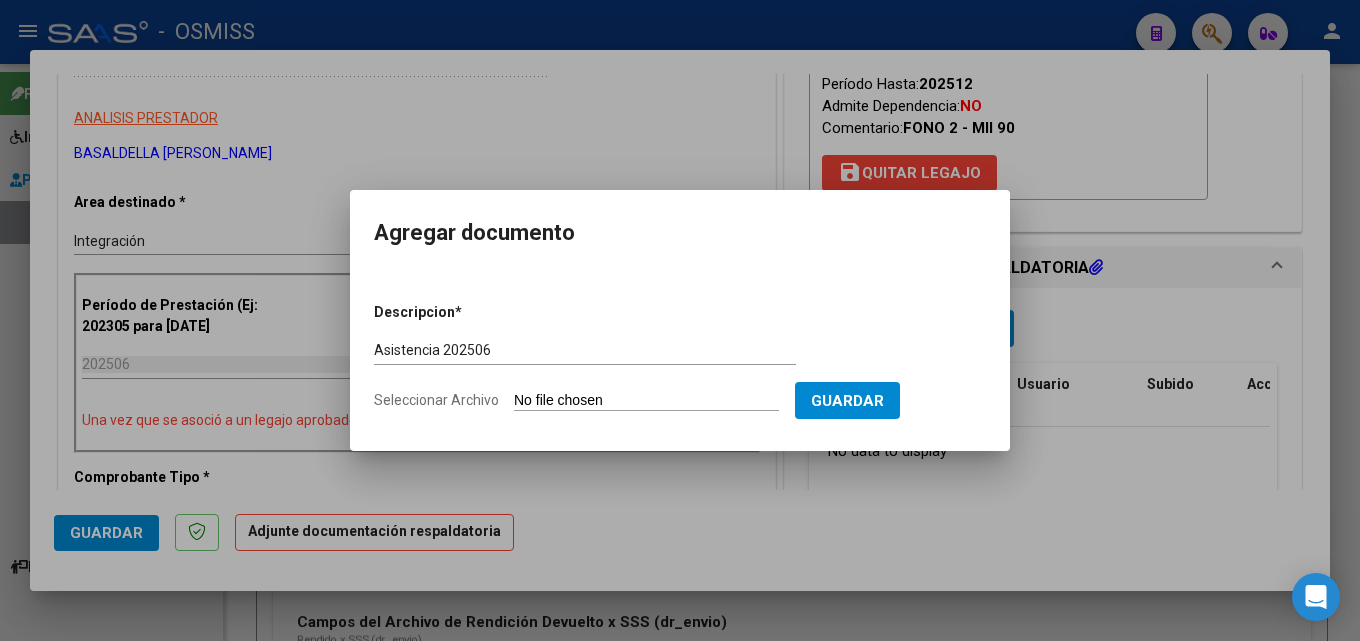 type on "C:\fakepath\Basaldella. Asistencia 202506.pdf" 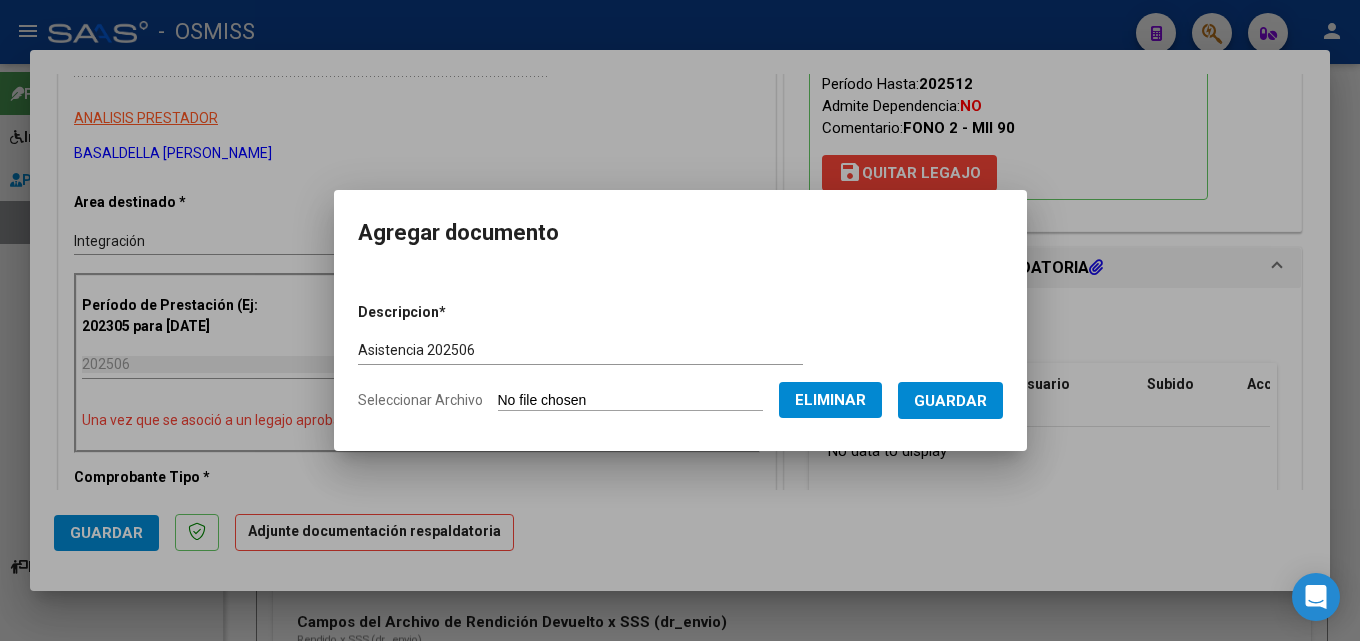 click on "Guardar" at bounding box center [950, 401] 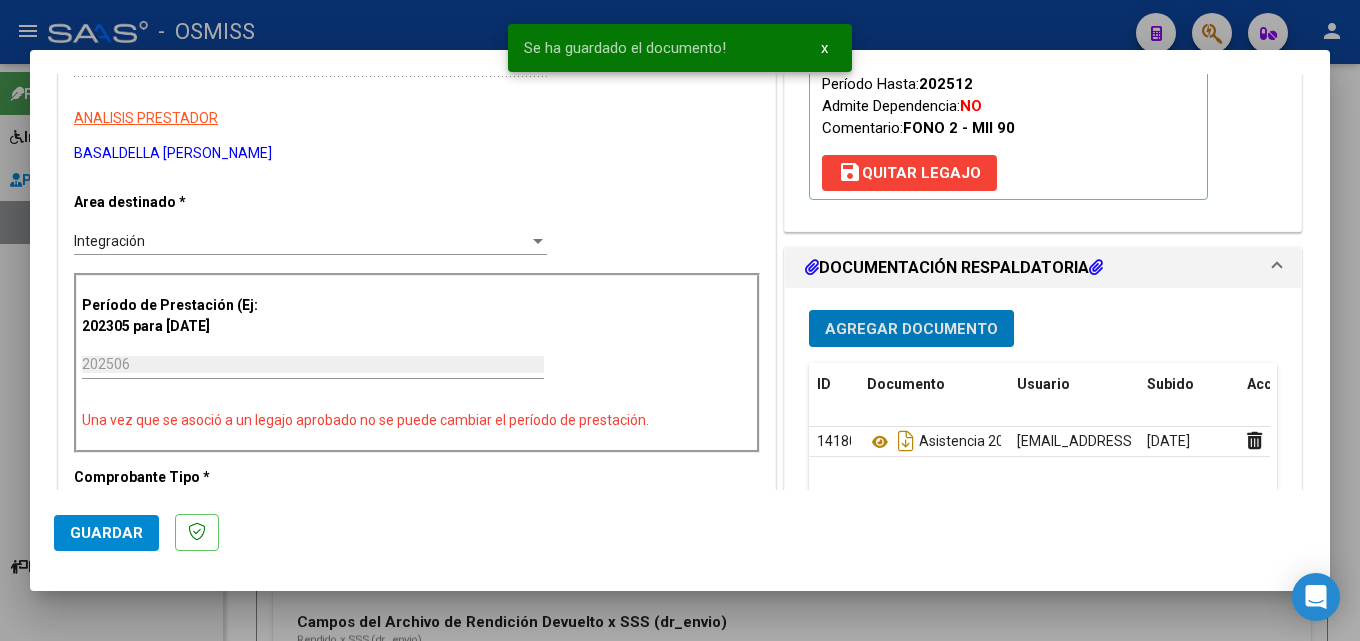click on "Guardar" 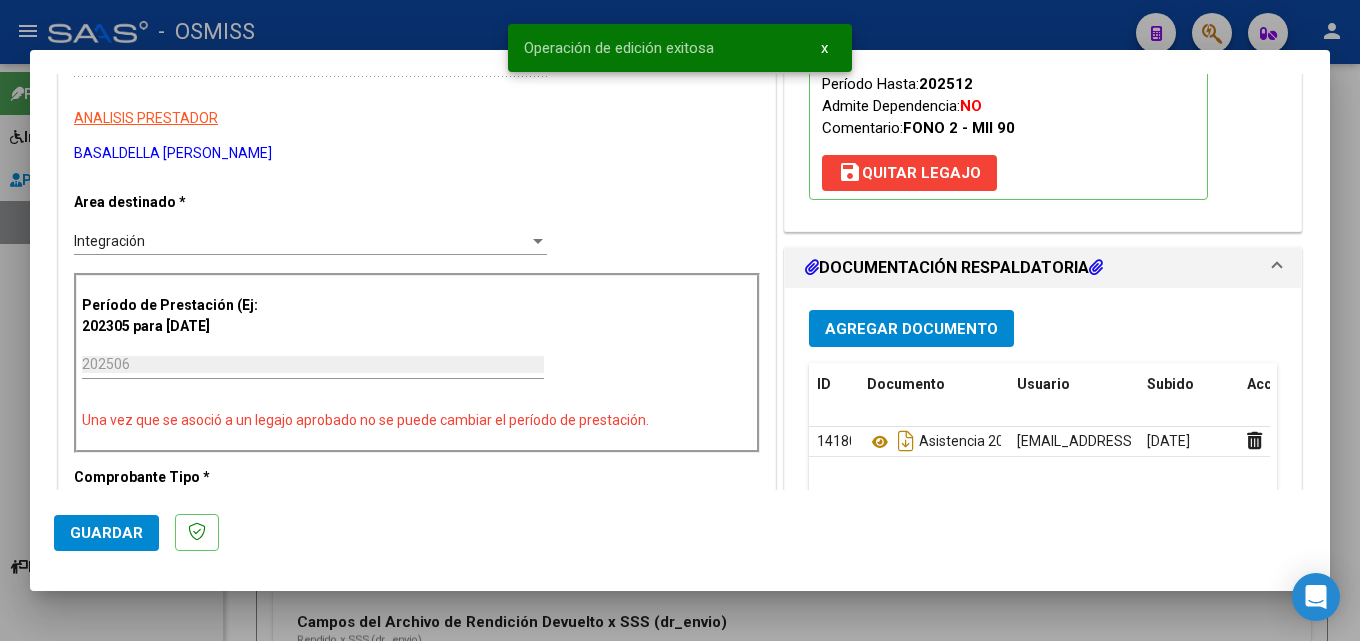 click at bounding box center [680, 320] 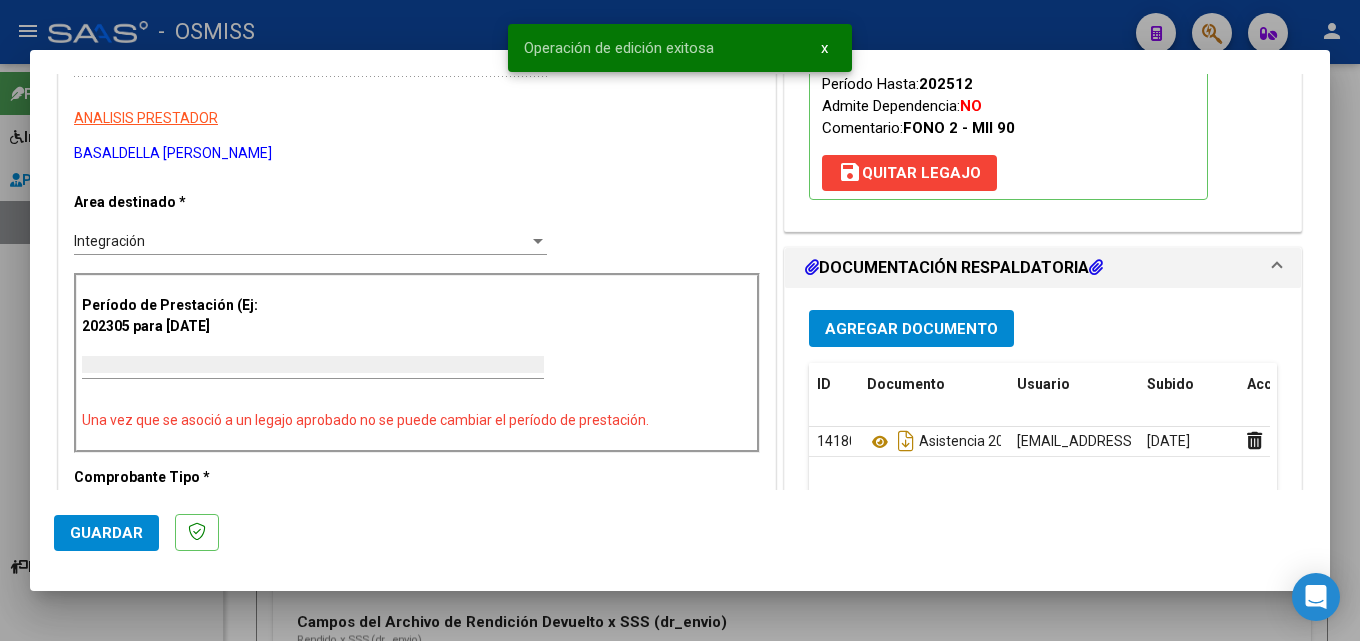 scroll, scrollTop: 0, scrollLeft: 0, axis: both 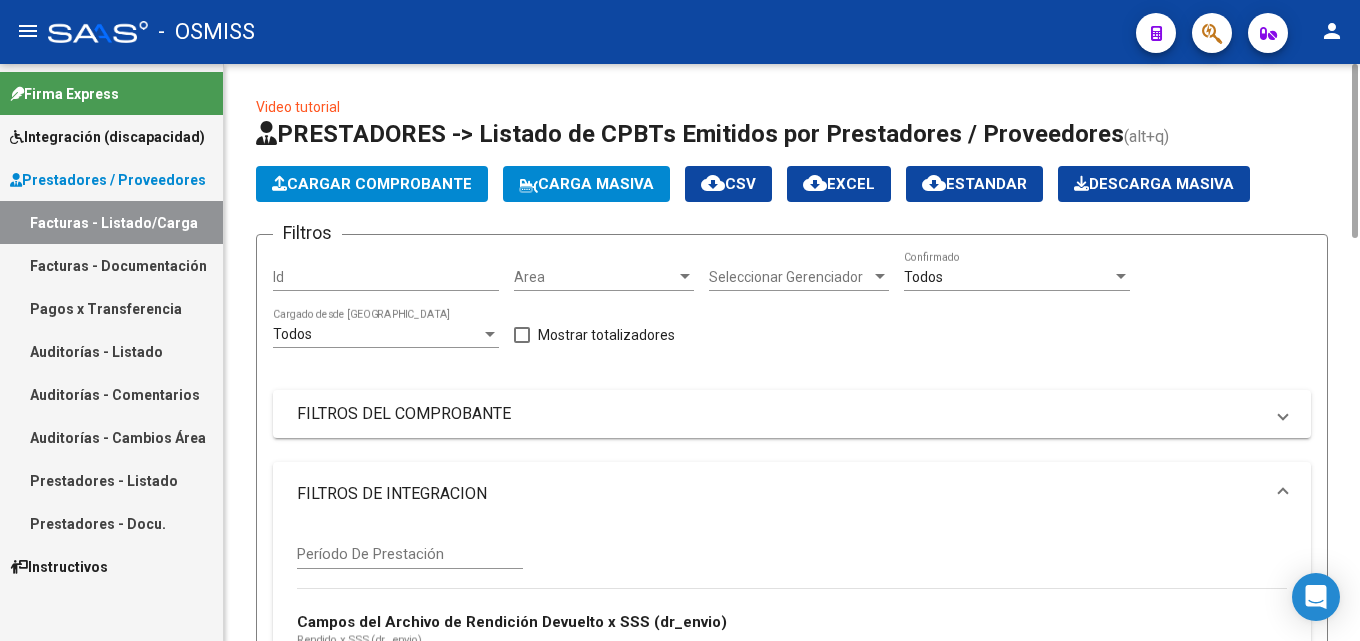 click on "Cargar Comprobante" 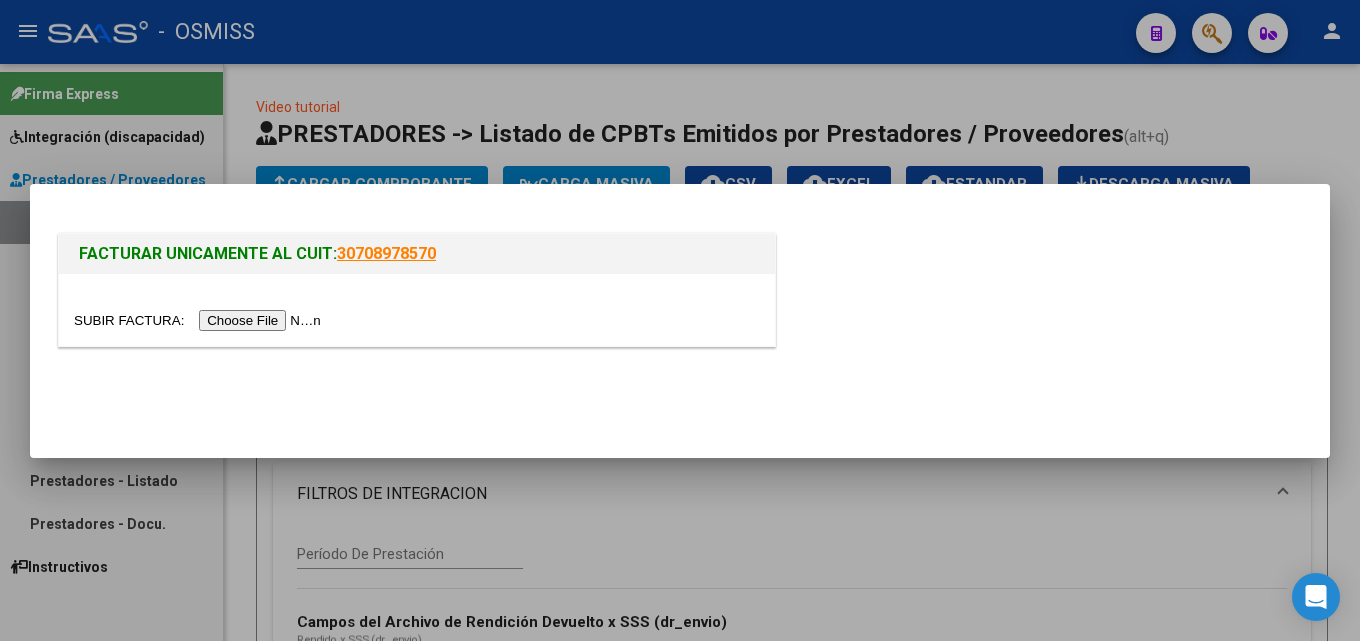 click at bounding box center [200, 320] 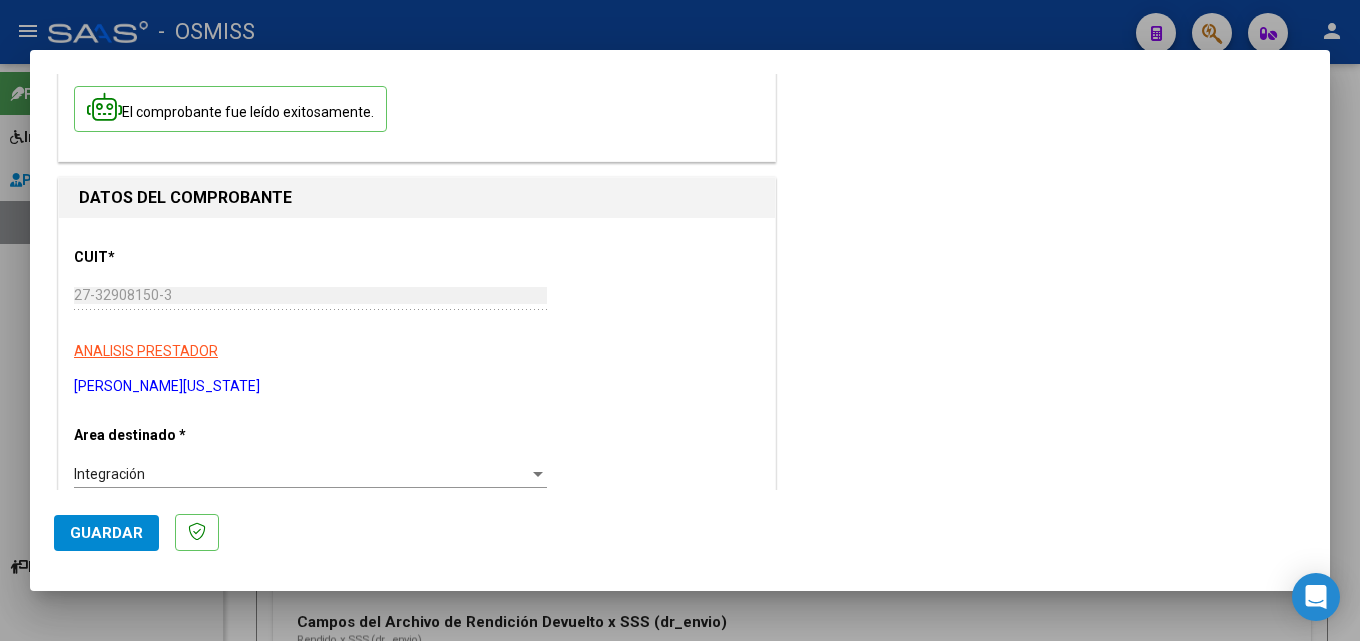 scroll, scrollTop: 200, scrollLeft: 0, axis: vertical 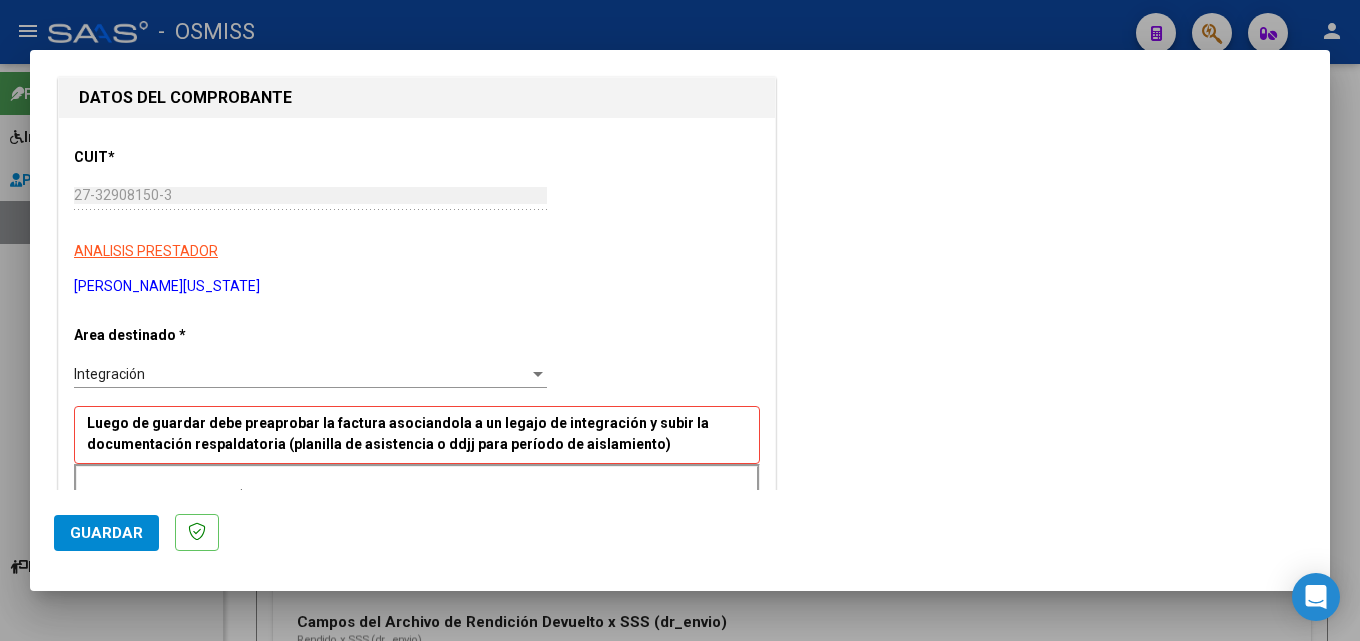 click on "Integración" at bounding box center [301, 374] 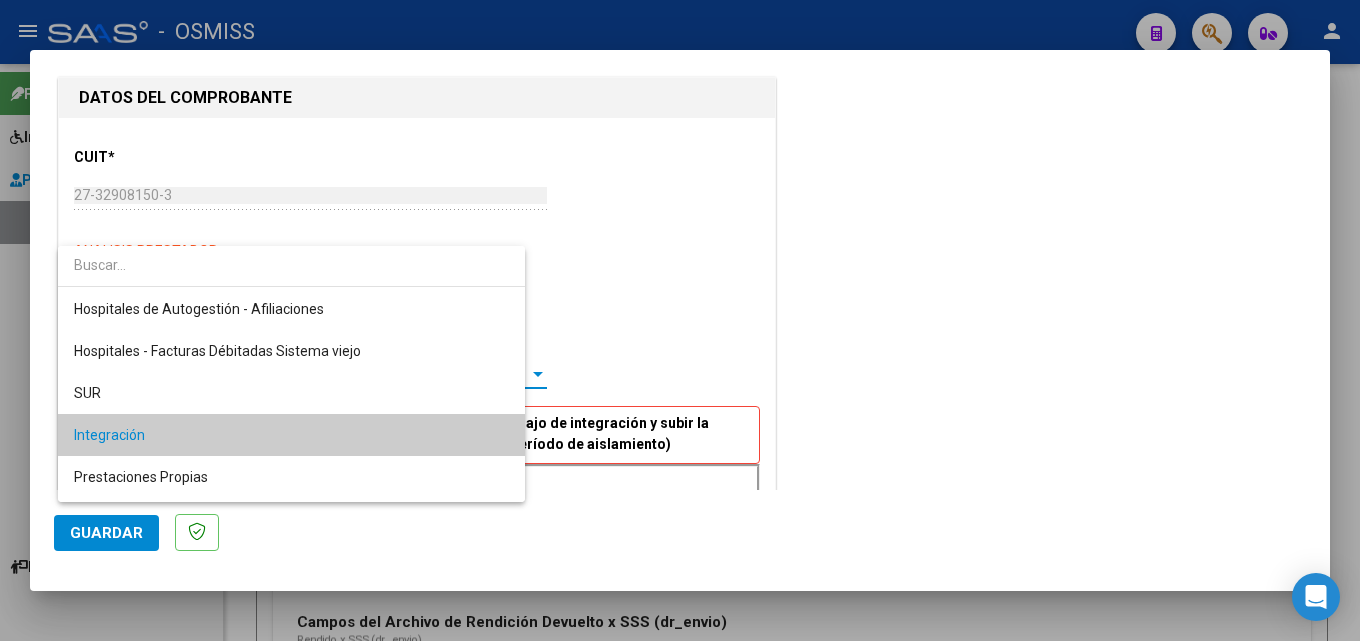 scroll, scrollTop: 61, scrollLeft: 0, axis: vertical 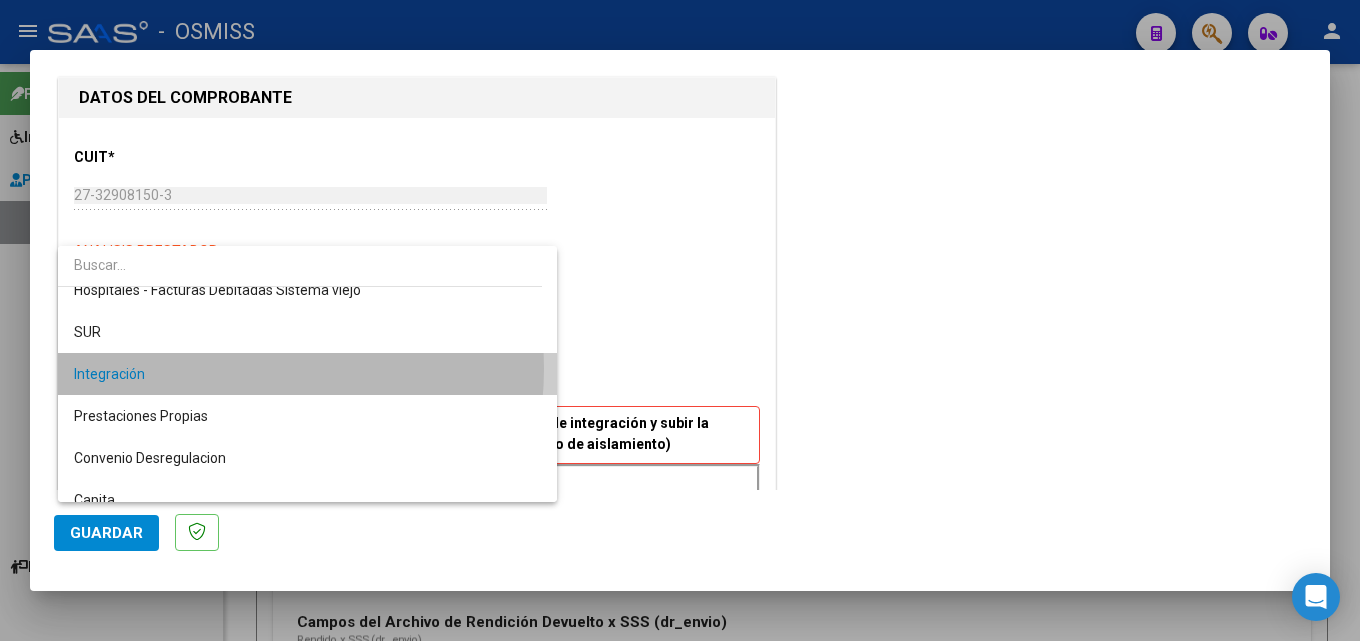 click on "Integración" at bounding box center [307, 374] 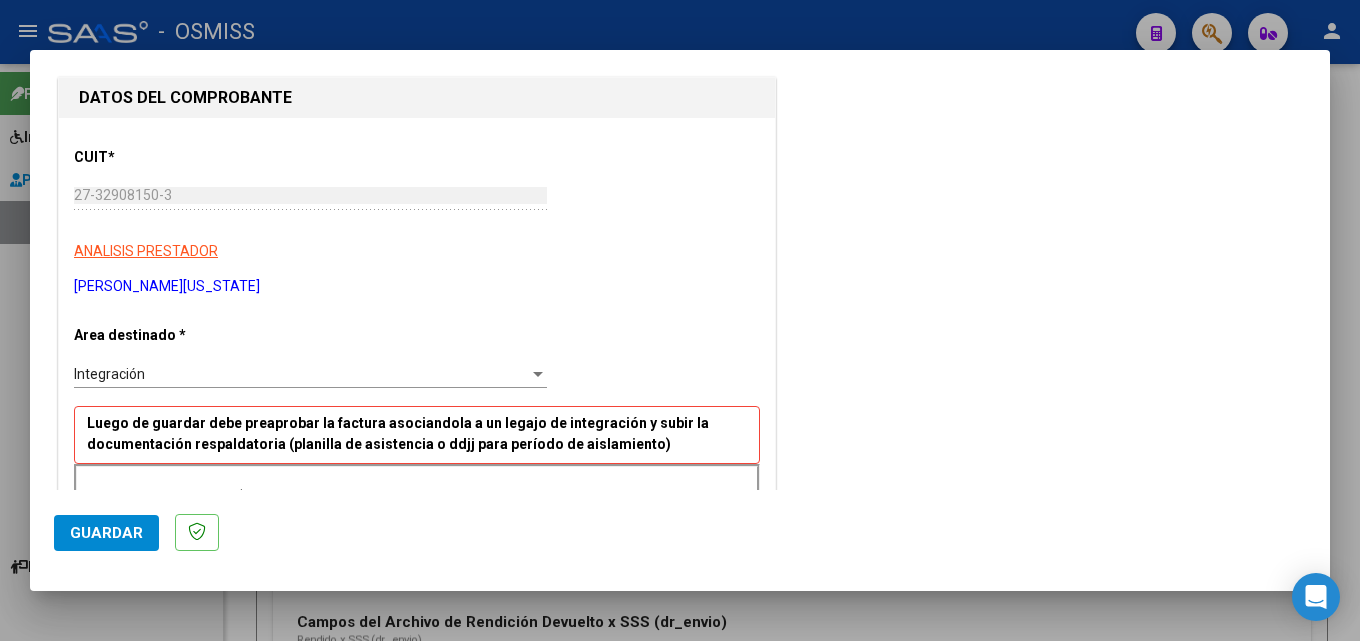 scroll, scrollTop: 474, scrollLeft: 0, axis: vertical 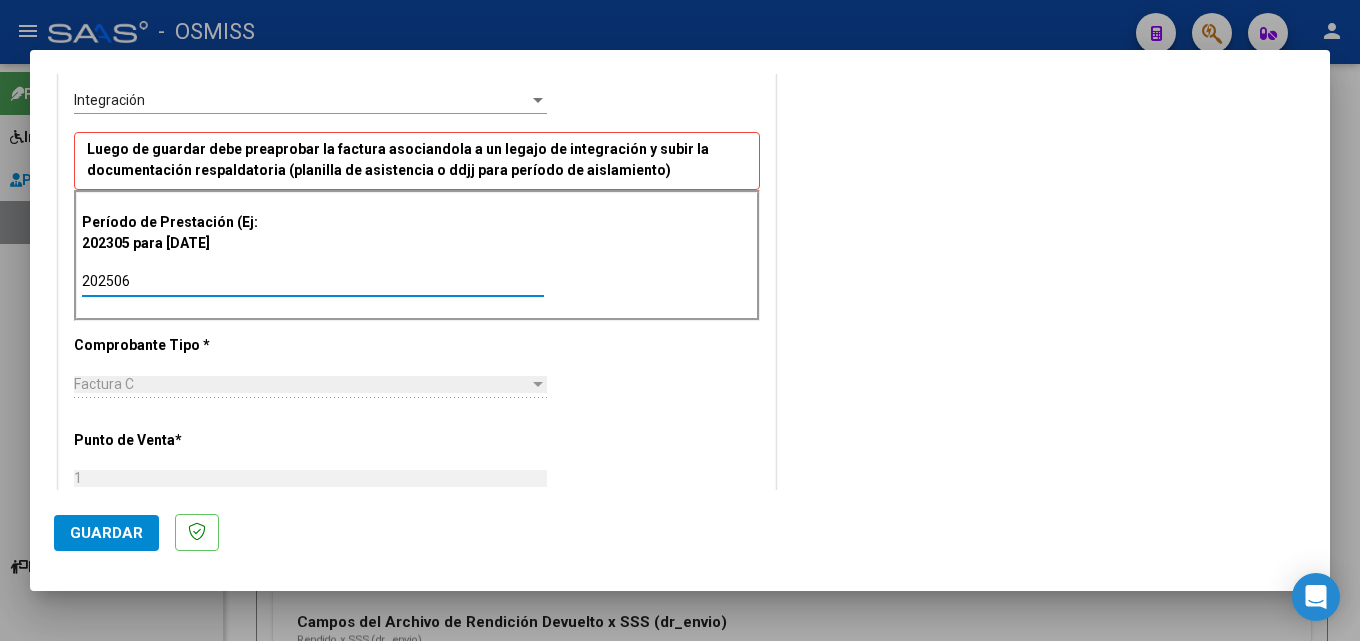 type on "202506" 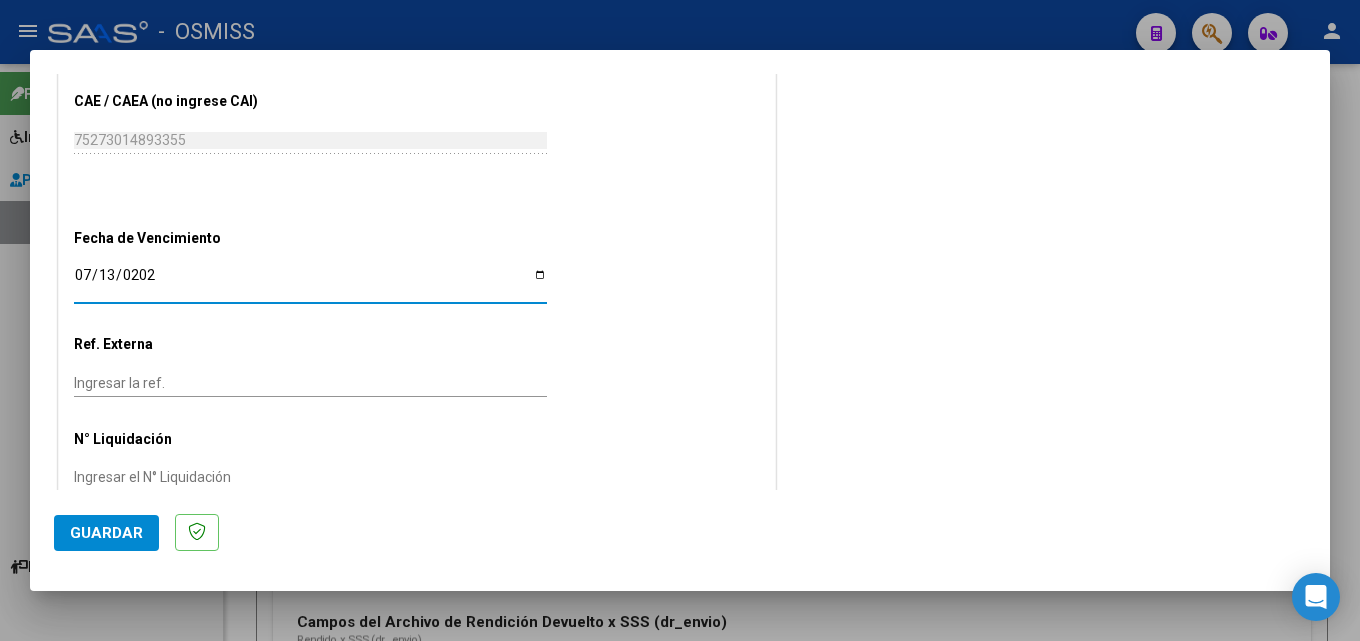 type on "[DATE]" 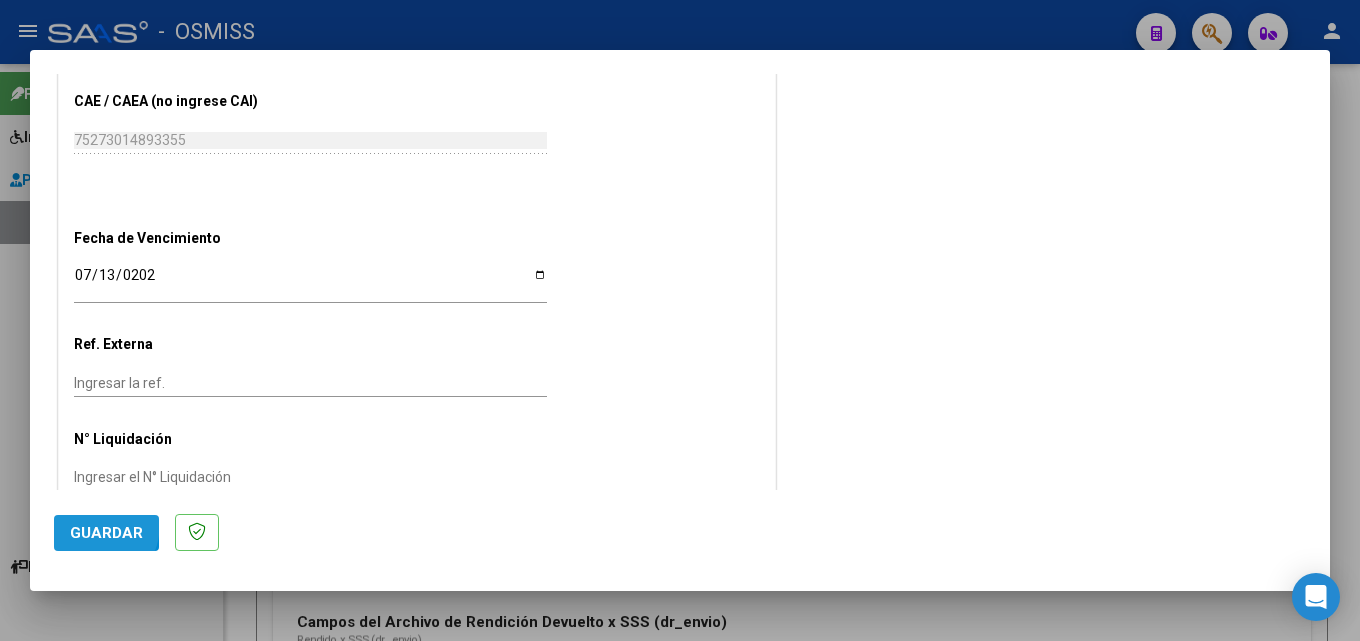 click on "Guardar" 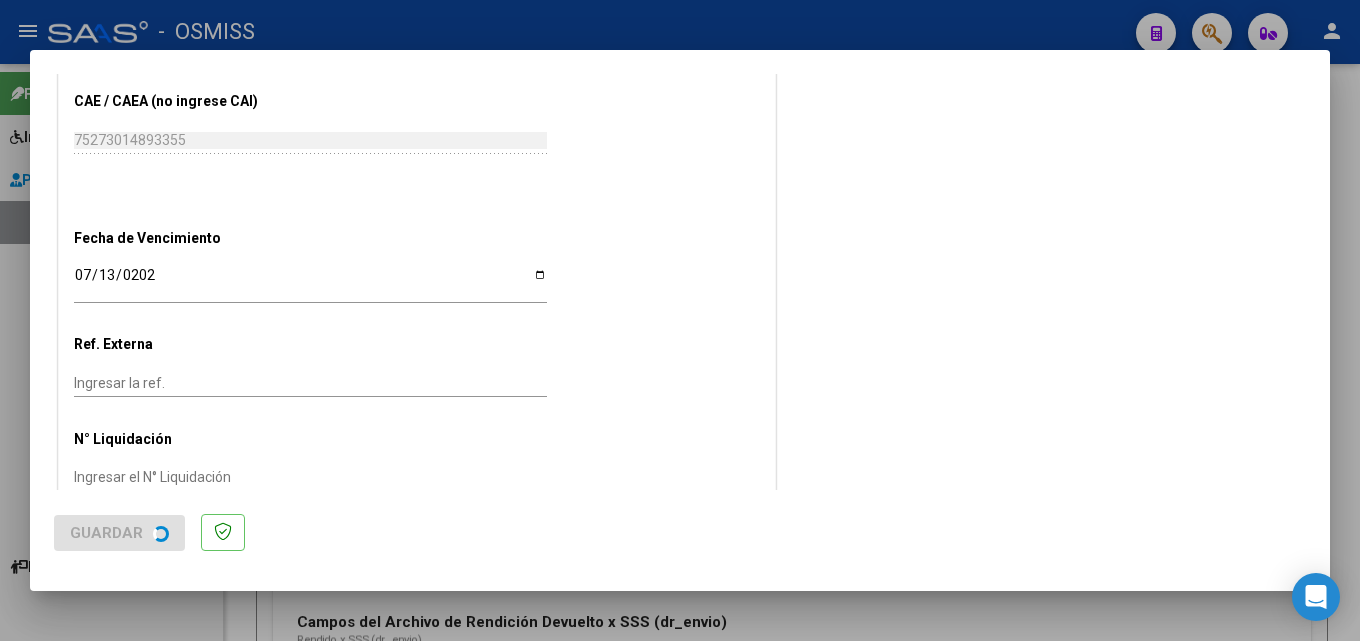 scroll, scrollTop: 0, scrollLeft: 0, axis: both 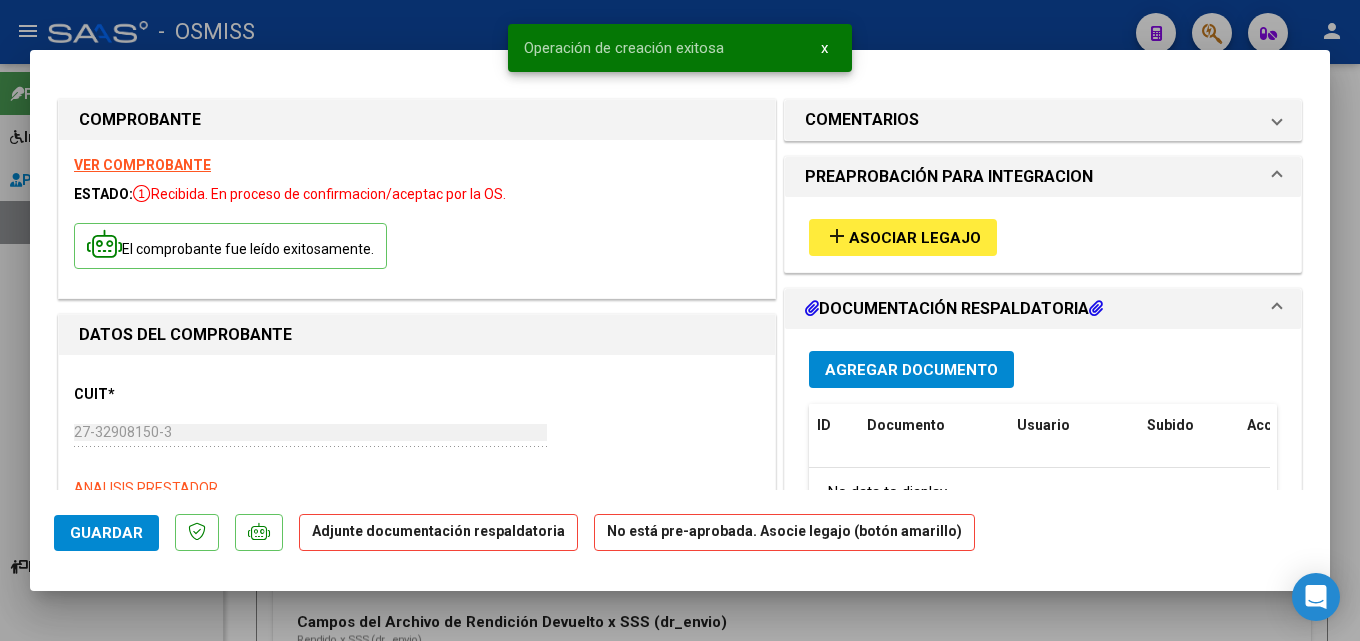 click on "Asociar Legajo" at bounding box center (915, 238) 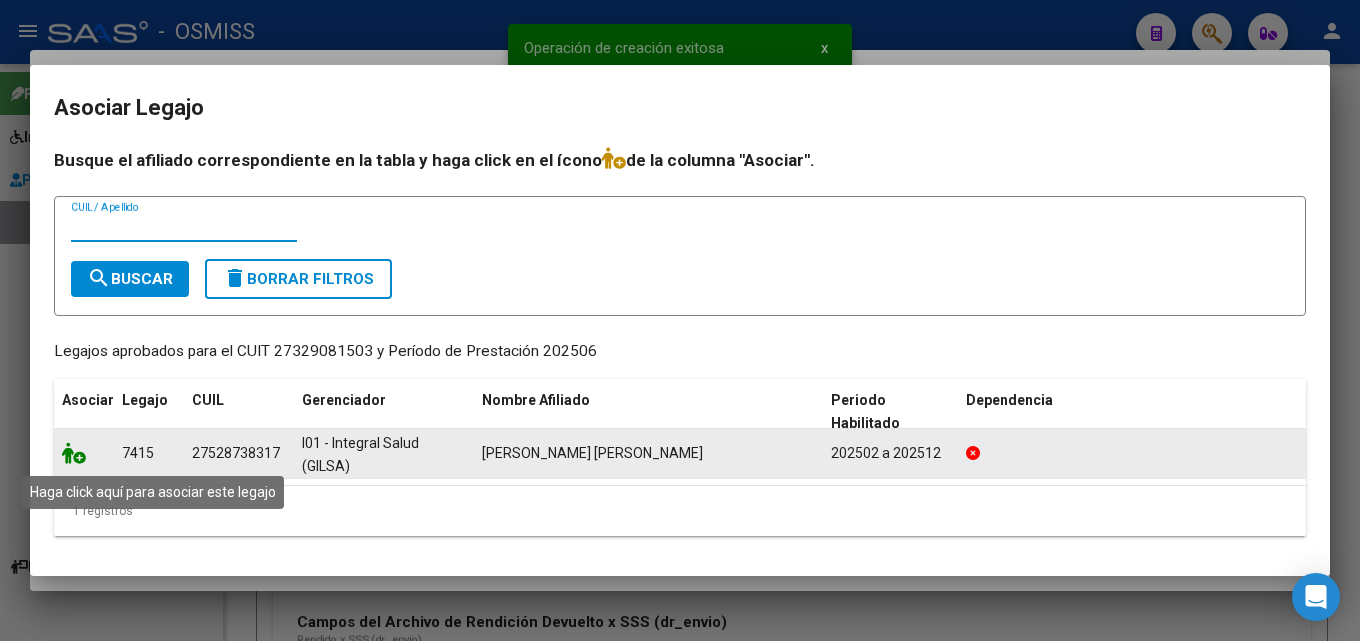 click 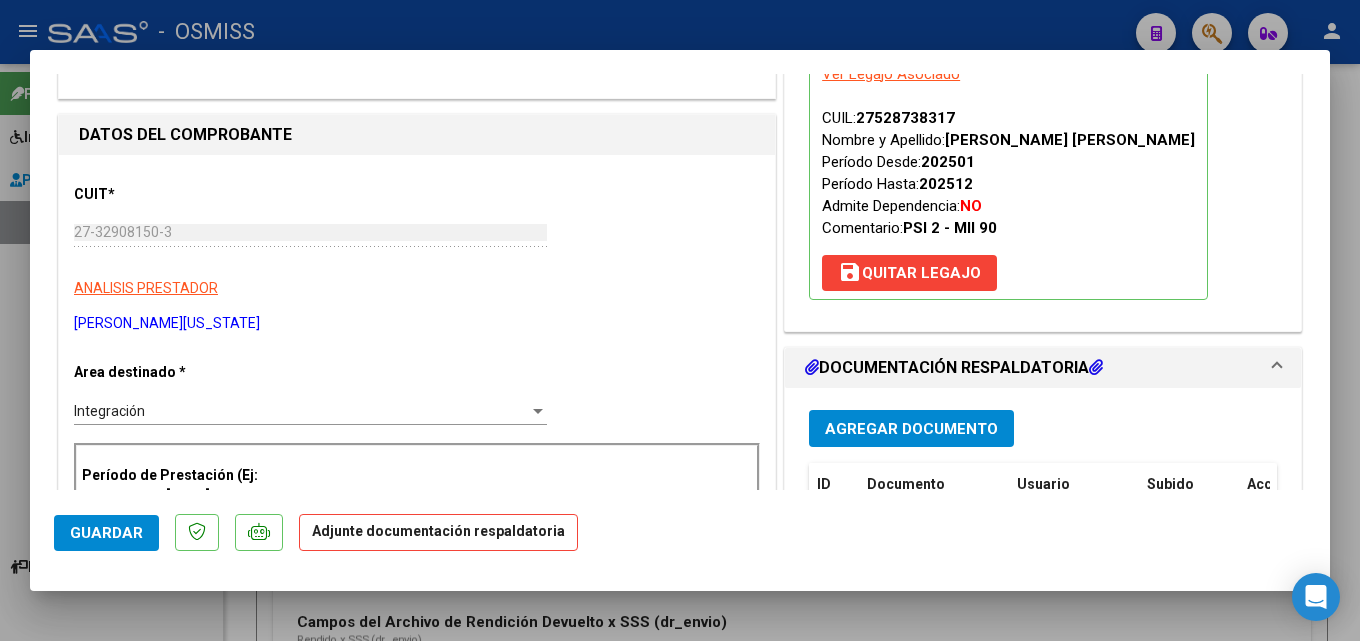 scroll, scrollTop: 300, scrollLeft: 0, axis: vertical 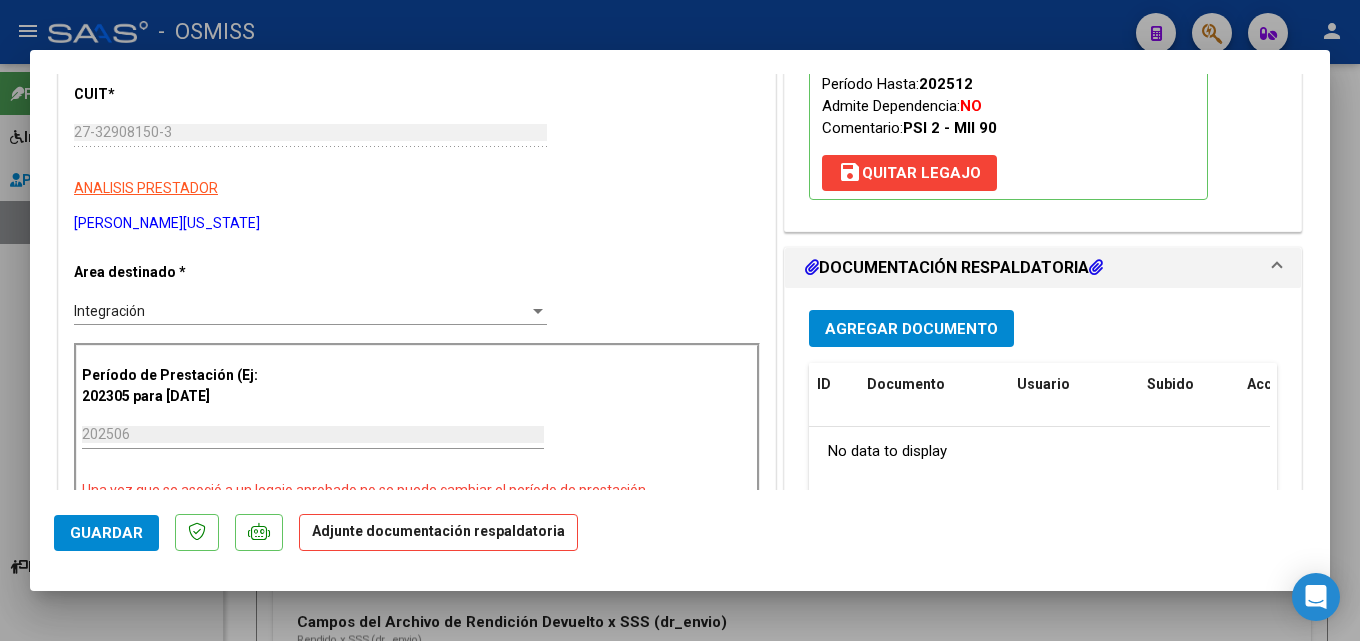 click on "Agregar Documento" at bounding box center [911, 329] 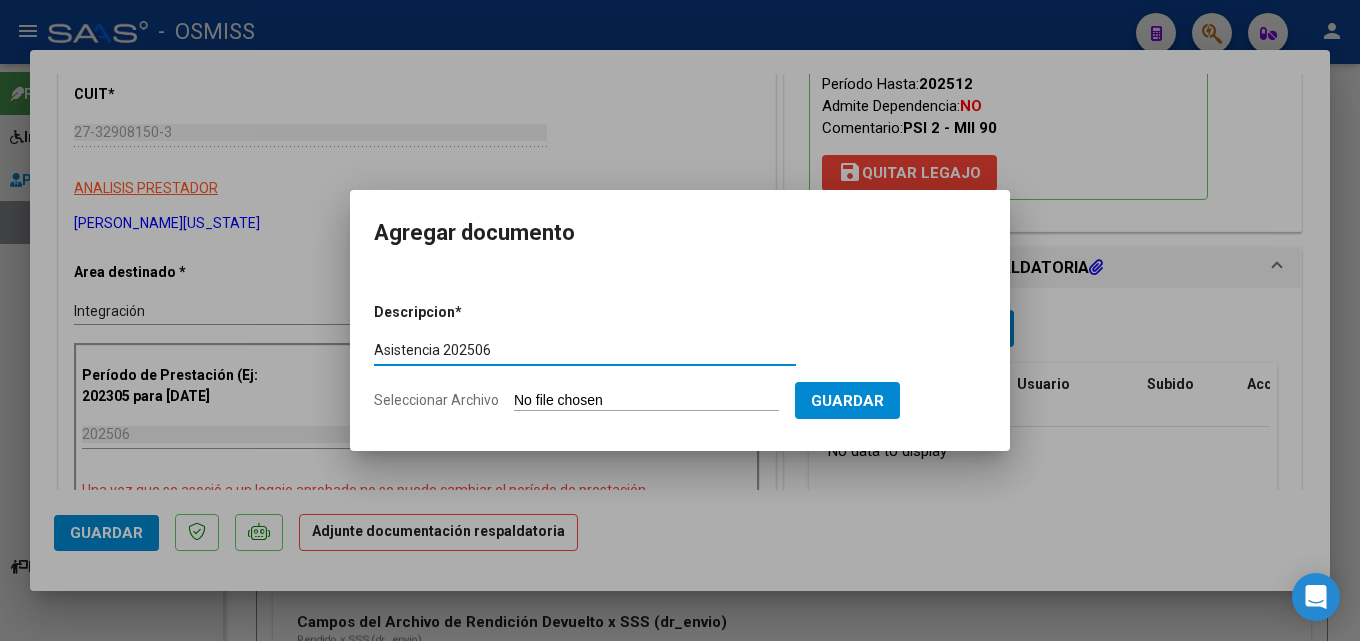type on "Asistencia 202506" 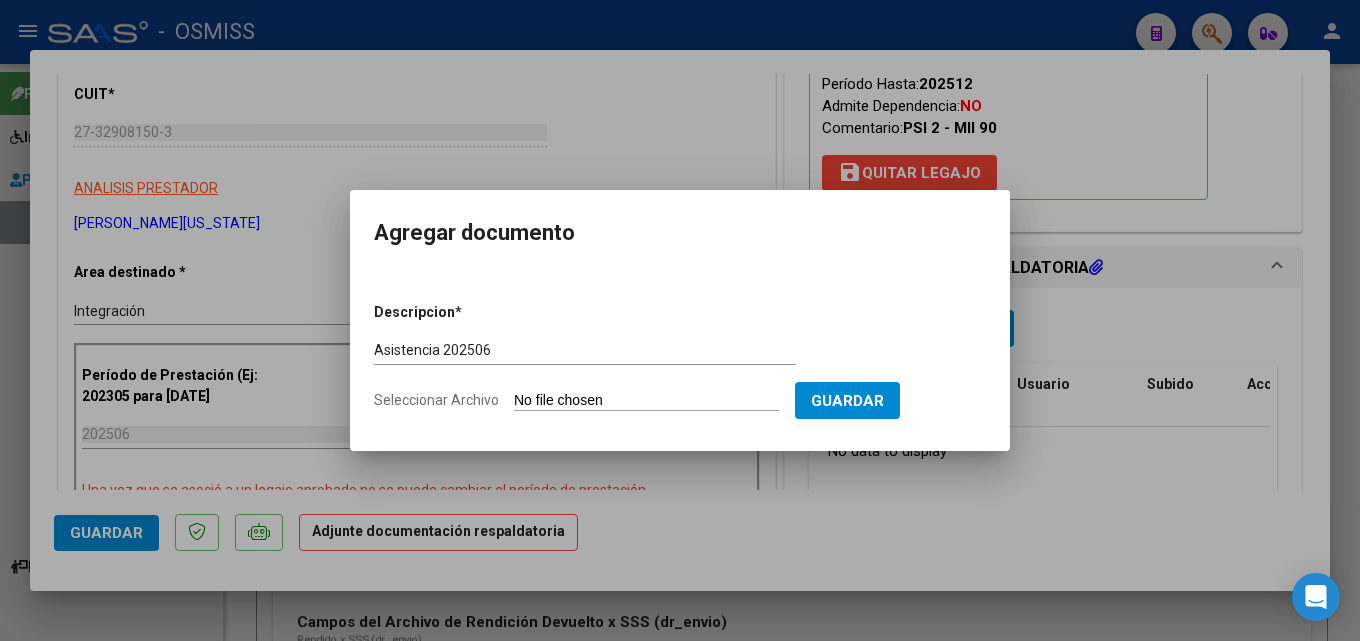type on "C:\fakepath\[PERSON_NAME]. Asistencia 202506.pdf" 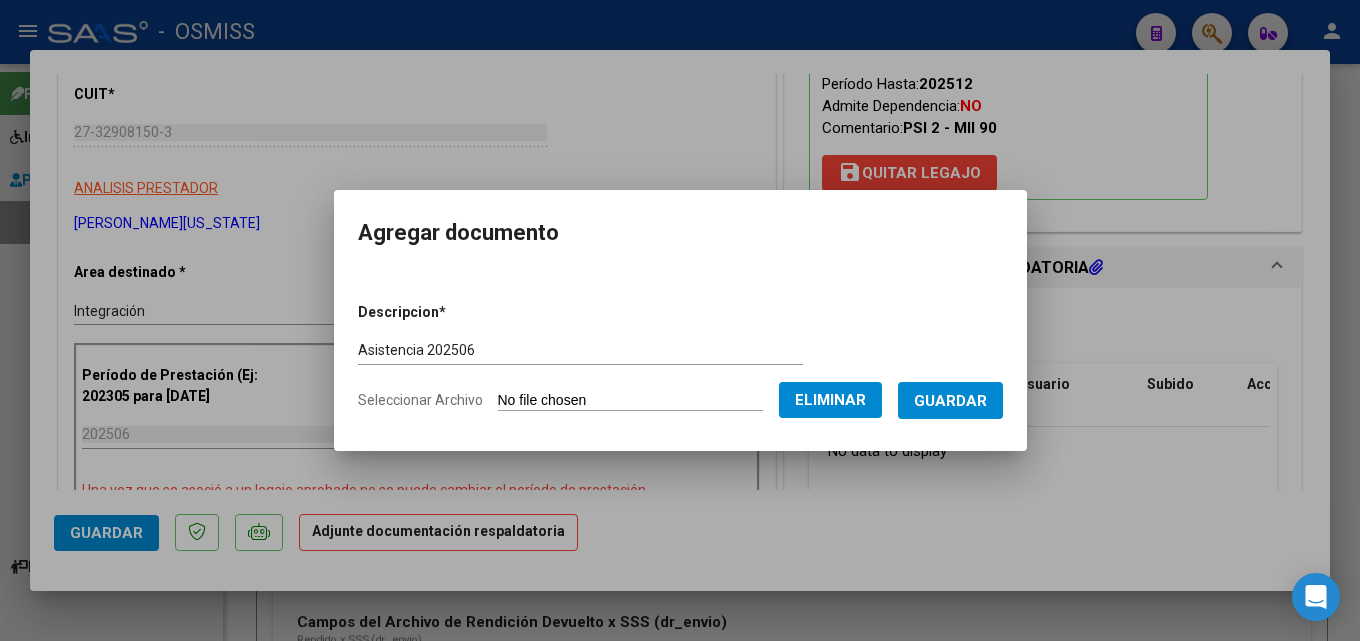 click on "Guardar" at bounding box center (950, 401) 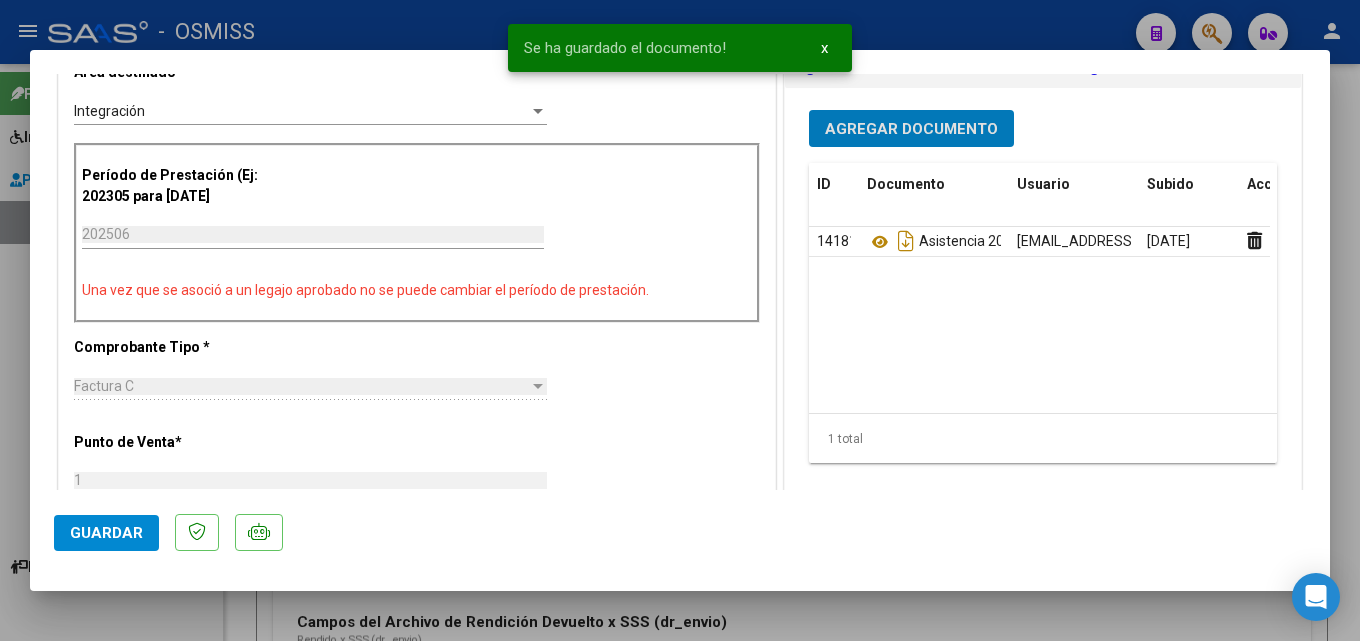 scroll, scrollTop: 600, scrollLeft: 0, axis: vertical 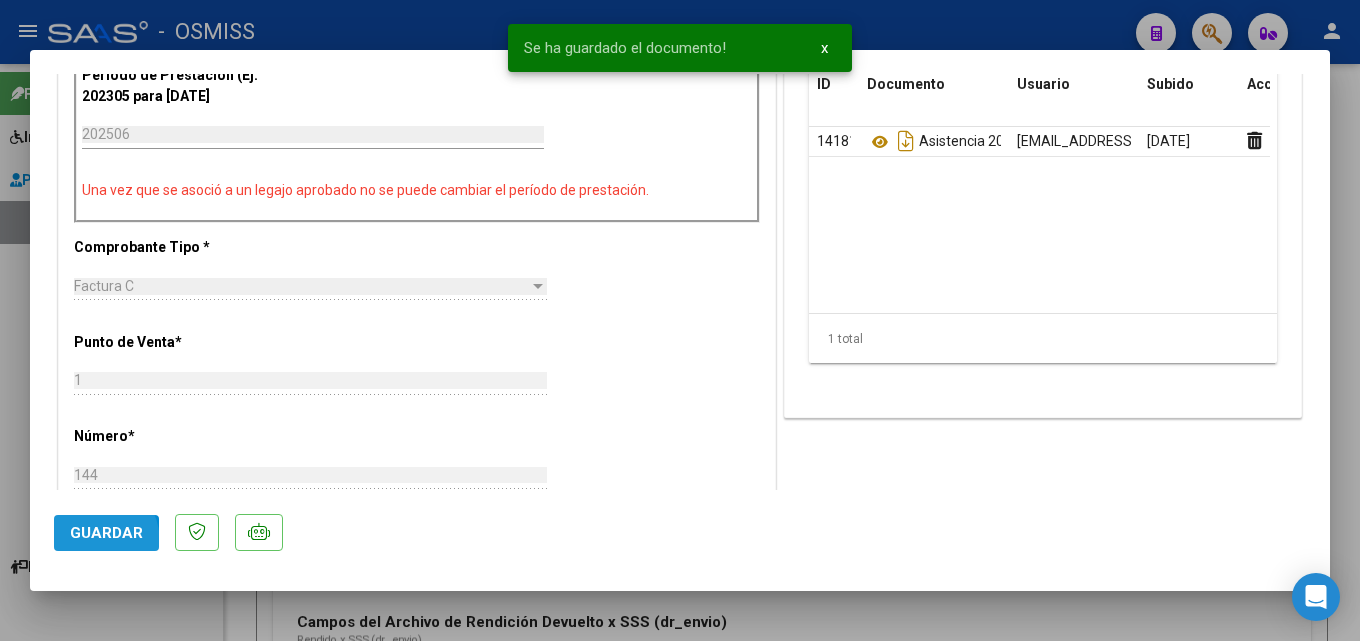 click on "Guardar" 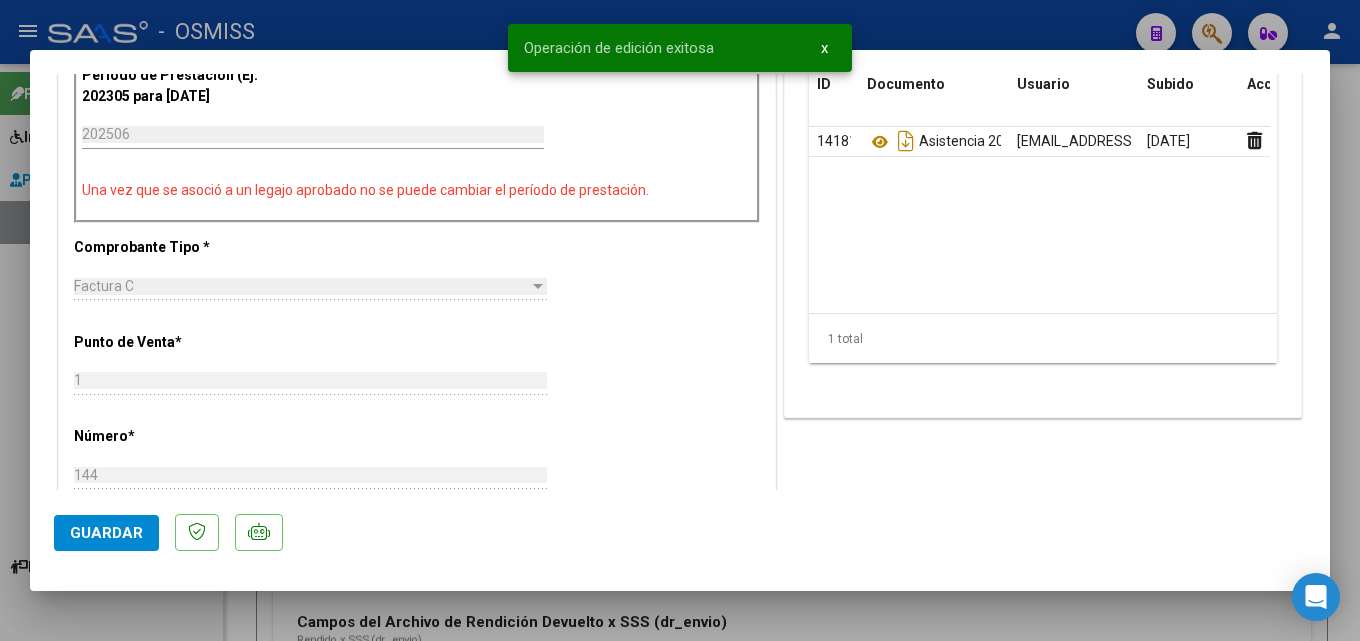 click at bounding box center (680, 320) 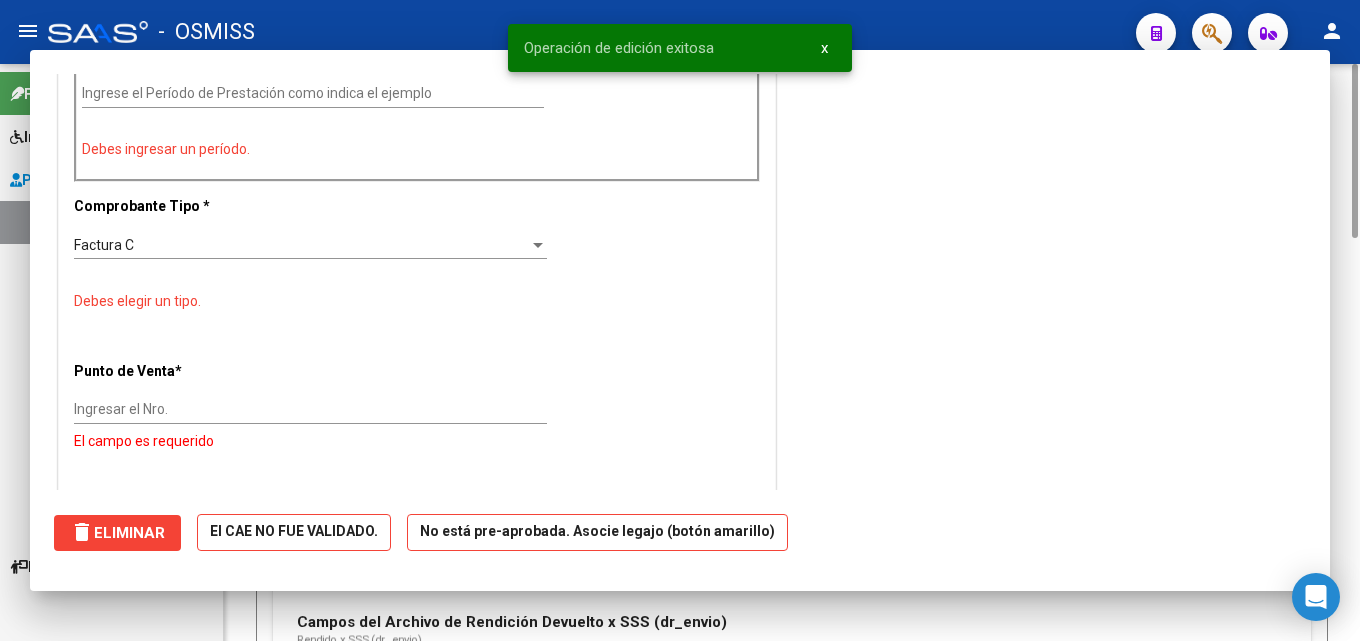 scroll, scrollTop: 0, scrollLeft: 0, axis: both 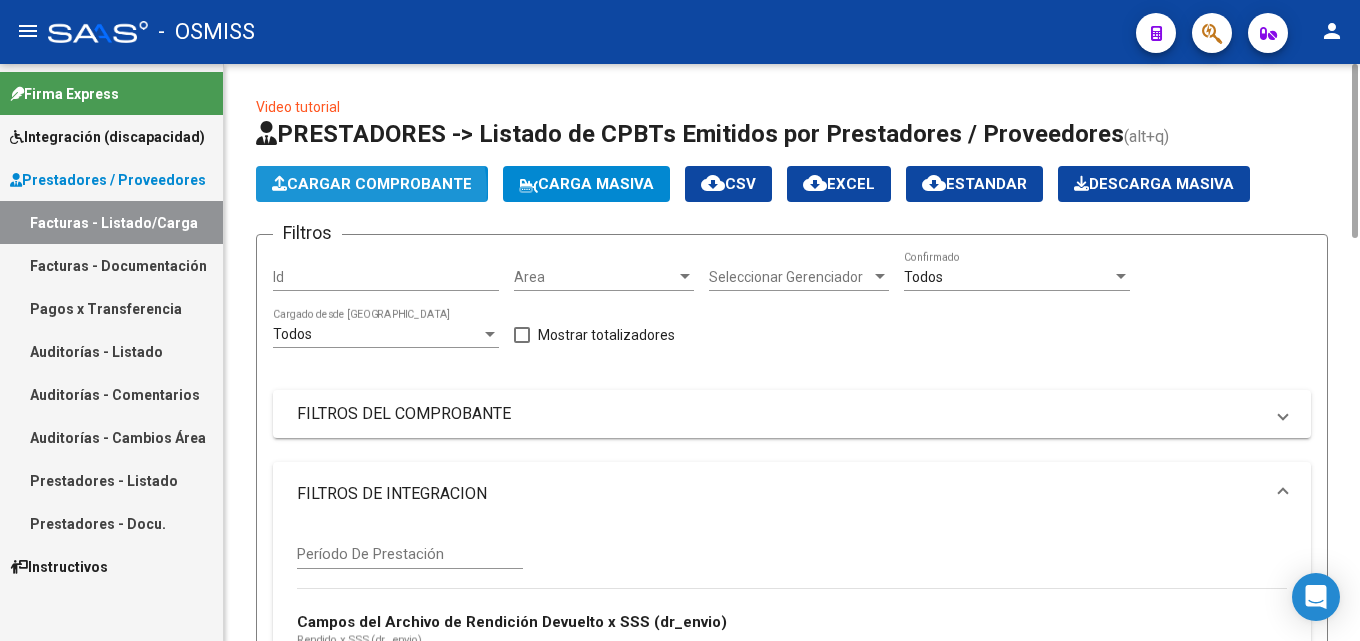 click on "Cargar Comprobante" 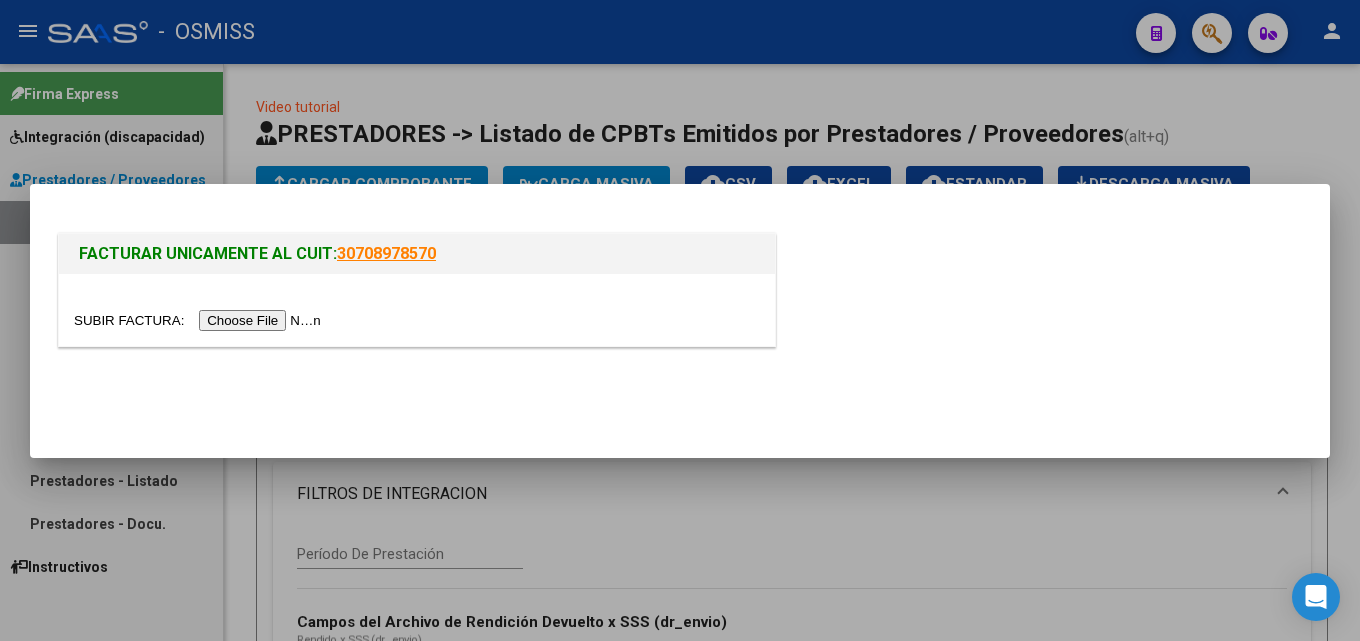 click at bounding box center (200, 320) 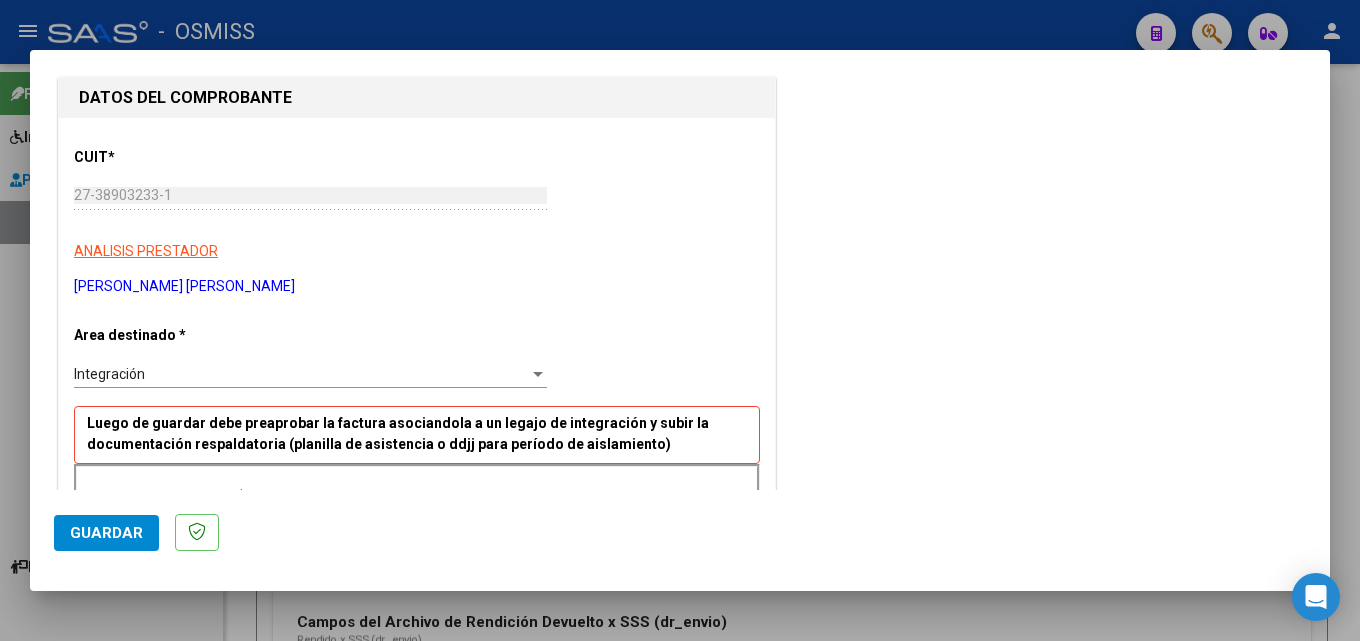 scroll, scrollTop: 300, scrollLeft: 0, axis: vertical 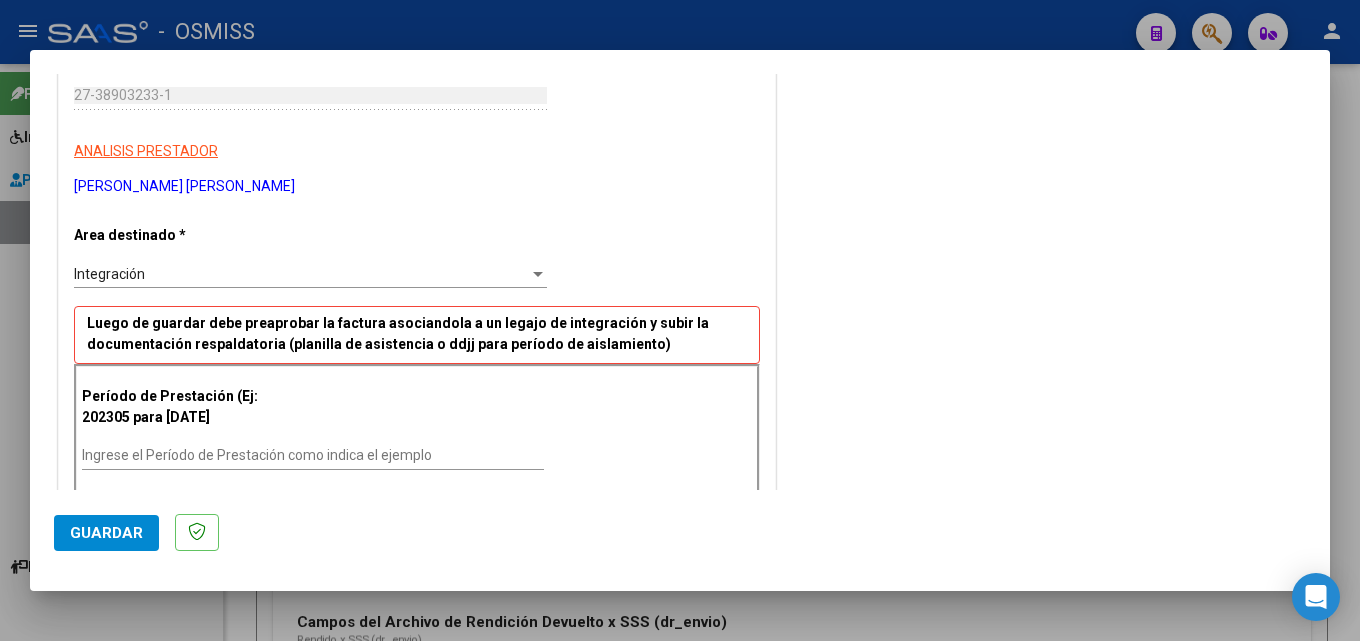 click on "Ingrese el Período de Prestación como indica el ejemplo" at bounding box center [313, 455] 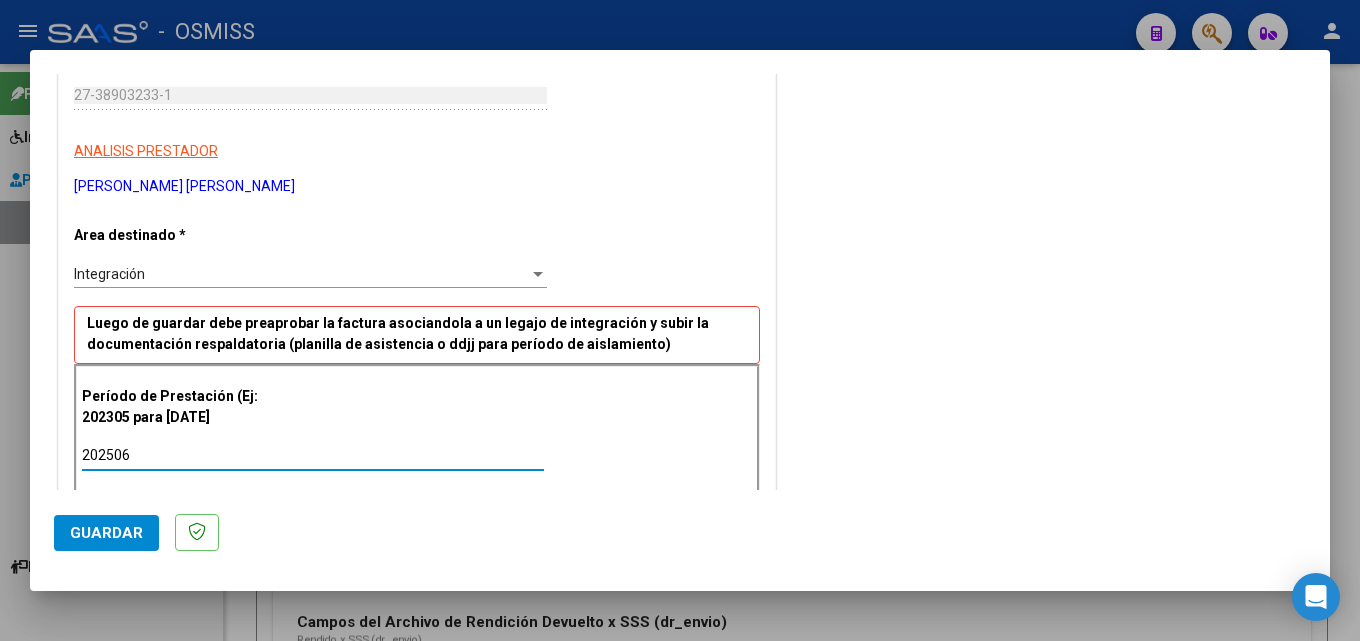 type on "202506" 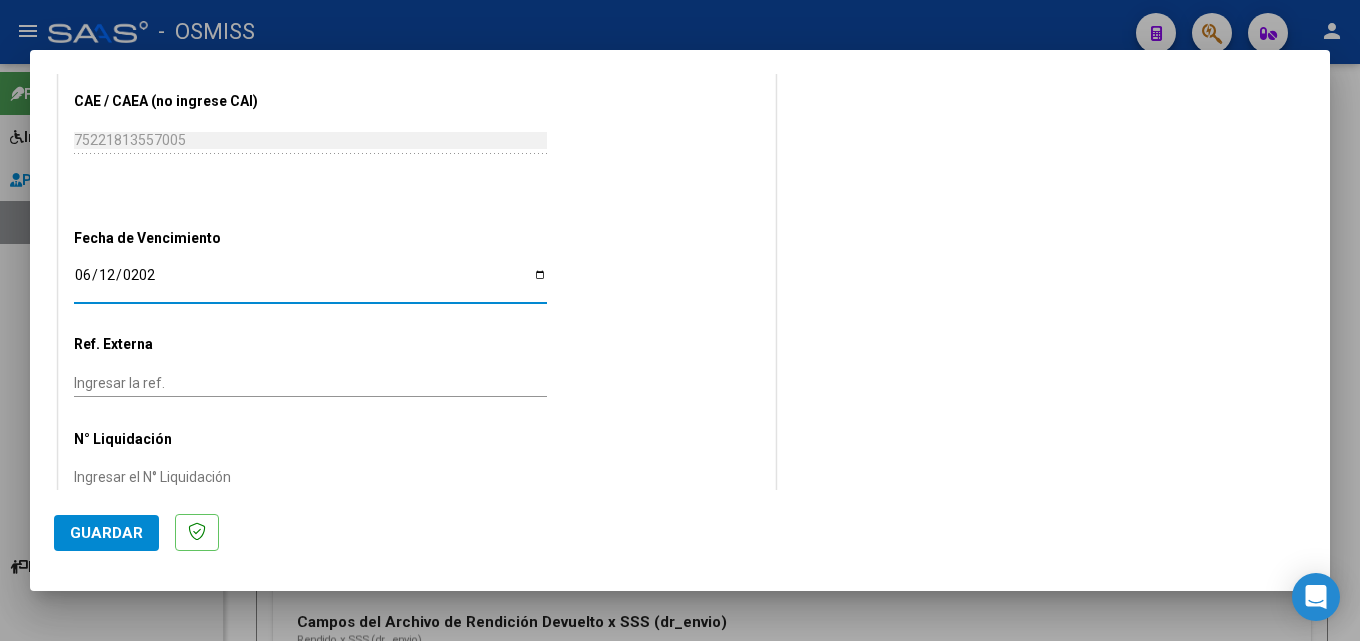 type on "[DATE]" 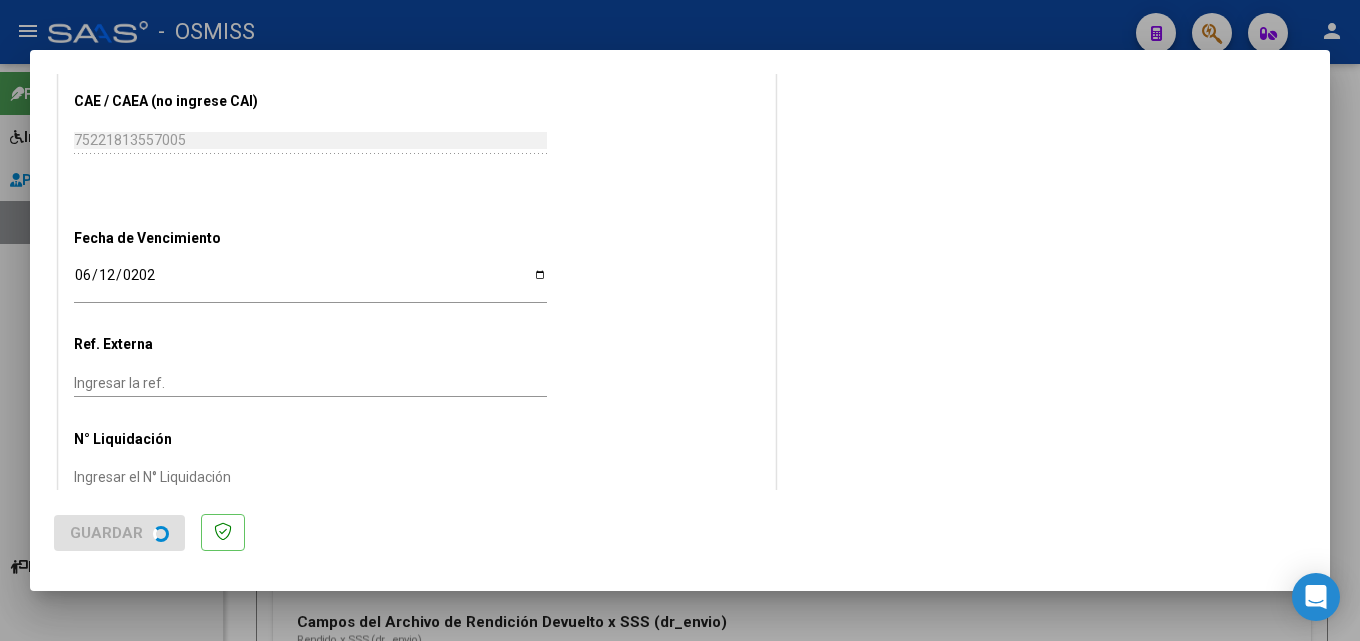 scroll, scrollTop: 0, scrollLeft: 0, axis: both 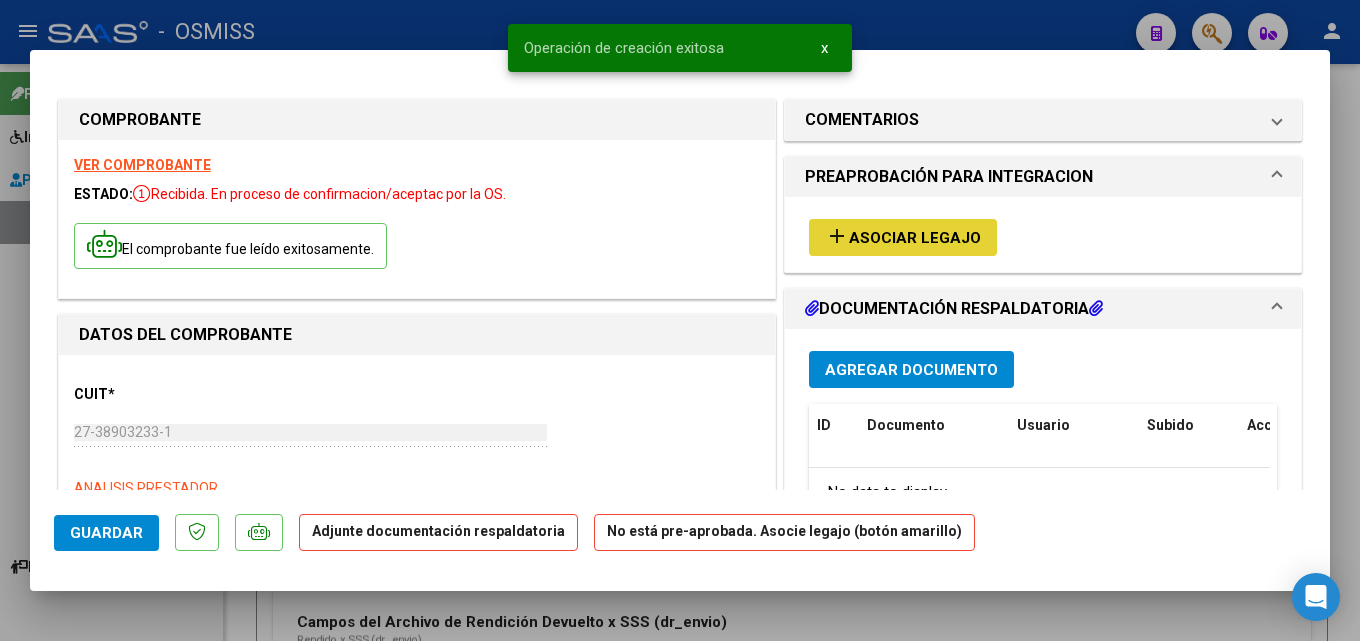 click on "Asociar Legajo" at bounding box center (915, 238) 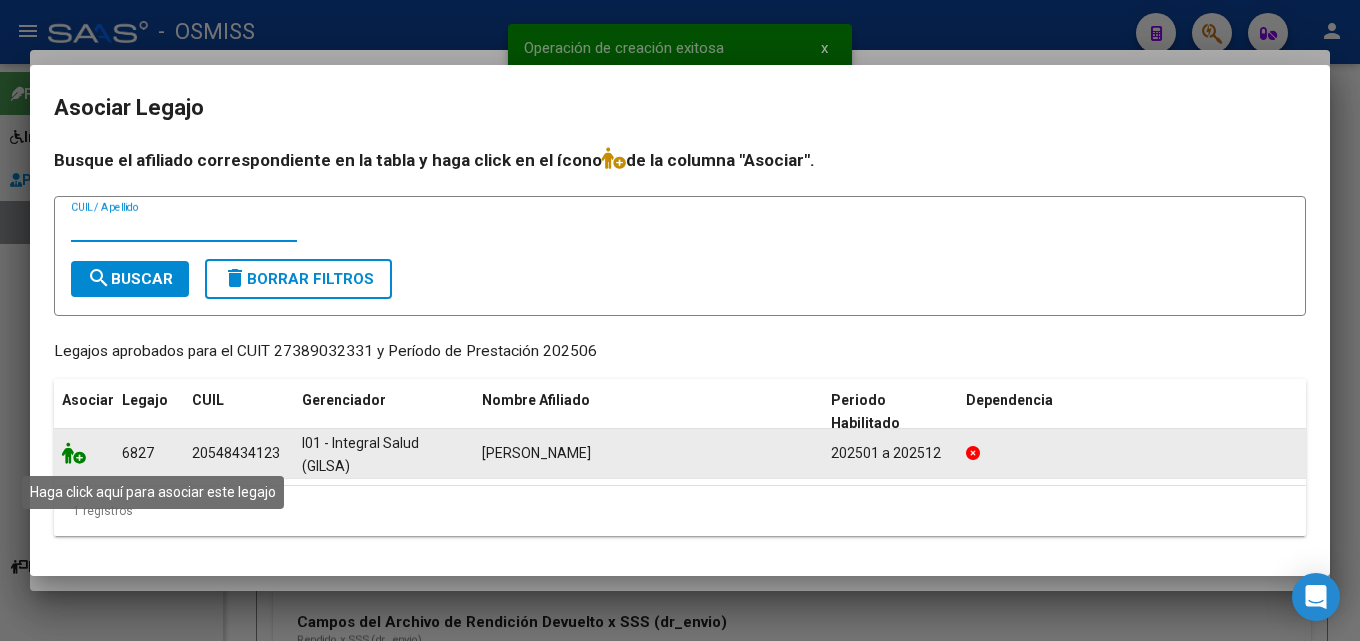 click 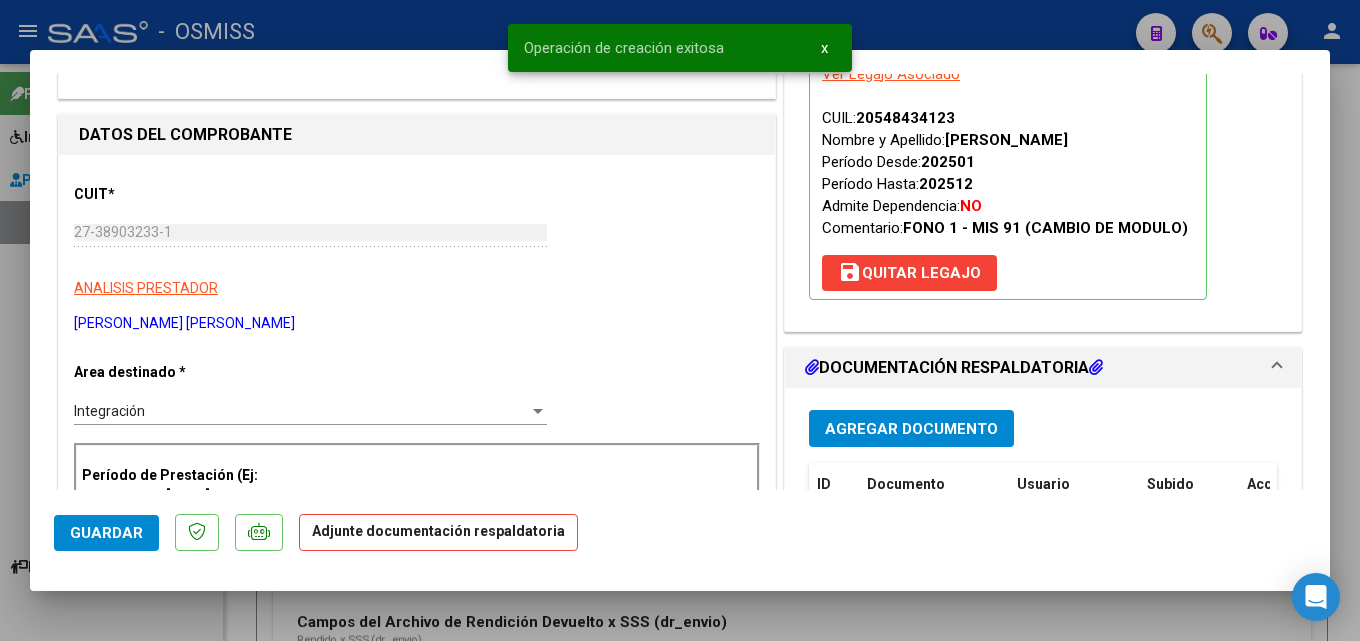 scroll, scrollTop: 300, scrollLeft: 0, axis: vertical 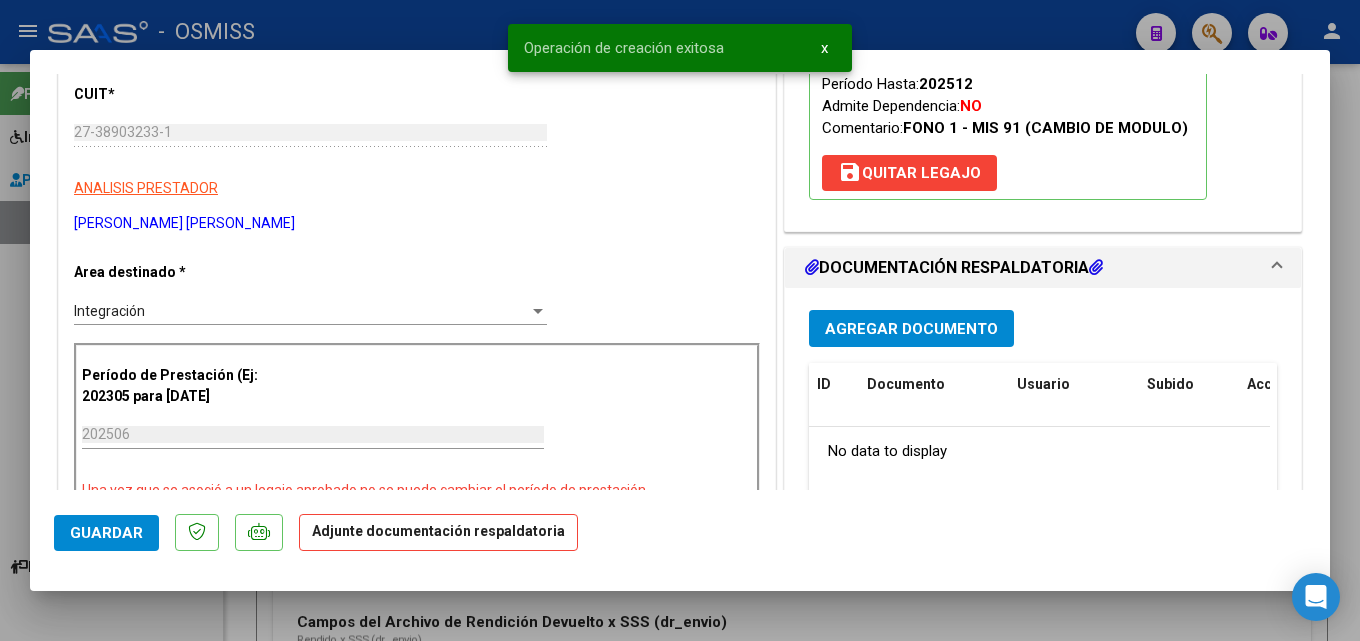 click on "Agregar Documento" at bounding box center [911, 329] 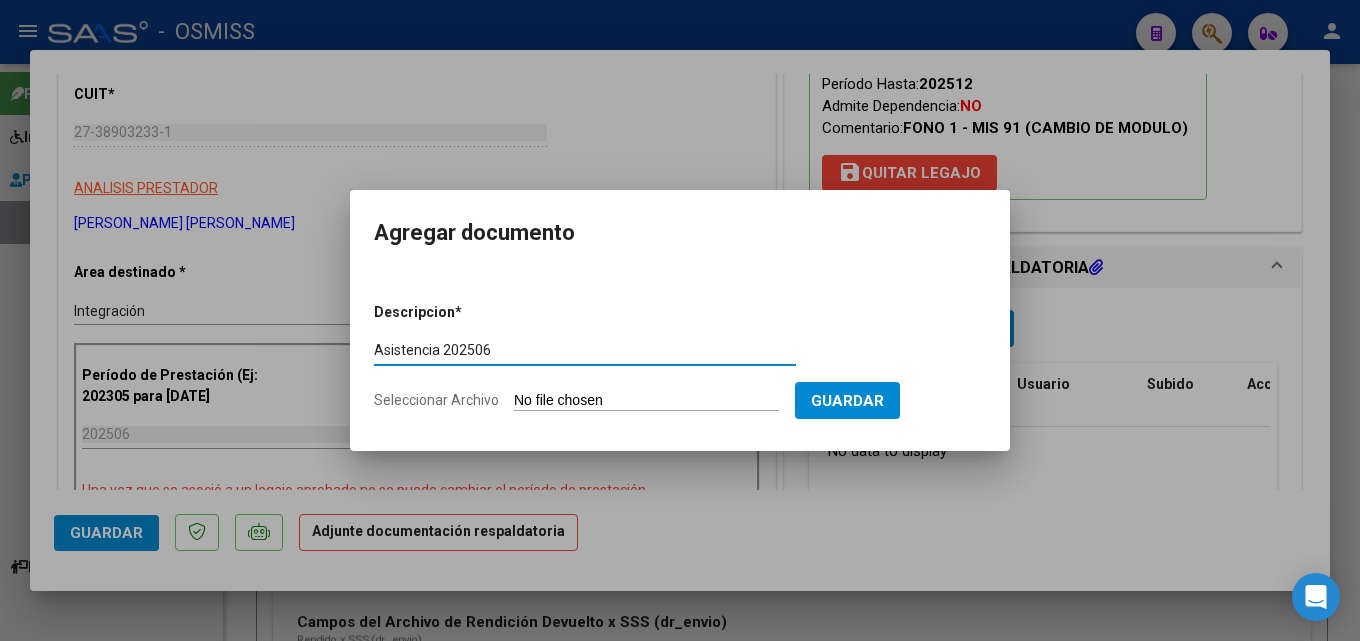 type on "Asistencia 202506" 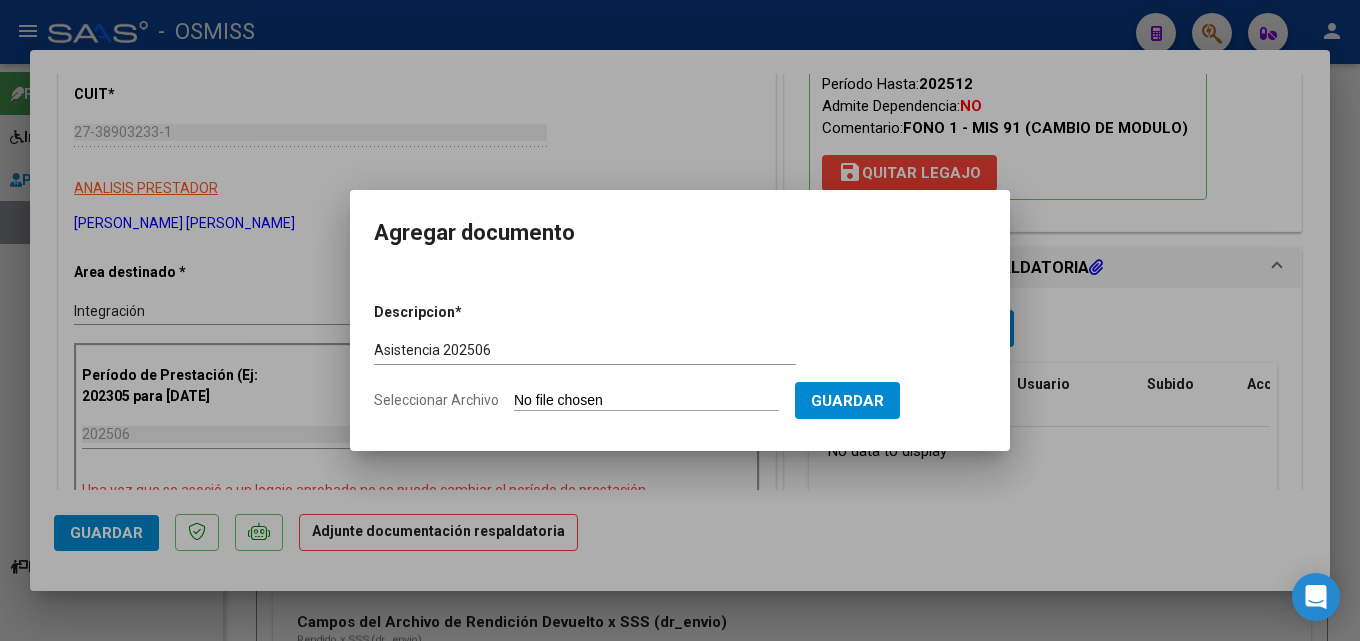 type on "C:\fakepath\[PERSON_NAME]. Asistencia 202506.pdf" 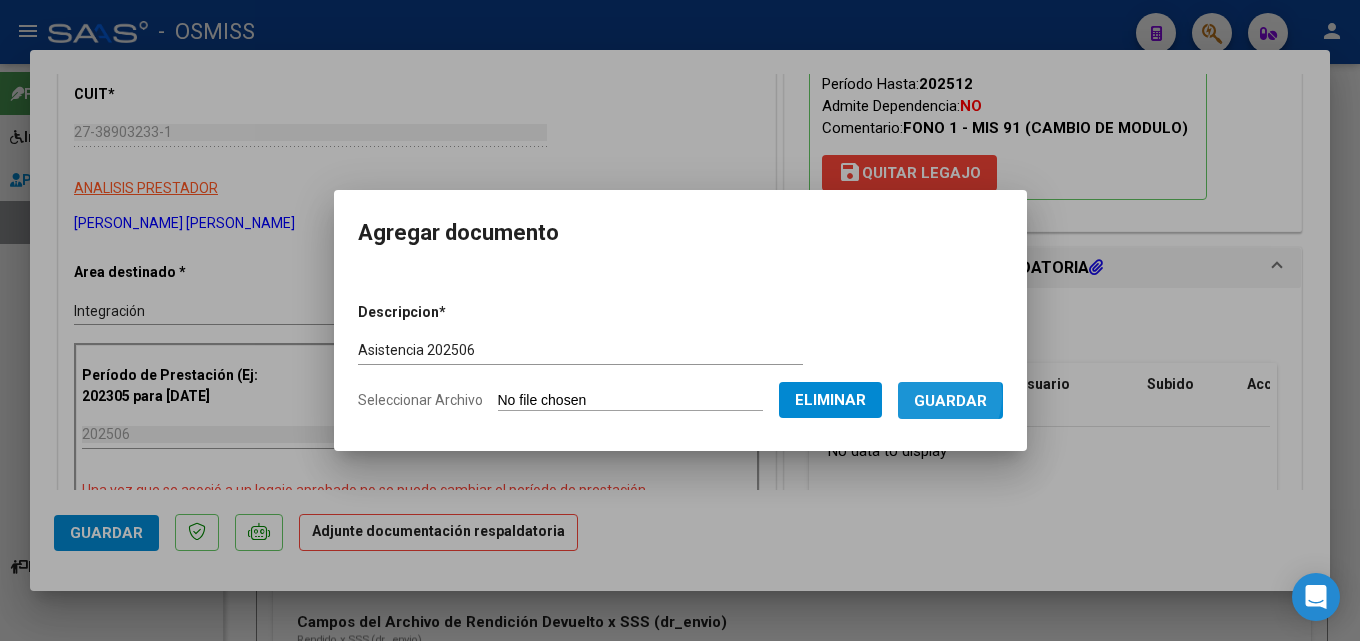 click on "Guardar" at bounding box center (950, 401) 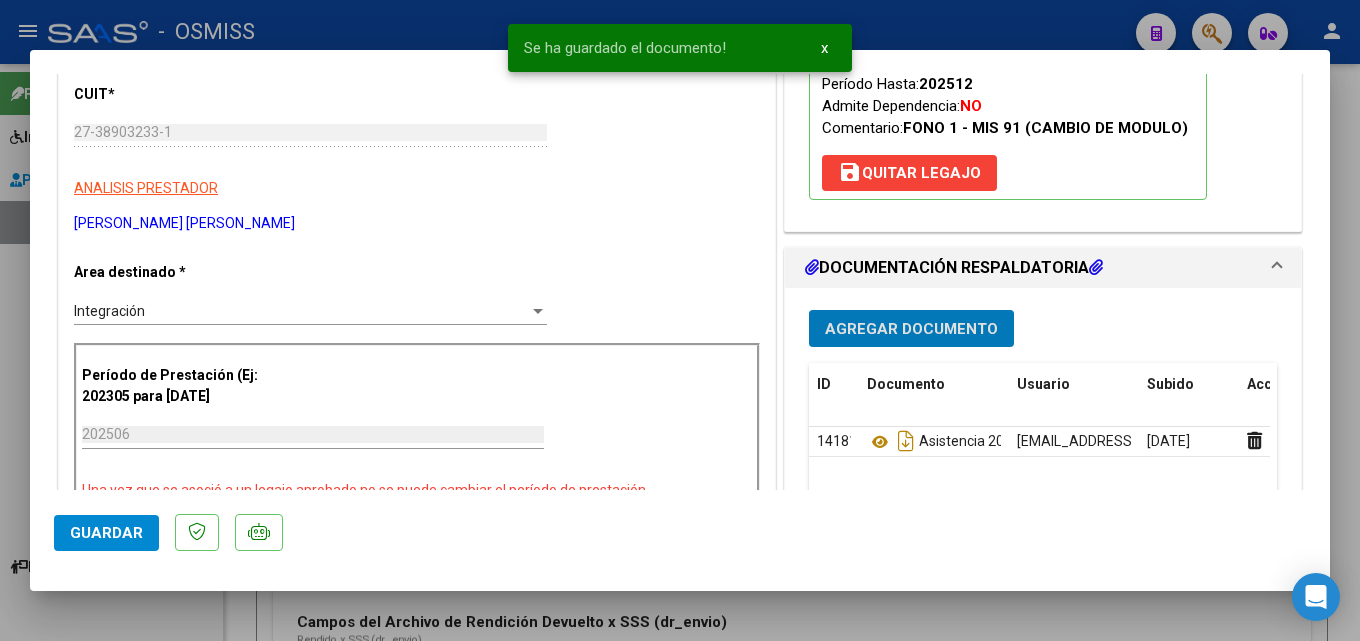 click on "Guardar" 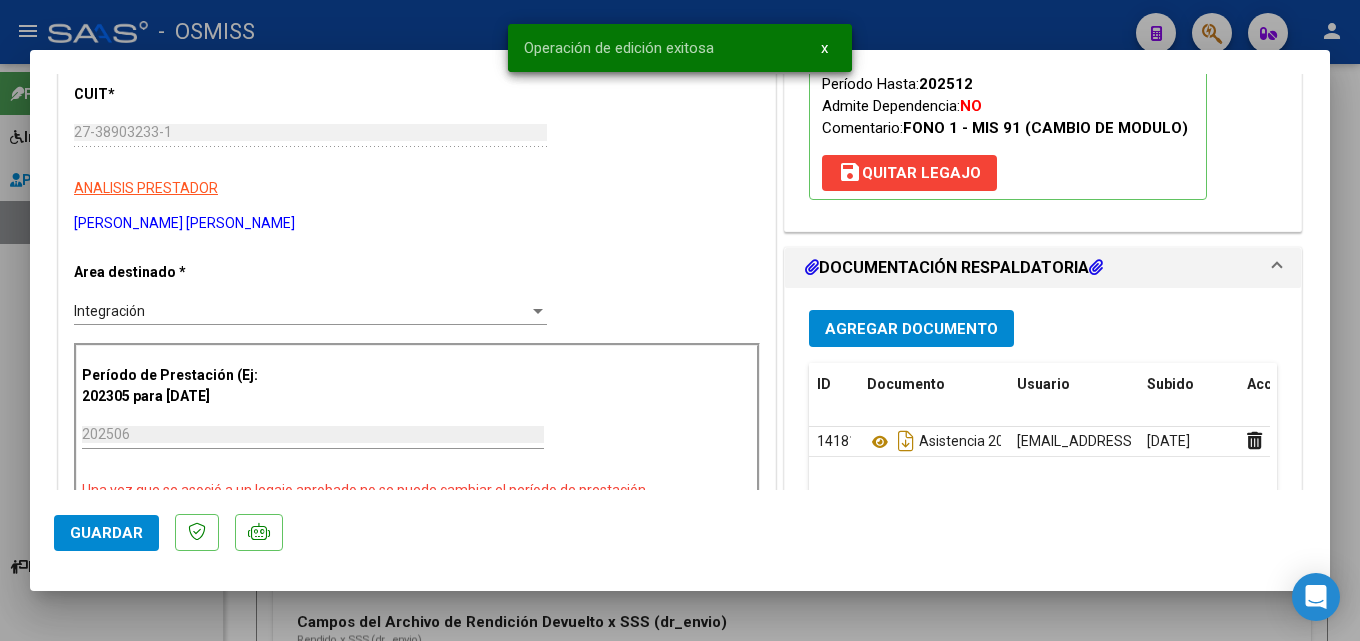 click at bounding box center (680, 320) 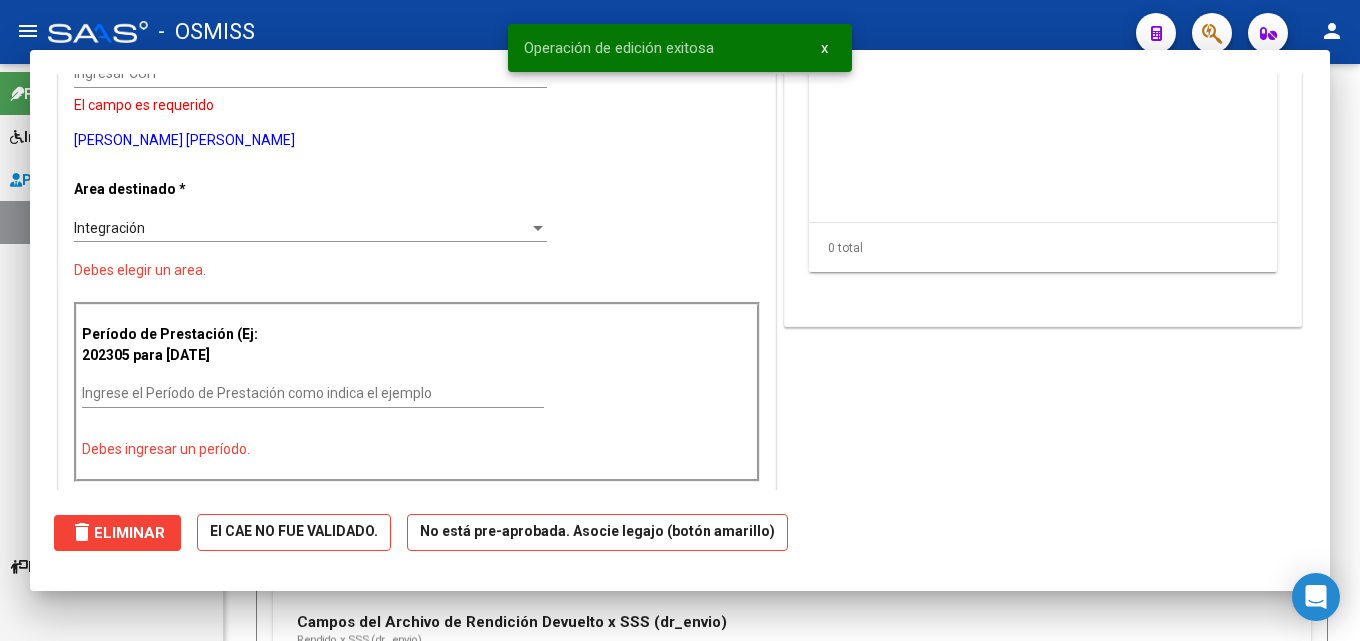 scroll, scrollTop: 0, scrollLeft: 0, axis: both 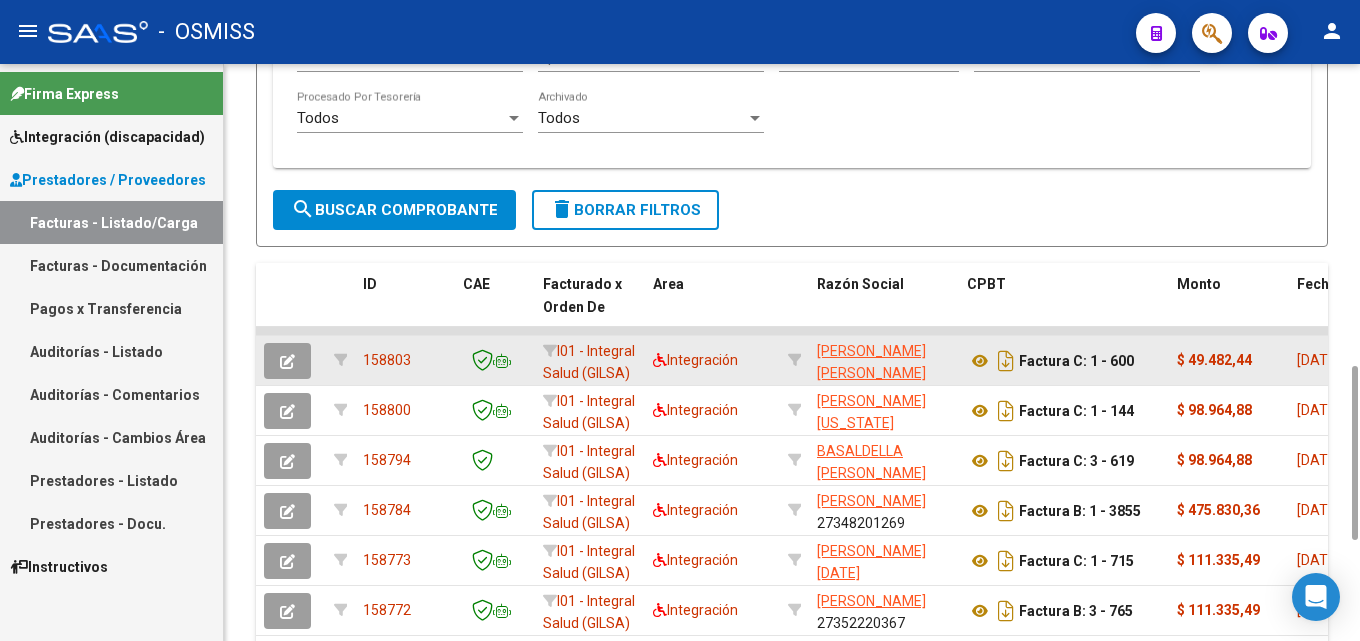 click 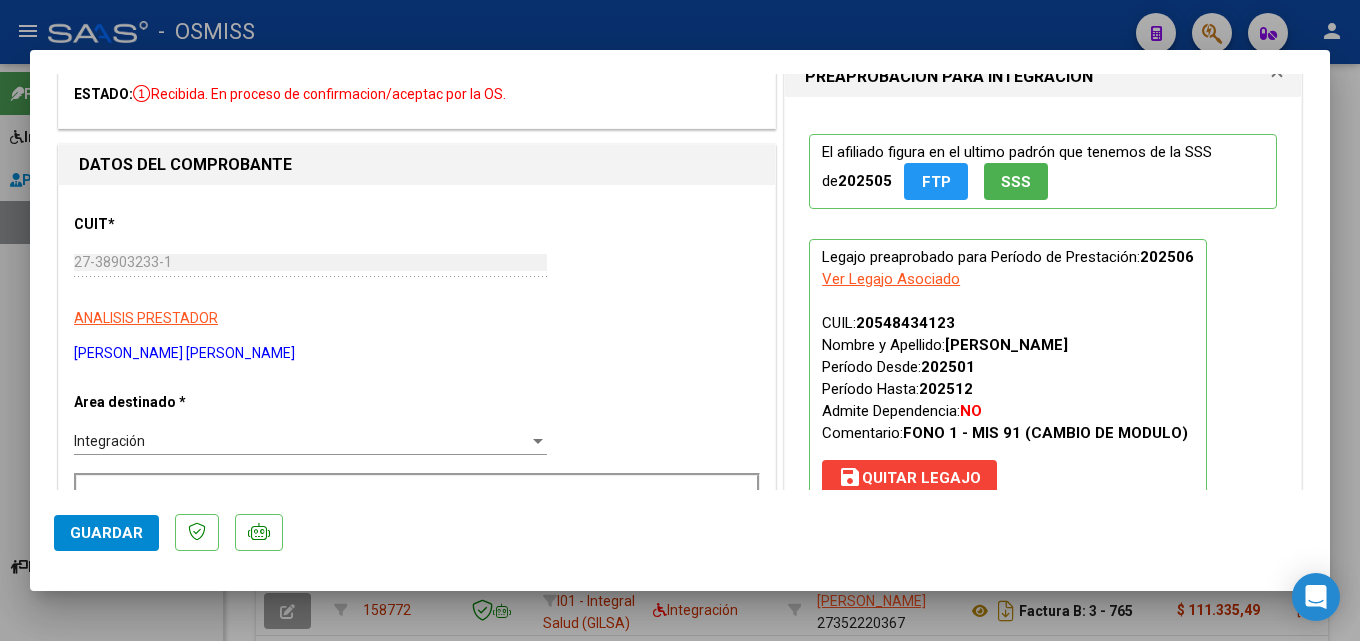 scroll, scrollTop: 300, scrollLeft: 0, axis: vertical 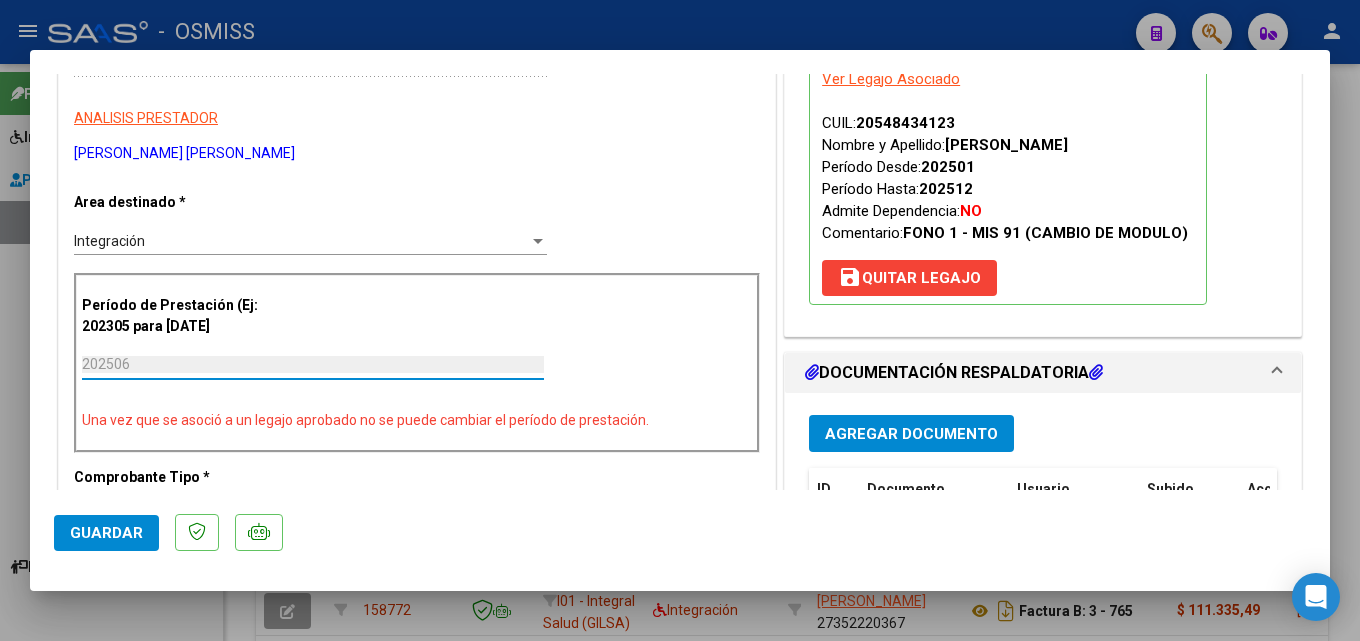 click on "202506" at bounding box center [313, 364] 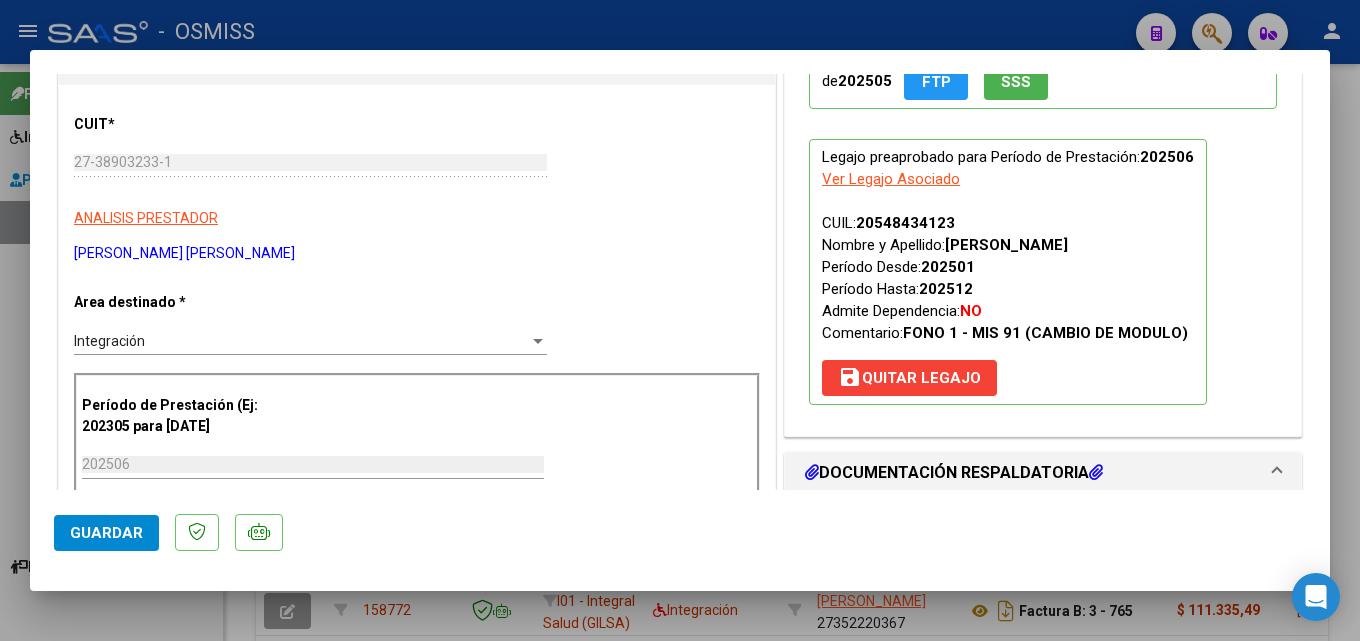 scroll, scrollTop: 0, scrollLeft: 0, axis: both 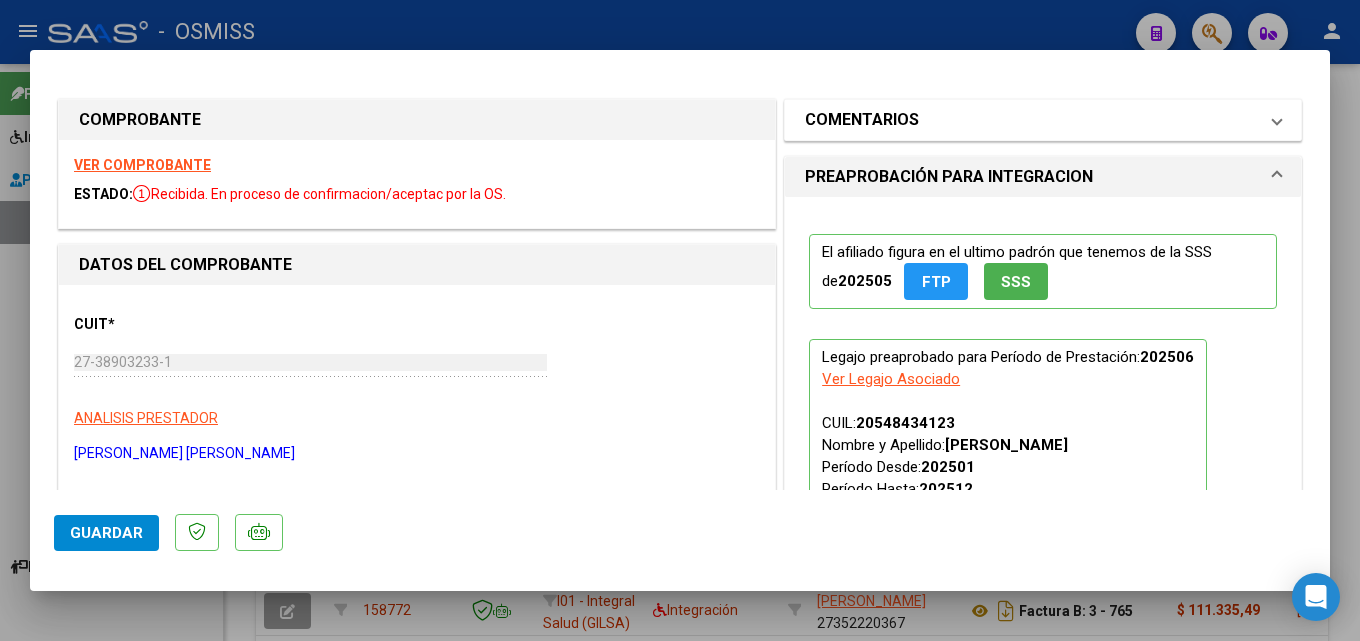 click on "COMENTARIOS" at bounding box center [862, 120] 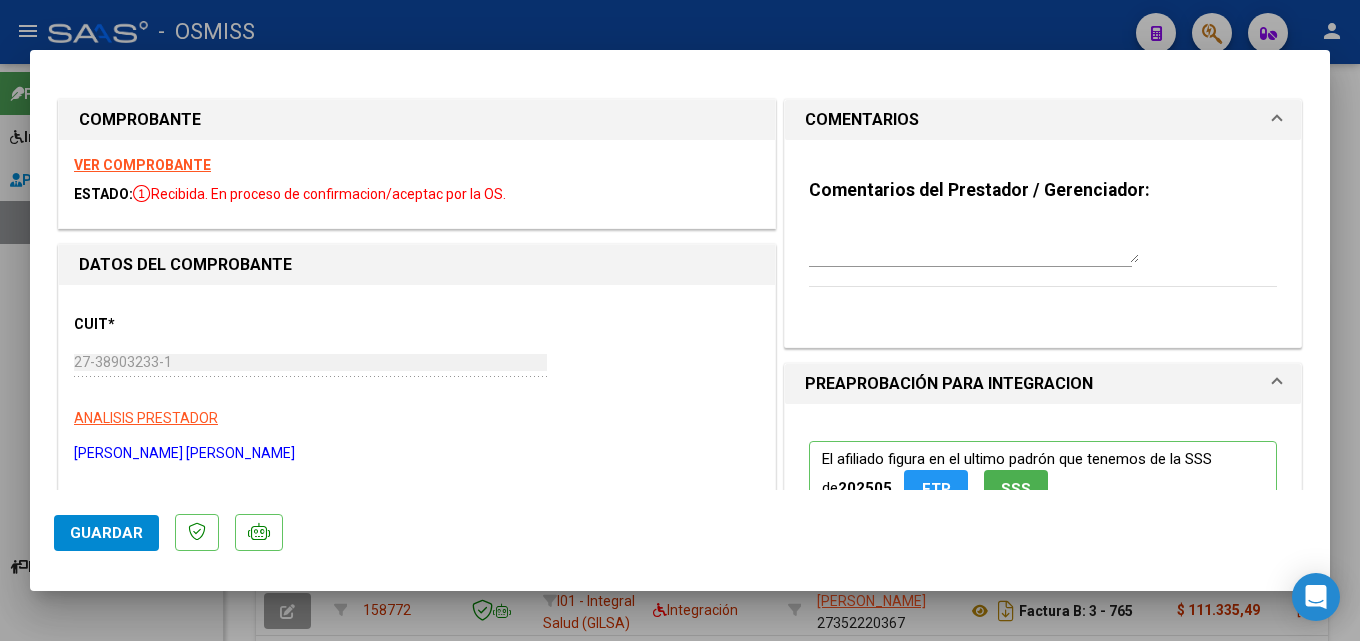 click at bounding box center (974, 243) 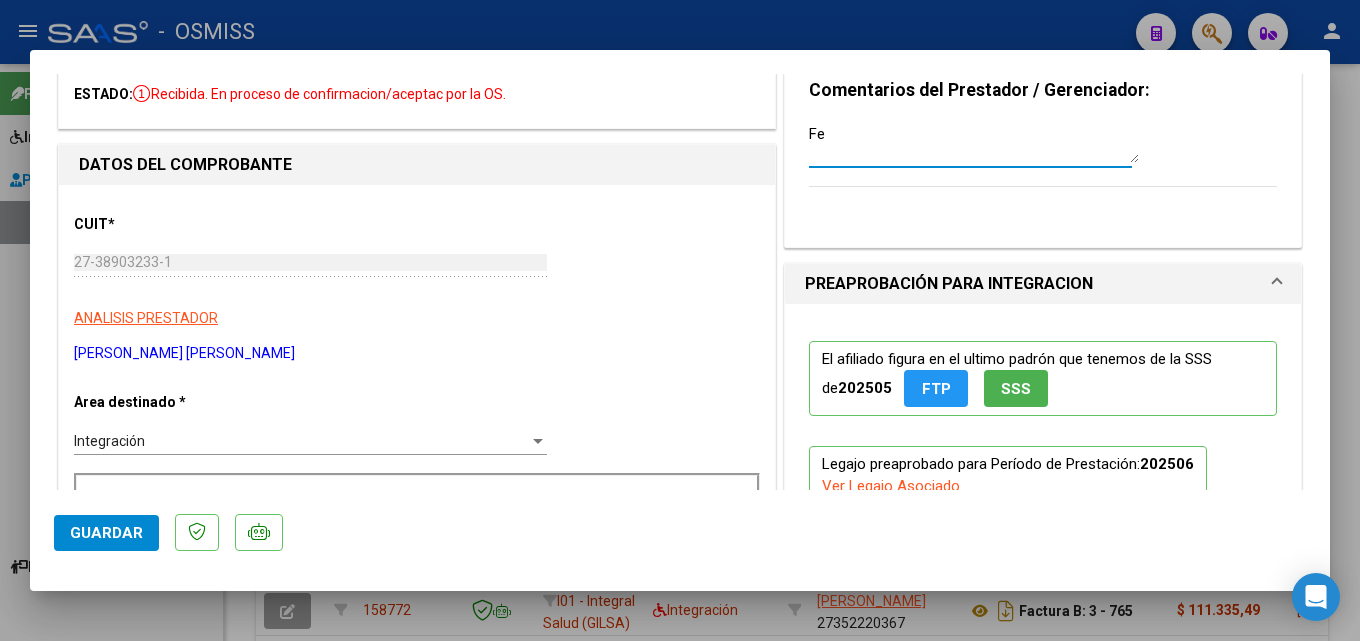 scroll, scrollTop: 0, scrollLeft: 0, axis: both 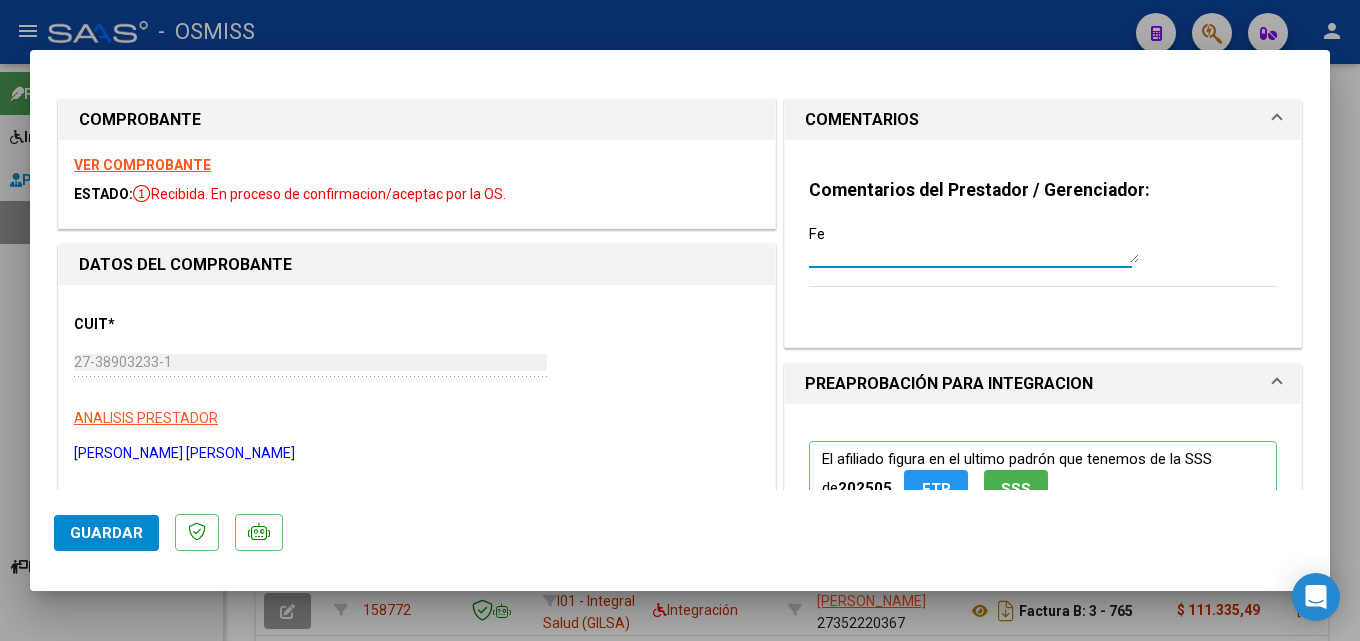 type on "F" 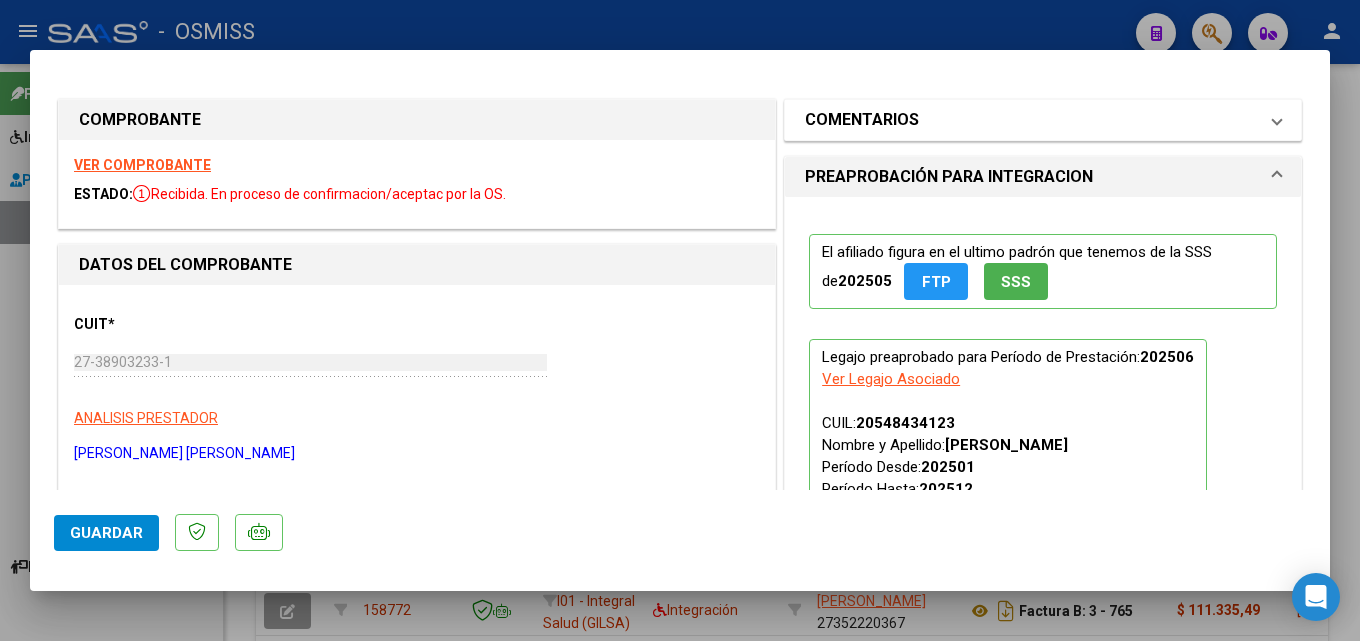 click on "COMENTARIOS" at bounding box center (1043, 120) 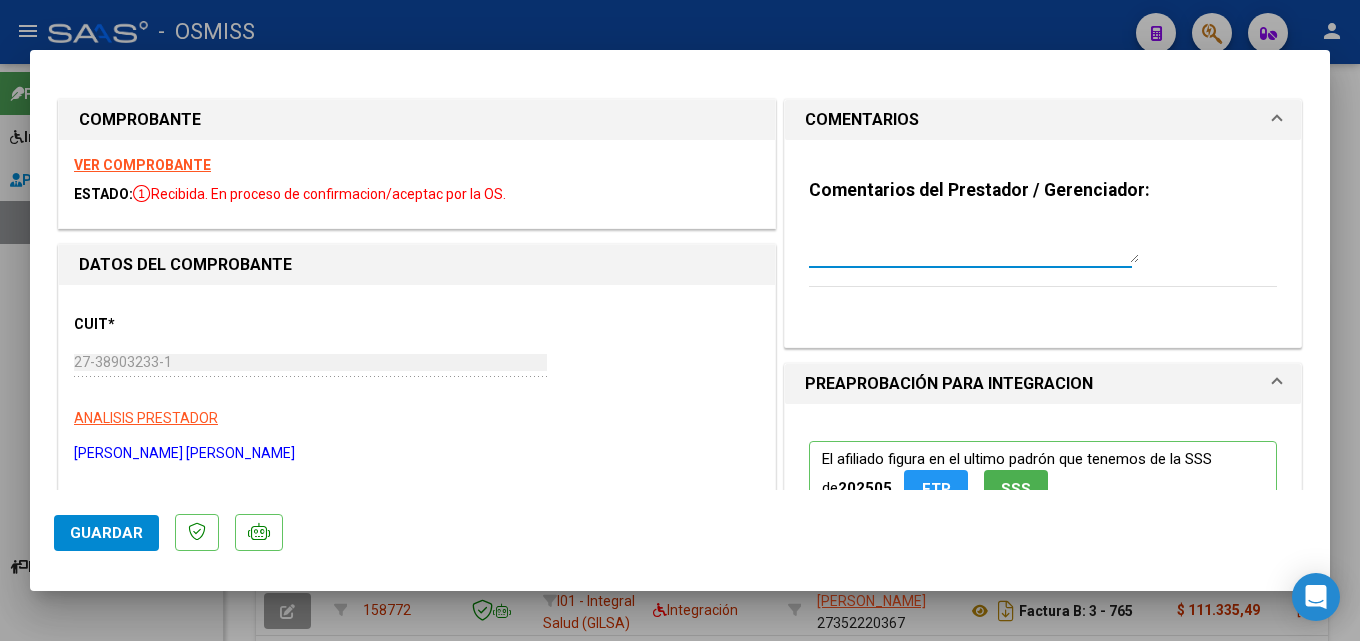 click at bounding box center [974, 243] 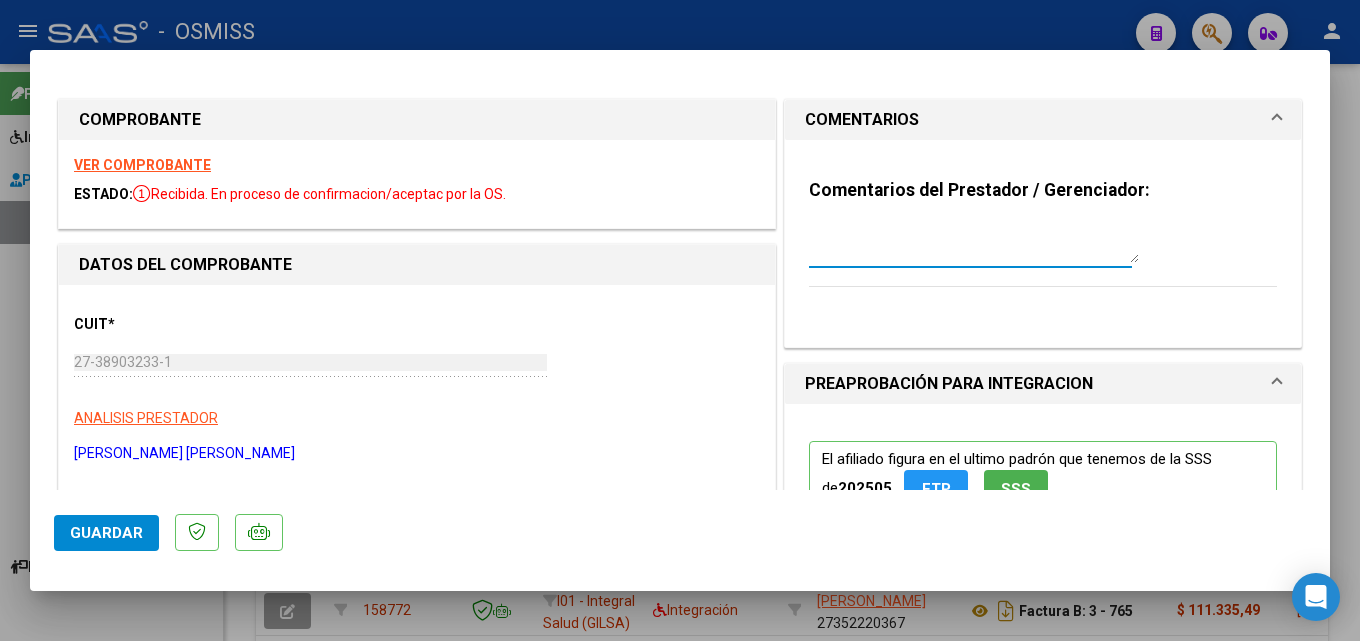 type on "C" 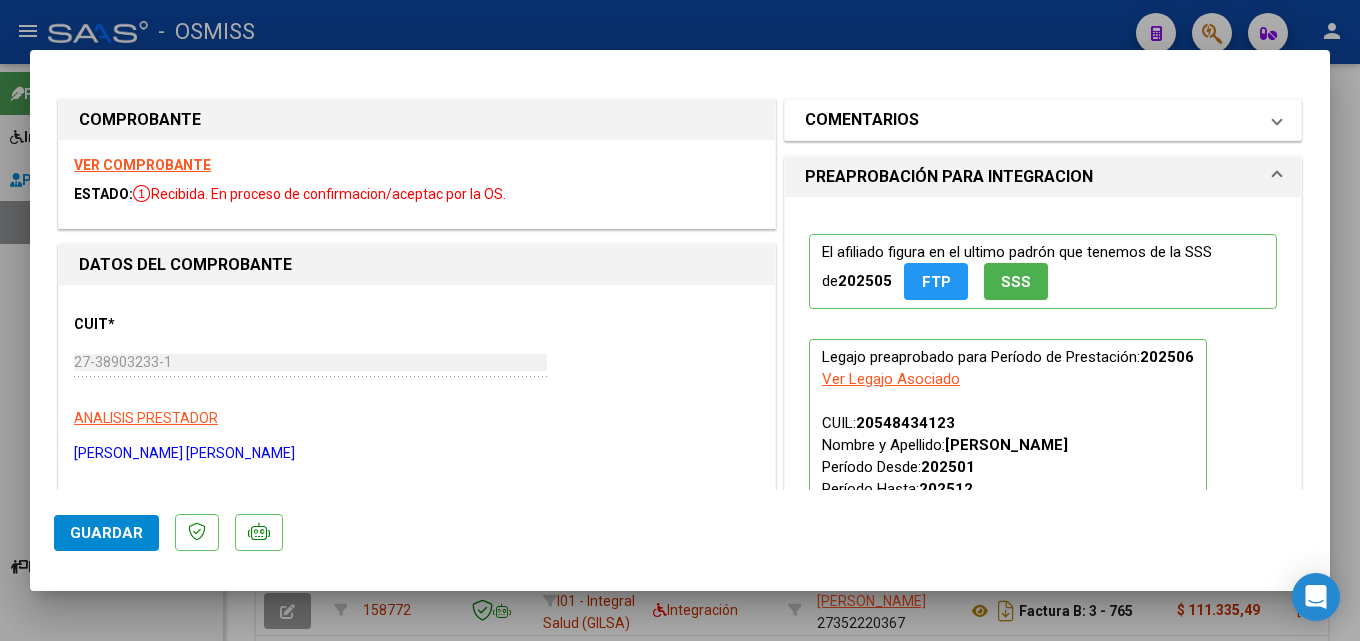 click on "COMENTARIOS" at bounding box center (862, 120) 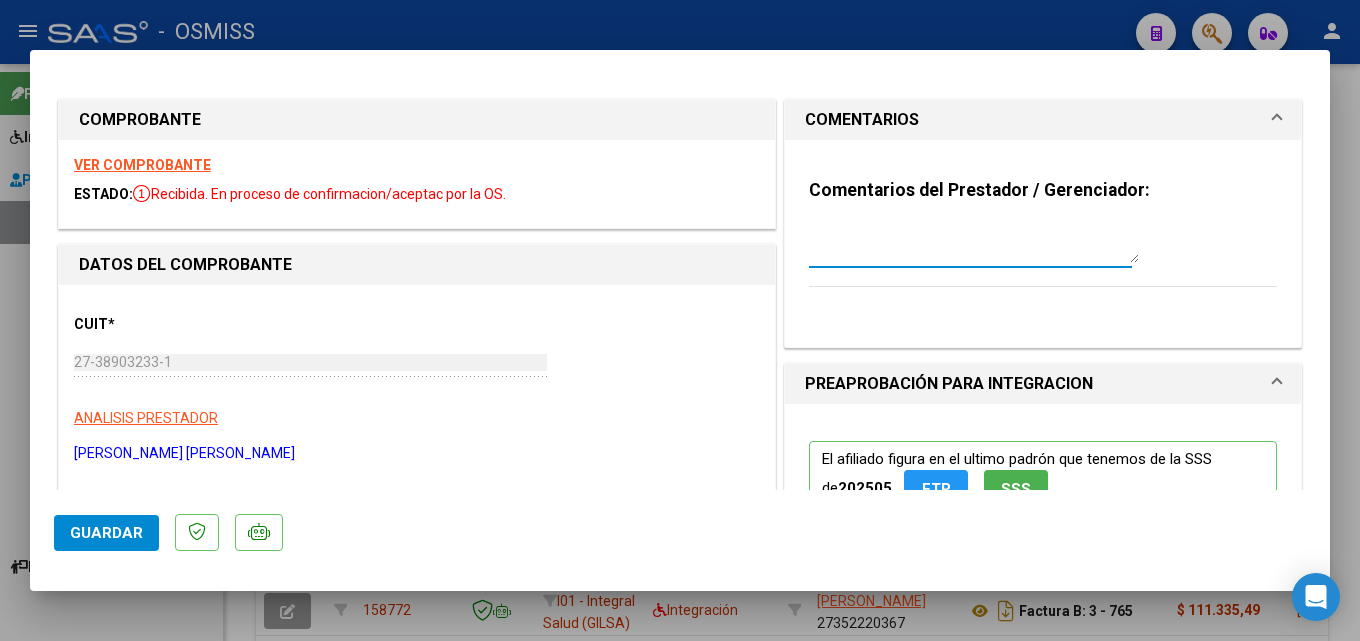 click at bounding box center [974, 243] 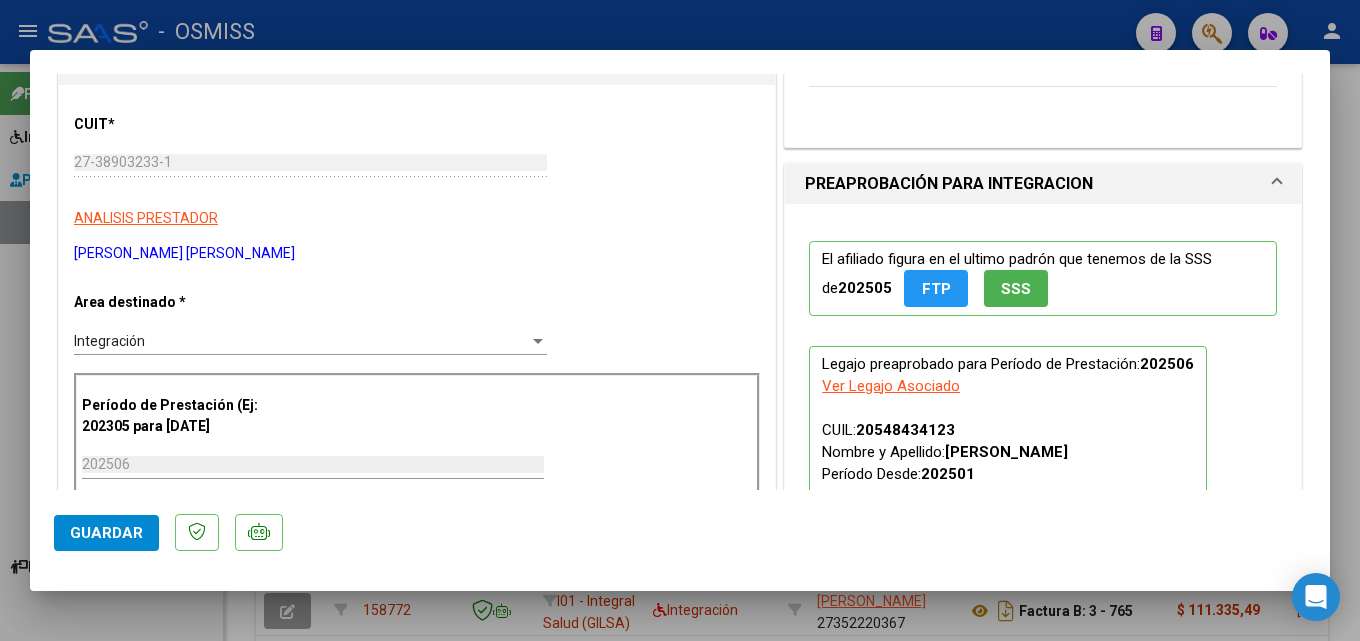 scroll, scrollTop: 100, scrollLeft: 0, axis: vertical 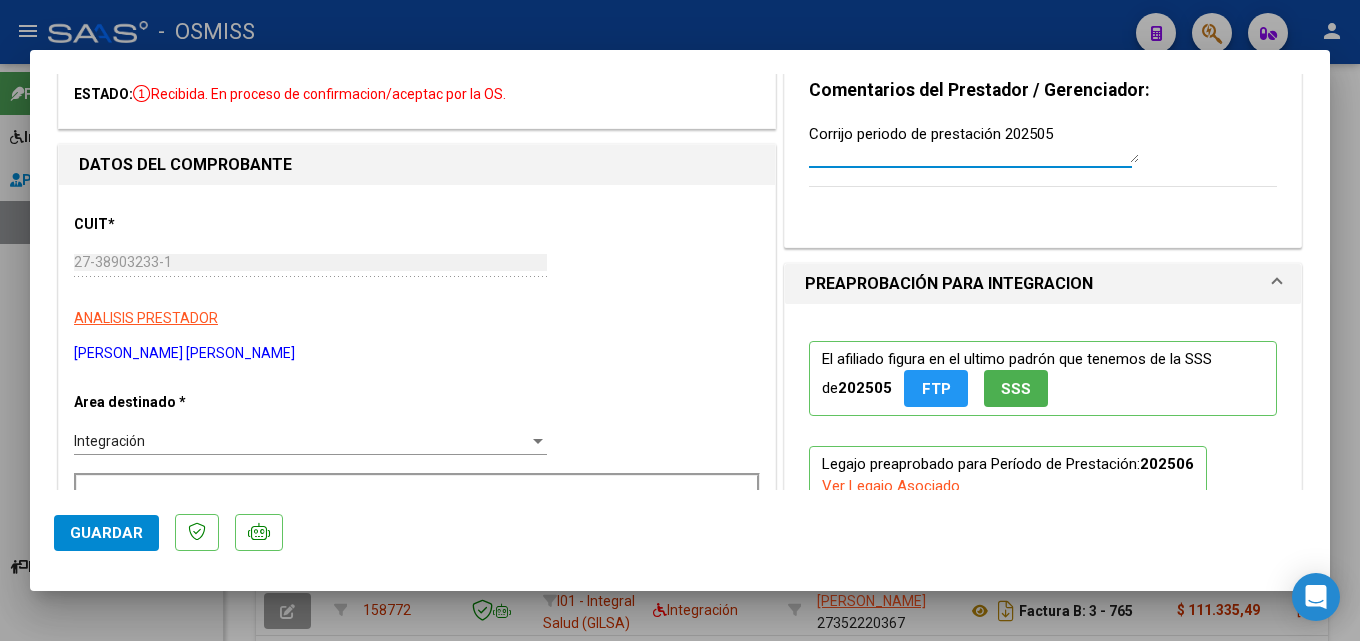 click on "Corrijo periodo de prestación 202505" at bounding box center (974, 143) 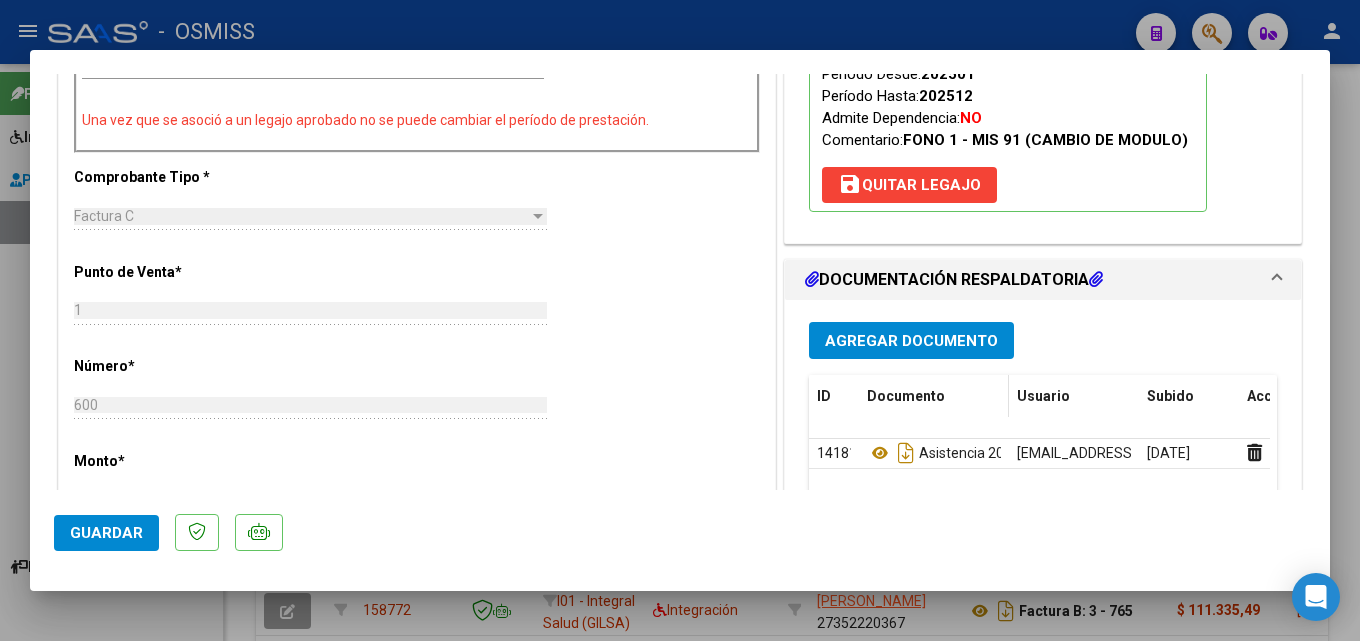 scroll, scrollTop: 700, scrollLeft: 0, axis: vertical 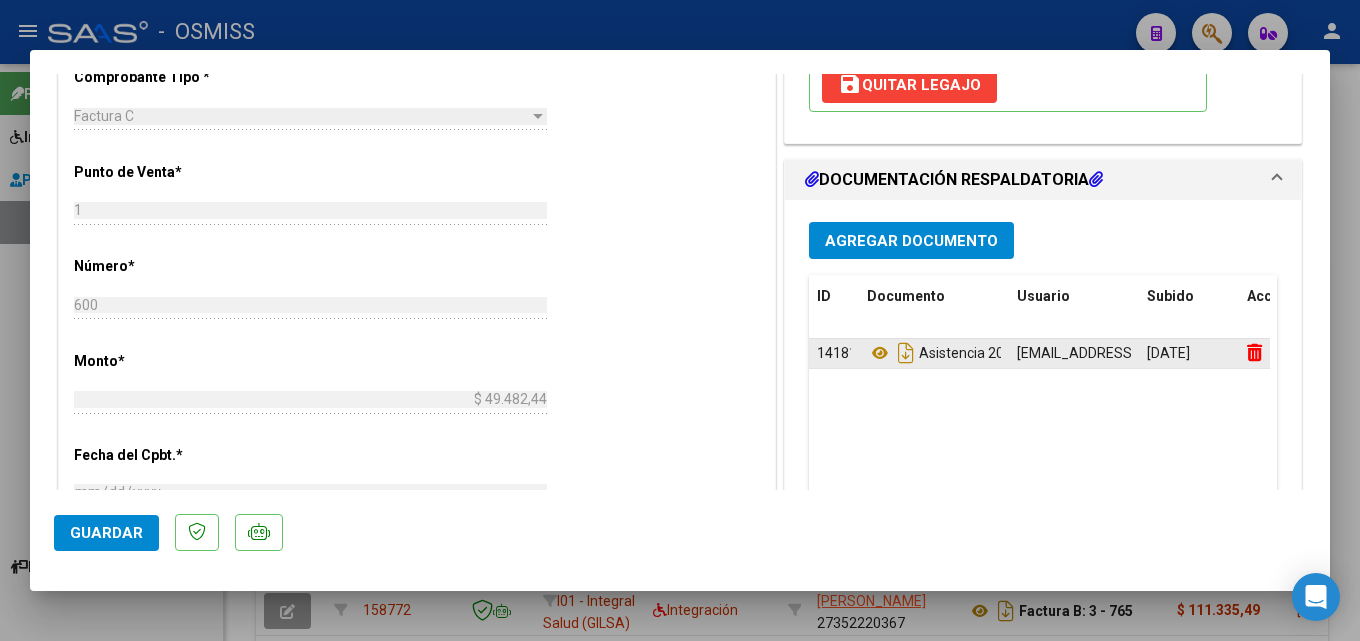 type on "Corrijo periodo de prestación 202505" 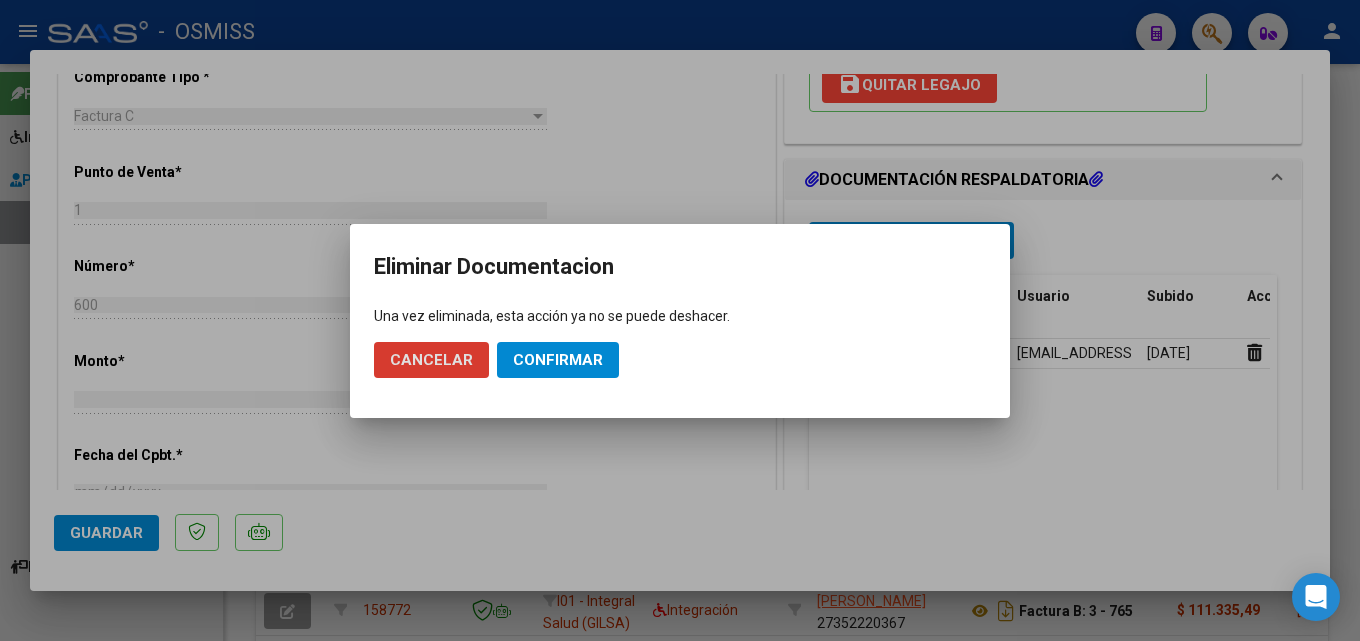 click on "Confirmar" 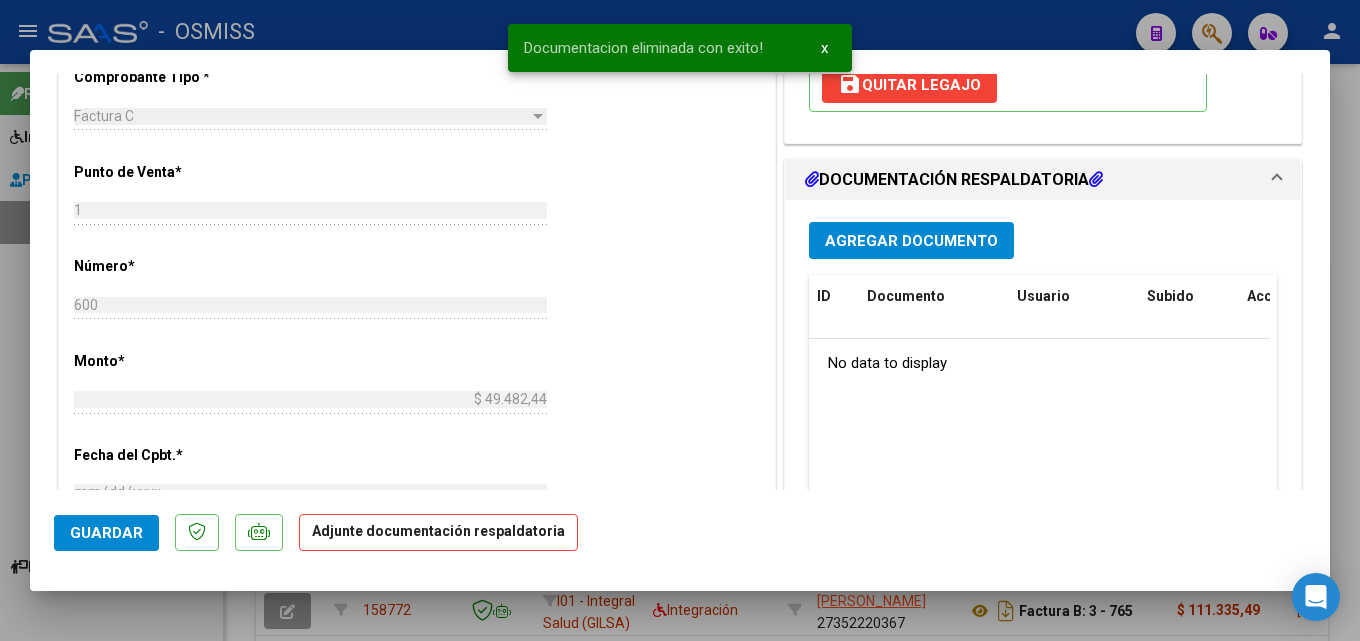 click on "Agregar Documento" at bounding box center [911, 241] 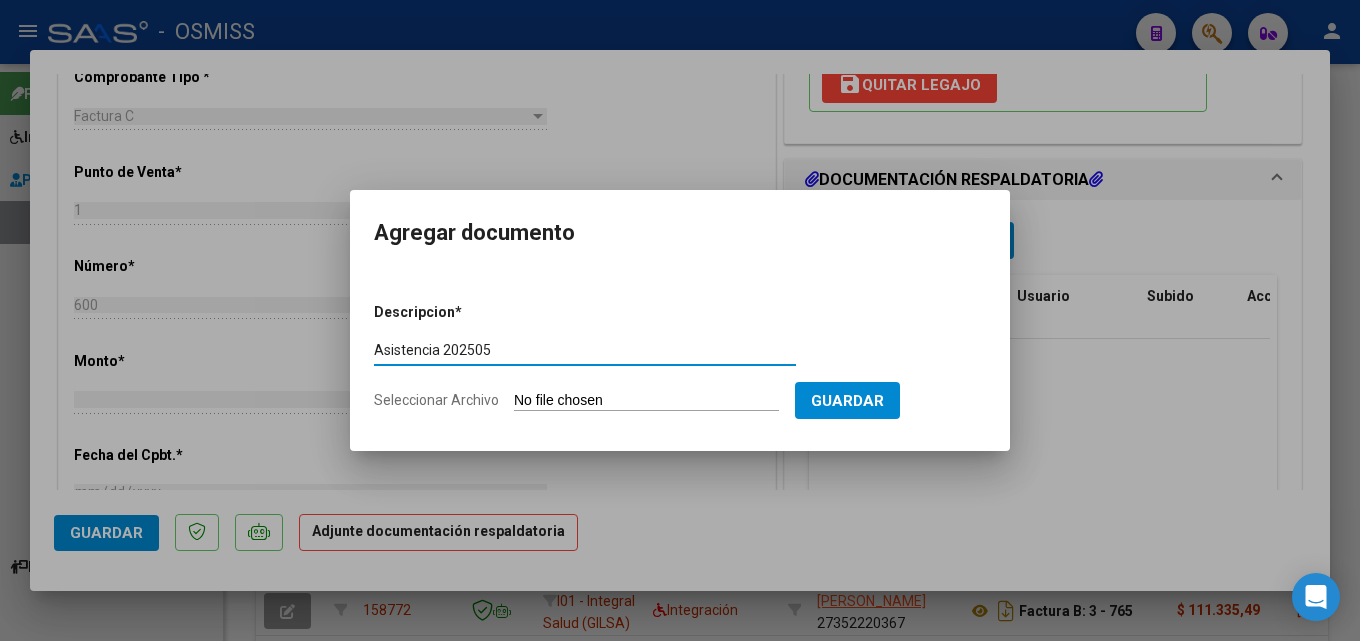 type on "Asistencia 202505" 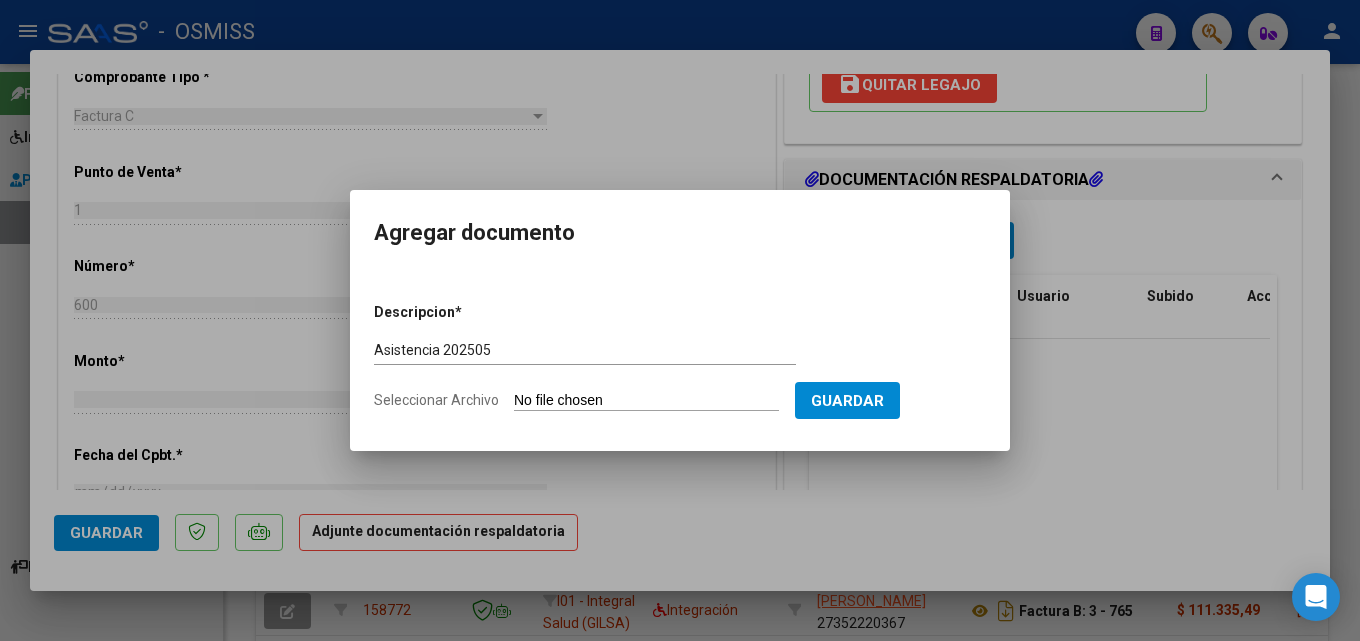 click on "Seleccionar Archivo" at bounding box center (646, 401) 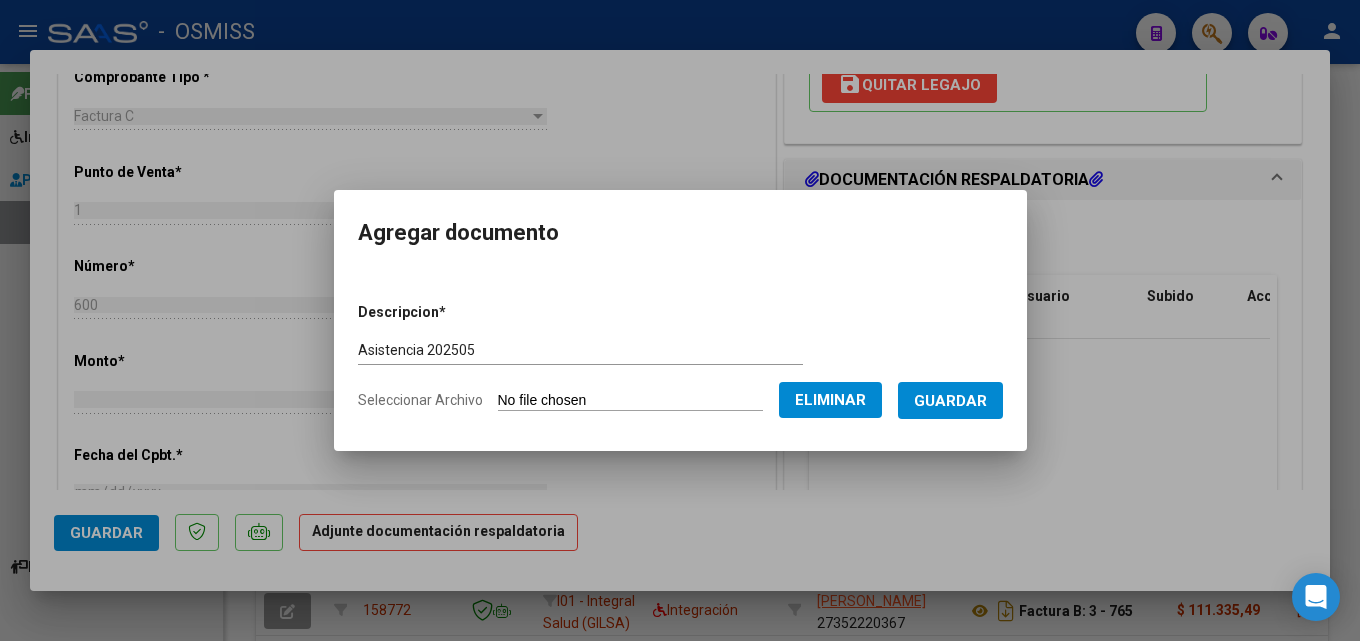 click on "Guardar" at bounding box center (950, 401) 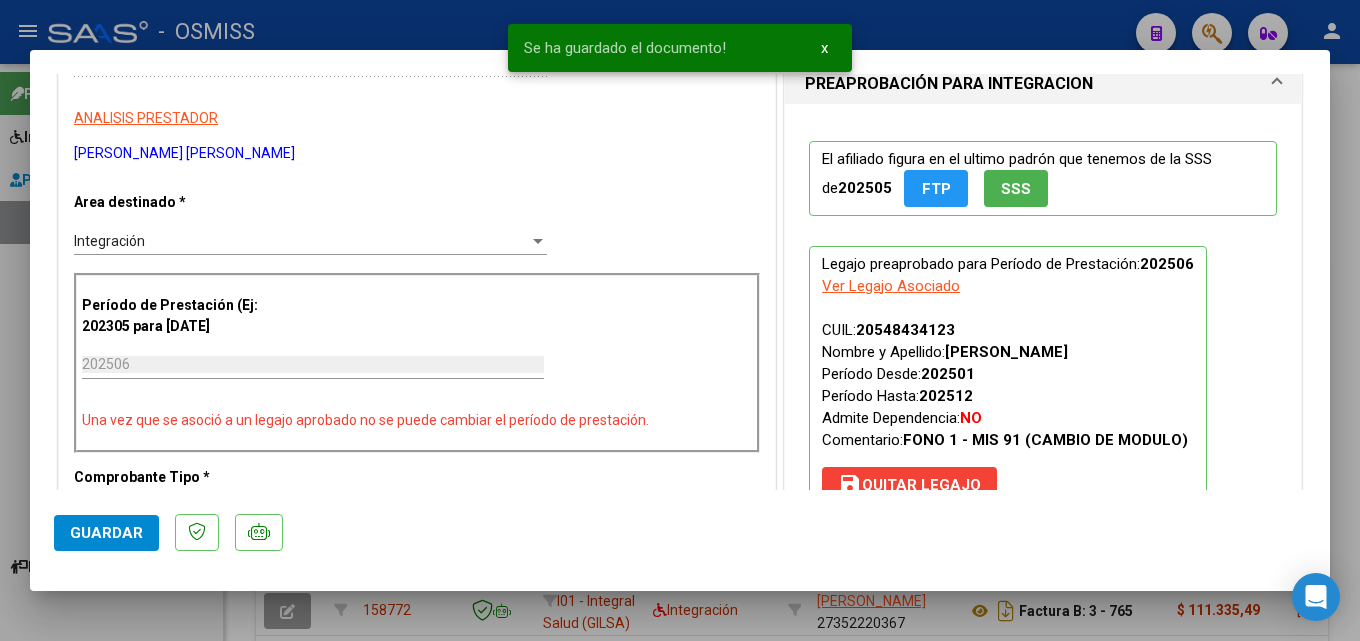 scroll, scrollTop: 500, scrollLeft: 0, axis: vertical 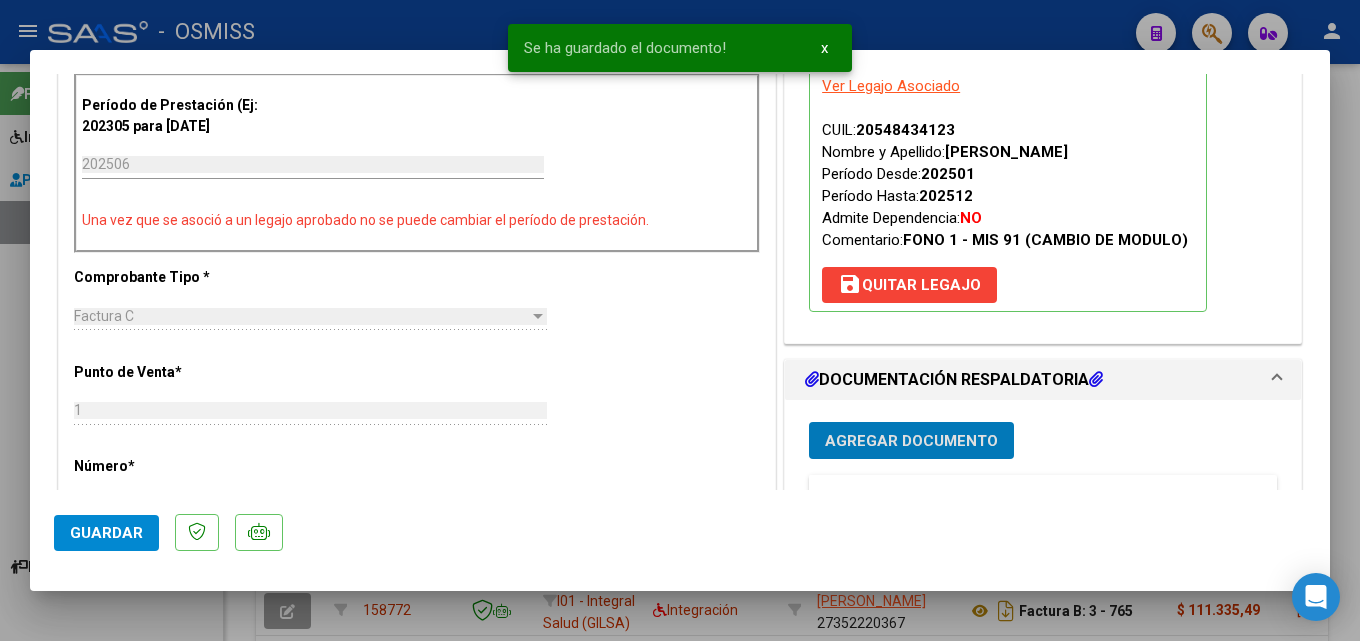 click on "Guardar" 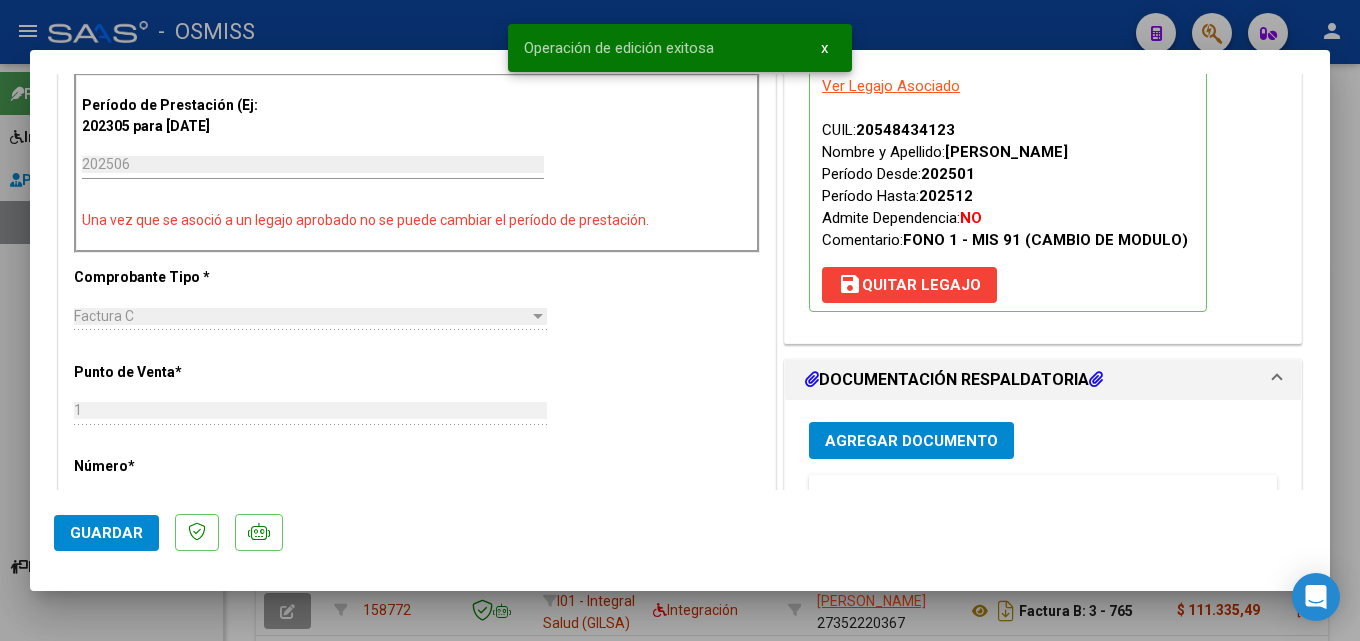 click at bounding box center [680, 320] 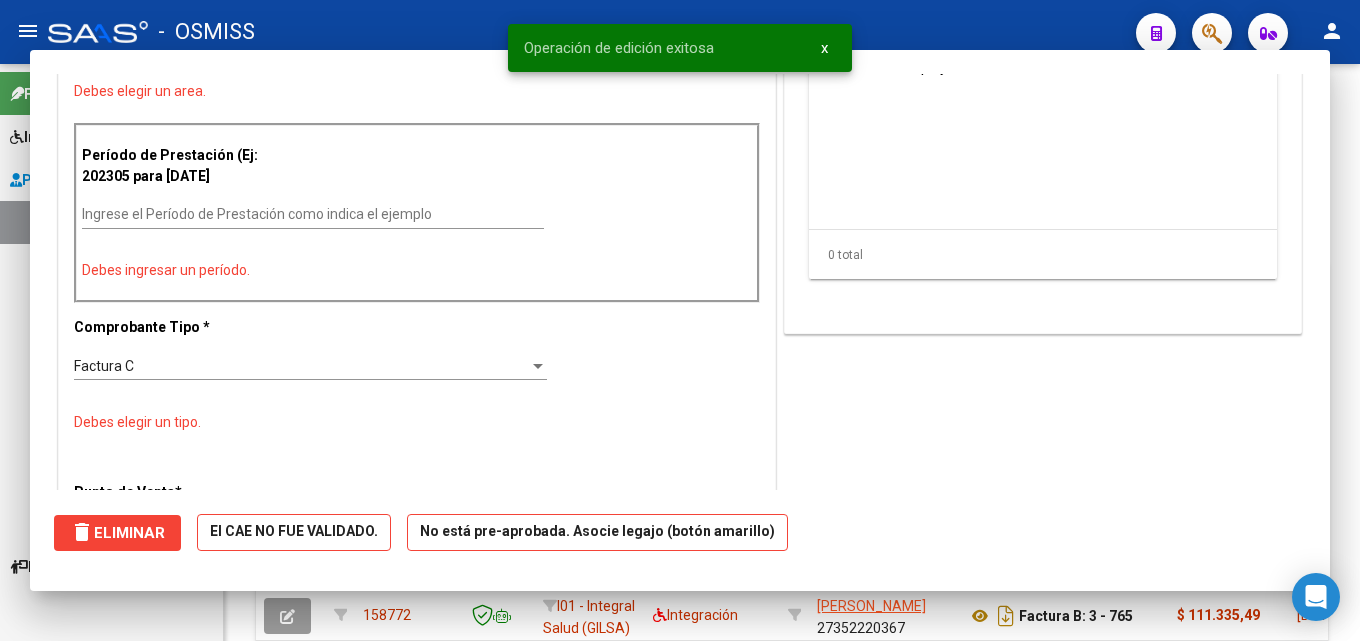 scroll, scrollTop: 550, scrollLeft: 0, axis: vertical 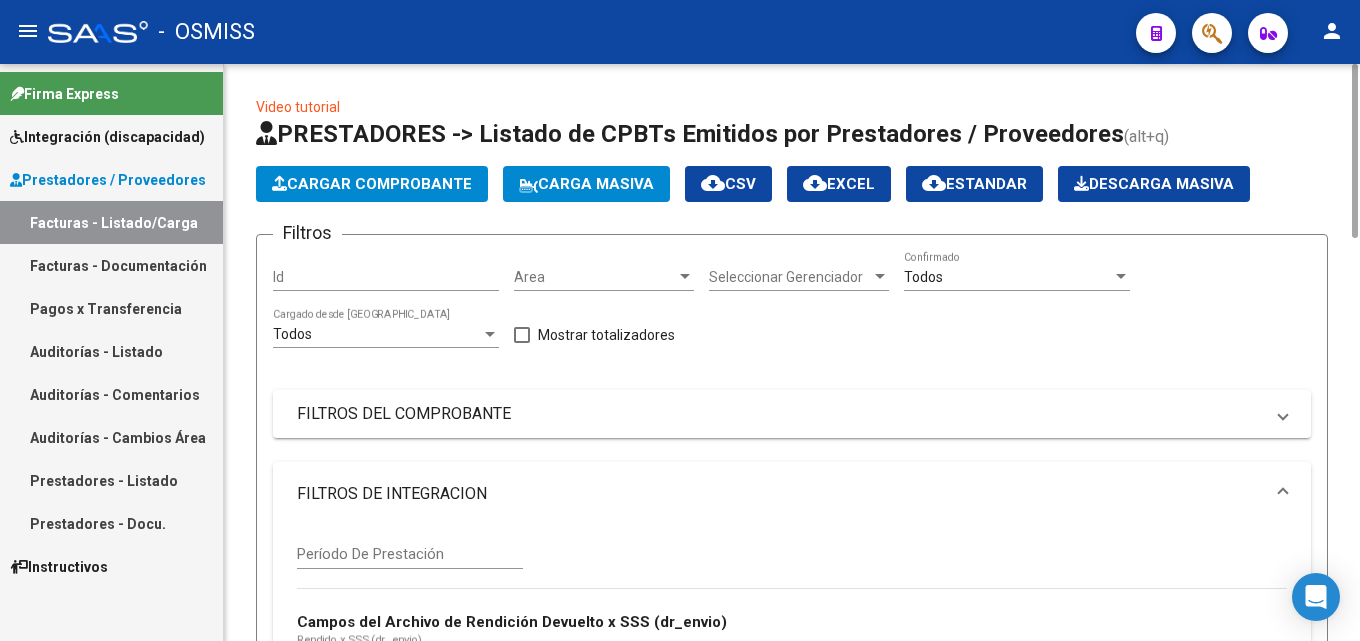 click on "Cargar Comprobante" 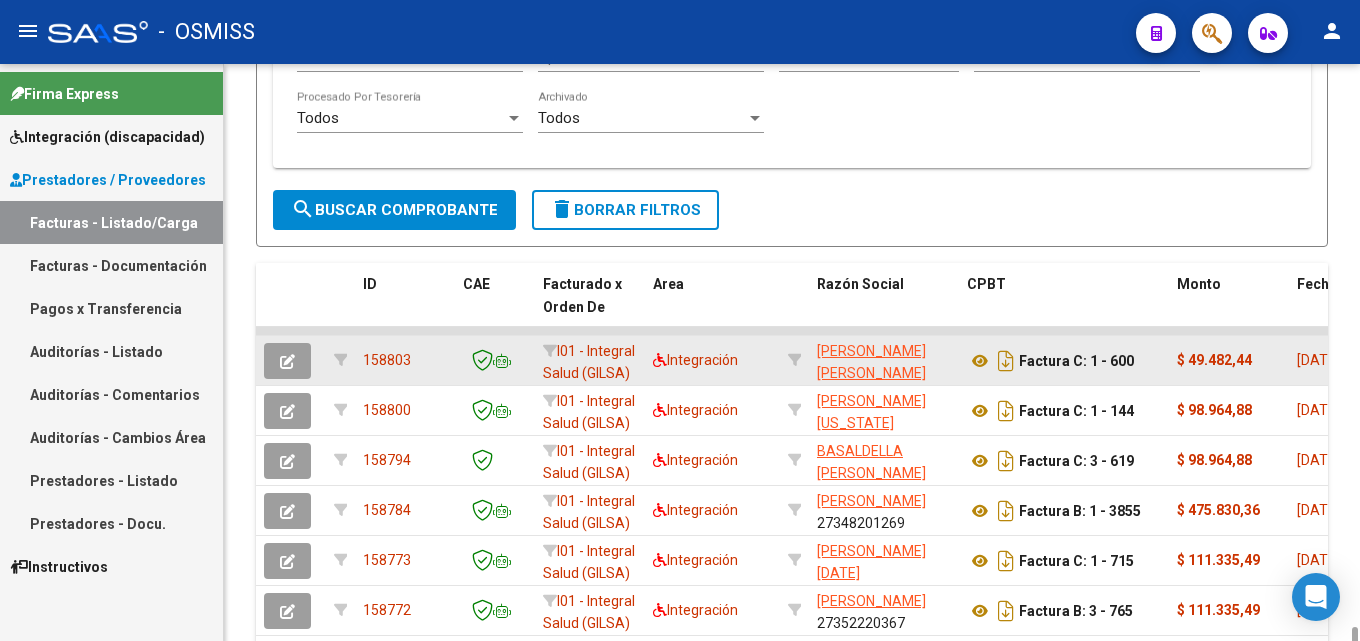 scroll, scrollTop: 1200, scrollLeft: 0, axis: vertical 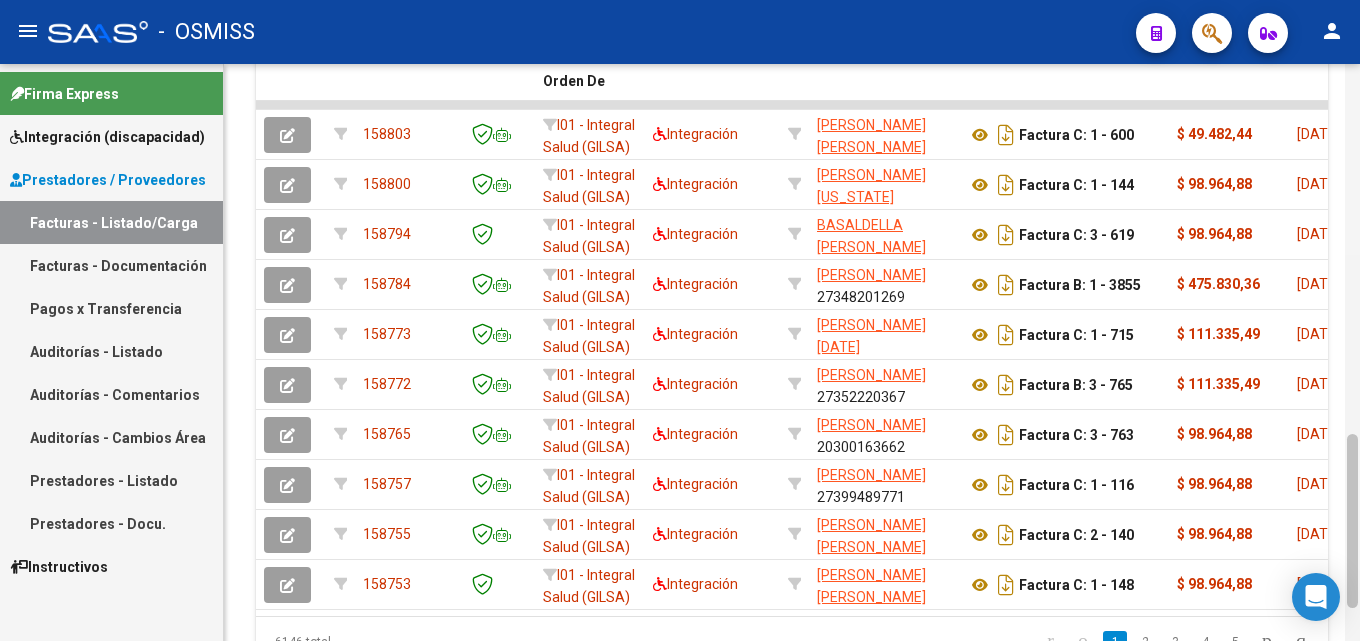 click 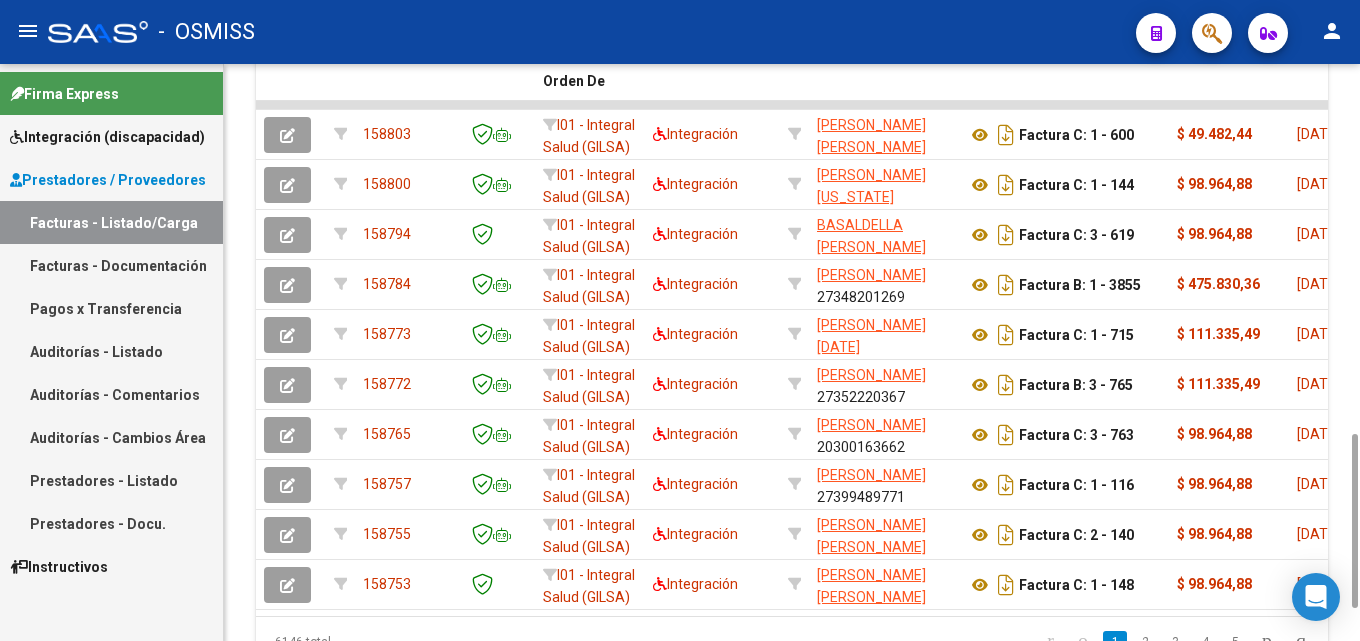 click on "158803  I01 - Integral Salud (GILSA)  Integración [PERSON_NAME] [PERSON_NAME]    27389032331   Factura C: 1 - 600  $ 49.482,44 [DATE] 38 [DATE]  -      202506  6827 [PERSON_NAME] 20548434123  Corrijo periodo de prestación 202505  [DATE]       [DATE] [PERSON_NAME] [EMAIL_ADDRESS][DOMAIN_NAME]
158800  I01 - Integral Salud (GILSA)  Integración [PERSON_NAME][US_STATE]    27329081503   Factura C: 1 - 144  $ 98.964,88 [DATE] 7 [DATE]  -      202506  7415 [PERSON_NAME] [PERSON_NAME] 27528738317 [DATE]       [DATE] [PERSON_NAME] [EMAIL_ADDRESS][DOMAIN_NAME]
158794  I01 - Integral Salud (GILSA)  Integración BASALDELLA [PERSON_NAME]    27319607299   Factura C: 3 - 619  $ 98.964,88 [DATE] 9 [DATE]  -      202506  7415 [PERSON_NAME] [PERSON_NAME] 27528738317 [DATE]       [DATE] [PERSON_NAME] [PERSON_NAME][EMAIL_ADDRESS][DOMAIN_NAME]
158784  I01 - Integral Salud (GILSA)  Integración [PERSON_NAME]    27348201269   Factura B: 1 - 3855  $ 475.830,36 [DATE]" 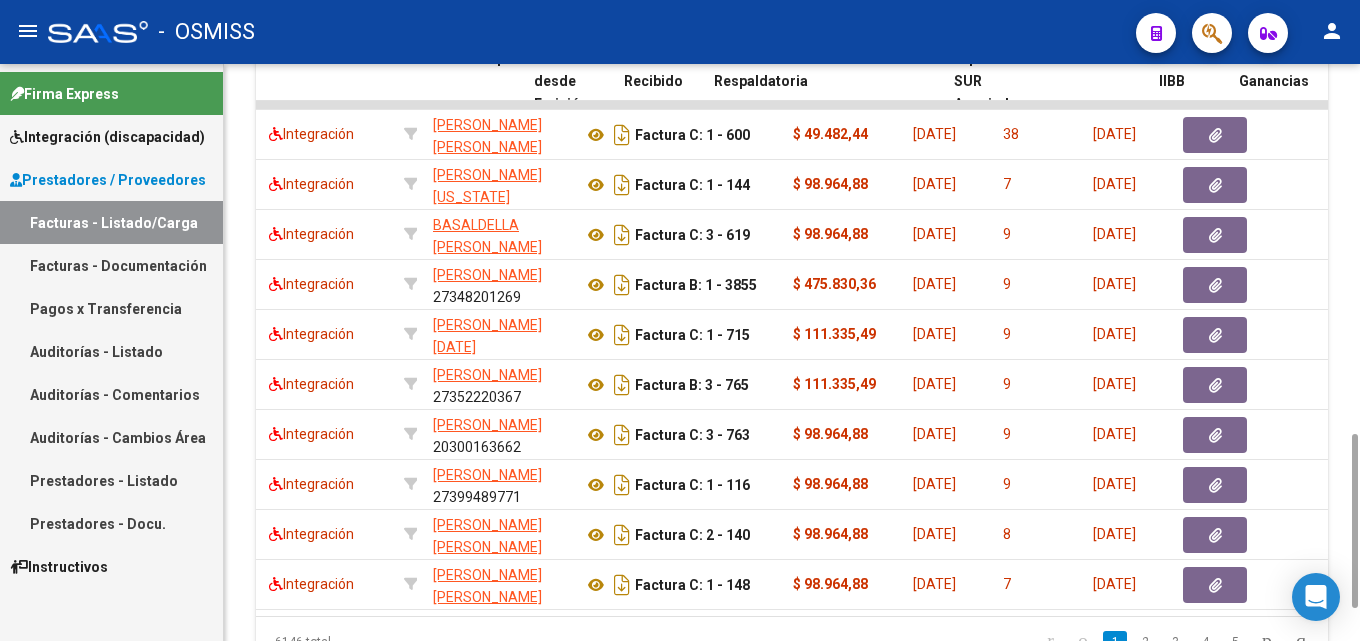 scroll, scrollTop: 0, scrollLeft: 0, axis: both 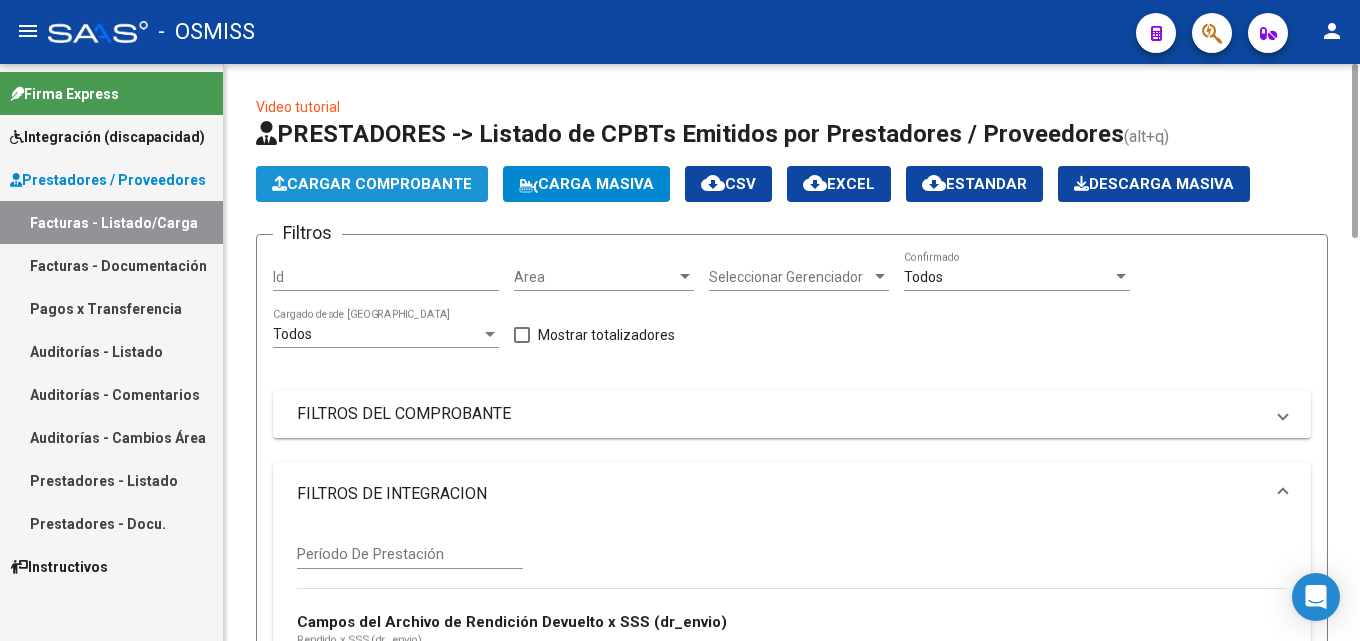 click on "Cargar Comprobante" 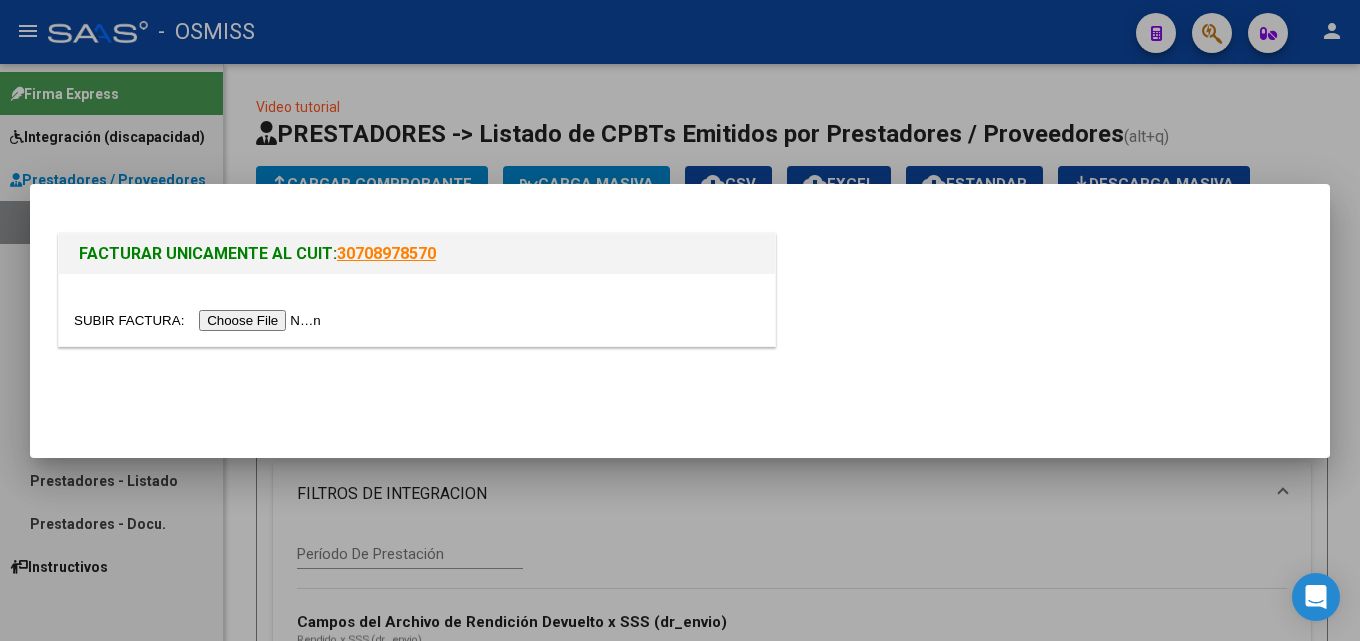 click at bounding box center (200, 320) 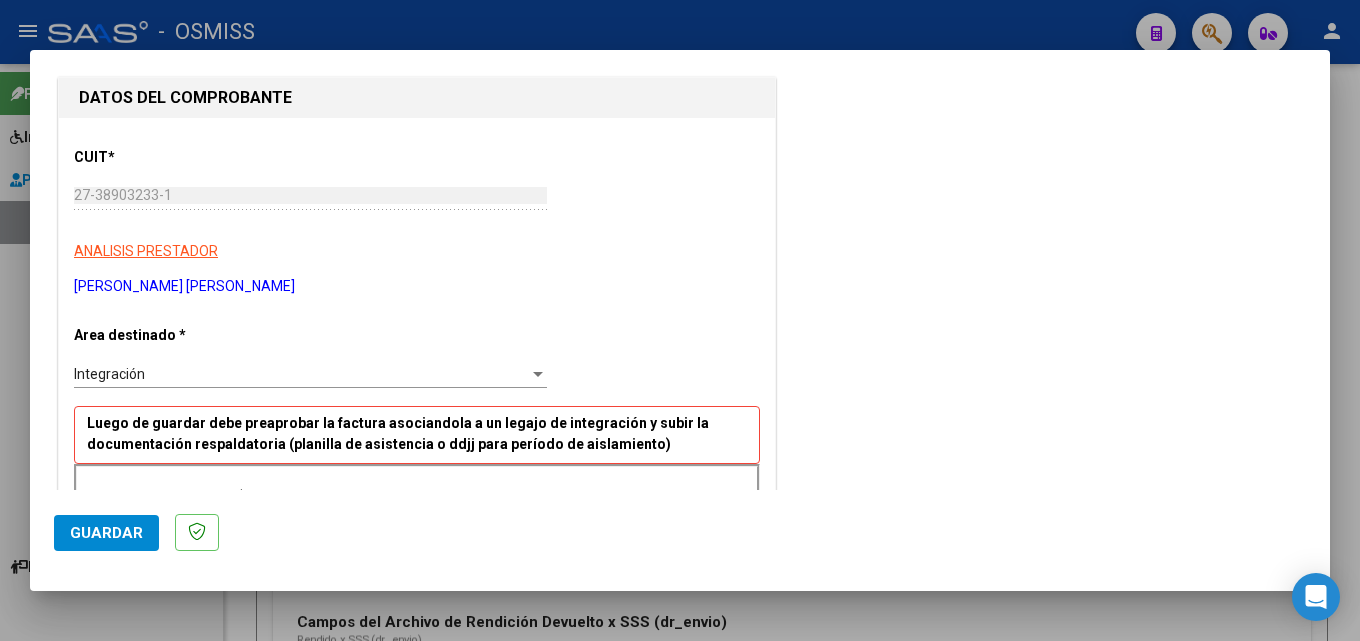 scroll, scrollTop: 300, scrollLeft: 0, axis: vertical 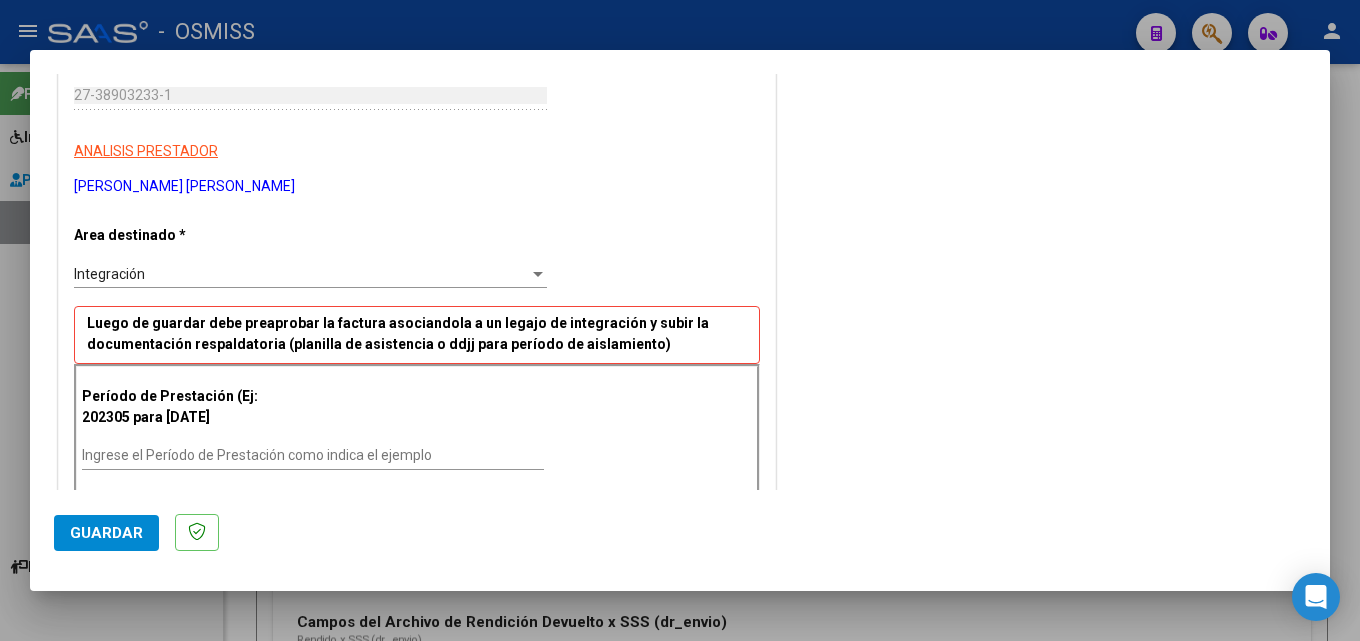 click on "Ingrese el Período de Prestación como indica el ejemplo" at bounding box center (313, 455) 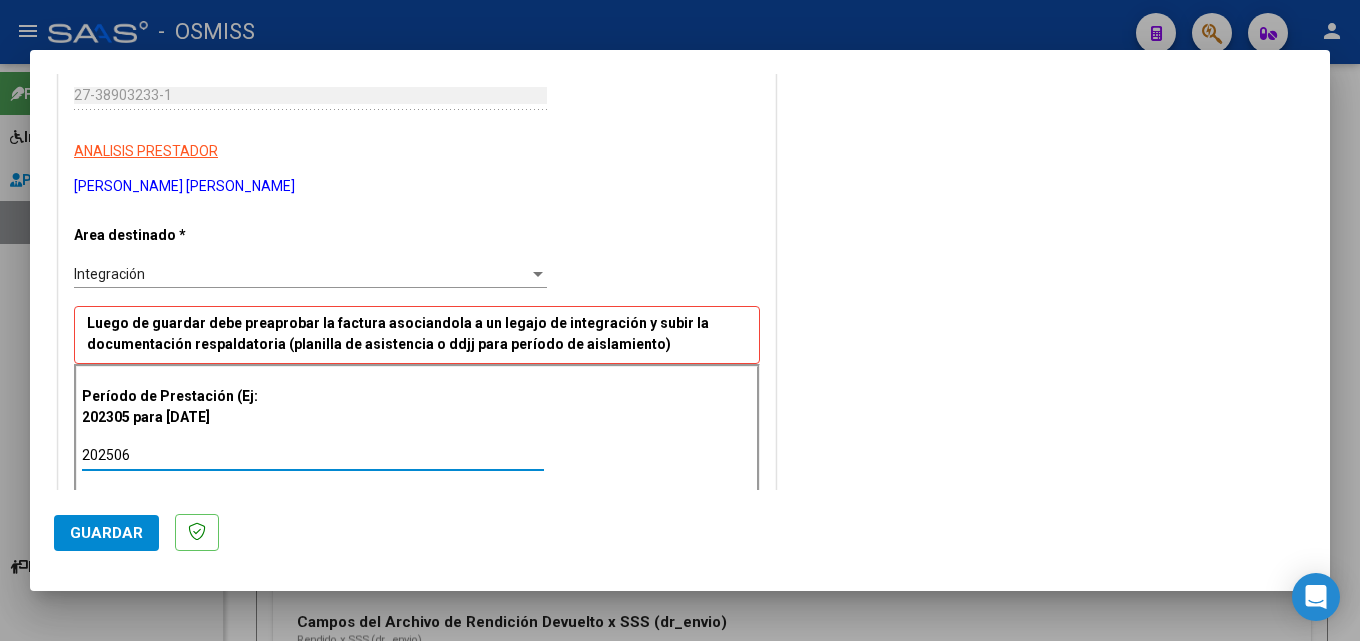 type on "202506" 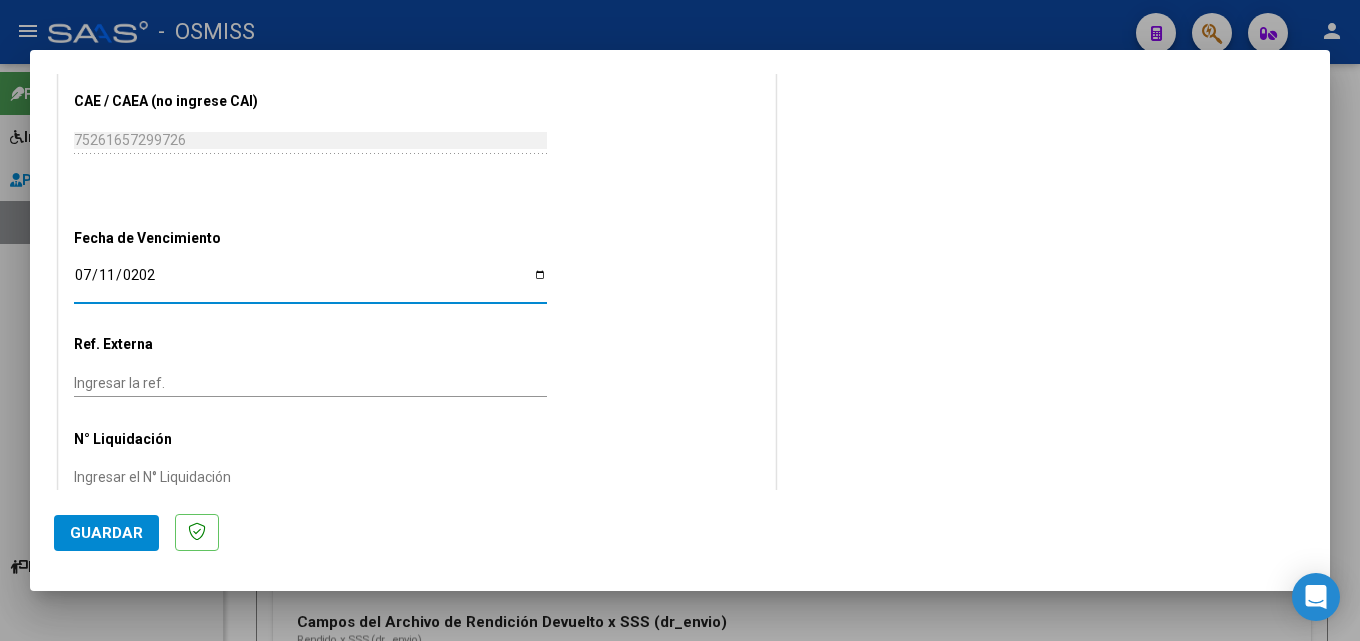 type on "[DATE]" 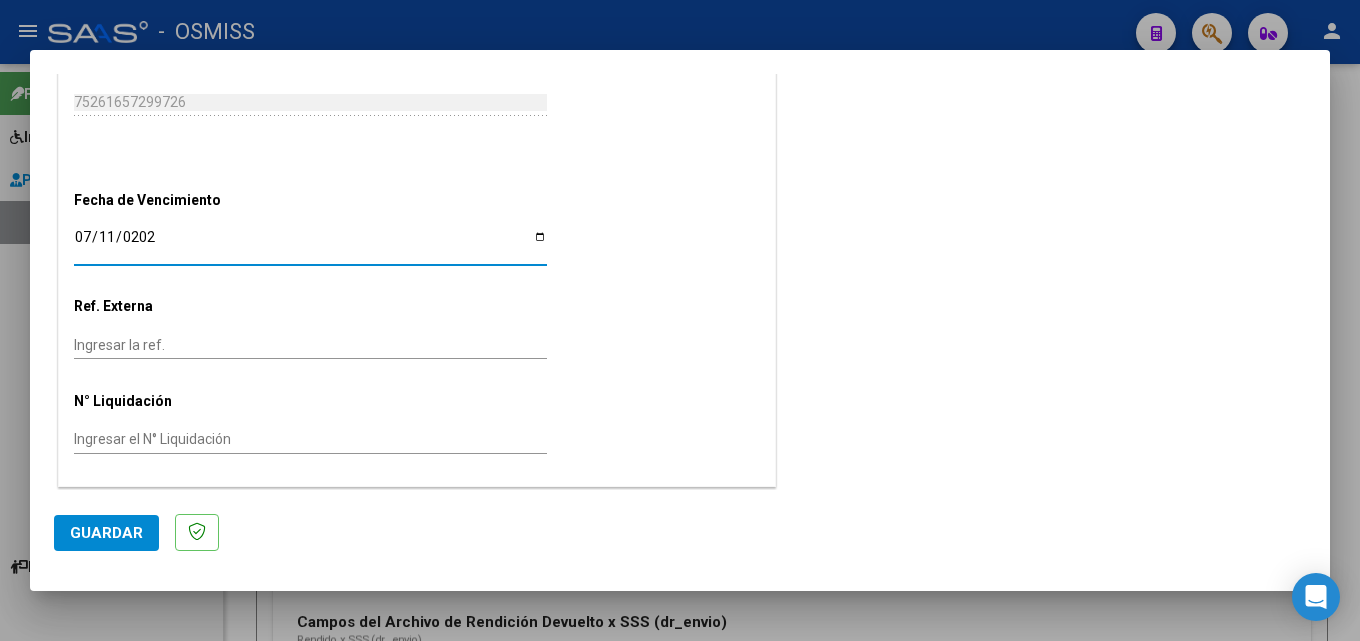 click on "Guardar" 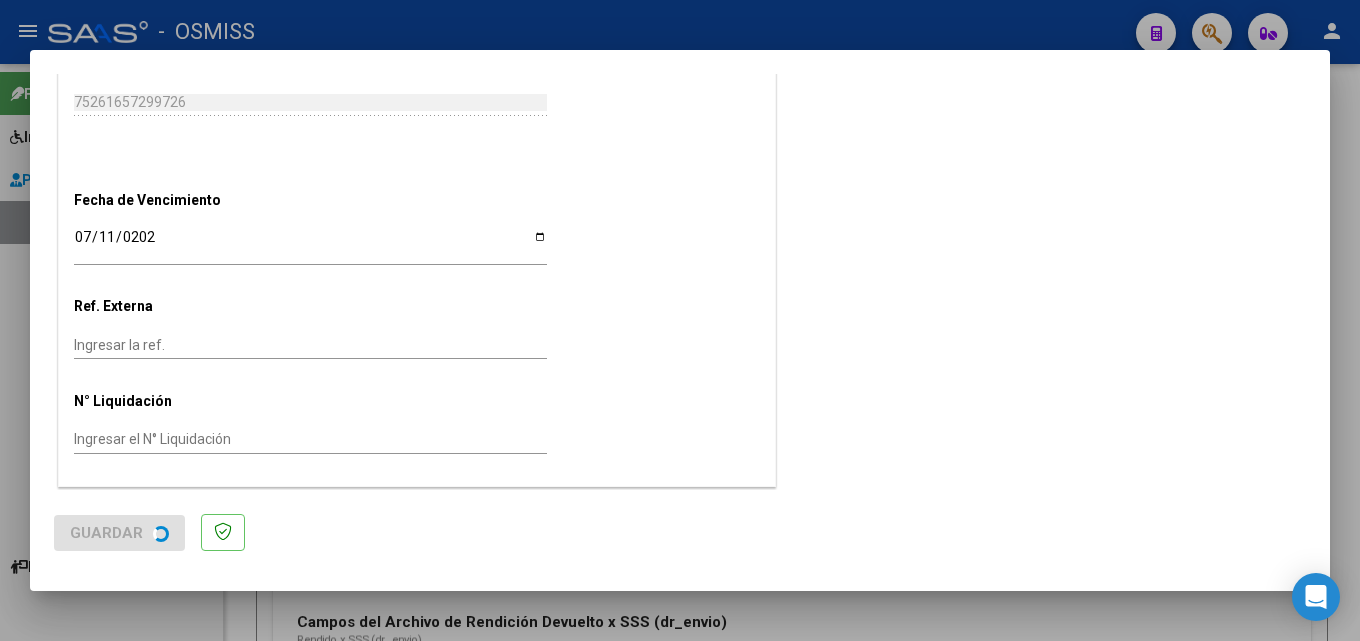 scroll, scrollTop: 0, scrollLeft: 0, axis: both 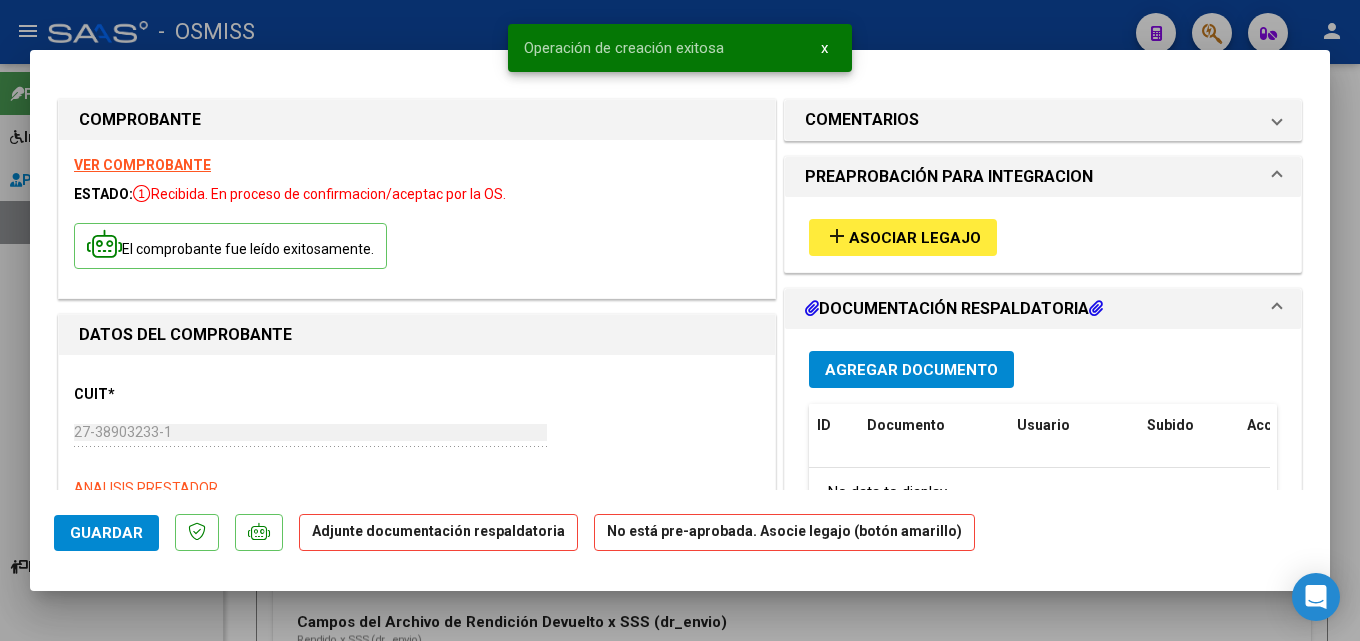 click on "Asociar Legajo" at bounding box center (915, 238) 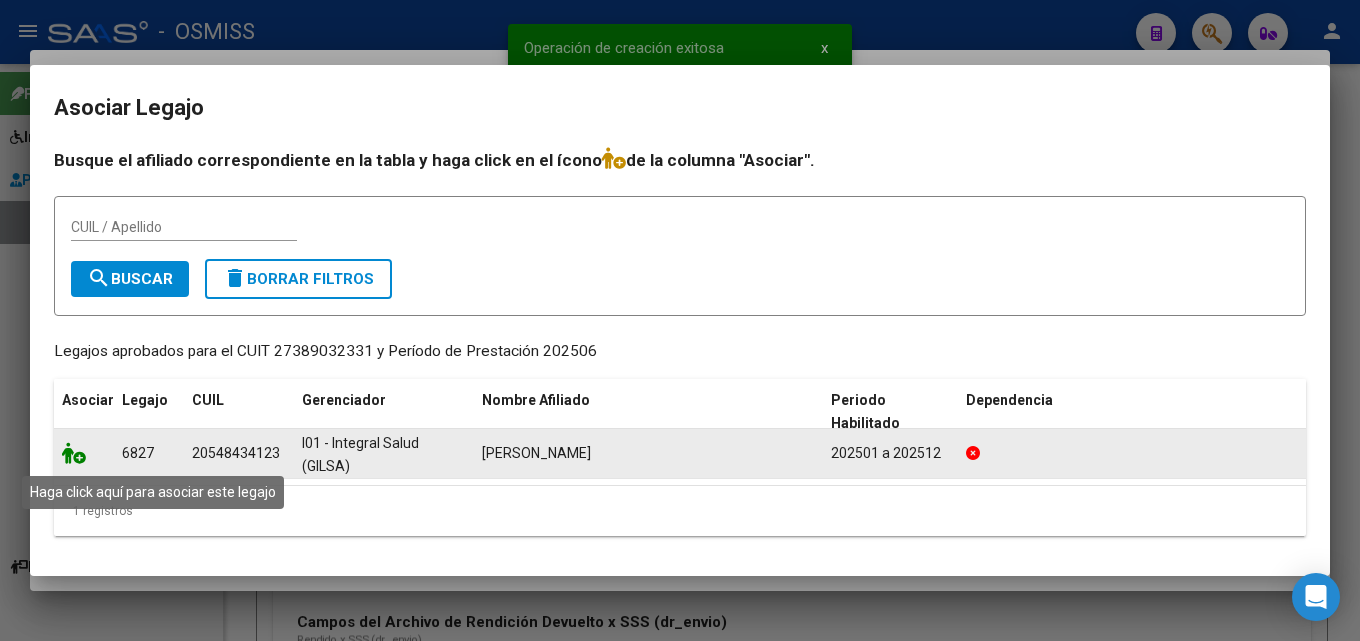 click 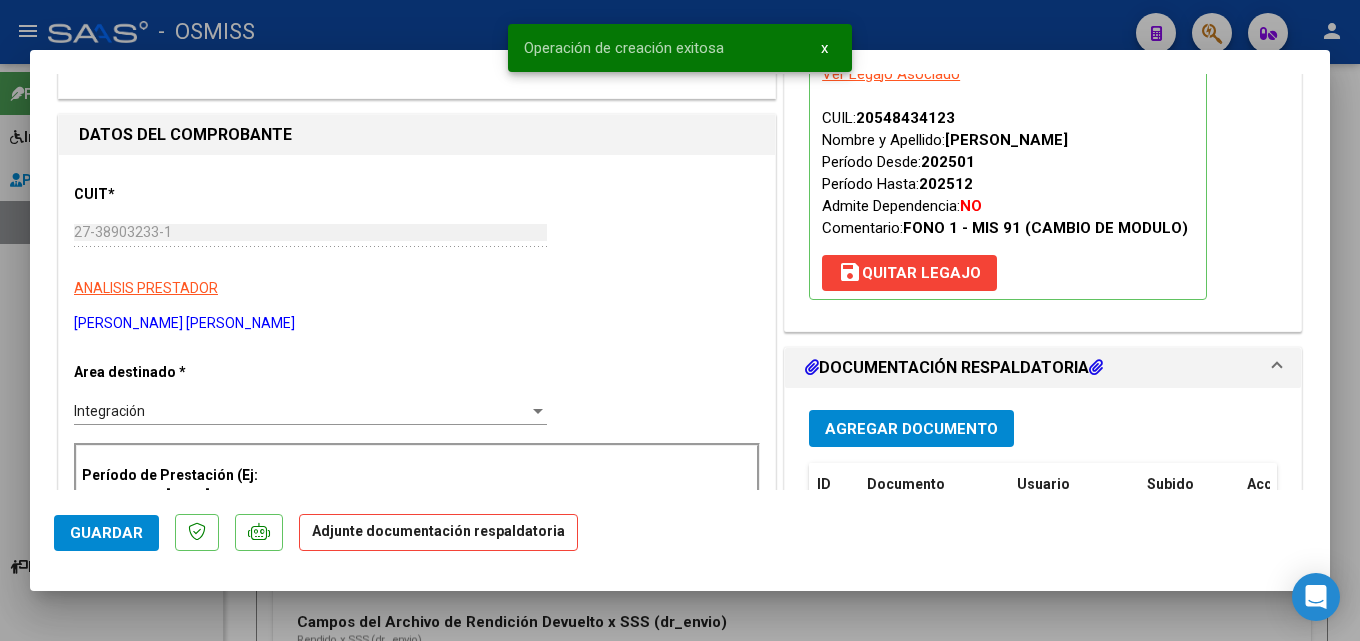 scroll, scrollTop: 300, scrollLeft: 0, axis: vertical 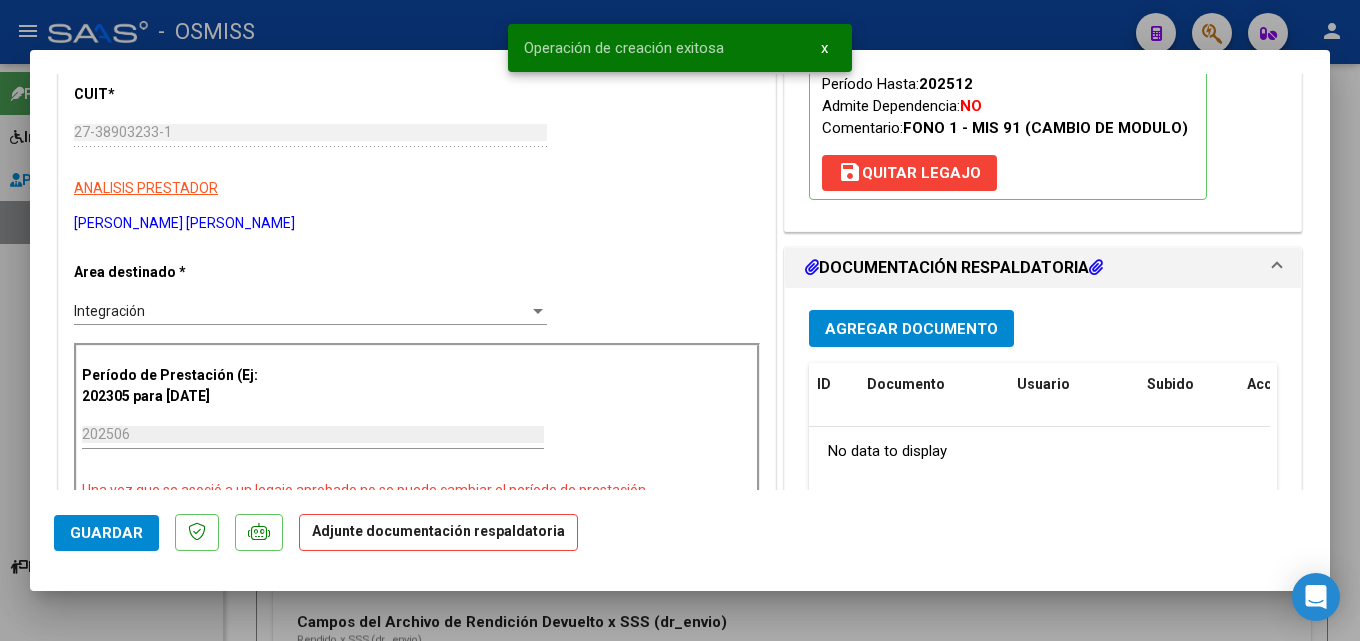 click on "Agregar Documento" at bounding box center (911, 329) 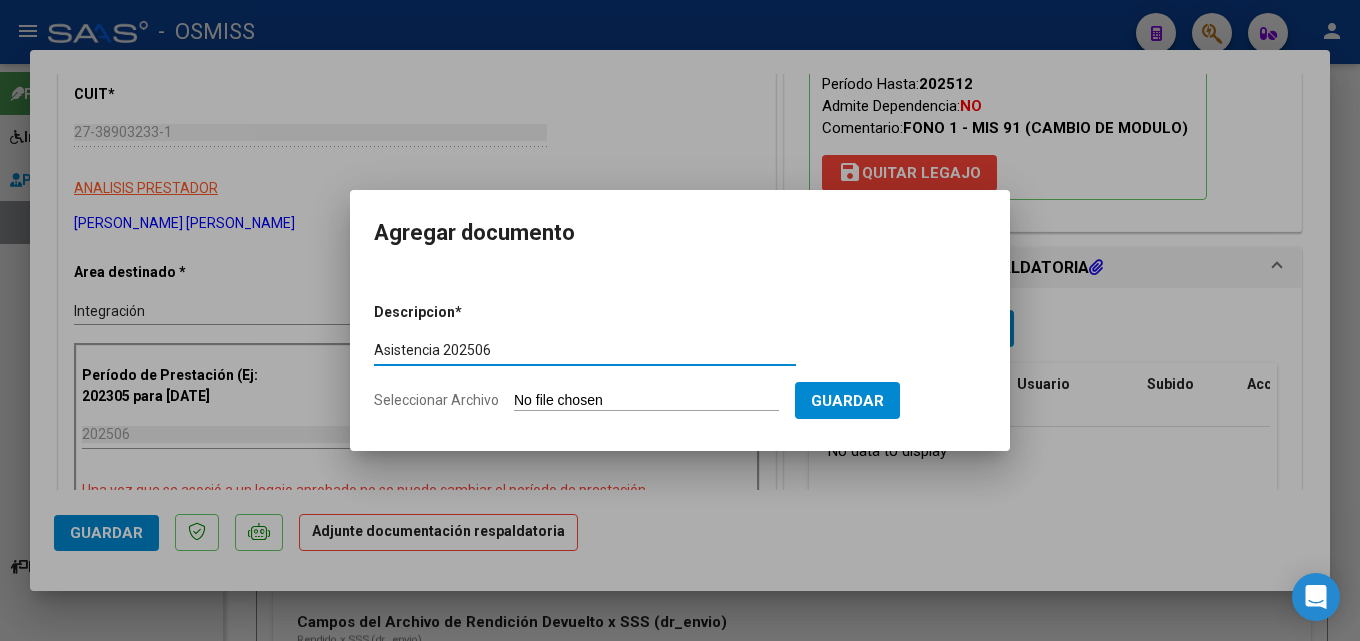 type on "Asistencia 202506" 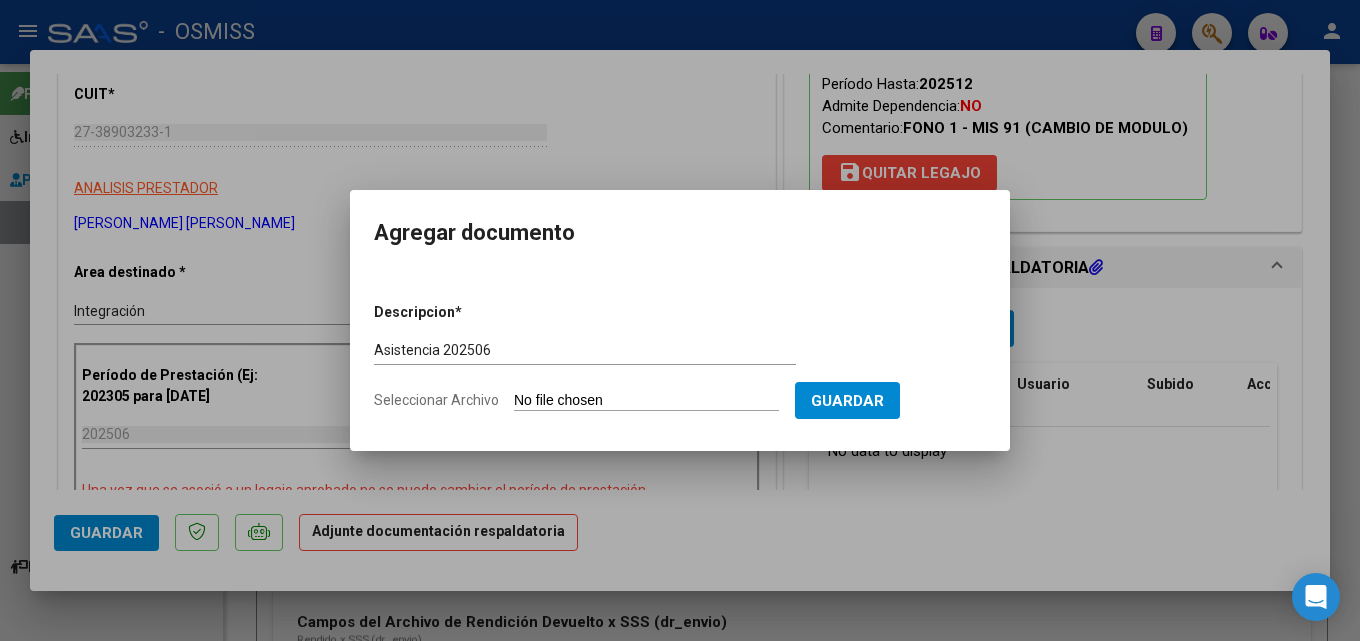 type on "C:\fakepath\[PERSON_NAME]. Asistencia 202506.pdf" 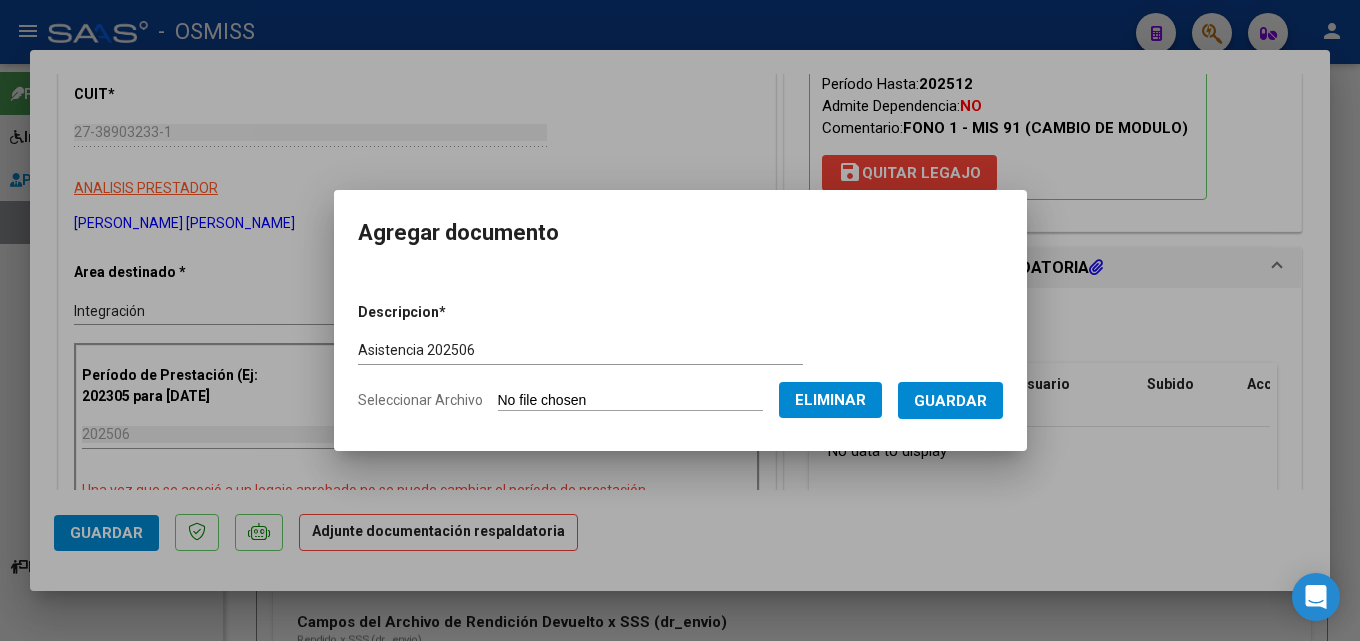 click on "Guardar" at bounding box center [950, 401] 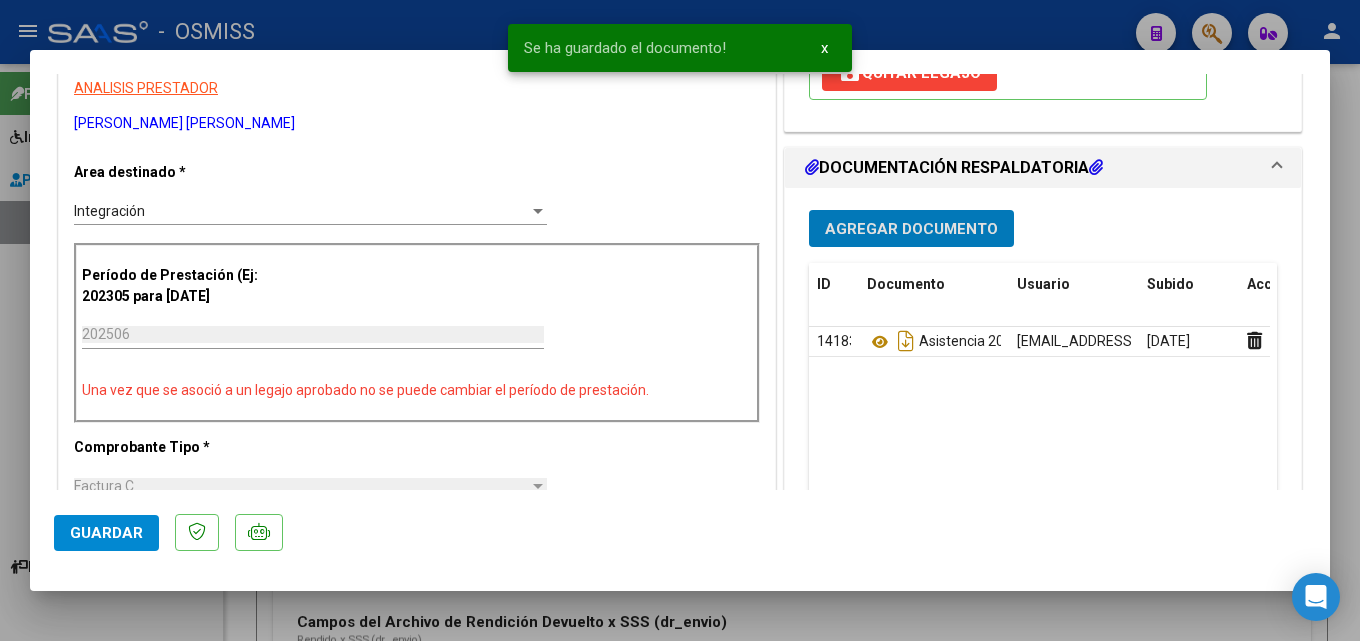 scroll, scrollTop: 500, scrollLeft: 0, axis: vertical 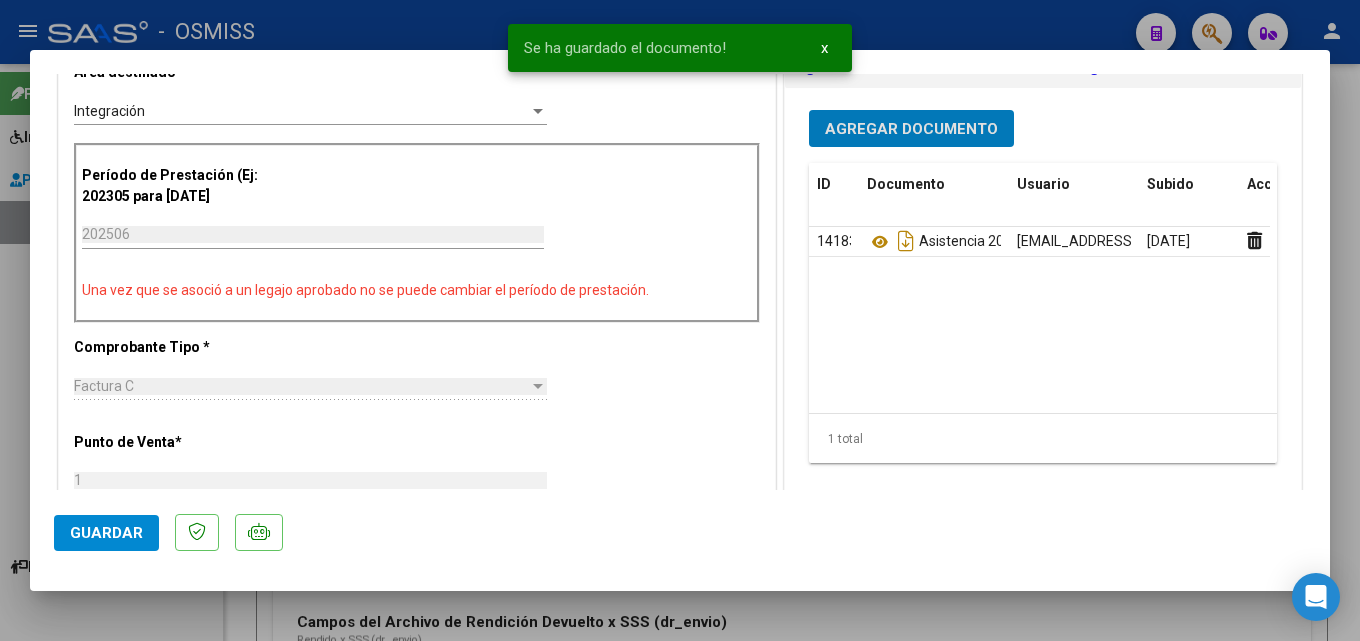 click on "Guardar" 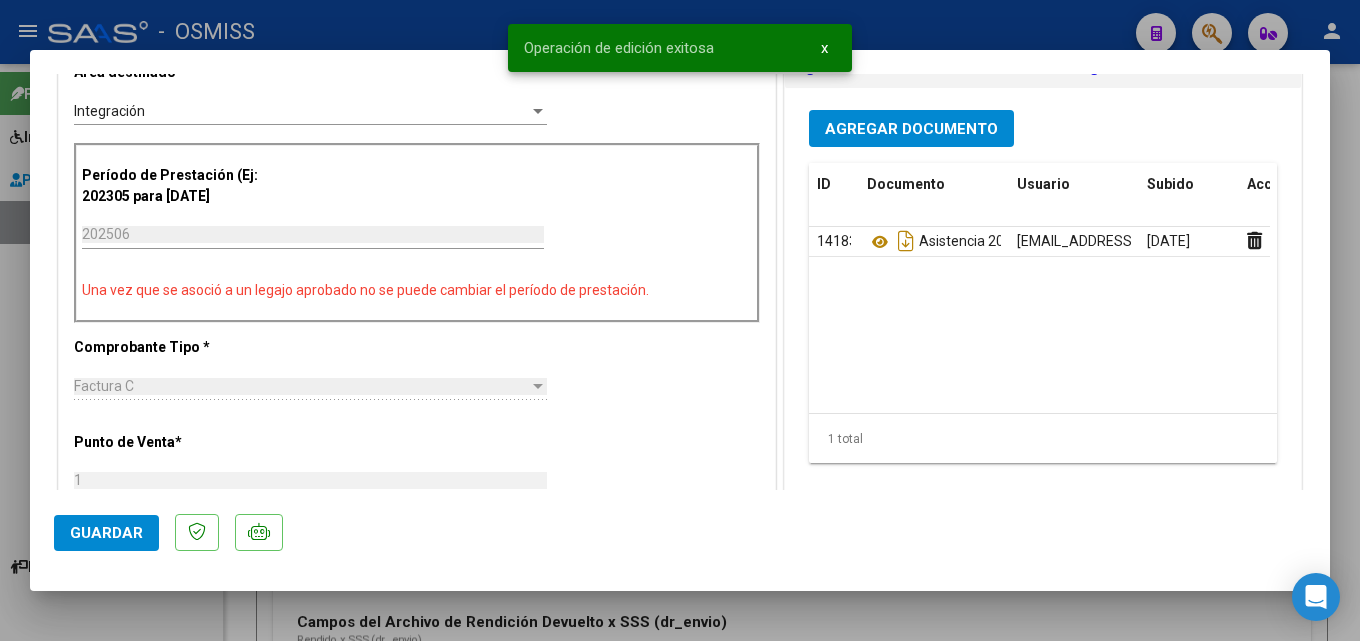 click at bounding box center (680, 320) 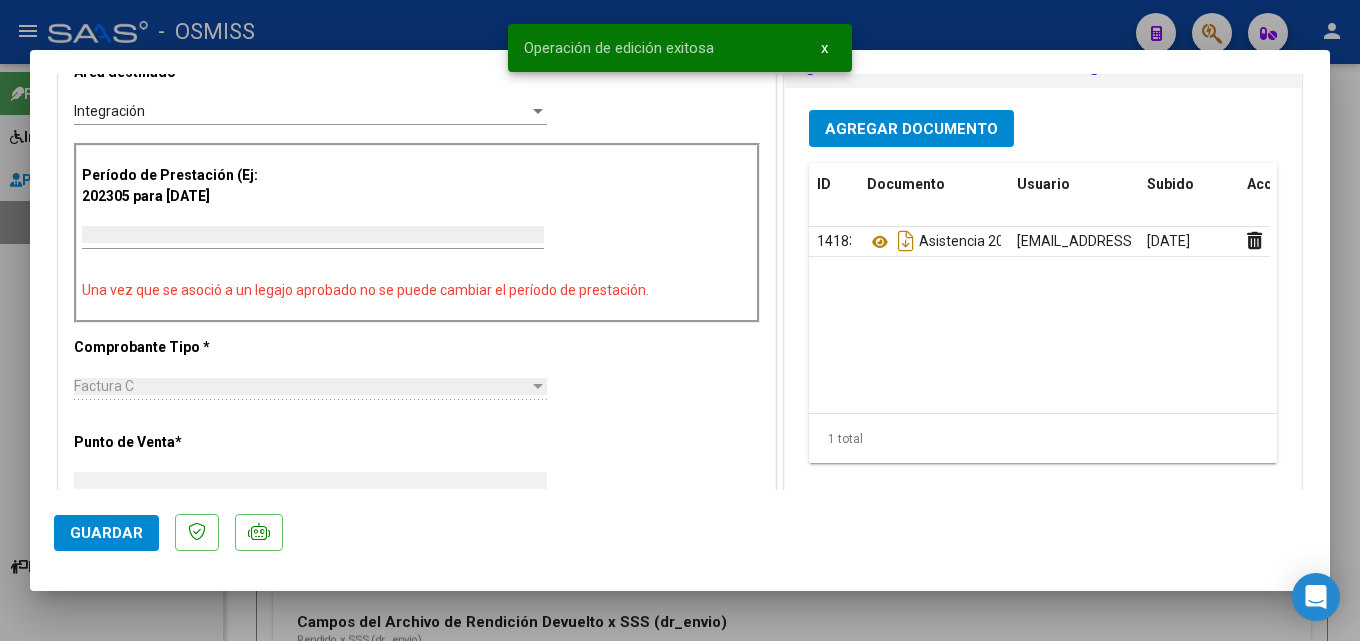 type on "$ 0,00" 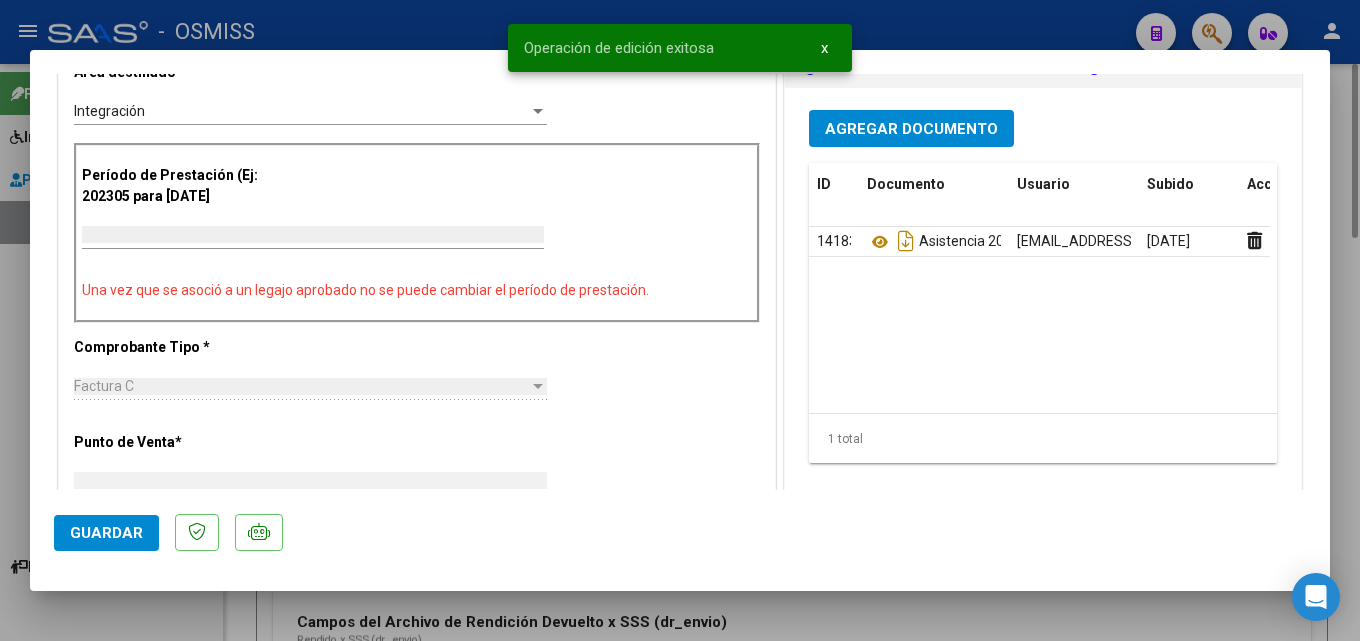 scroll, scrollTop: 0, scrollLeft: 0, axis: both 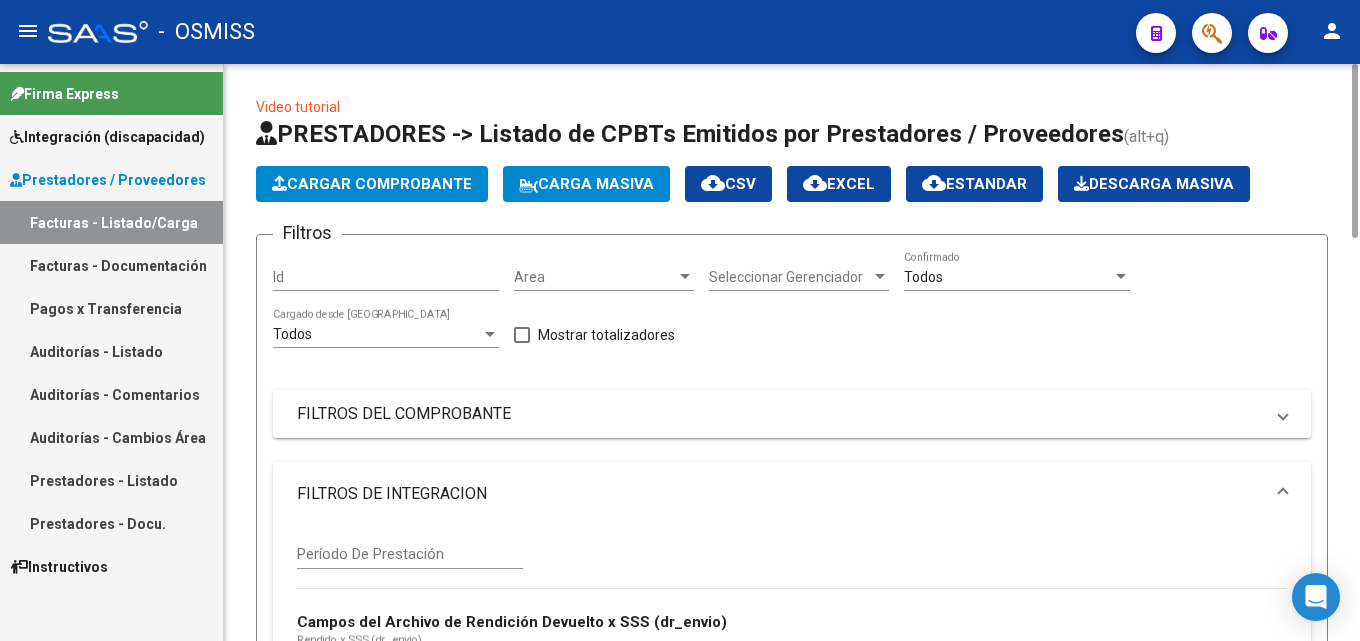 click on "Cargar Comprobante" 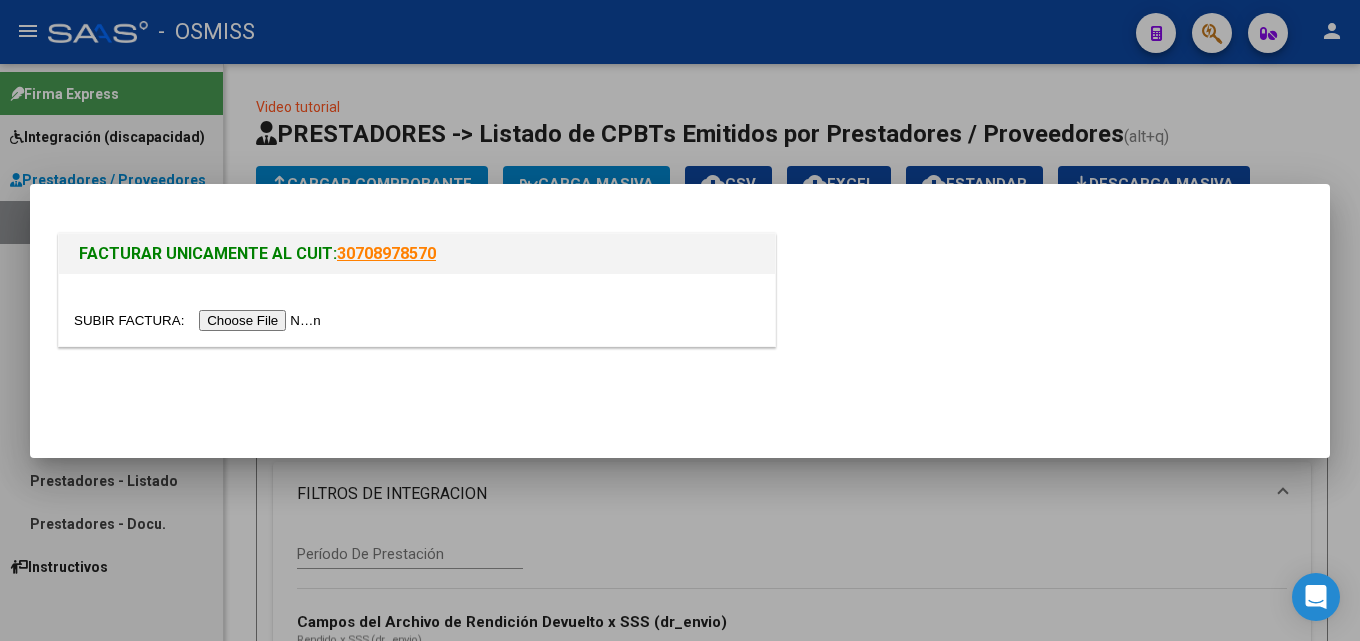 click at bounding box center (200, 320) 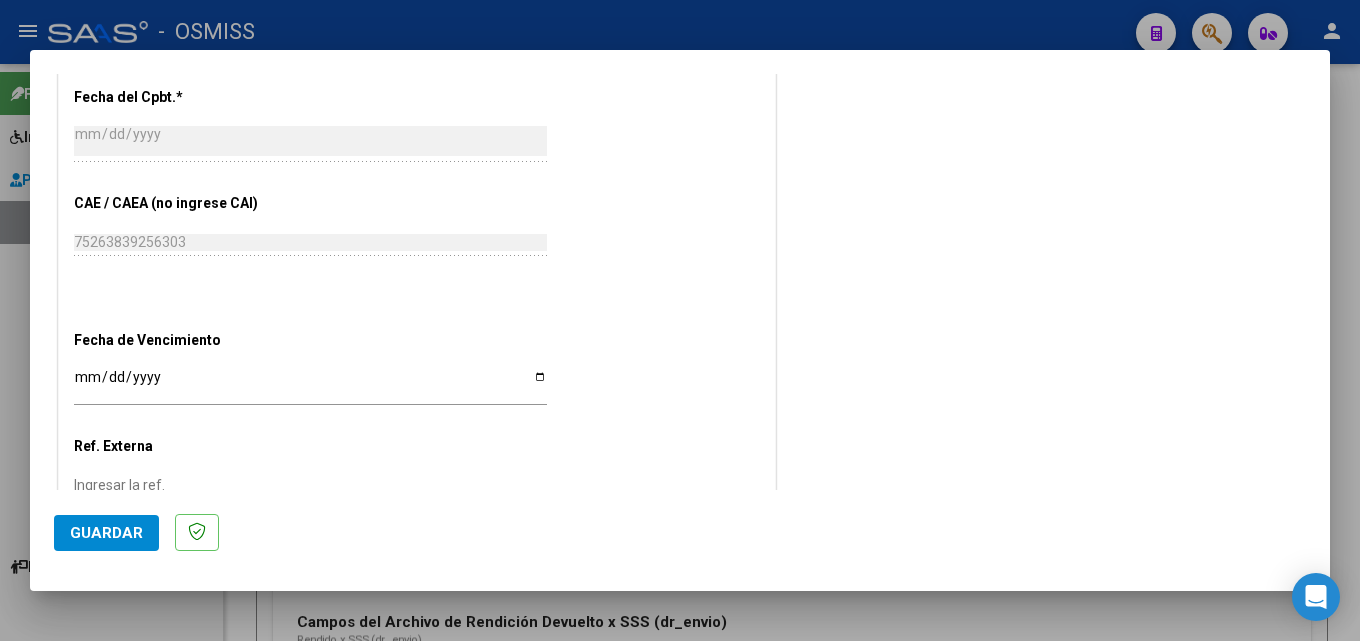 scroll, scrollTop: 1200, scrollLeft: 0, axis: vertical 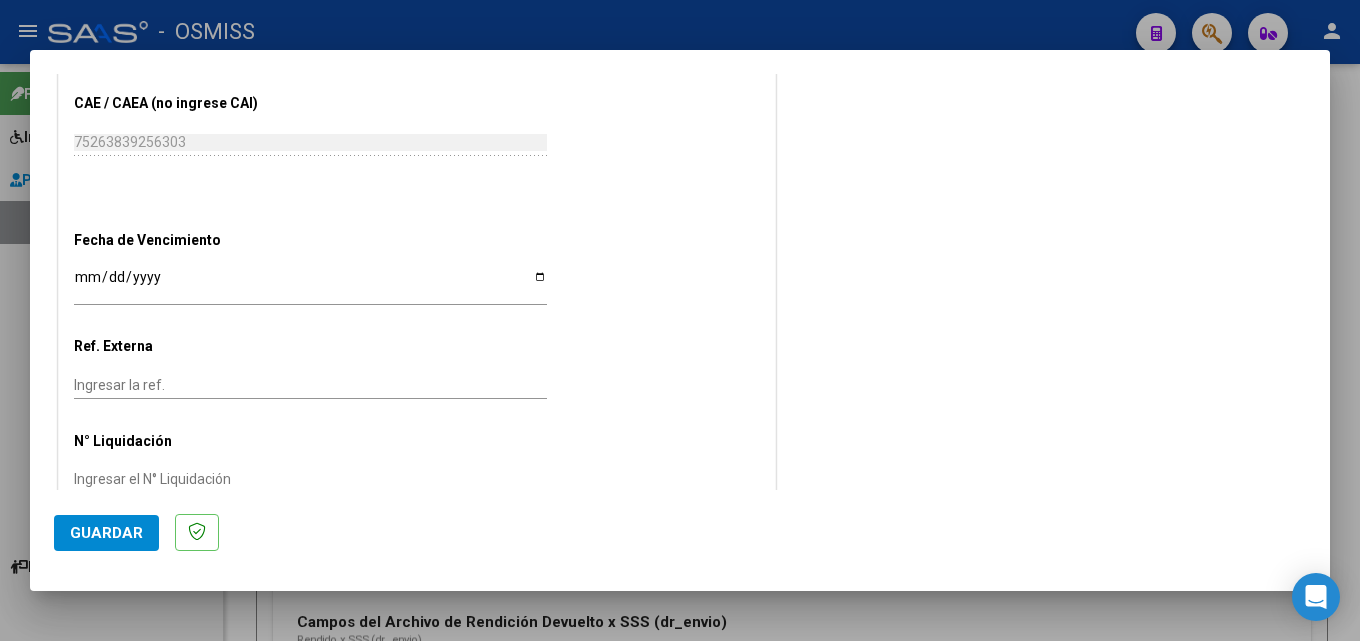 click on "Ingresar la fecha" 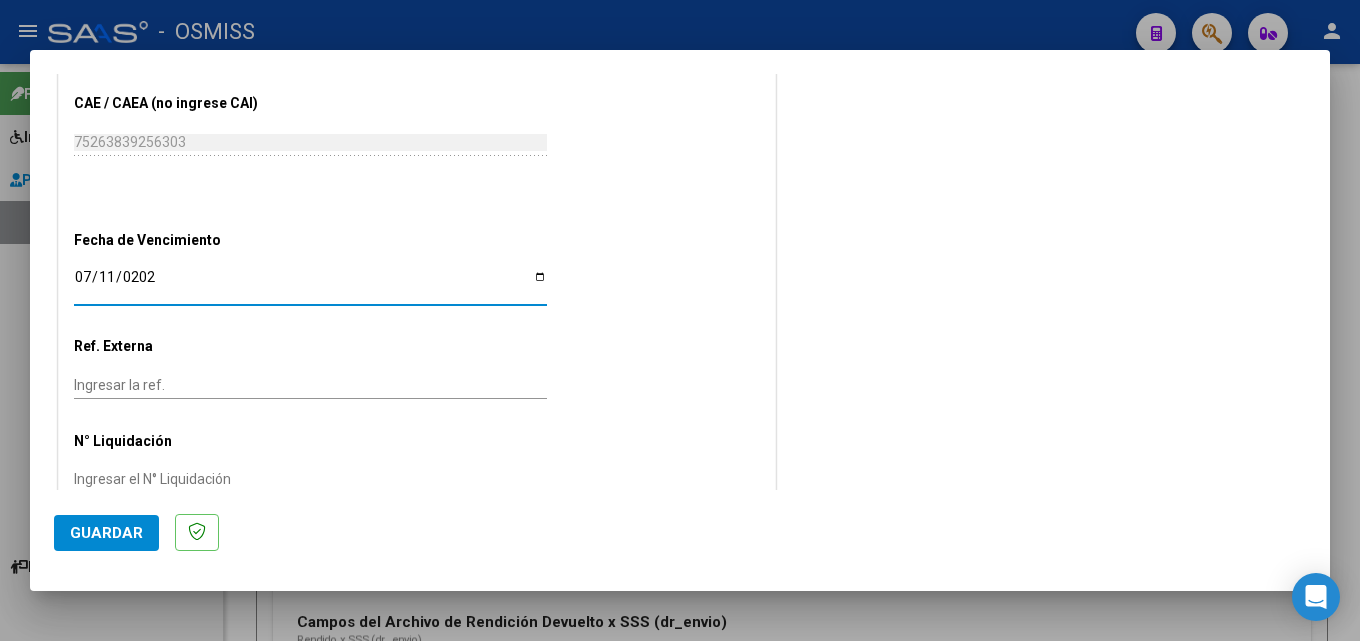 type on "[DATE]" 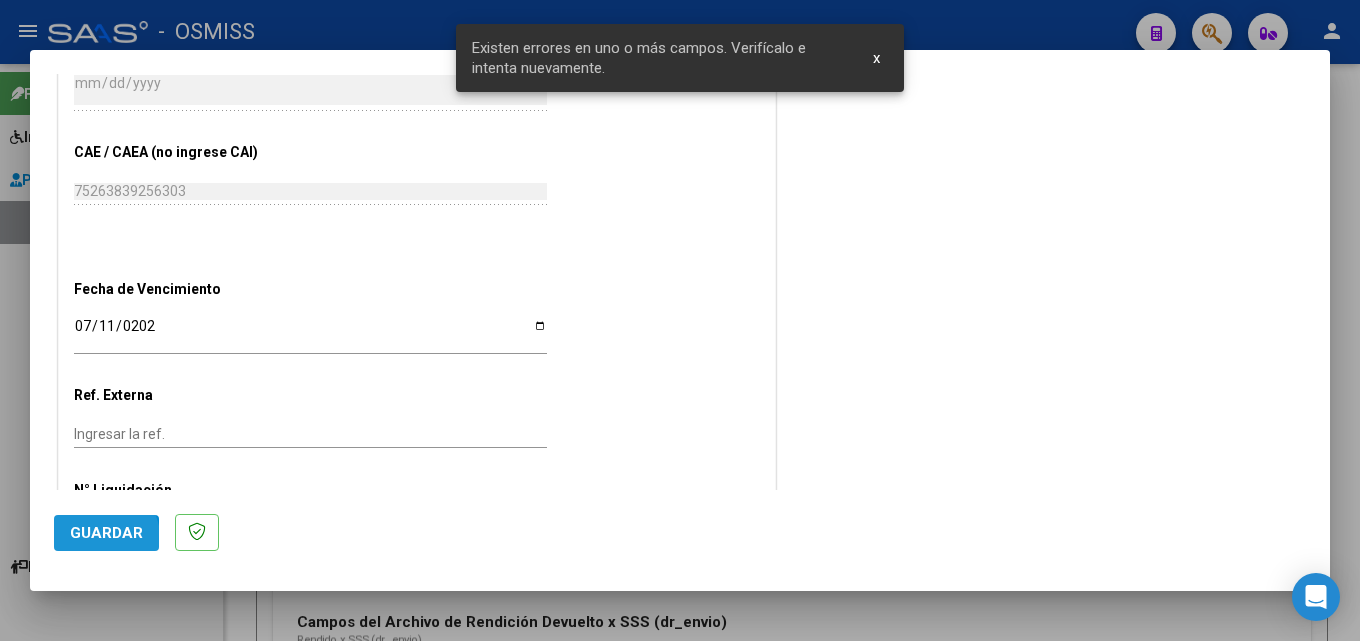 scroll, scrollTop: 454, scrollLeft: 0, axis: vertical 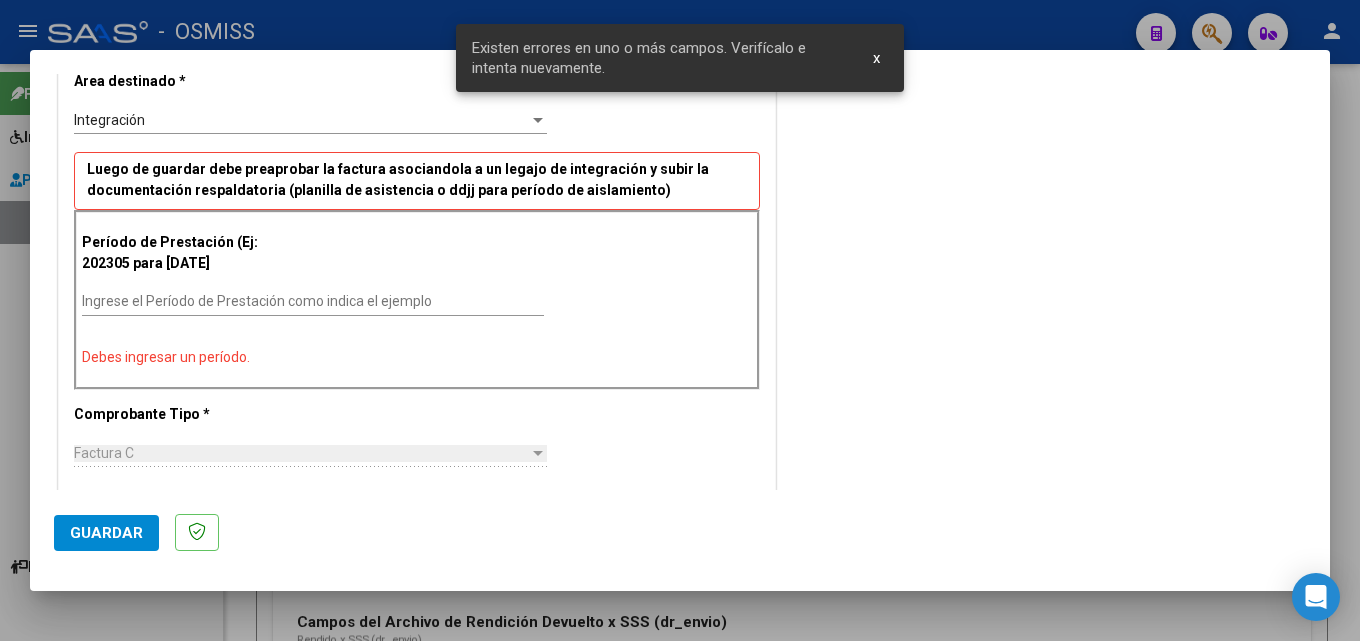 click on "Ingrese el Período de Prestación como indica el ejemplo" at bounding box center [313, 301] 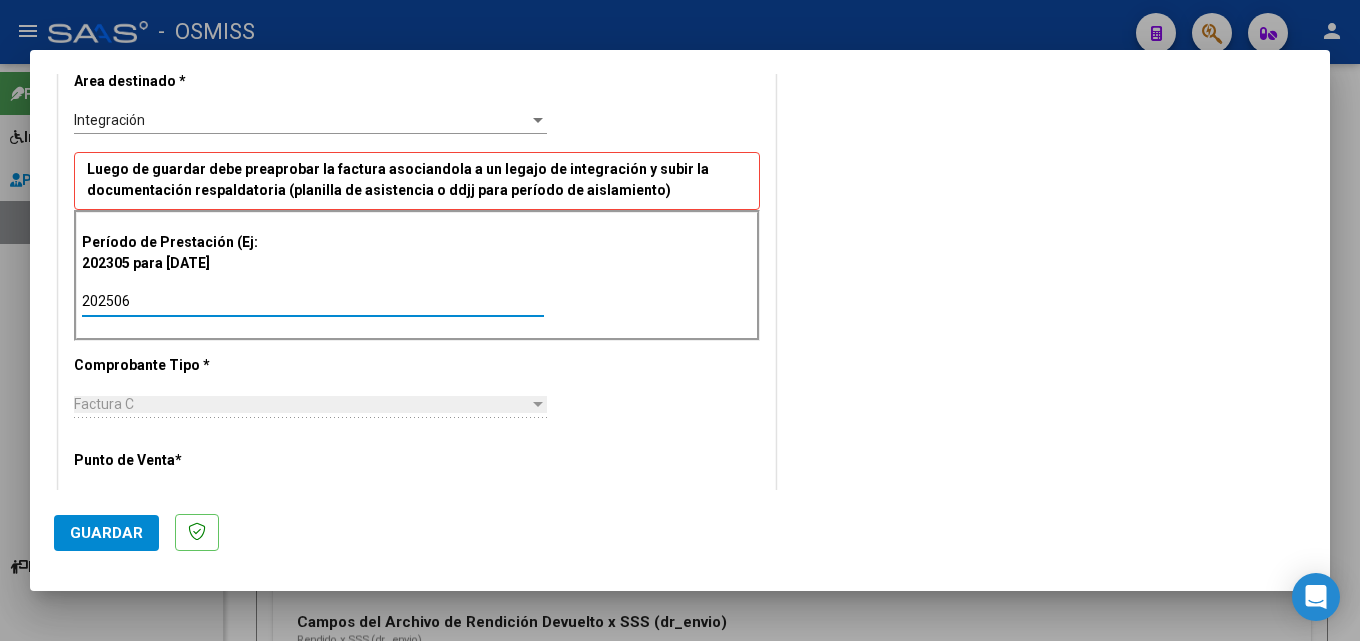 type on "202506" 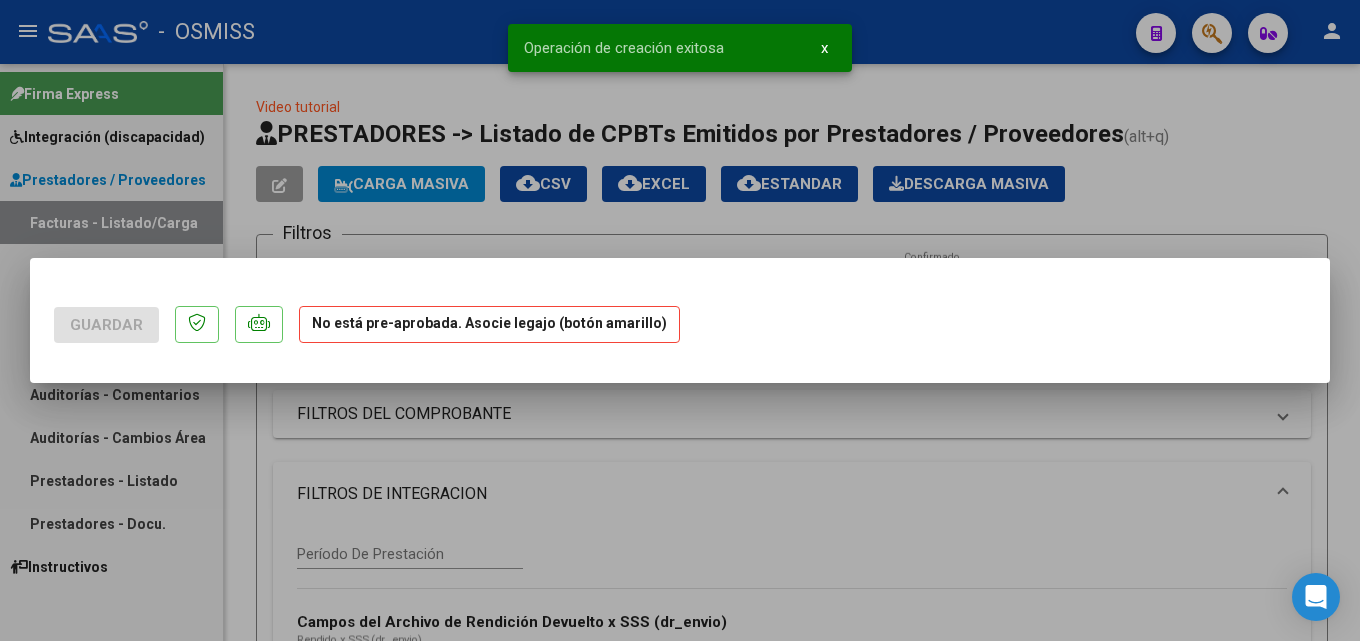 scroll, scrollTop: 0, scrollLeft: 0, axis: both 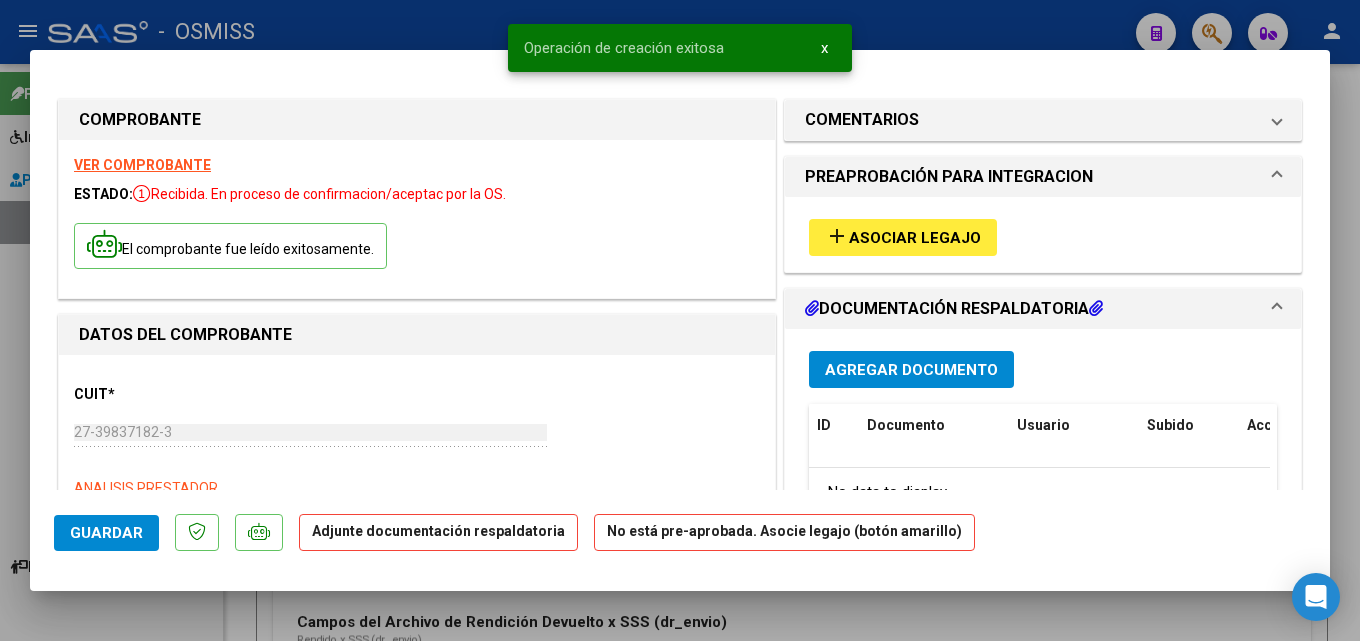 click on "add Asociar Legajo" at bounding box center [903, 237] 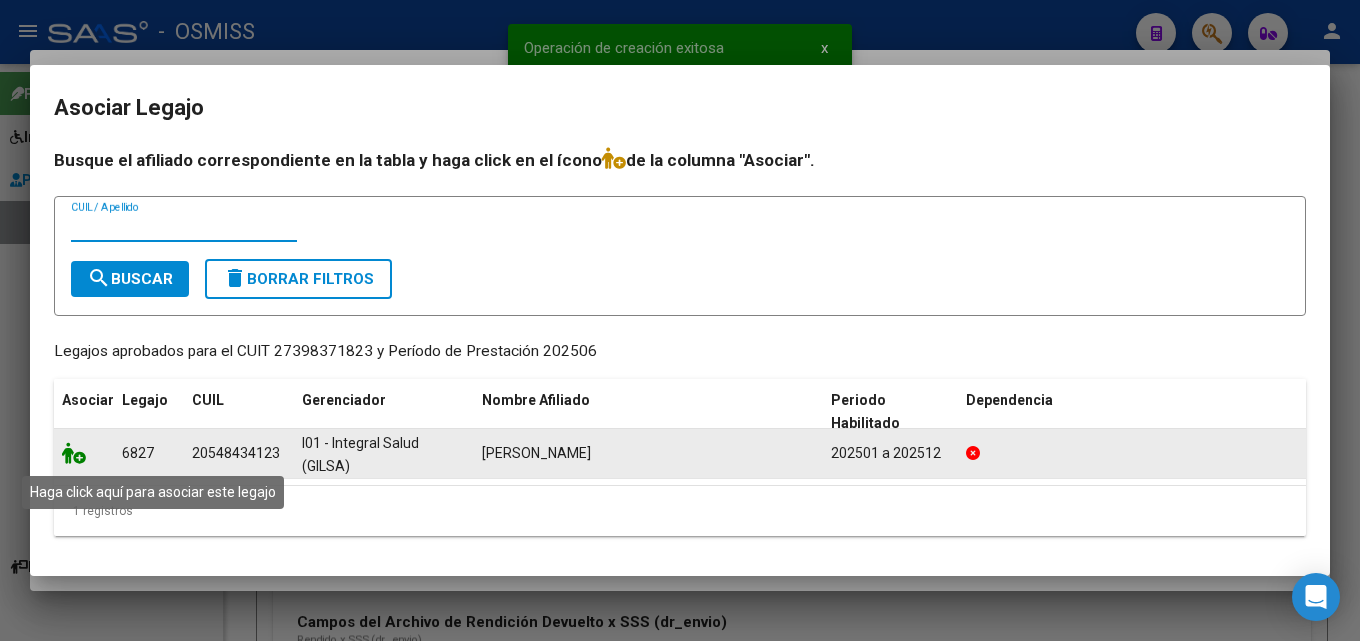 click 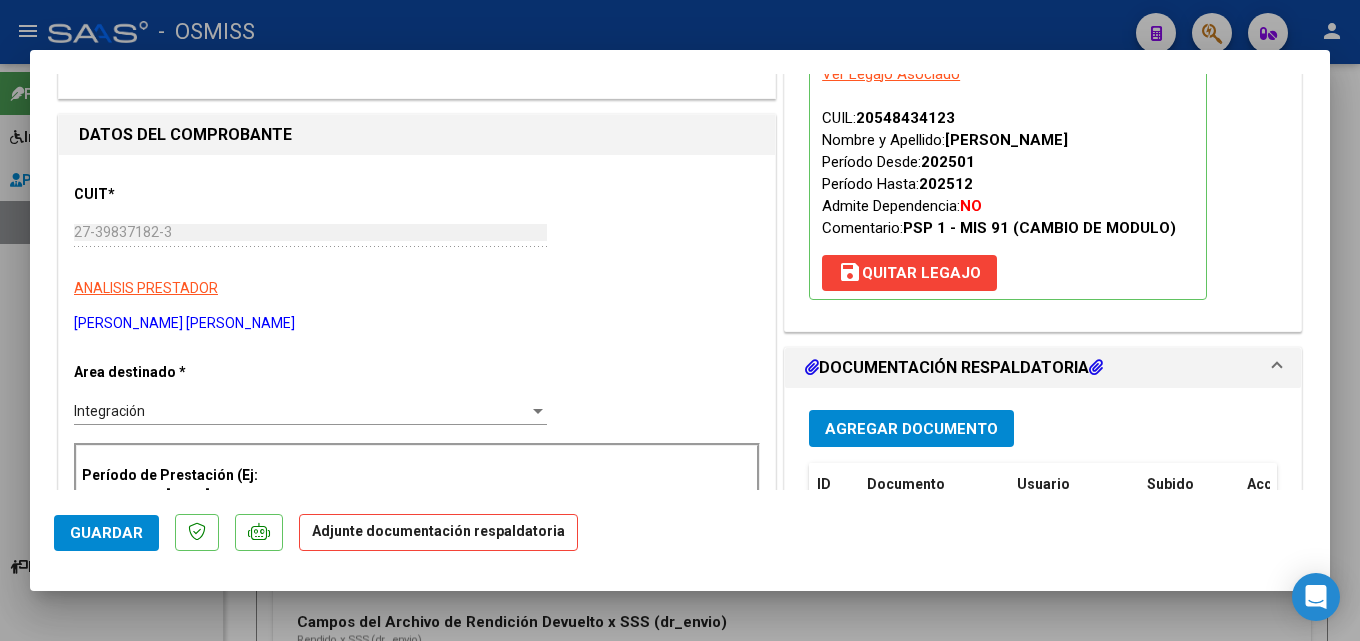scroll, scrollTop: 300, scrollLeft: 0, axis: vertical 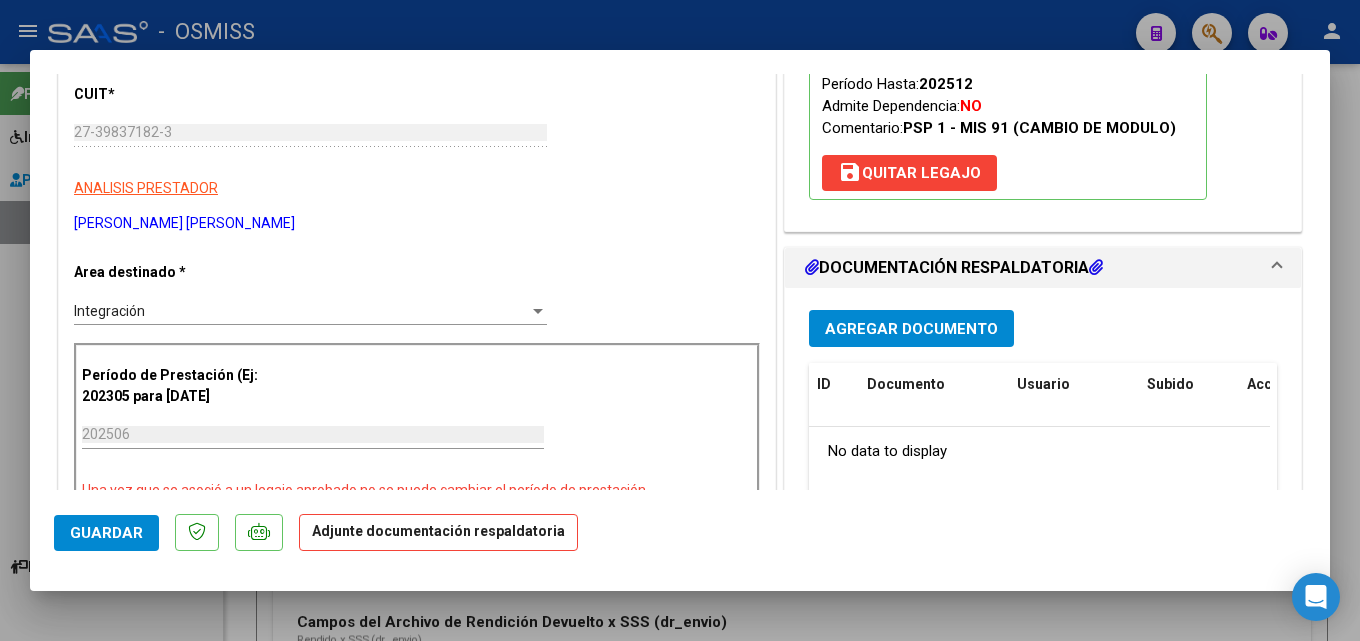 click on "Agregar Documento" at bounding box center (911, 329) 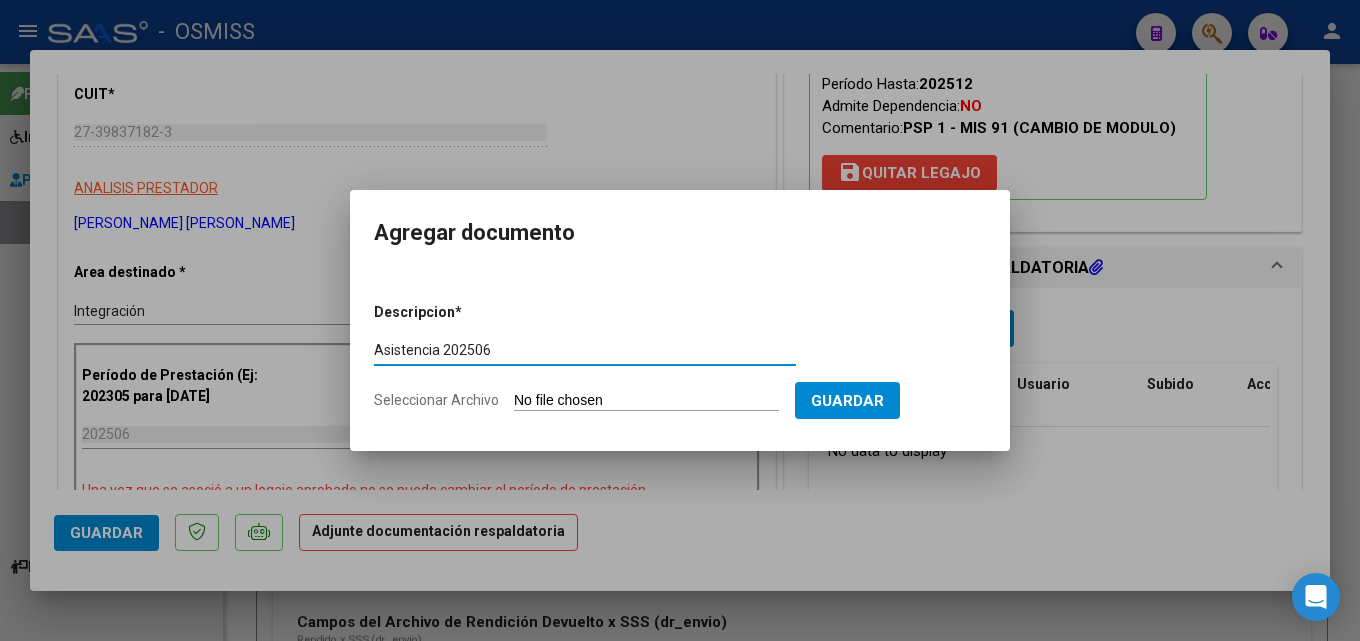 type on "Asistencia 202506" 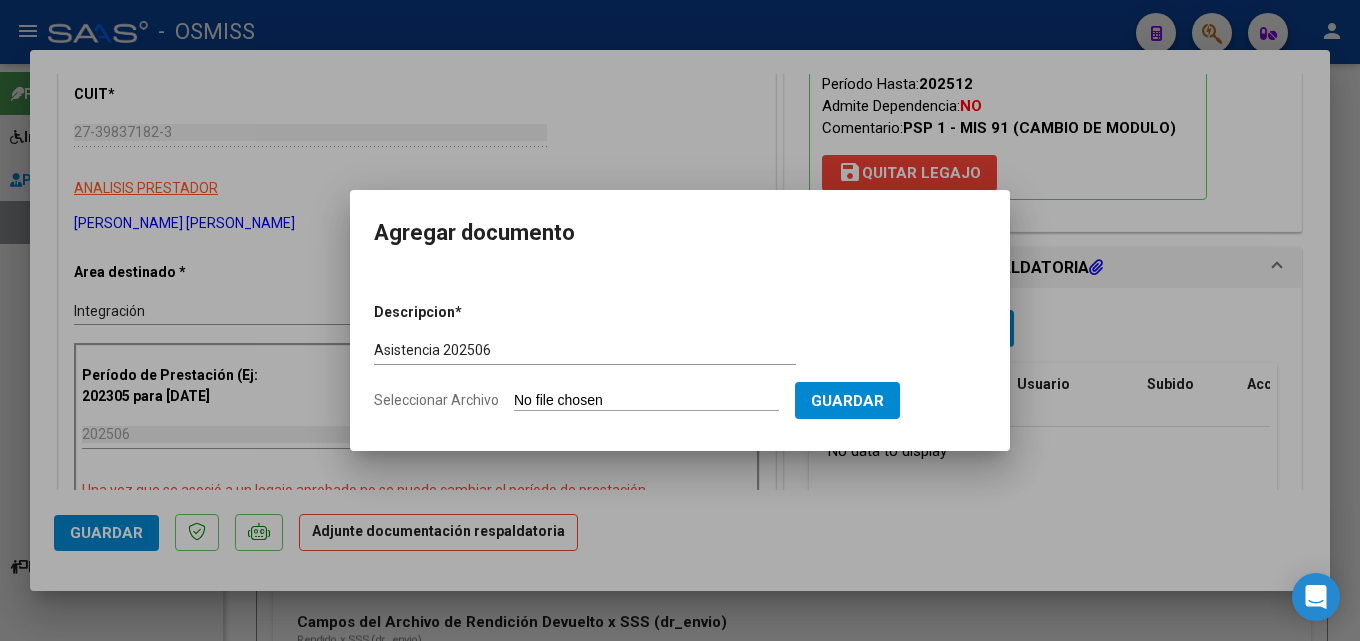 type on "C:\fakepath\[PERSON_NAME]. Asistencia 202506.pdf" 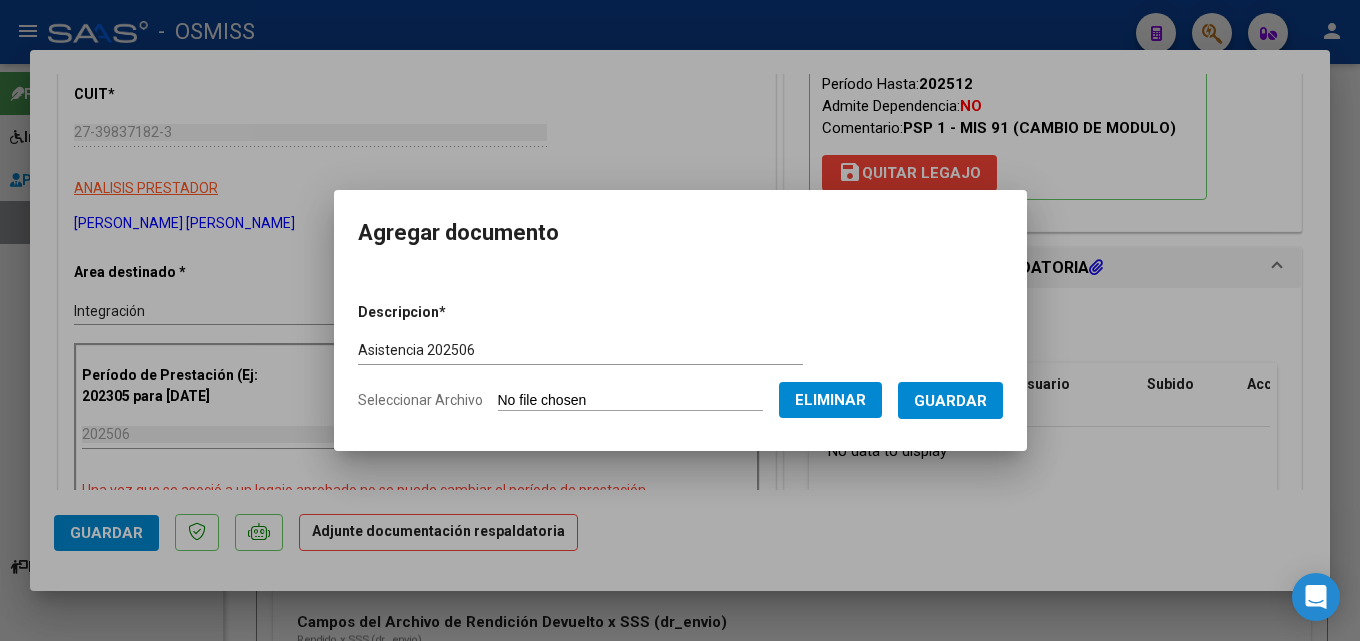 click on "Guardar" at bounding box center [950, 401] 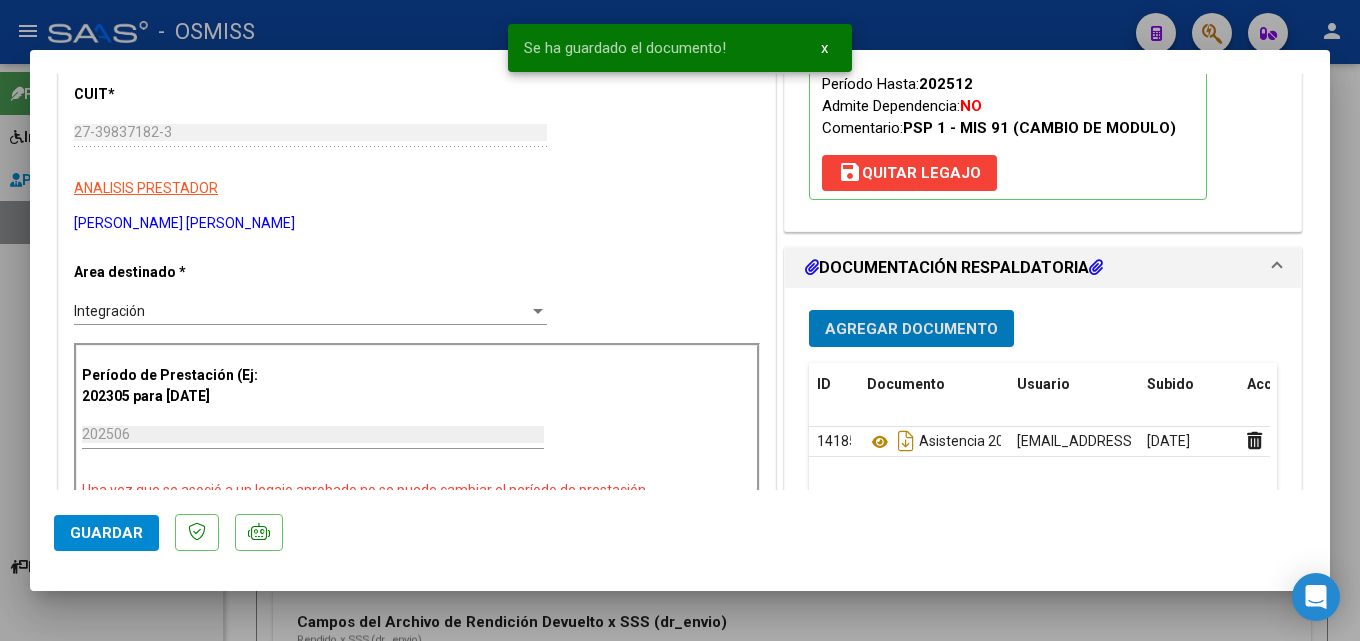 click on "Guardar" 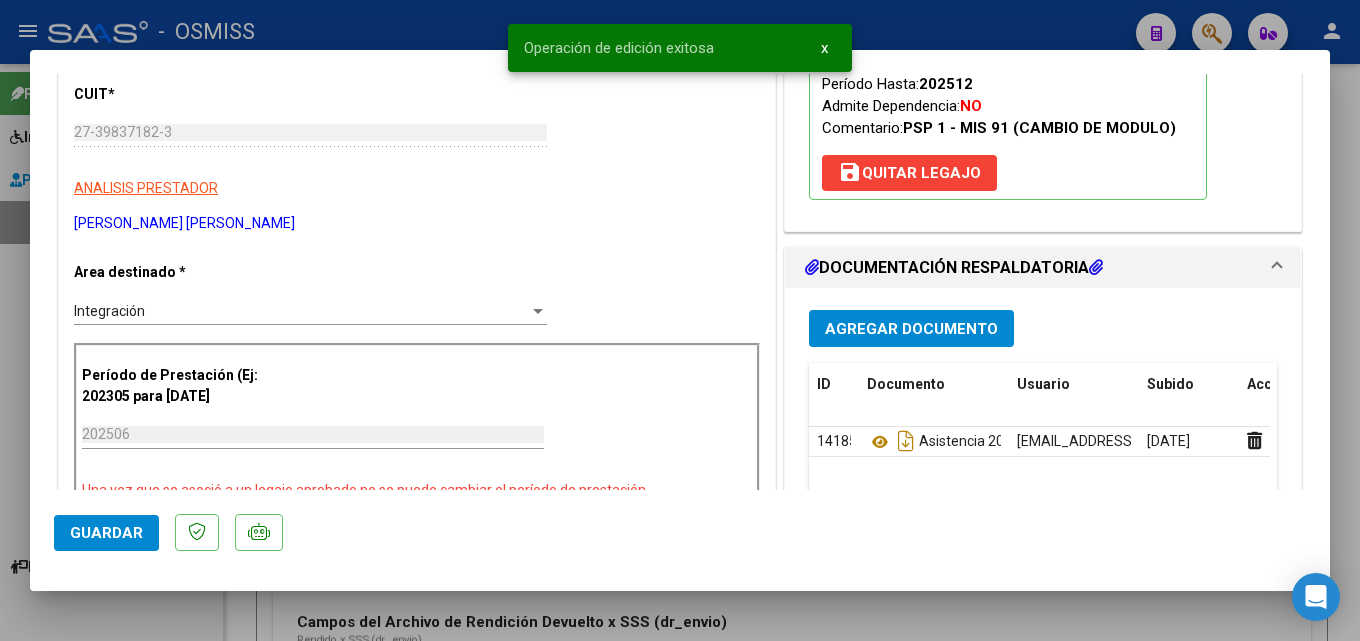 click at bounding box center [680, 320] 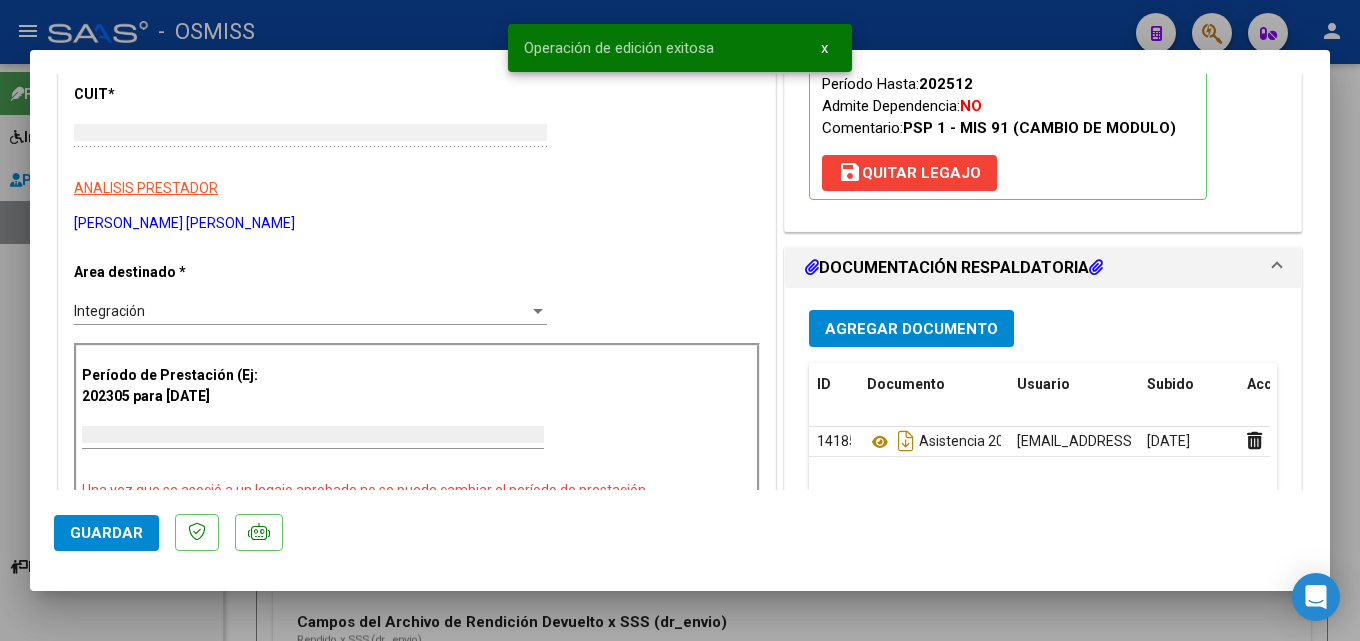 scroll, scrollTop: 0, scrollLeft: 0, axis: both 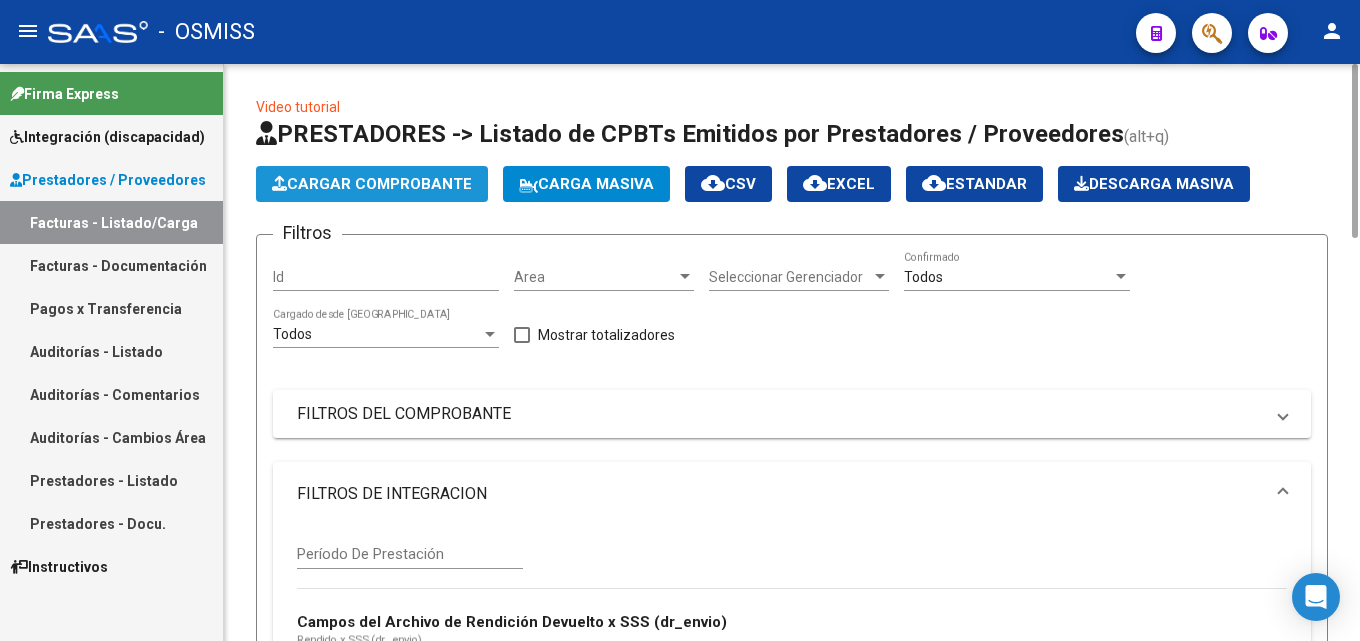 click on "Cargar Comprobante" 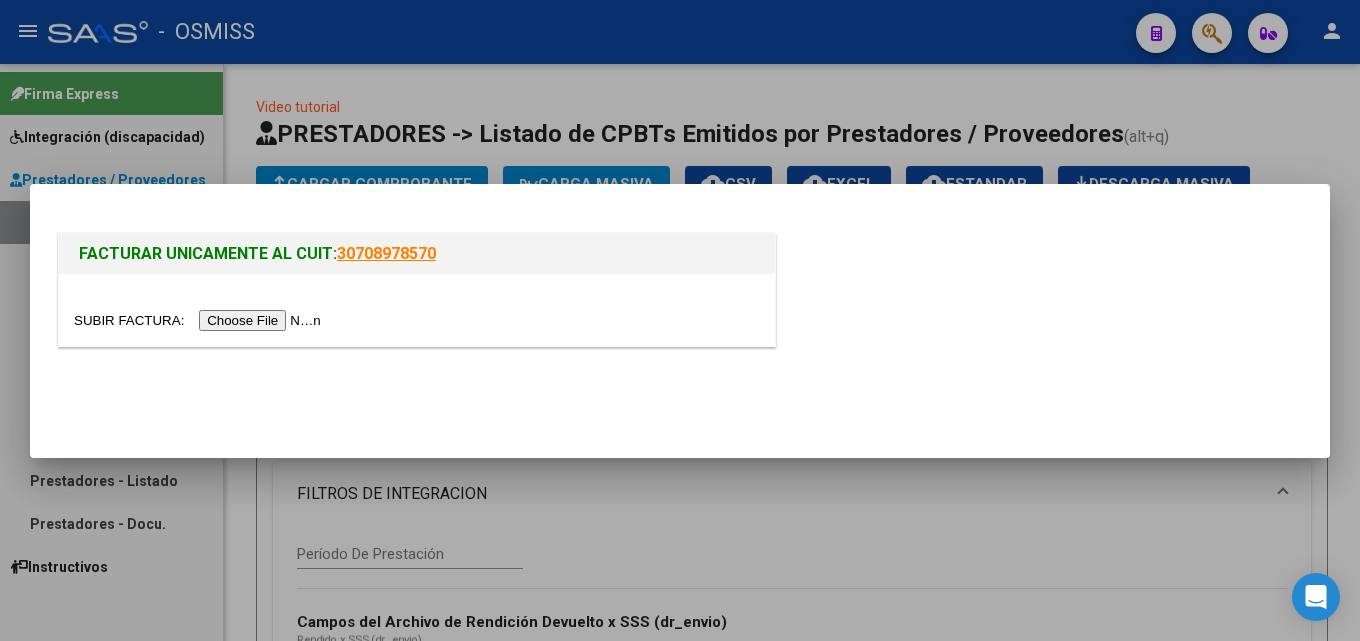 click at bounding box center [200, 320] 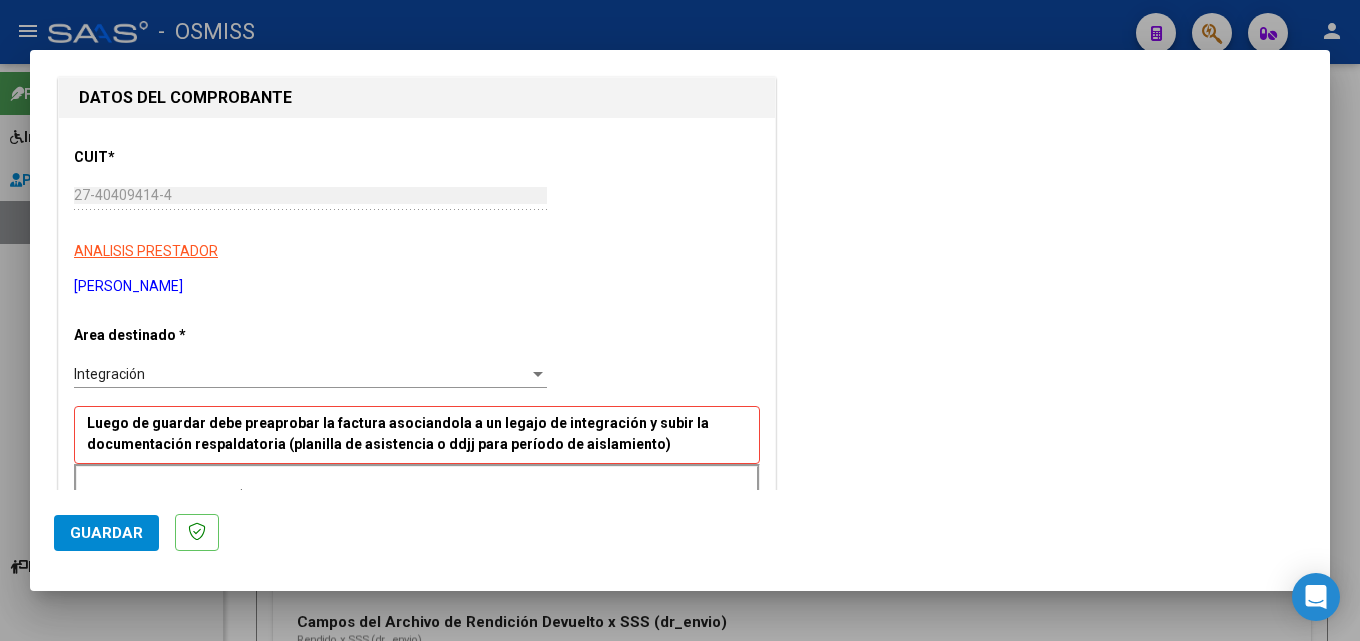 scroll, scrollTop: 300, scrollLeft: 0, axis: vertical 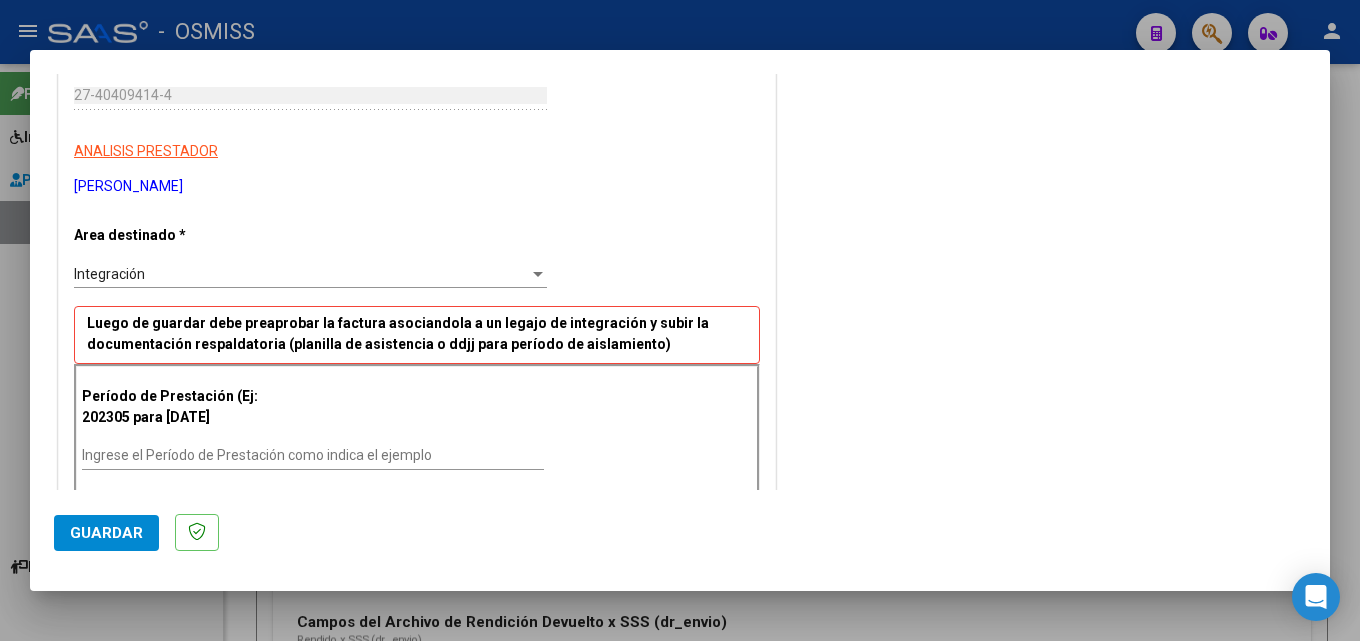 click on "Ingrese el Período de Prestación como indica el ejemplo" at bounding box center [313, 455] 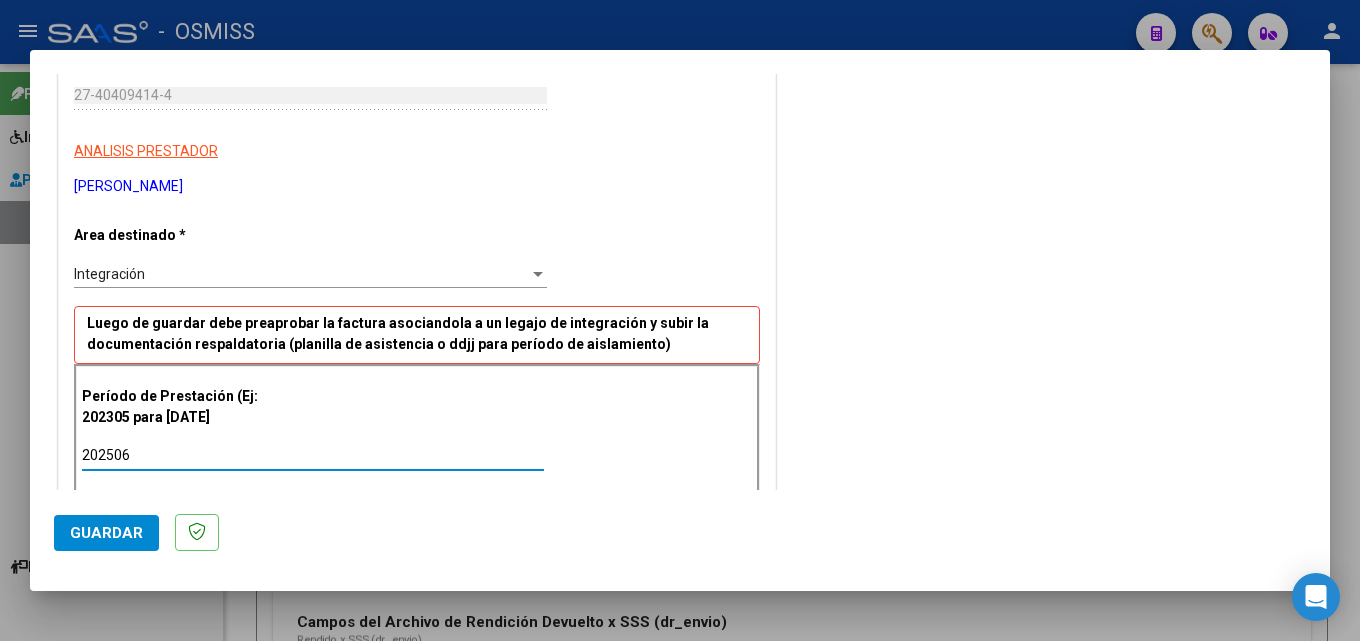 type on "202506" 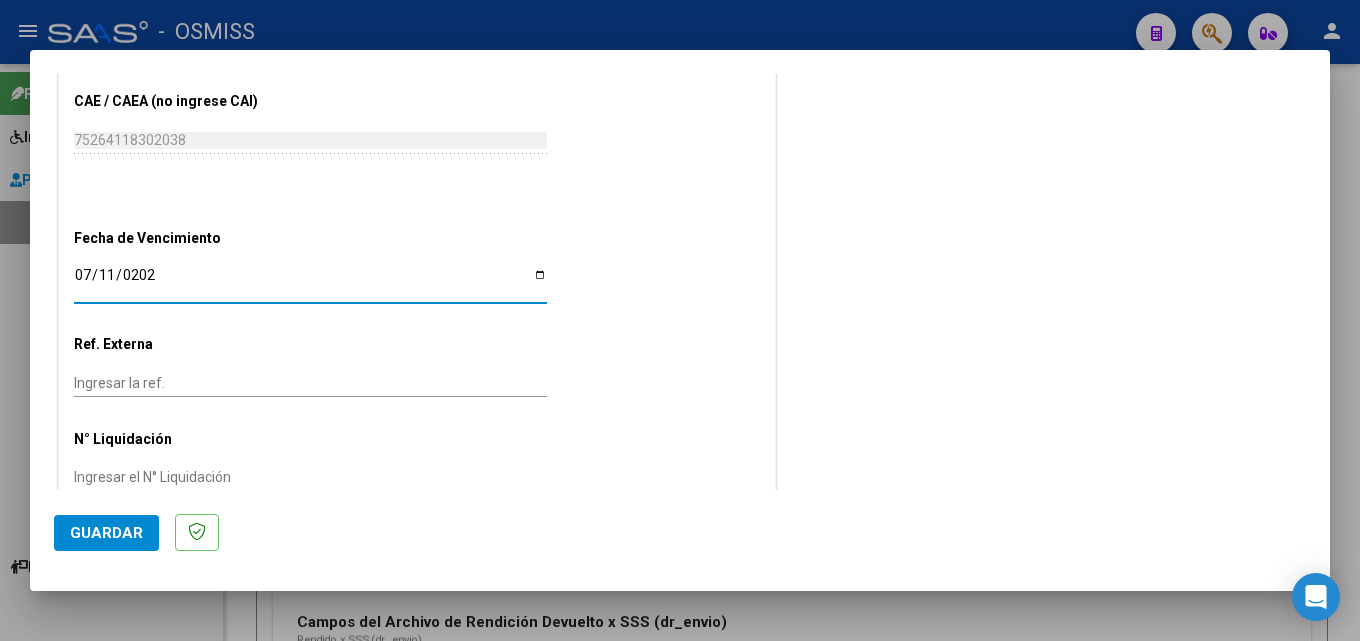 type on "[DATE]" 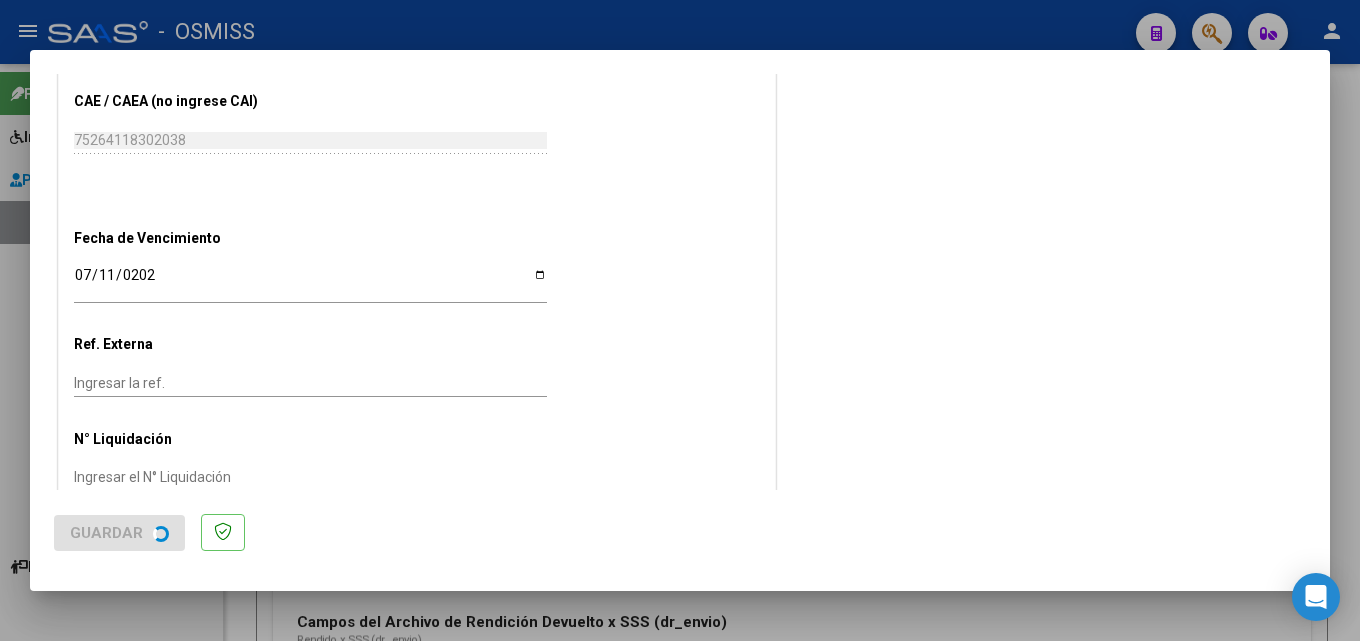 scroll, scrollTop: 0, scrollLeft: 0, axis: both 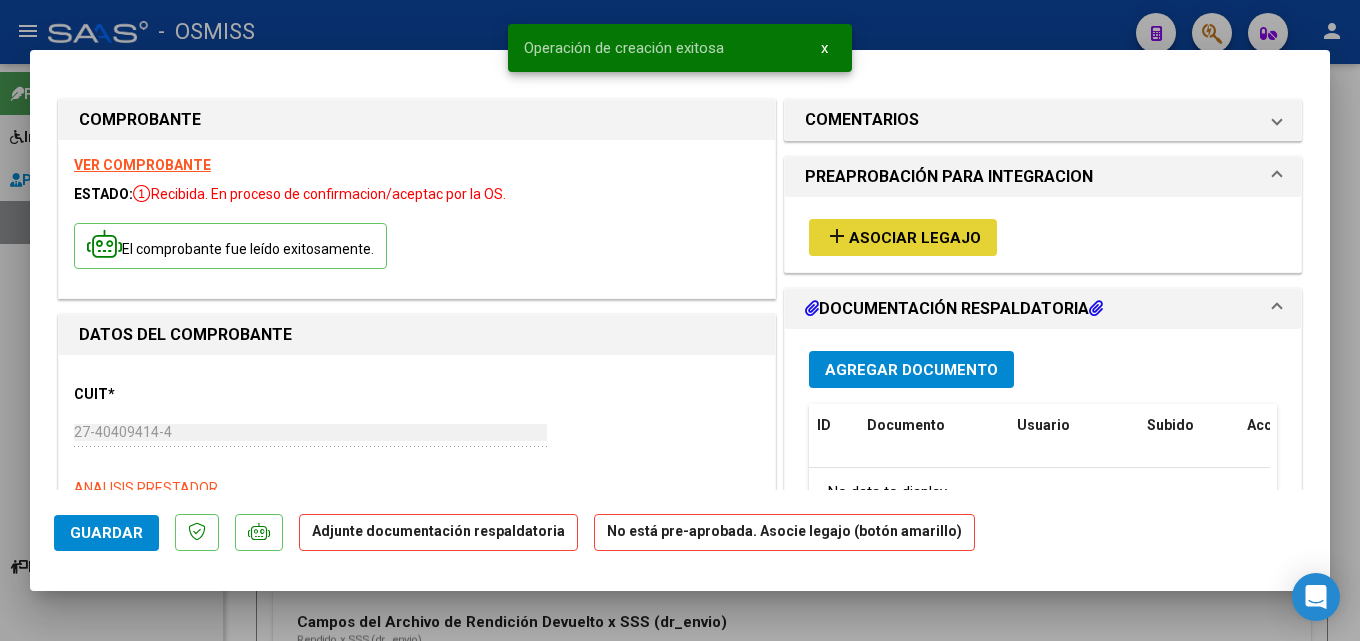 click on "add Asociar Legajo" at bounding box center [903, 237] 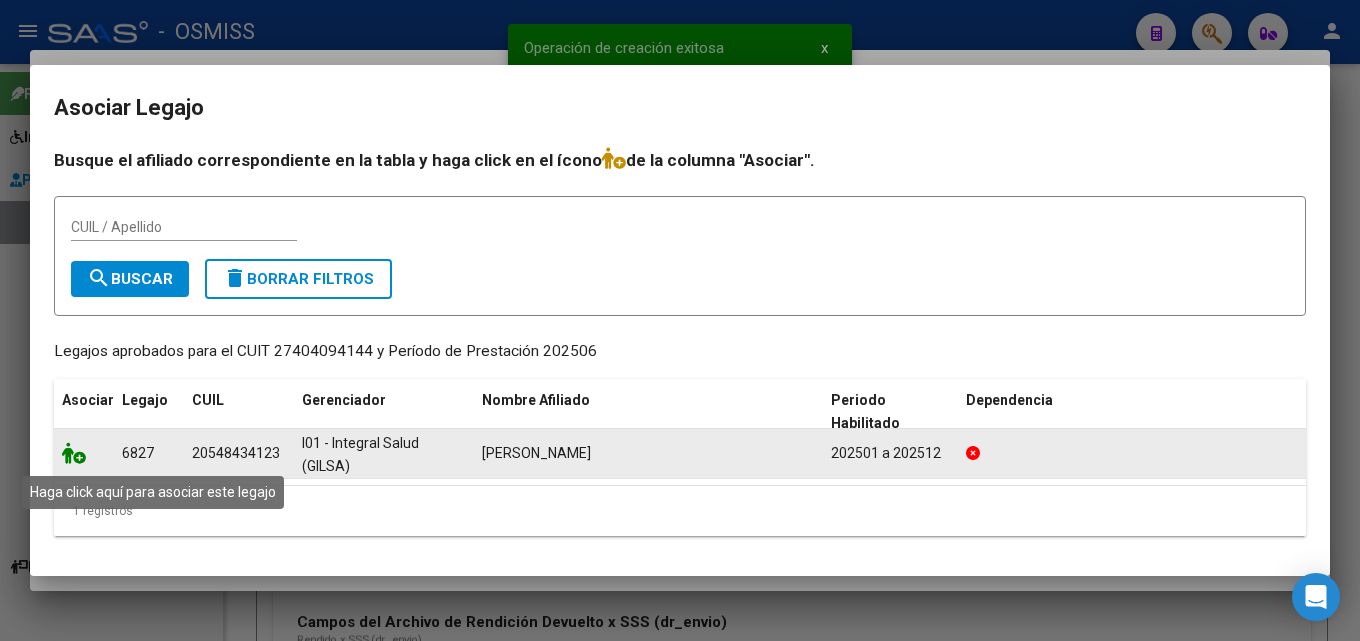 click 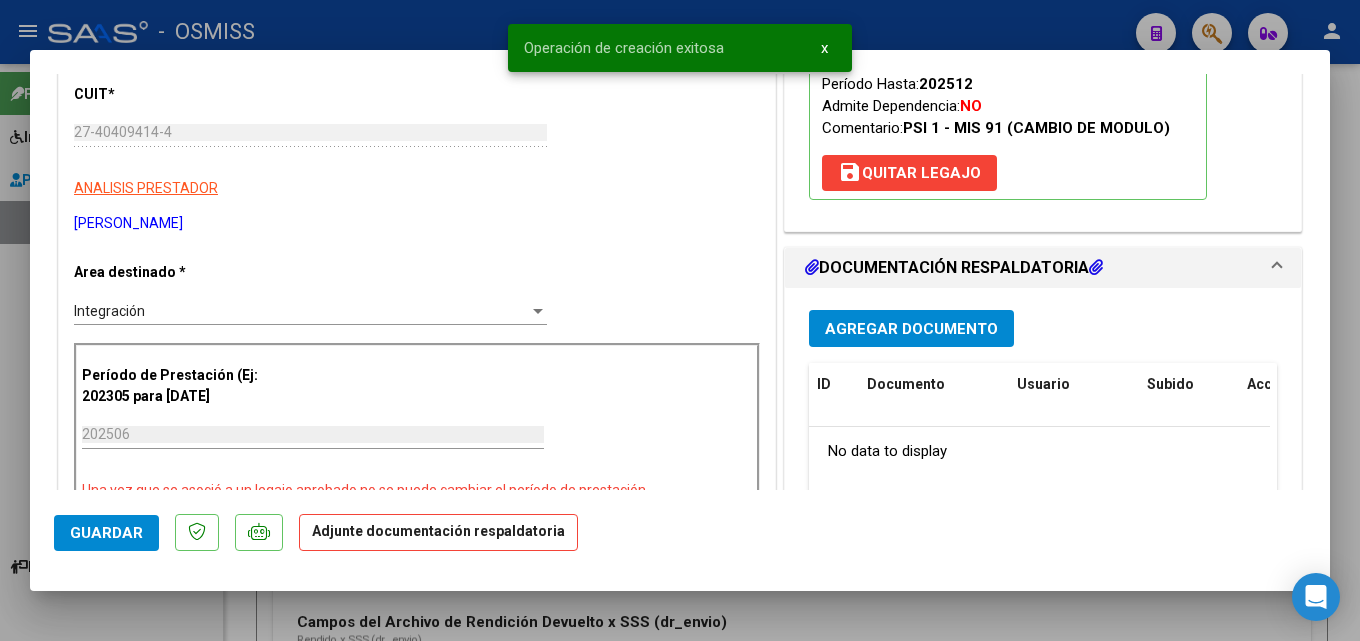 scroll, scrollTop: 400, scrollLeft: 0, axis: vertical 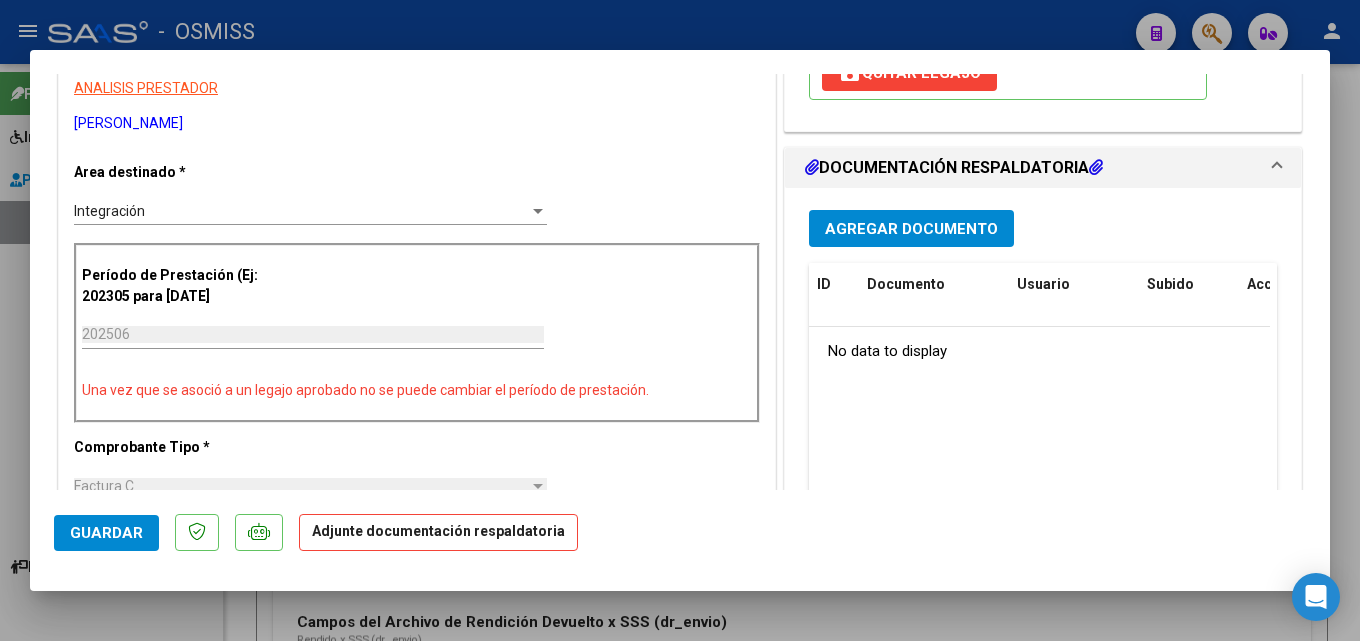click on "Agregar Documento" at bounding box center (911, 229) 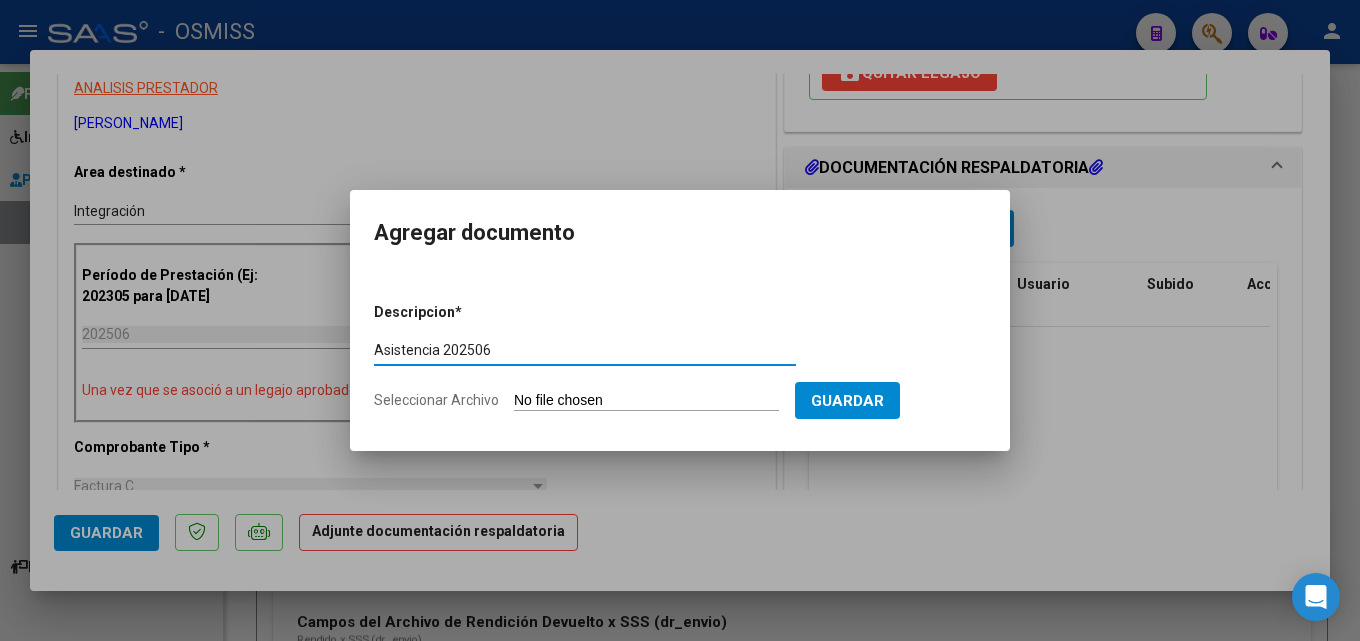 type on "Asistencia 202506" 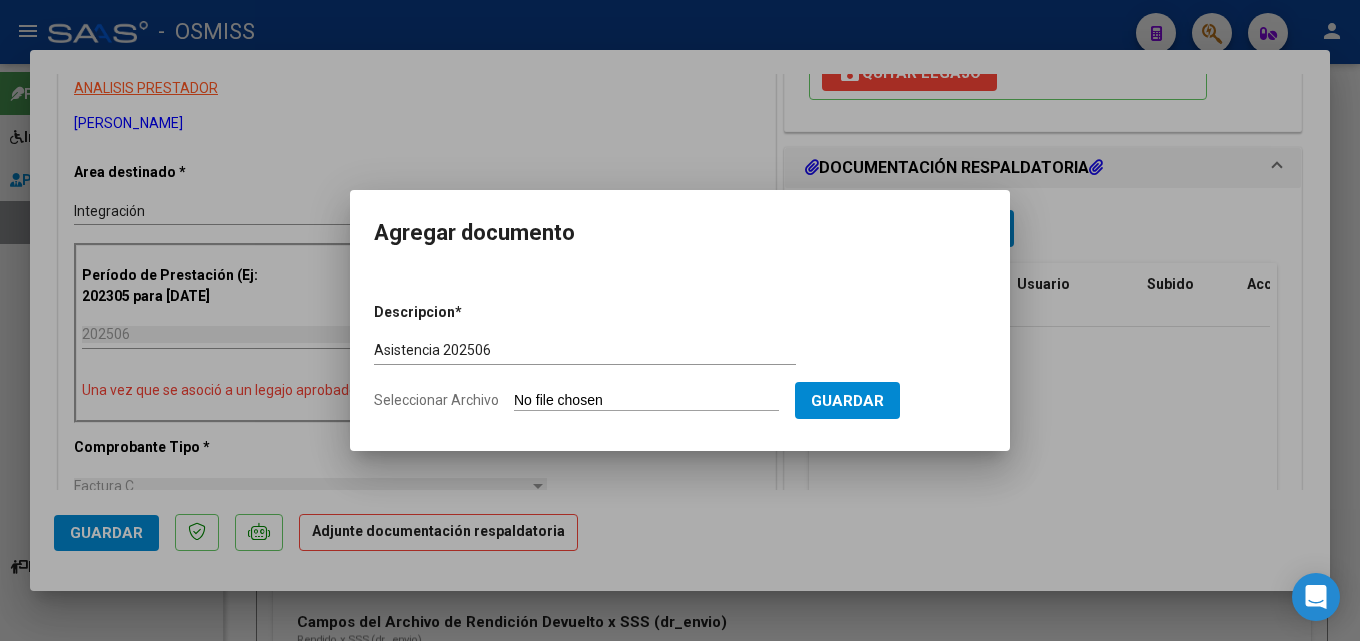 click on "Seleccionar Archivo" at bounding box center (646, 401) 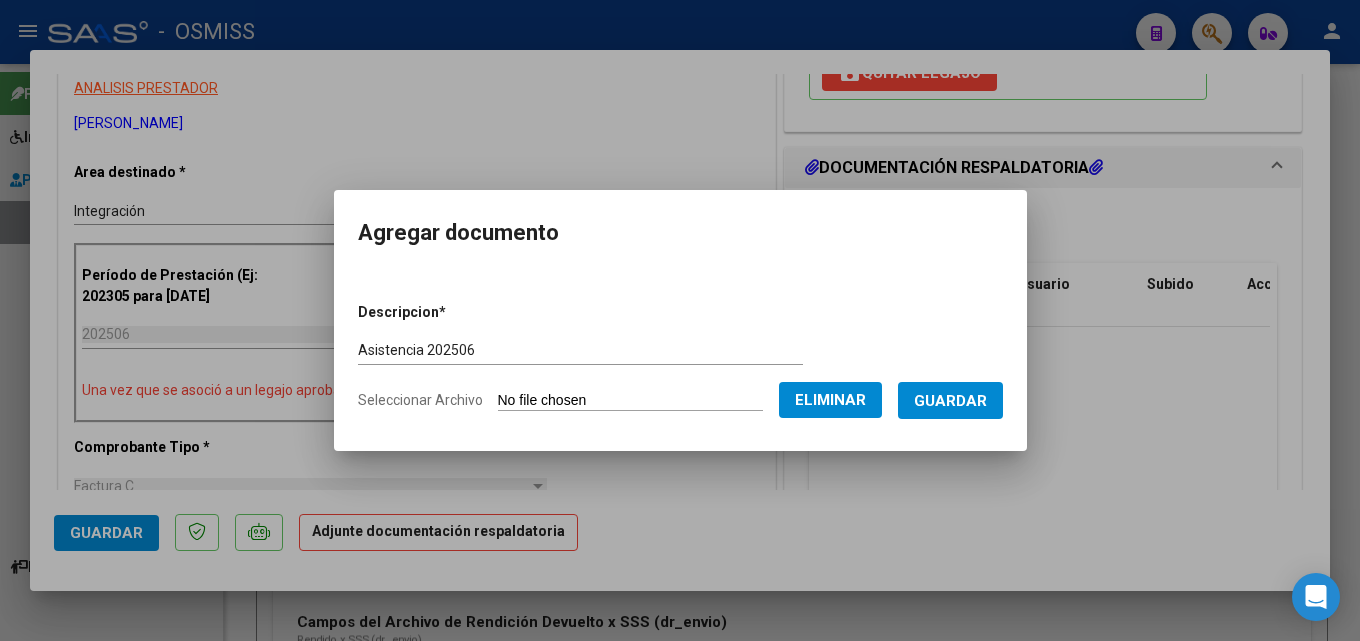 click on "Guardar" at bounding box center (950, 401) 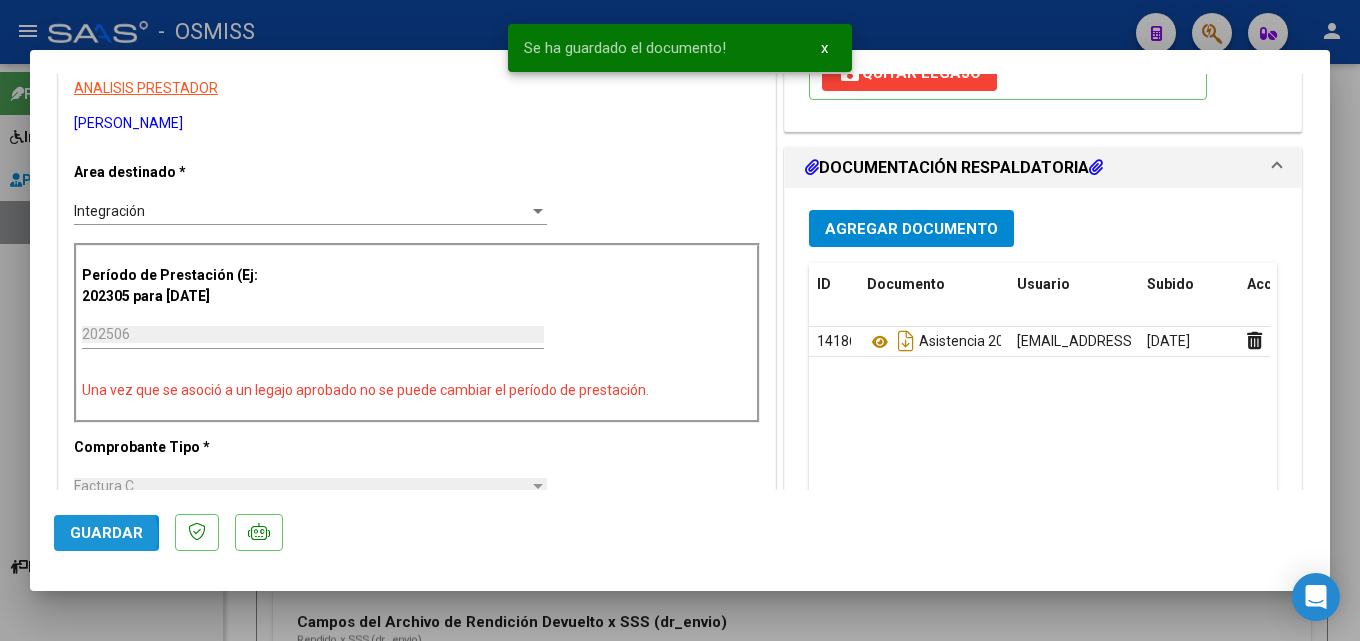 click on "Guardar" 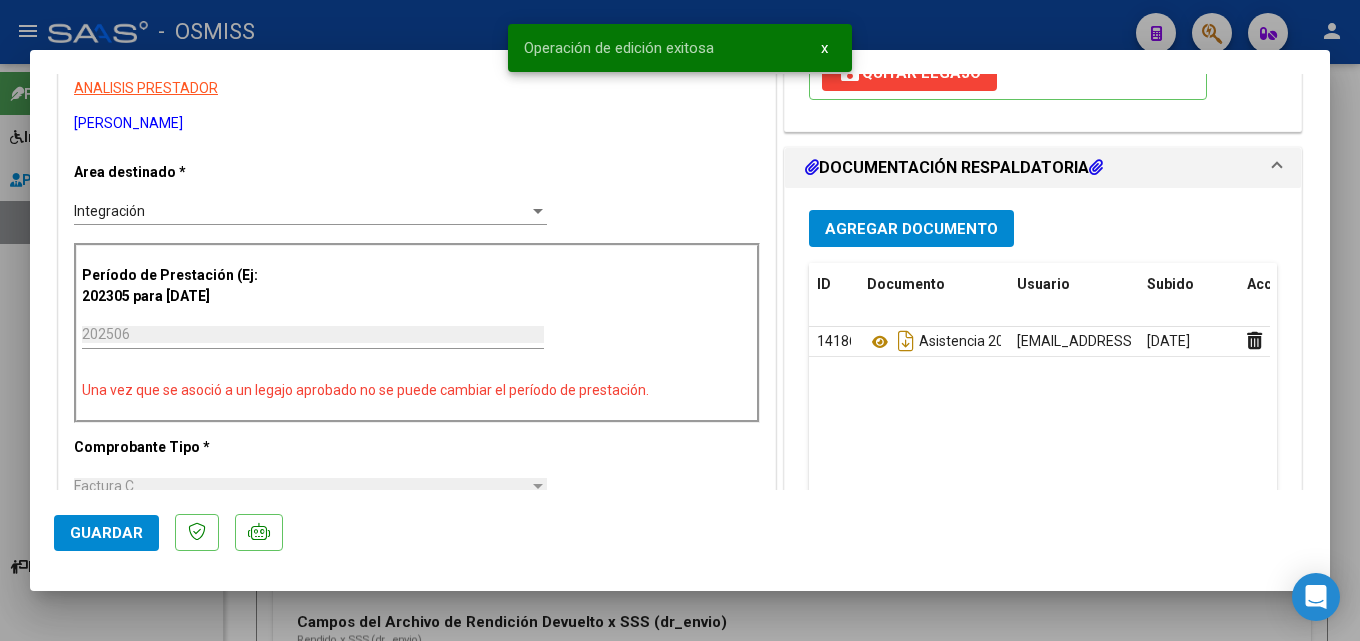 click at bounding box center [680, 320] 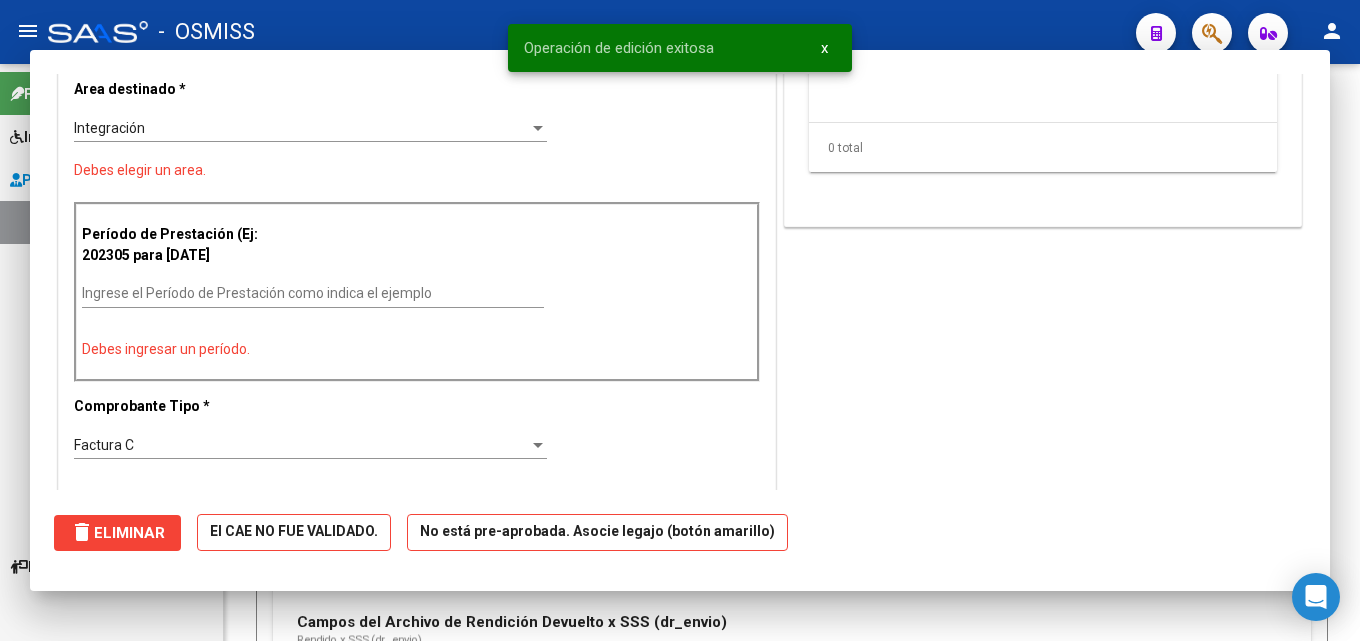 scroll, scrollTop: 0, scrollLeft: 0, axis: both 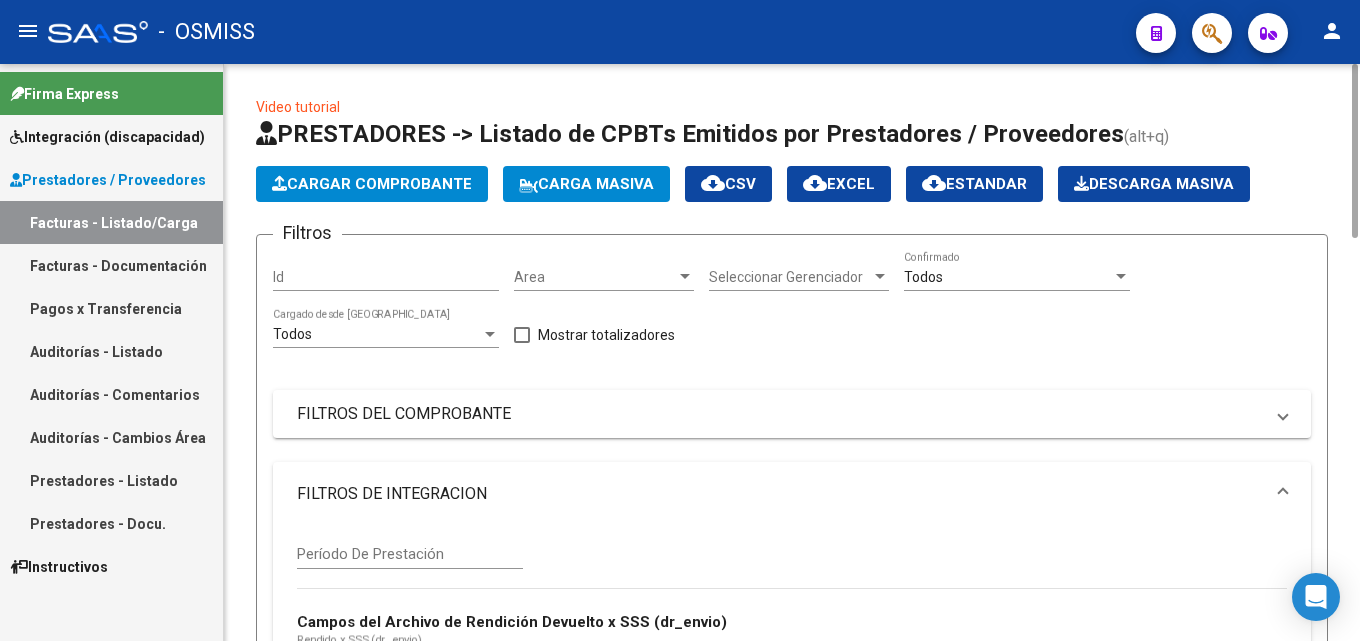 click on "Cargar Comprobante" 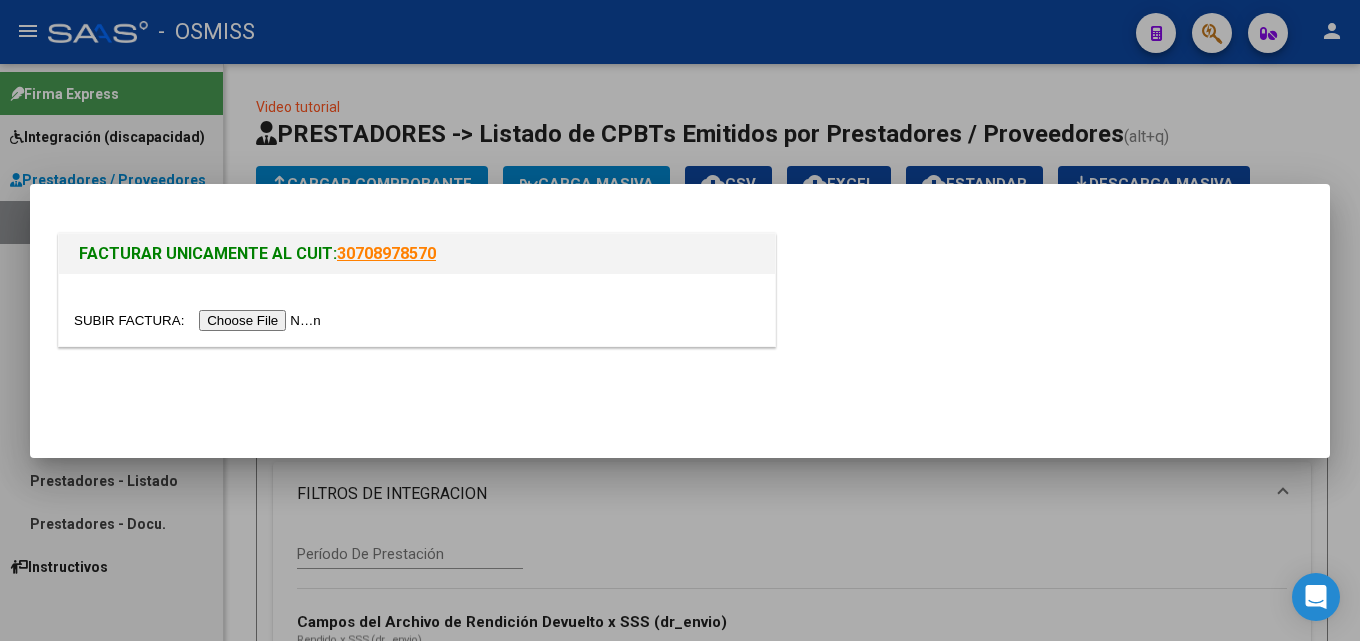 click at bounding box center (200, 320) 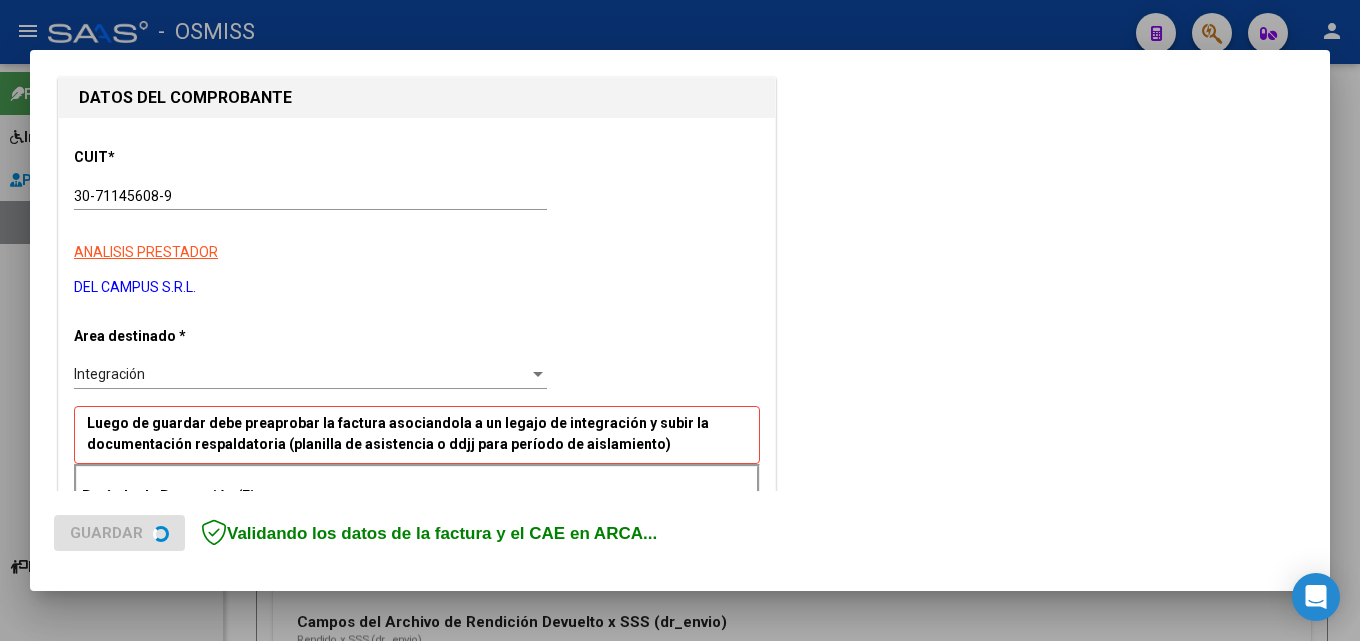 scroll, scrollTop: 300, scrollLeft: 0, axis: vertical 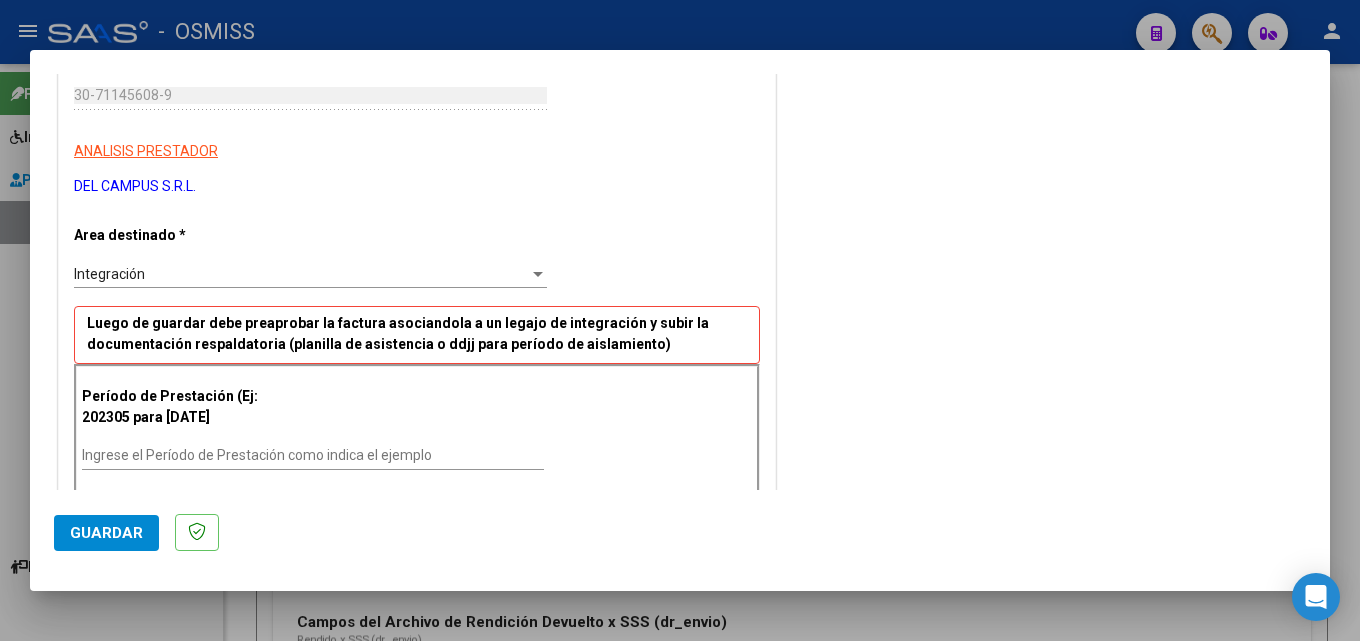 click on "Ingrese el Período de Prestación como indica el ejemplo" at bounding box center [313, 455] 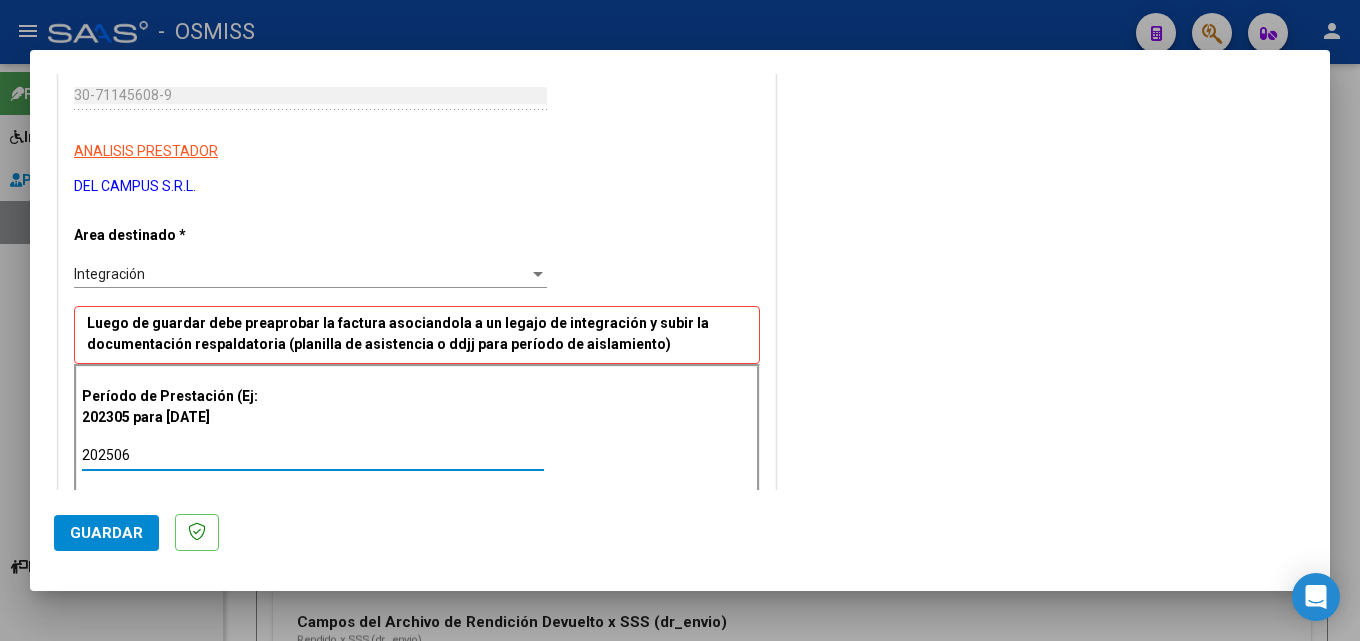 scroll, scrollTop: 1202, scrollLeft: 0, axis: vertical 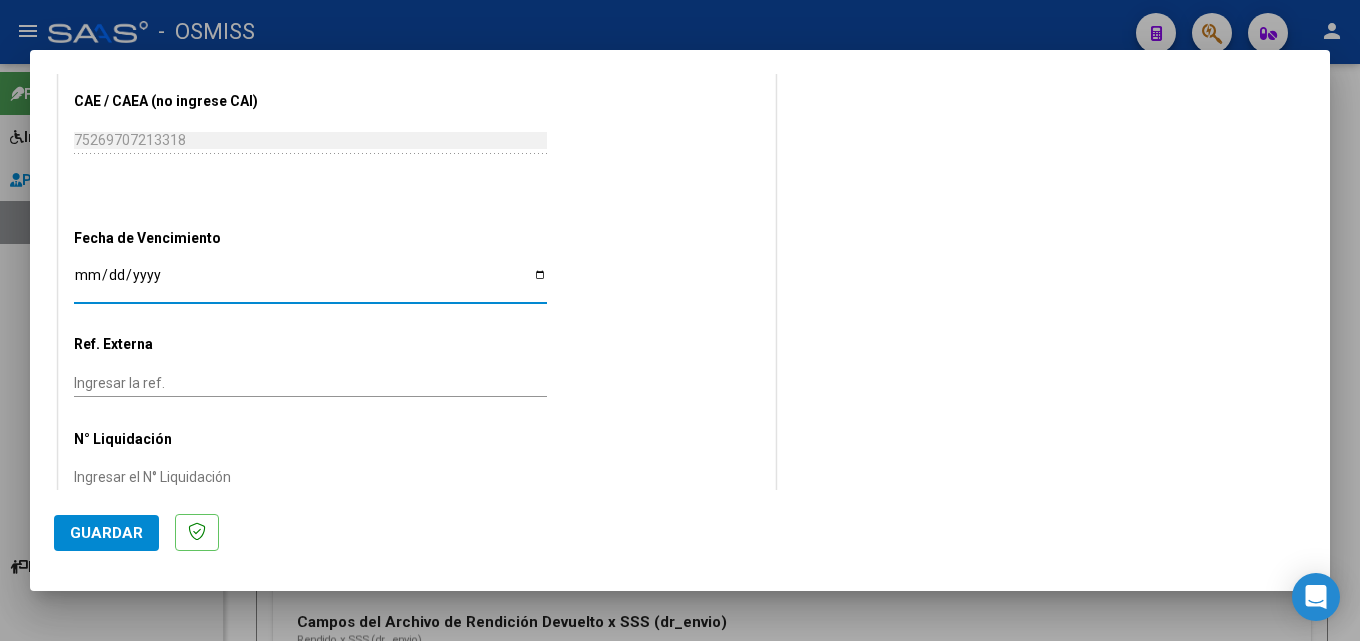 click on "Guardar" 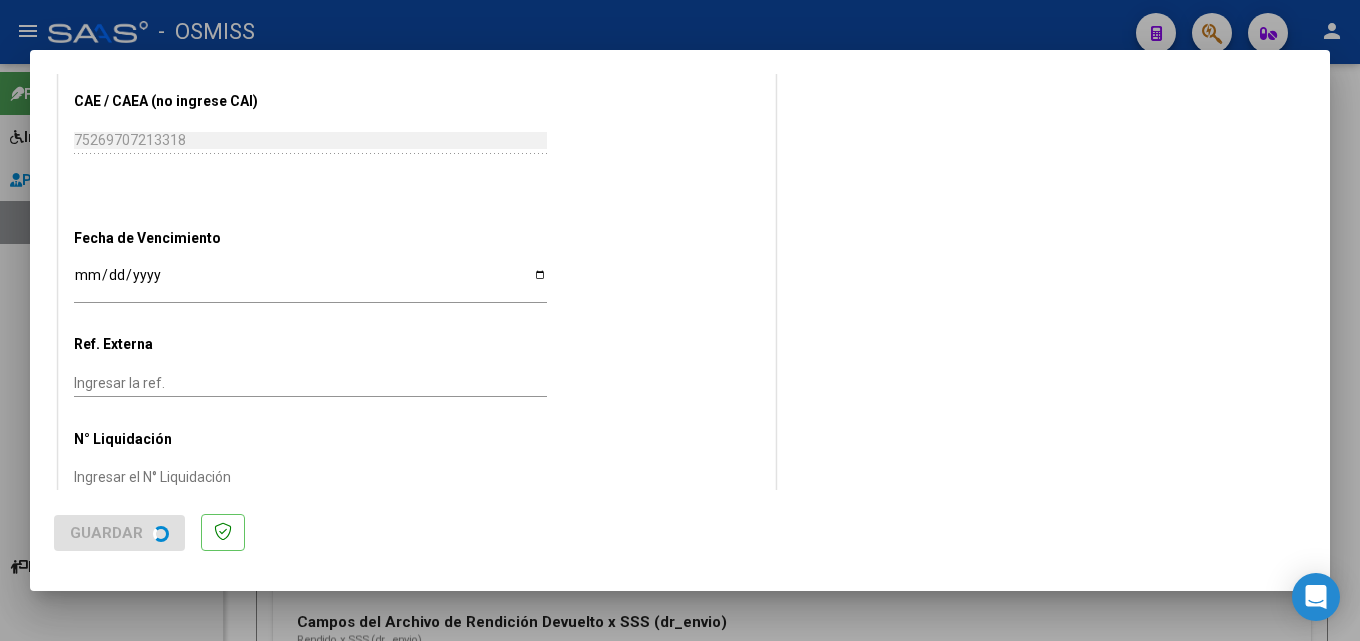 scroll, scrollTop: 0, scrollLeft: 0, axis: both 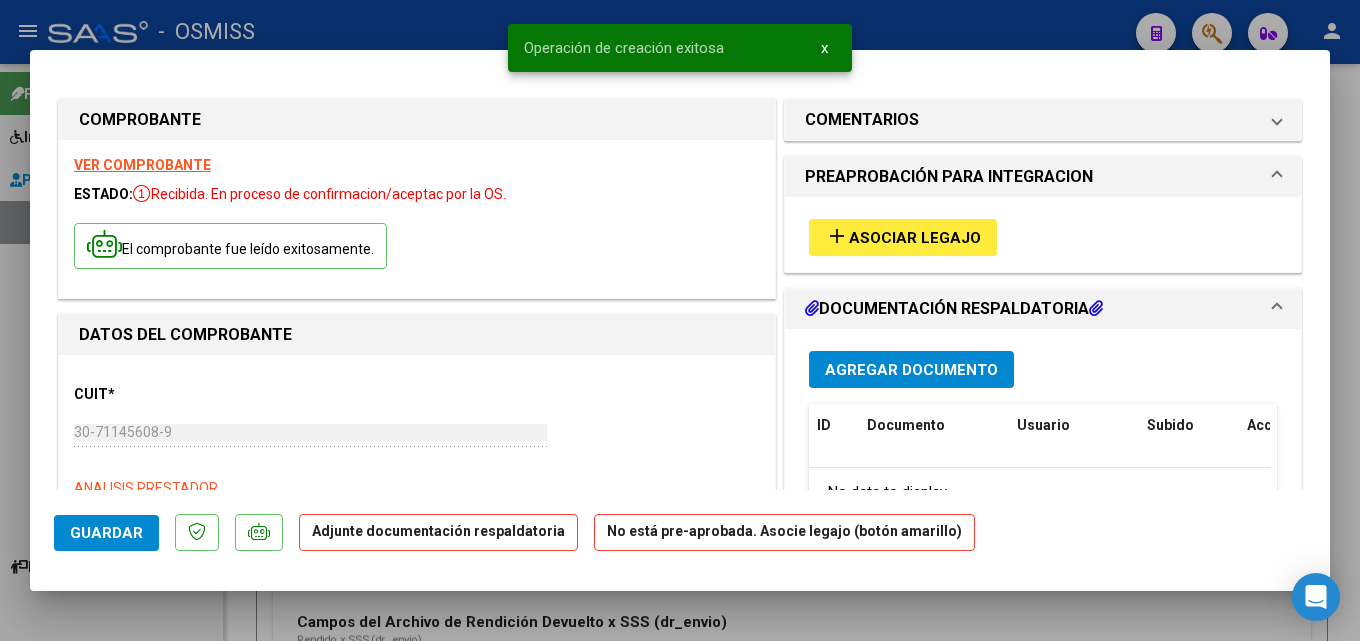 click on "Asociar Legajo" at bounding box center [915, 238] 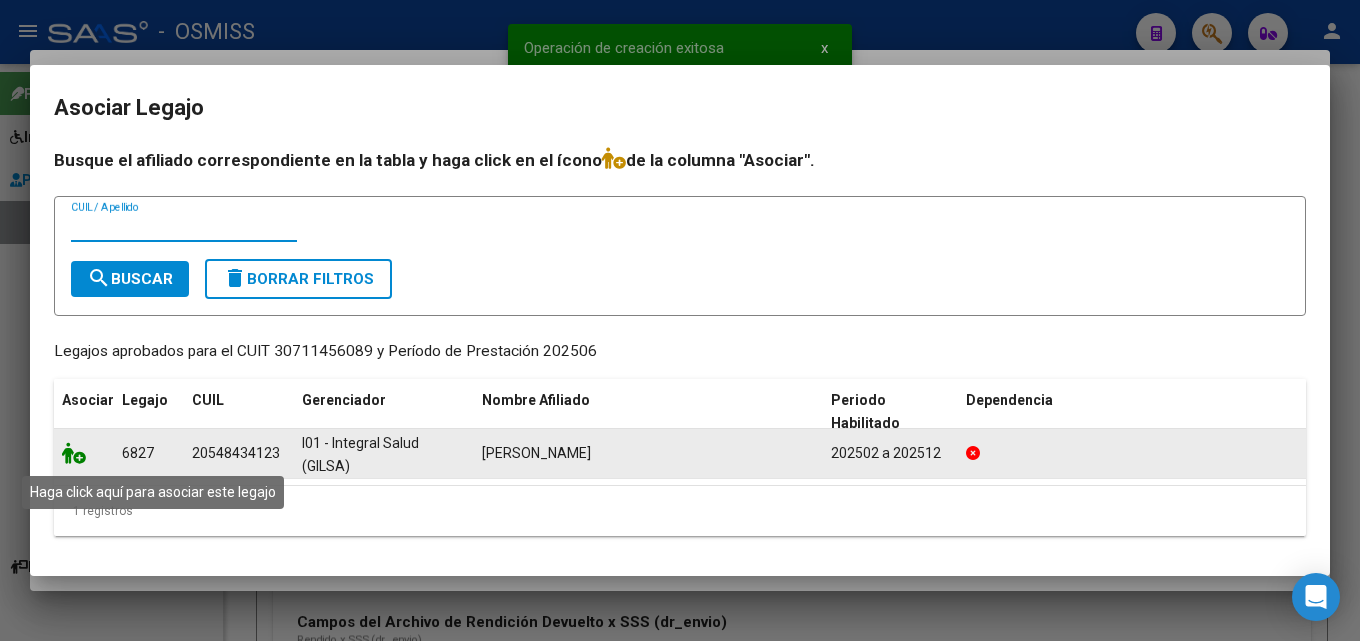 click 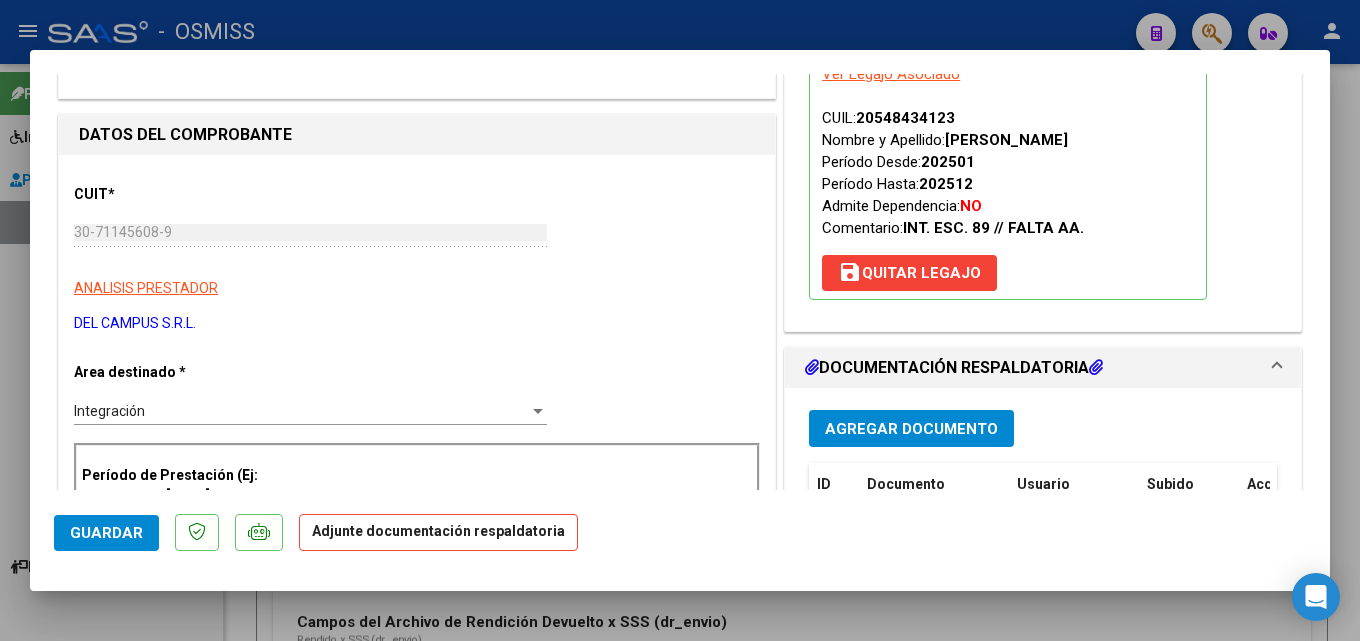 scroll, scrollTop: 300, scrollLeft: 0, axis: vertical 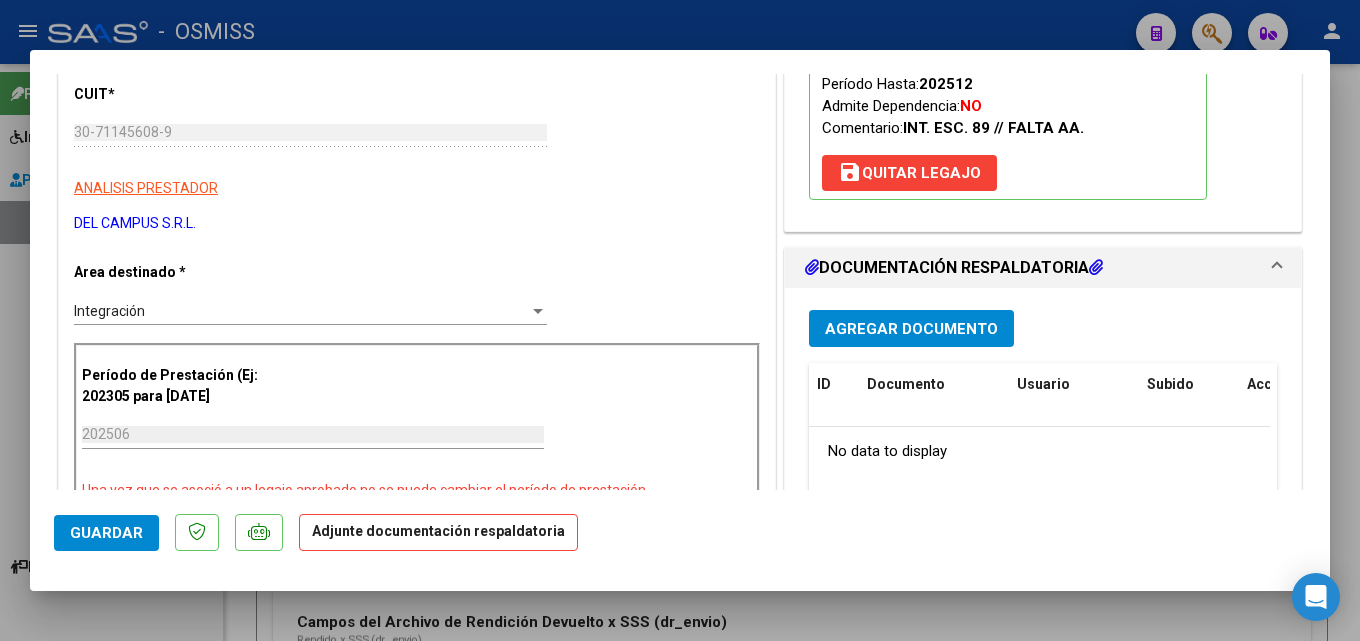 click on "Agregar Documento" at bounding box center (911, 329) 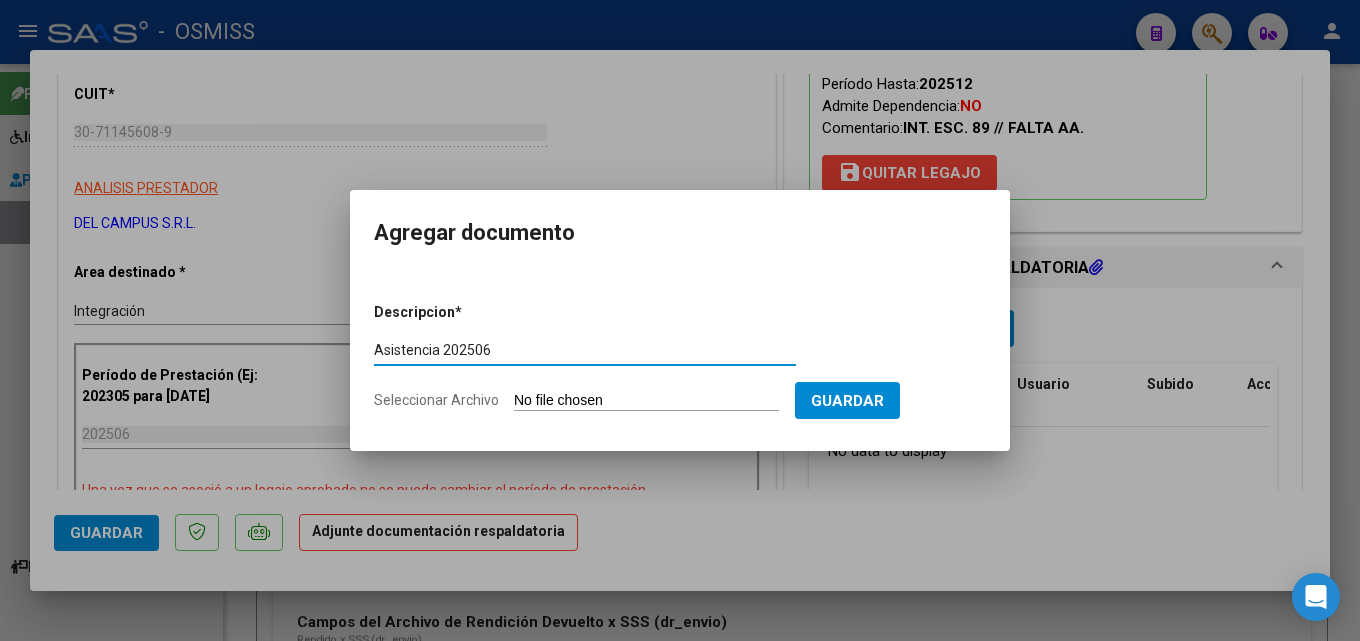 click on "Seleccionar Archivo" at bounding box center [646, 401] 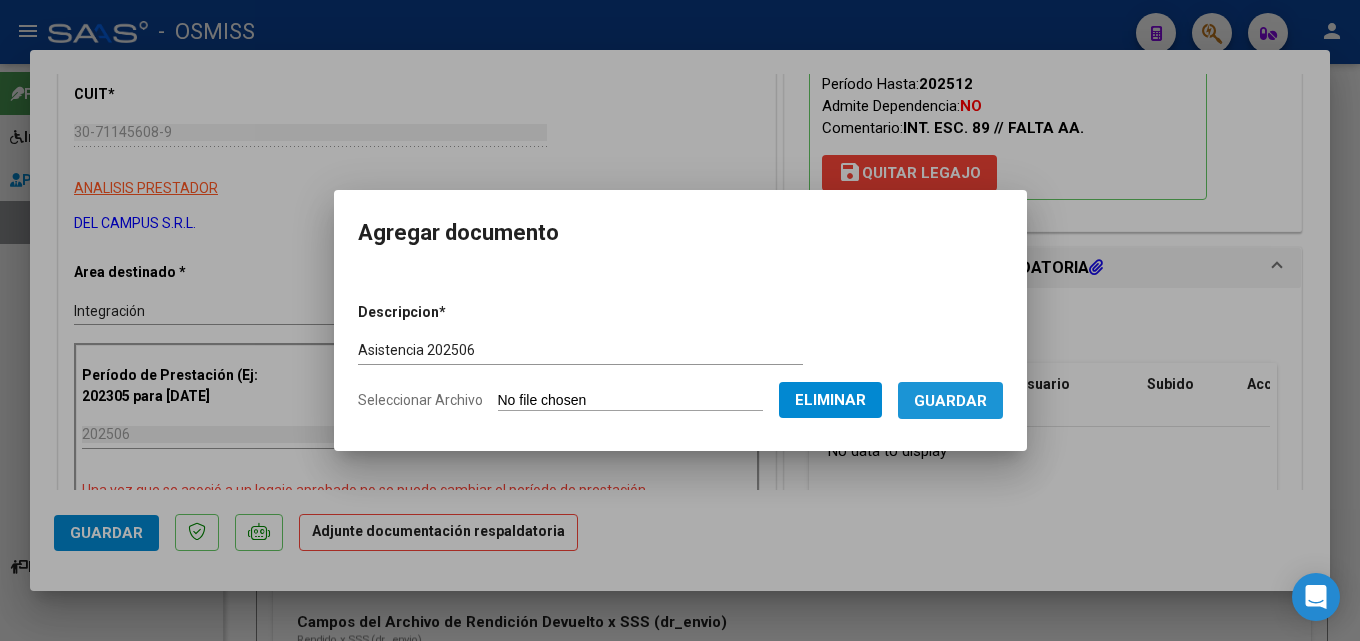 click on "Guardar" at bounding box center [950, 400] 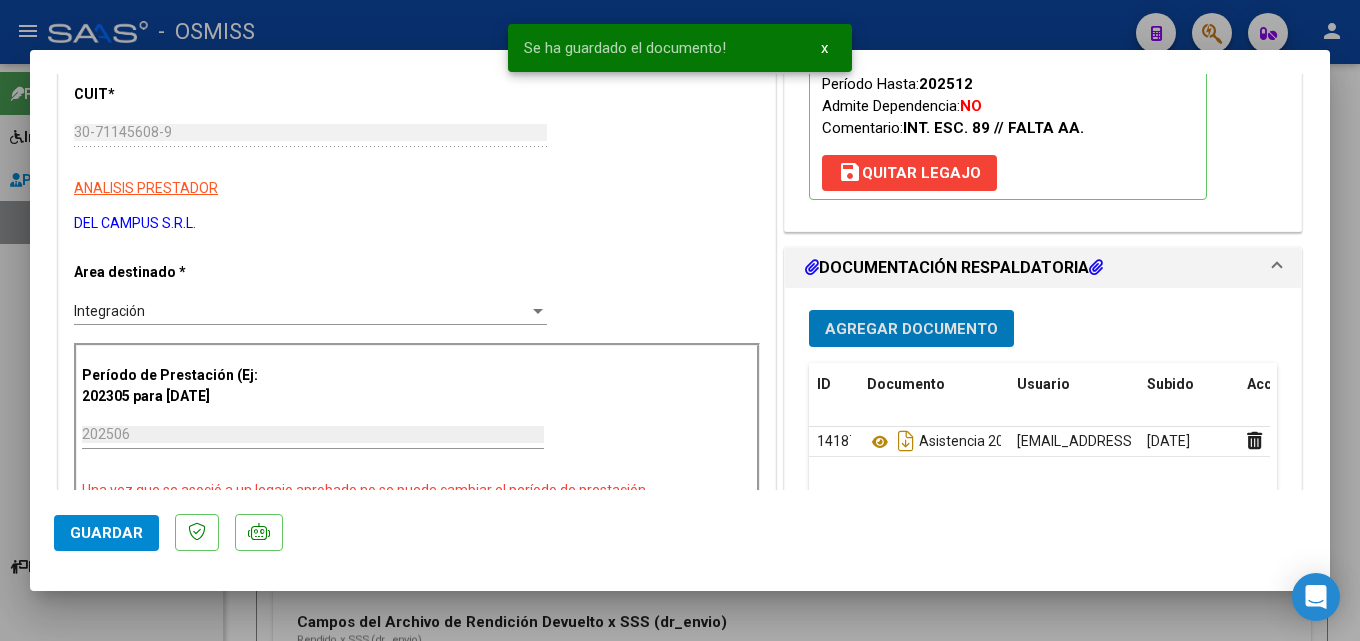 click on "Guardar" 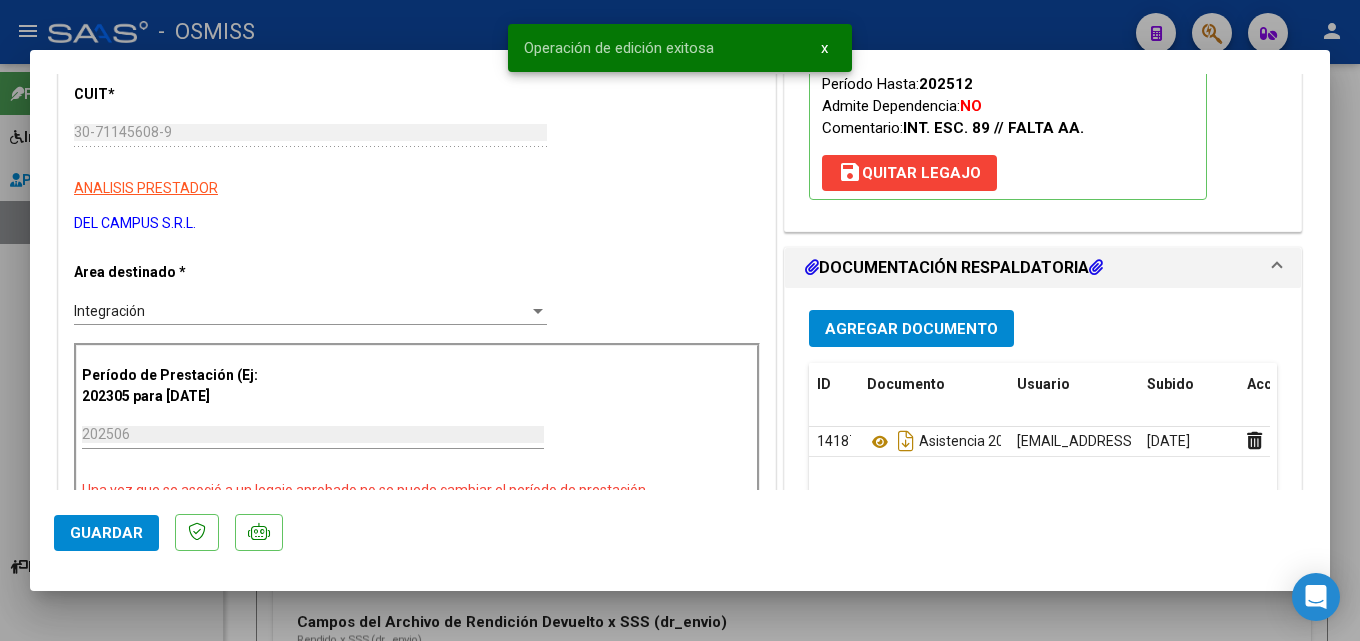 click at bounding box center [680, 320] 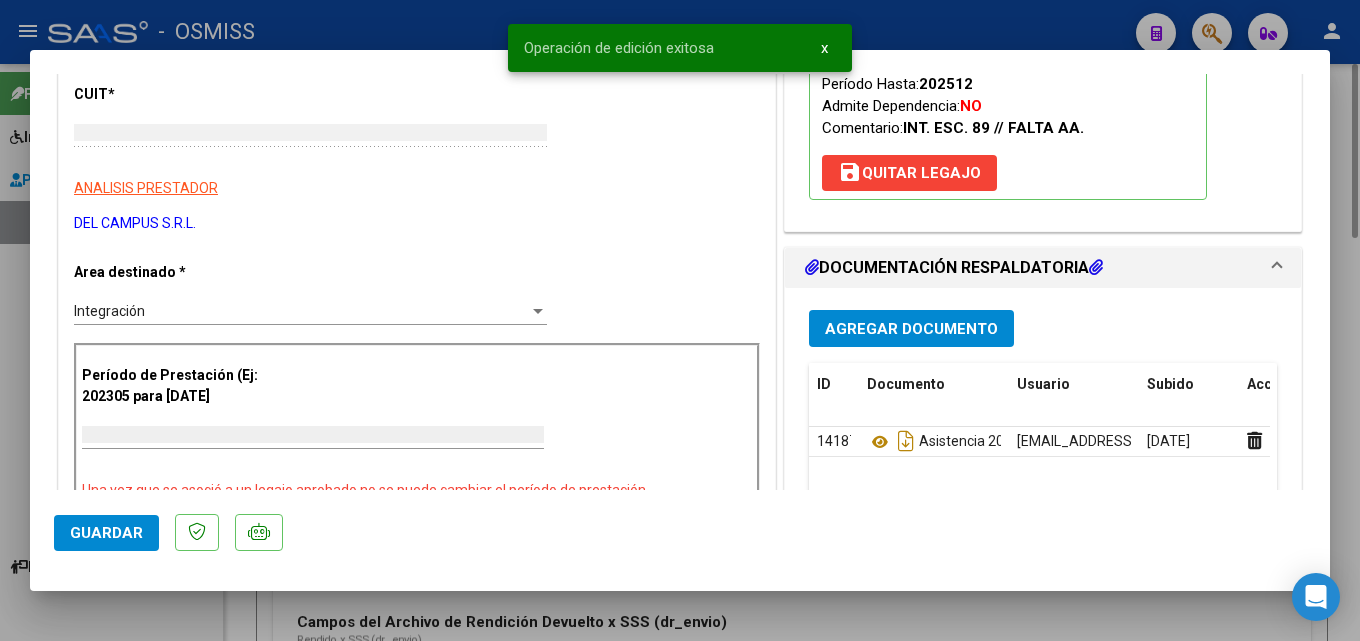 scroll, scrollTop: 0, scrollLeft: 0, axis: both 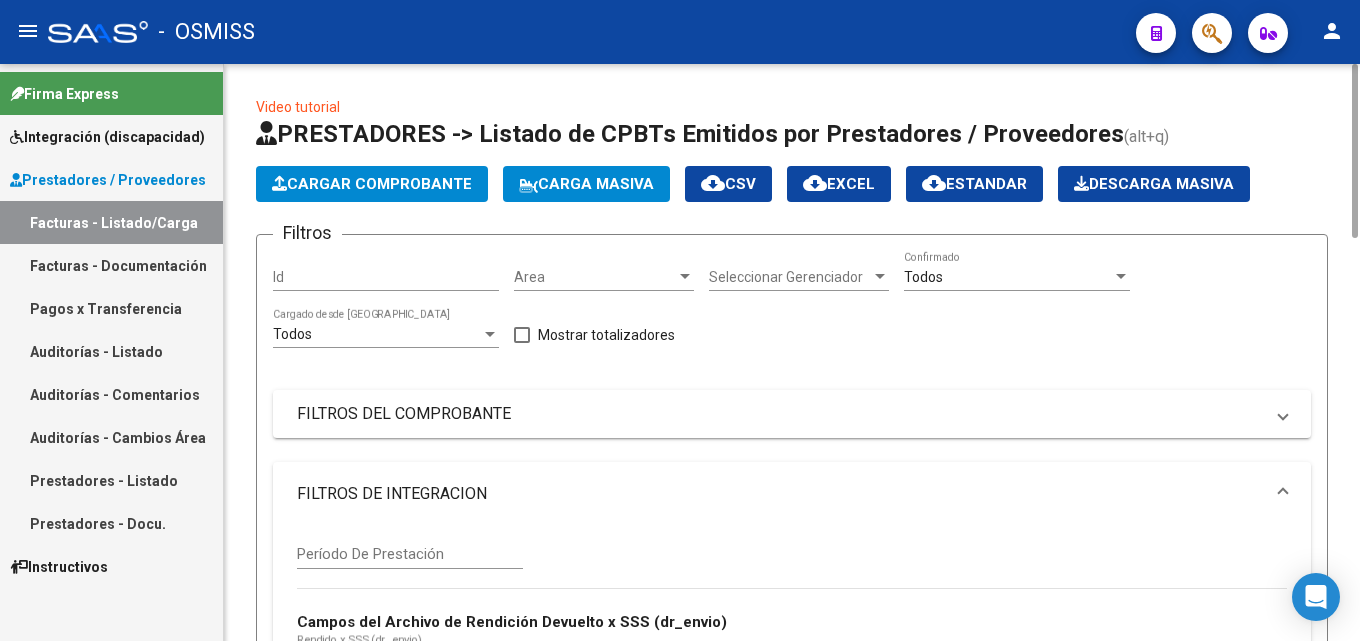 click on "Cargar Comprobante" 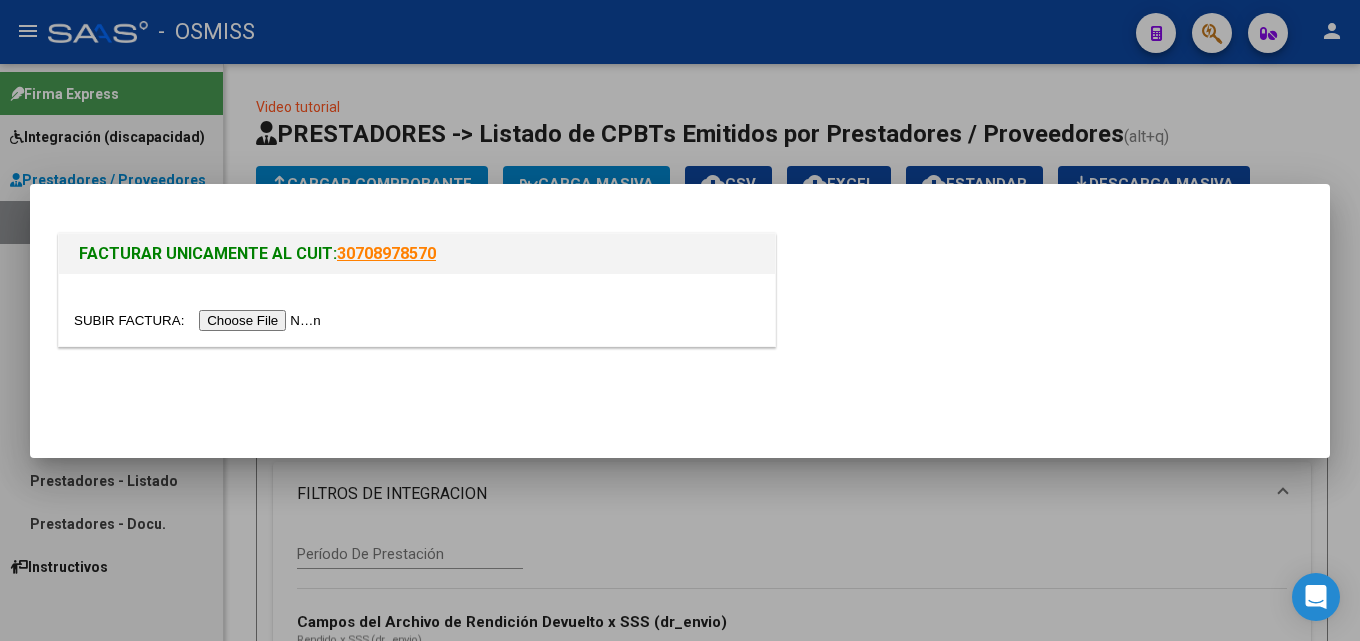 click at bounding box center (200, 320) 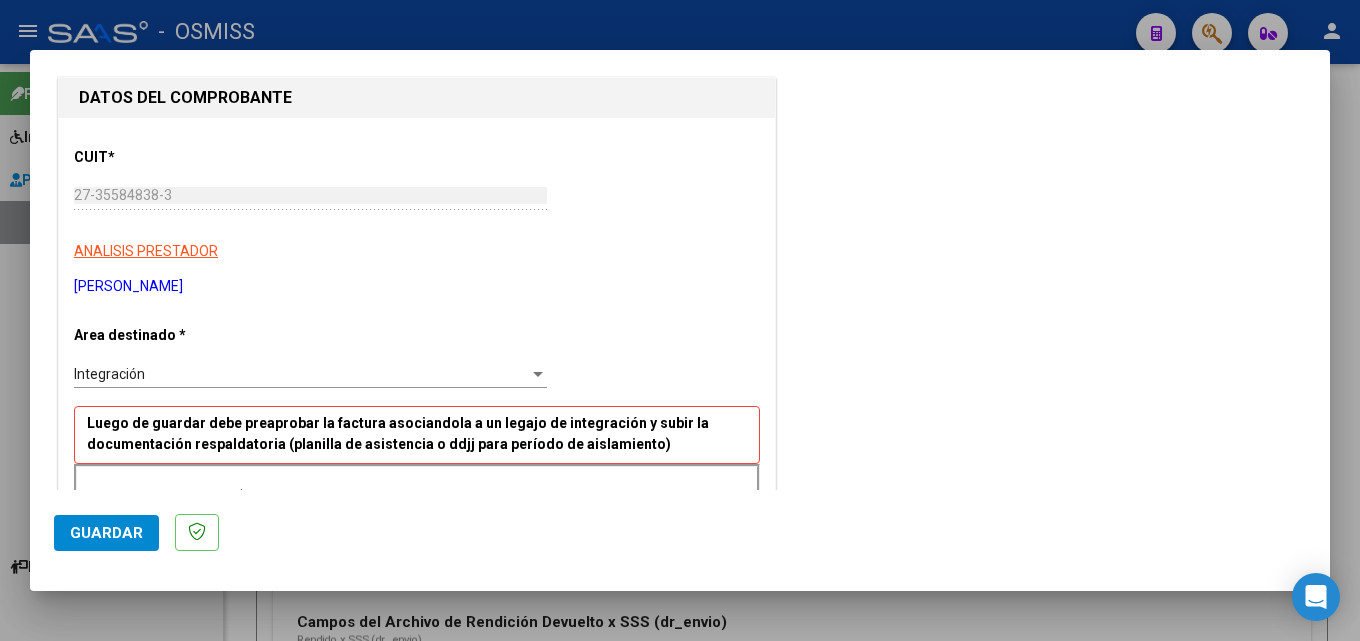 scroll, scrollTop: 300, scrollLeft: 0, axis: vertical 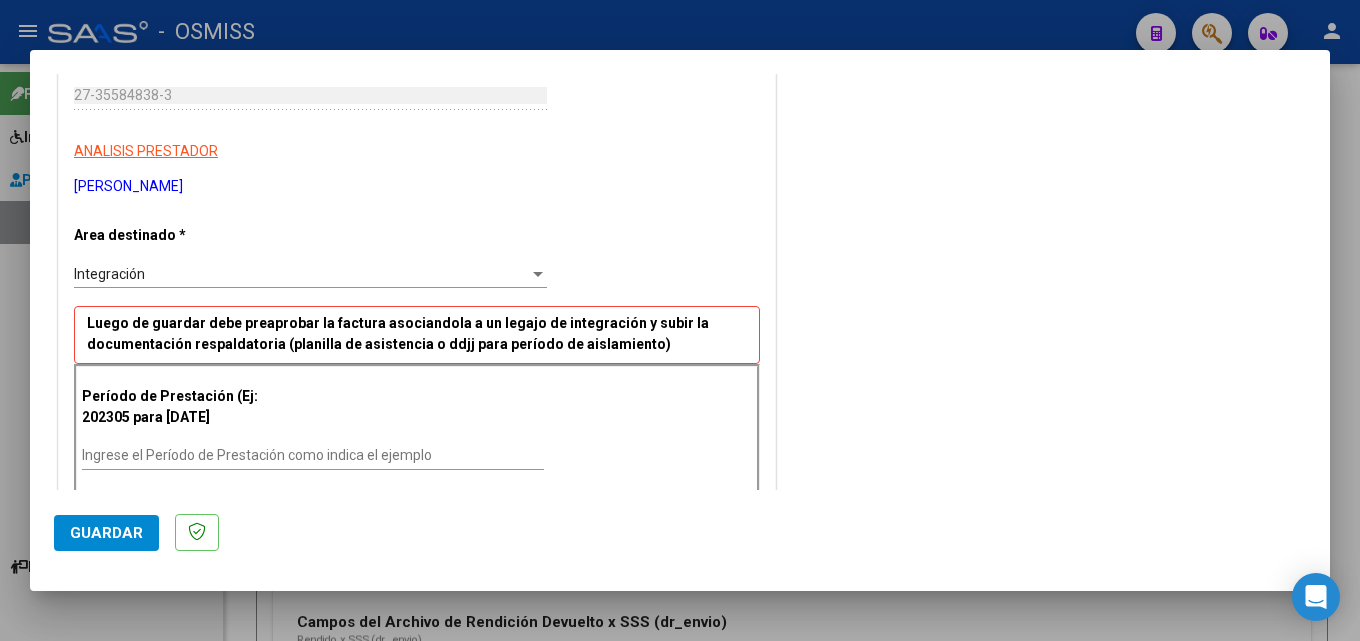 click on "Ingrese el Período de Prestación como indica el ejemplo" at bounding box center [313, 455] 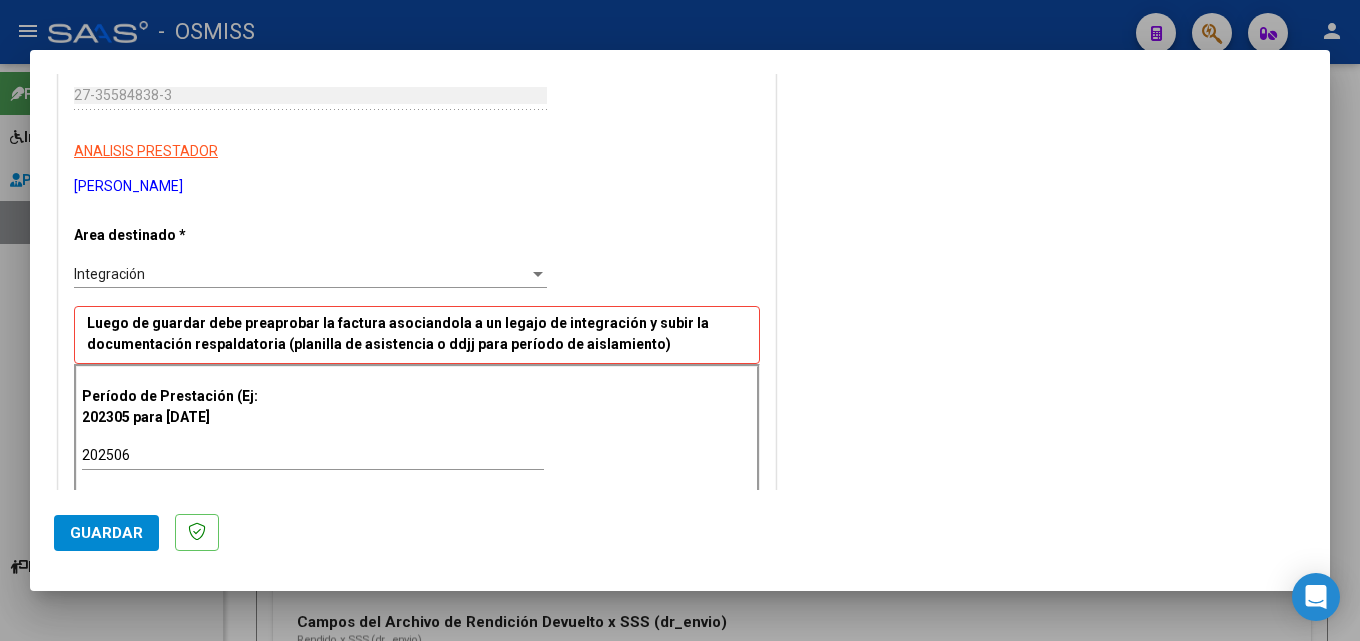 scroll, scrollTop: 1202, scrollLeft: 0, axis: vertical 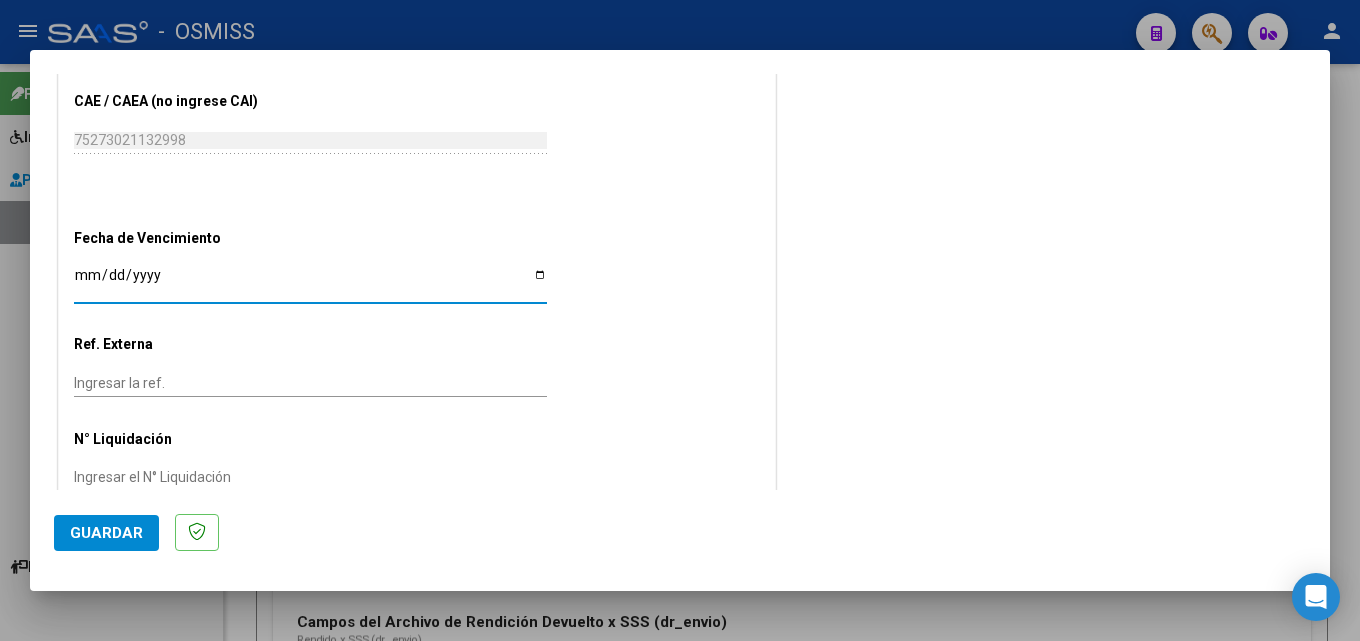 click on "Guardar" 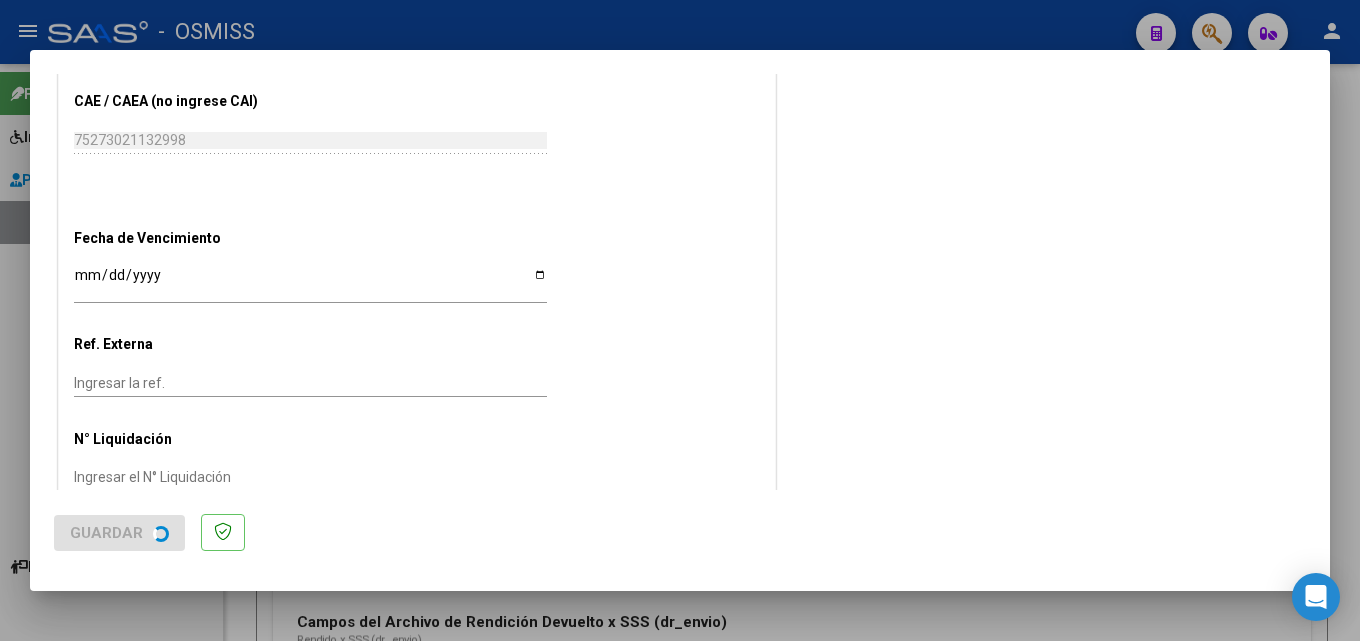 scroll, scrollTop: 0, scrollLeft: 0, axis: both 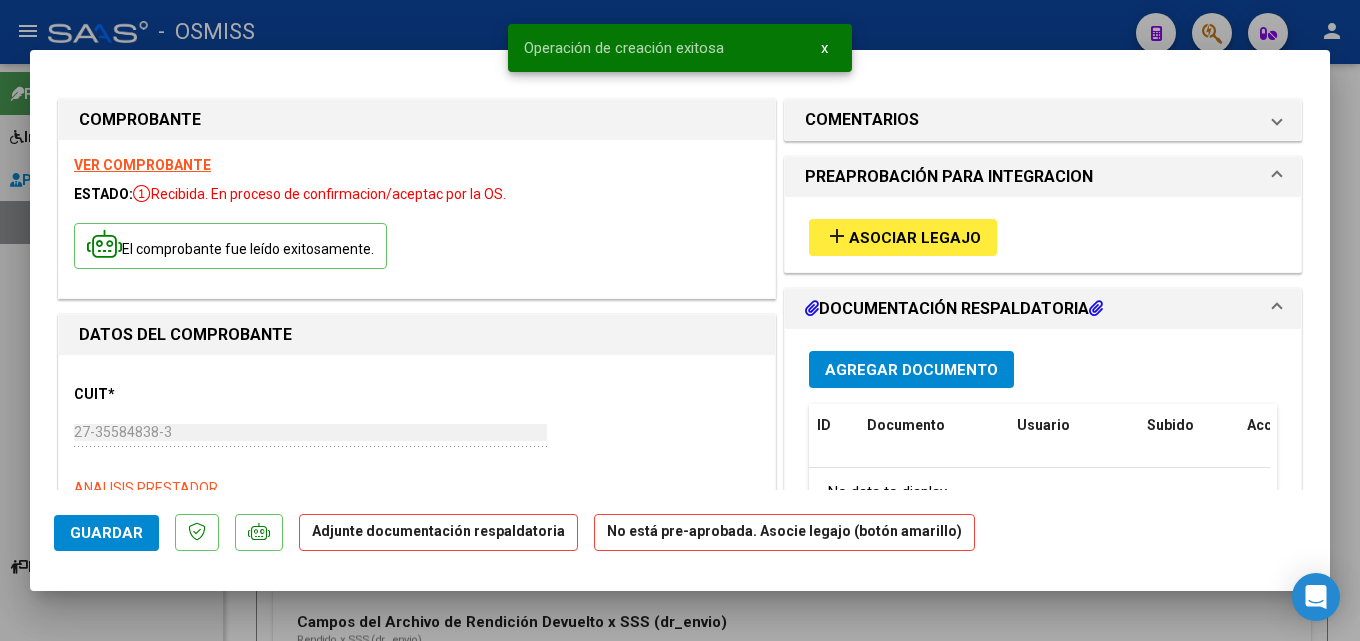 click on "Asociar Legajo" at bounding box center (915, 238) 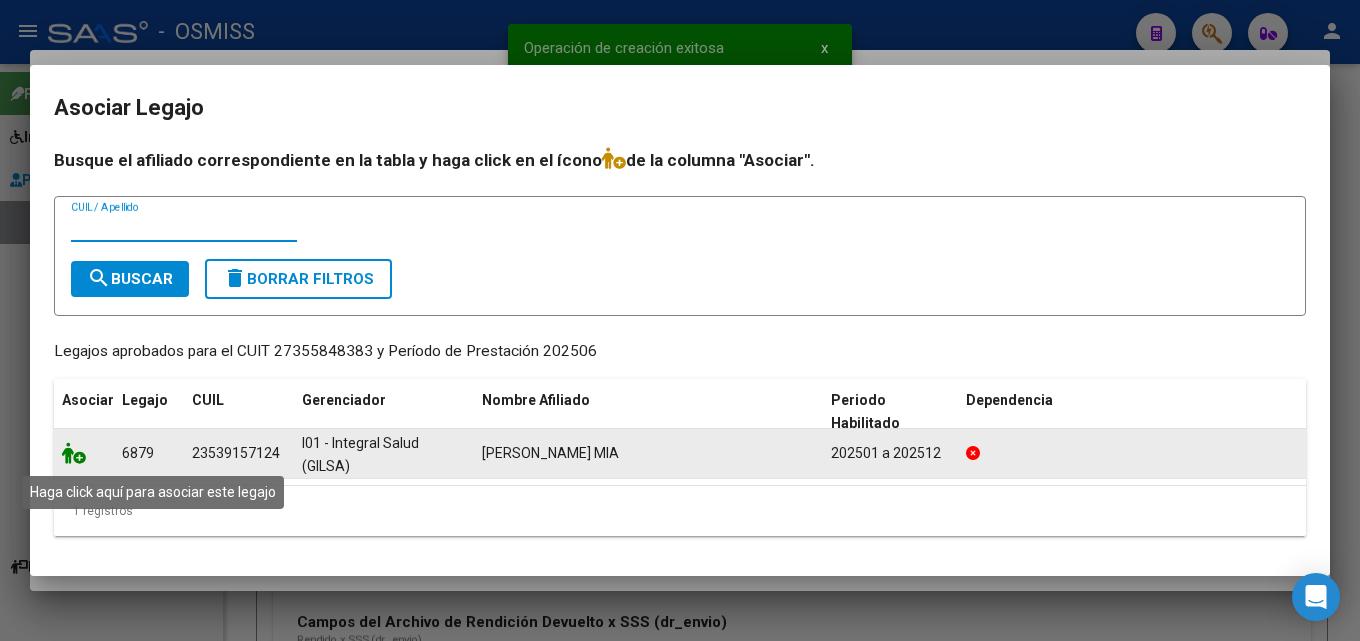 click 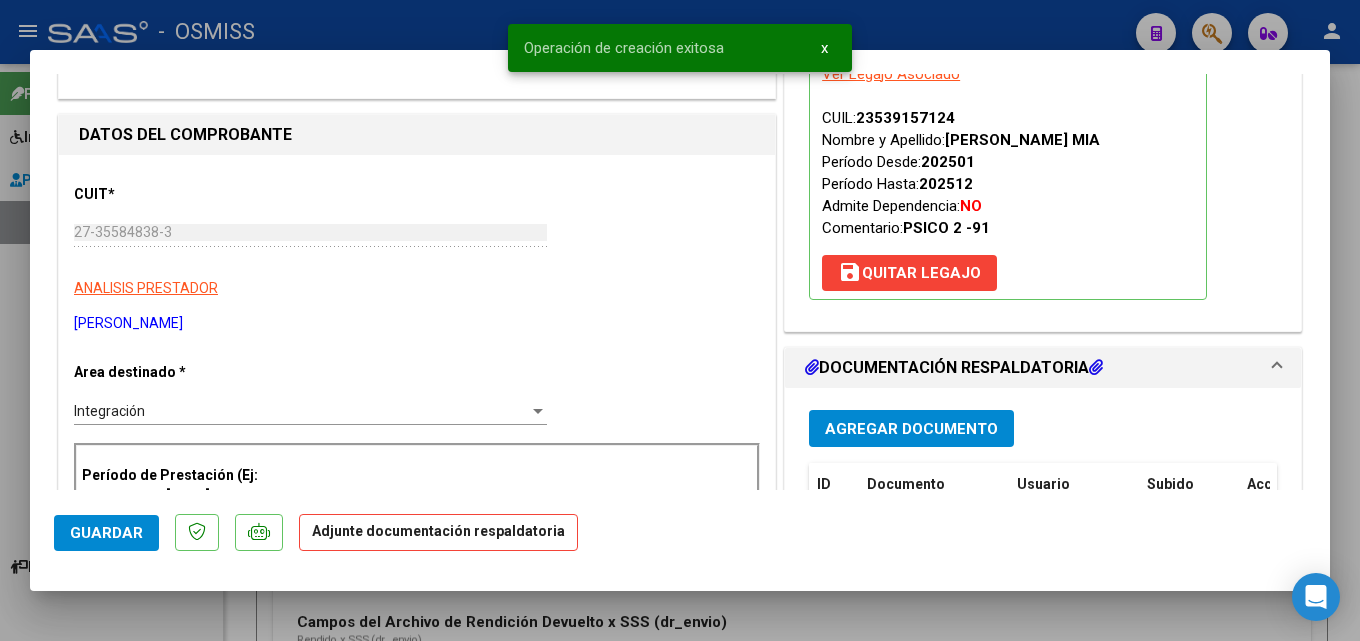 scroll, scrollTop: 300, scrollLeft: 0, axis: vertical 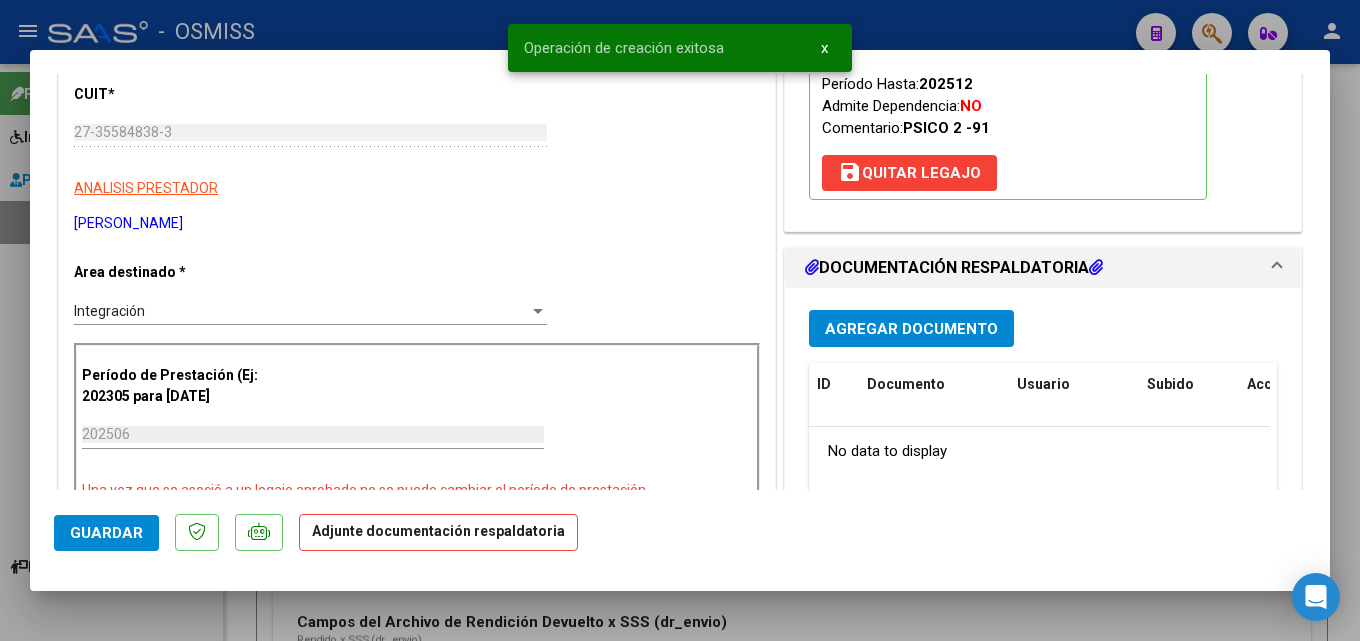 click on "Agregar Documento" at bounding box center [911, 329] 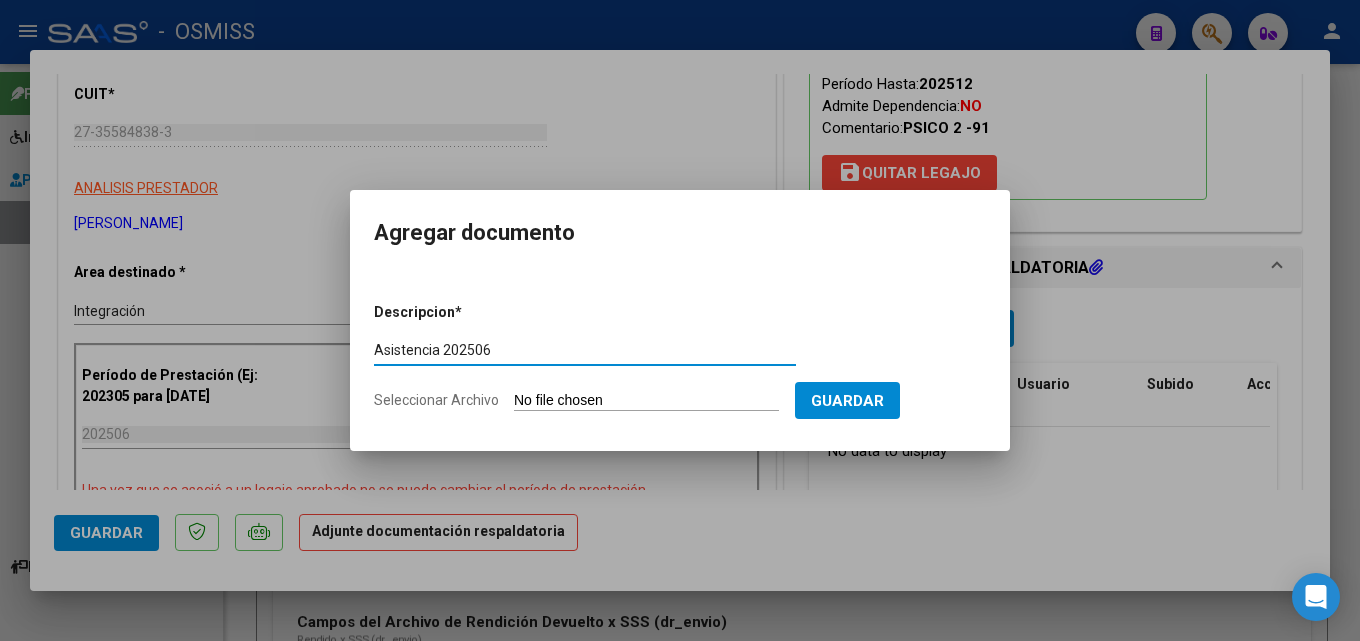 click on "Seleccionar Archivo" at bounding box center [646, 401] 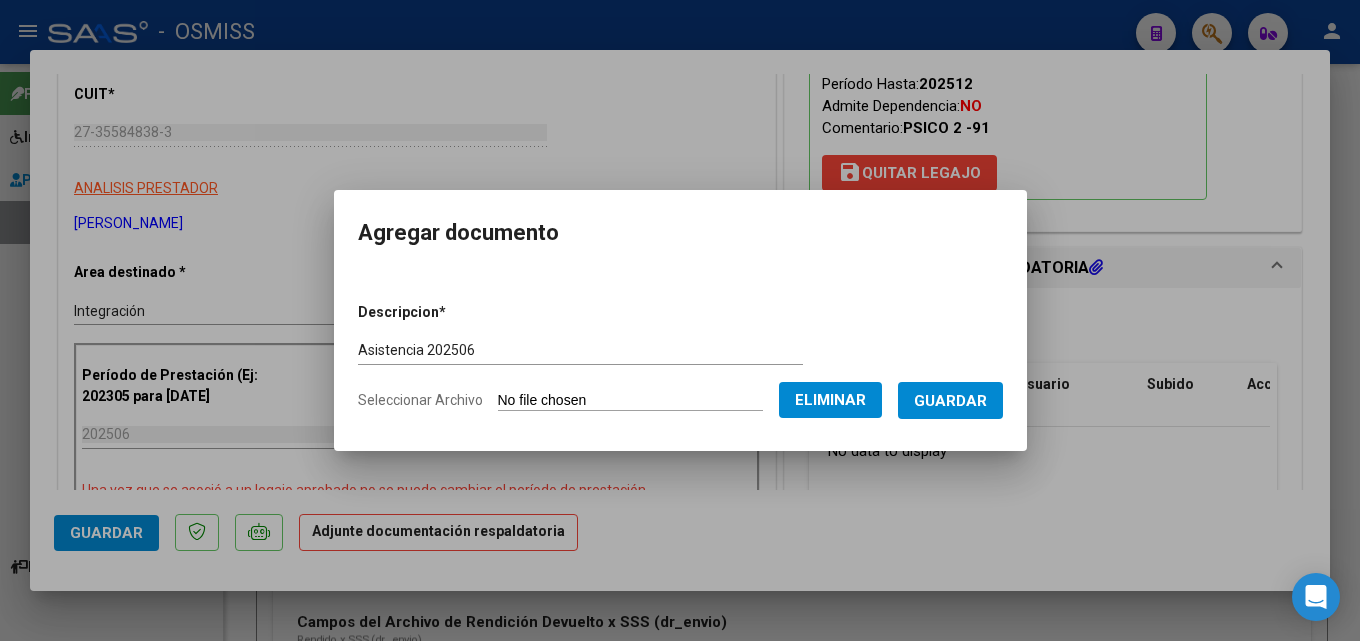 click on "Guardar" at bounding box center (950, 401) 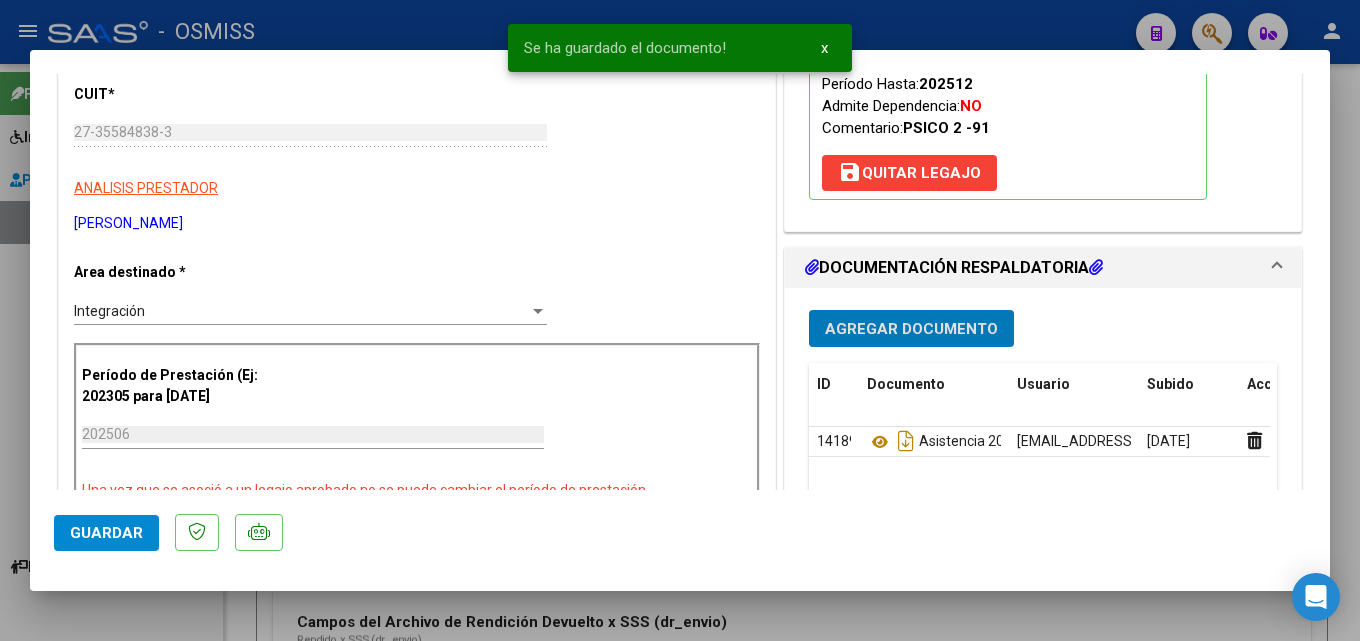 click on "Guardar" 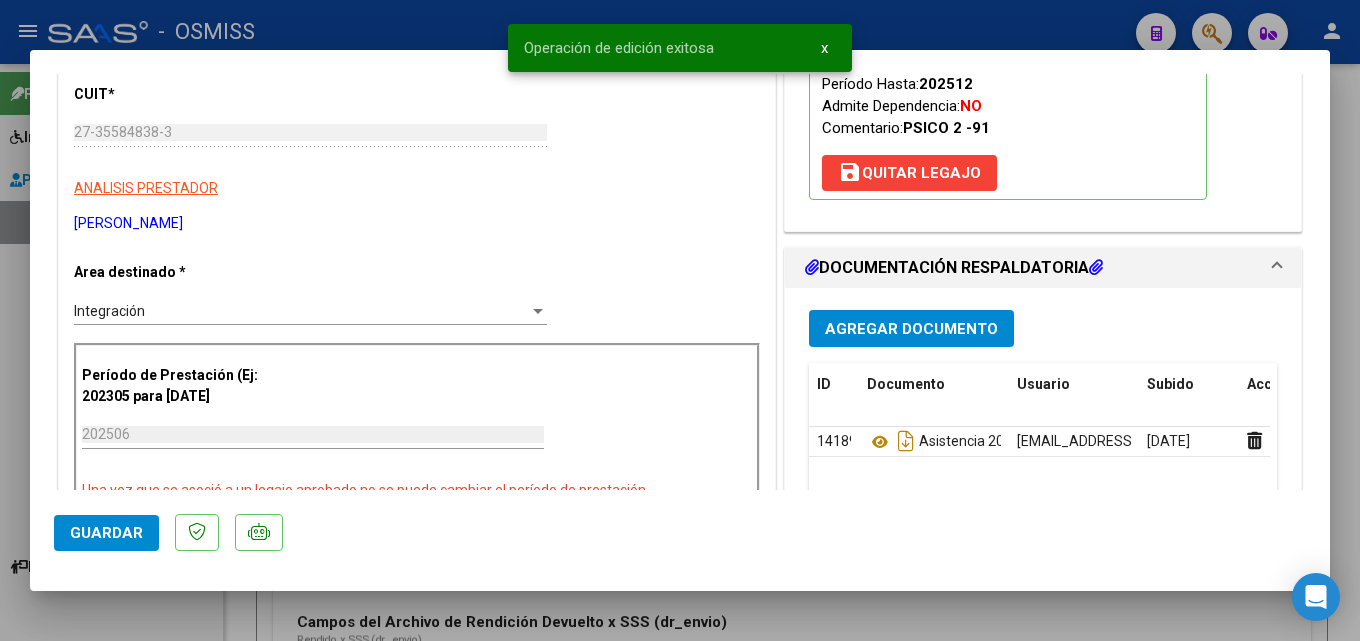 click at bounding box center [680, 320] 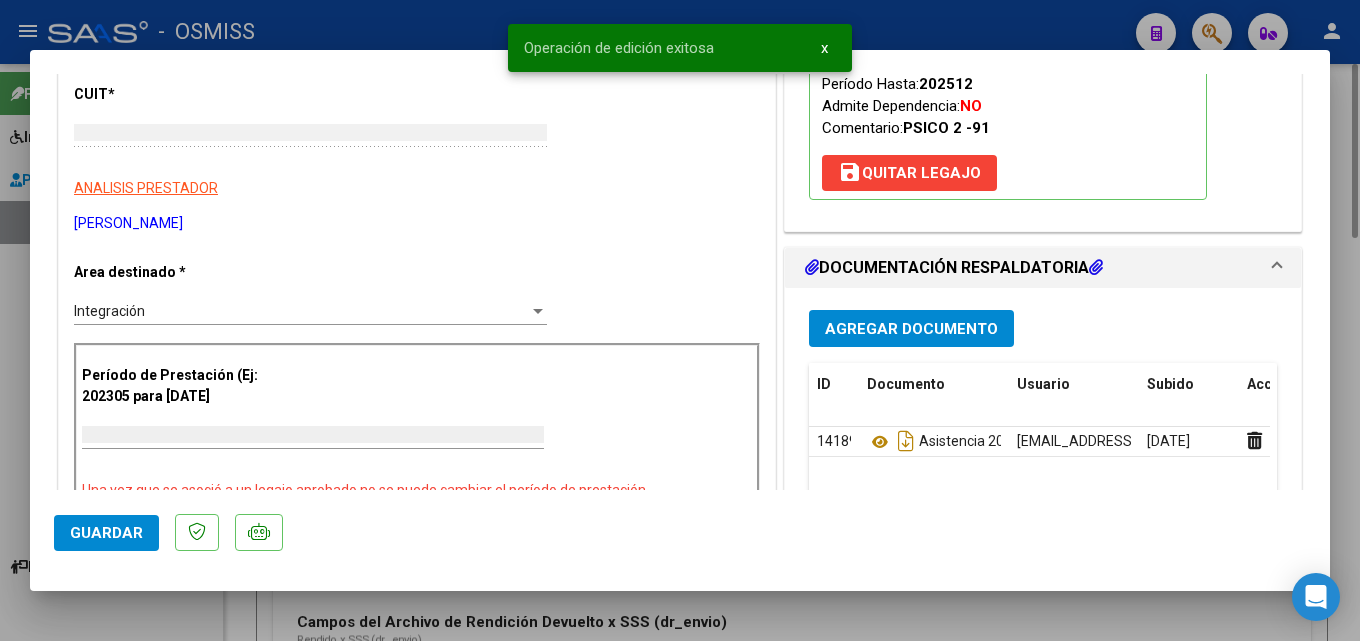 scroll, scrollTop: 0, scrollLeft: 0, axis: both 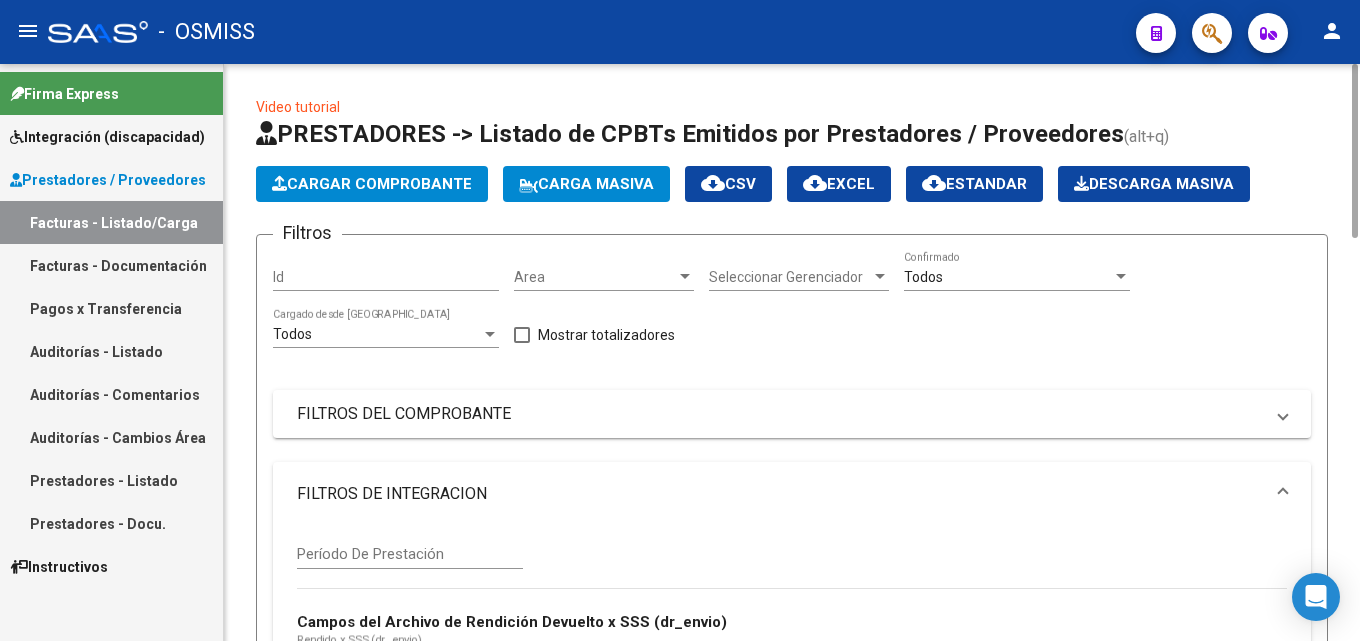 click on "Cargar Comprobante" 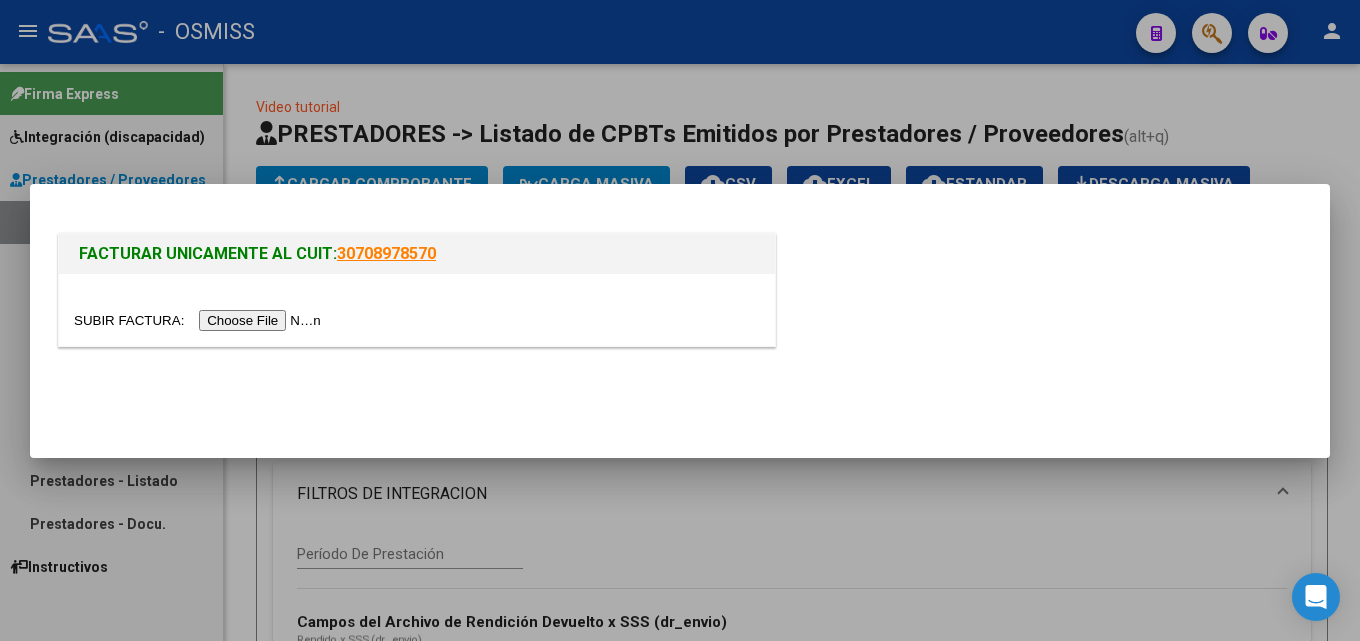 click at bounding box center [200, 320] 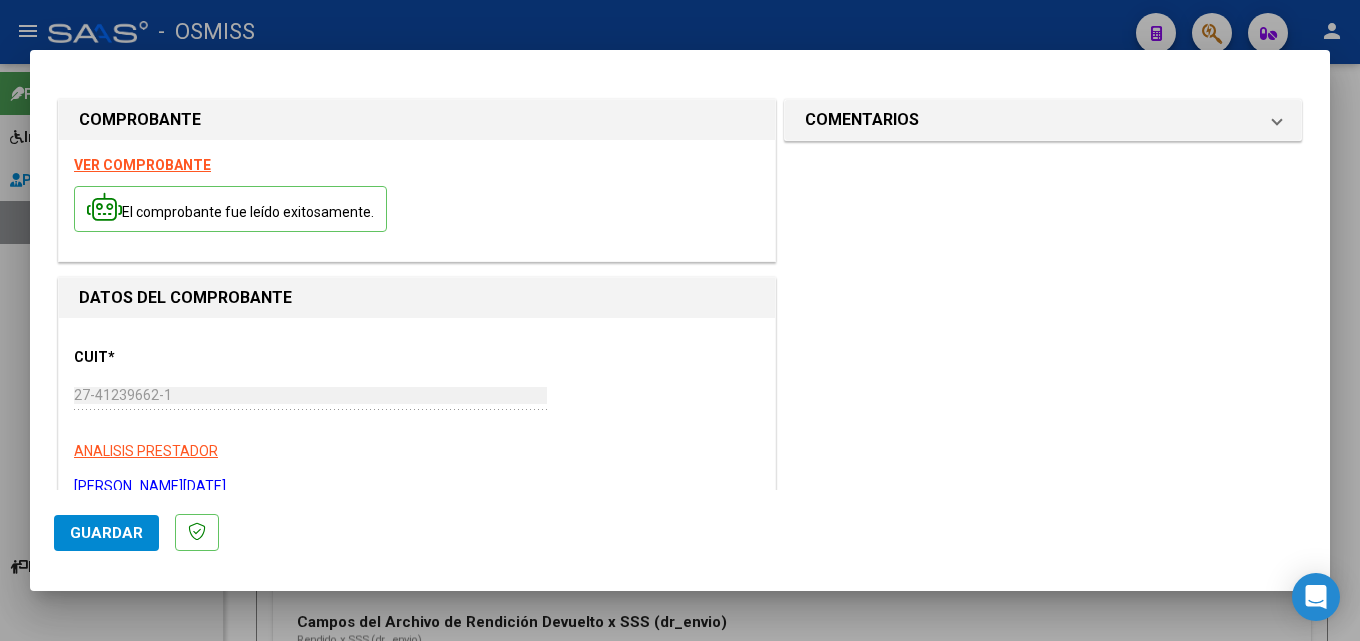 scroll, scrollTop: 292, scrollLeft: 0, axis: vertical 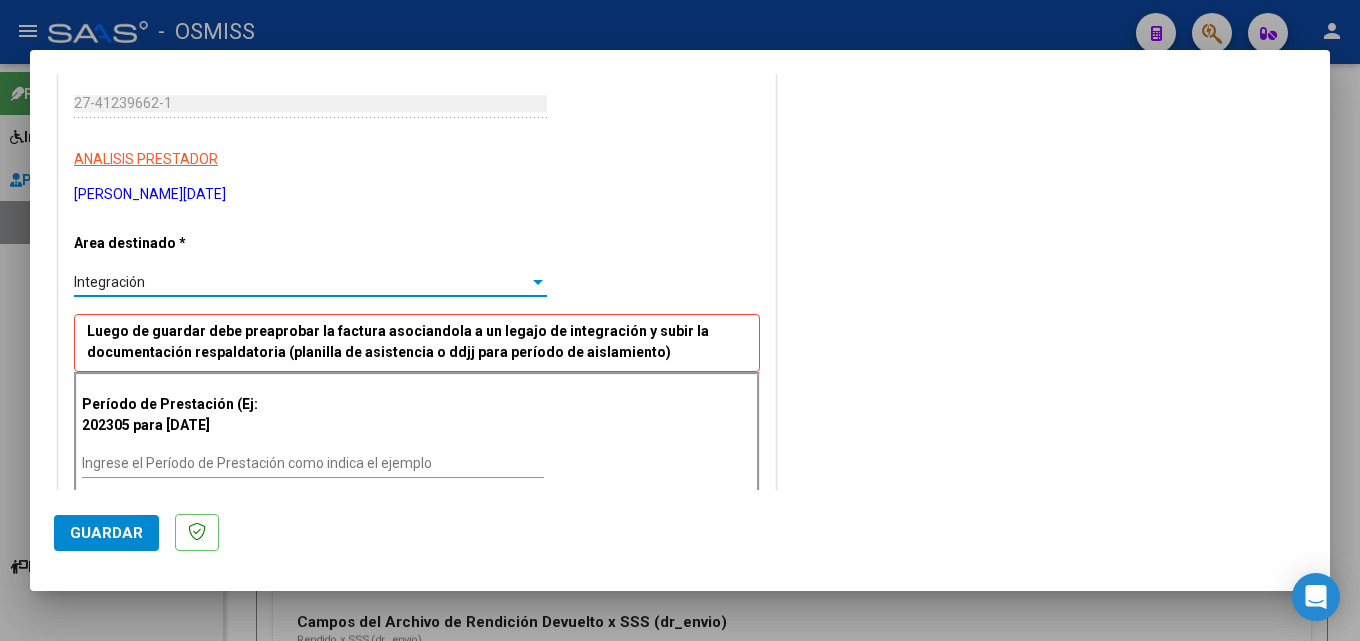 click on "Ingrese el Período de Prestación como indica el ejemplo" at bounding box center [313, 464] 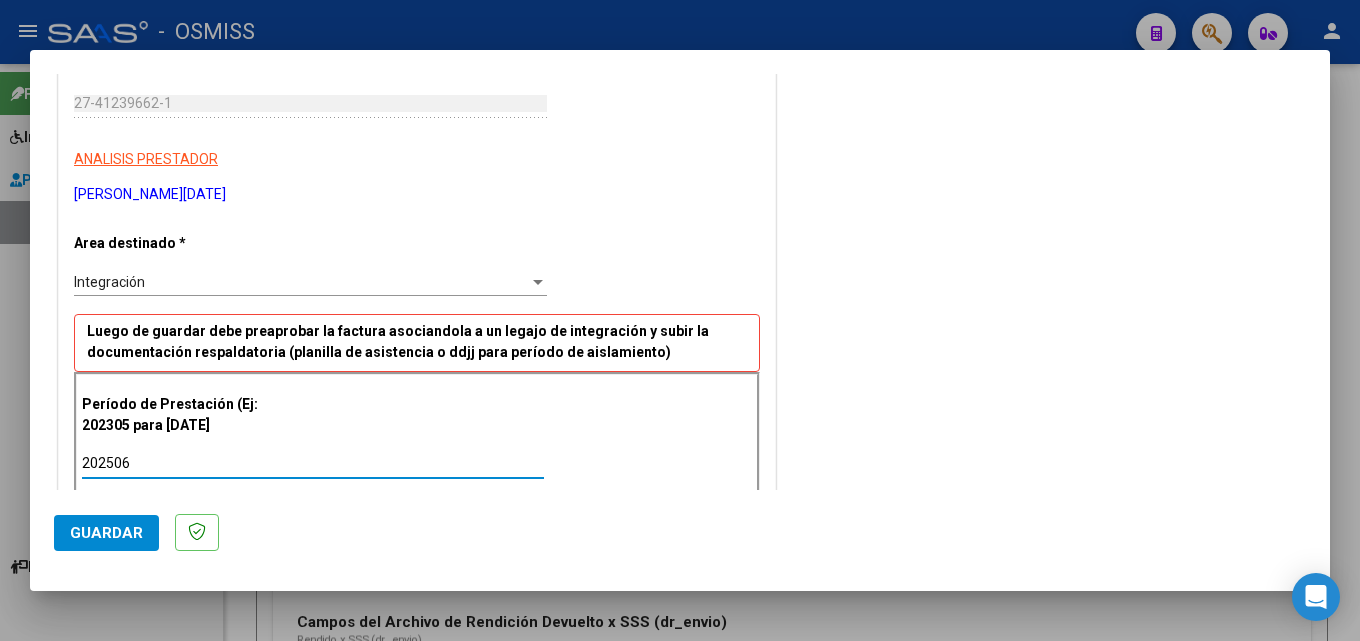 scroll, scrollTop: 1202, scrollLeft: 0, axis: vertical 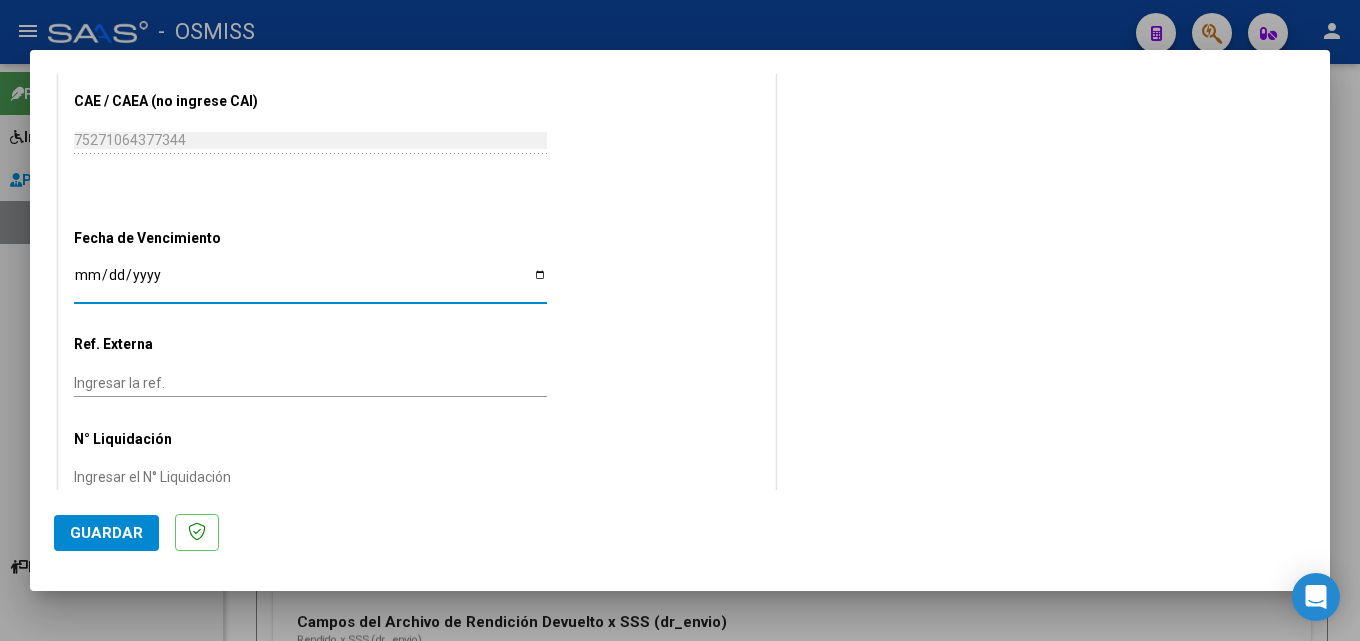 click on "Guardar" 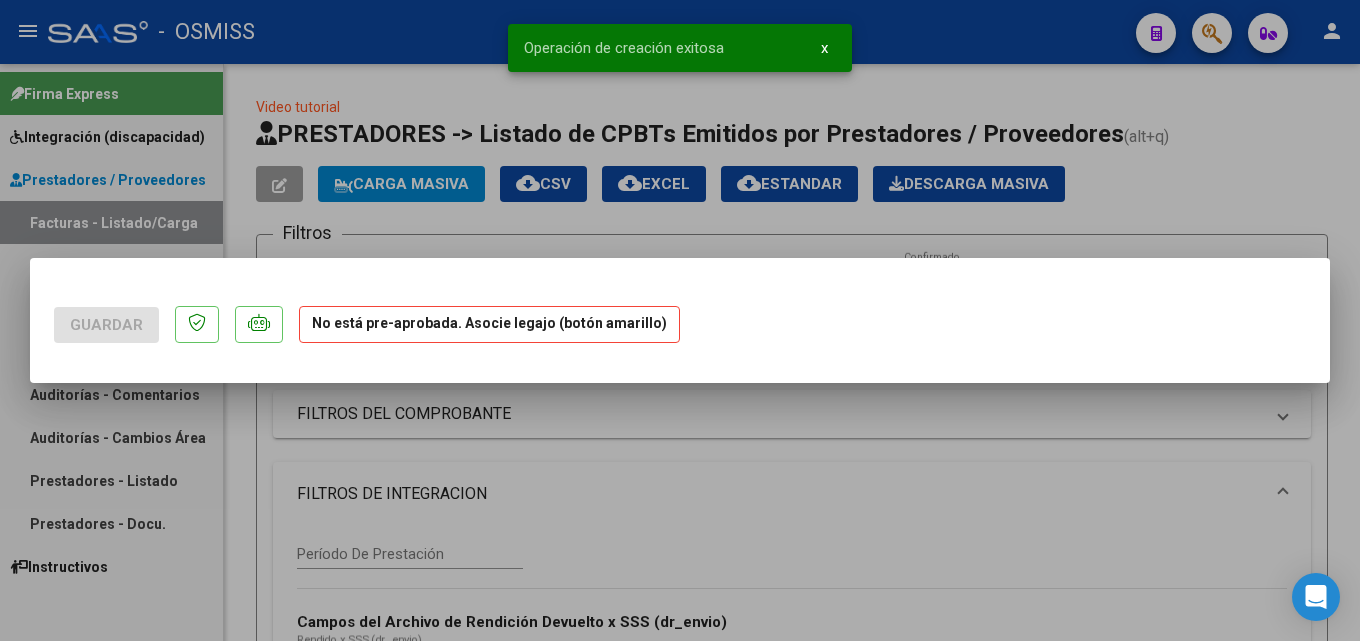 scroll, scrollTop: 0, scrollLeft: 0, axis: both 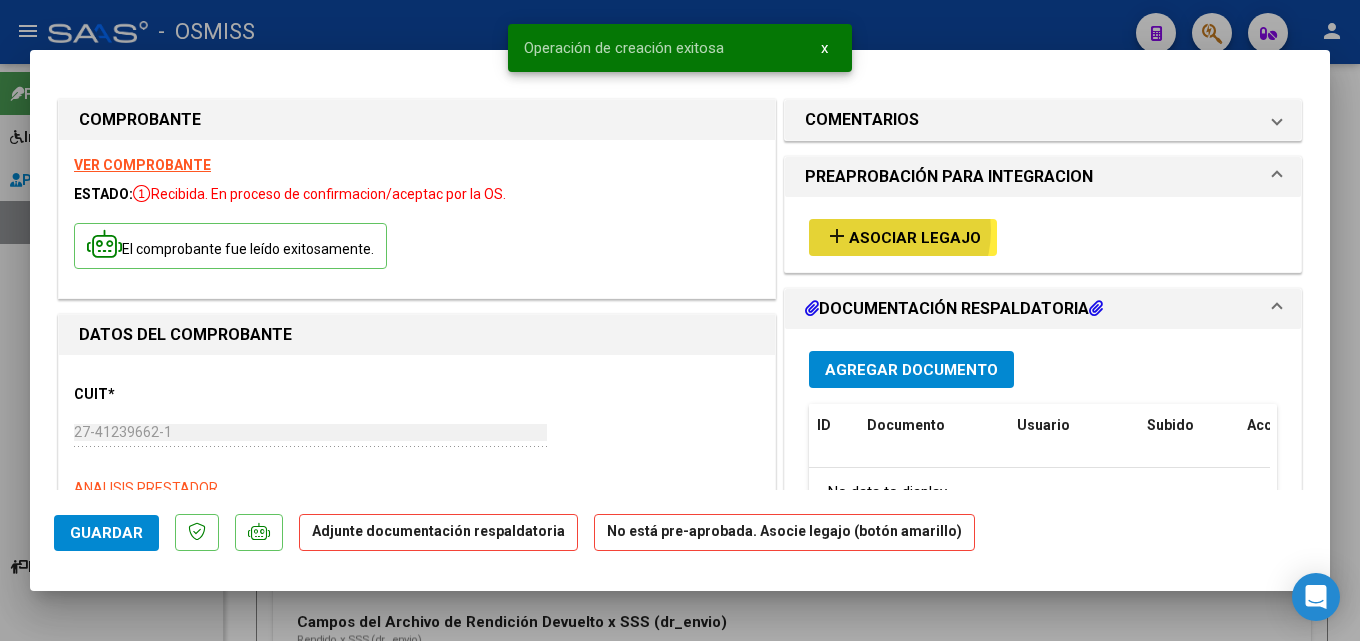 click on "Asociar Legajo" at bounding box center [915, 238] 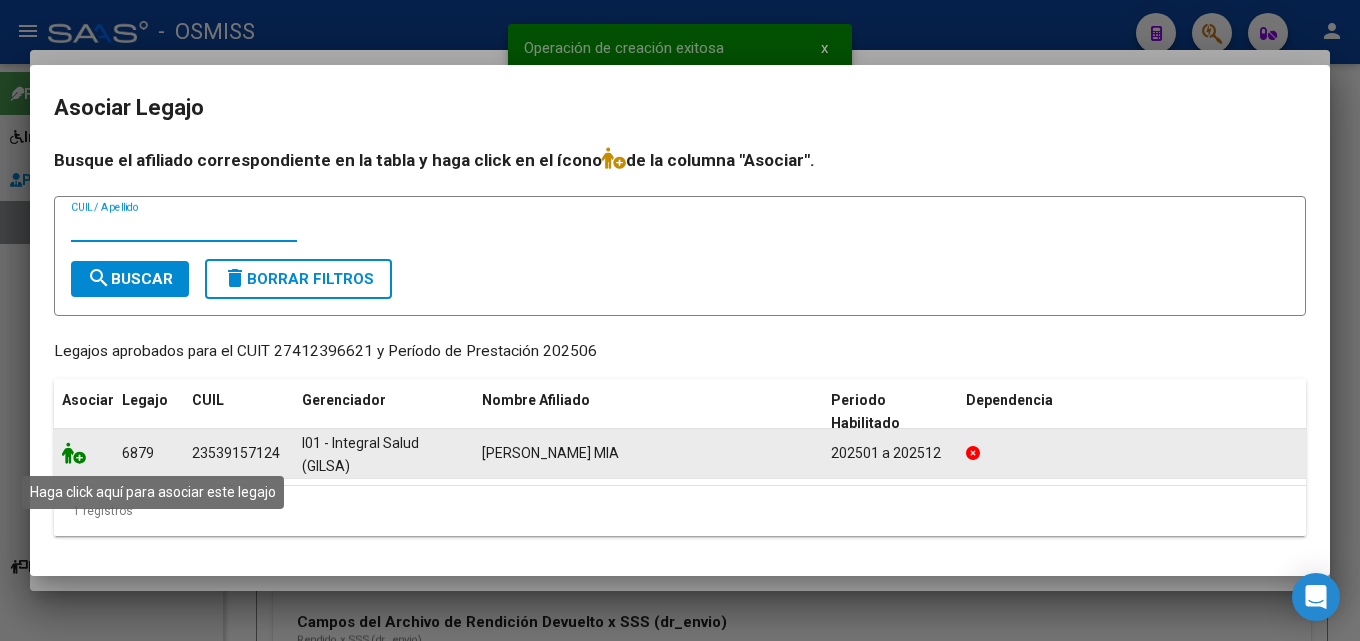 click 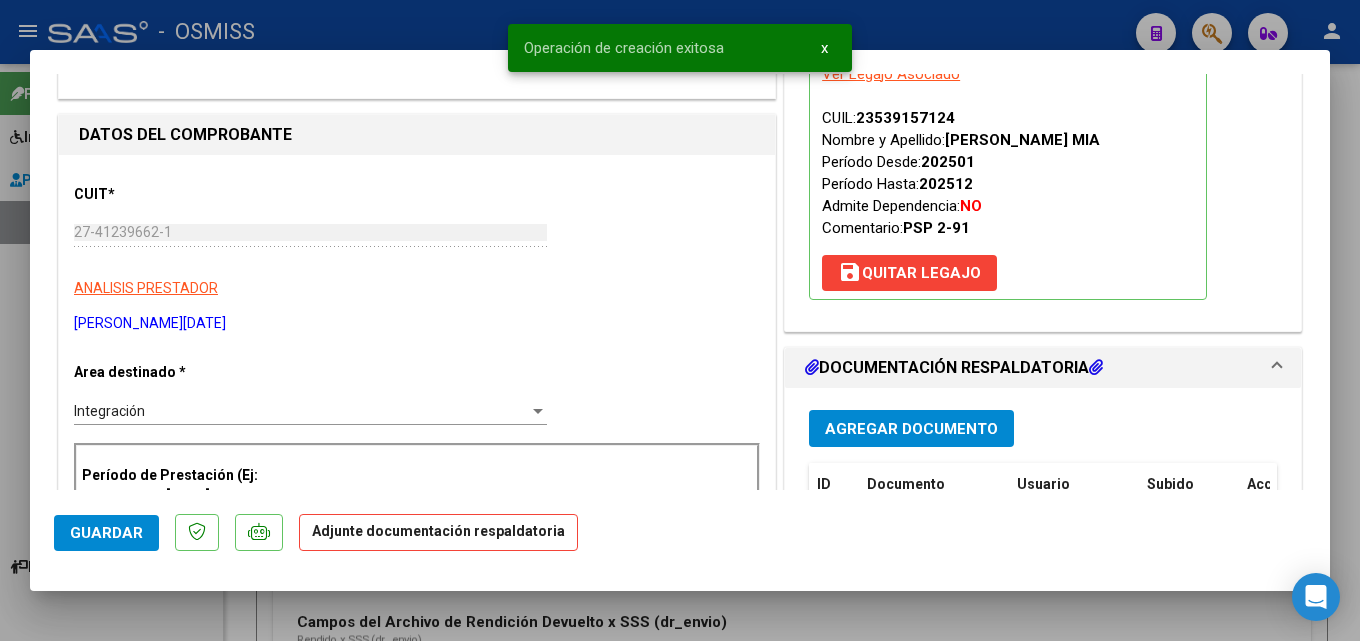 scroll, scrollTop: 300, scrollLeft: 0, axis: vertical 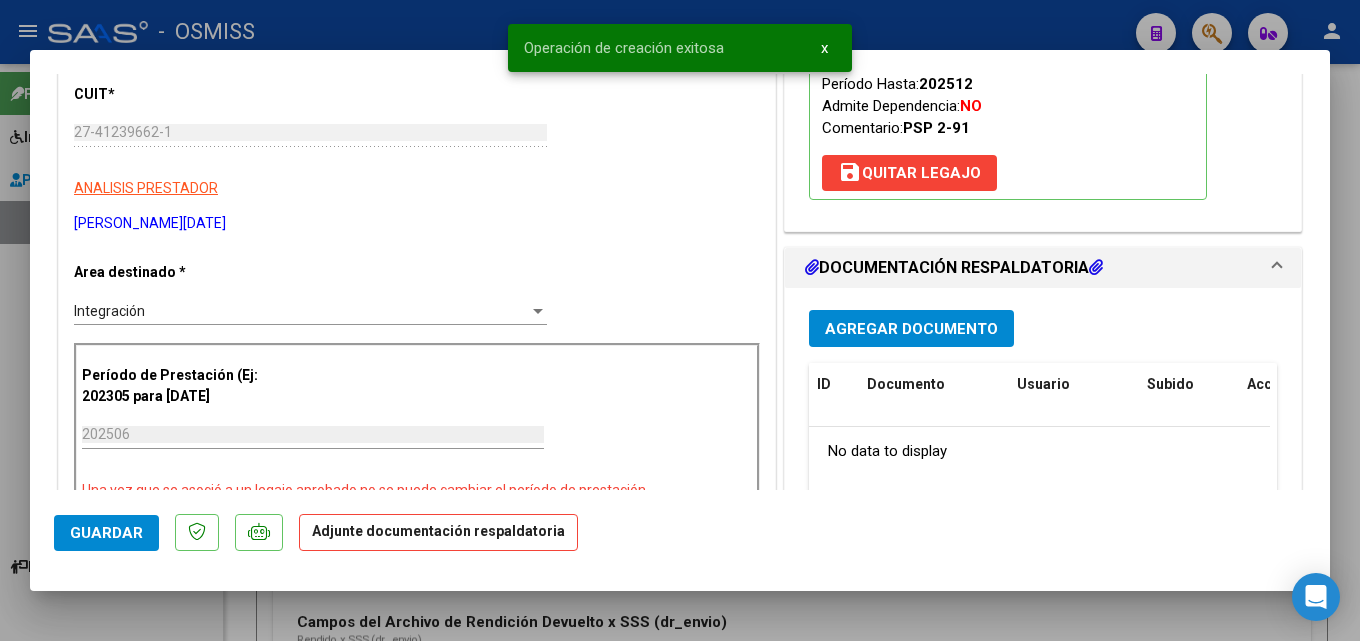 click on "Agregar Documento" at bounding box center [911, 329] 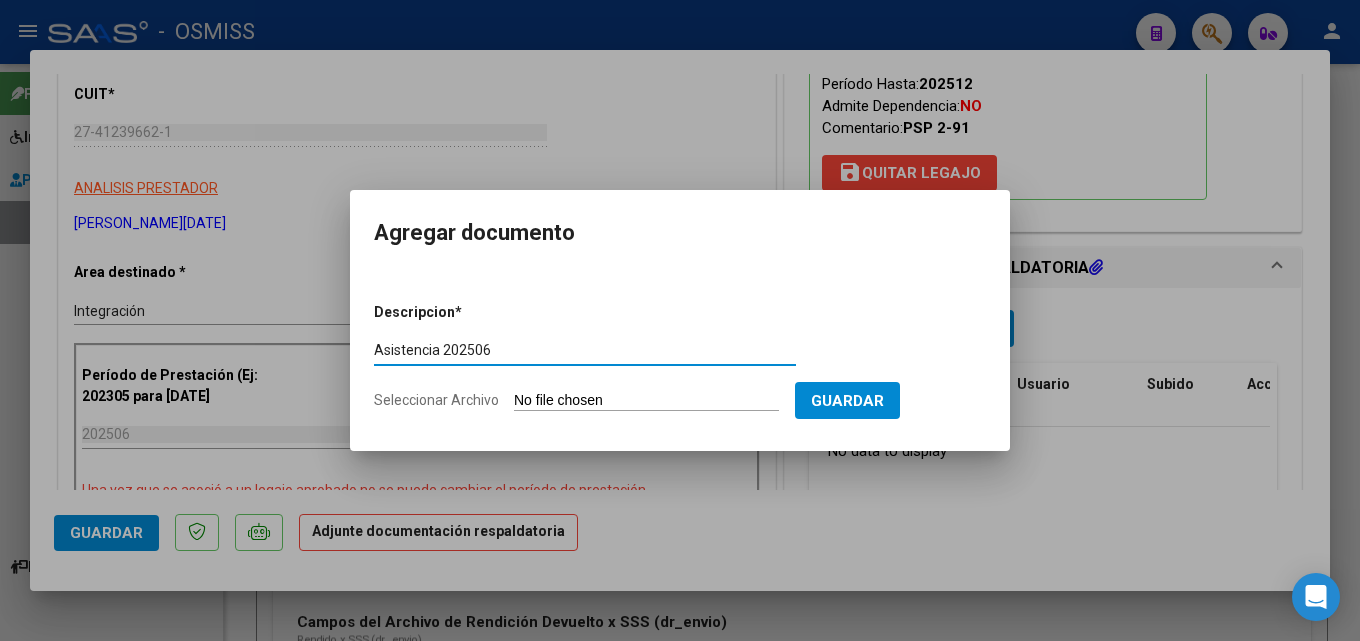 click on "Seleccionar Archivo" at bounding box center (646, 401) 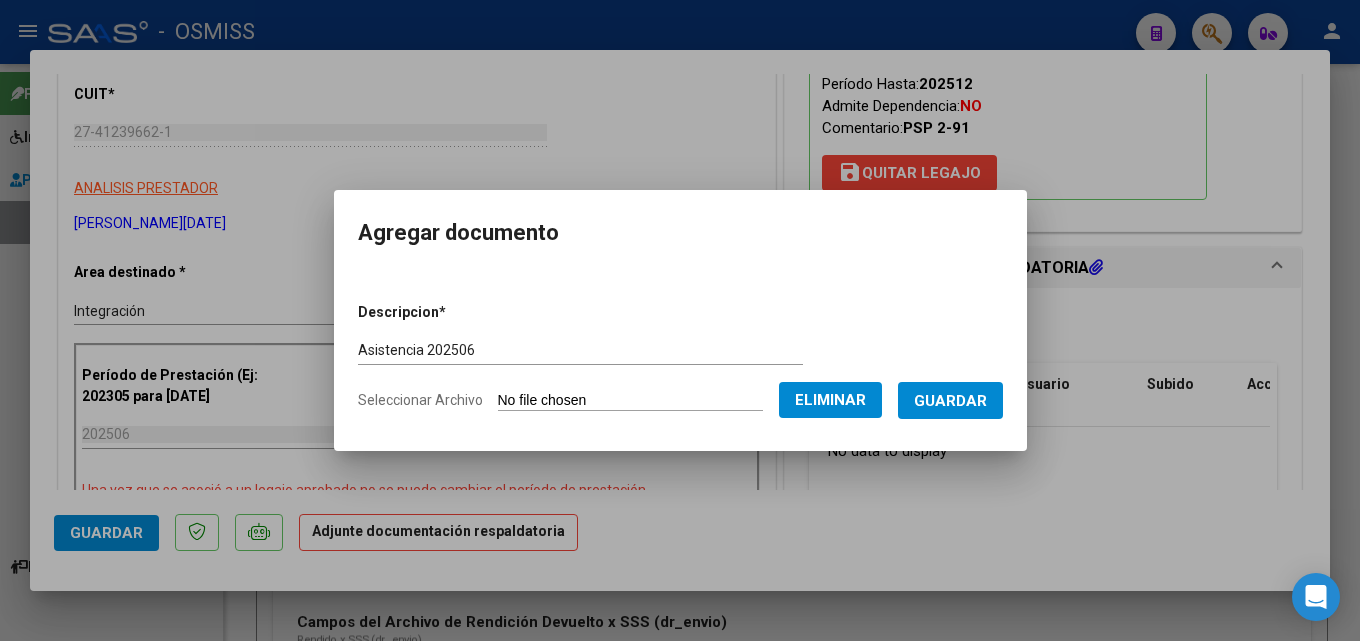 click on "Guardar" at bounding box center (950, 401) 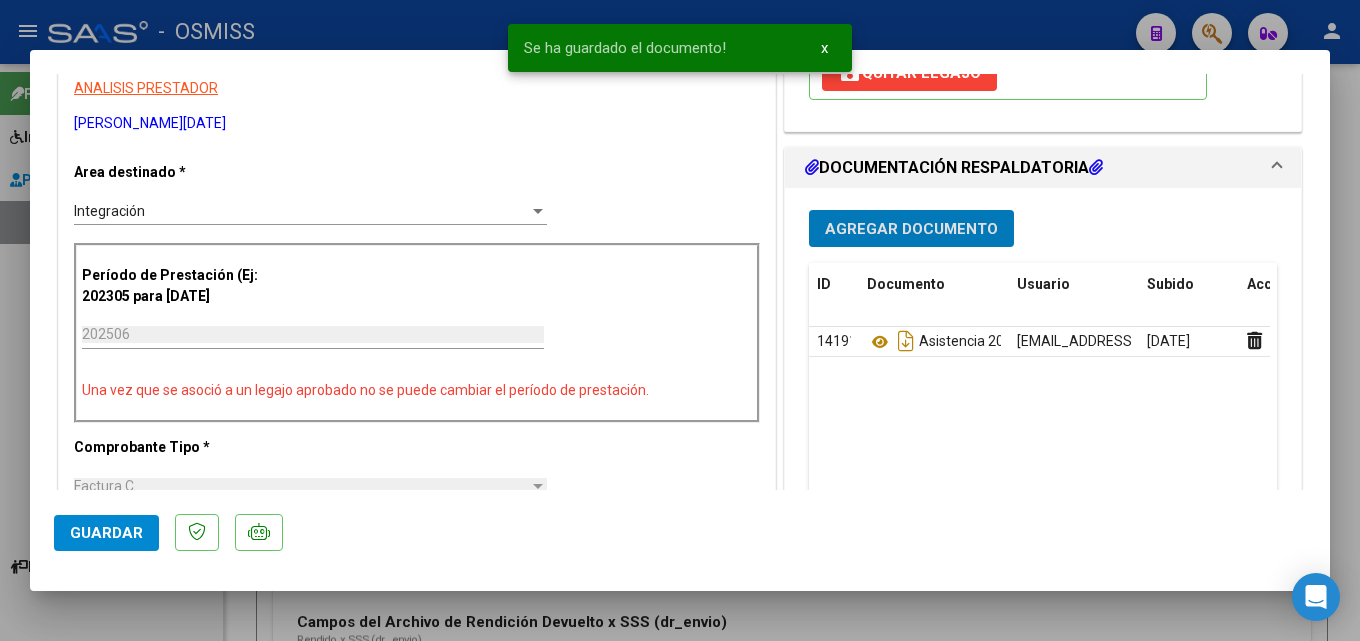 scroll, scrollTop: 500, scrollLeft: 0, axis: vertical 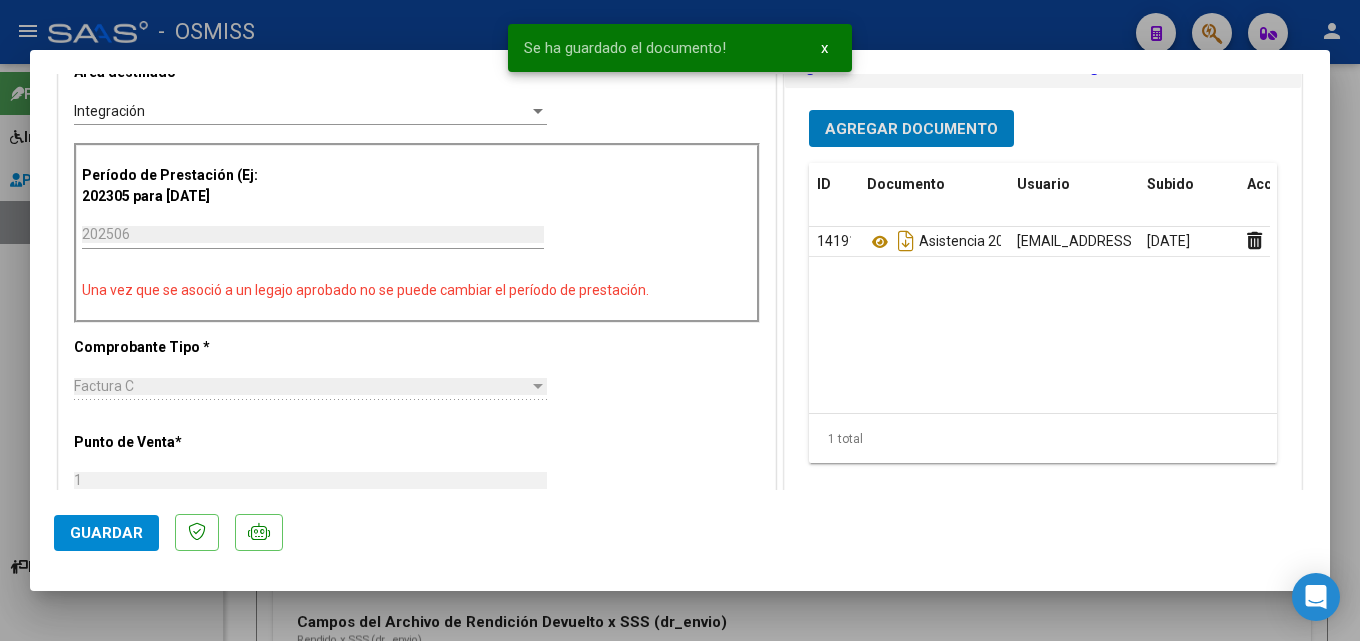 click on "Guardar" 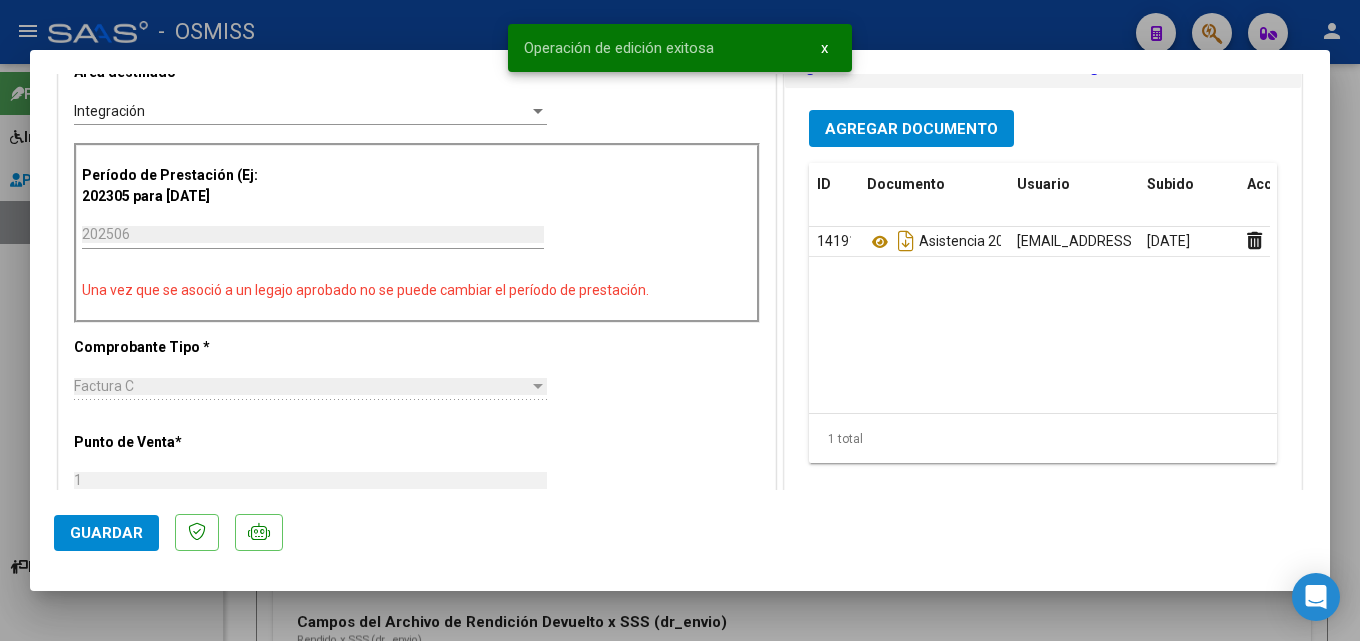 click at bounding box center [680, 320] 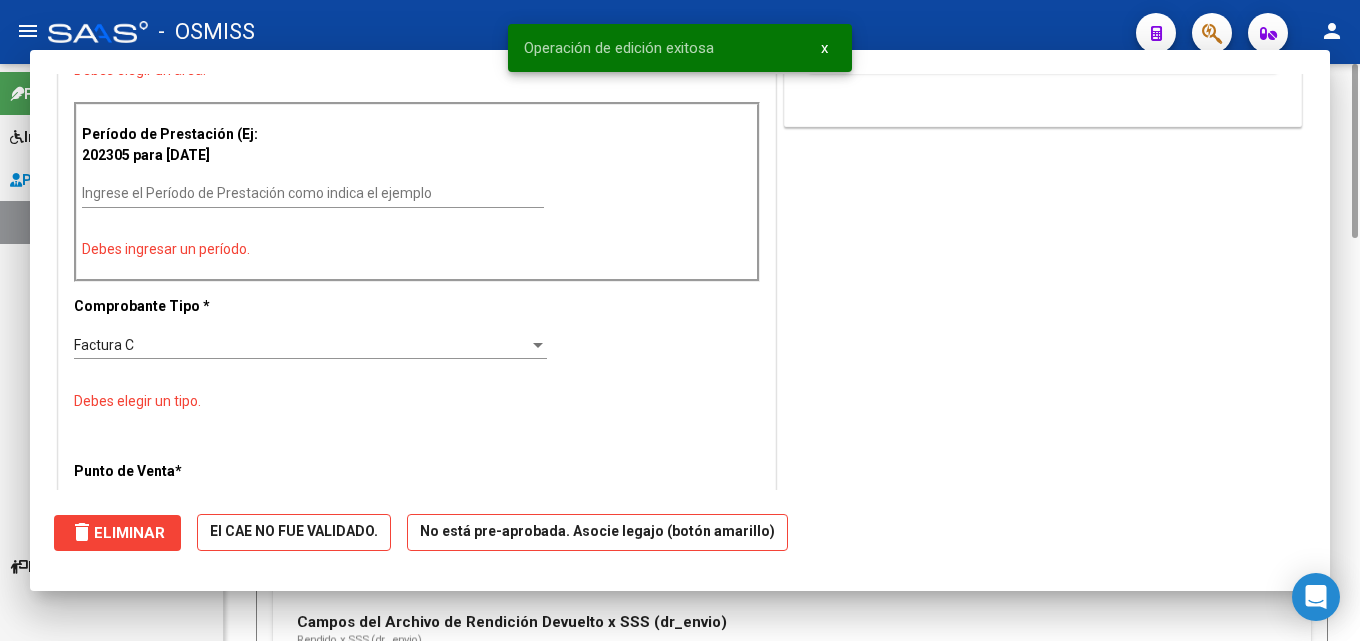 scroll, scrollTop: 0, scrollLeft: 0, axis: both 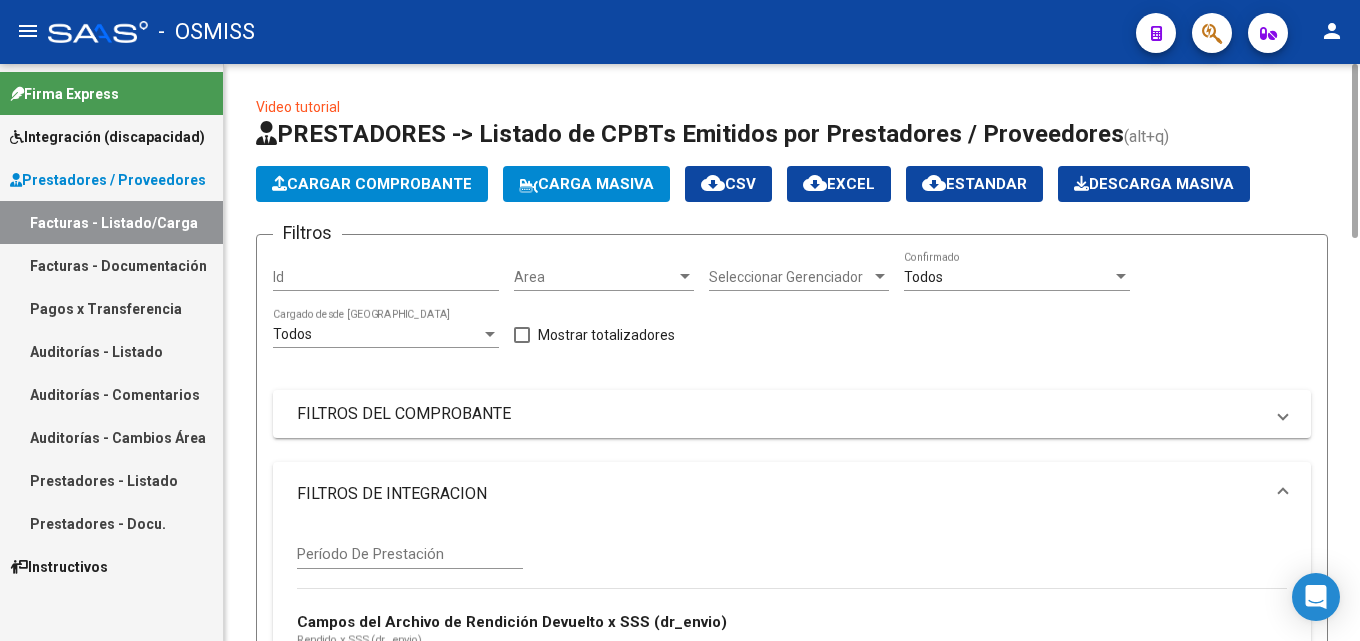 click on "Cargar Comprobante" 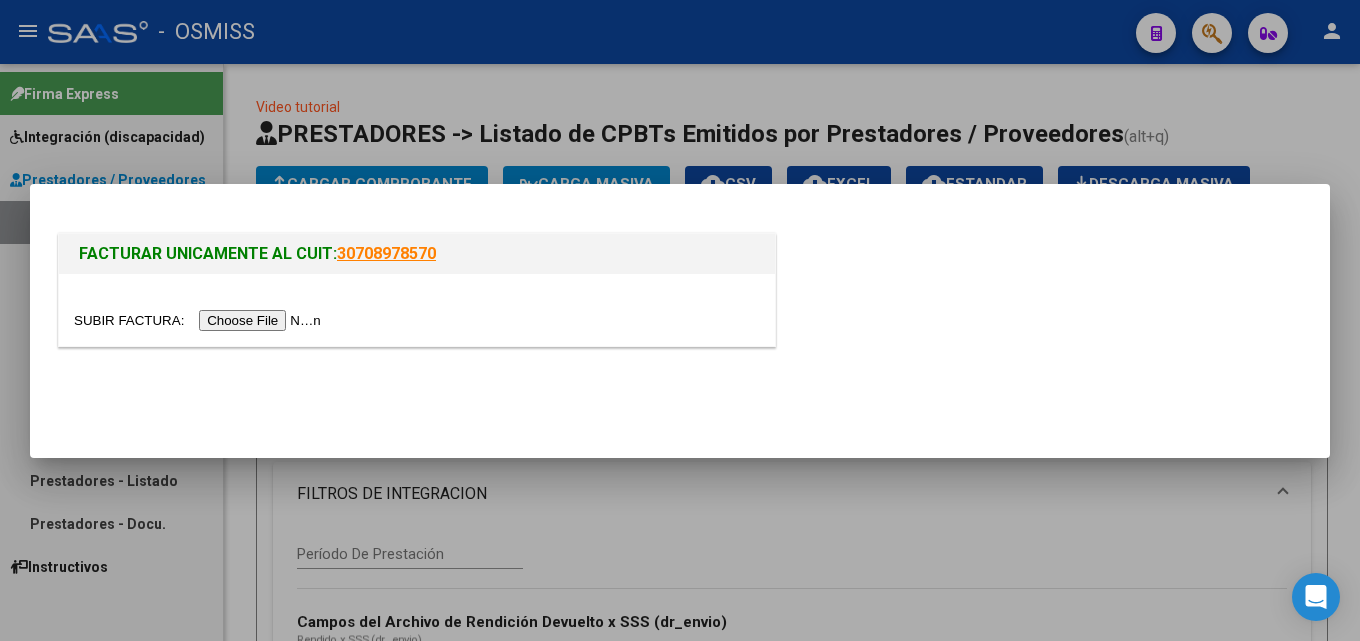 click at bounding box center [200, 320] 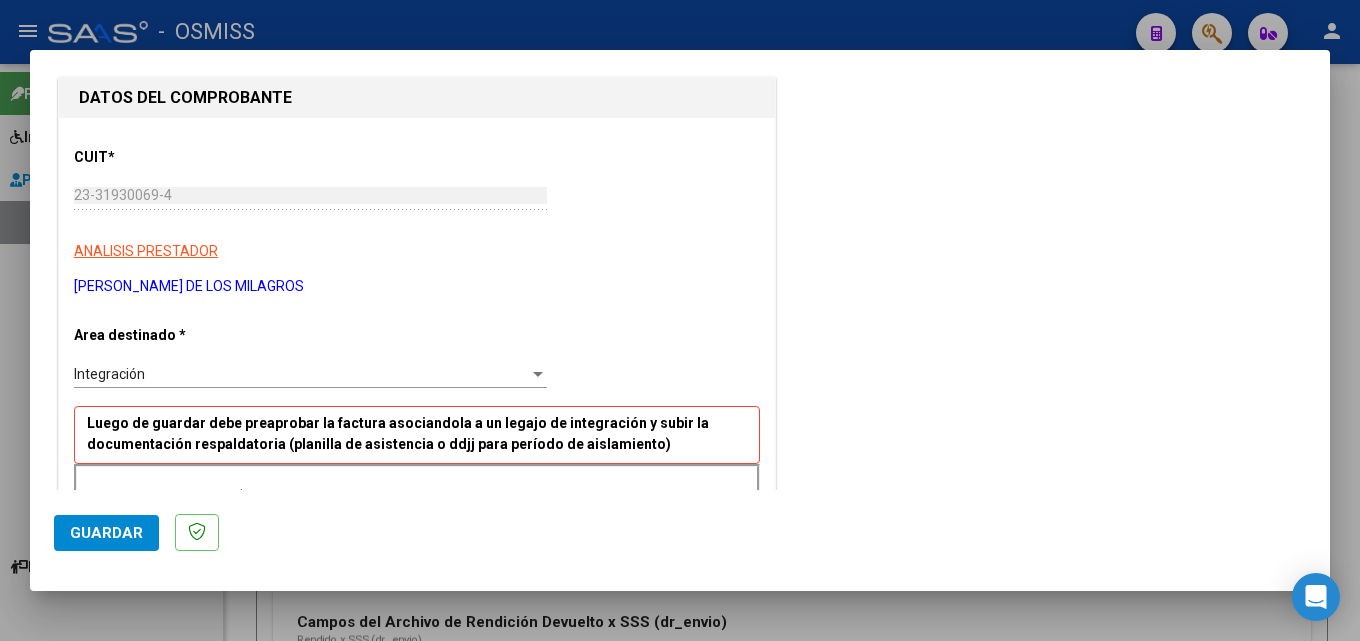 scroll, scrollTop: 300, scrollLeft: 0, axis: vertical 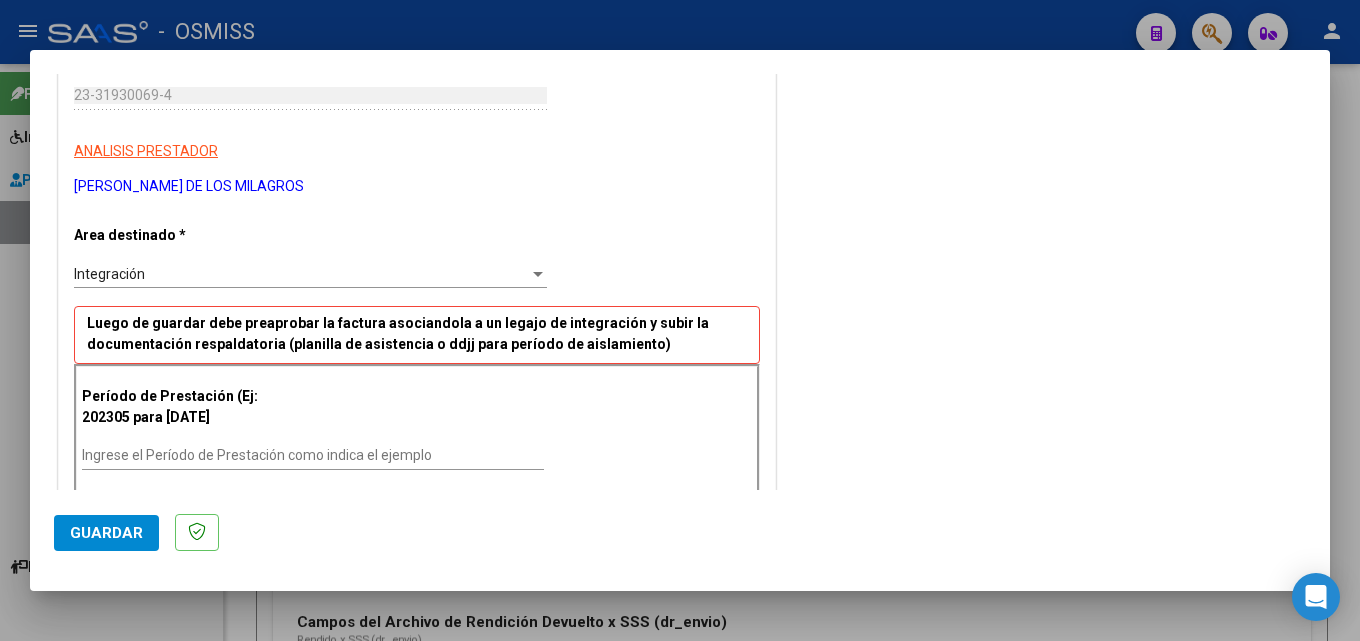 click on "Ingrese el Período de Prestación como indica el ejemplo" at bounding box center (313, 456) 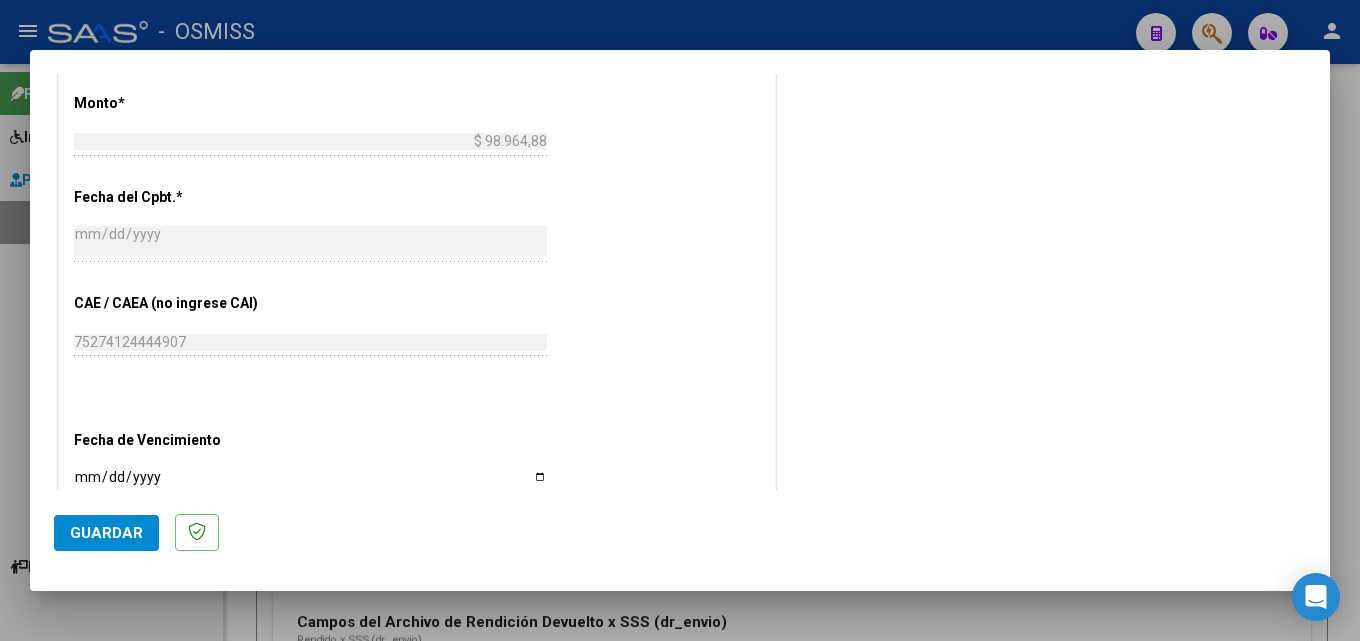 scroll, scrollTop: 1100, scrollLeft: 0, axis: vertical 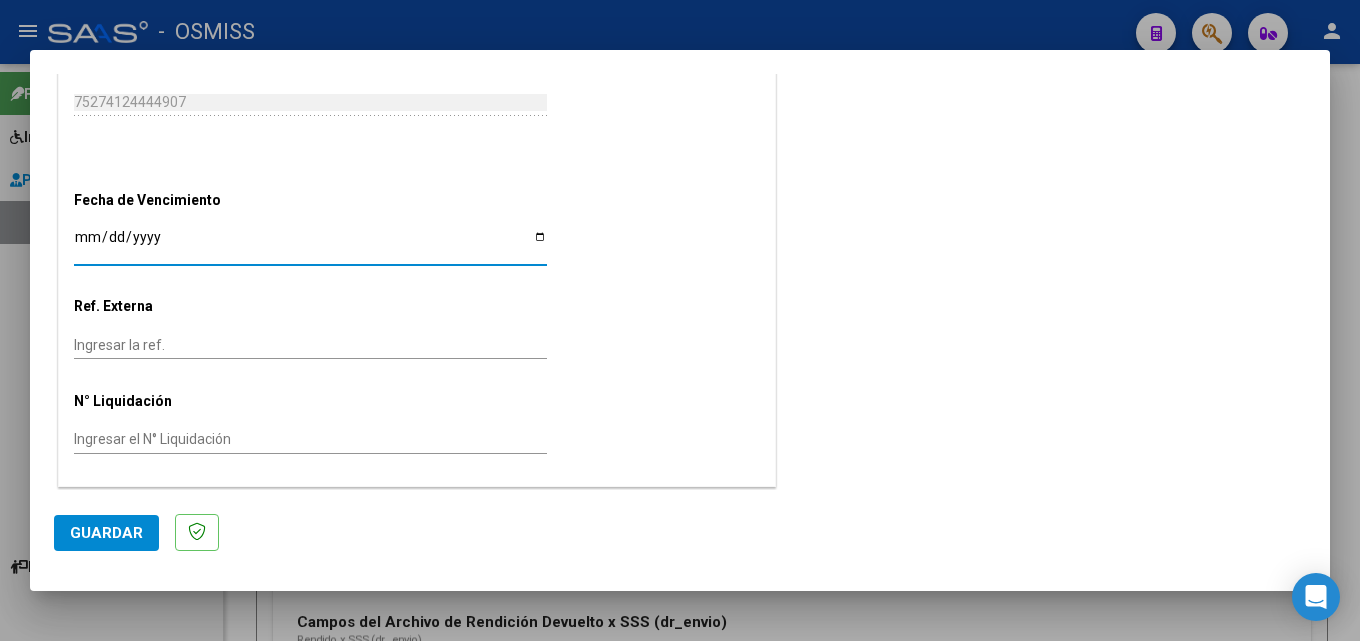 click on "Guardar" 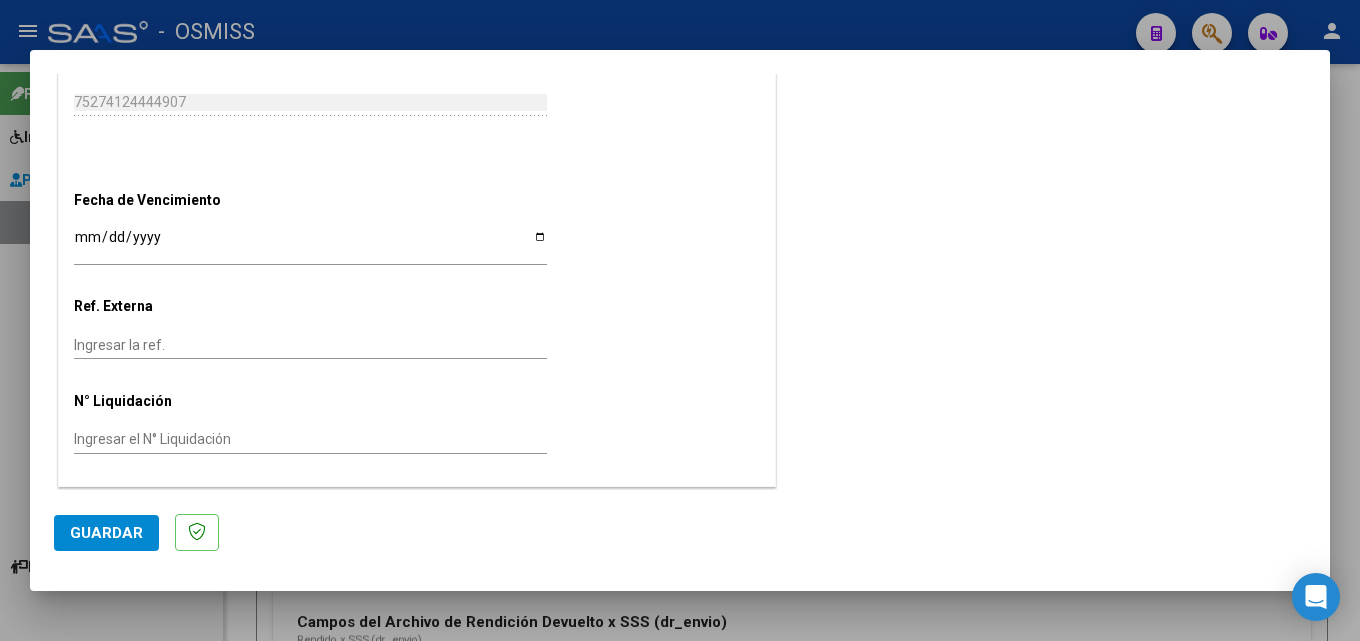 click on "Guardar" 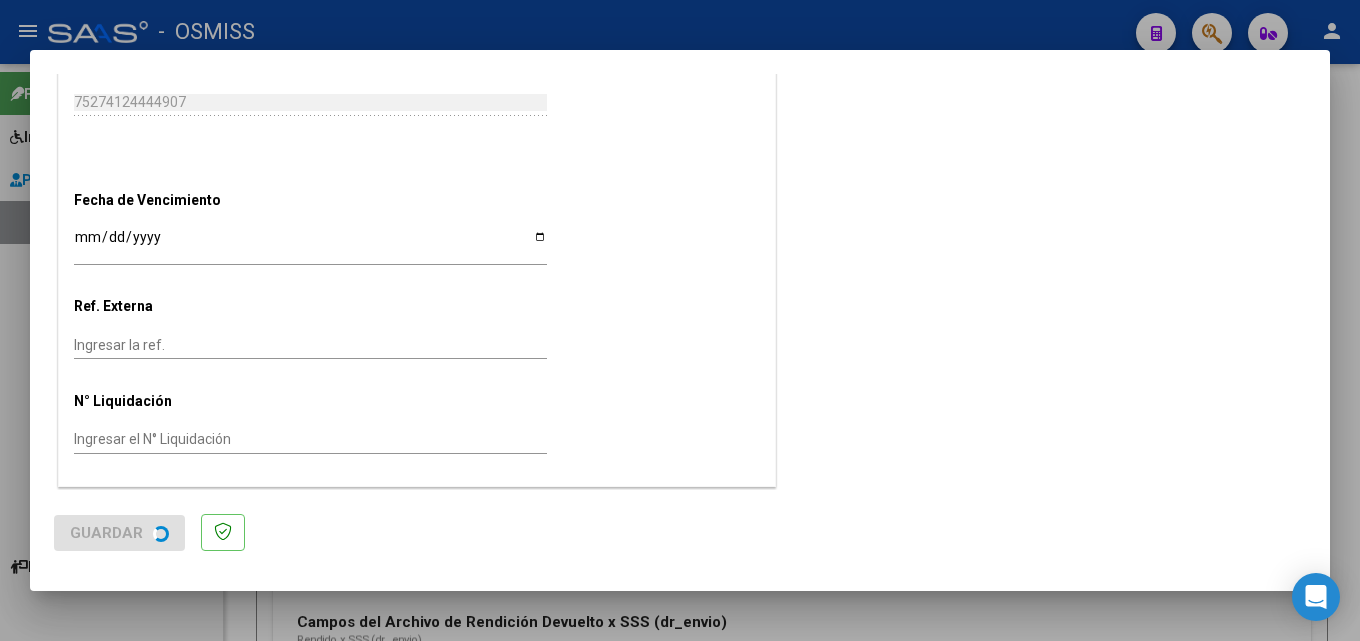 scroll, scrollTop: 0, scrollLeft: 0, axis: both 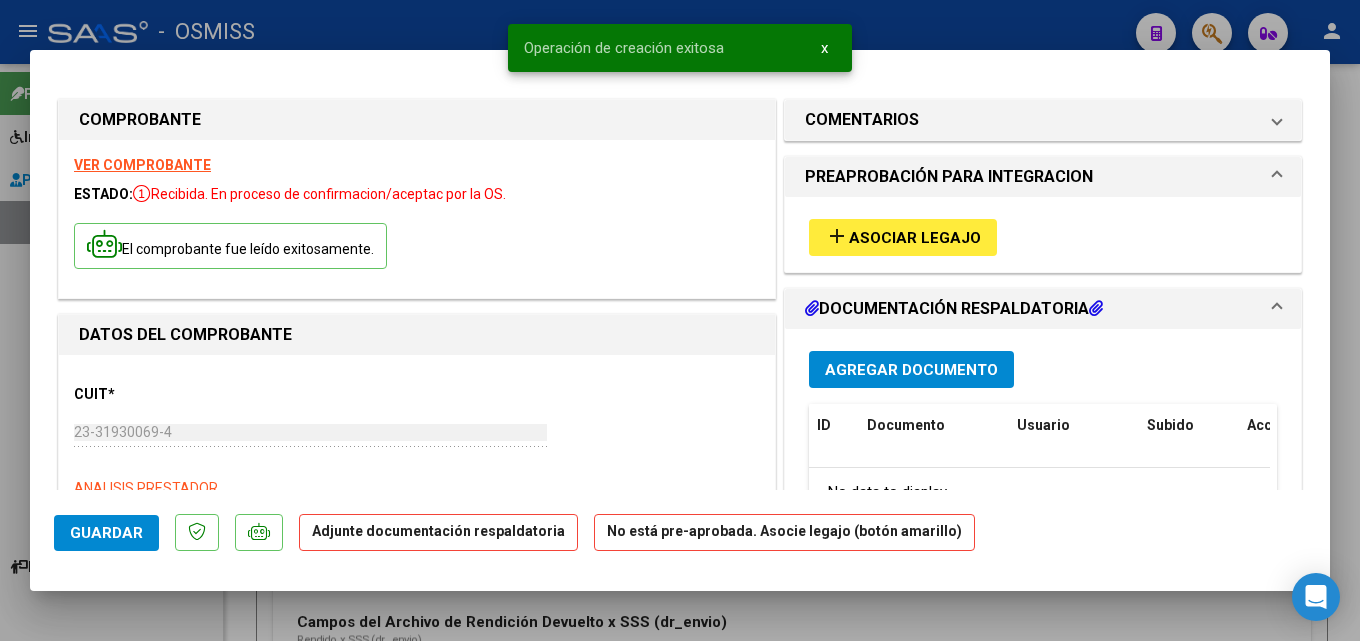 click on "Asociar Legajo" at bounding box center [915, 238] 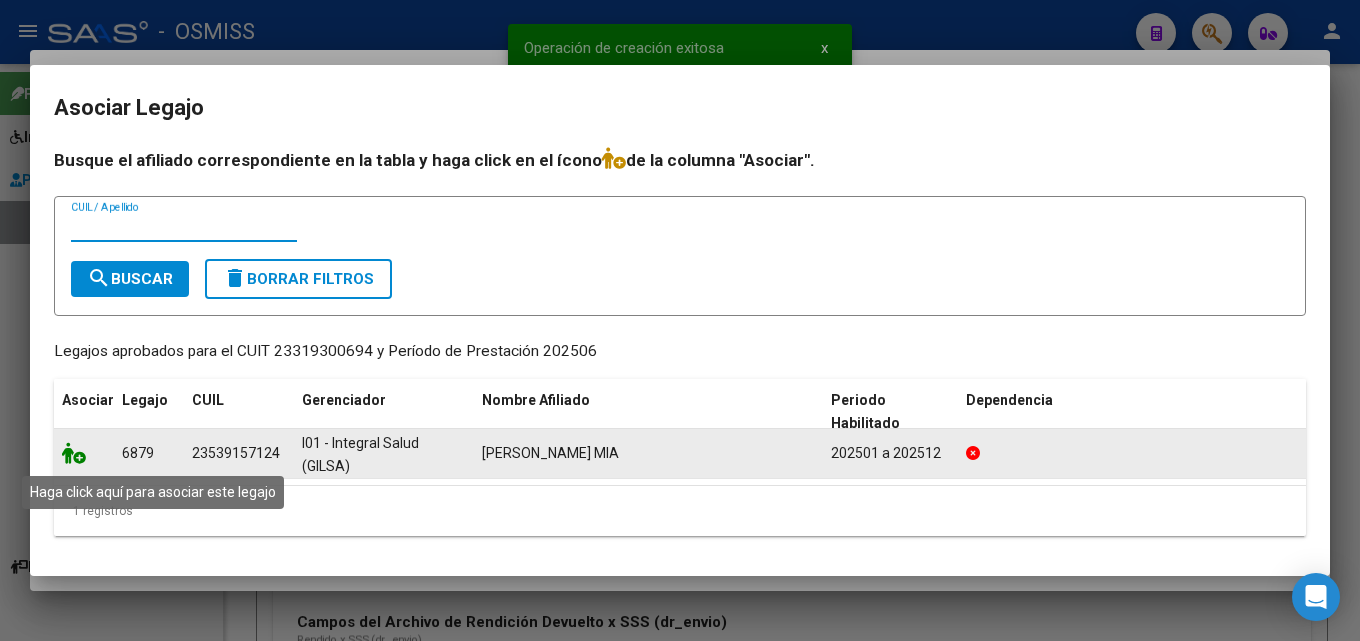 click 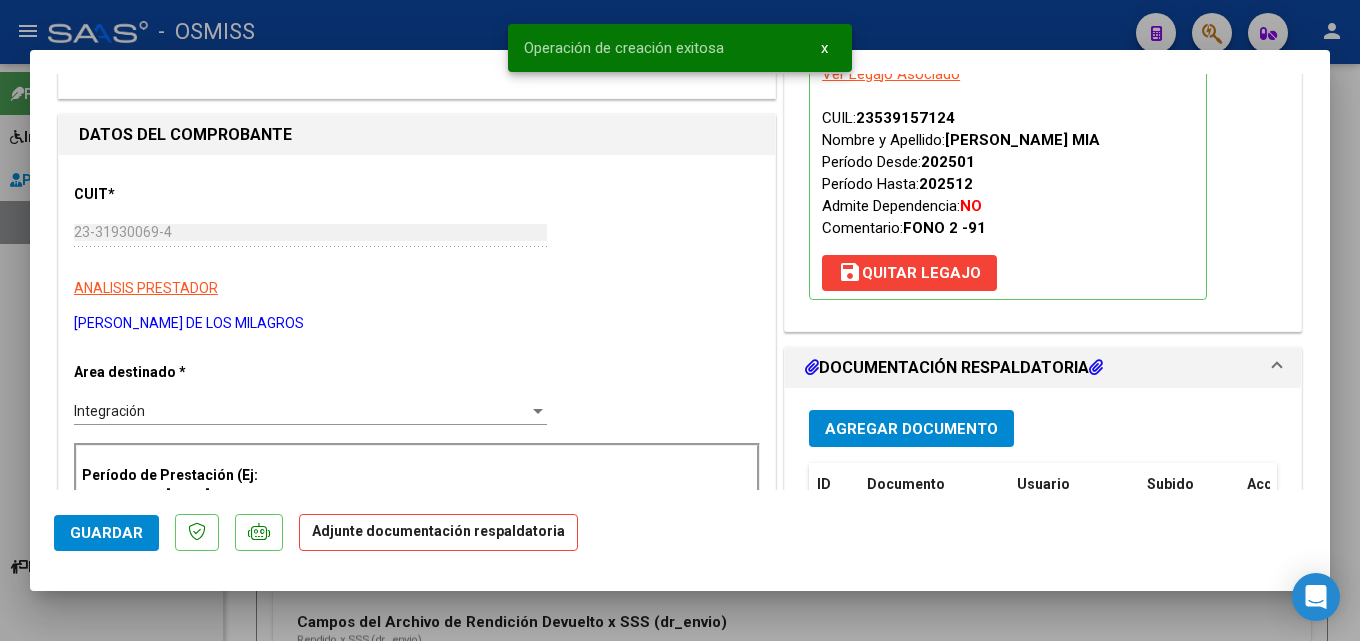 scroll, scrollTop: 300, scrollLeft: 0, axis: vertical 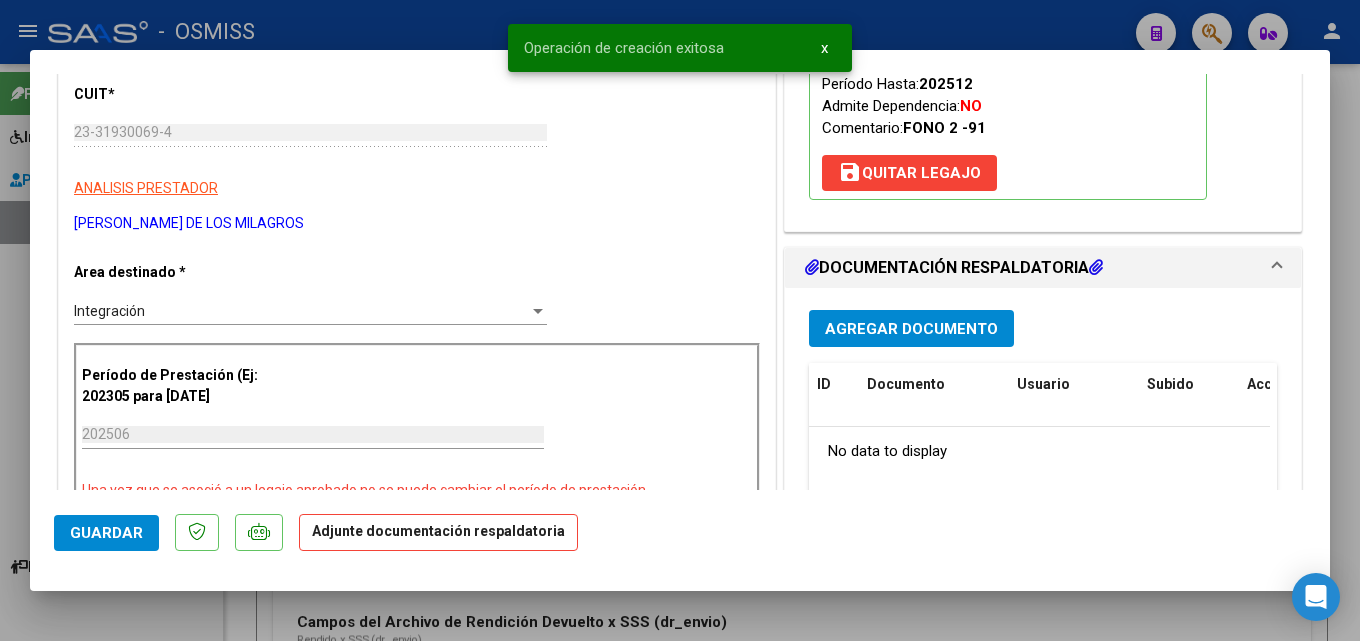 click on "Agregar Documento" at bounding box center (911, 329) 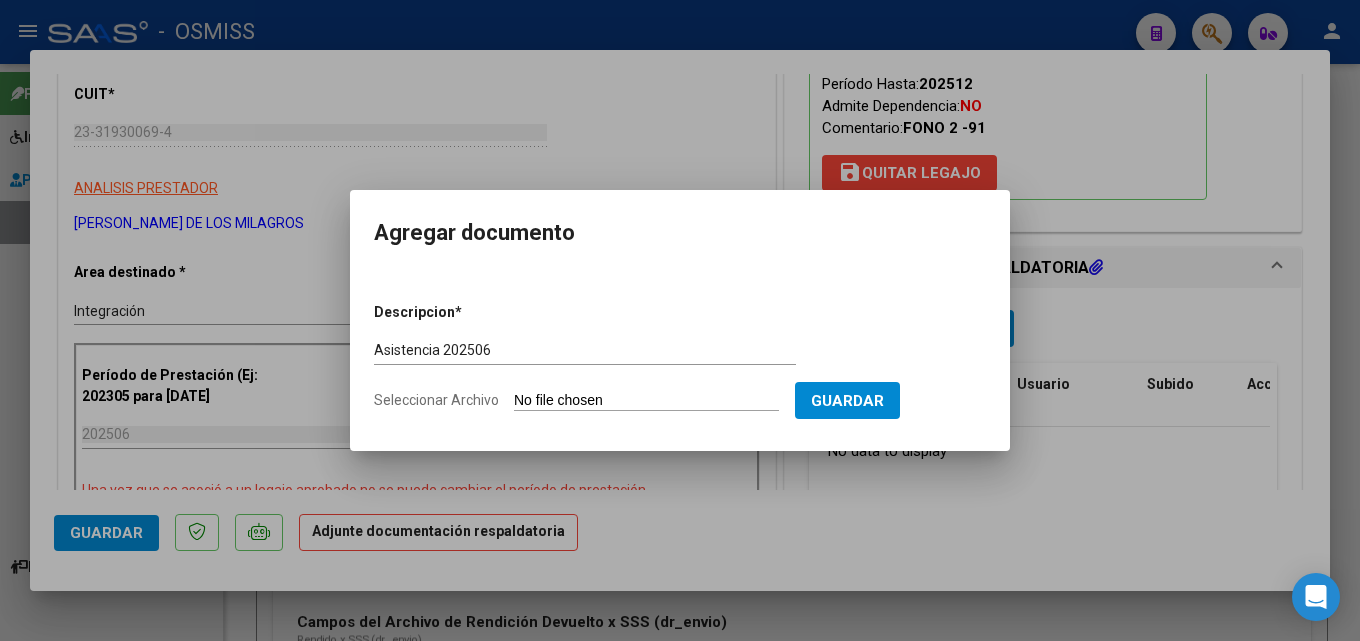 click on "Seleccionar Archivo" at bounding box center (646, 401) 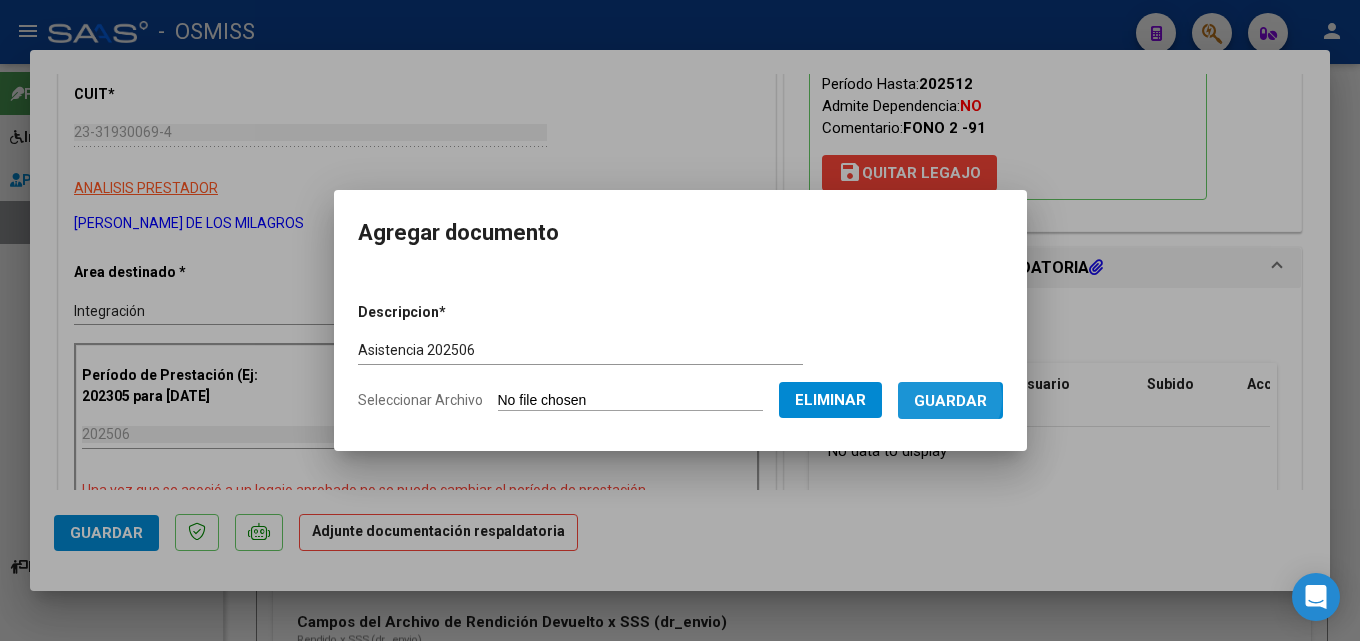 click on "Guardar" at bounding box center (950, 401) 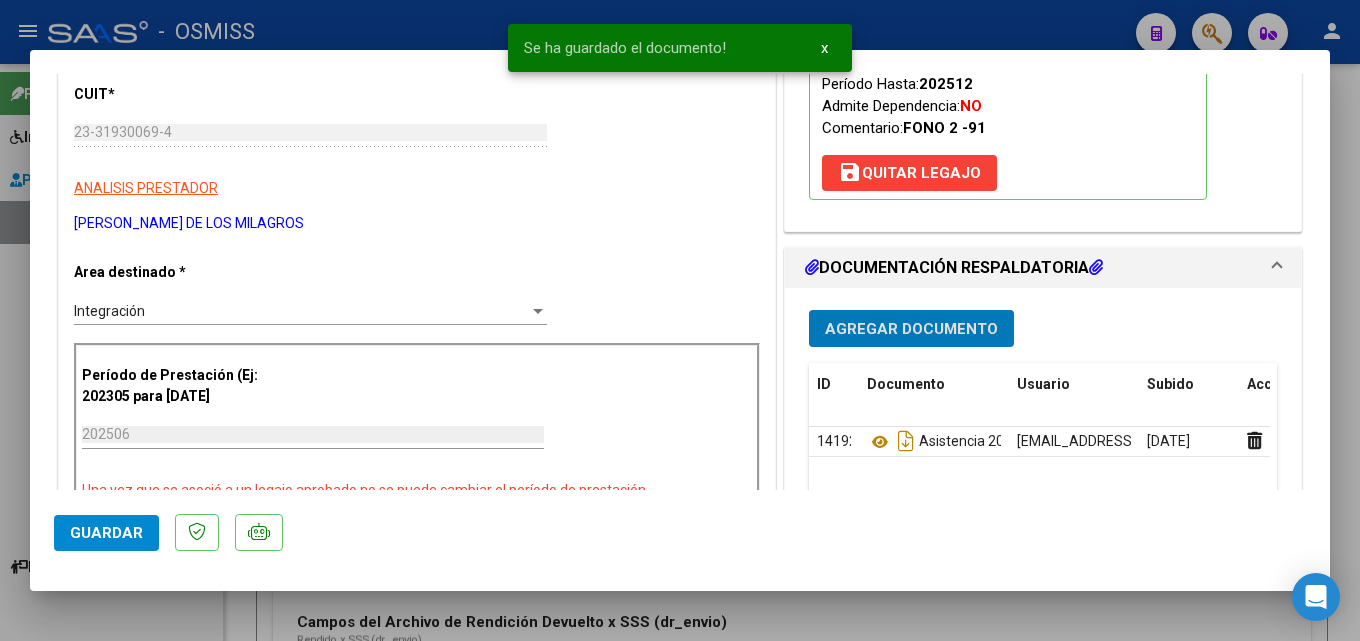 click on "Guardar" 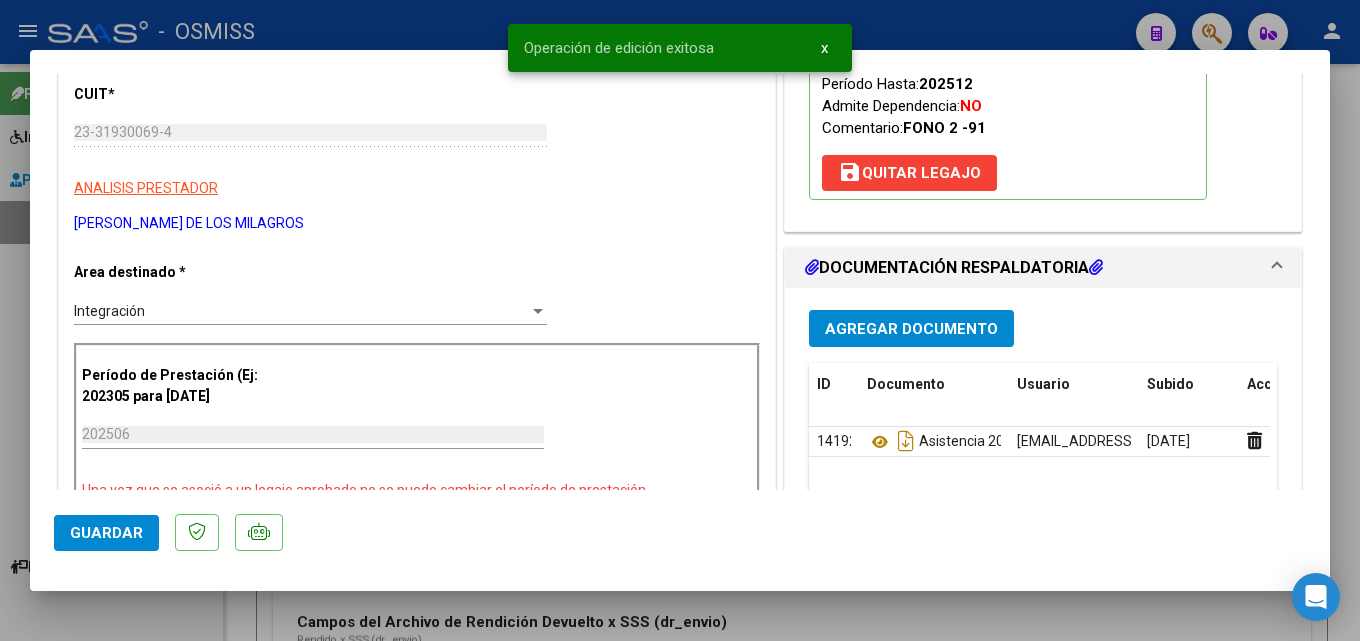 click at bounding box center [680, 320] 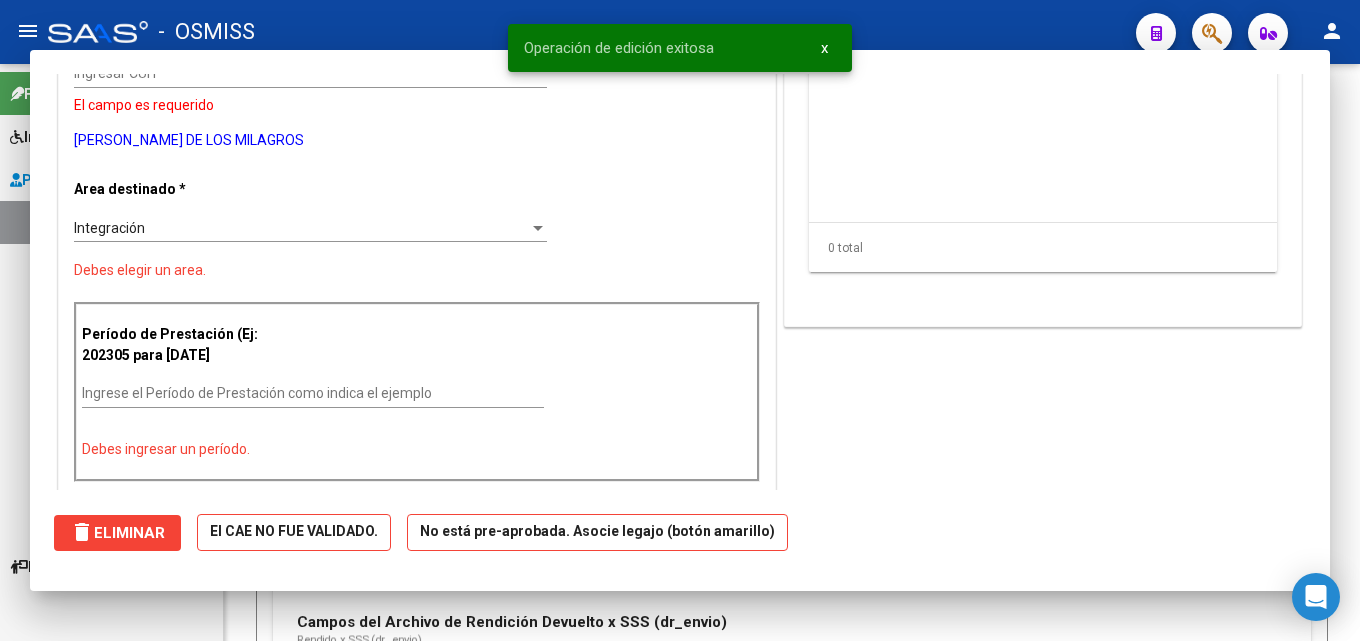 scroll, scrollTop: 0, scrollLeft: 0, axis: both 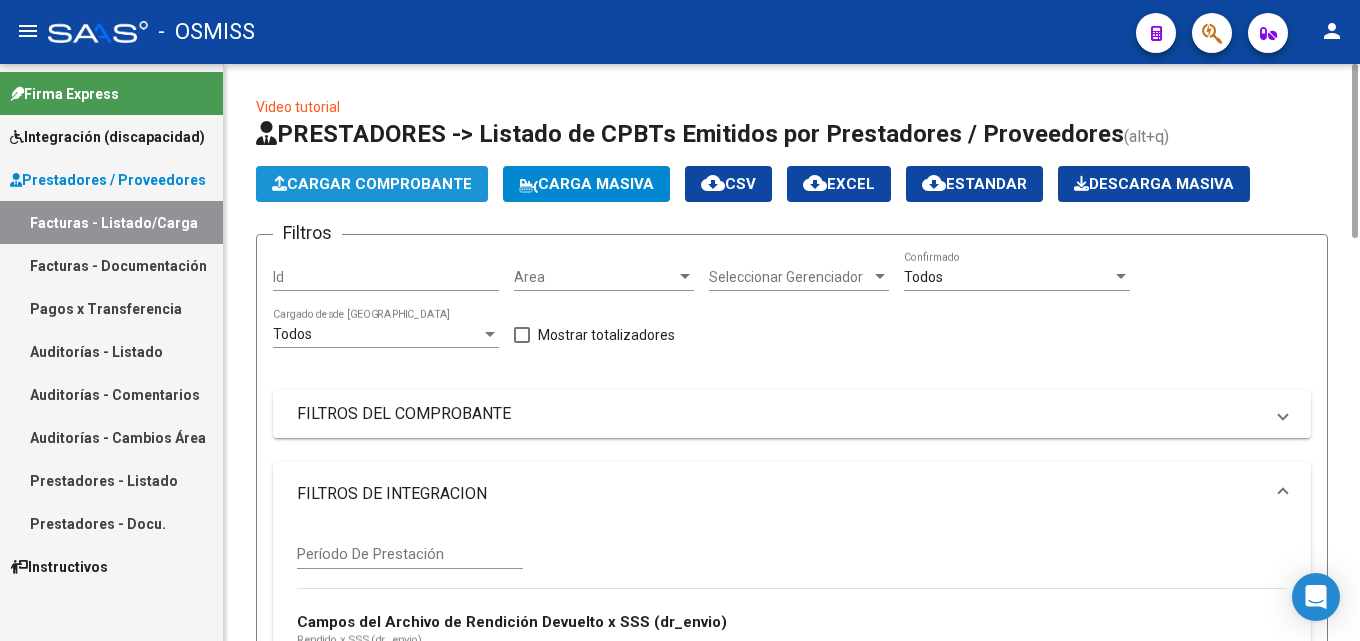 click on "Cargar Comprobante" 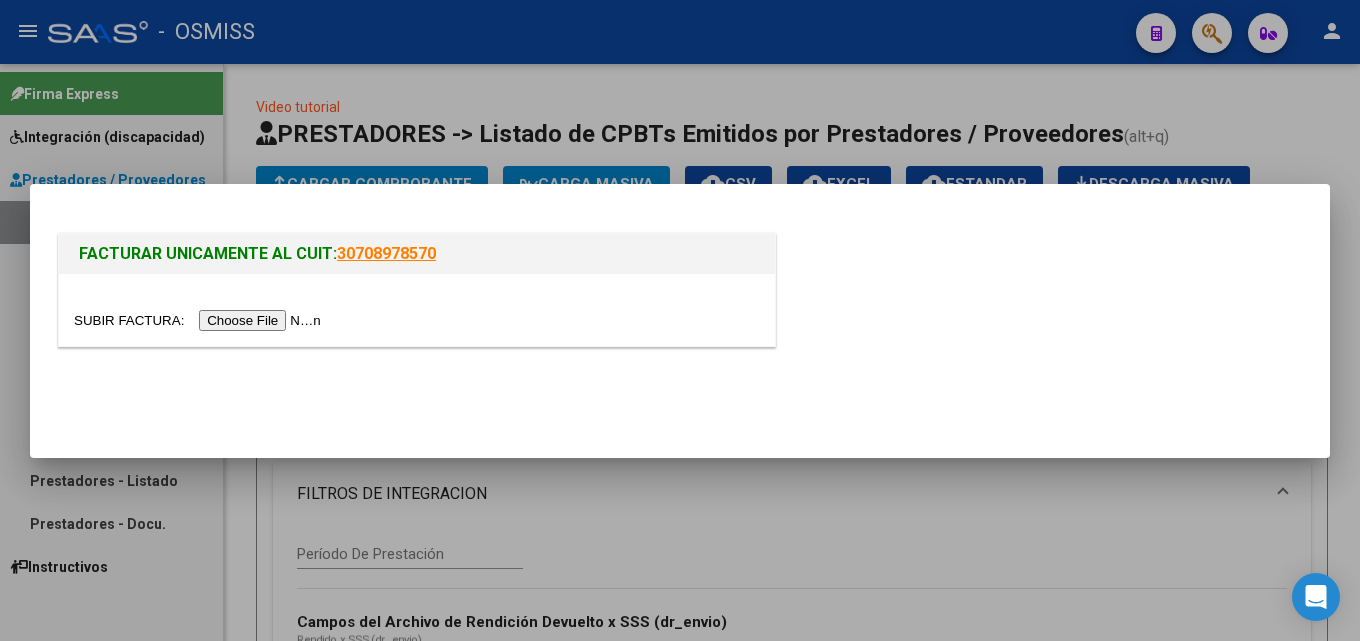 click at bounding box center [200, 320] 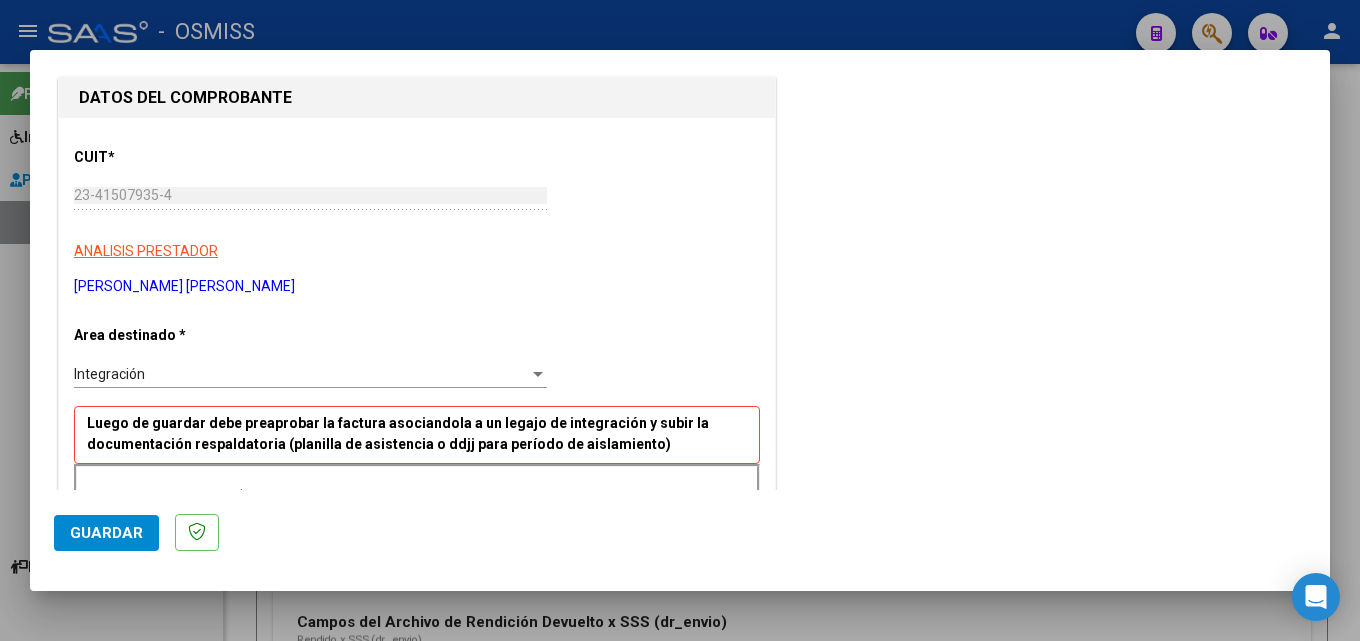 scroll, scrollTop: 300, scrollLeft: 0, axis: vertical 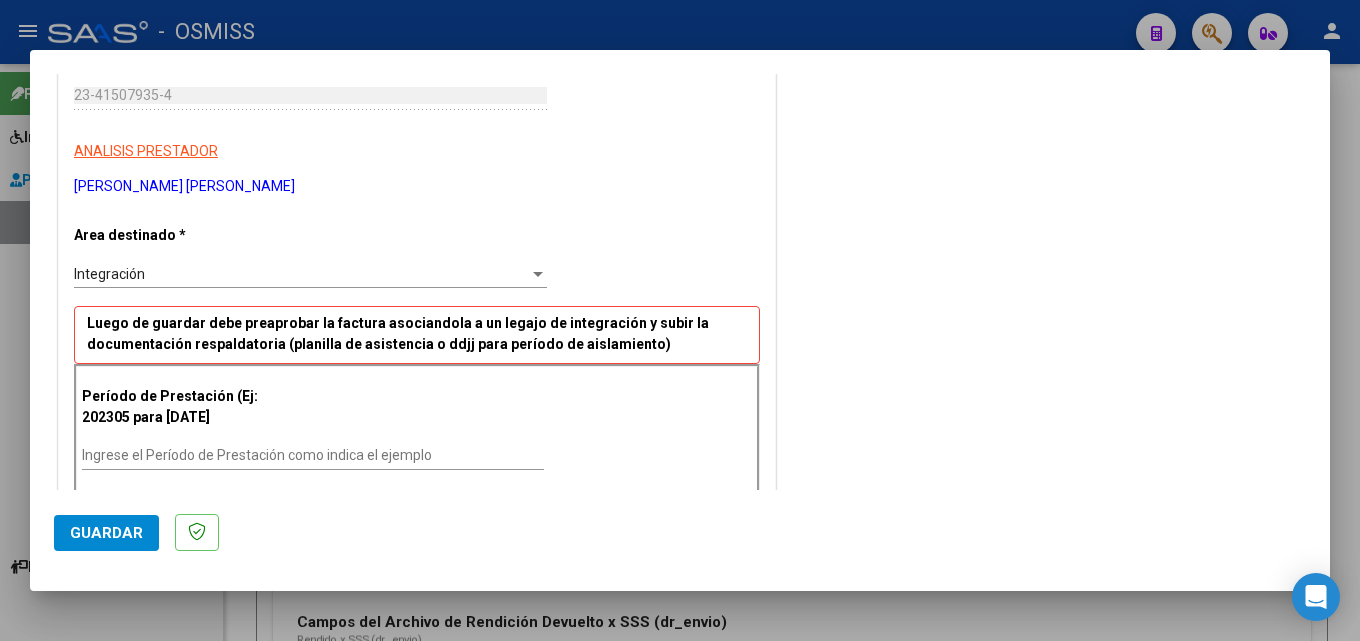 click on "Ingrese el Período de Prestación como indica el ejemplo" at bounding box center [313, 456] 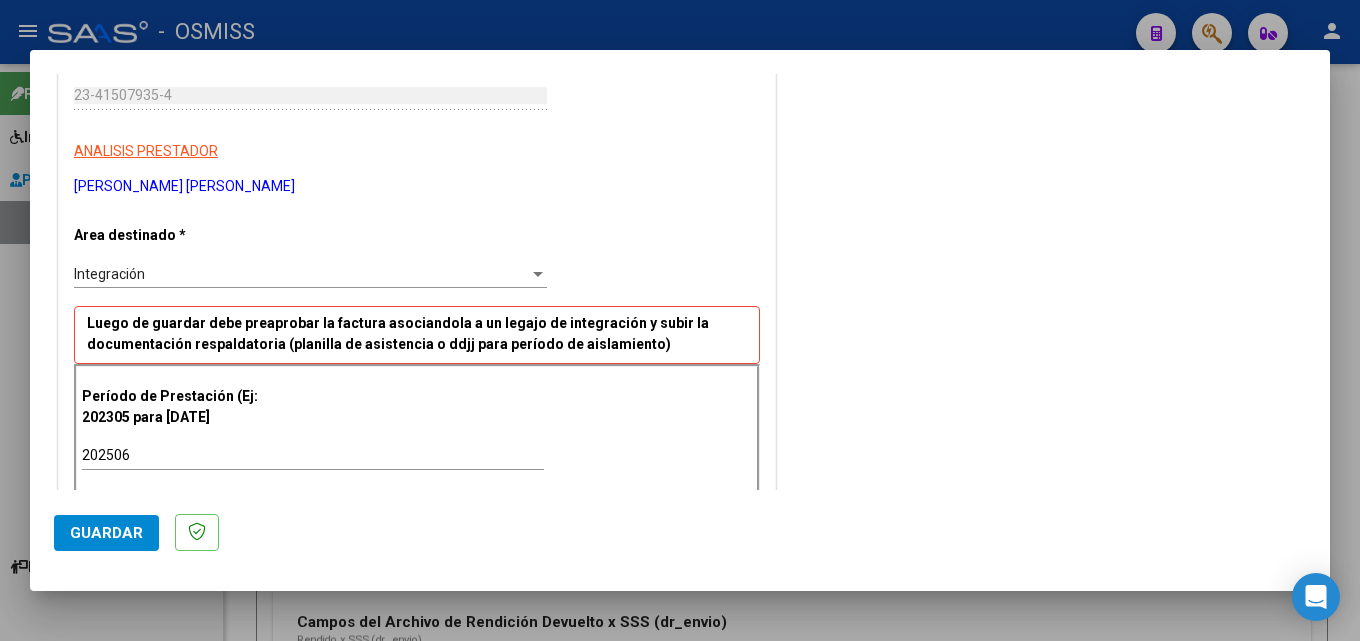 scroll, scrollTop: 1202, scrollLeft: 0, axis: vertical 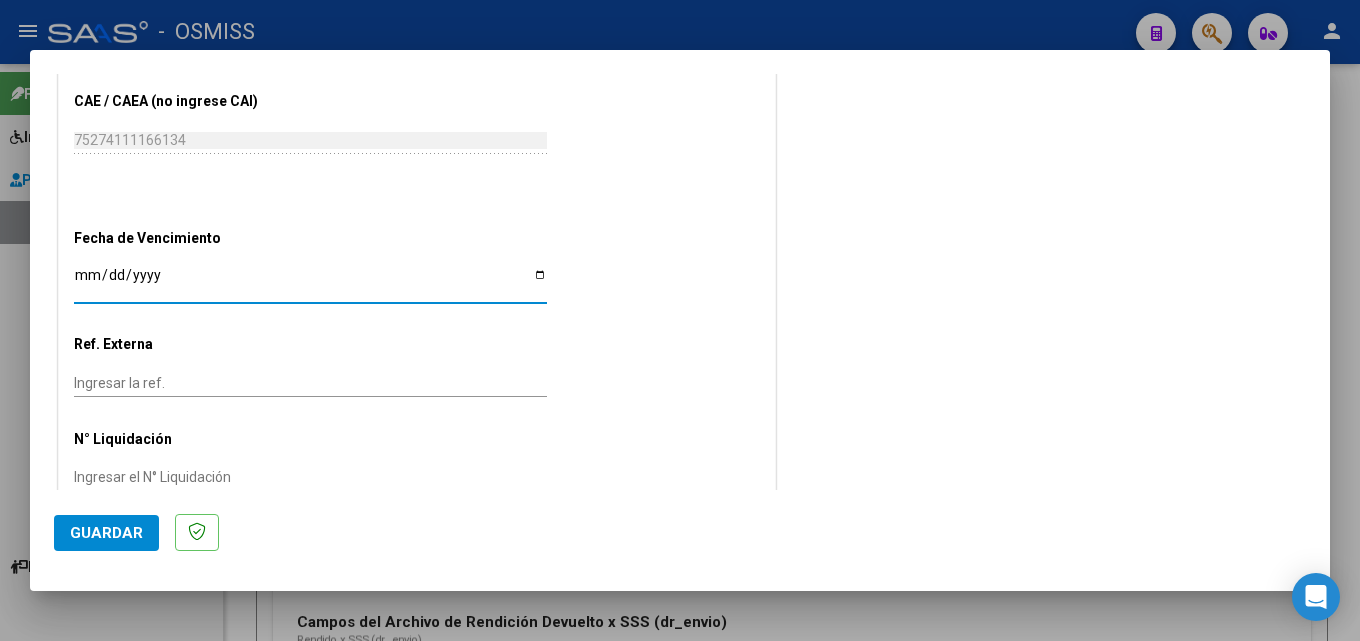 click on "Guardar" 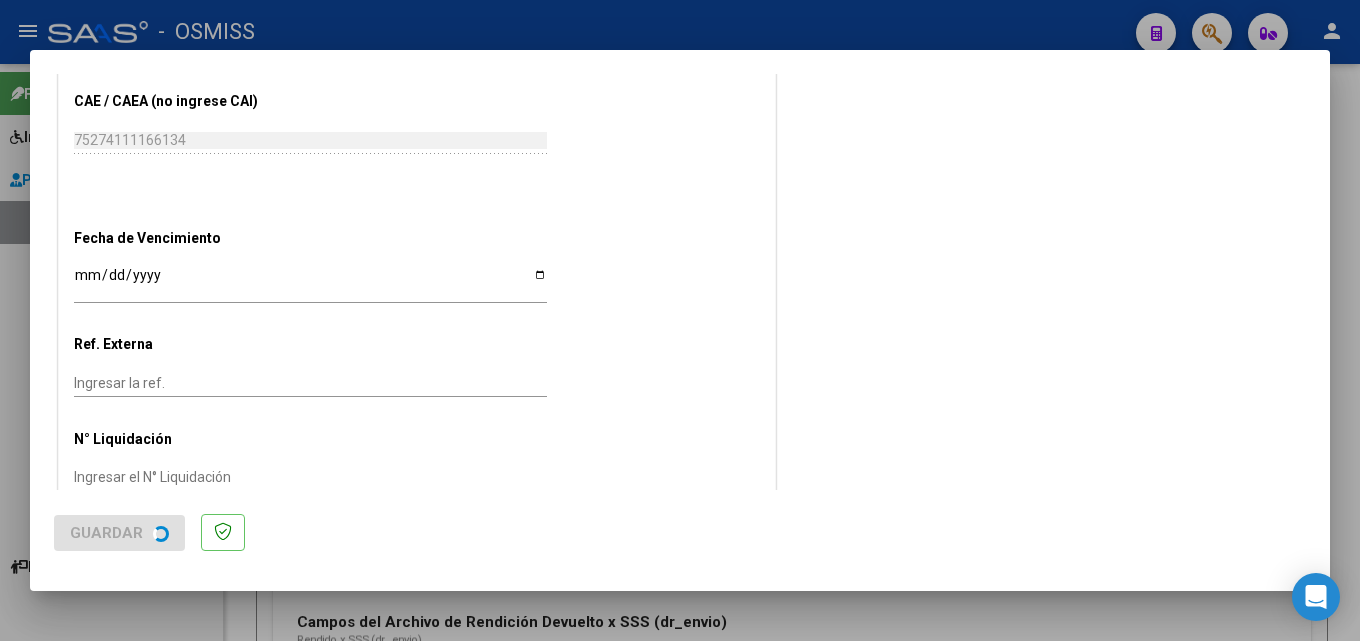 scroll, scrollTop: 0, scrollLeft: 0, axis: both 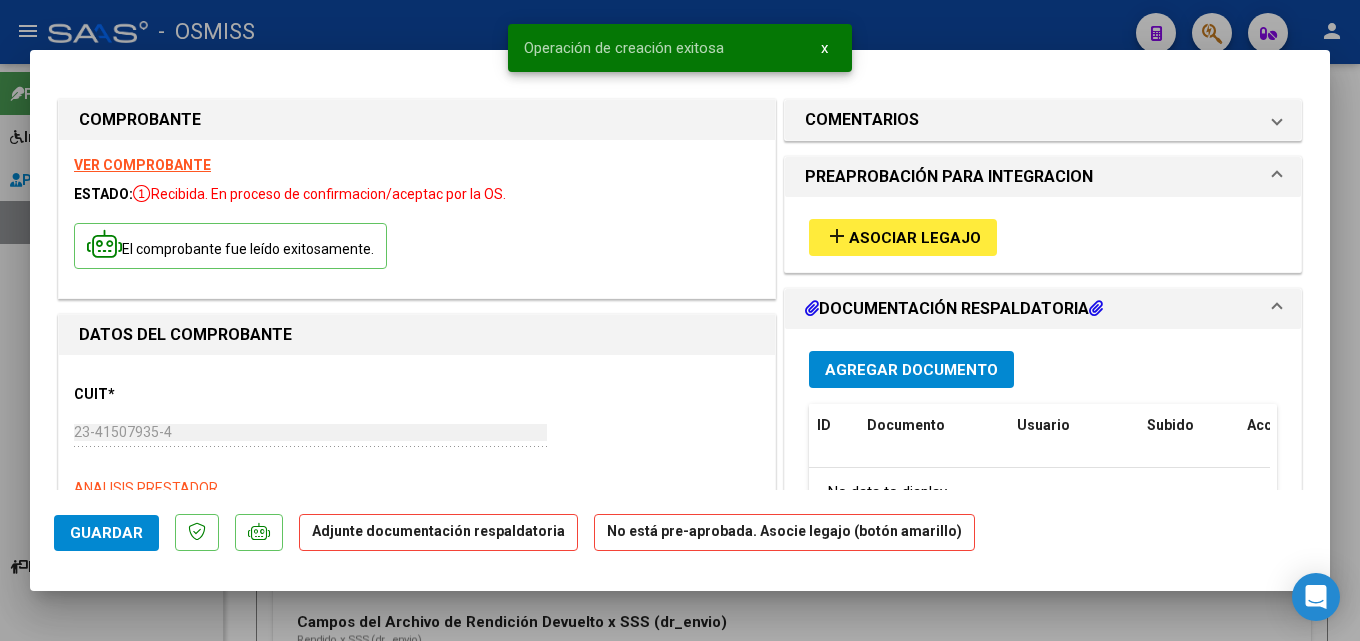 click on "Asociar Legajo" at bounding box center (915, 238) 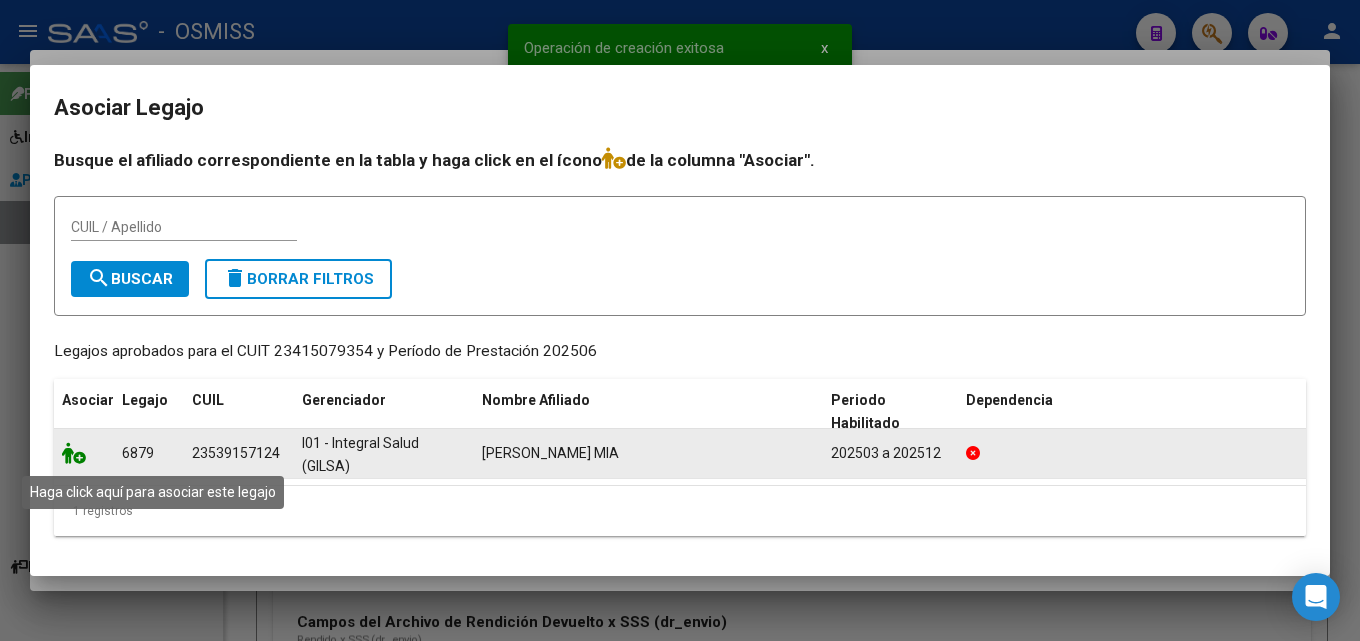 click 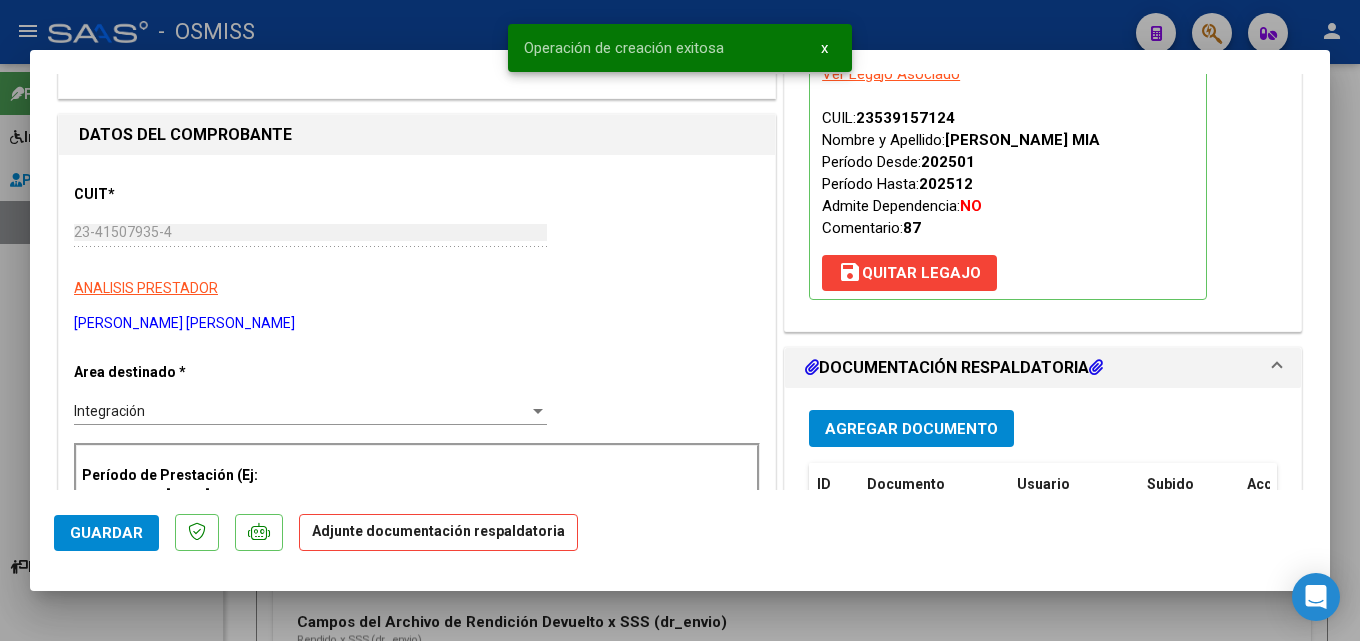 scroll, scrollTop: 300, scrollLeft: 0, axis: vertical 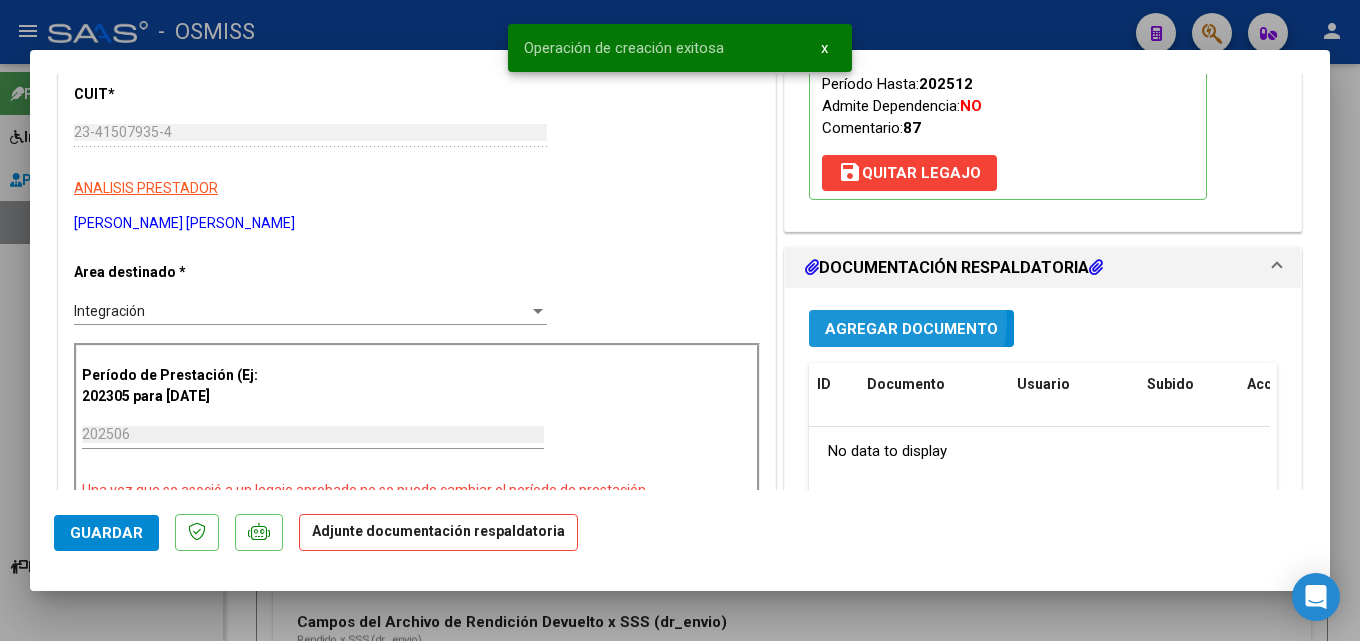 click on "Agregar Documento" at bounding box center [911, 329] 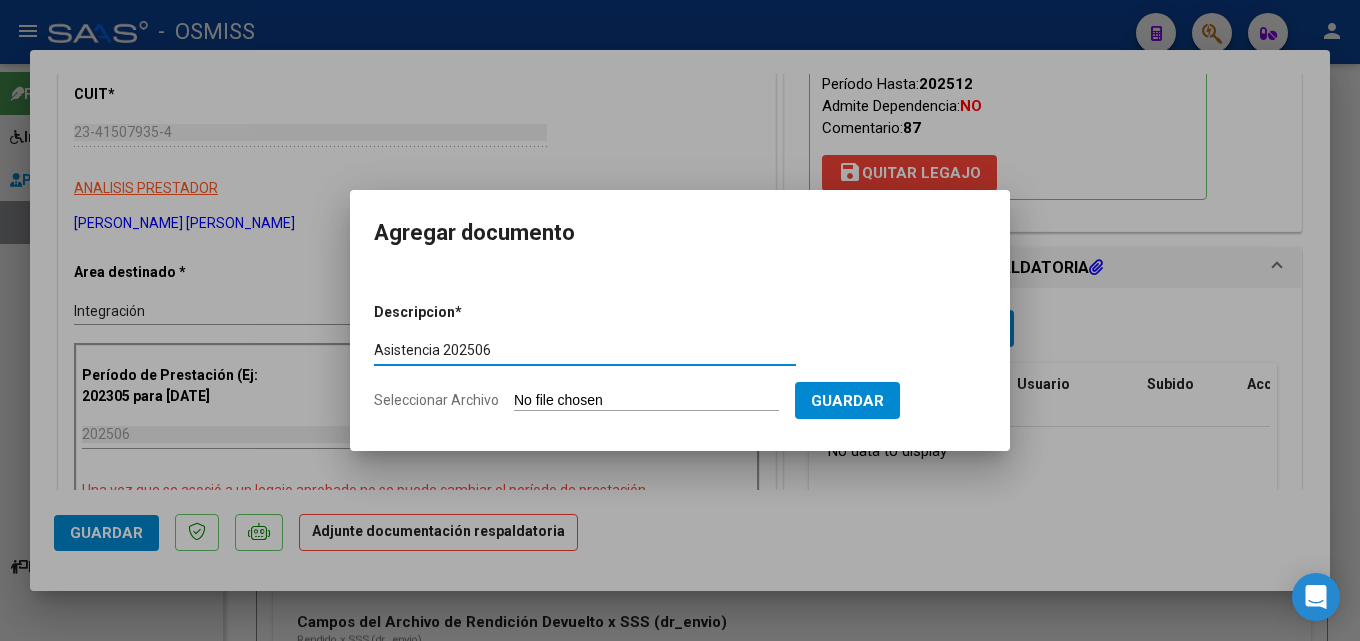 click on "Descripcion  *   Asistencia 202506 Escriba aquí una descripcion  Seleccionar Archivo Guardar" at bounding box center [680, 357] 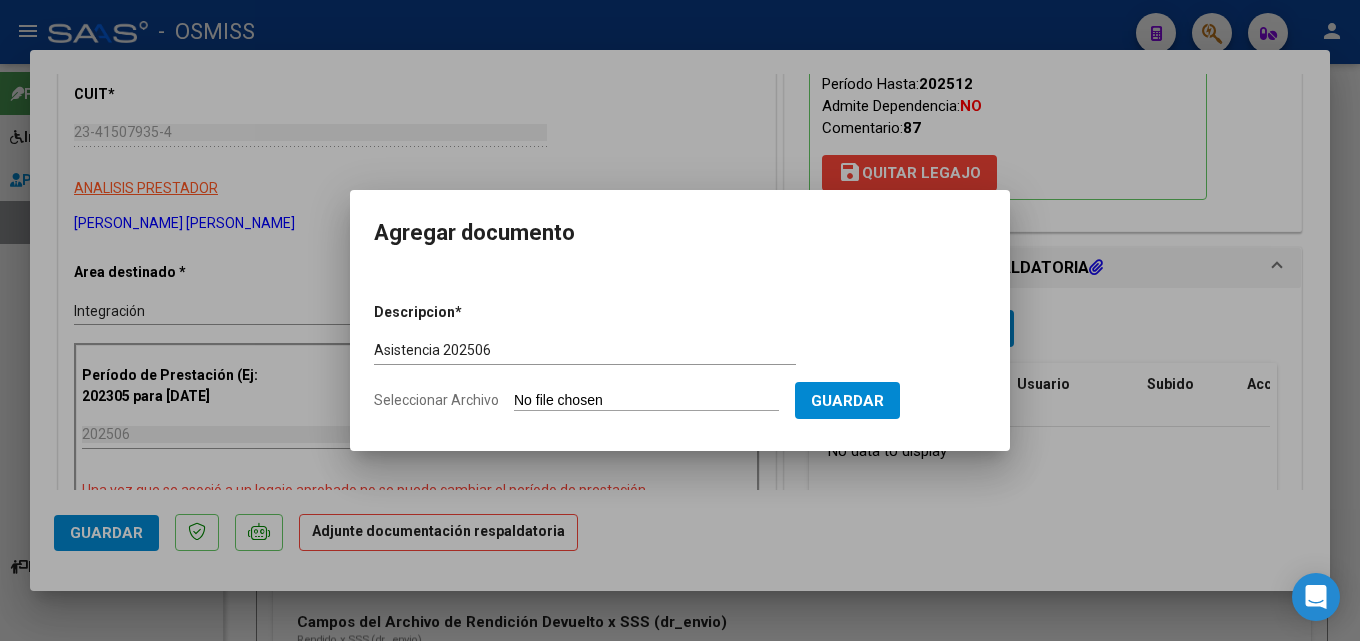 click on "Seleccionar Archivo" at bounding box center (646, 401) 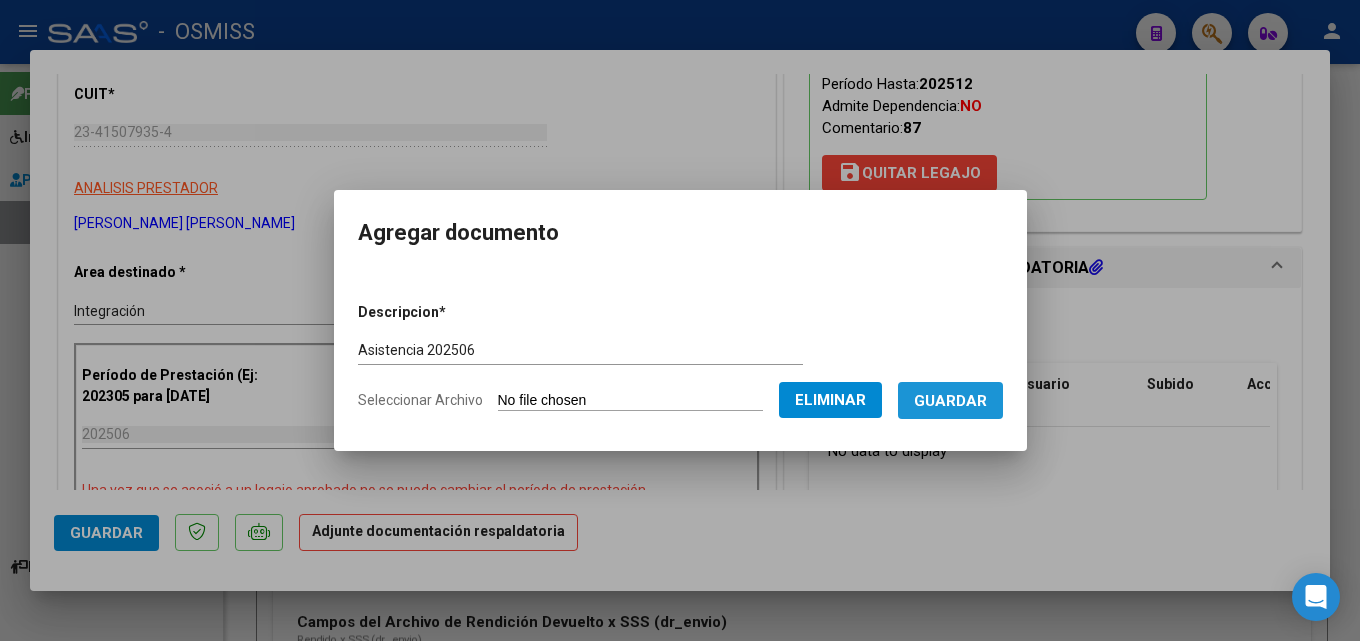 drag, startPoint x: 990, startPoint y: 388, endPoint x: 818, endPoint y: 383, distance: 172.07266 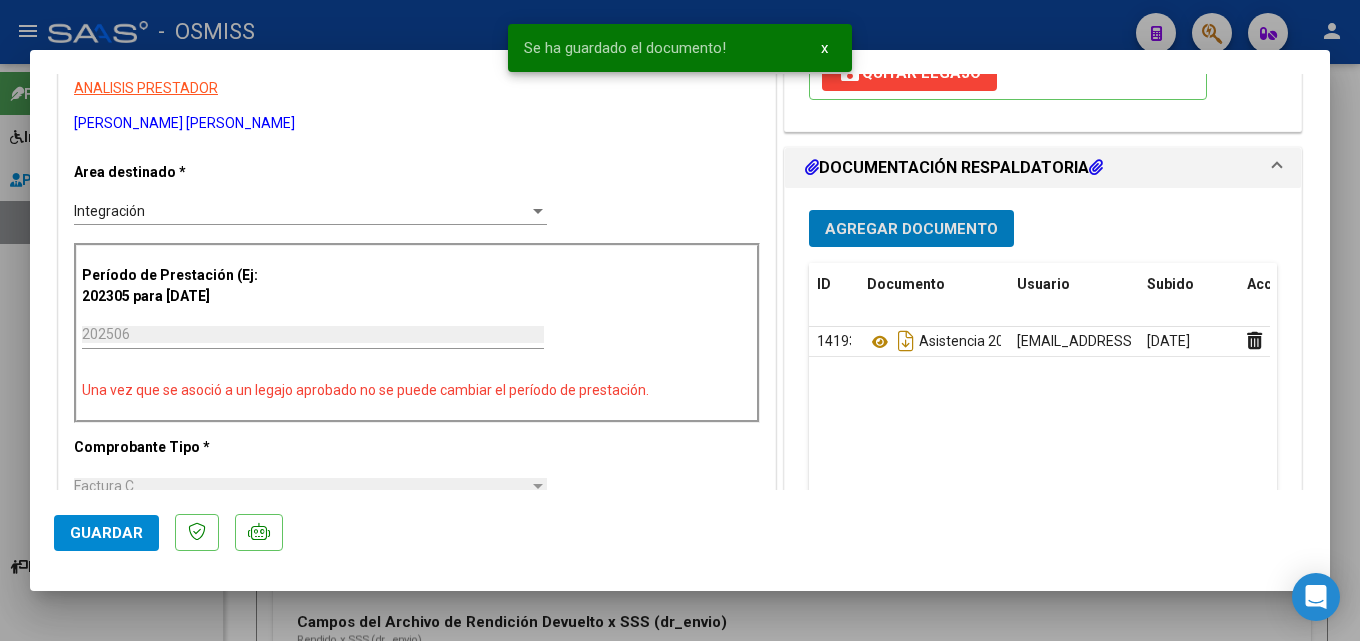 scroll, scrollTop: 600, scrollLeft: 0, axis: vertical 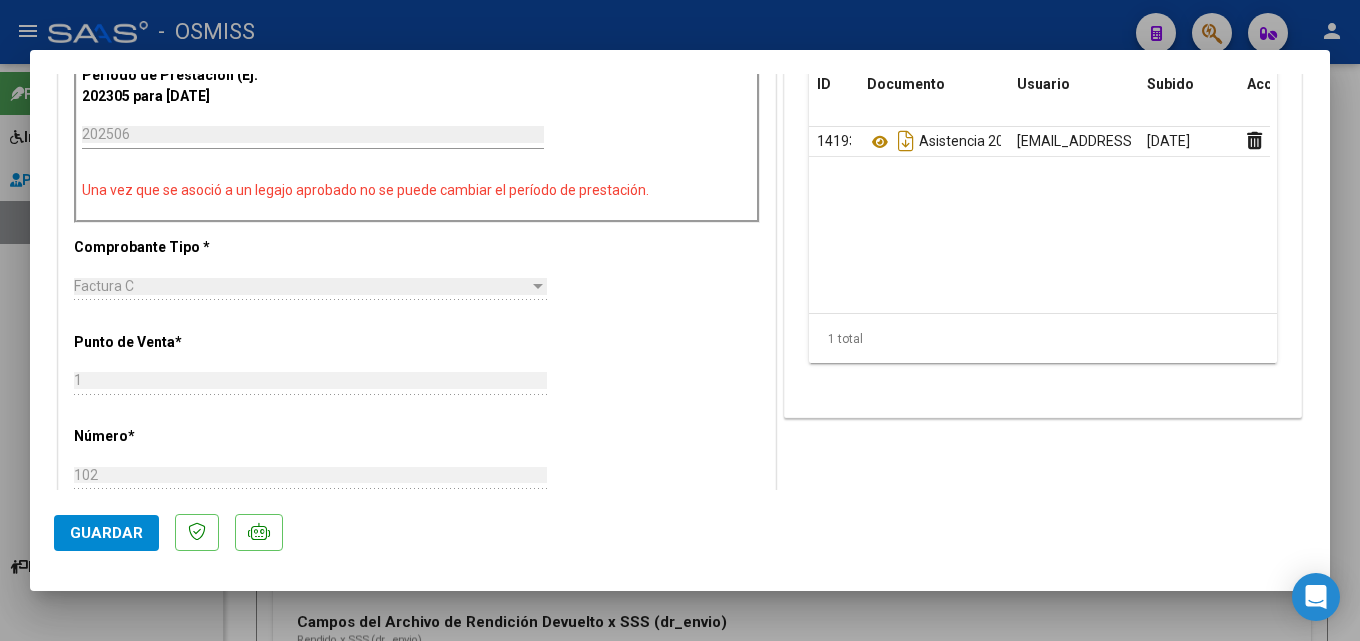 click on "Guardar" 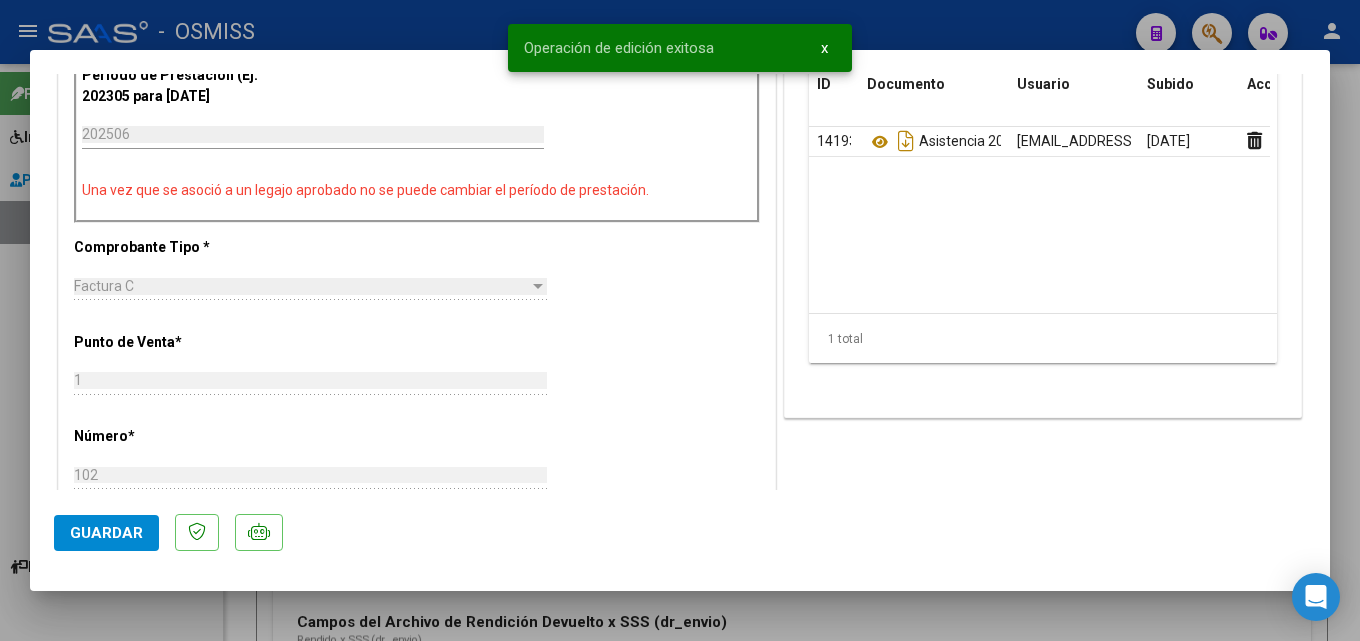 click at bounding box center [680, 320] 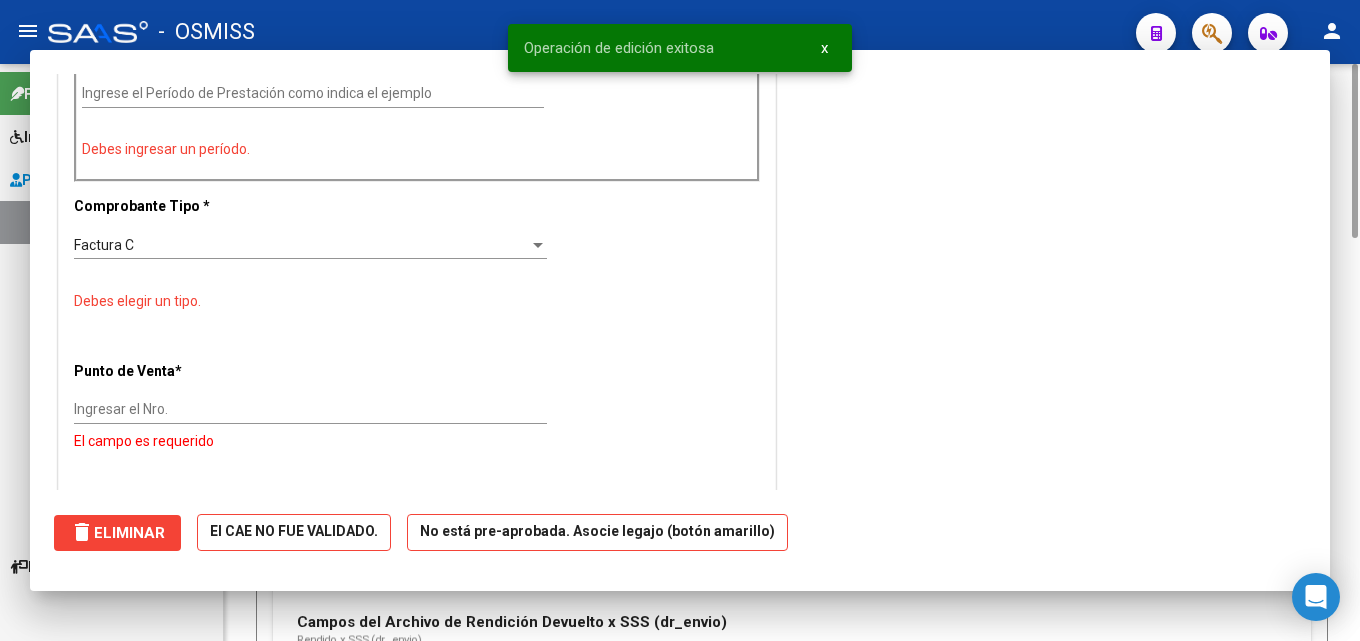 scroll, scrollTop: 0, scrollLeft: 0, axis: both 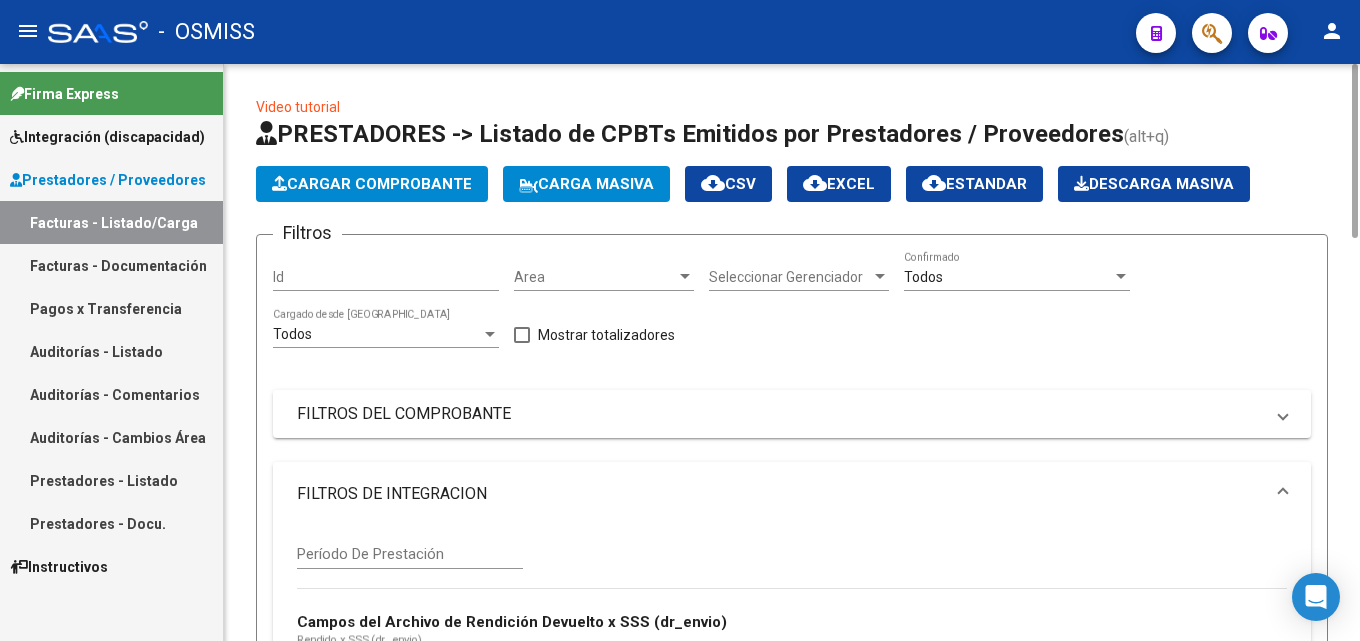 click on "Cargar Comprobante" 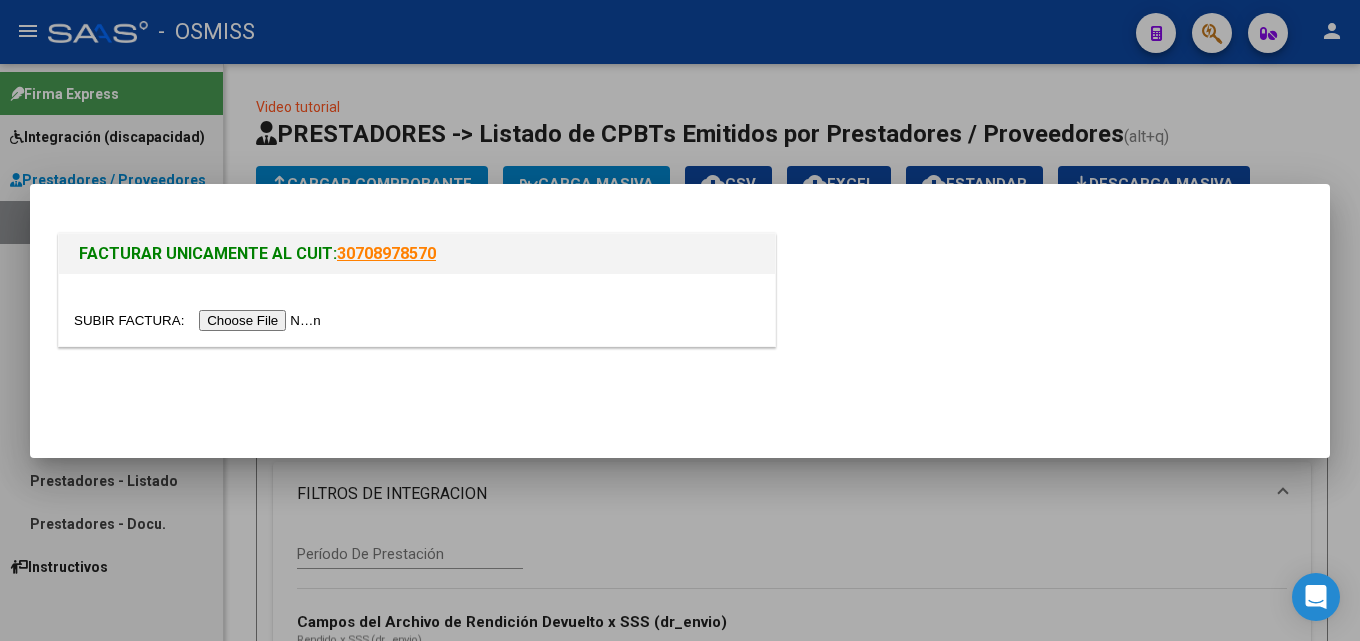 click at bounding box center [200, 320] 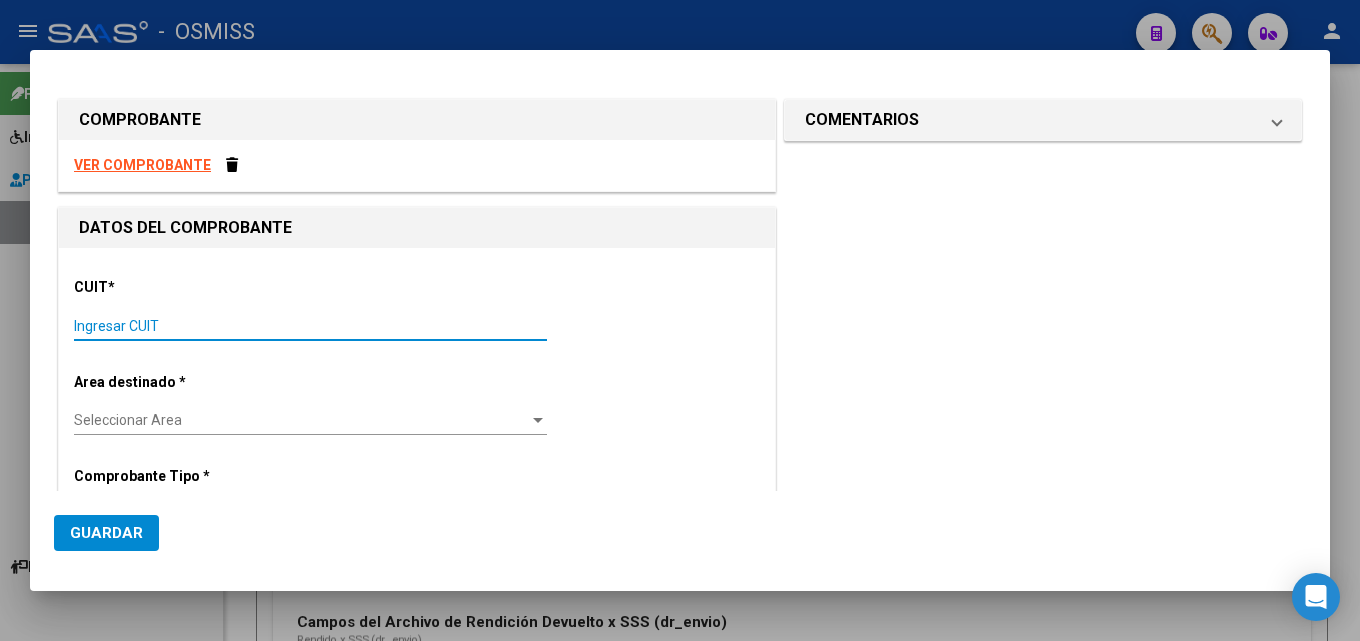 click on "Ingresar CUIT" at bounding box center [310, 326] 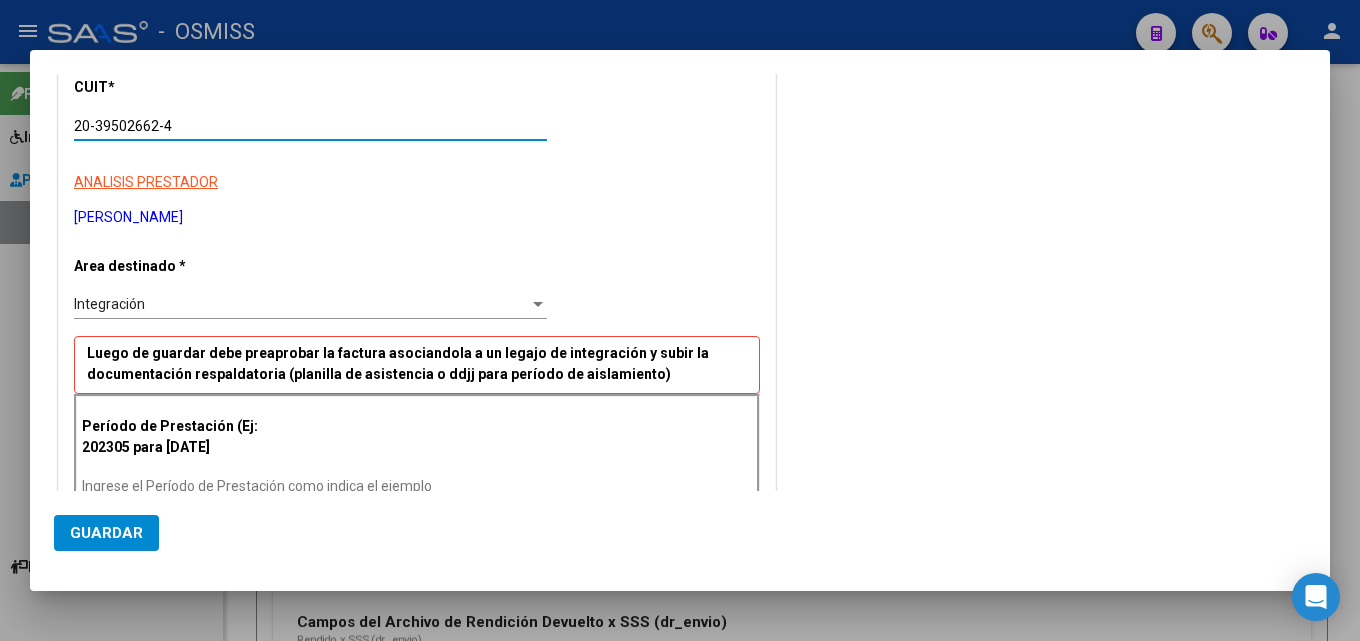 scroll, scrollTop: 300, scrollLeft: 0, axis: vertical 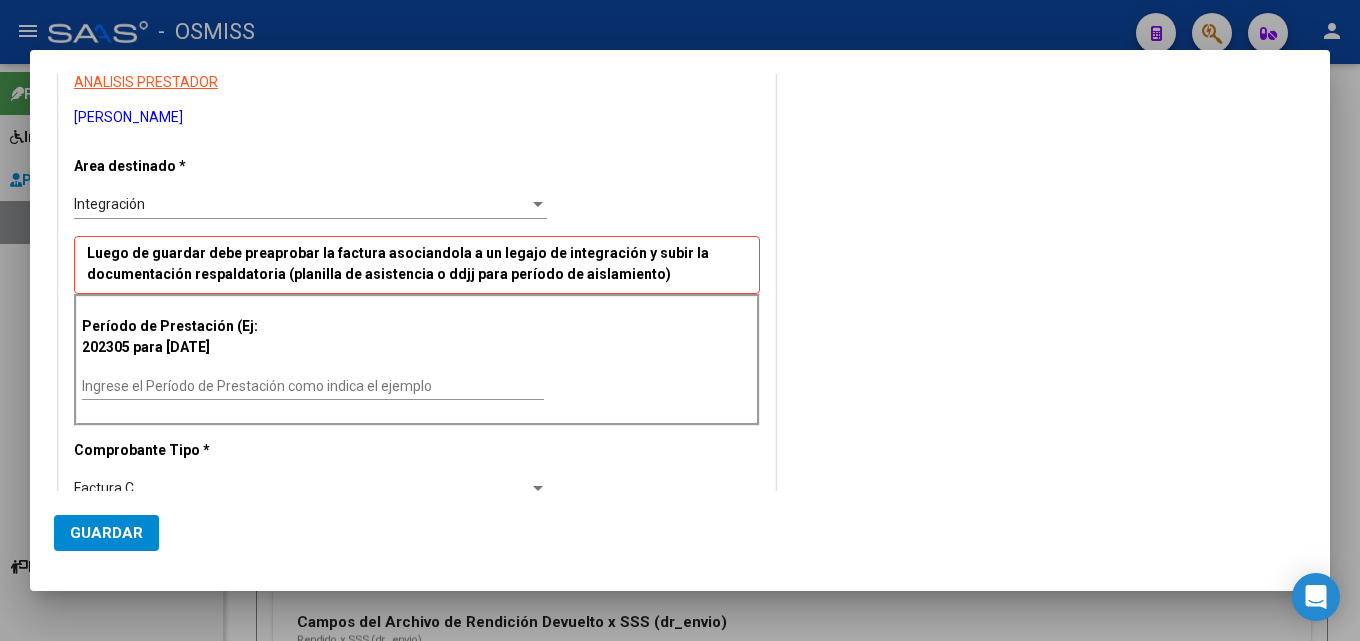 click on "Ingrese el Período de Prestación como indica el ejemplo" at bounding box center (313, 394) 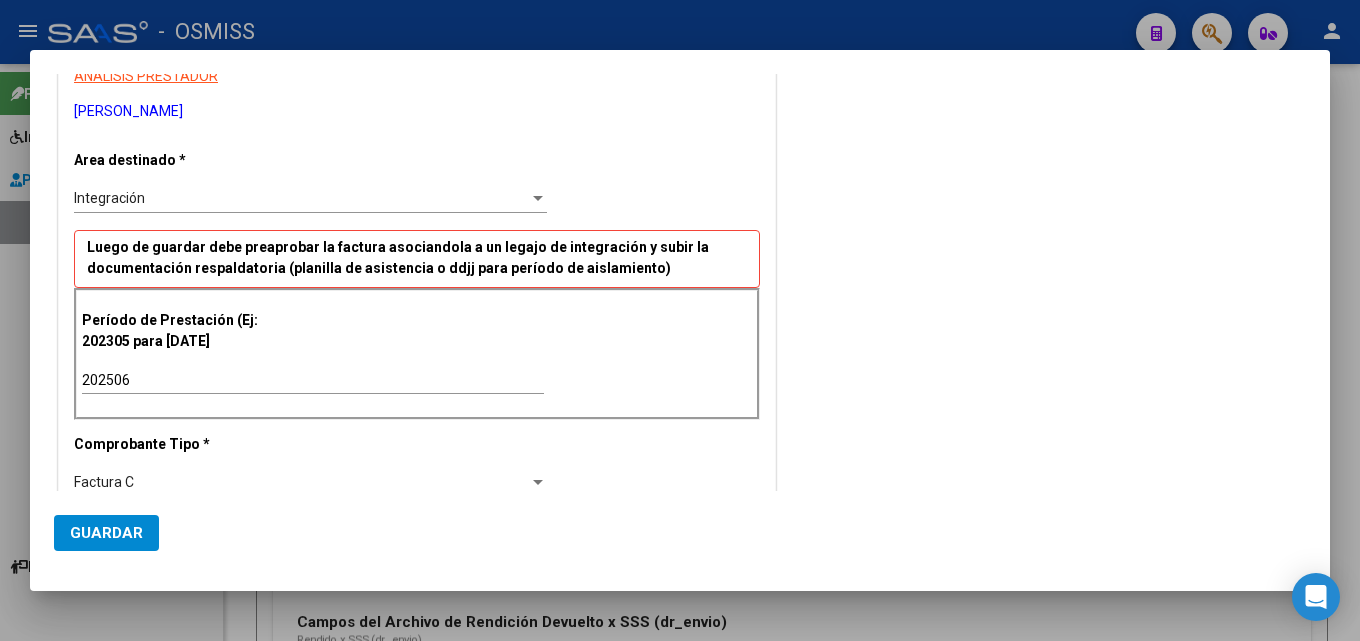 scroll, scrollTop: 601, scrollLeft: 0, axis: vertical 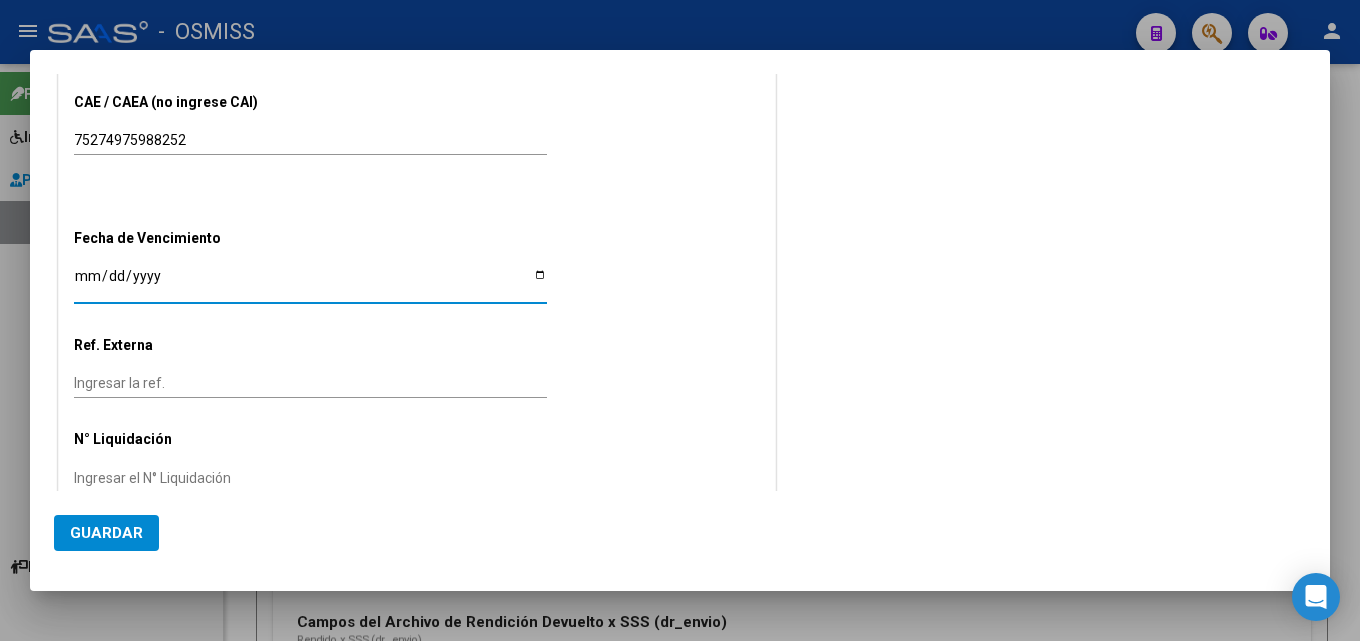 click on "Guardar" 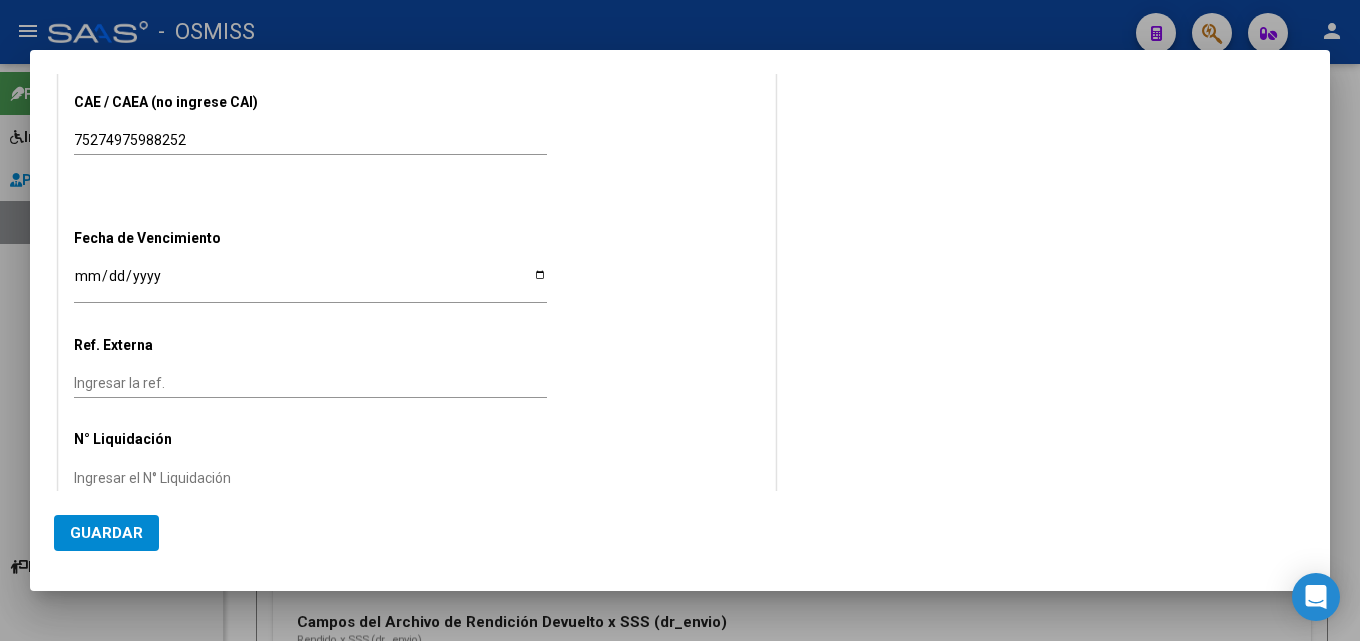 click on "Guardar" 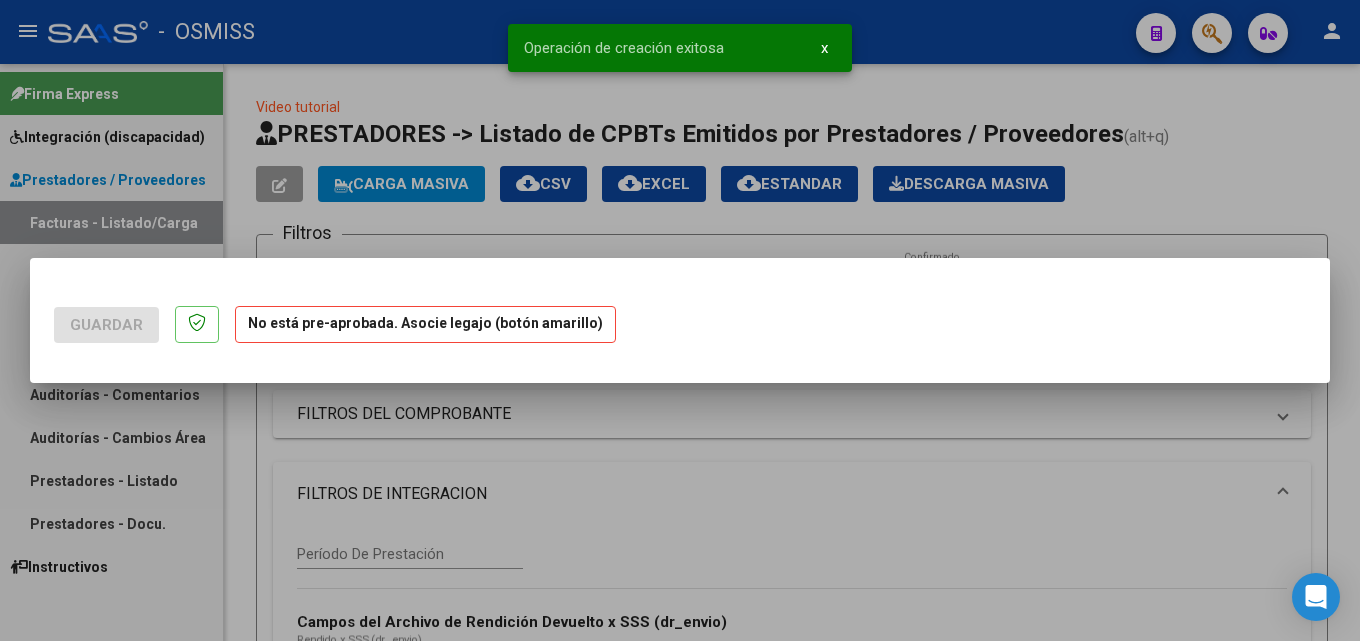 scroll, scrollTop: 0, scrollLeft: 0, axis: both 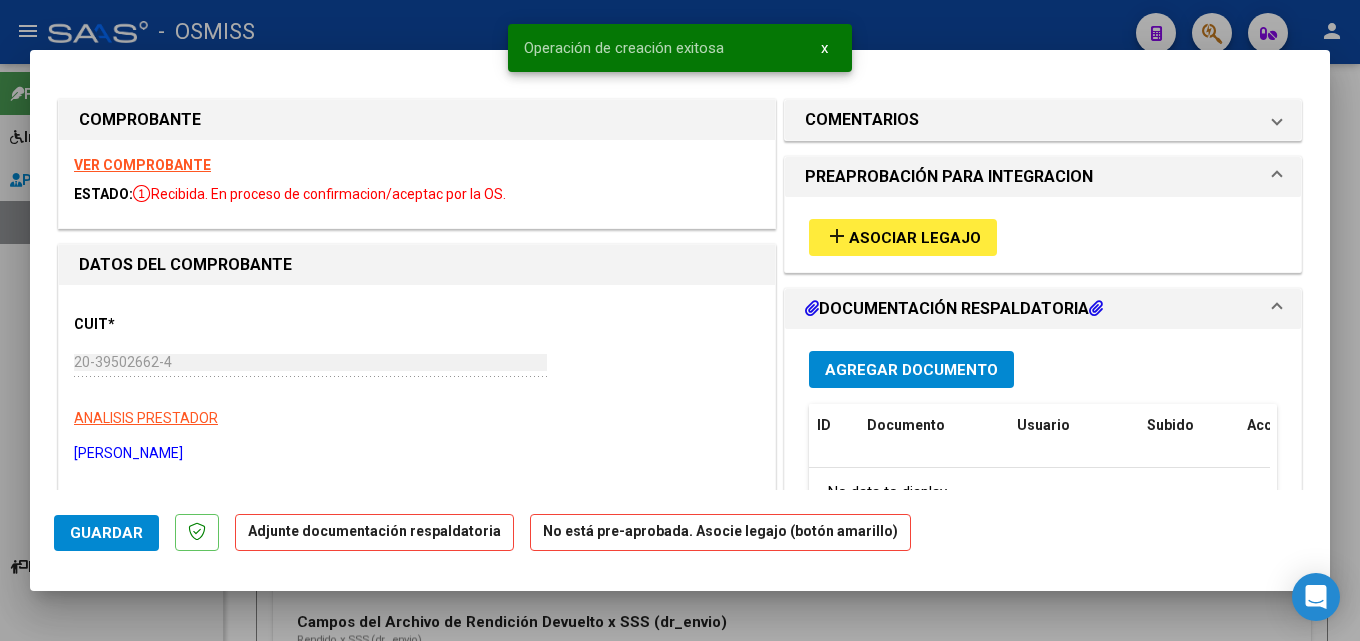 click on "add" at bounding box center [837, 236] 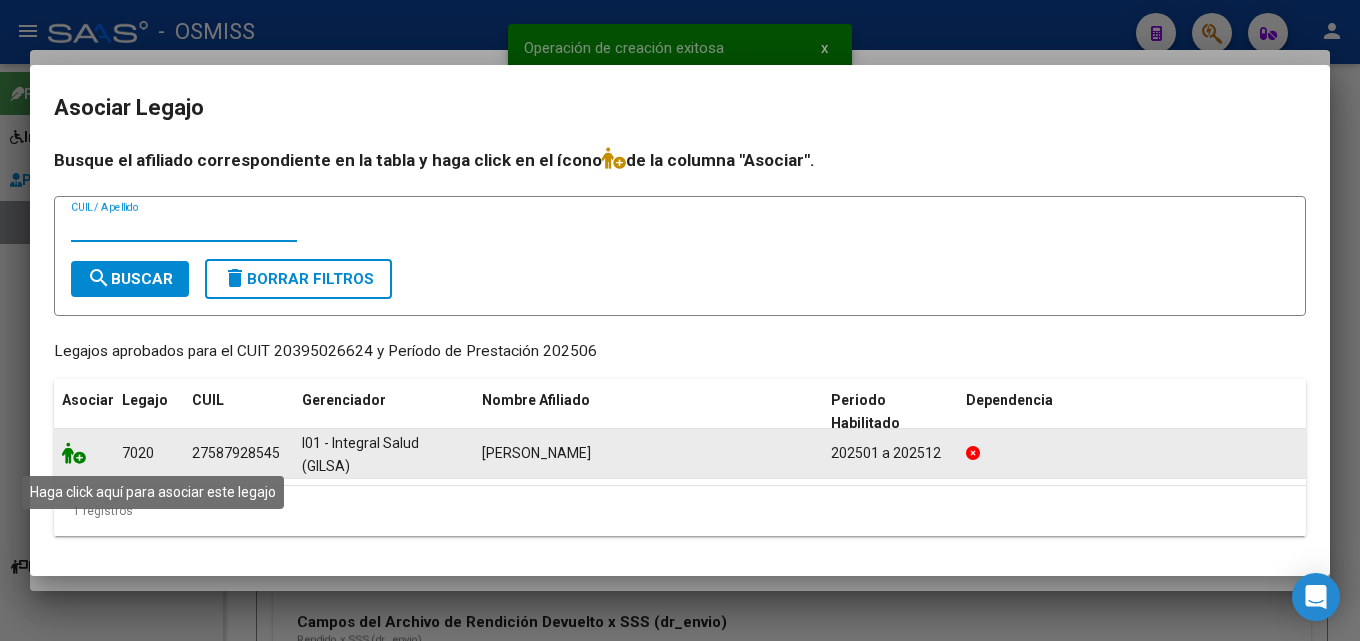 click 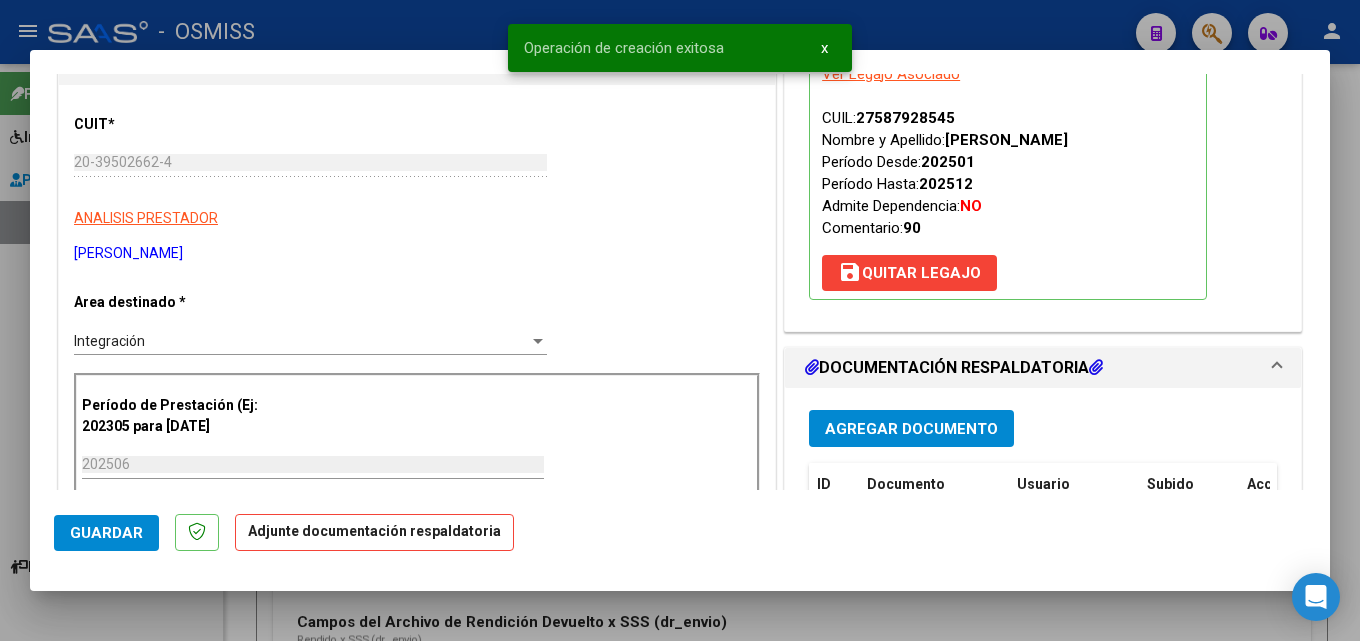 scroll, scrollTop: 300, scrollLeft: 0, axis: vertical 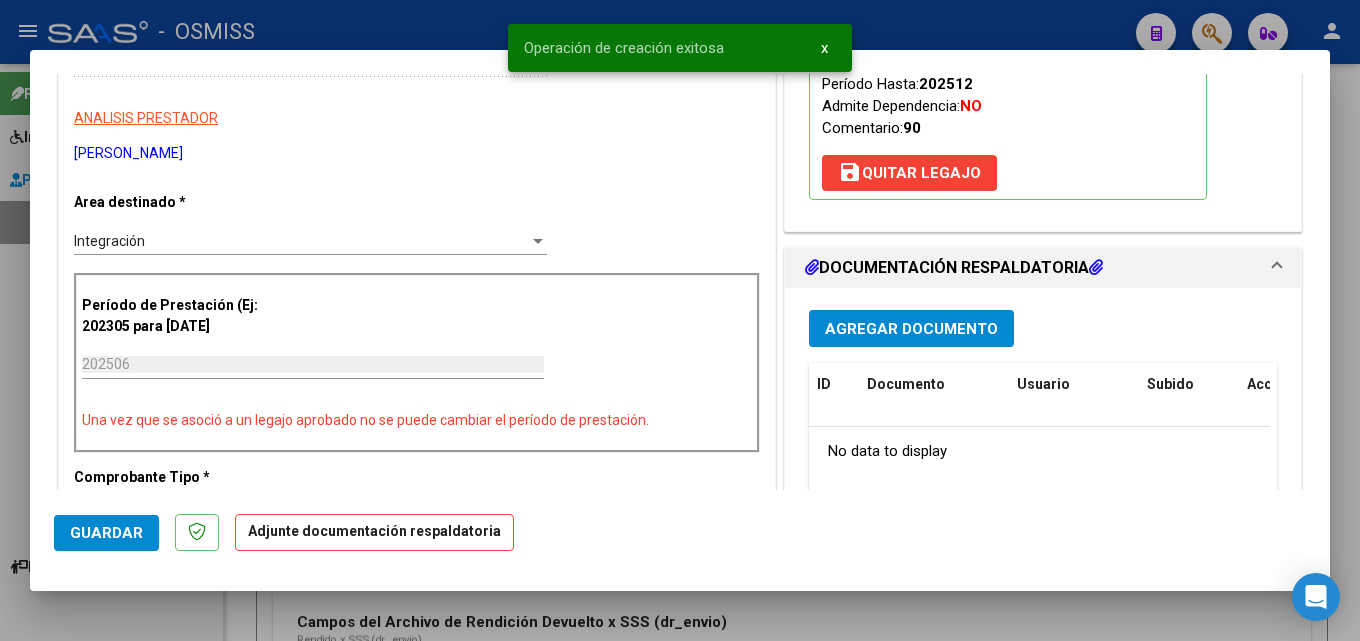 click on "Agregar Documento" at bounding box center [911, 329] 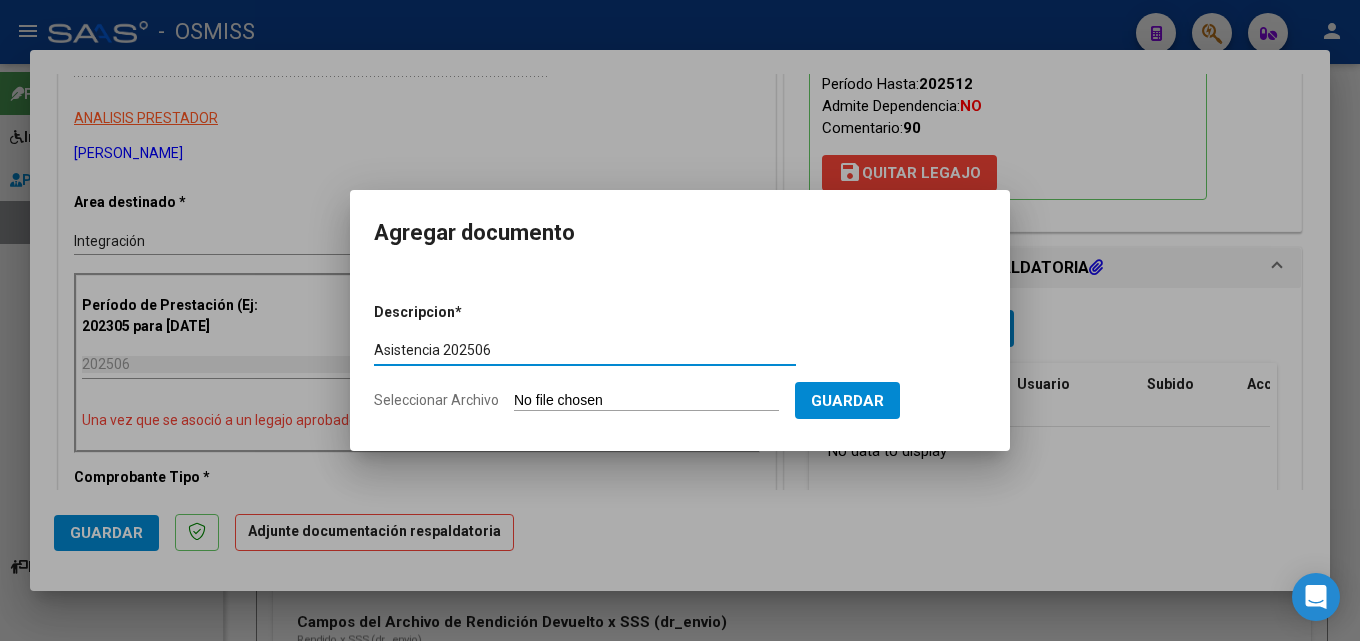 click on "Seleccionar Archivo" at bounding box center [646, 401] 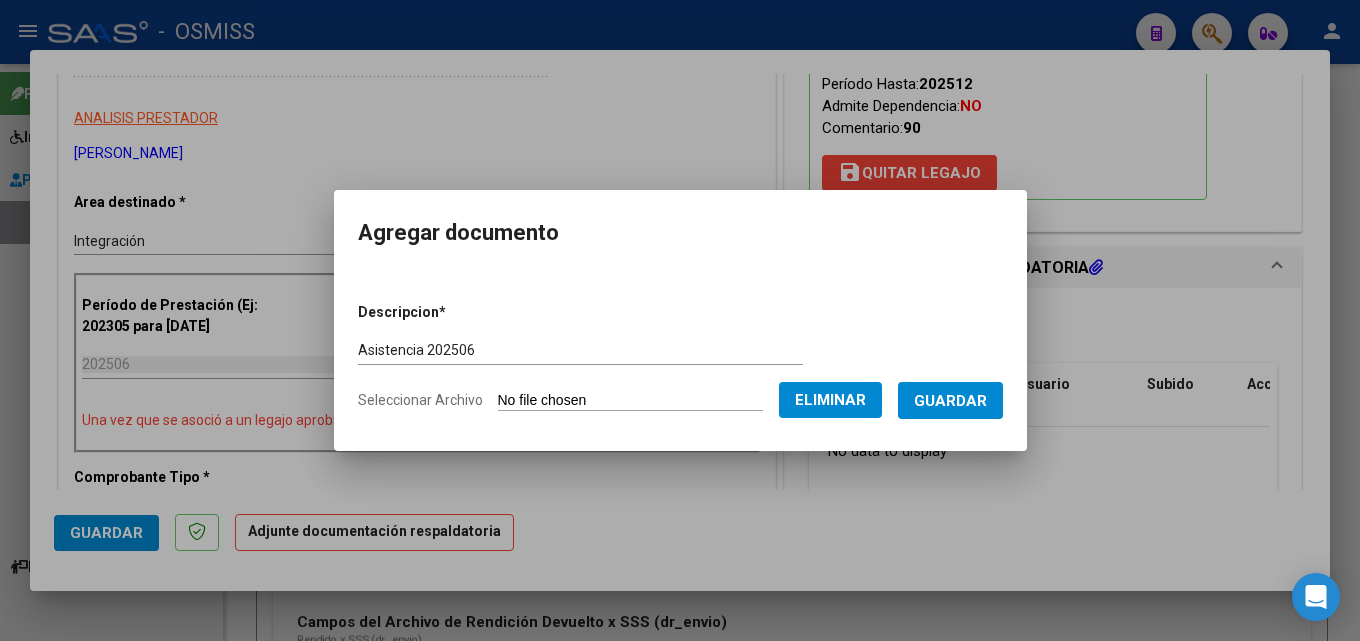 click on "Guardar" at bounding box center (950, 401) 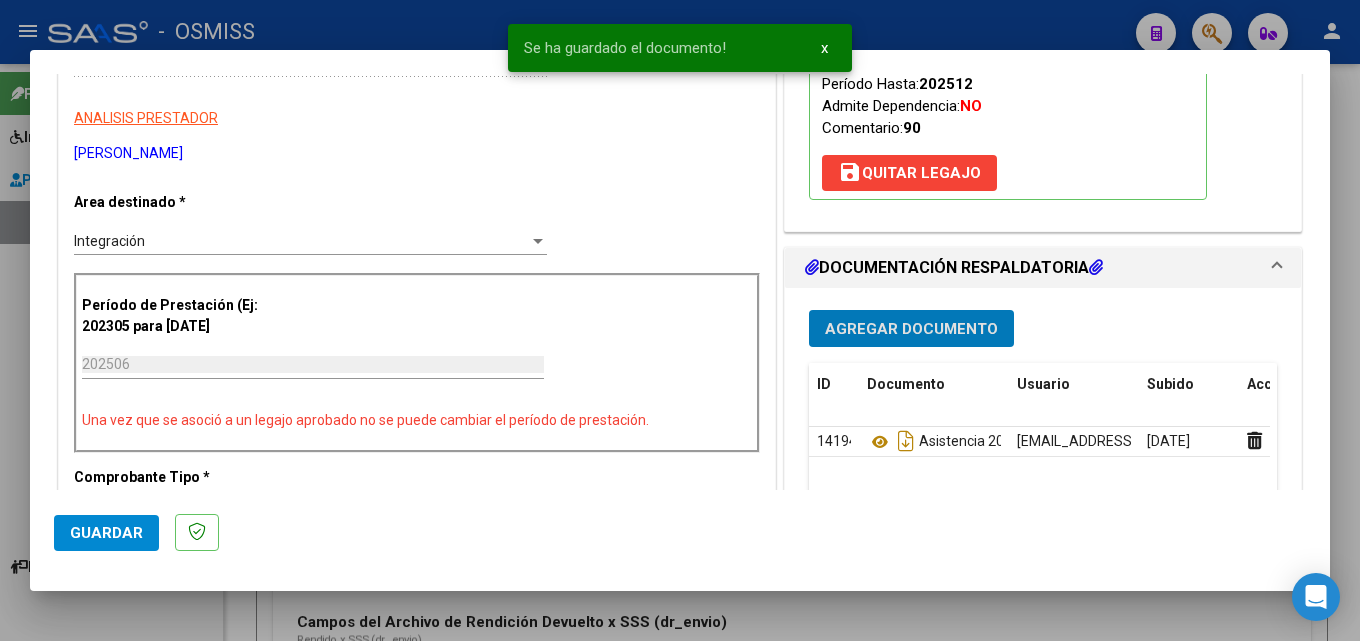 click on "Guardar" 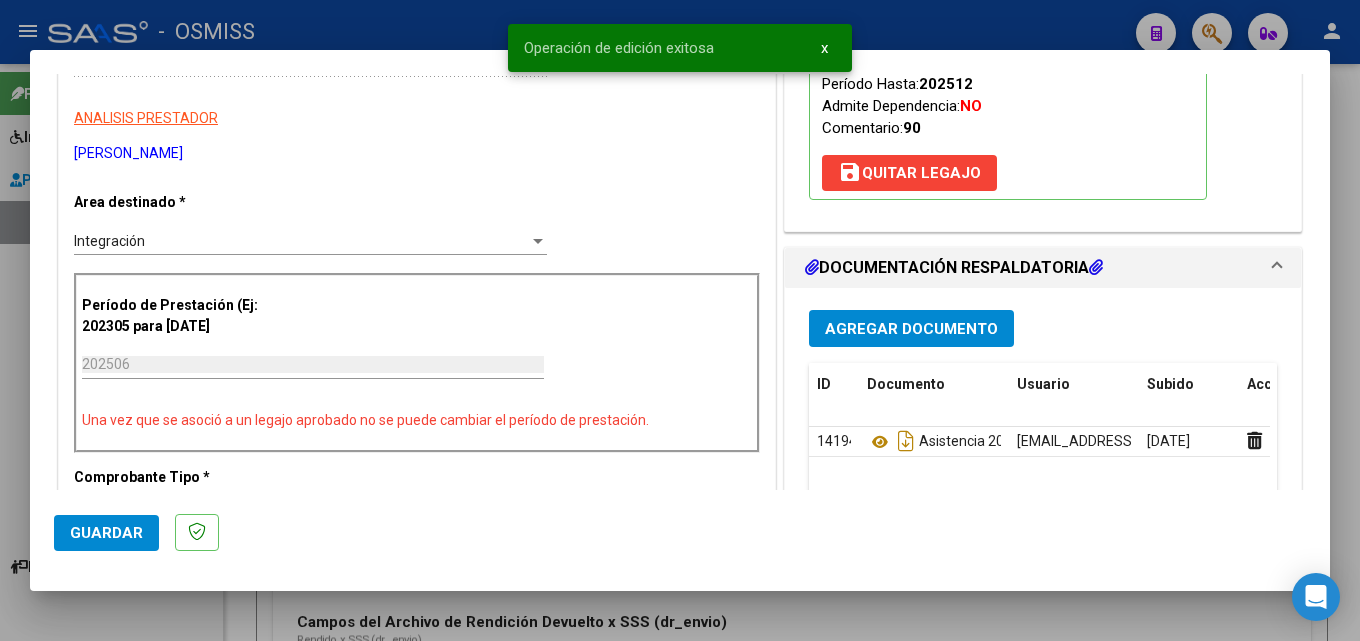 click at bounding box center [680, 320] 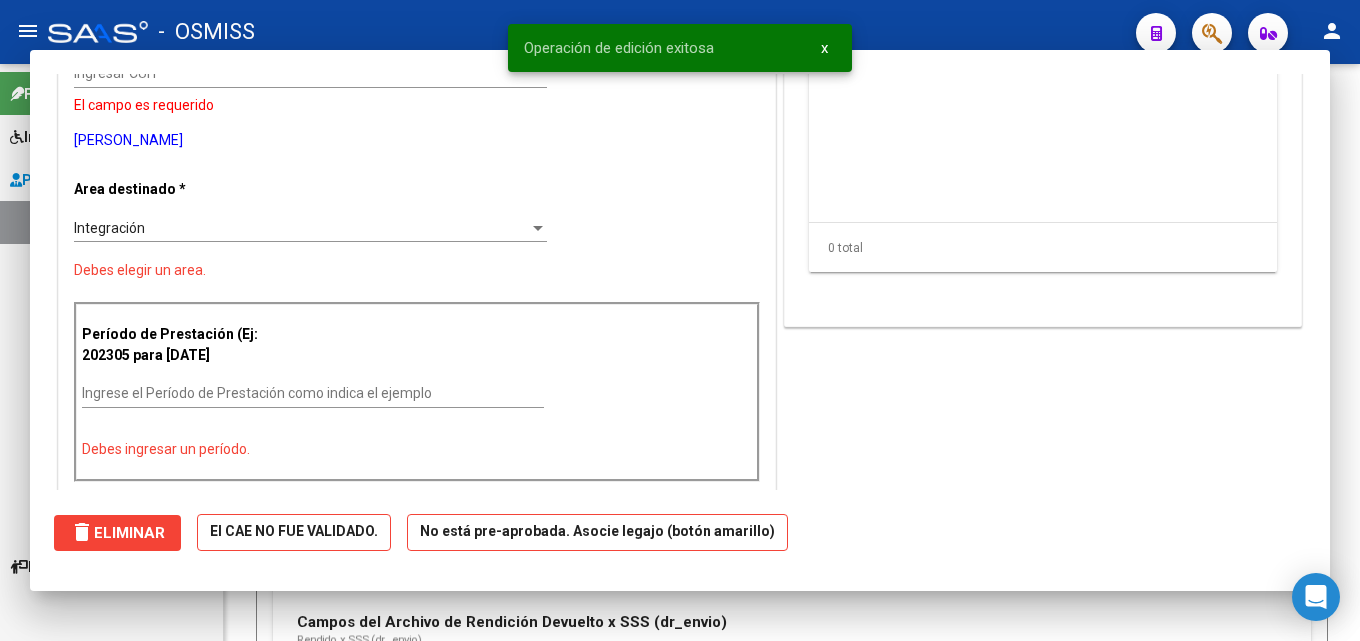 scroll, scrollTop: 0, scrollLeft: 0, axis: both 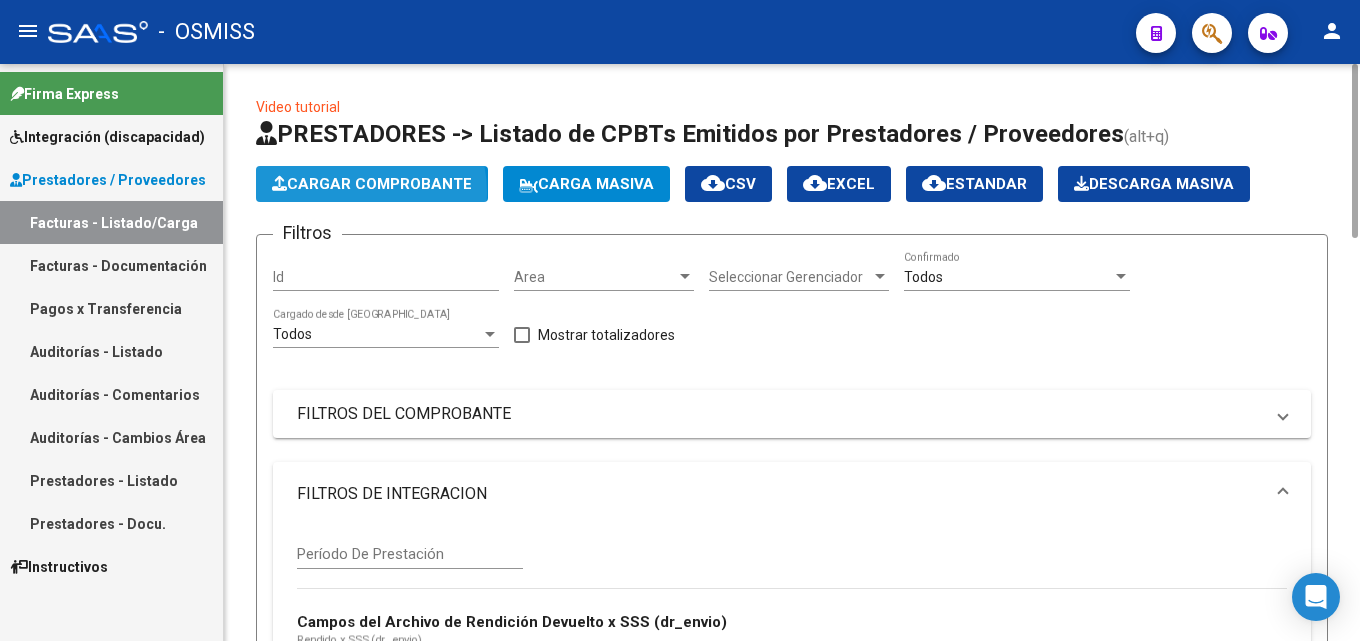 click on "Cargar Comprobante" 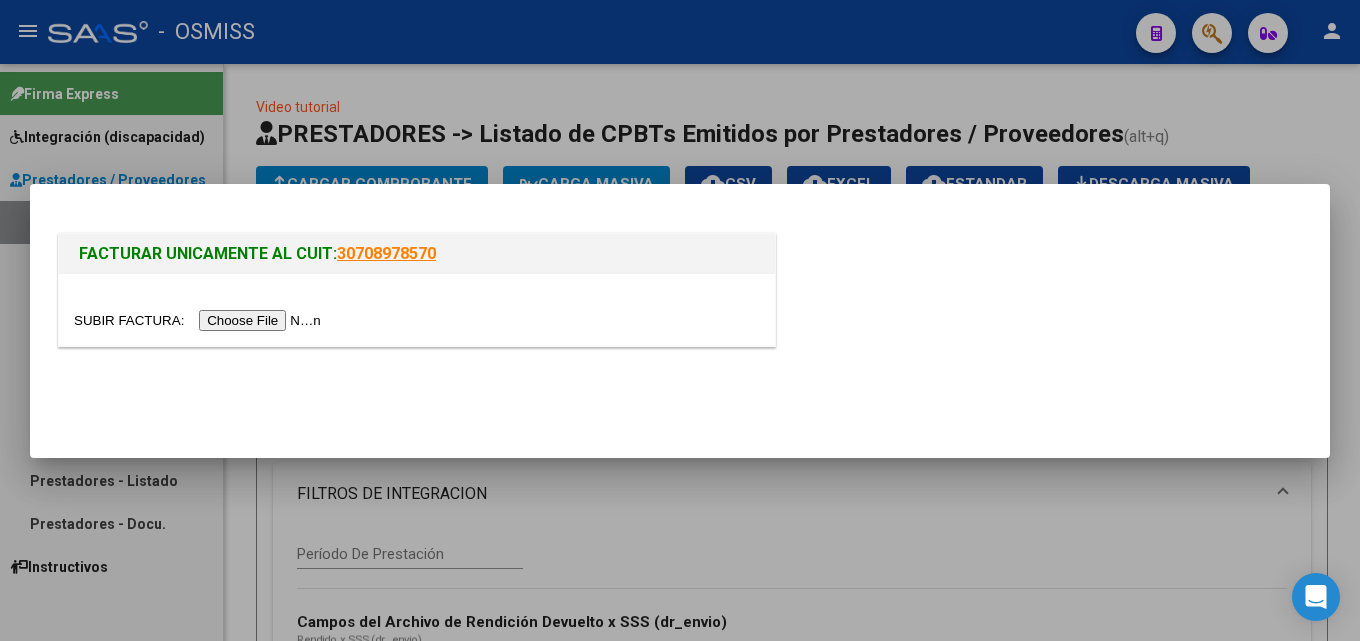 click at bounding box center (200, 320) 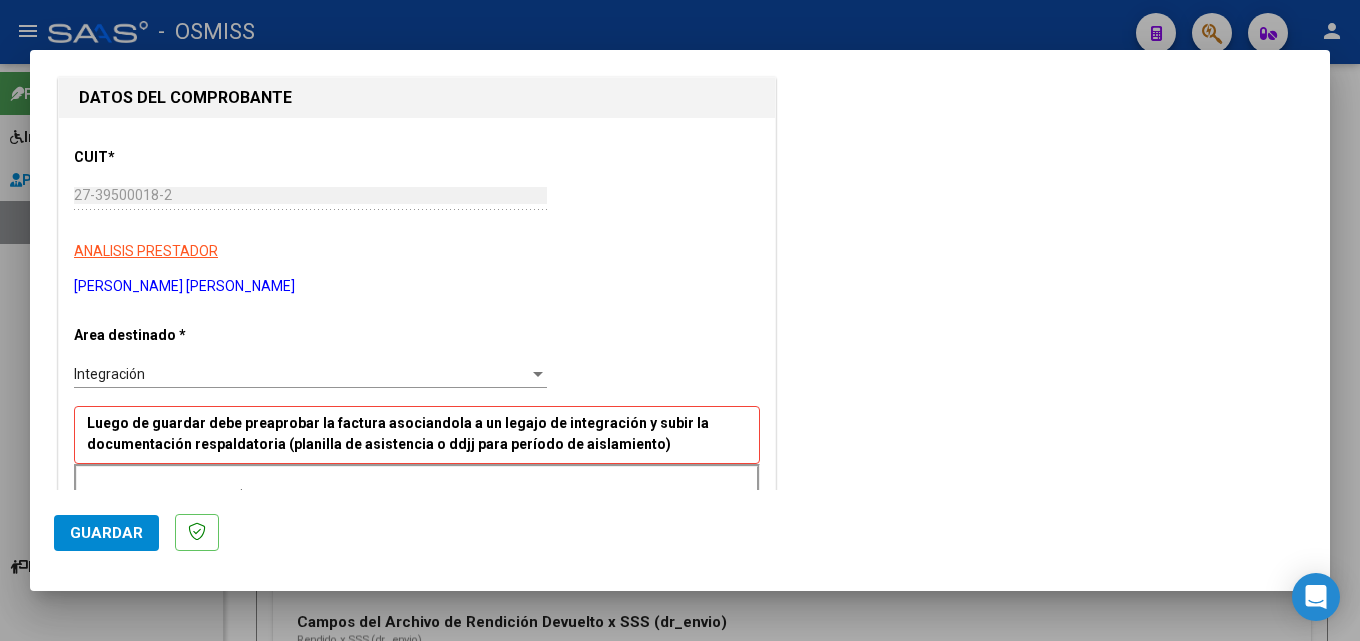 scroll, scrollTop: 300, scrollLeft: 0, axis: vertical 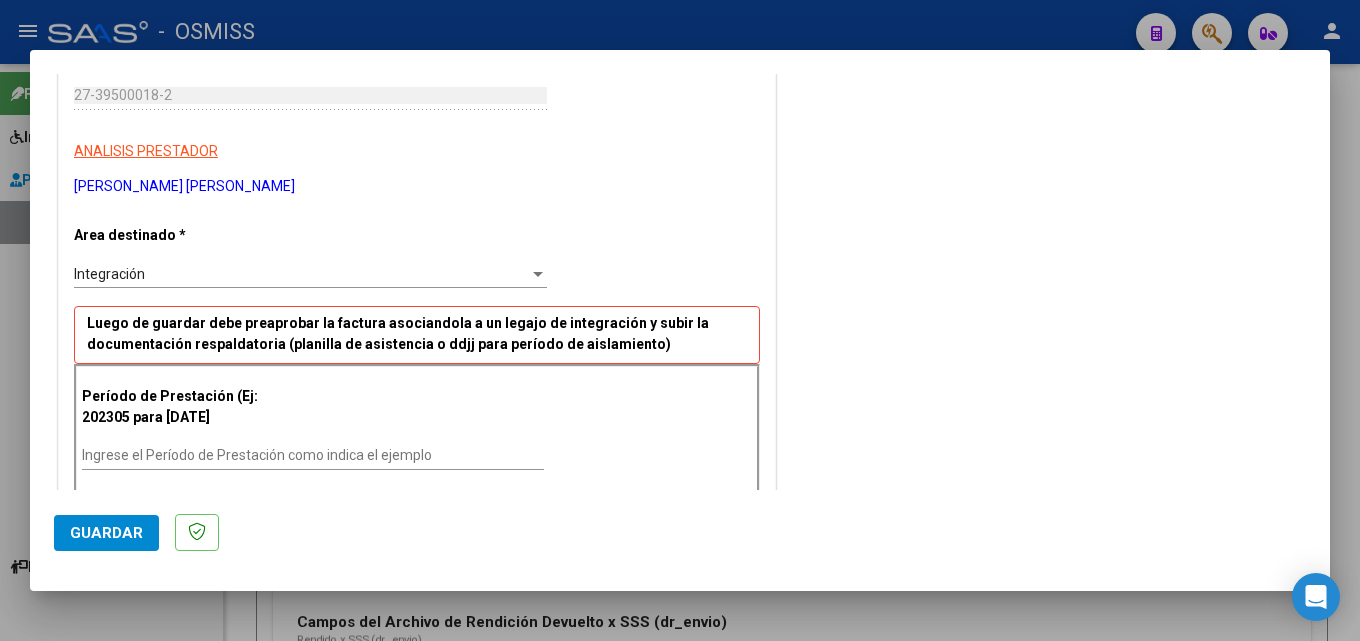 click on "Ingrese el Período de Prestación como indica el ejemplo" at bounding box center (313, 455) 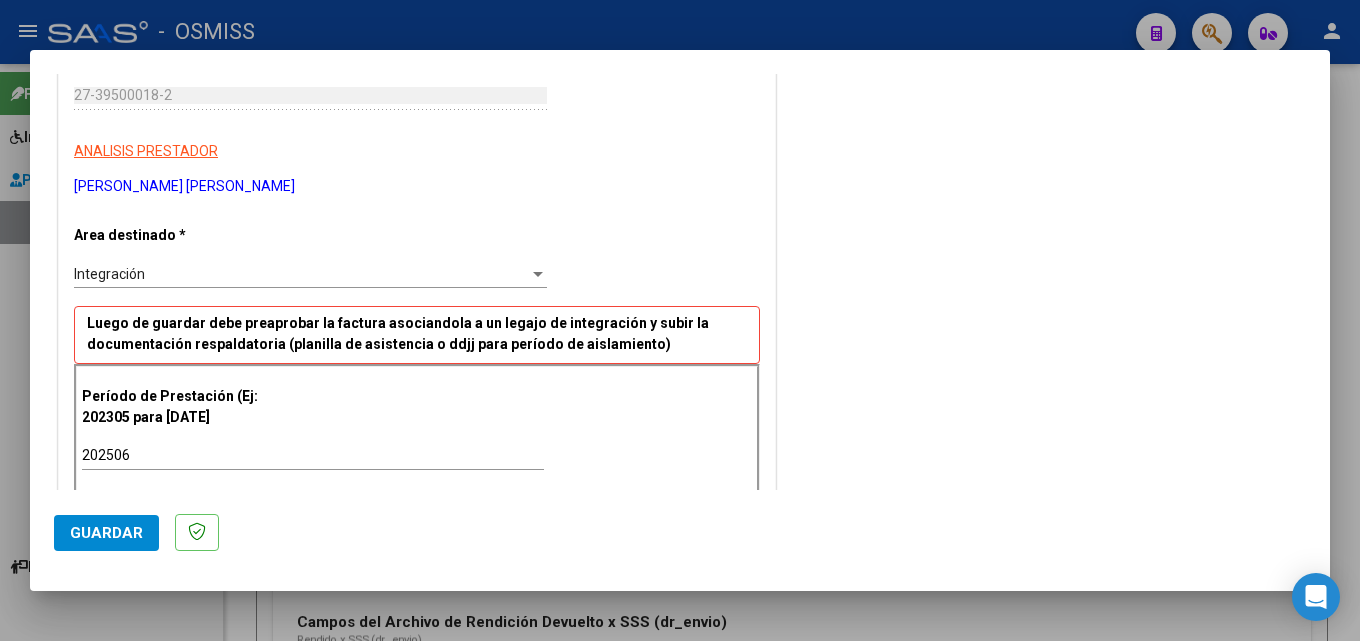 scroll, scrollTop: 1202, scrollLeft: 0, axis: vertical 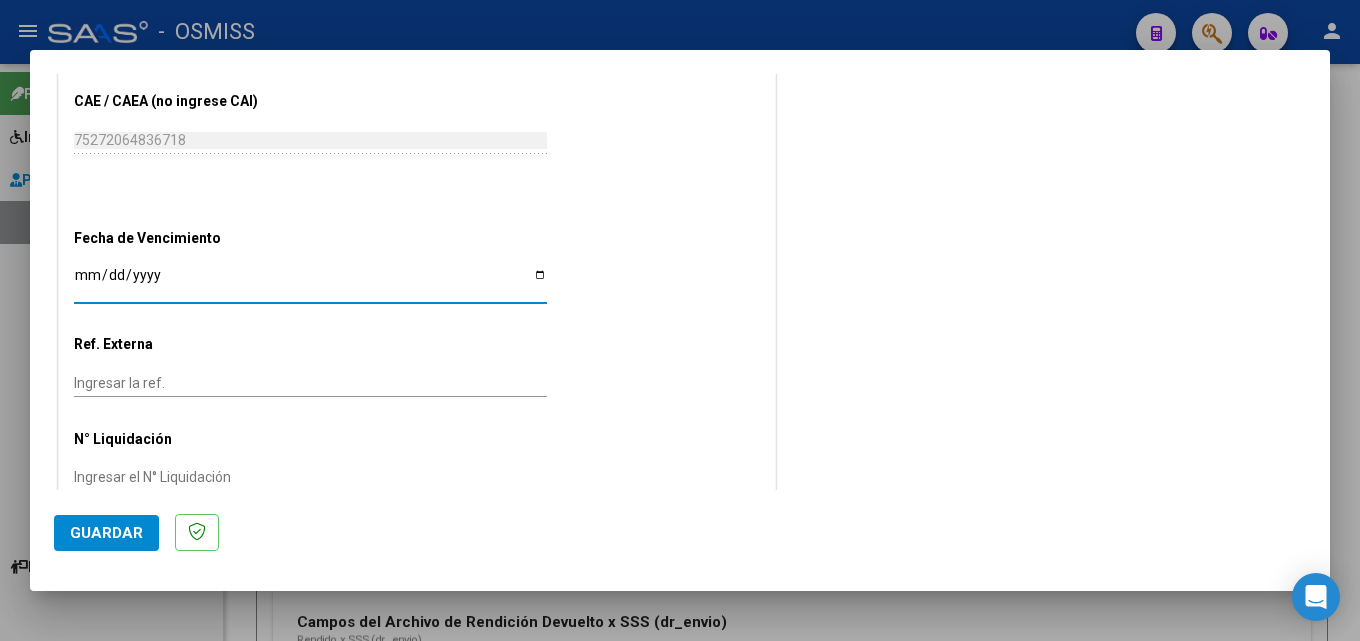 click on "Guardar" 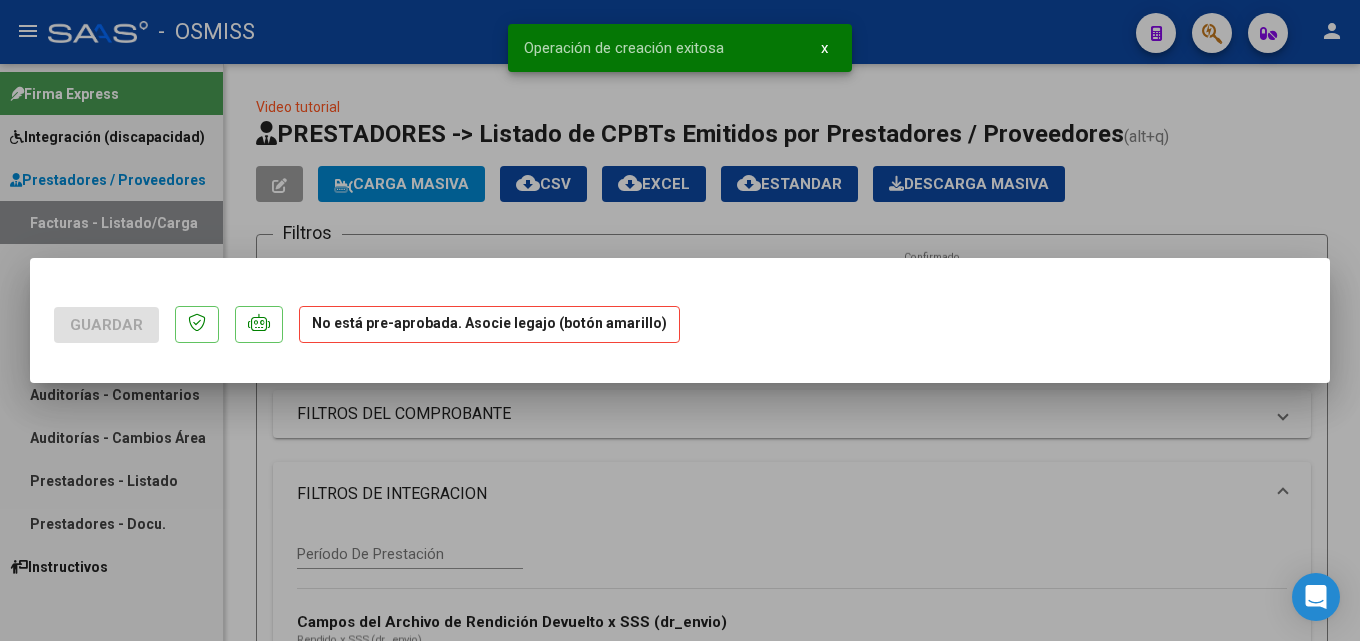scroll, scrollTop: 0, scrollLeft: 0, axis: both 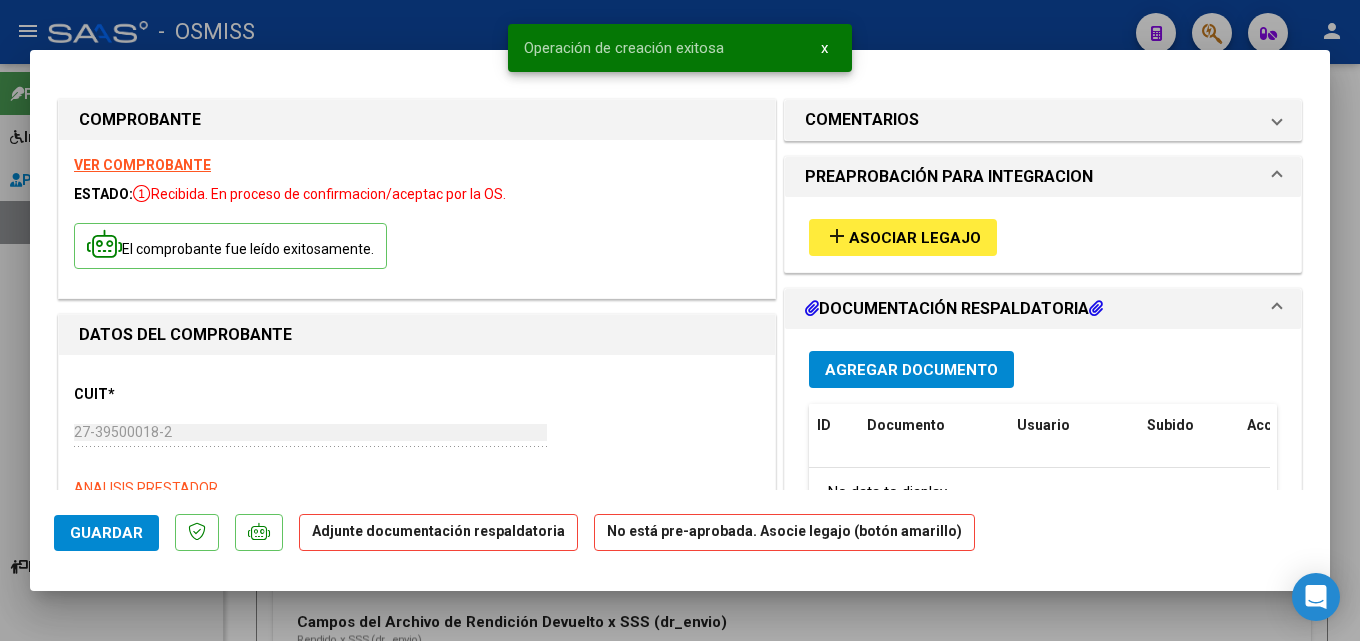 click on "add Asociar Legajo" at bounding box center (1043, 234) 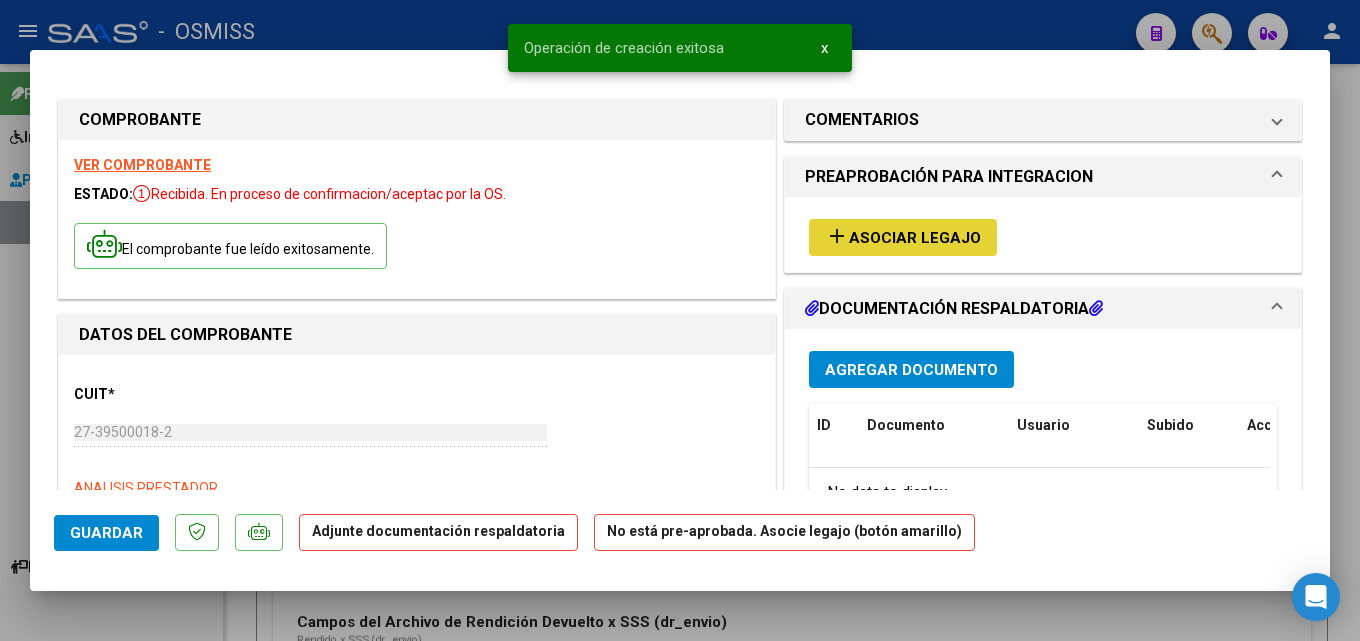 click on "Asociar Legajo" at bounding box center [915, 238] 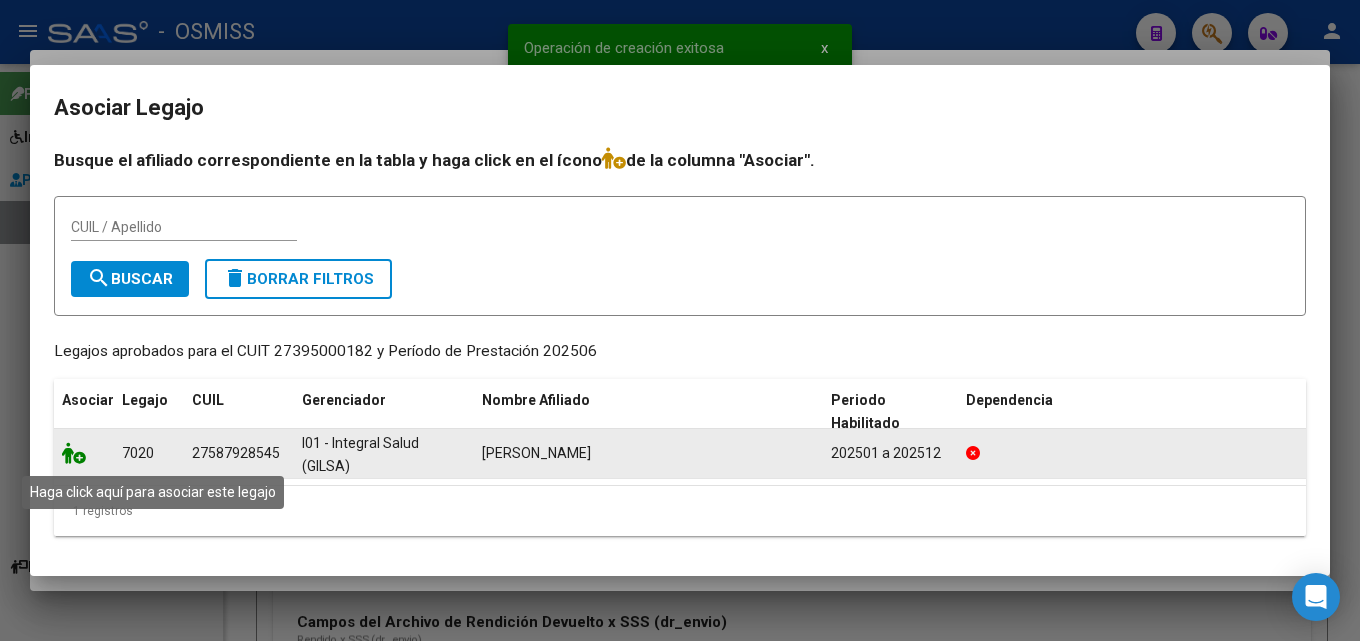 click 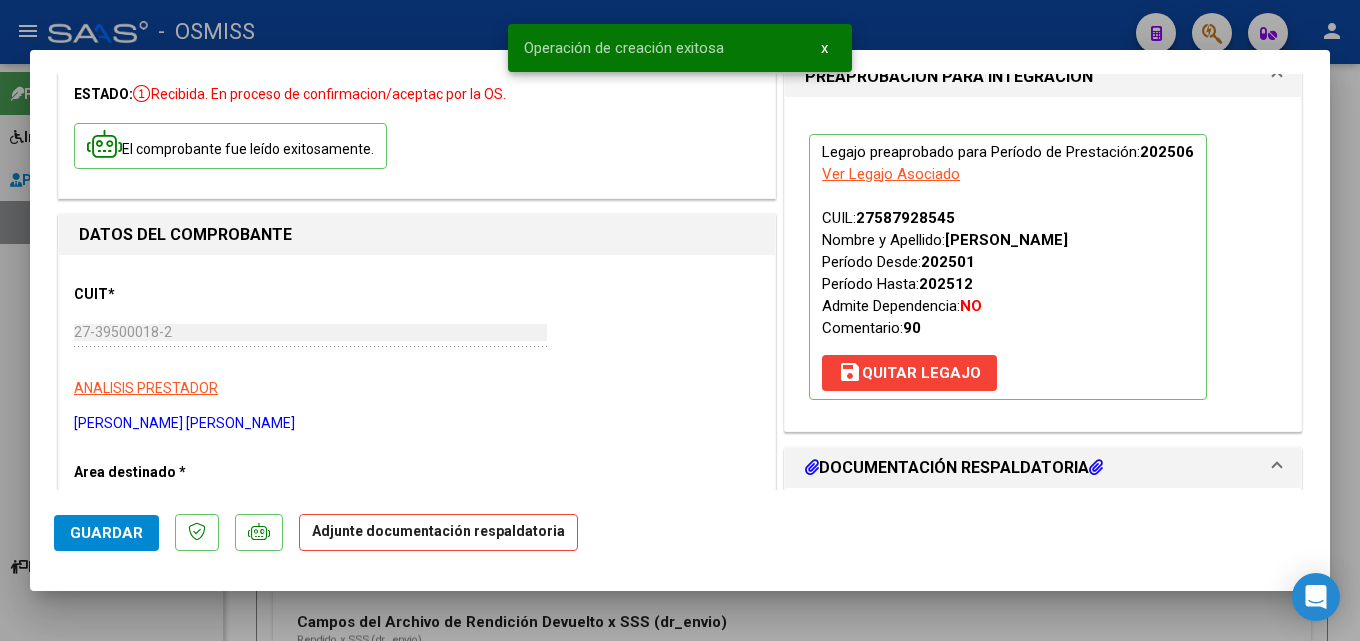 scroll, scrollTop: 300, scrollLeft: 0, axis: vertical 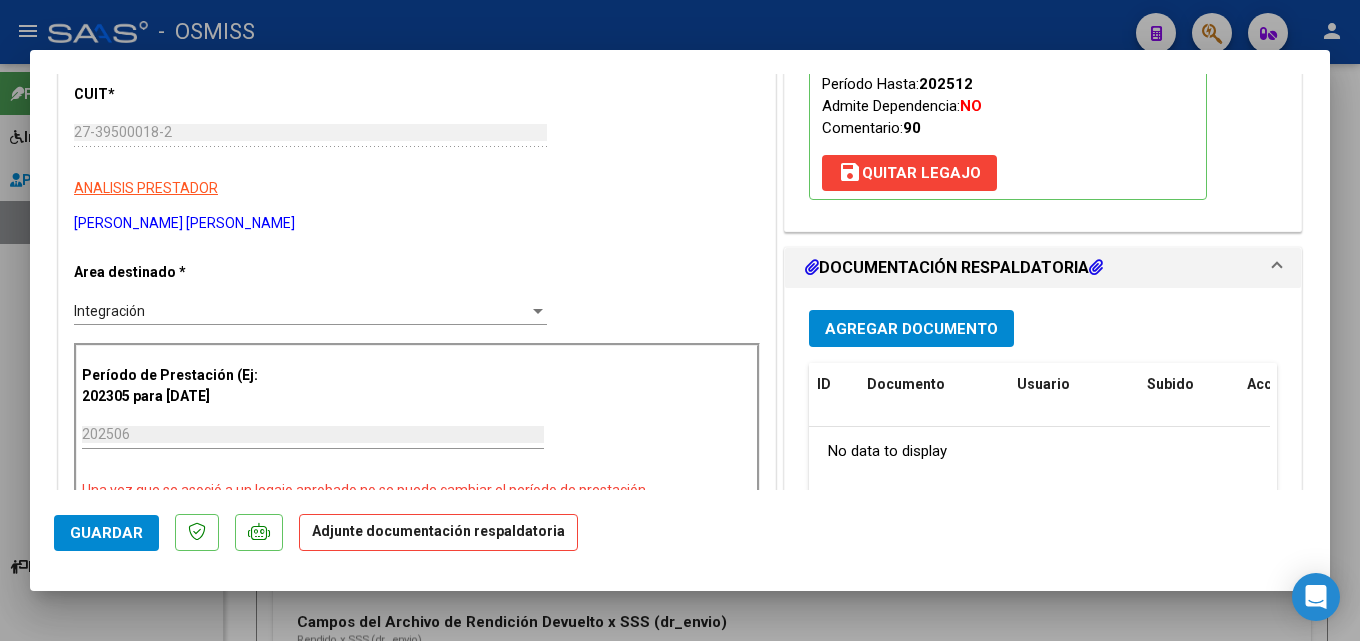 click on "Agregar Documento" at bounding box center [911, 329] 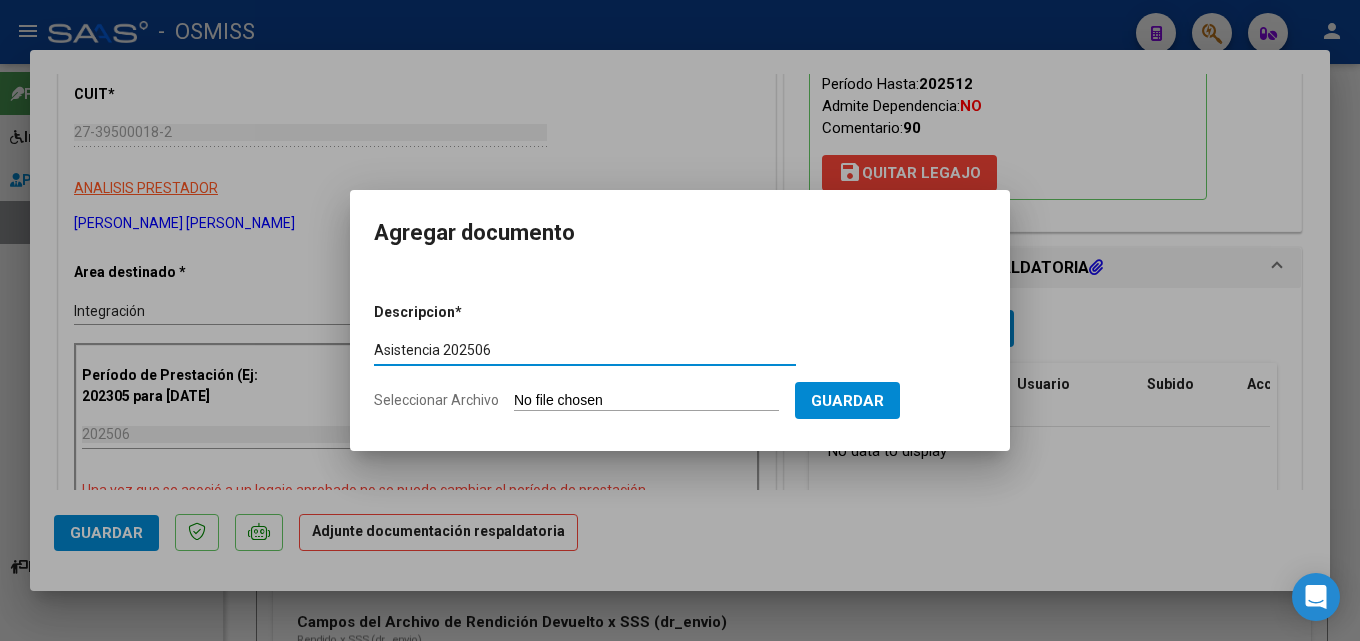 click on "Descripcion  *   Asistencia 202506 Escriba aquí una descripcion  Seleccionar Archivo Guardar" at bounding box center (680, 357) 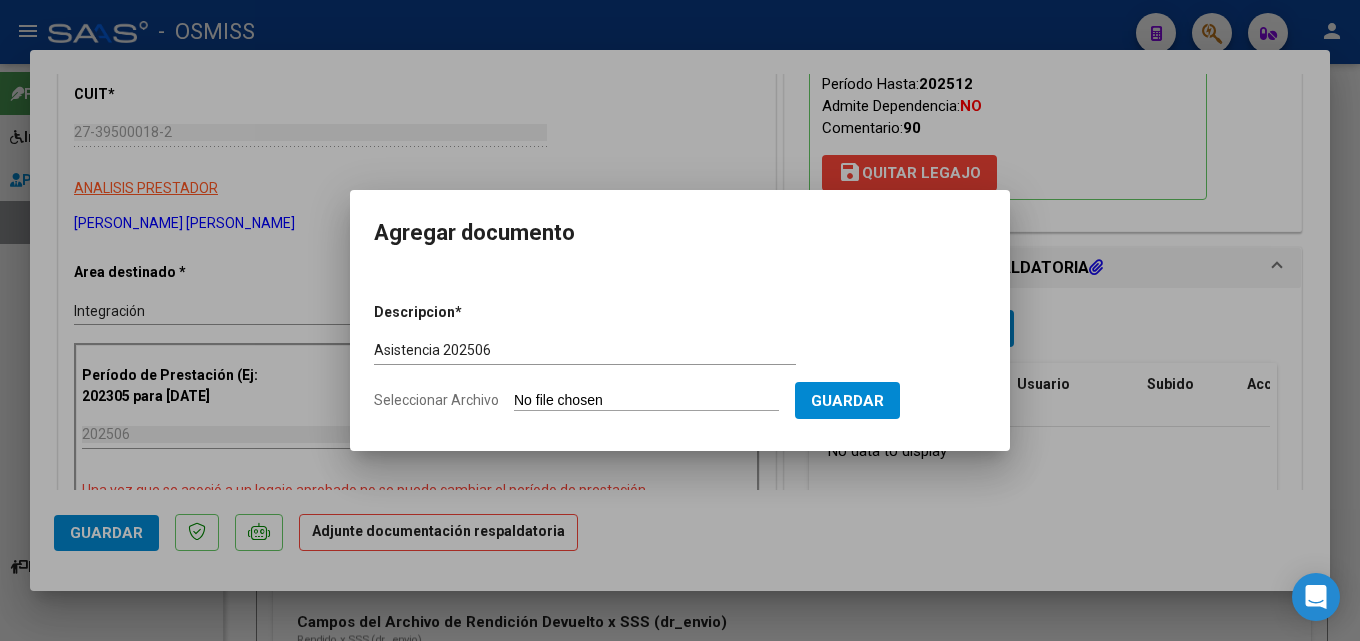 click on "Seleccionar Archivo" at bounding box center (646, 401) 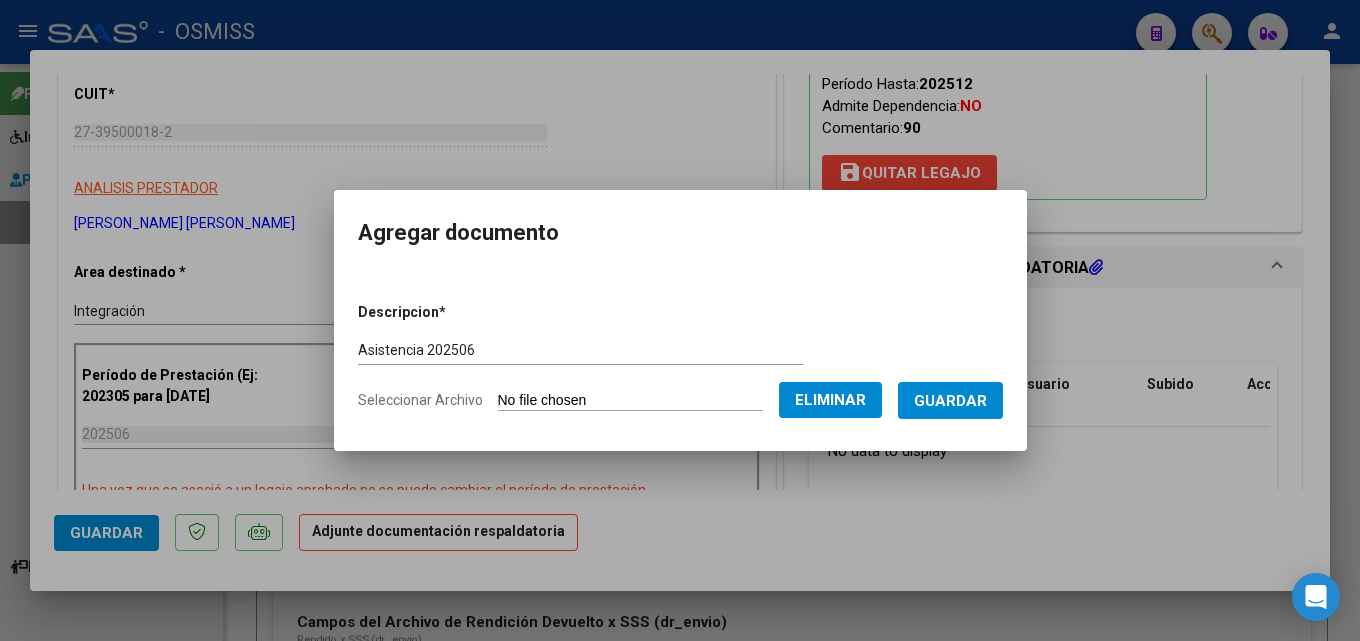 click on "Guardar" at bounding box center [950, 401] 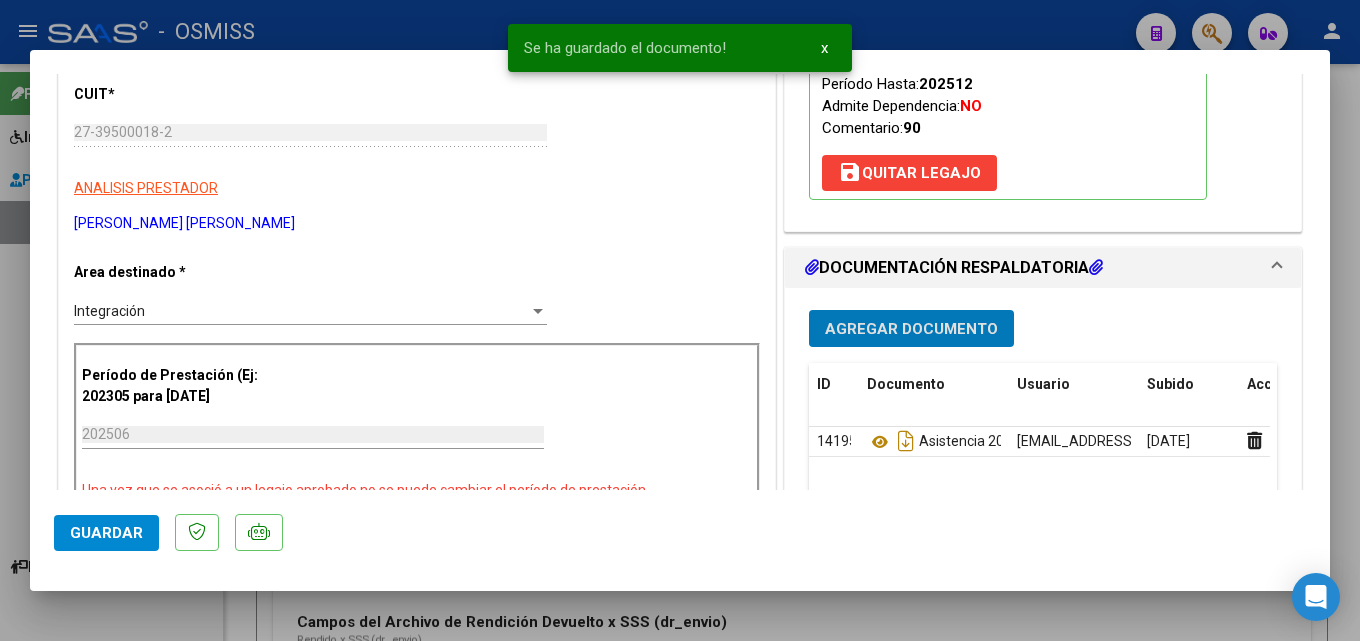 click on "Guardar" 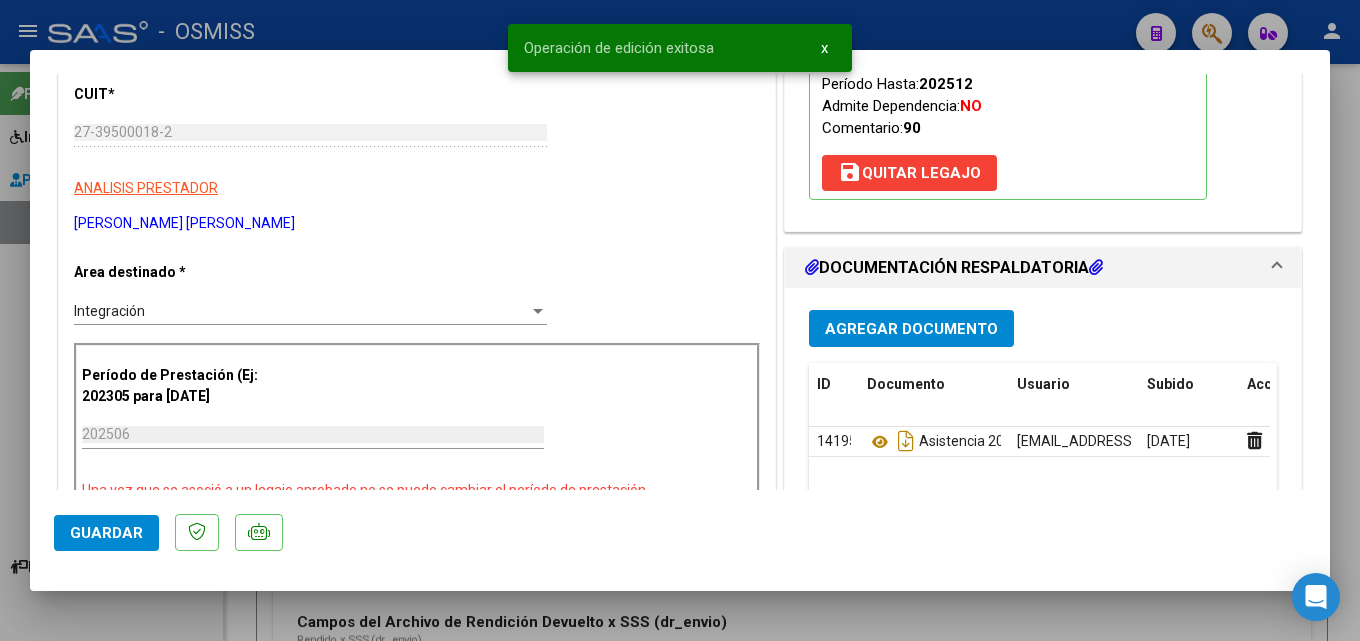 click at bounding box center (680, 320) 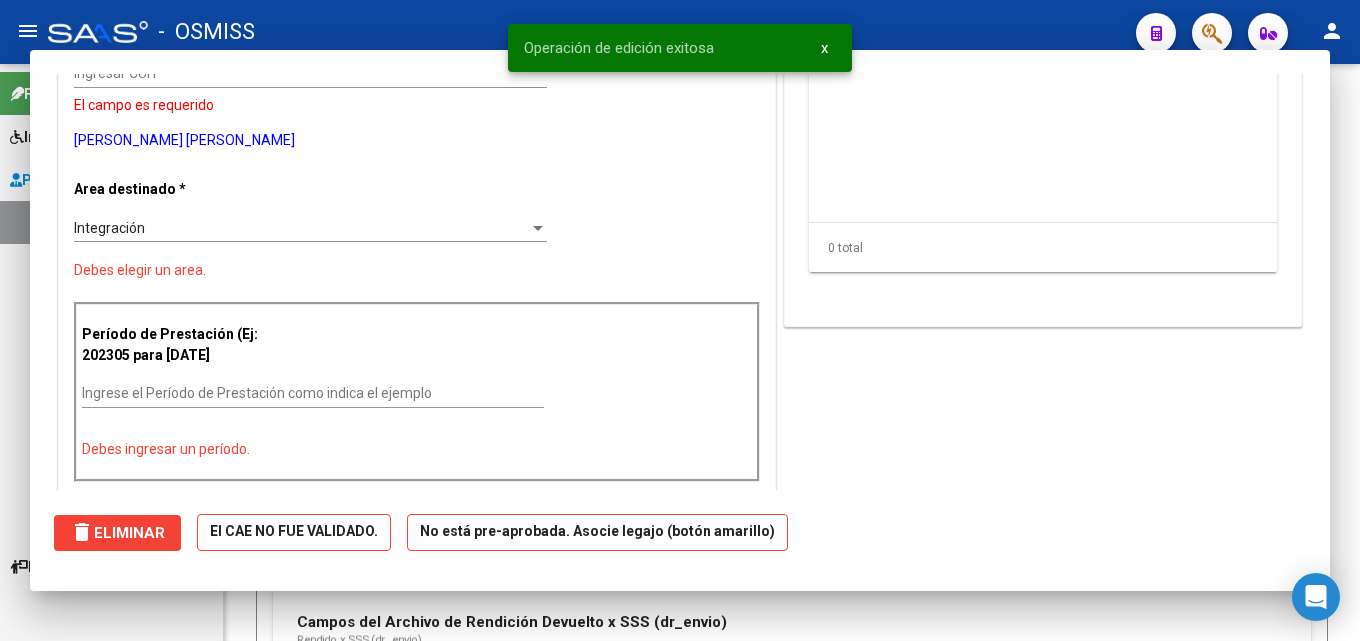 scroll, scrollTop: 0, scrollLeft: 0, axis: both 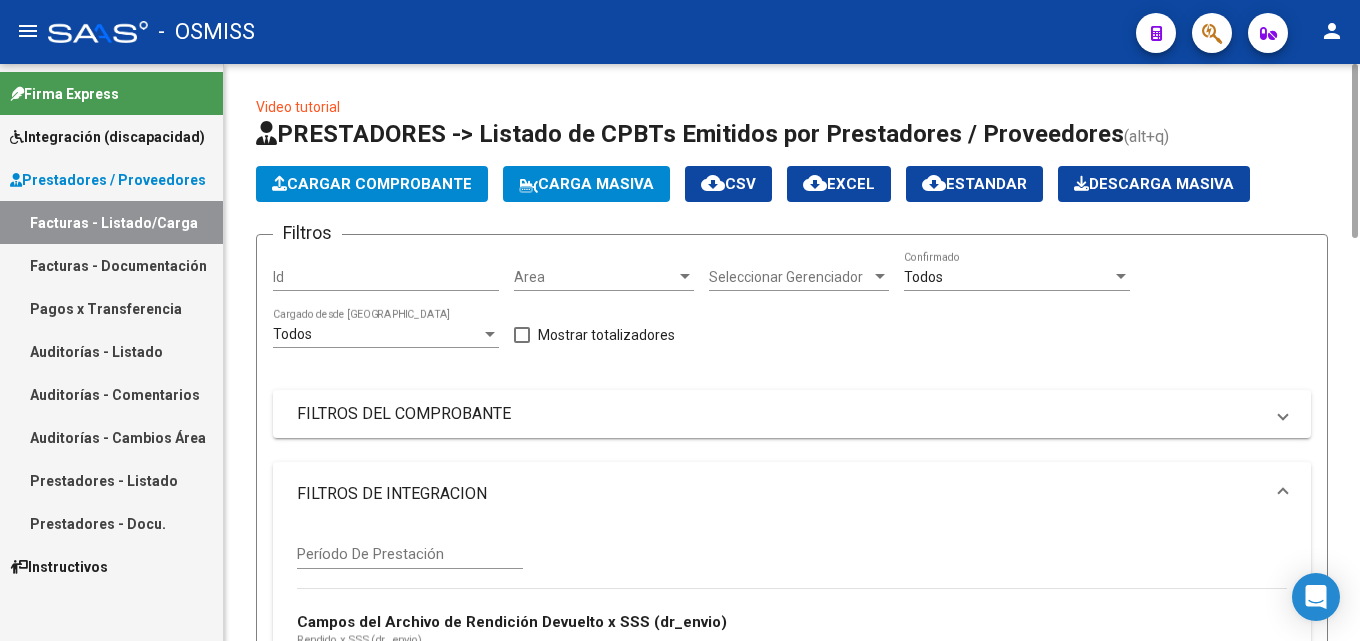 click on "Cargar Comprobante" 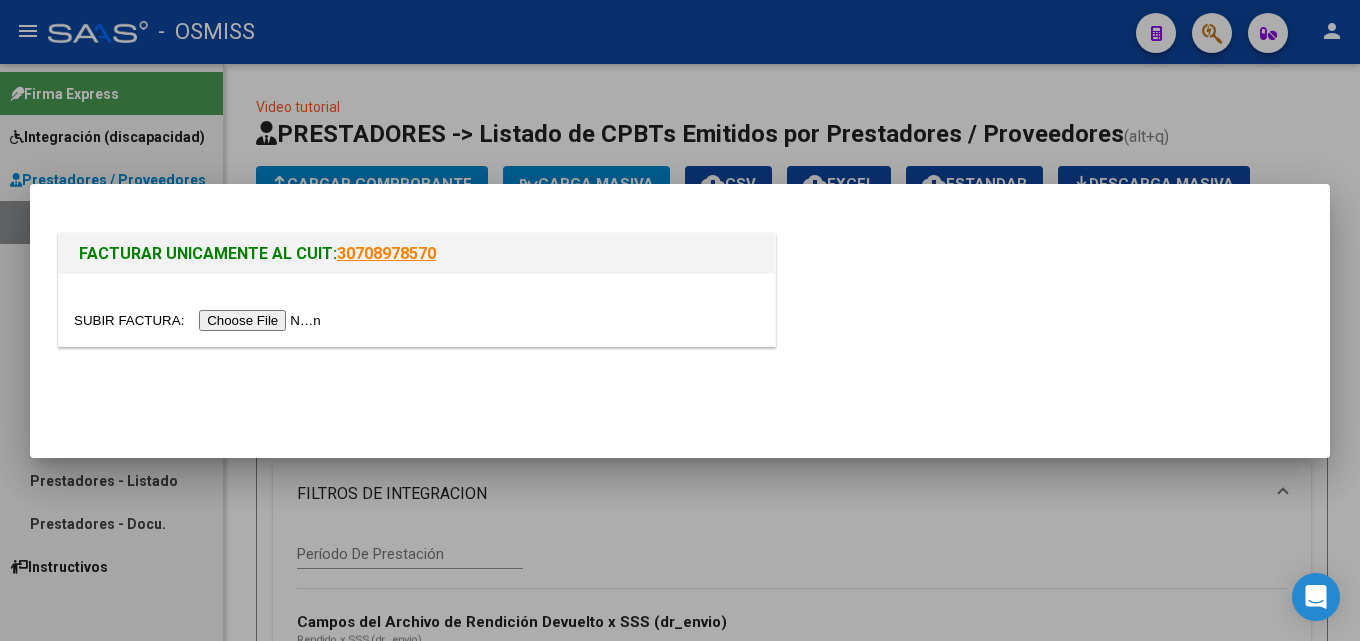 click at bounding box center (417, 310) 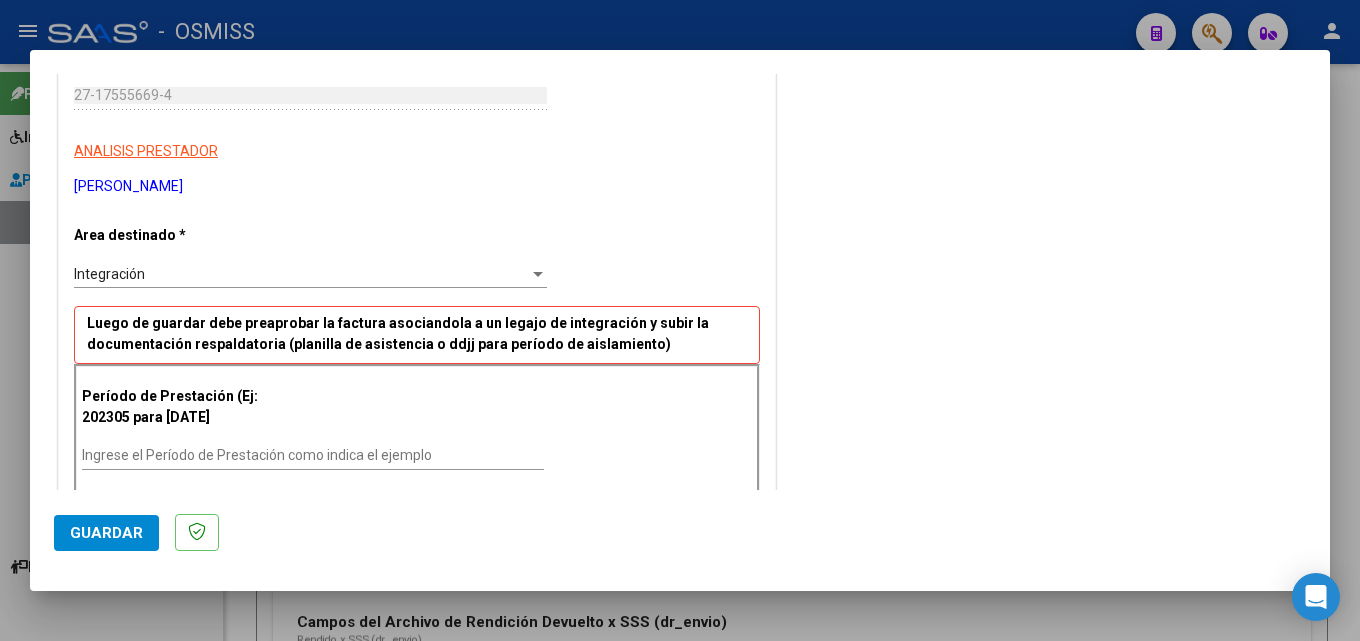 scroll, scrollTop: 400, scrollLeft: 0, axis: vertical 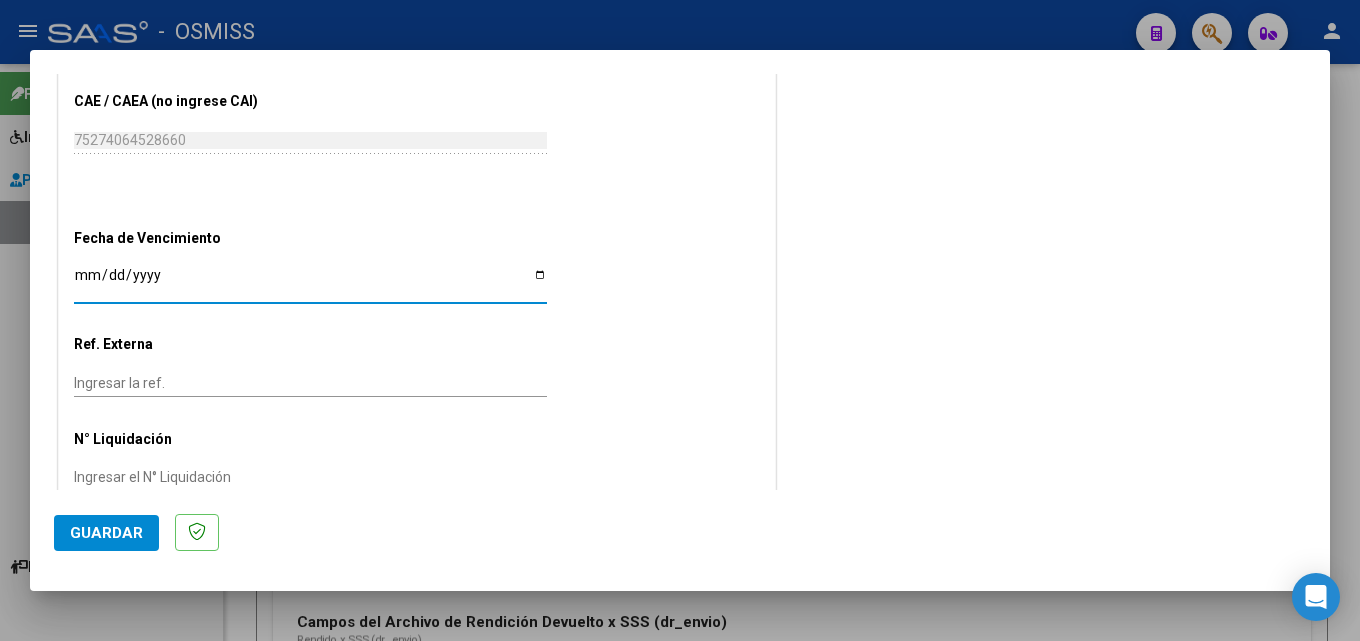 drag, startPoint x: 195, startPoint y: 353, endPoint x: 188, endPoint y: 345, distance: 10.630146 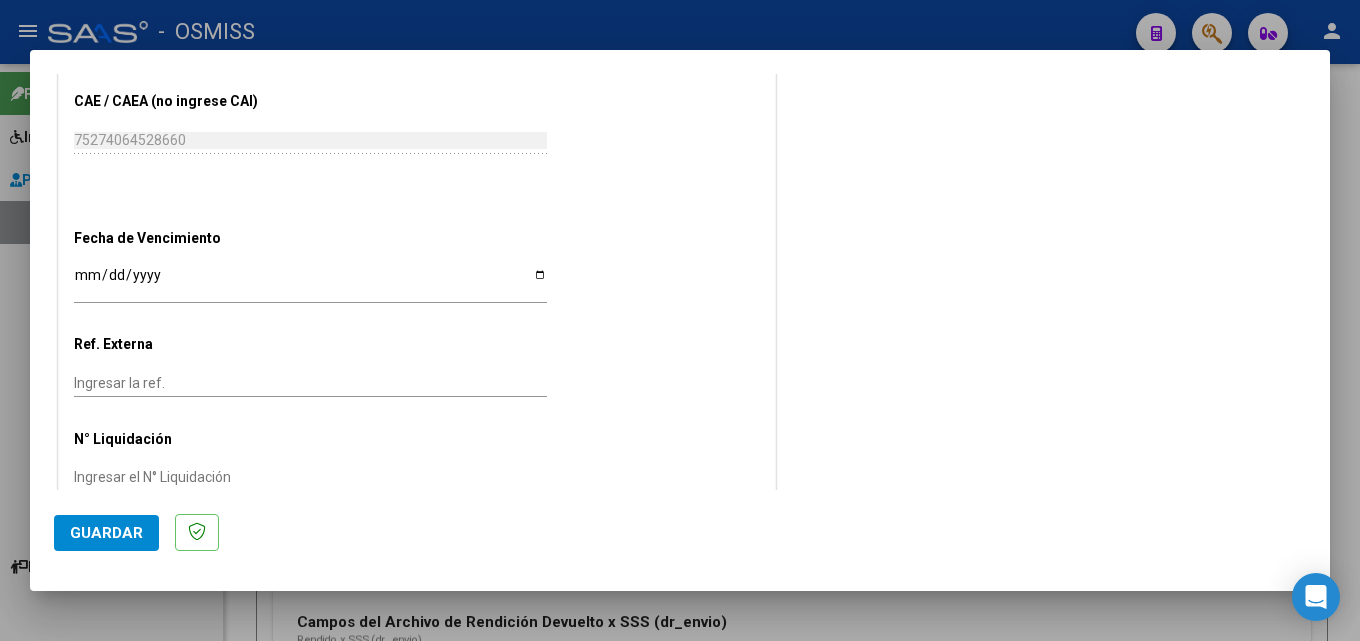click on "Guardar" 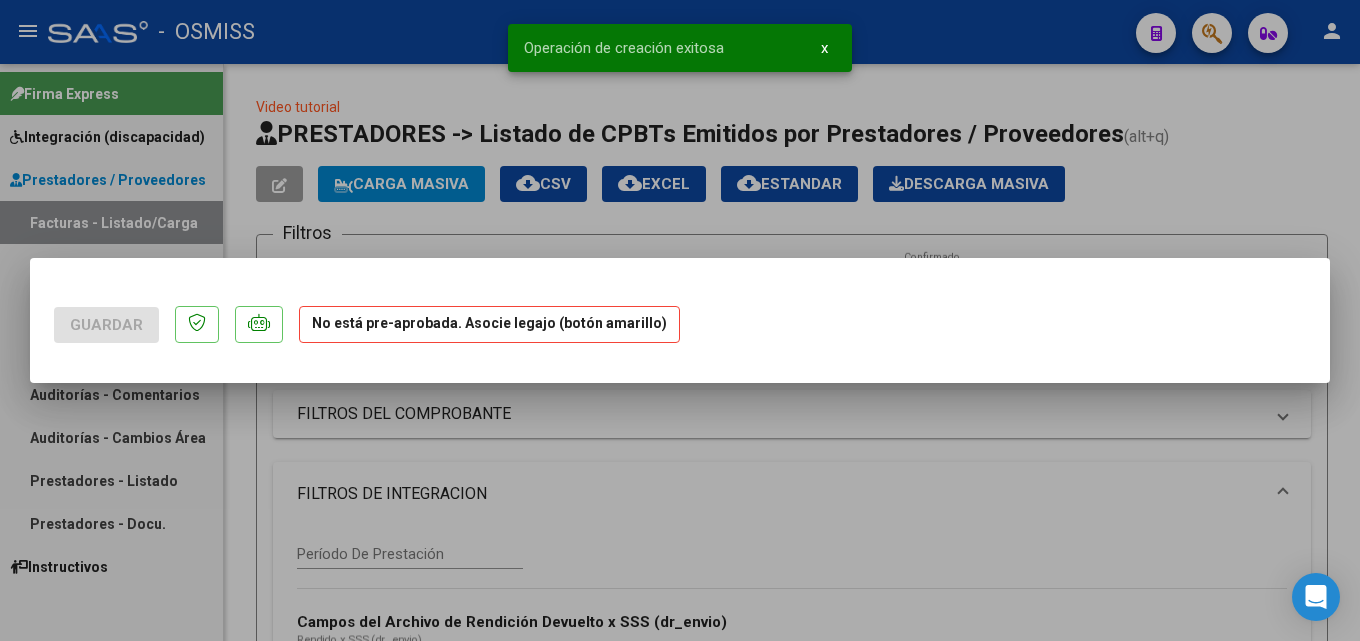 scroll, scrollTop: 0, scrollLeft: 0, axis: both 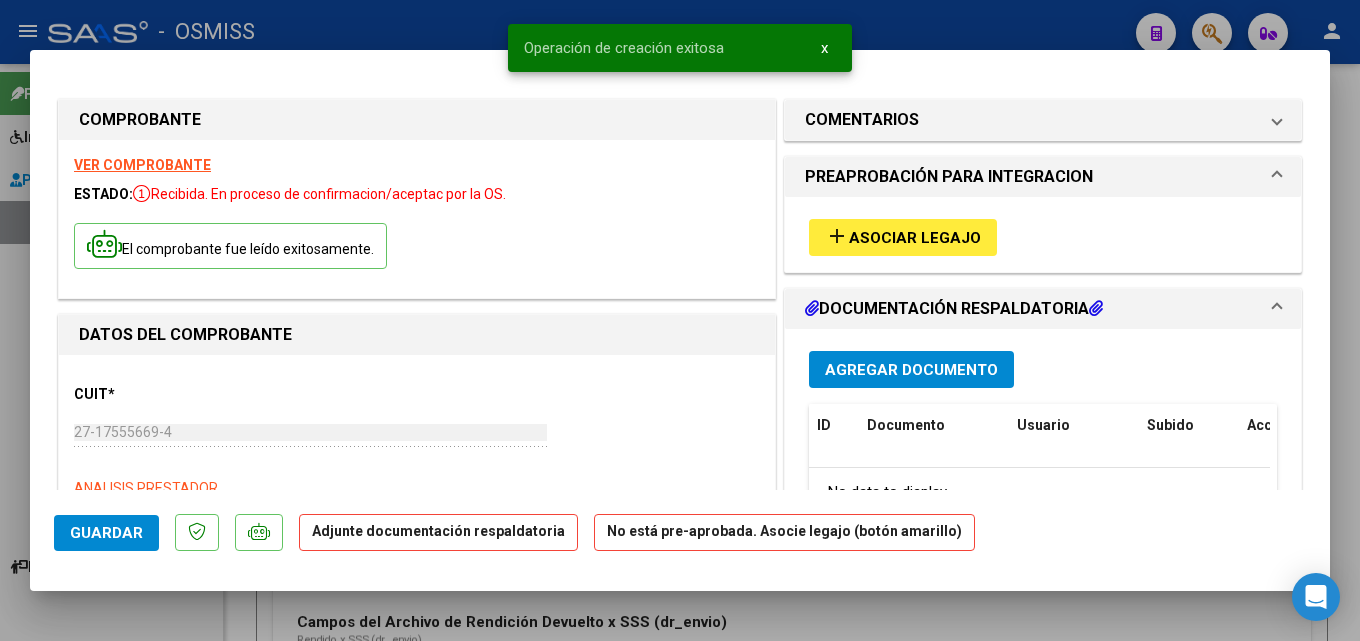 click on "Asociar Legajo" at bounding box center (915, 238) 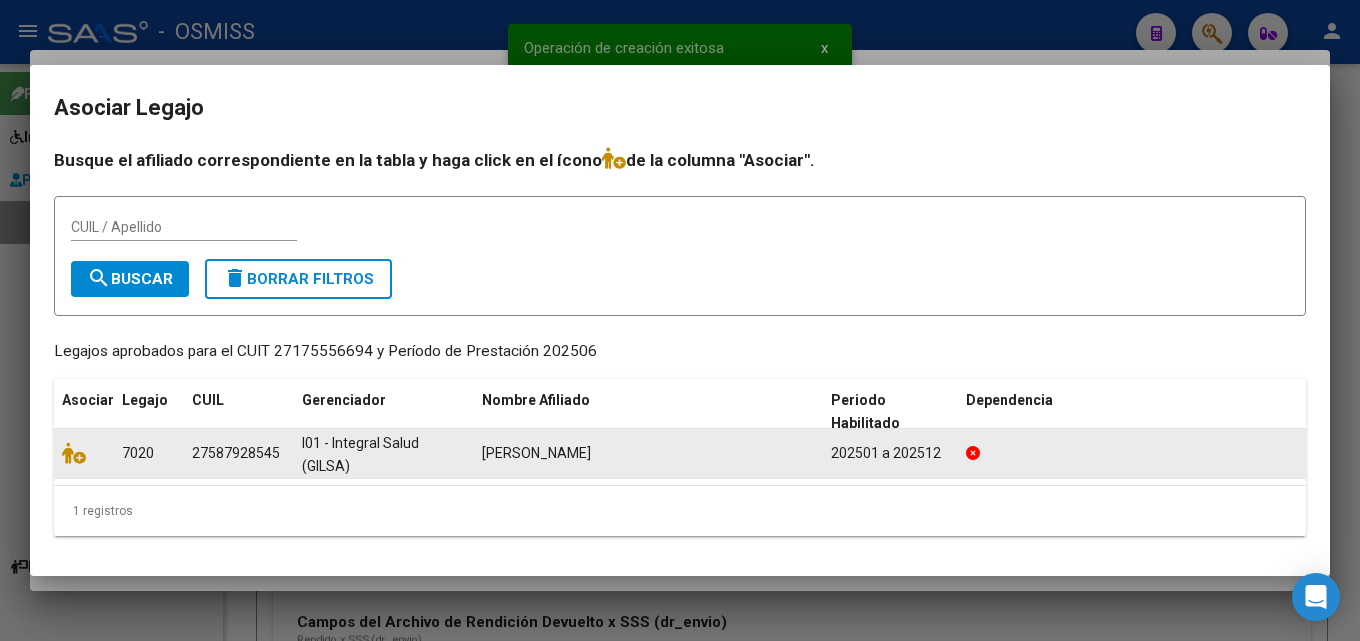 click 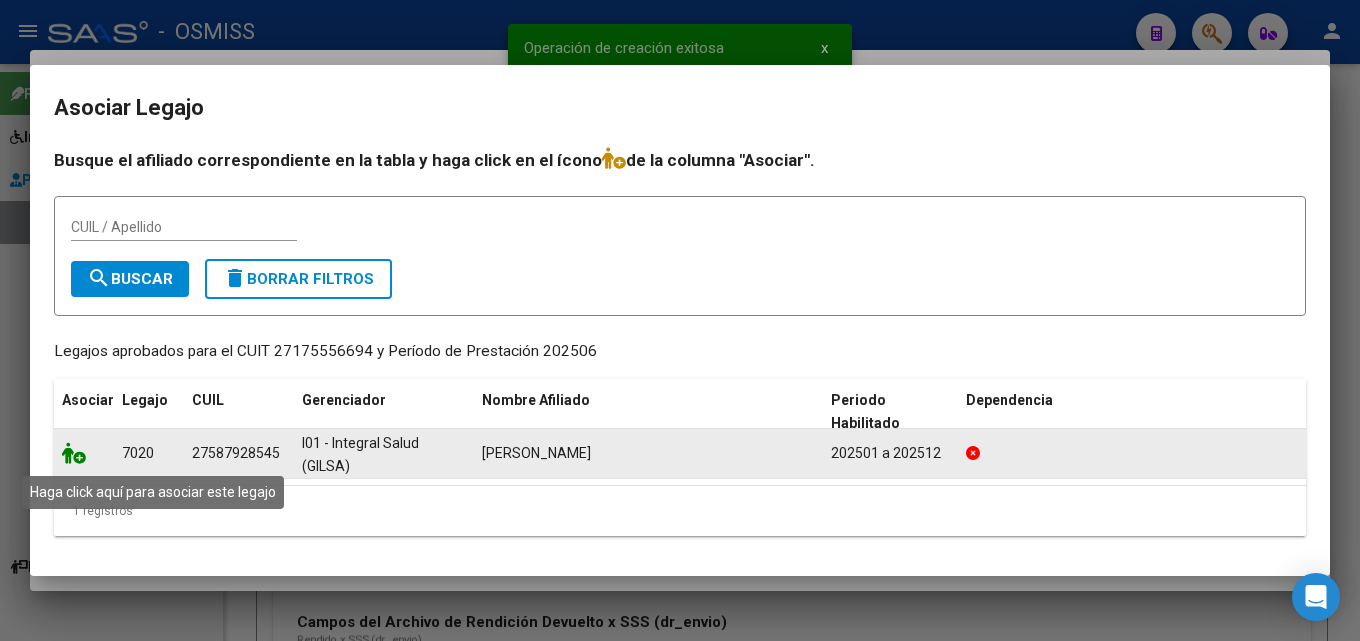 click 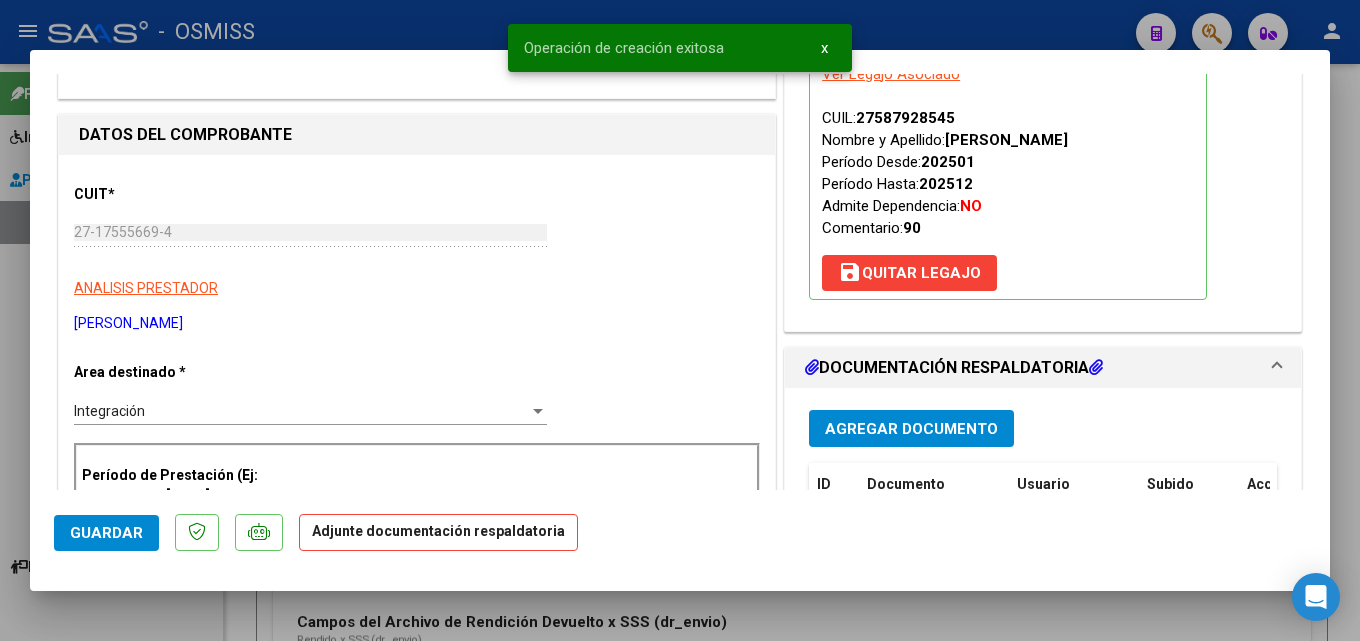 scroll, scrollTop: 300, scrollLeft: 0, axis: vertical 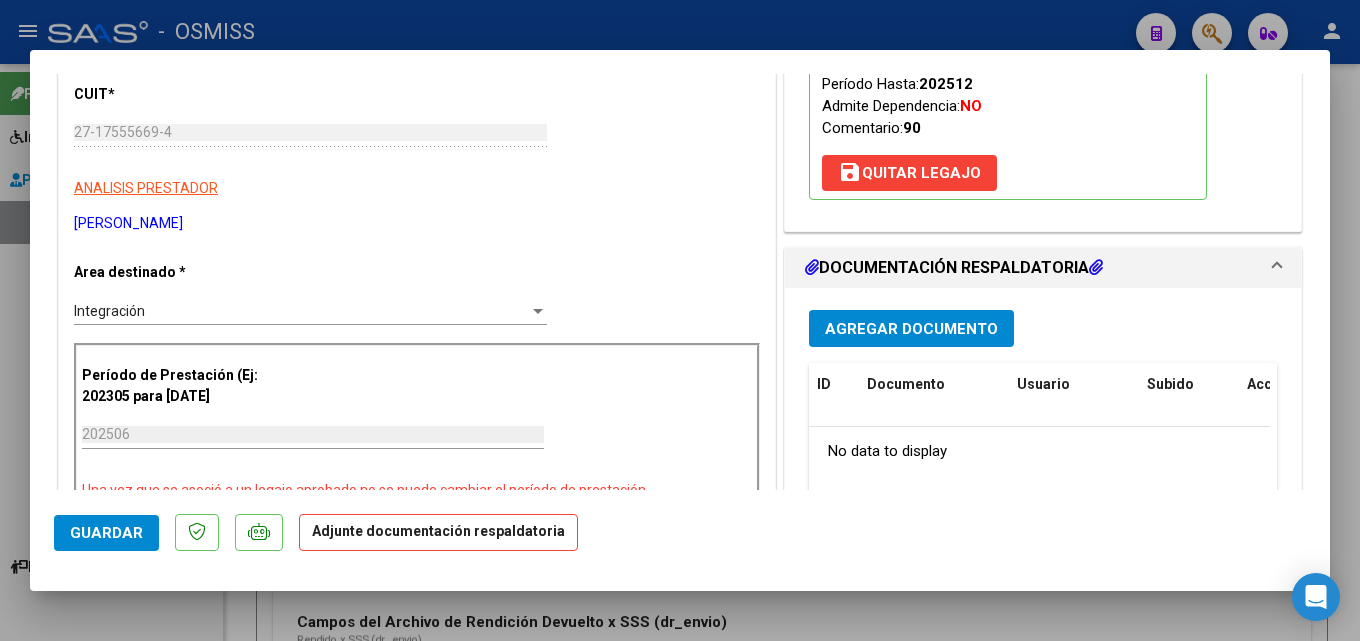 click on "Agregar Documento" at bounding box center (911, 328) 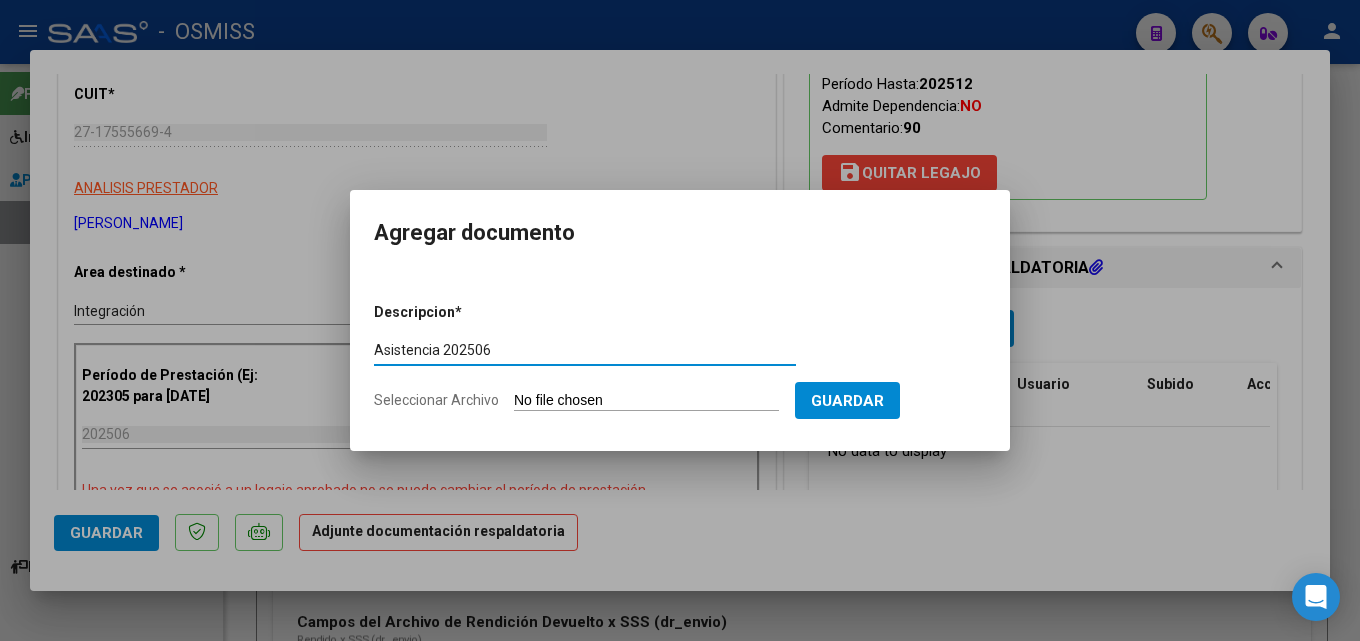 click on "Seleccionar Archivo" at bounding box center [646, 401] 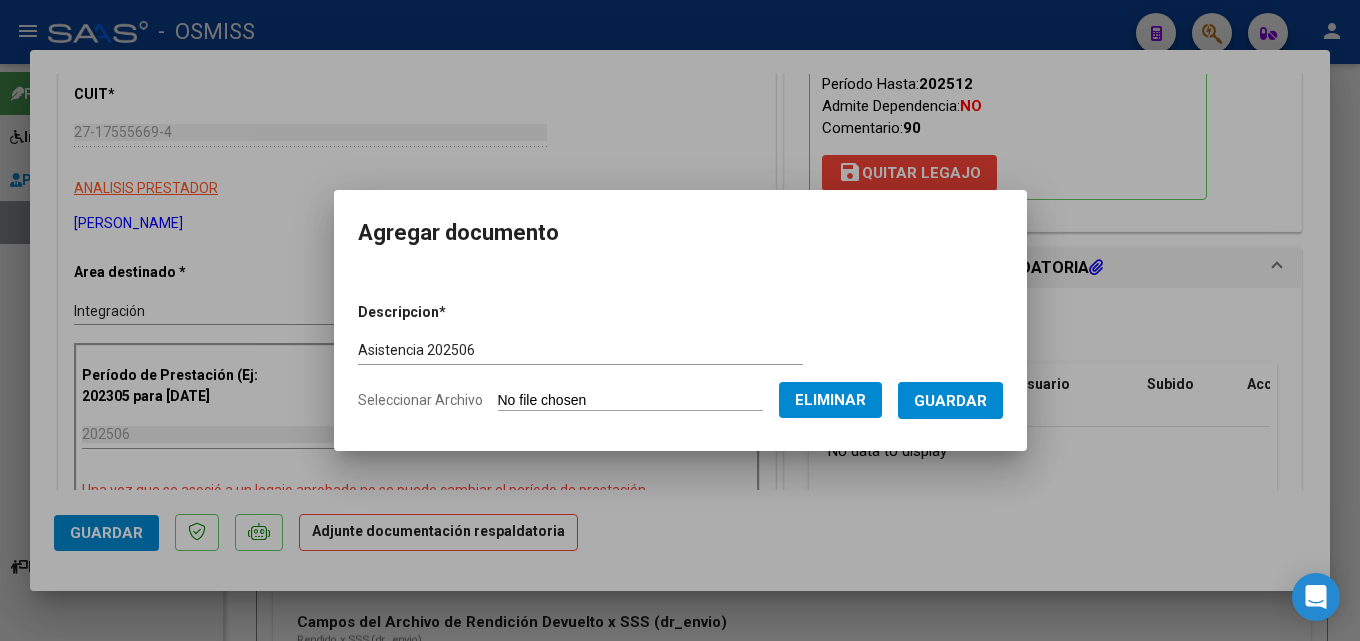 click on "Guardar" at bounding box center [950, 401] 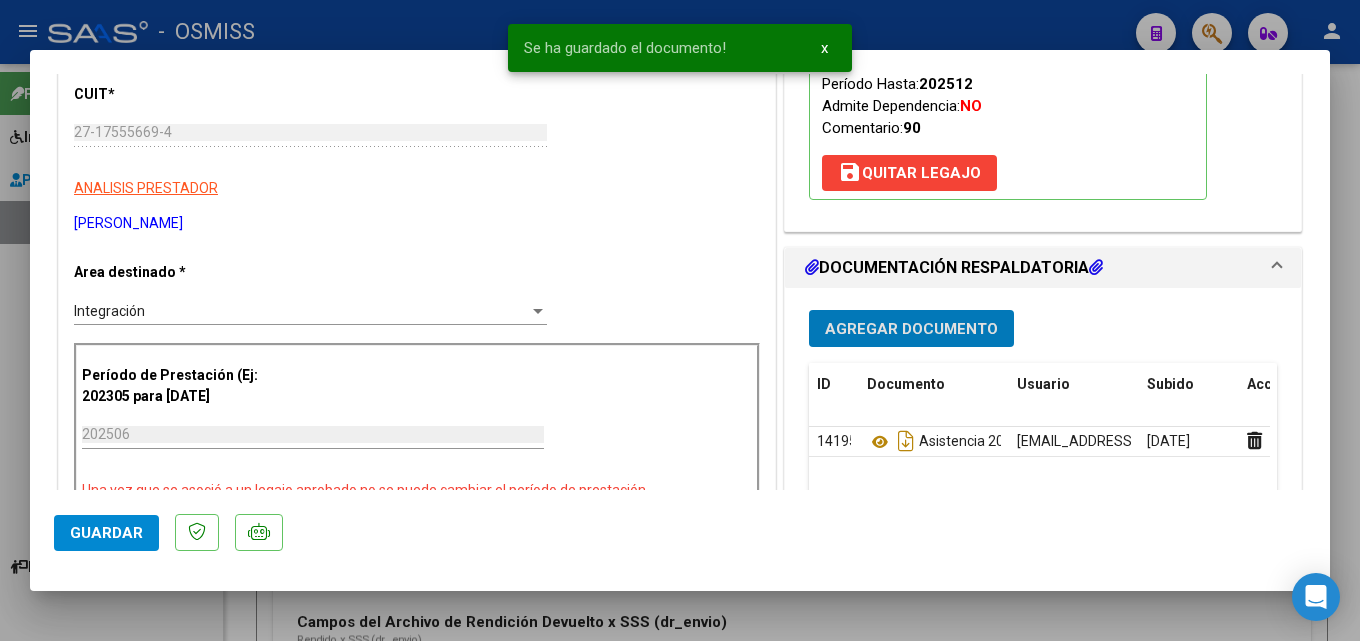 click on "Guardar" 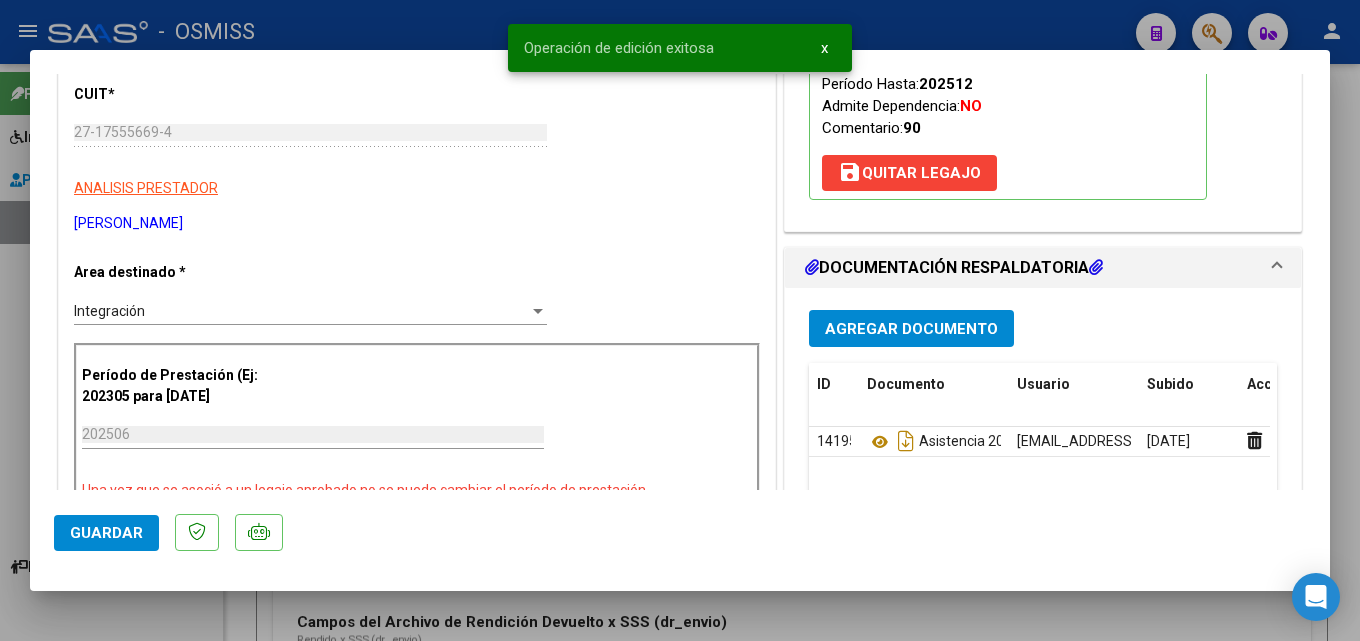 click at bounding box center [680, 320] 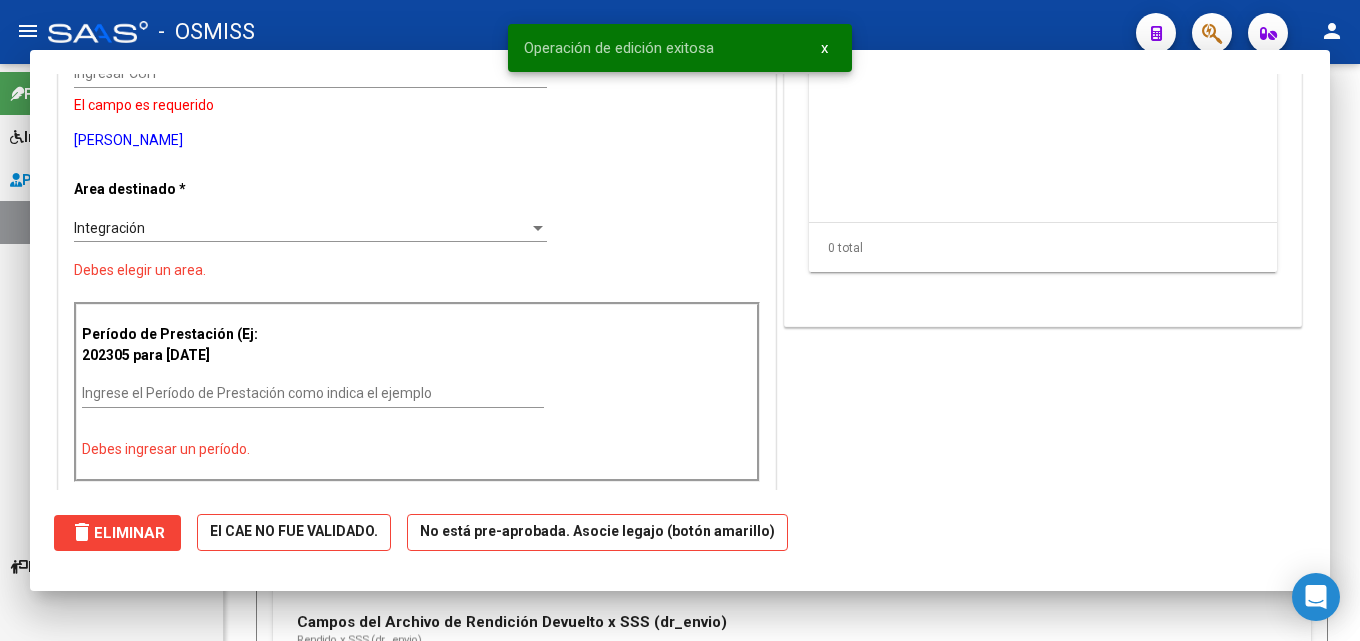 scroll, scrollTop: 241, scrollLeft: 0, axis: vertical 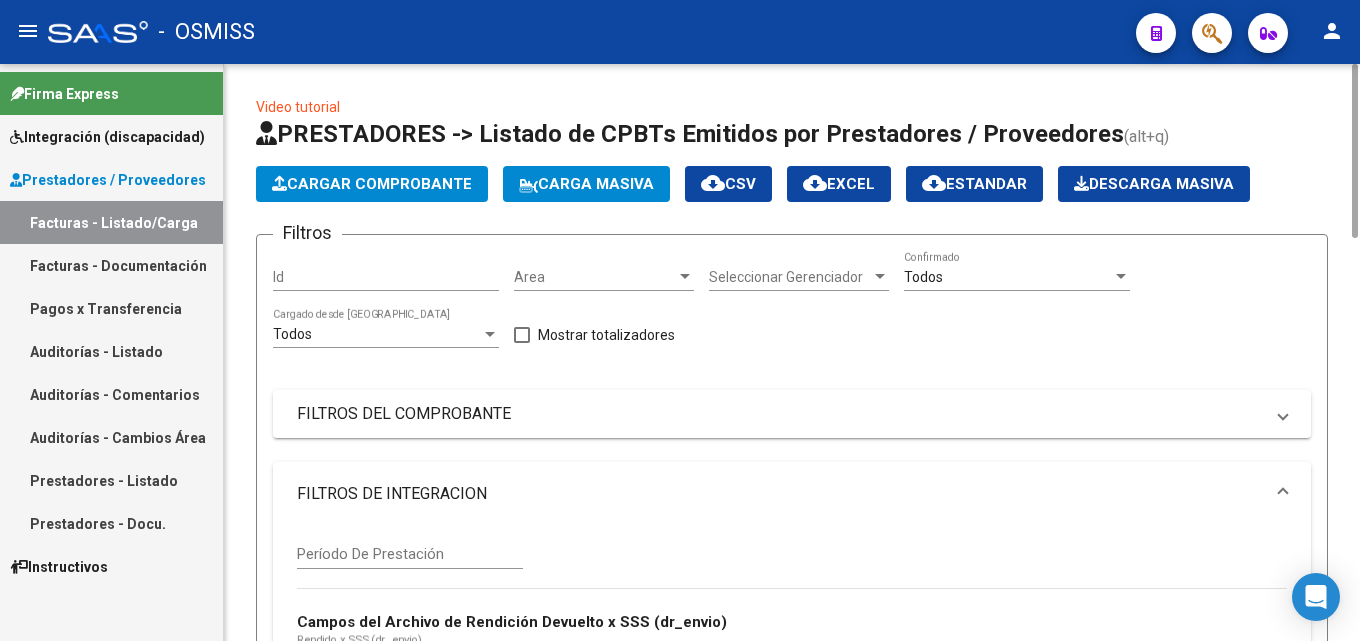 click on "Cargar Comprobante" 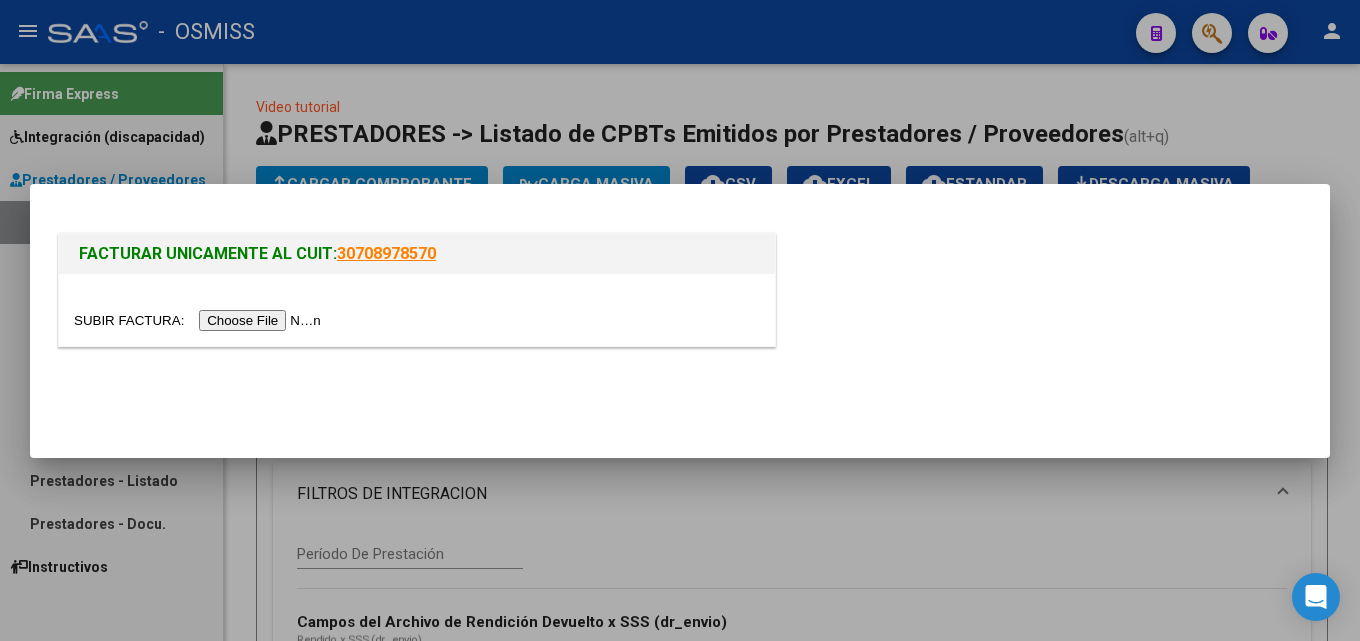 click at bounding box center [200, 320] 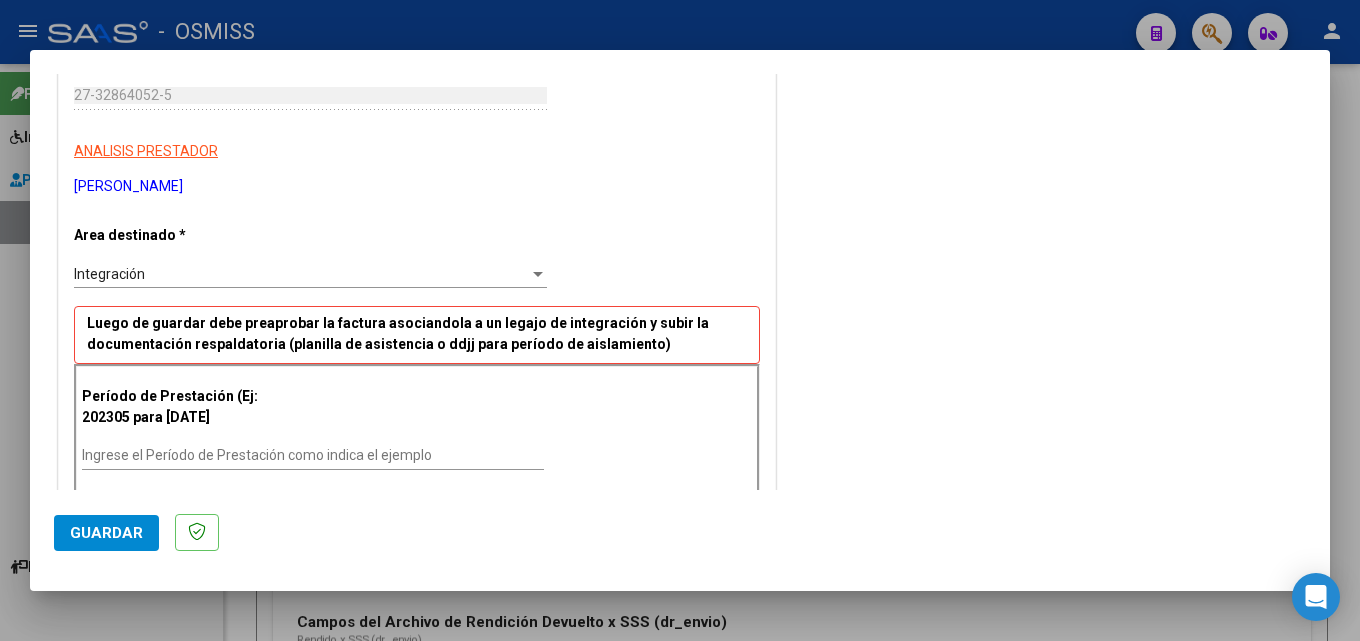 scroll, scrollTop: 400, scrollLeft: 0, axis: vertical 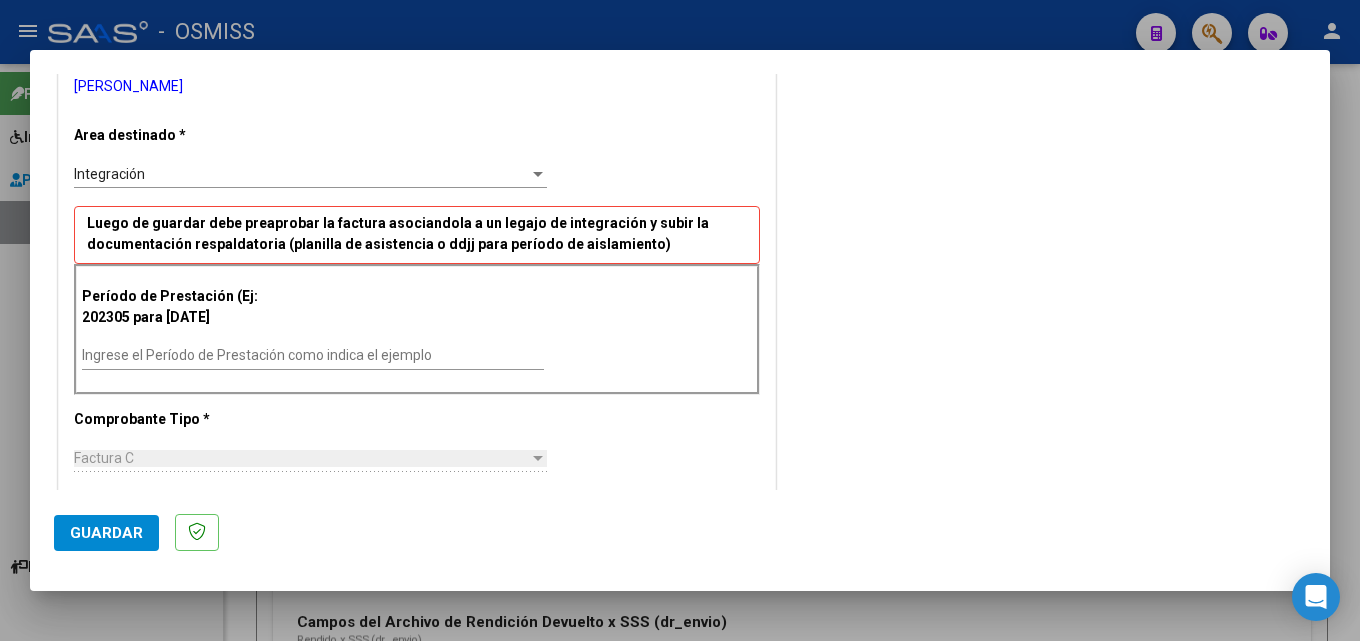 click on "Ingrese el Período de Prestación como indica el ejemplo" at bounding box center (313, 355) 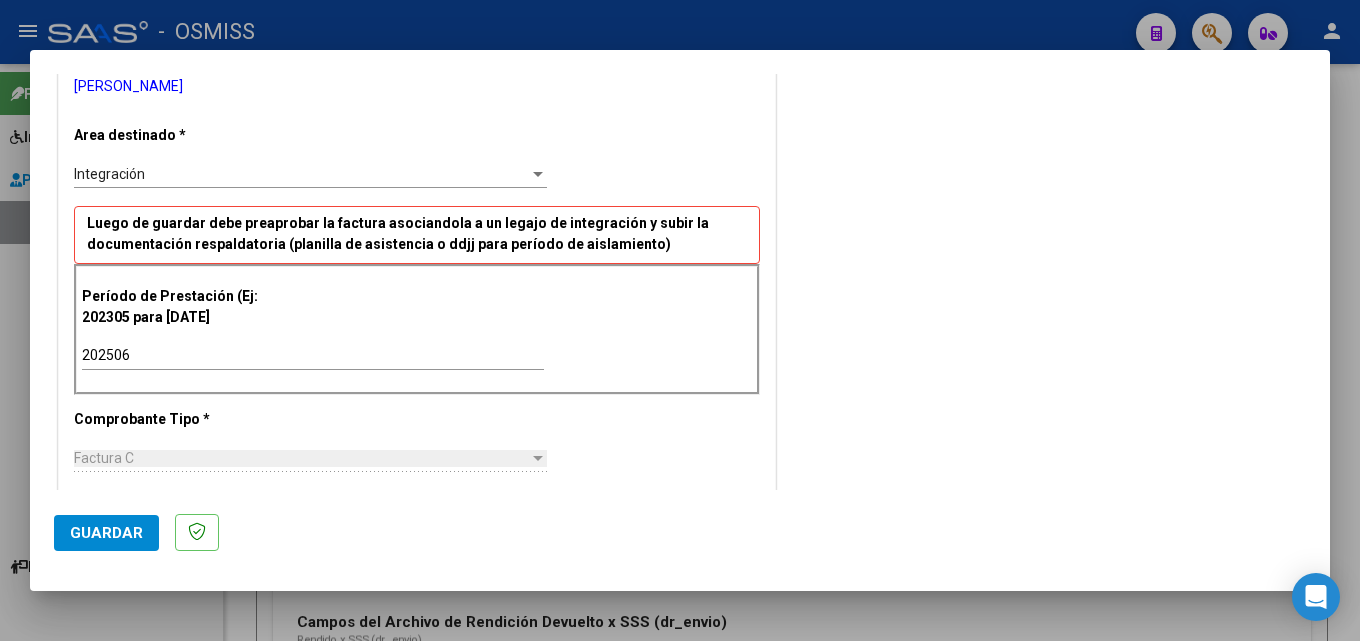 scroll, scrollTop: 1202, scrollLeft: 0, axis: vertical 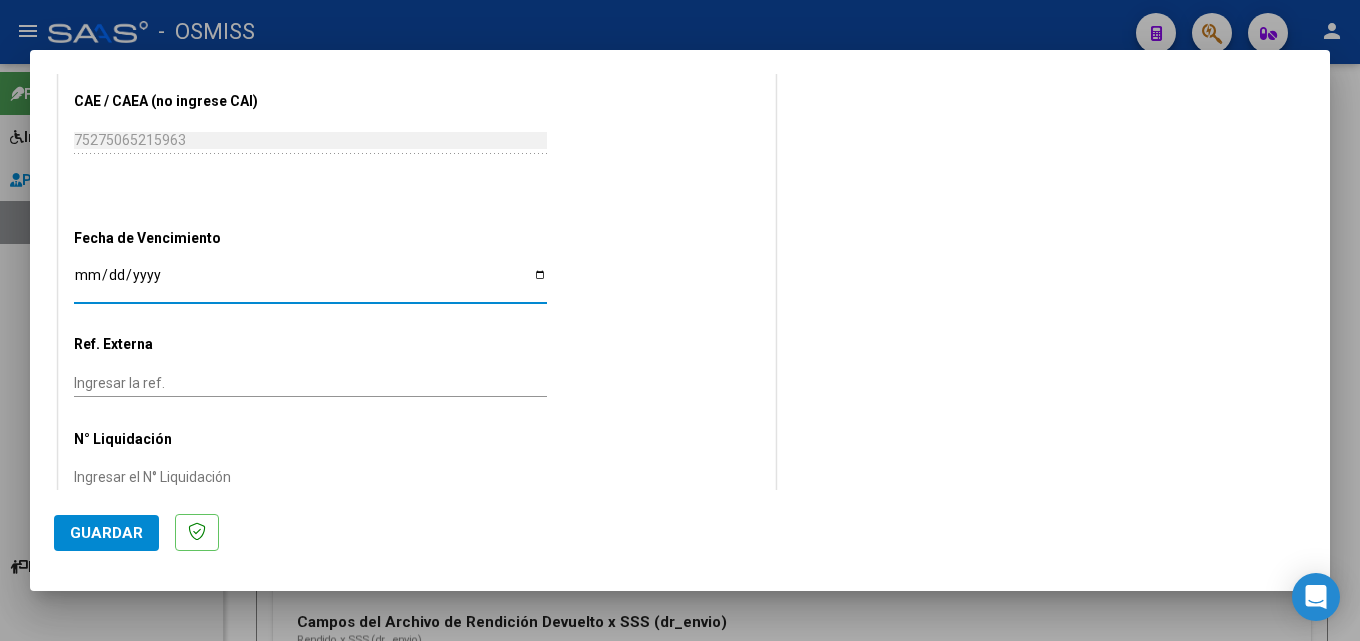 click on "Guardar" 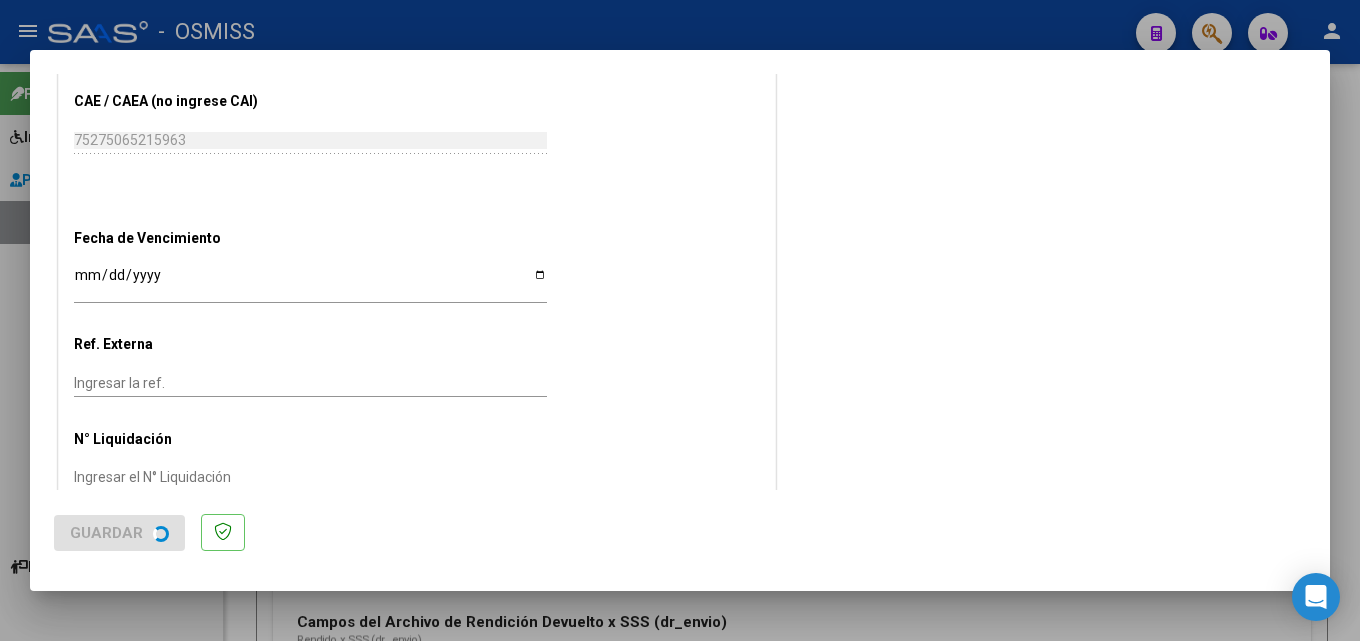 scroll, scrollTop: 0, scrollLeft: 0, axis: both 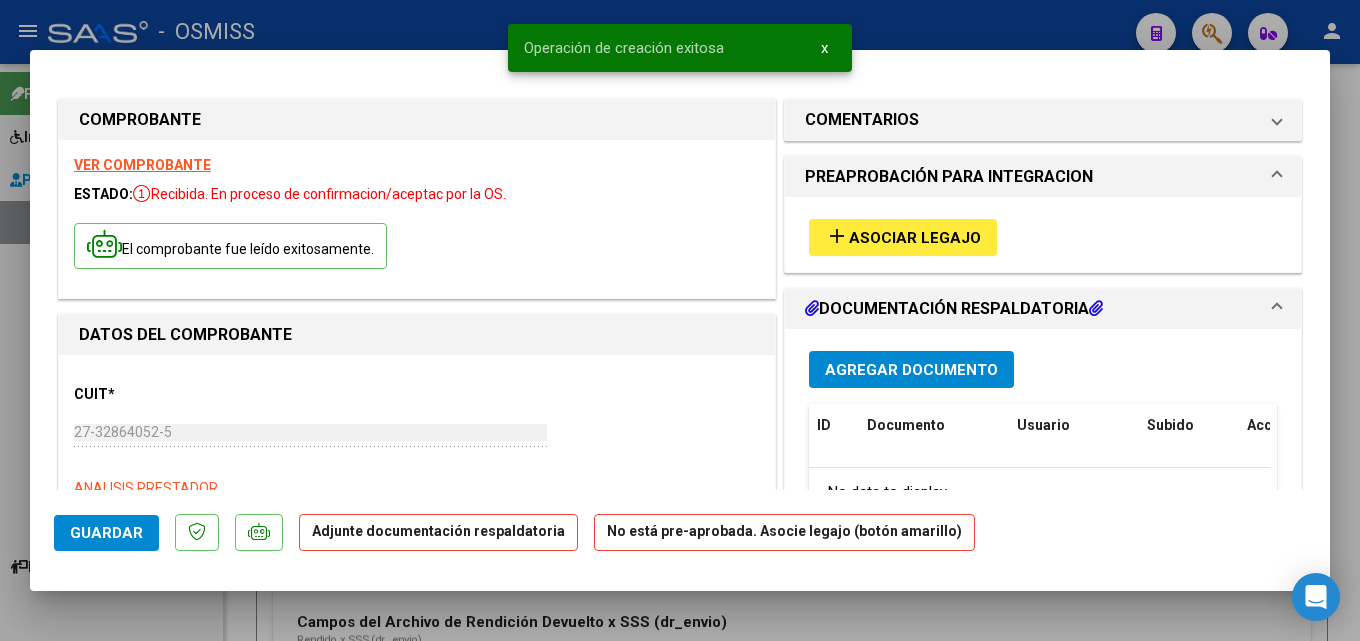click on "Asociar Legajo" at bounding box center [915, 238] 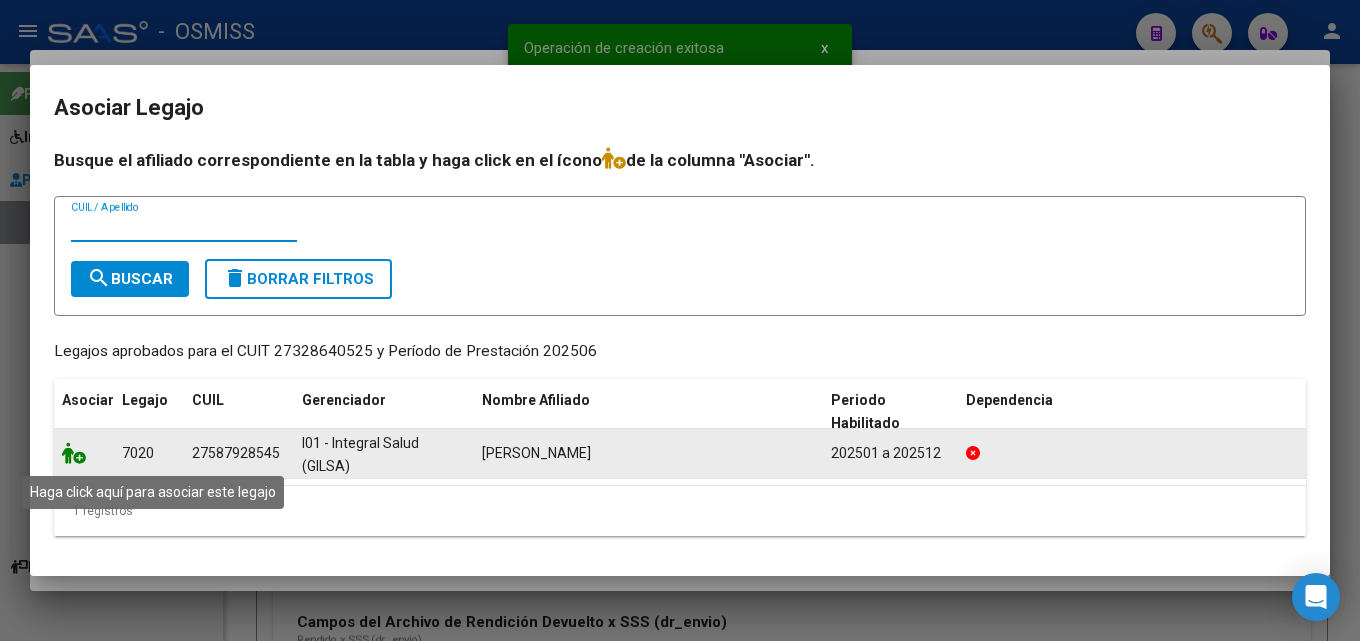 click 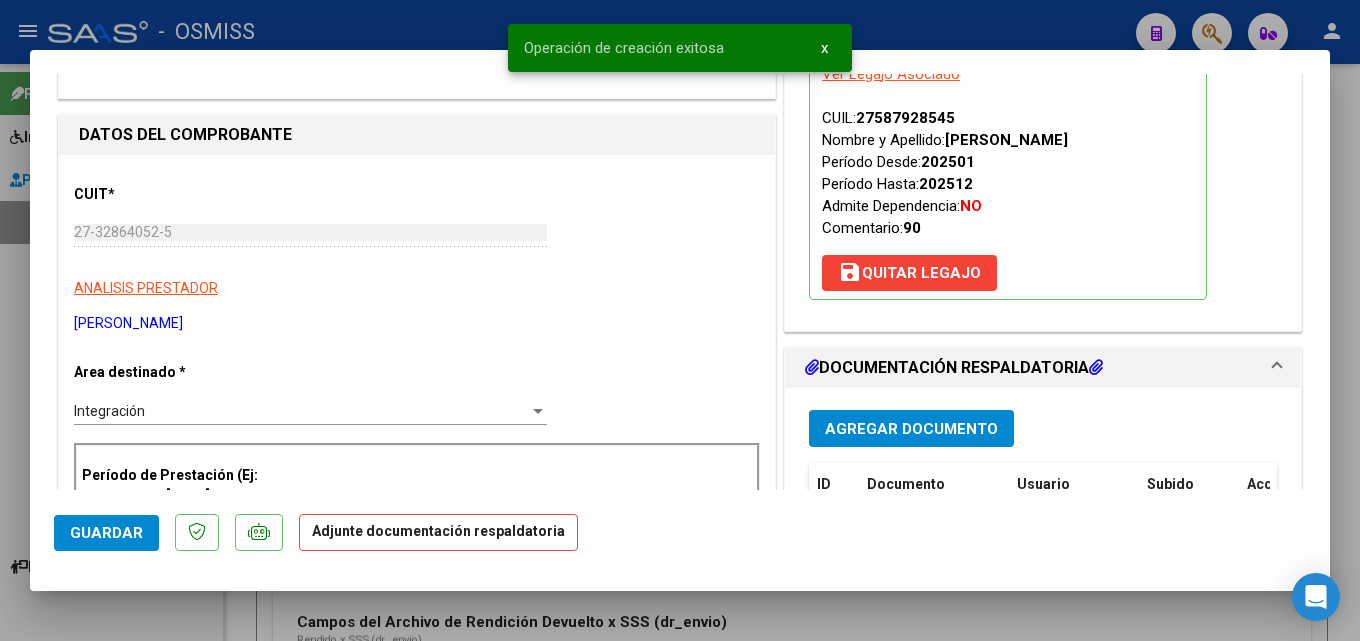 scroll, scrollTop: 300, scrollLeft: 0, axis: vertical 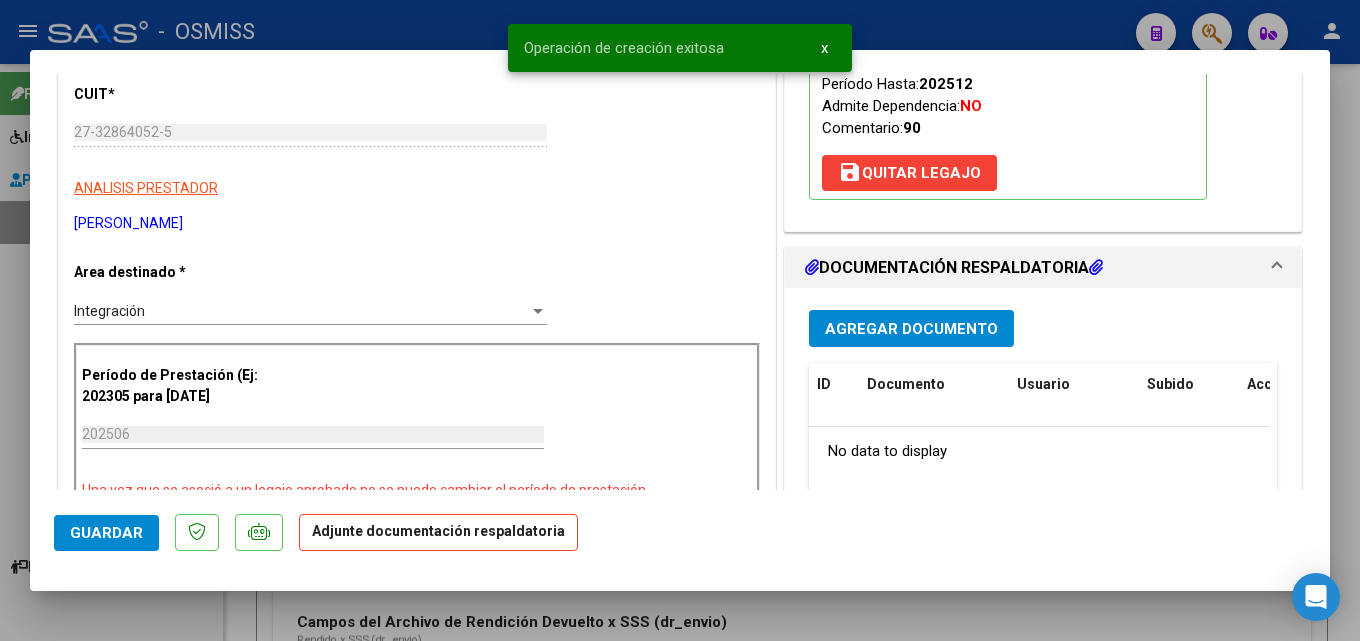 click on "Agregar Documento ID Documento Usuario Subido Acción No data to display  0 total   1" at bounding box center [1043, 494] 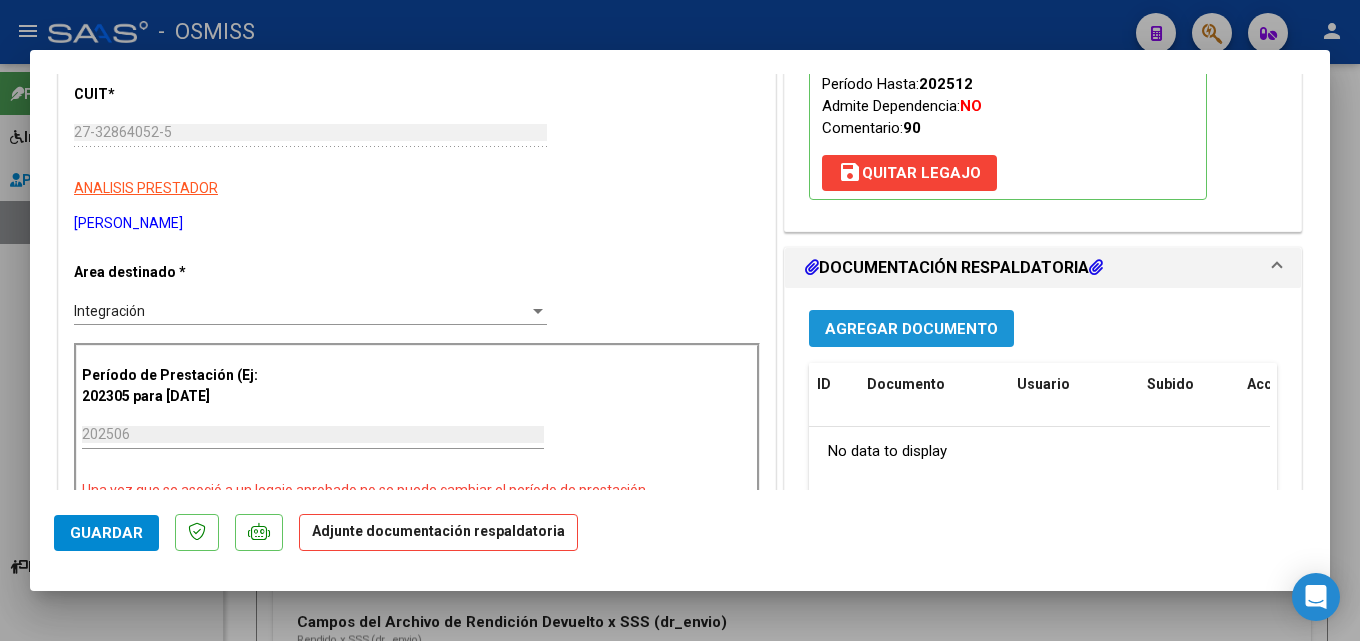 click on "Agregar Documento" at bounding box center [911, 328] 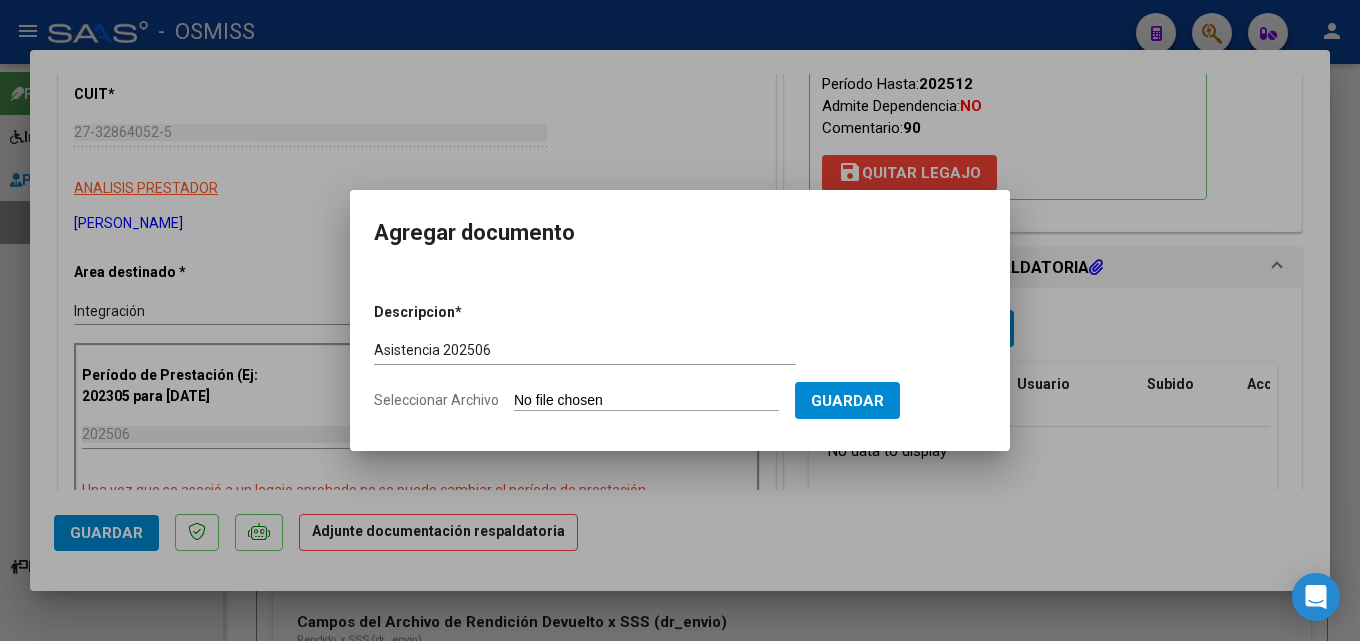 click on "Seleccionar Archivo" at bounding box center [646, 401] 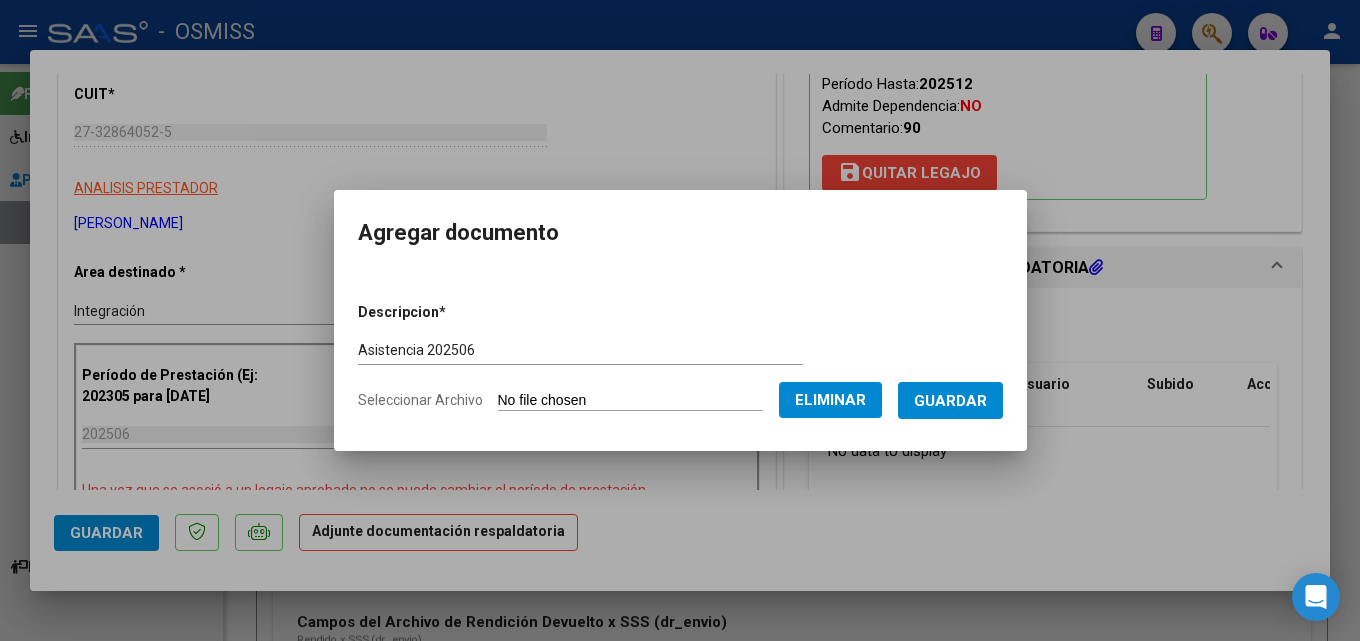 click on "Guardar" at bounding box center (950, 401) 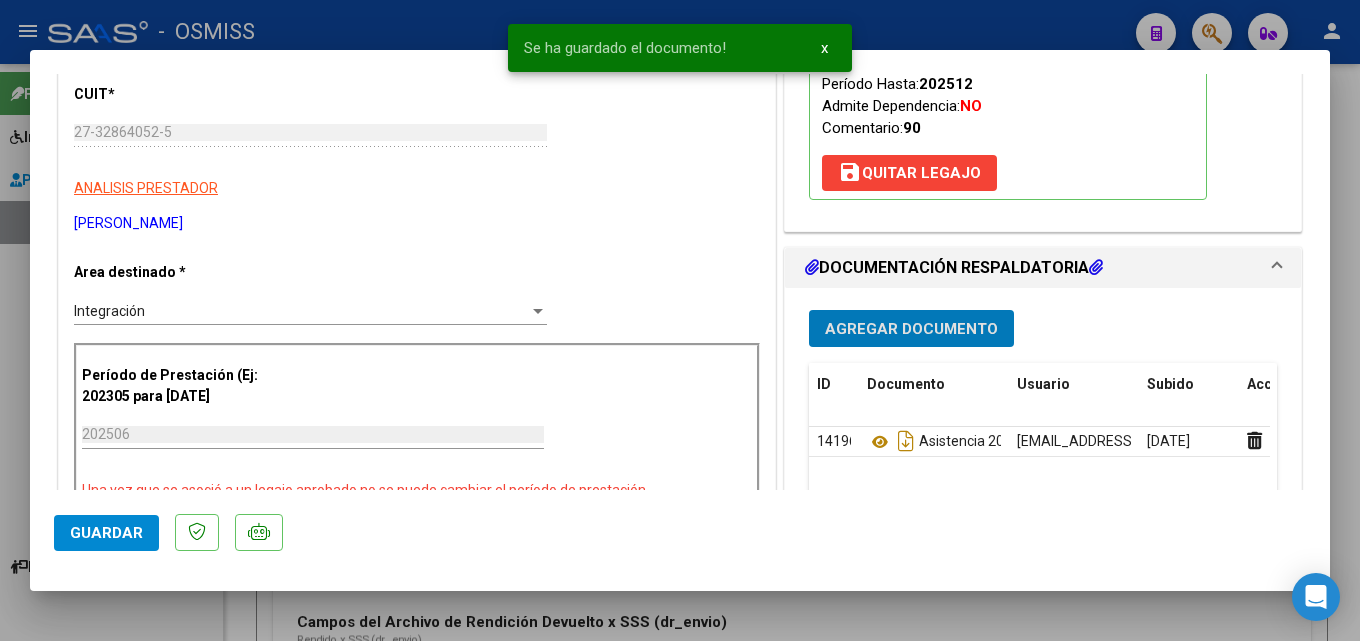 click on "Guardar" 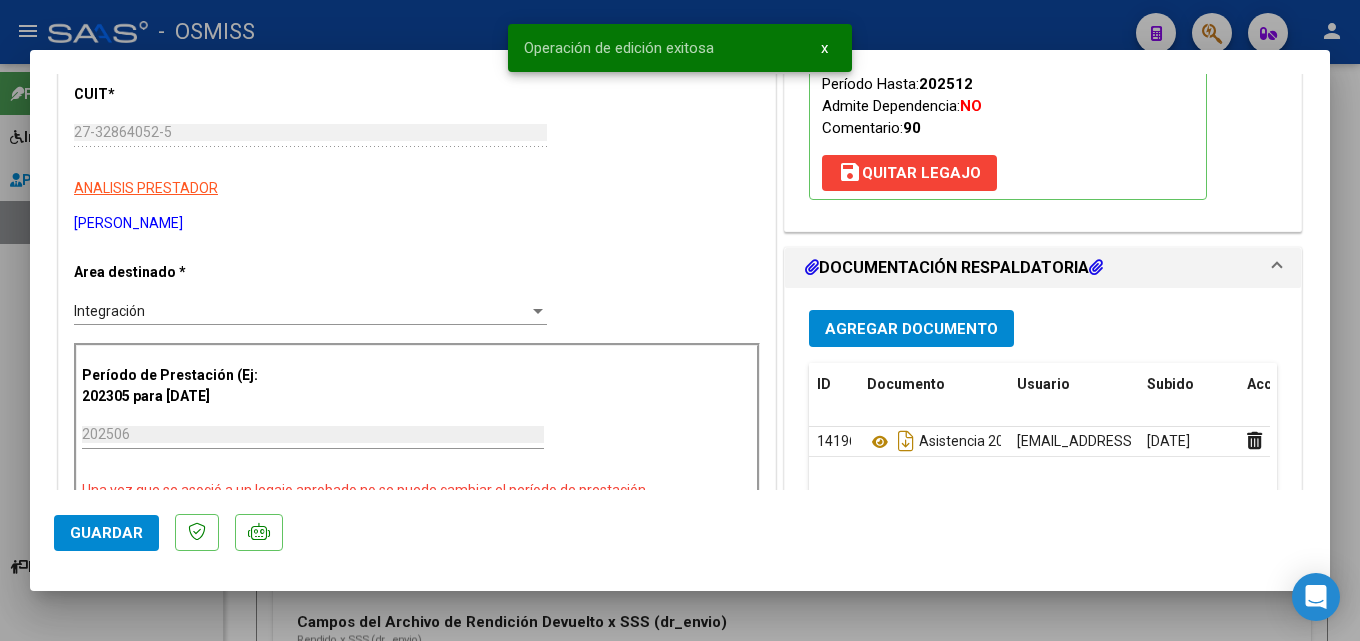 click at bounding box center [680, 320] 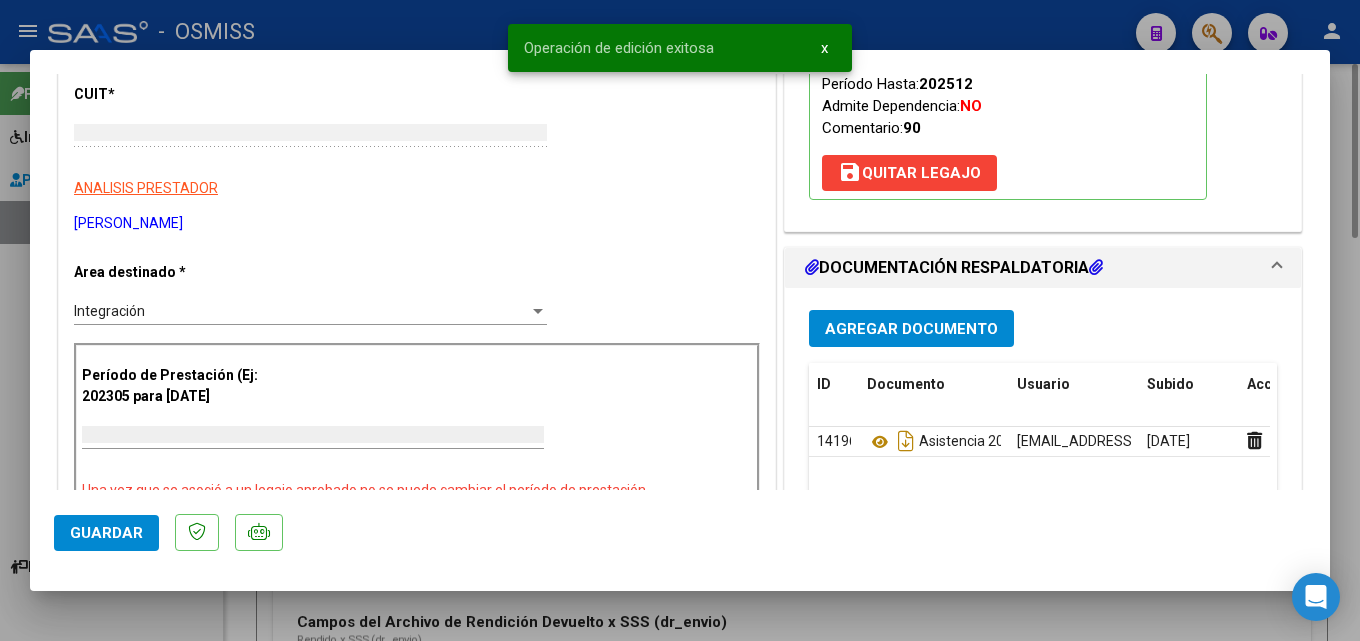 scroll, scrollTop: 0, scrollLeft: 0, axis: both 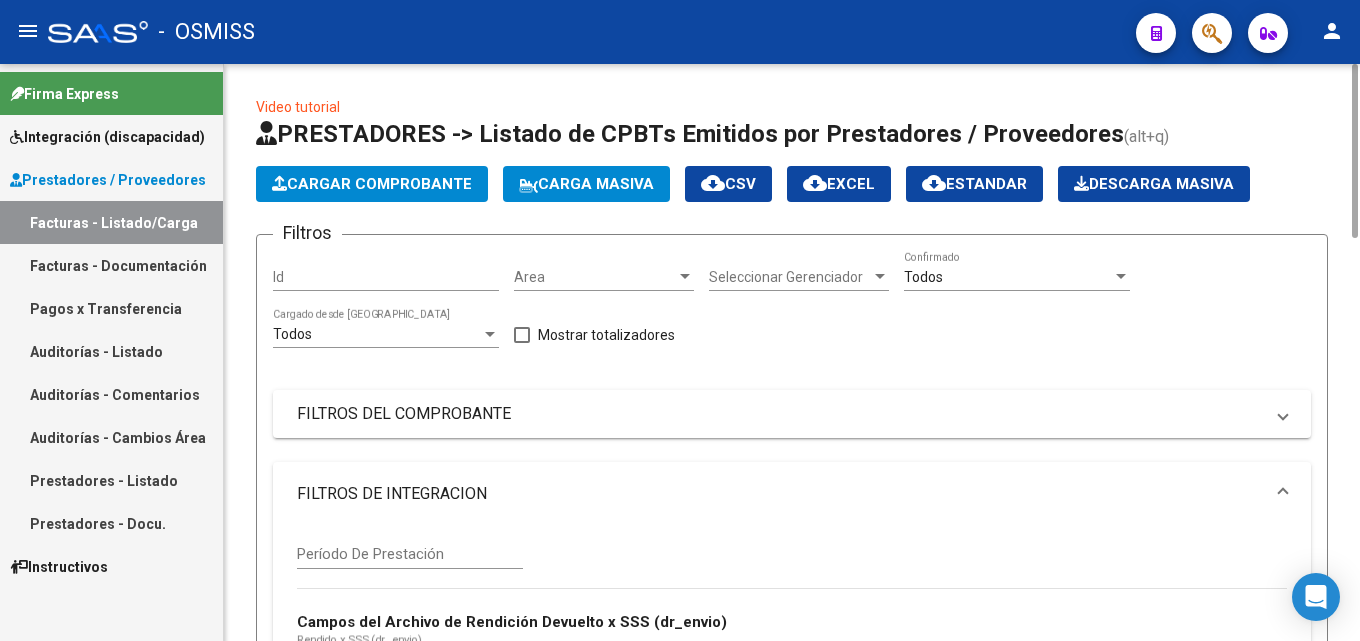 click on "Cargar Comprobante" 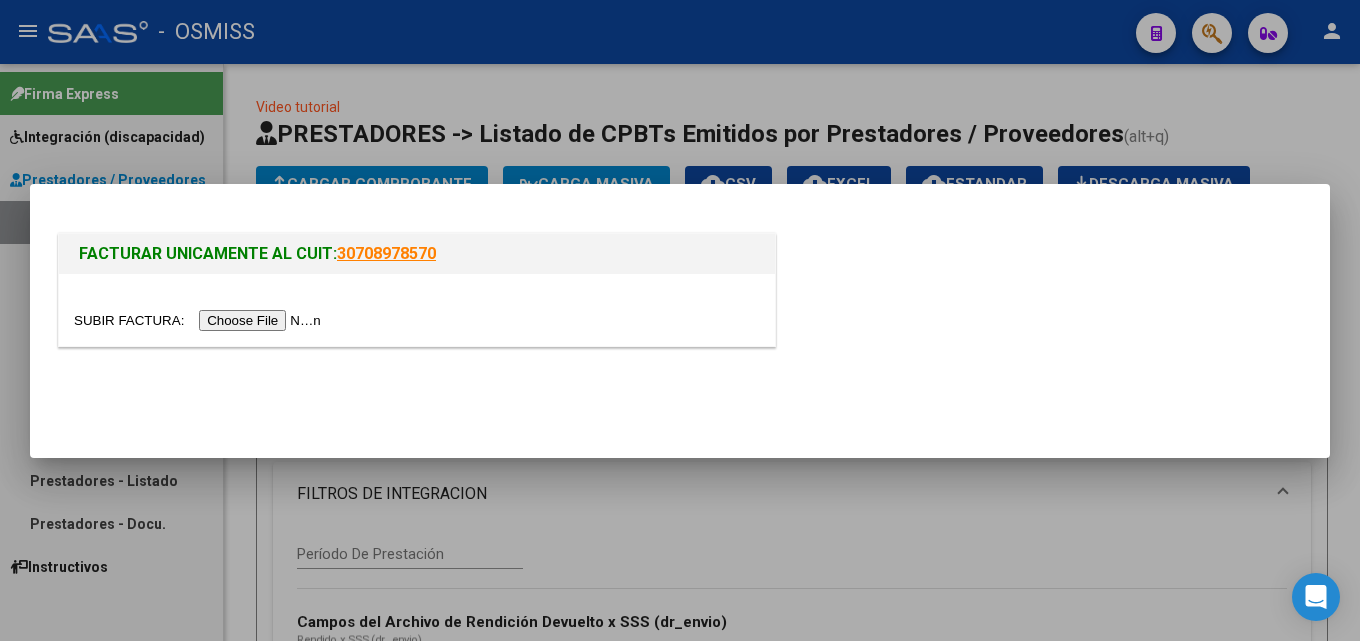 click at bounding box center (200, 320) 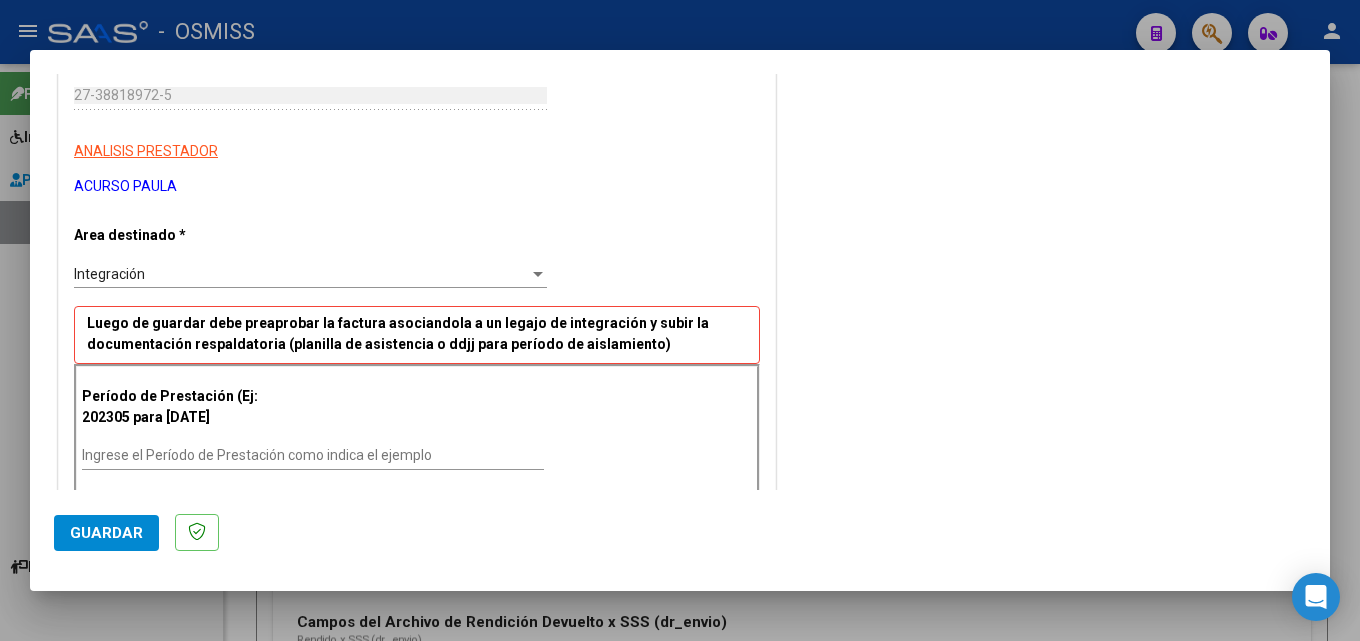 scroll, scrollTop: 400, scrollLeft: 0, axis: vertical 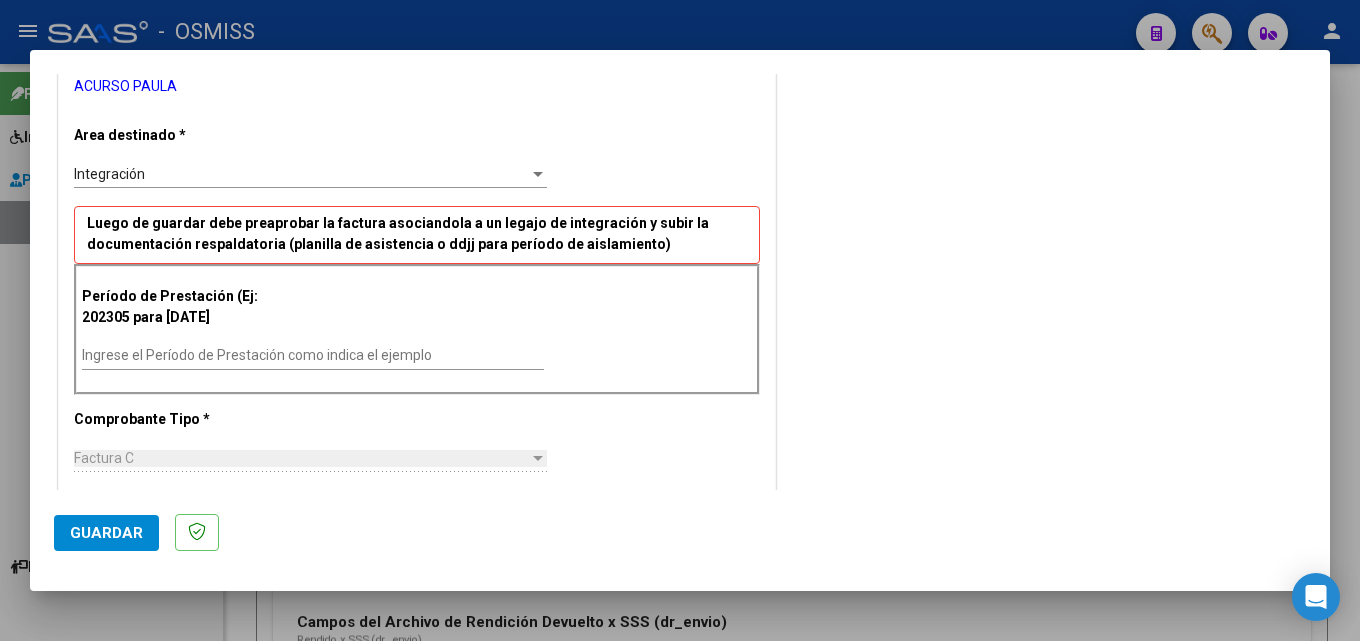 click on "Ingrese el Período de Prestación como indica el ejemplo" at bounding box center (313, 355) 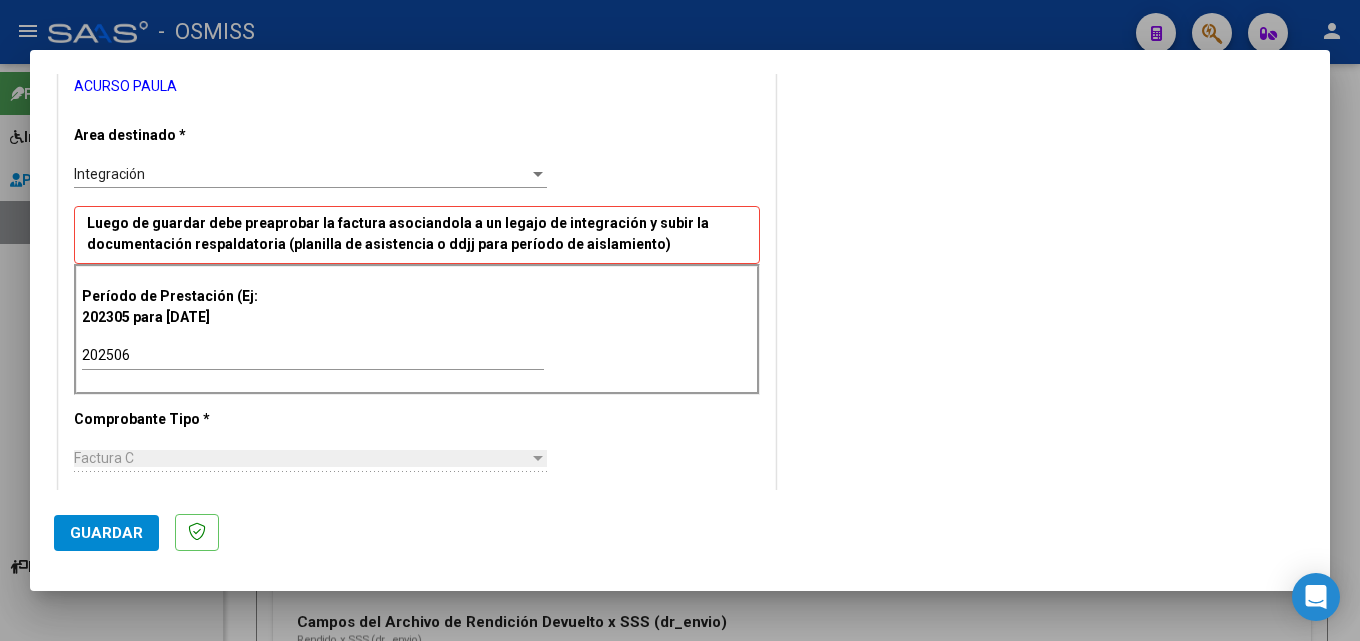 scroll, scrollTop: 1202, scrollLeft: 0, axis: vertical 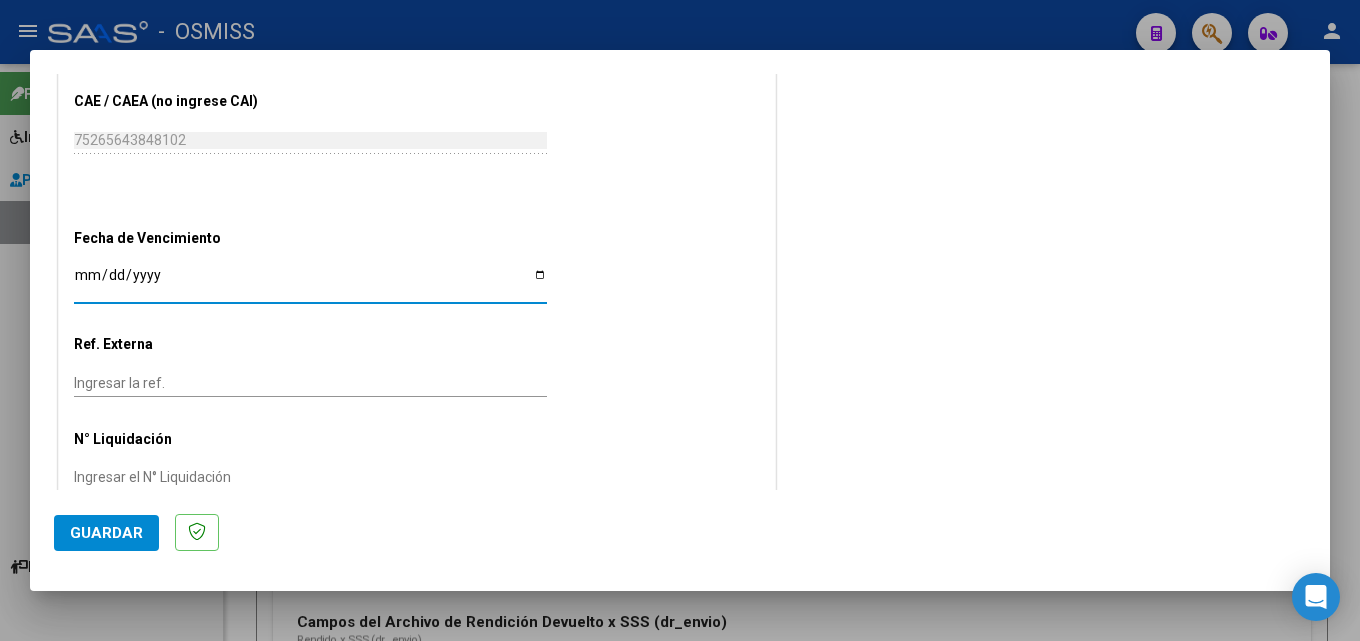 click on "Guardar" 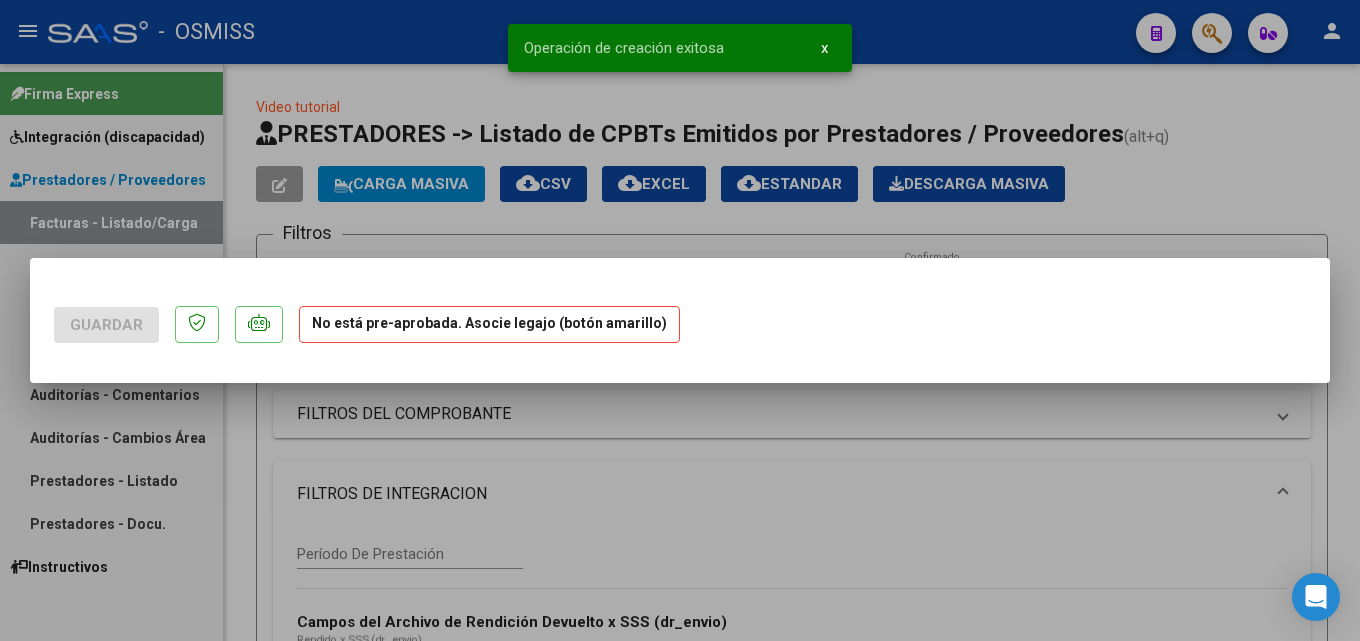 scroll, scrollTop: 0, scrollLeft: 0, axis: both 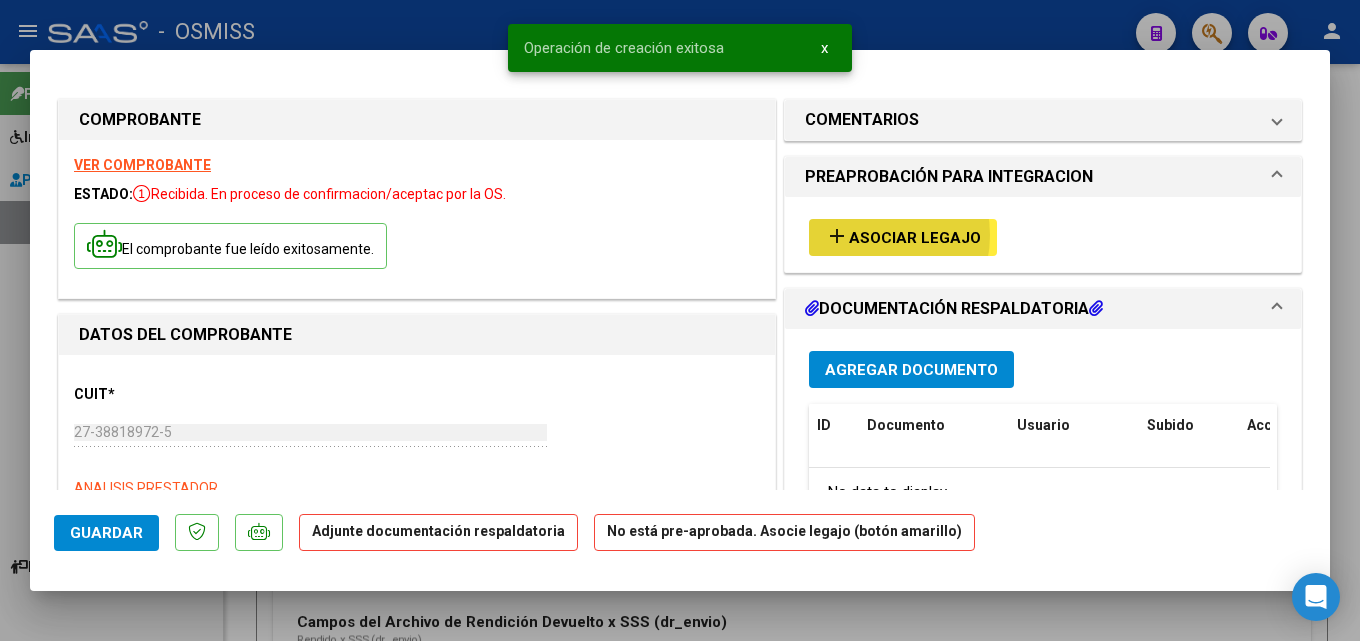 click on "Asociar Legajo" at bounding box center [915, 238] 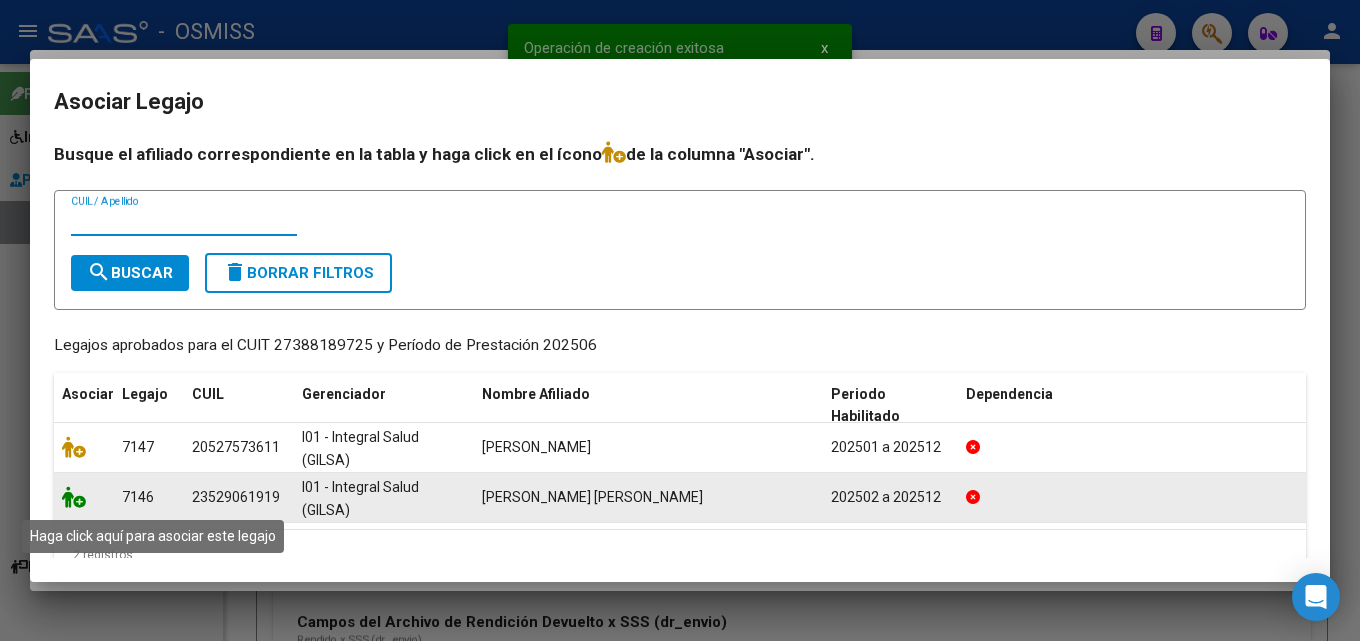 click 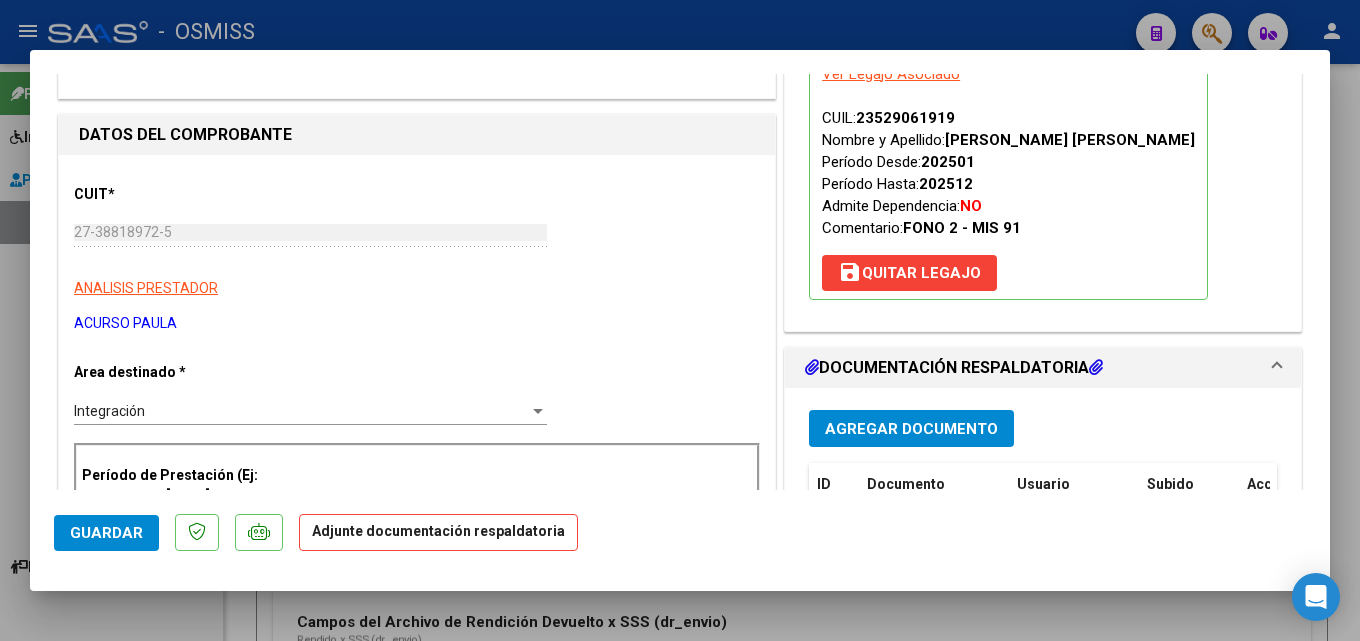 scroll, scrollTop: 300, scrollLeft: 0, axis: vertical 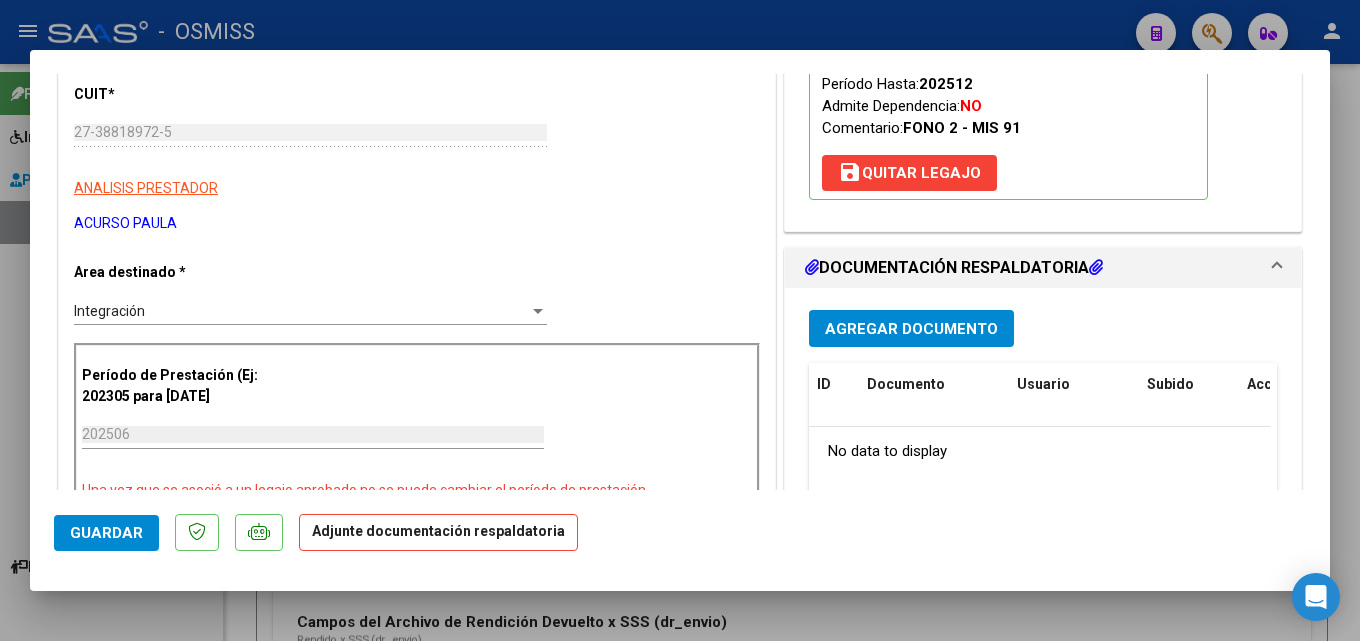 click on "Agregar Documento" at bounding box center (911, 329) 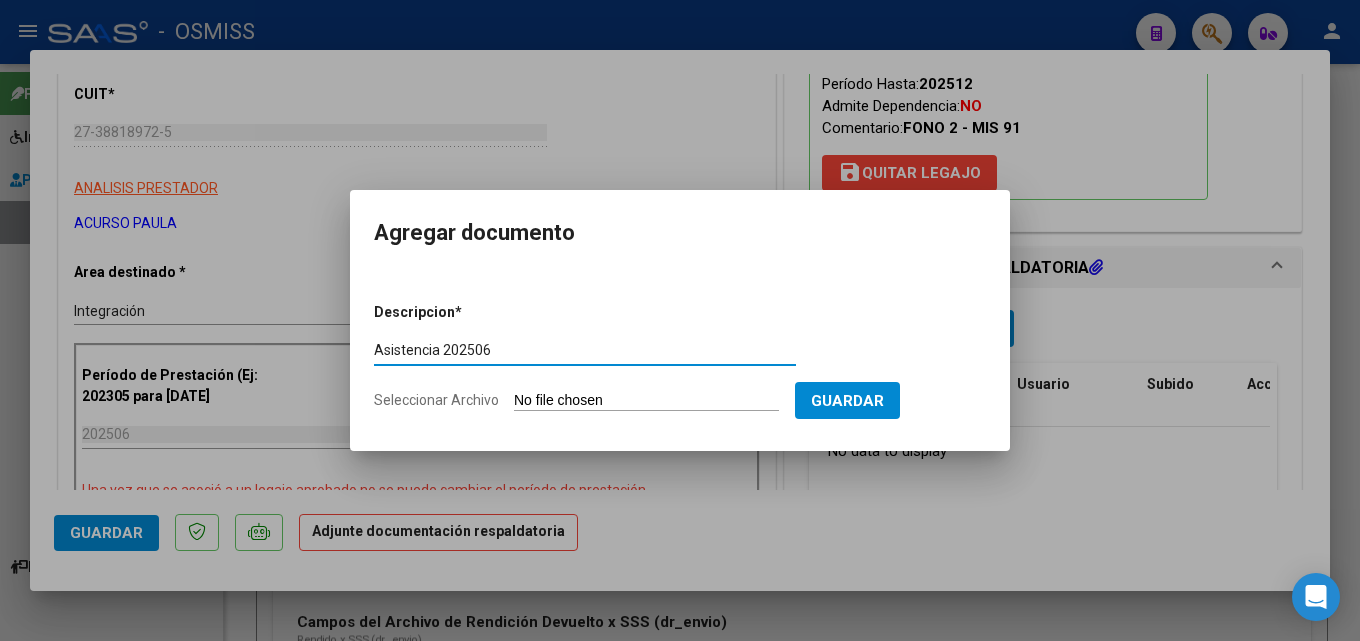 click on "Seleccionar Archivo" at bounding box center (646, 401) 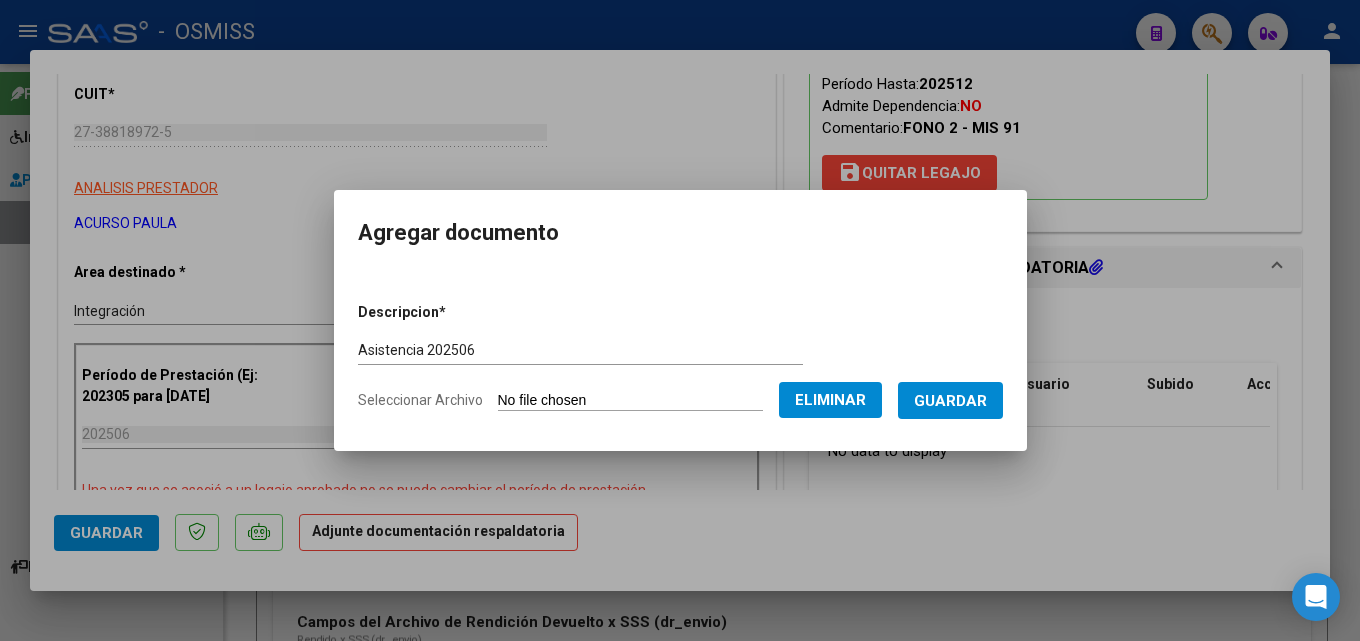 click on "Guardar" at bounding box center [950, 401] 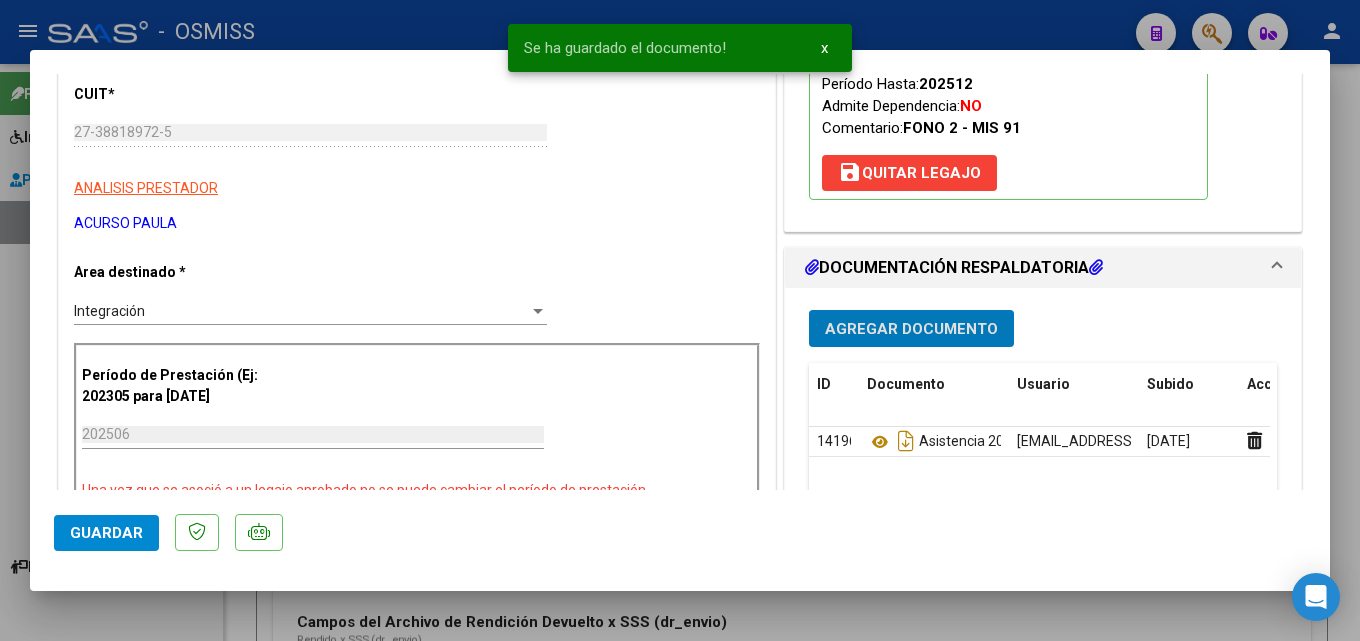 click on "Guardar" 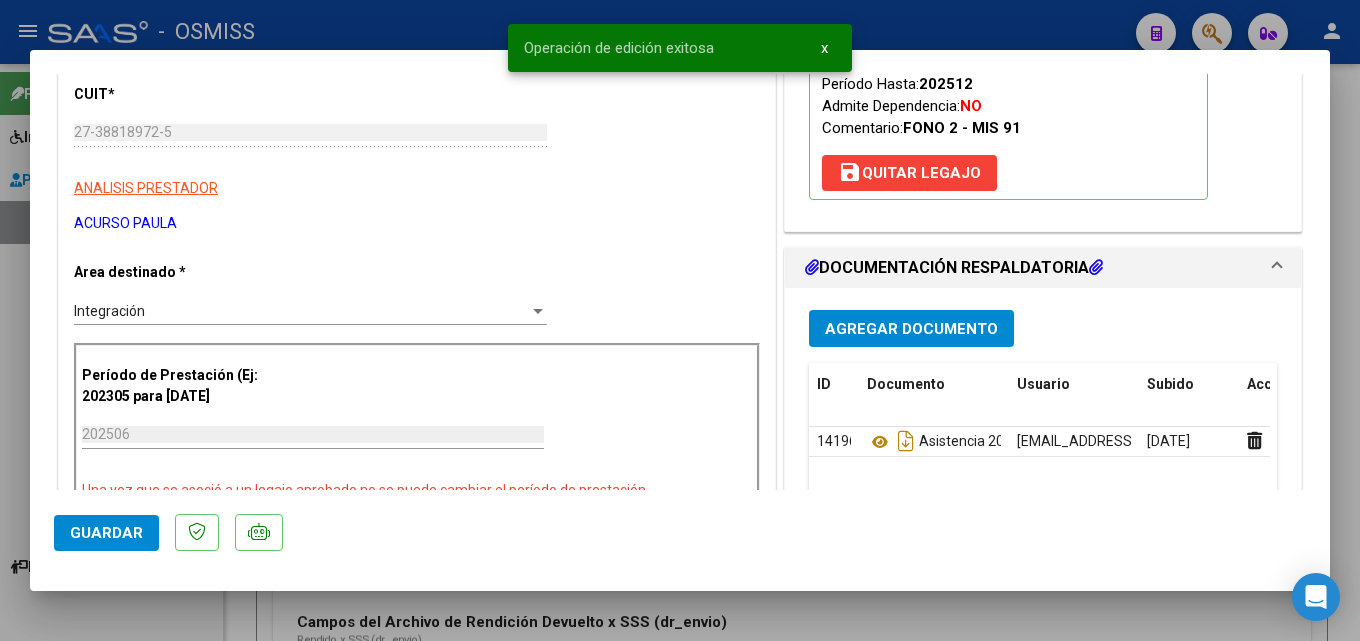click at bounding box center [680, 320] 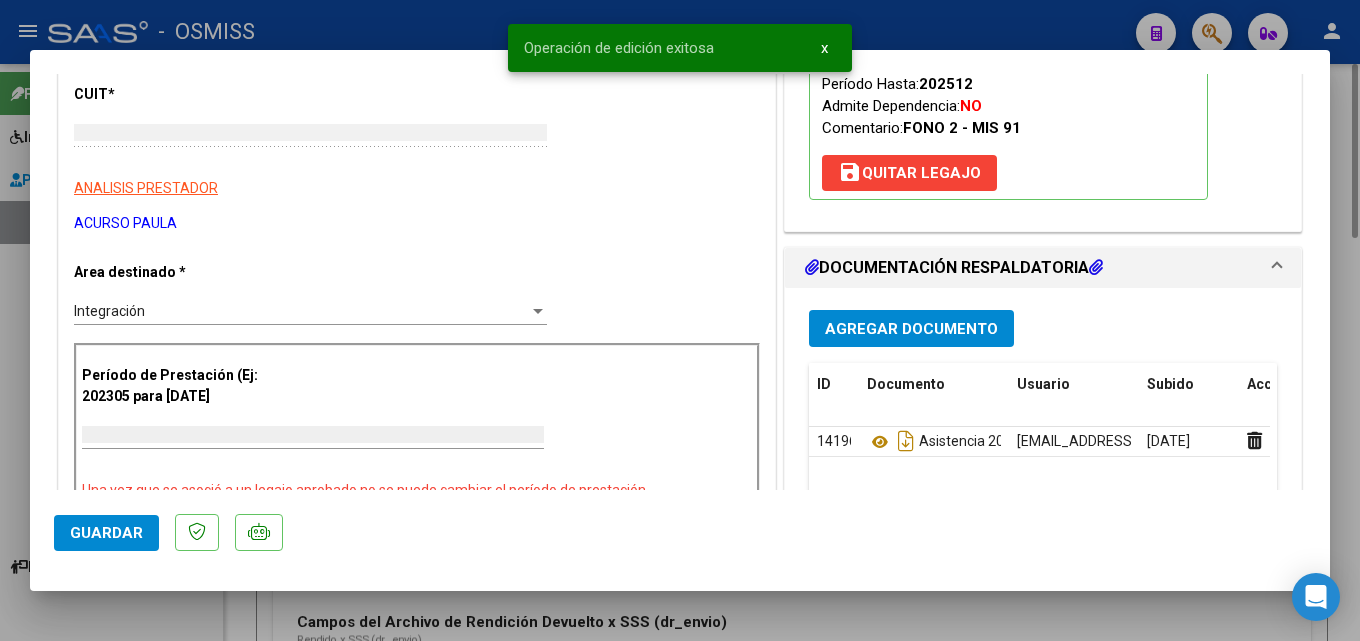 scroll, scrollTop: 0, scrollLeft: 0, axis: both 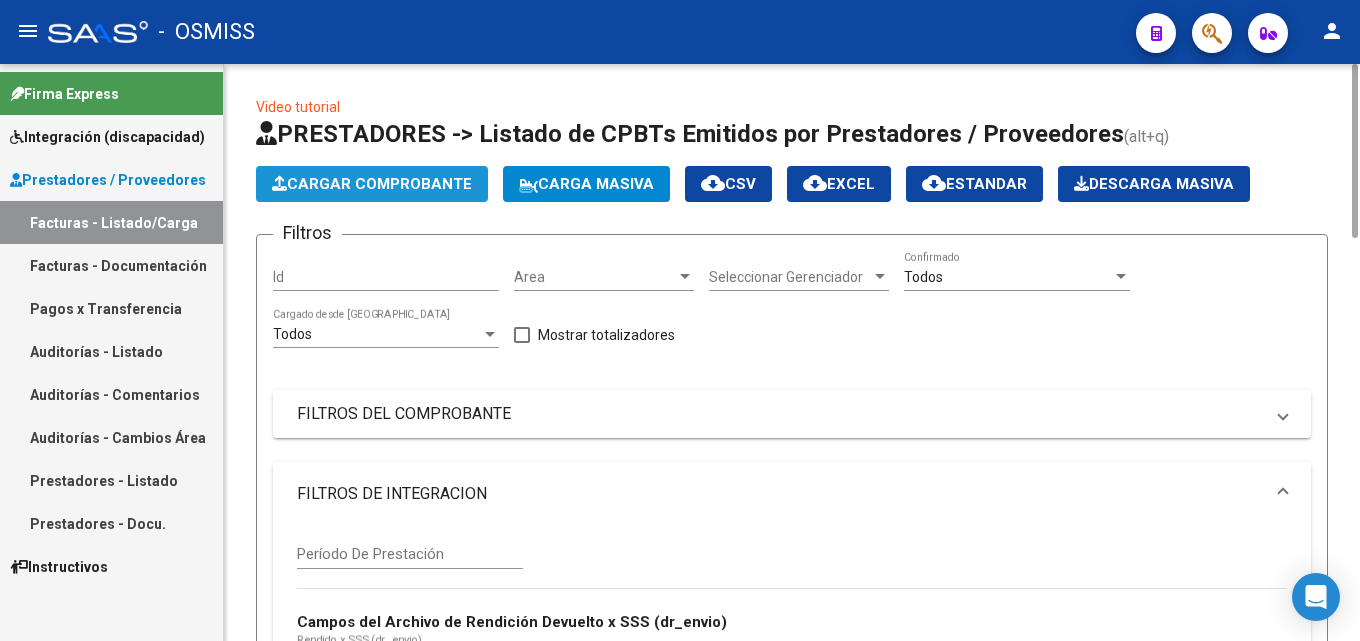 click on "Cargar Comprobante" 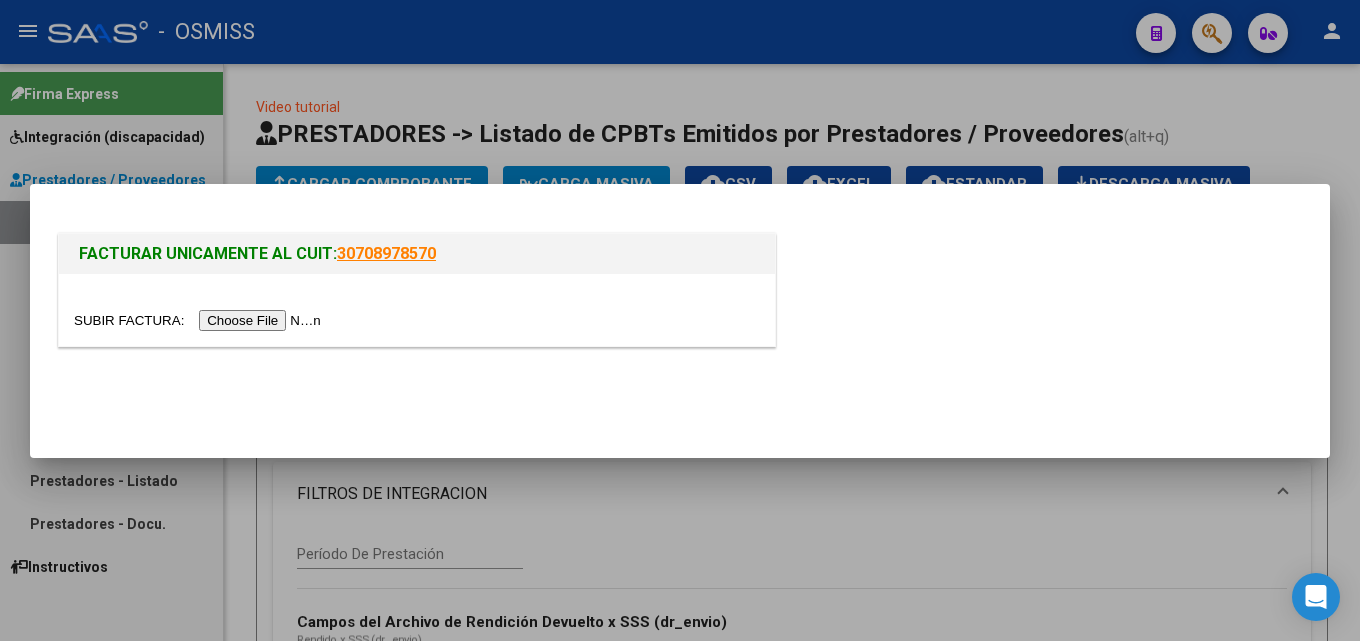 click at bounding box center (200, 320) 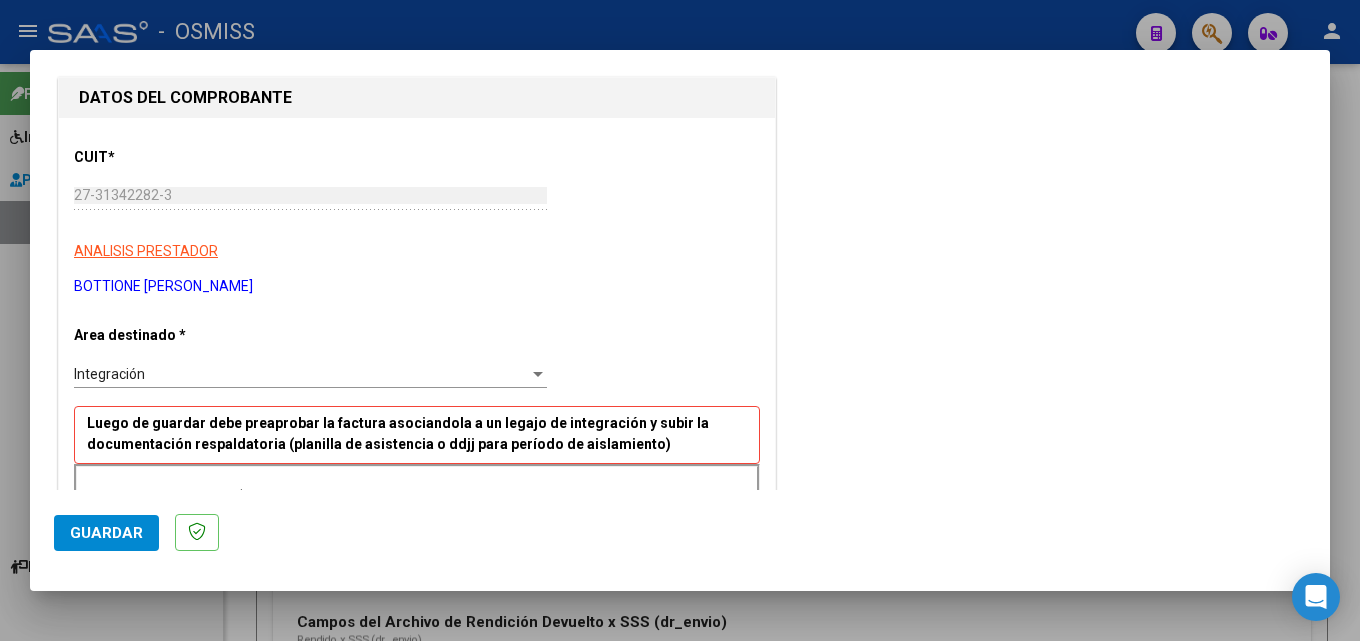 scroll, scrollTop: 400, scrollLeft: 0, axis: vertical 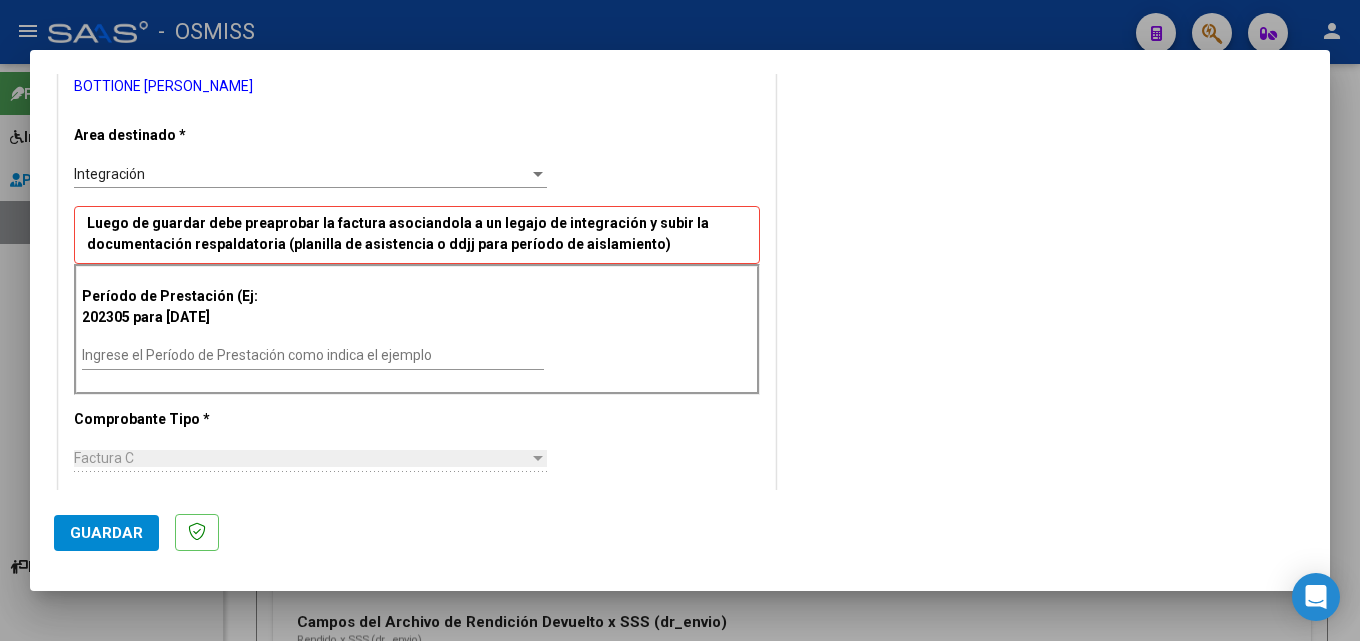 click on "Ingrese el Período de Prestación como indica el ejemplo" at bounding box center (313, 355) 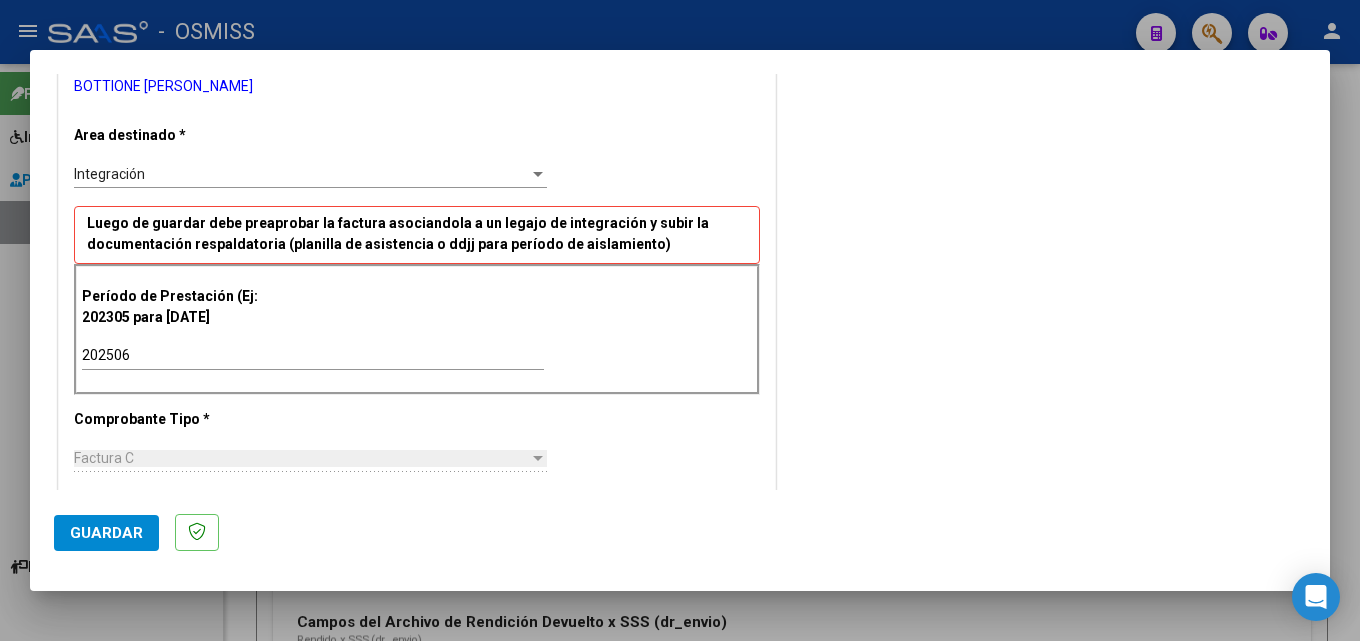 scroll, scrollTop: 1202, scrollLeft: 0, axis: vertical 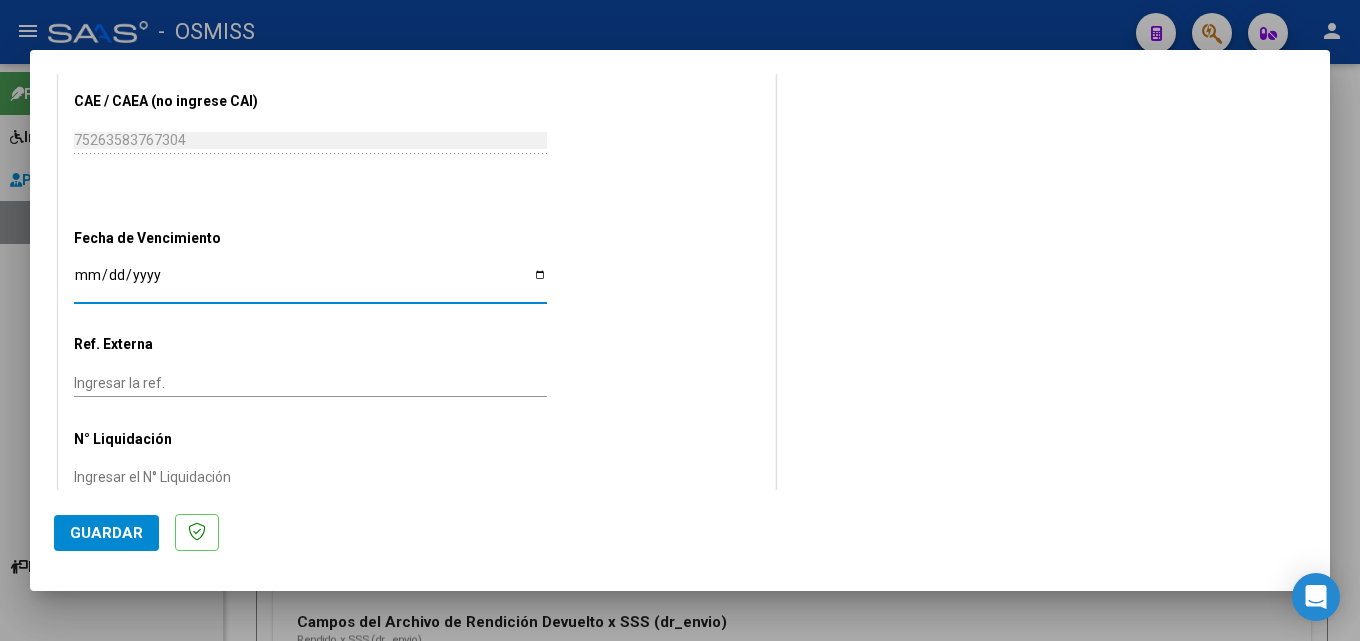 click on "Guardar" 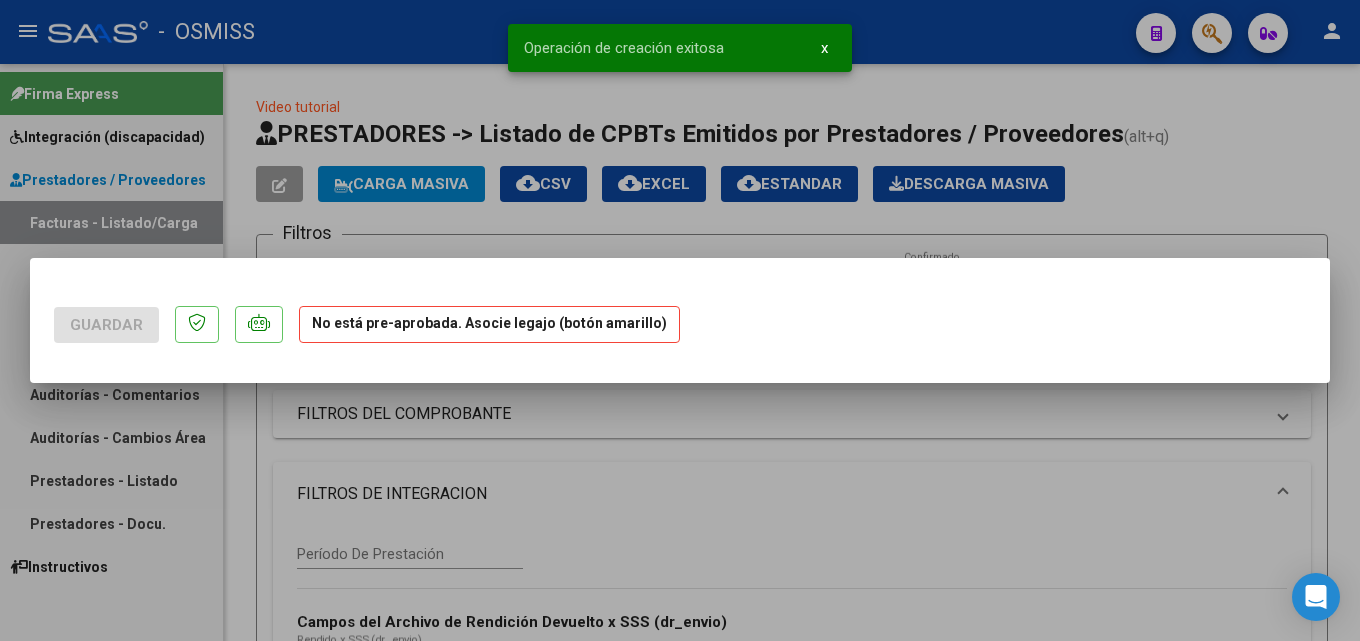scroll, scrollTop: 0, scrollLeft: 0, axis: both 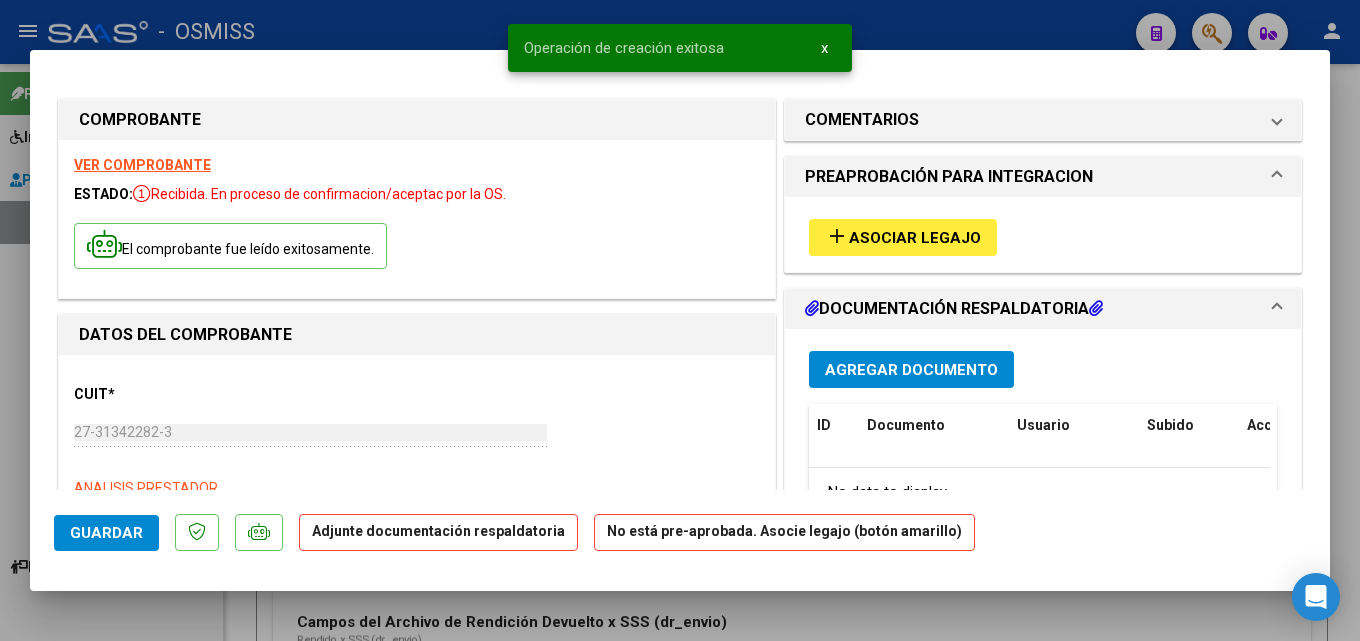 click on "Asociar Legajo" at bounding box center [915, 238] 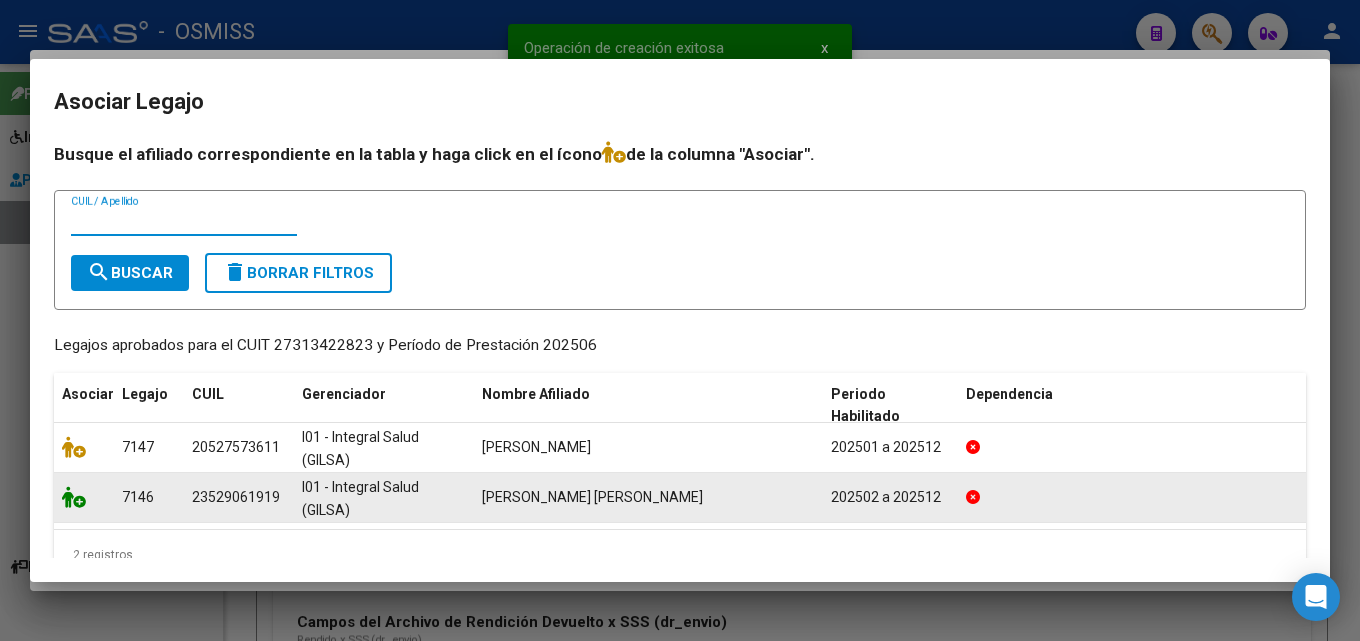 click 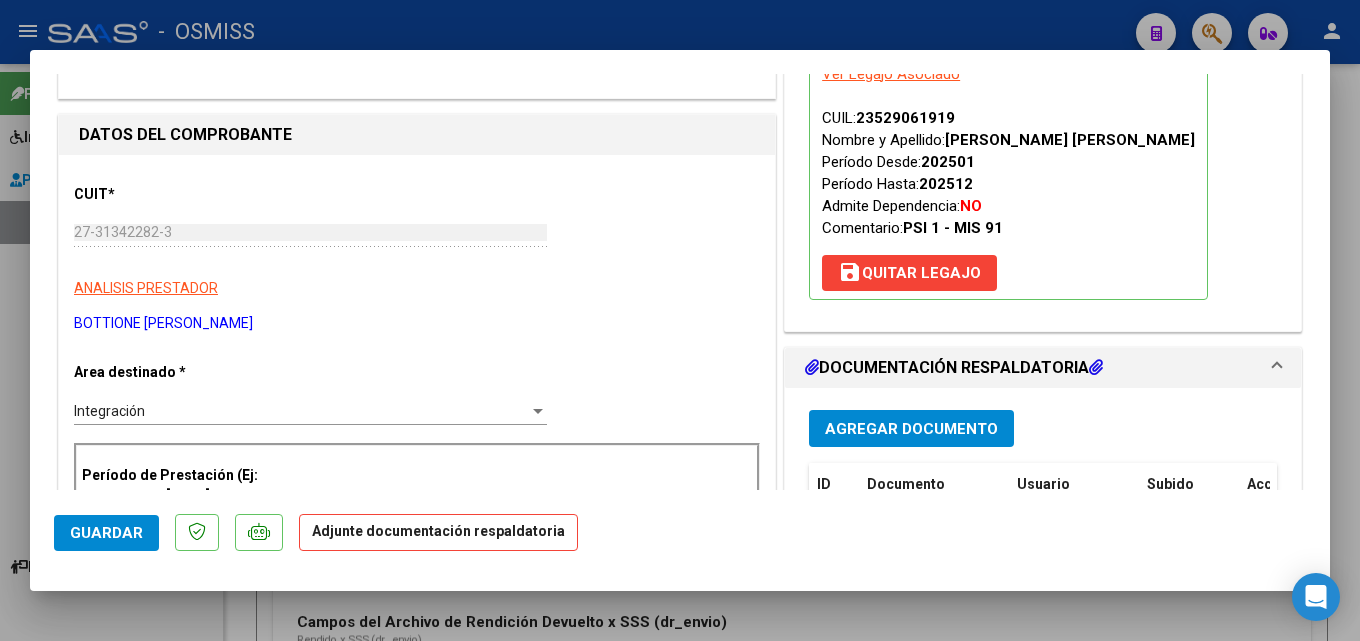 scroll, scrollTop: 300, scrollLeft: 0, axis: vertical 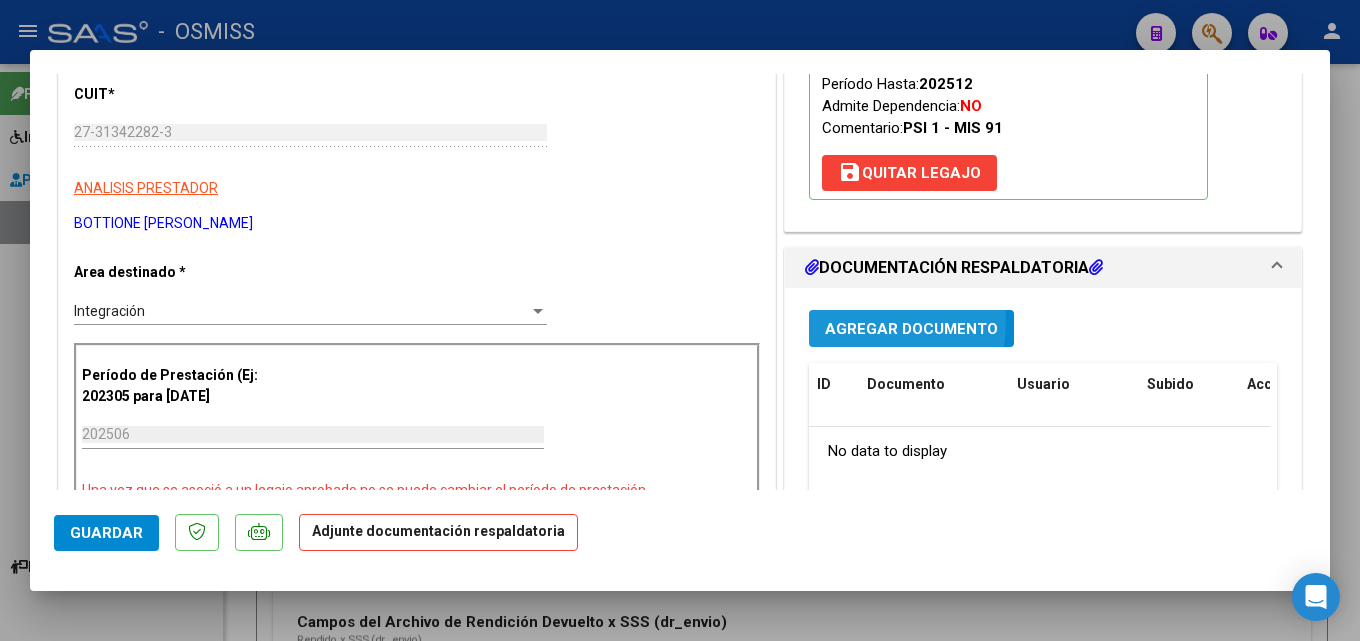 click on "Agregar Documento" at bounding box center (911, 329) 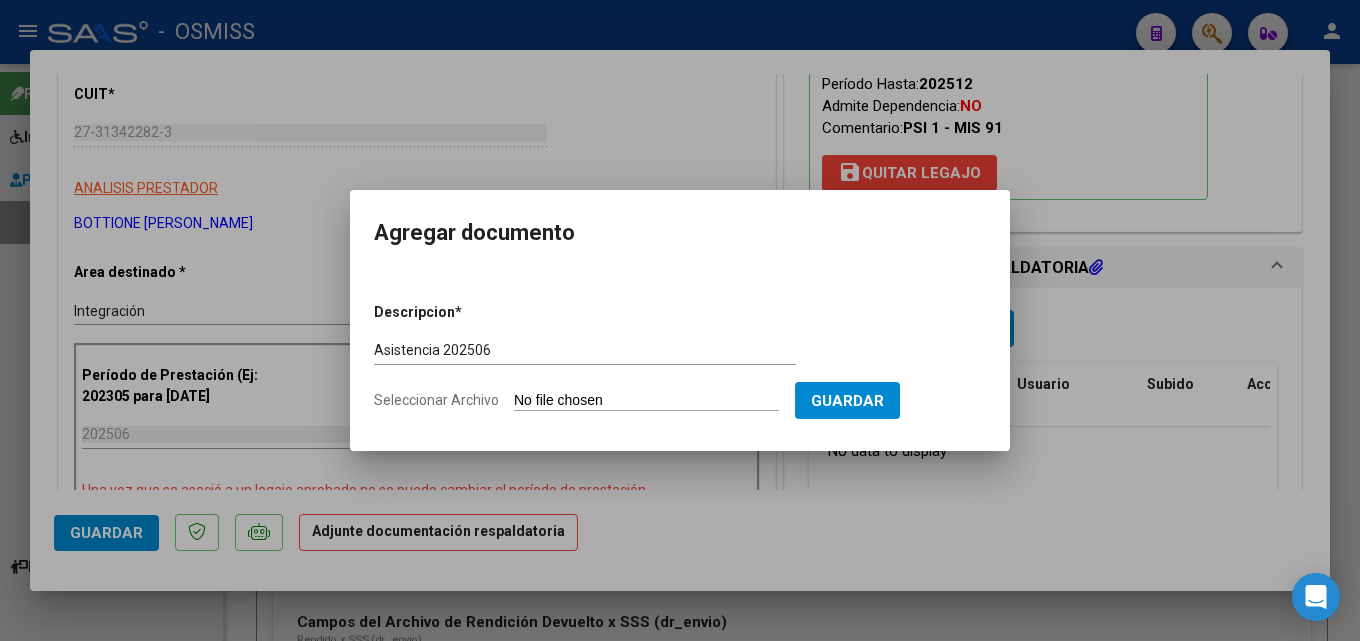 click on "Seleccionar Archivo" at bounding box center (646, 401) 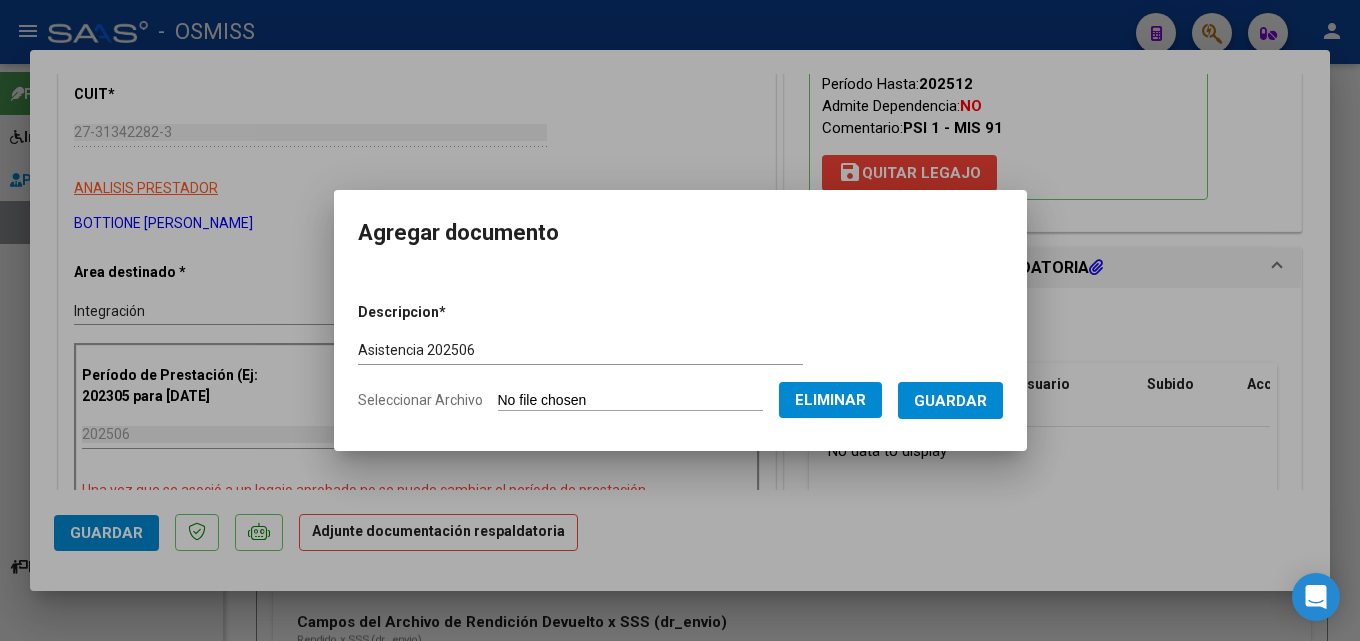 click on "Guardar" at bounding box center (950, 401) 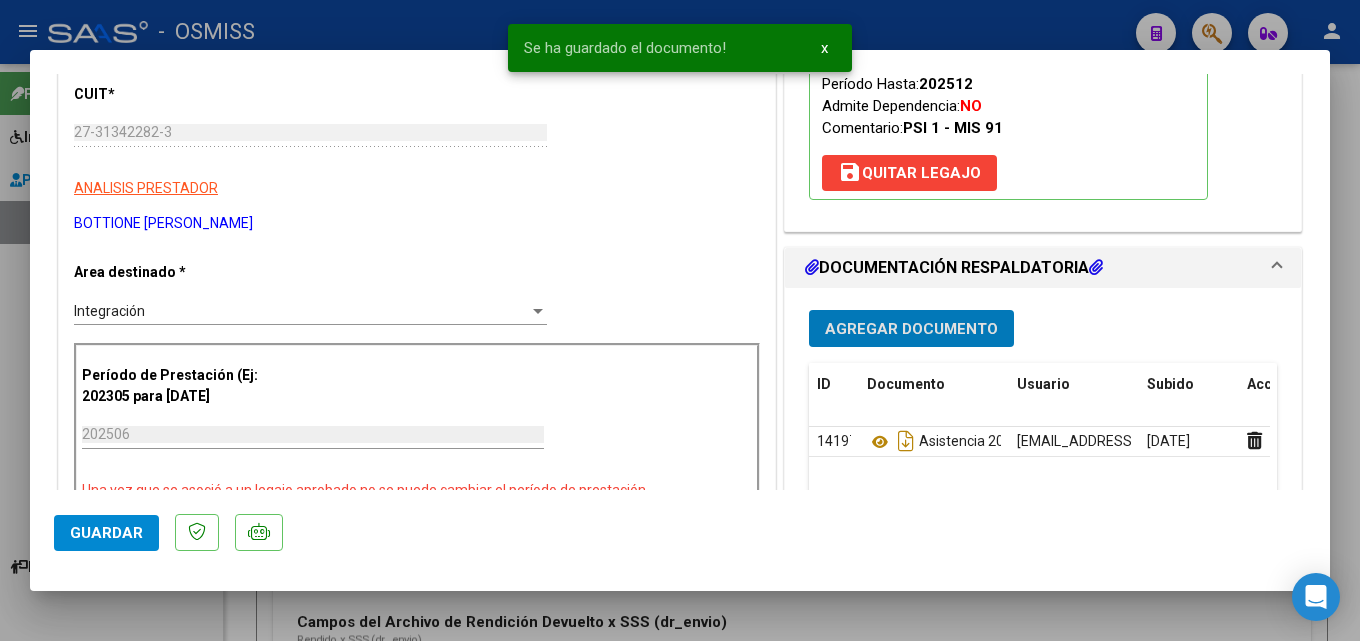 click on "Guardar" 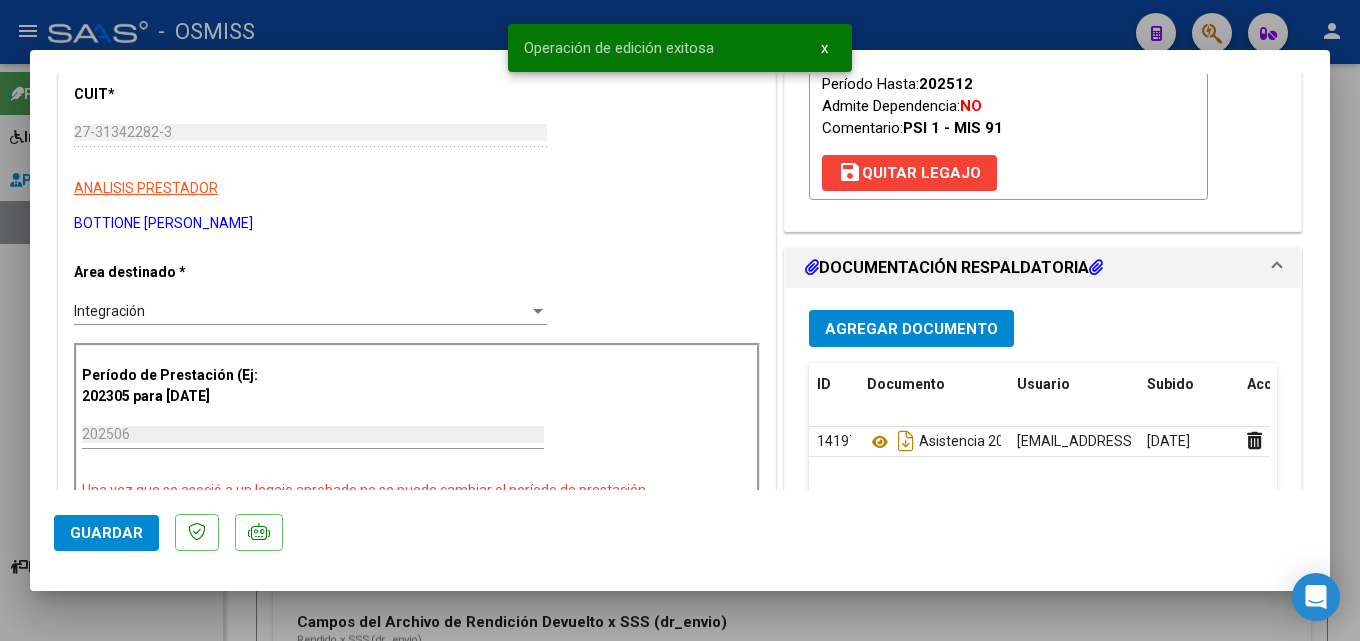 click at bounding box center [680, 320] 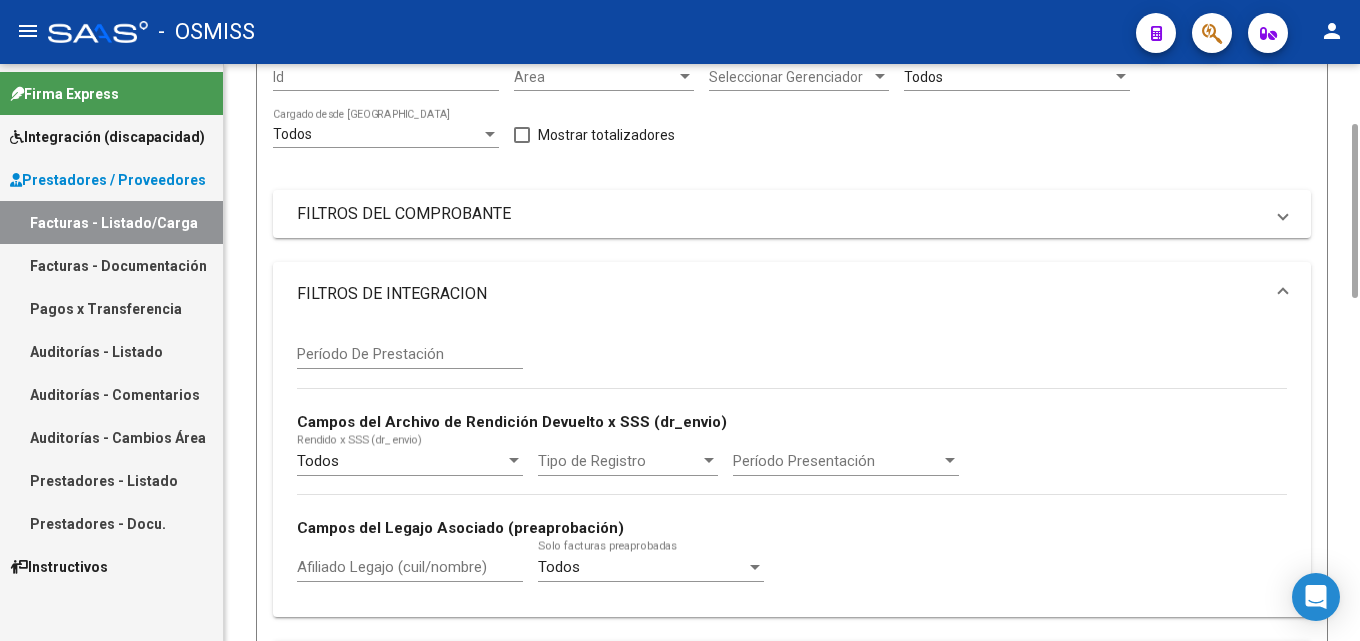 scroll, scrollTop: 0, scrollLeft: 0, axis: both 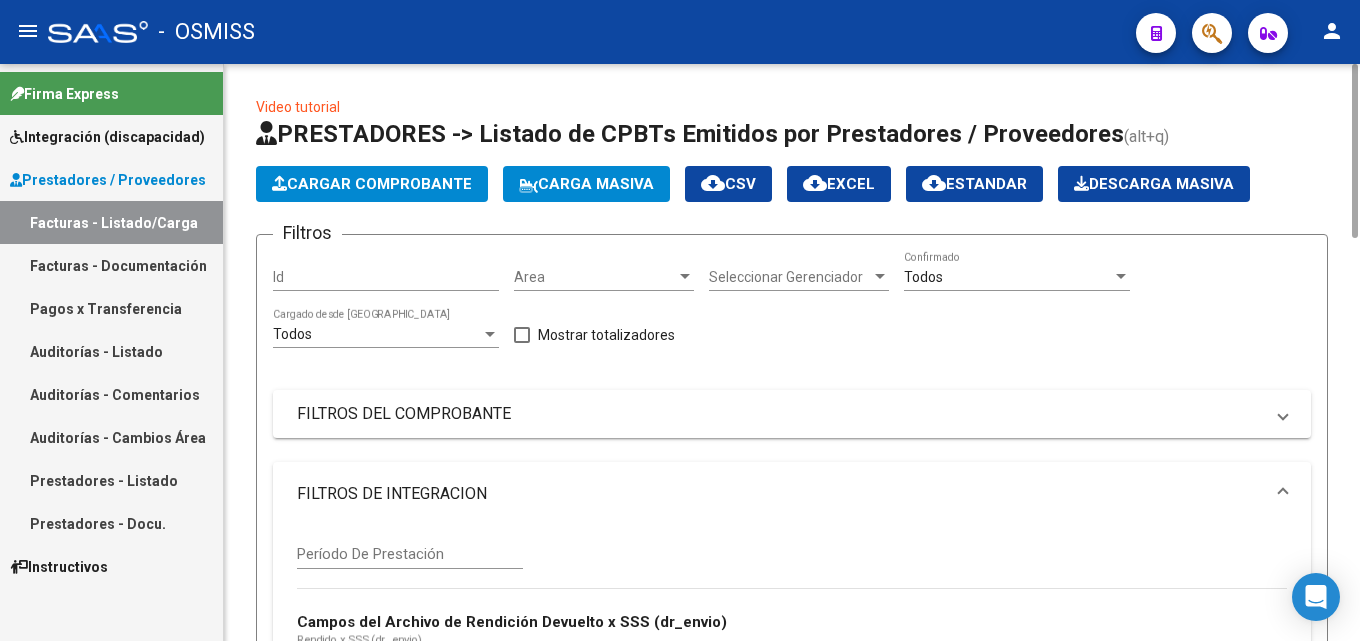 click on "Cargar Comprobante" 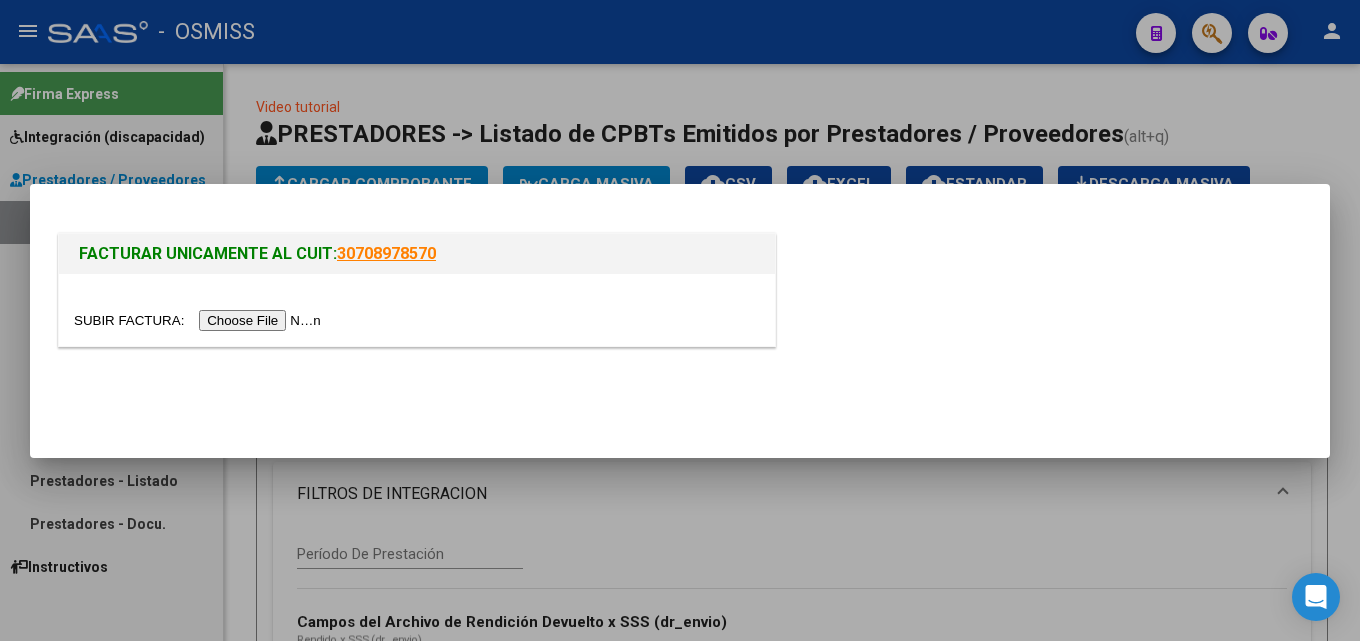 click at bounding box center (200, 320) 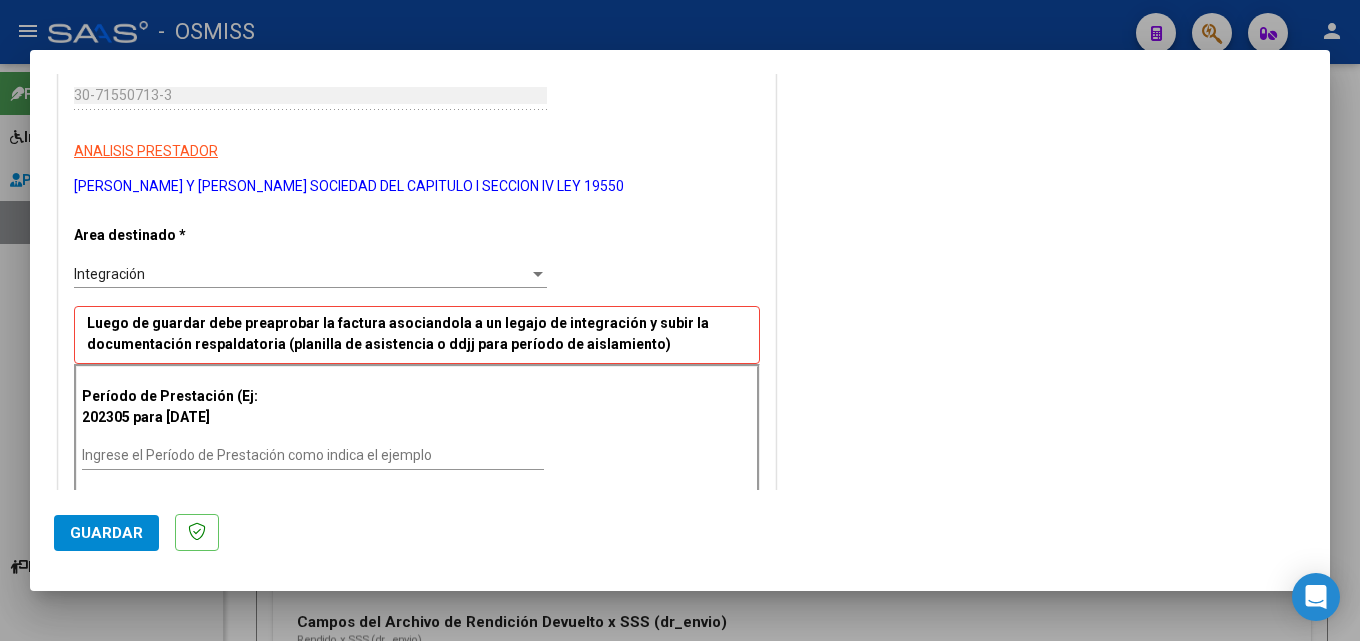 scroll, scrollTop: 400, scrollLeft: 0, axis: vertical 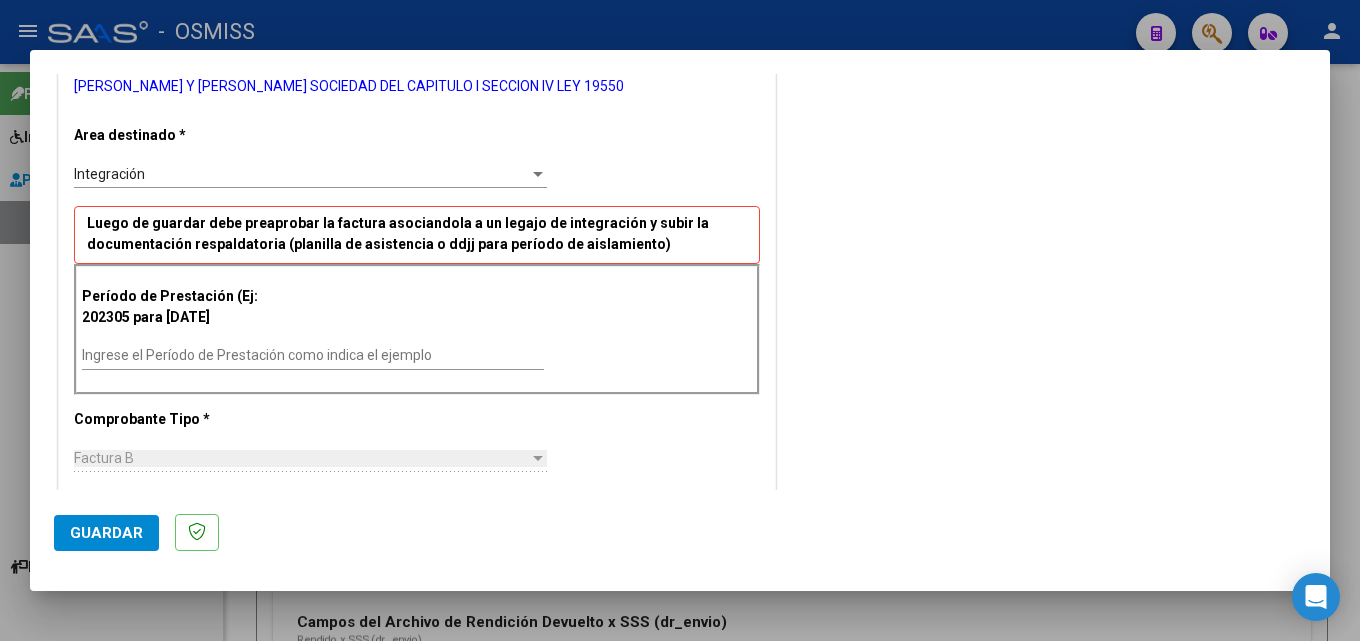 click on "Ingrese el Período de Prestación como indica el ejemplo" at bounding box center (313, 355) 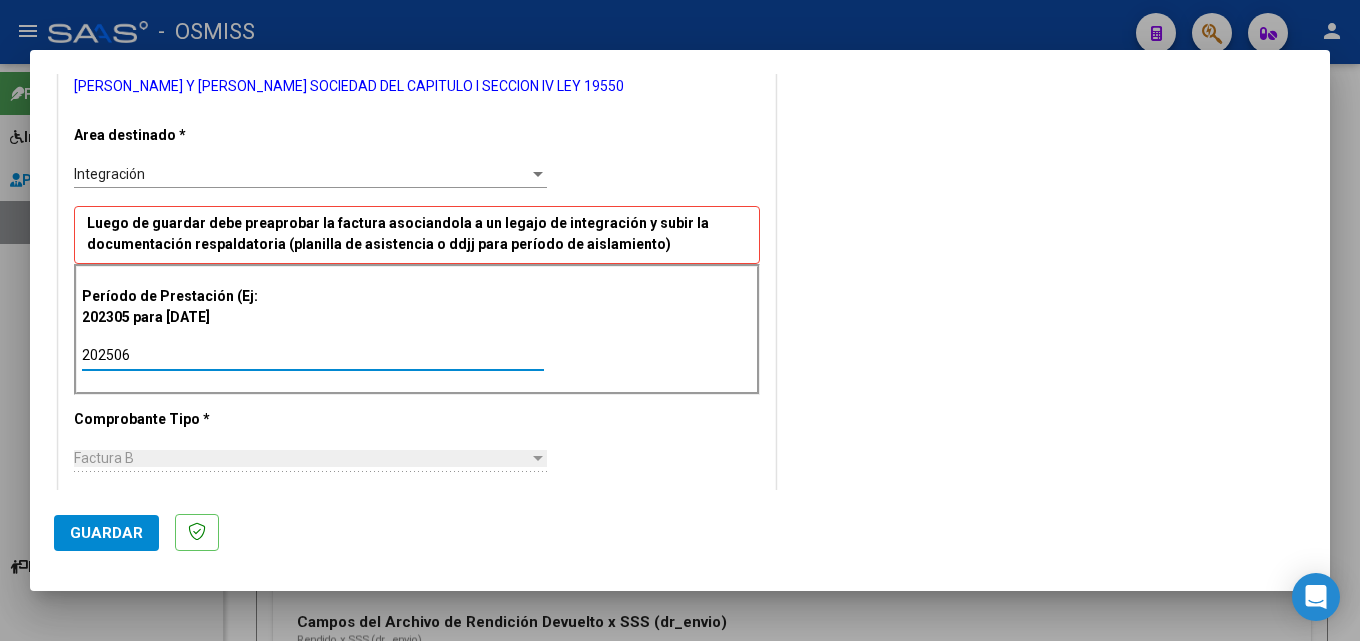 scroll, scrollTop: 1202, scrollLeft: 0, axis: vertical 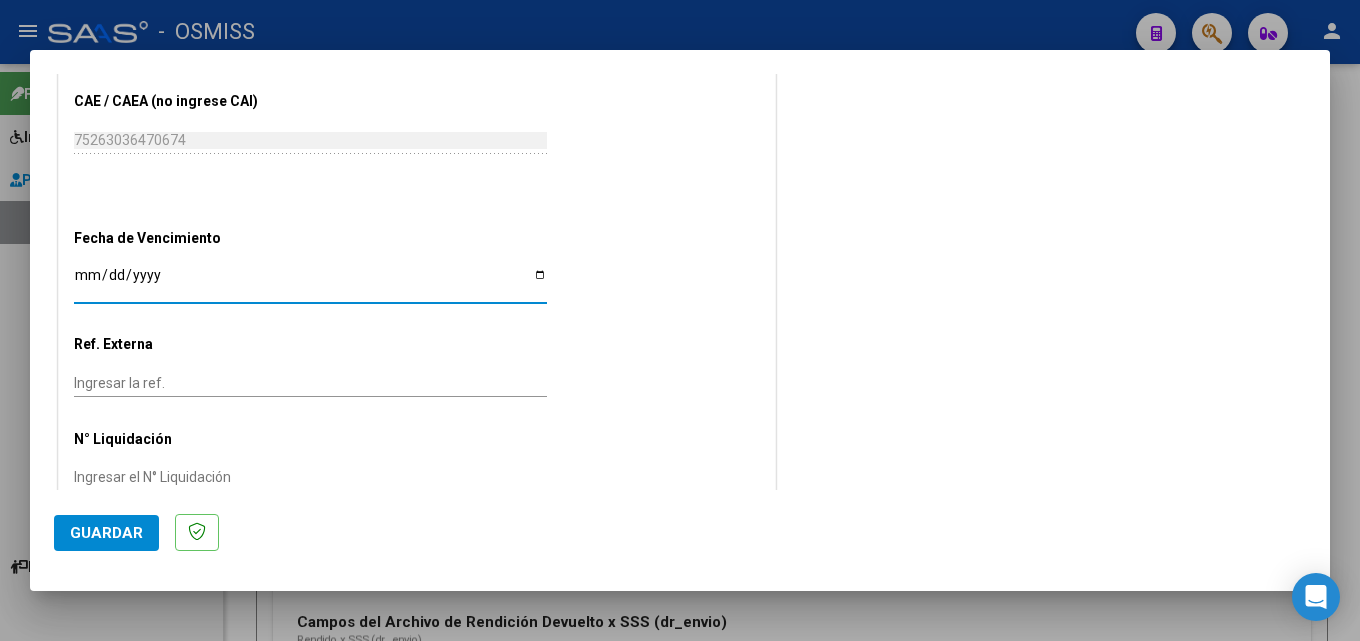 click on "Guardar" 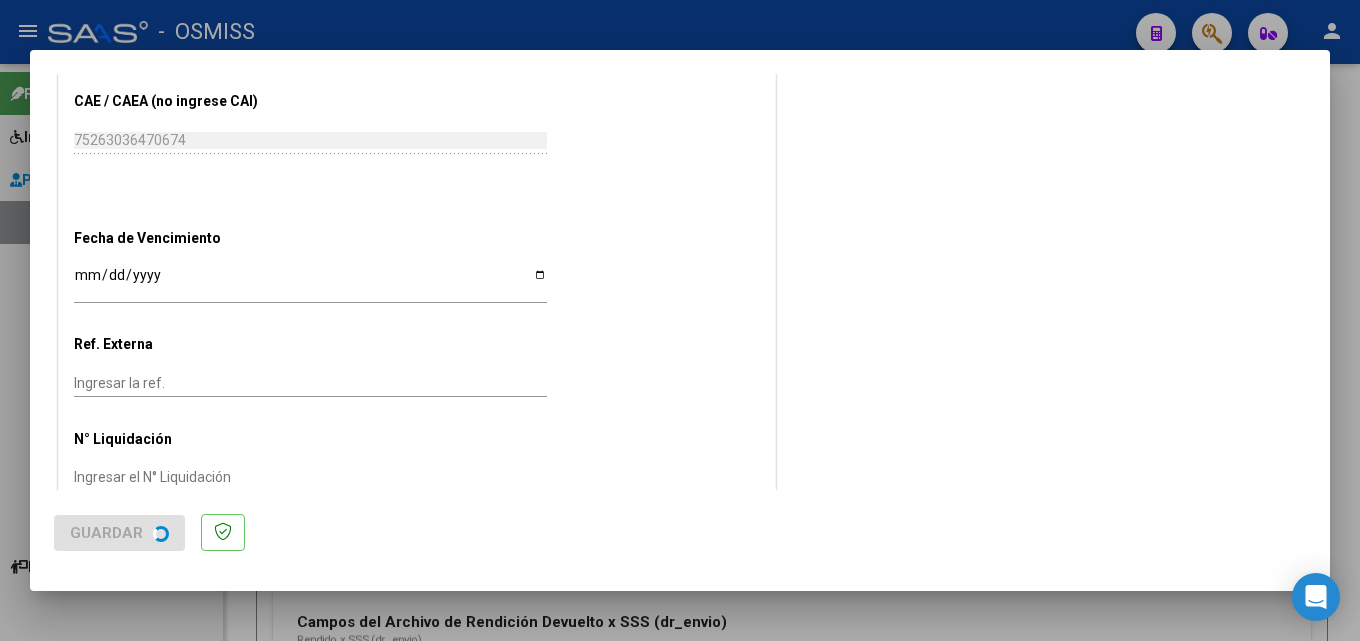scroll, scrollTop: 0, scrollLeft: 0, axis: both 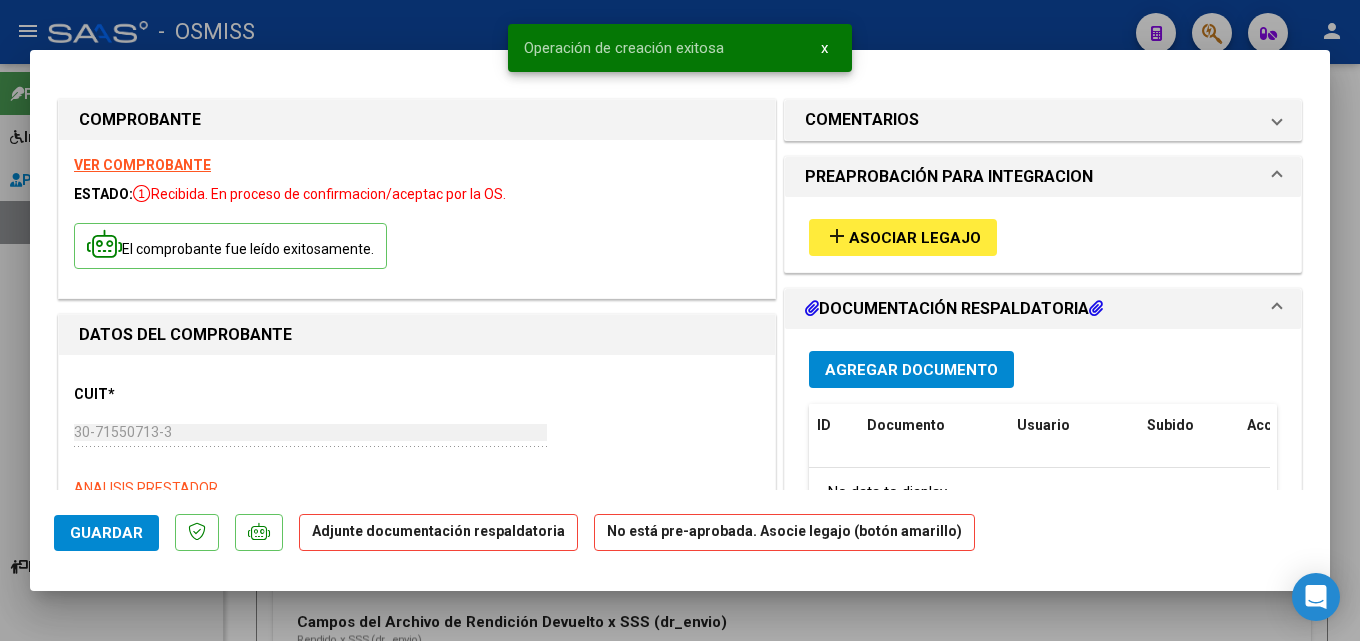 click on "Asociar Legajo" at bounding box center [915, 238] 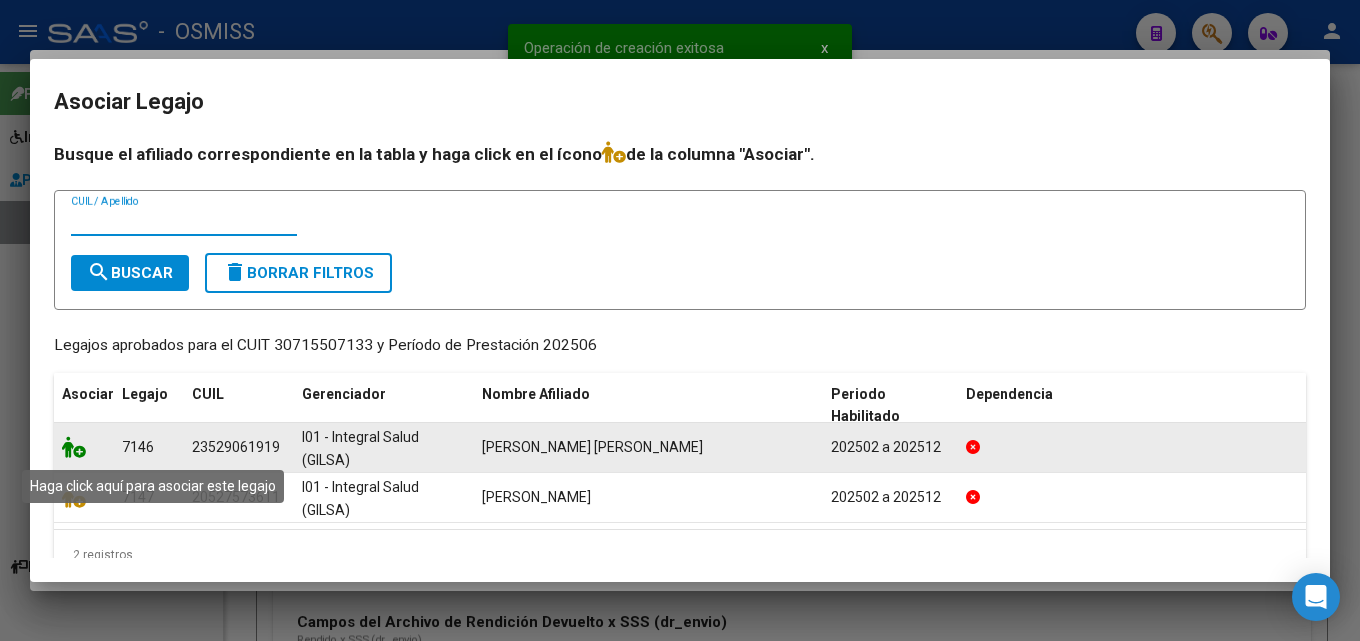 click 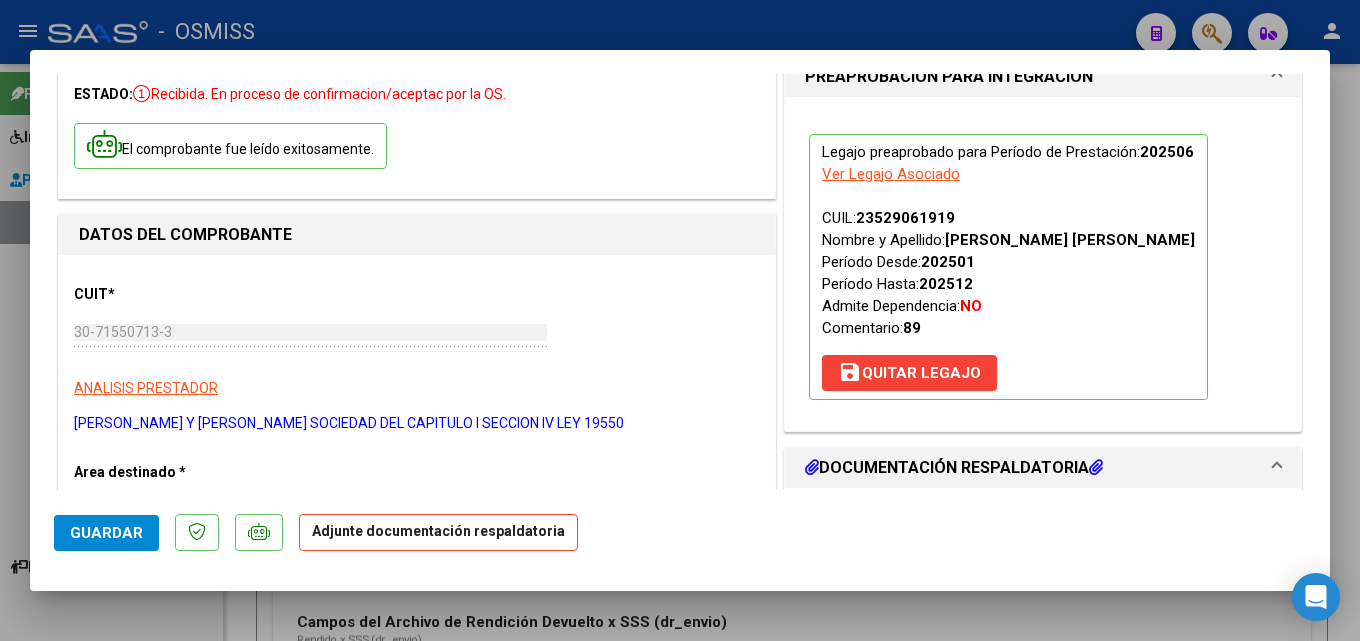 scroll, scrollTop: 200, scrollLeft: 0, axis: vertical 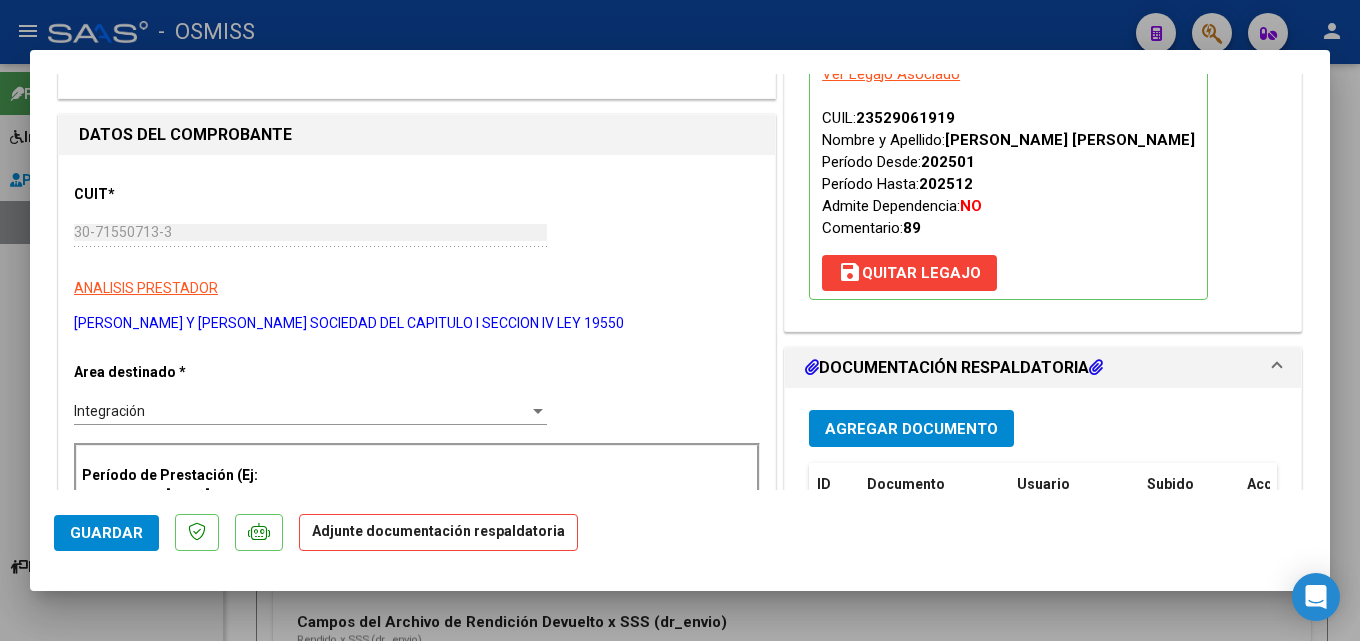 click on "Agregar Documento" at bounding box center [911, 428] 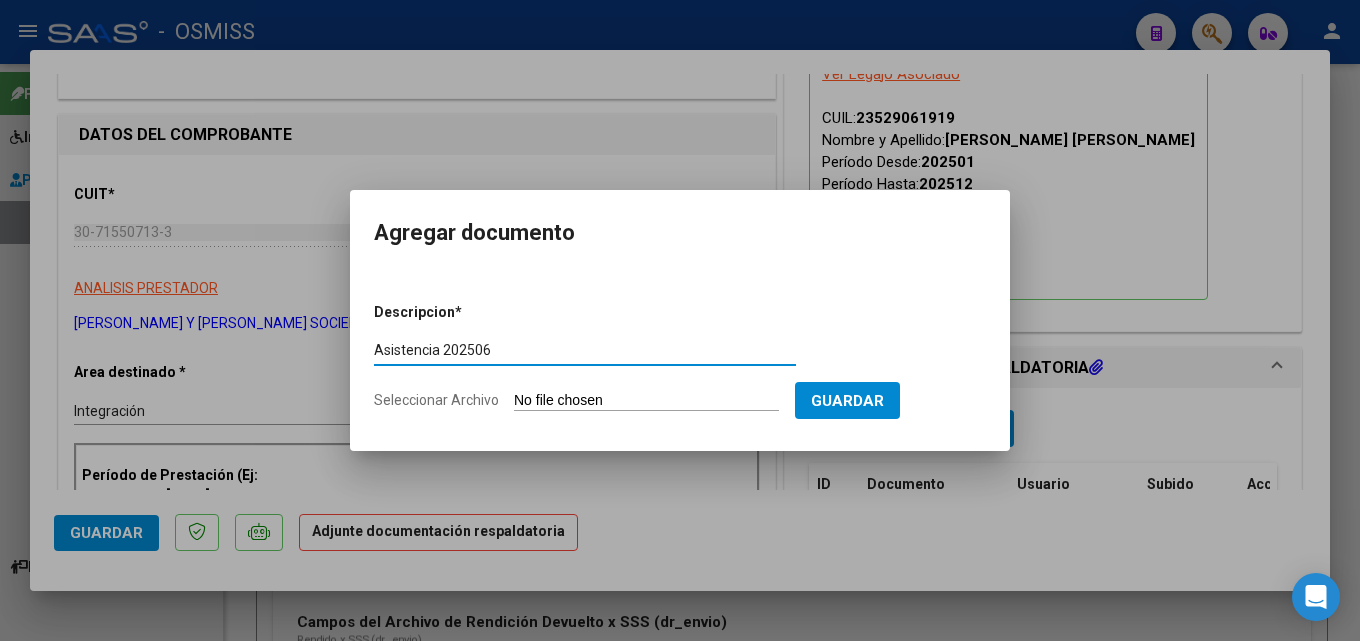 click on "Seleccionar Archivo" at bounding box center [646, 401] 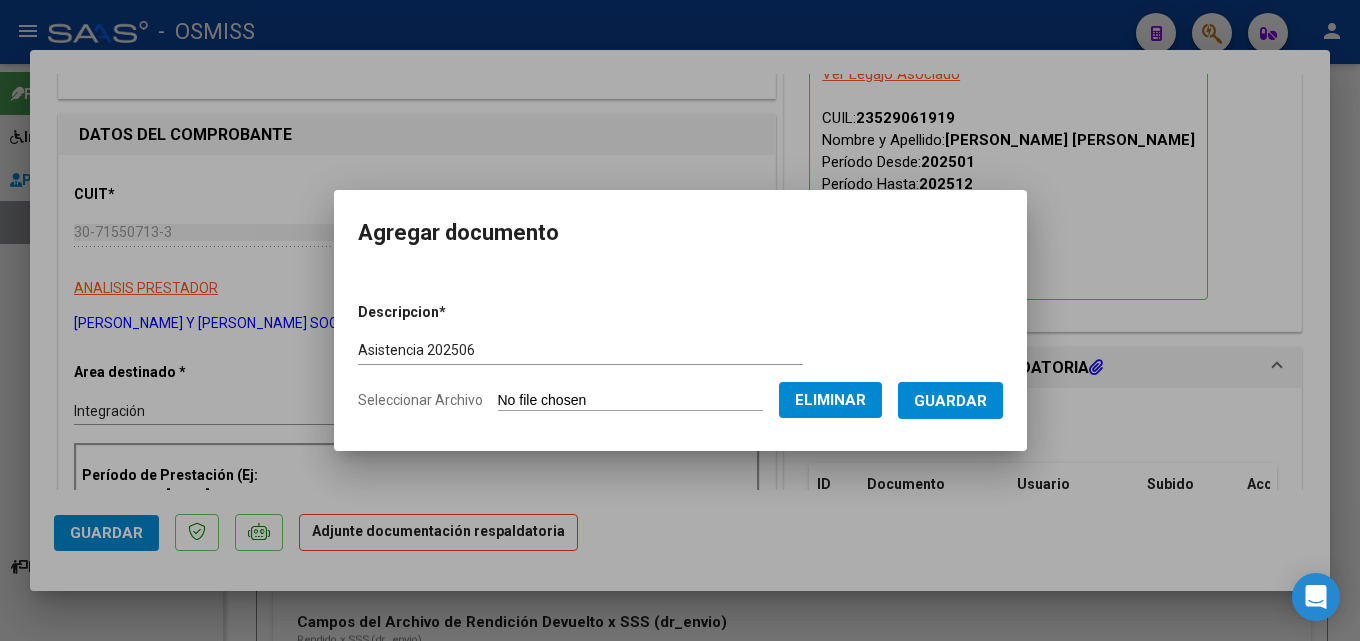 click on "Guardar" at bounding box center [950, 400] 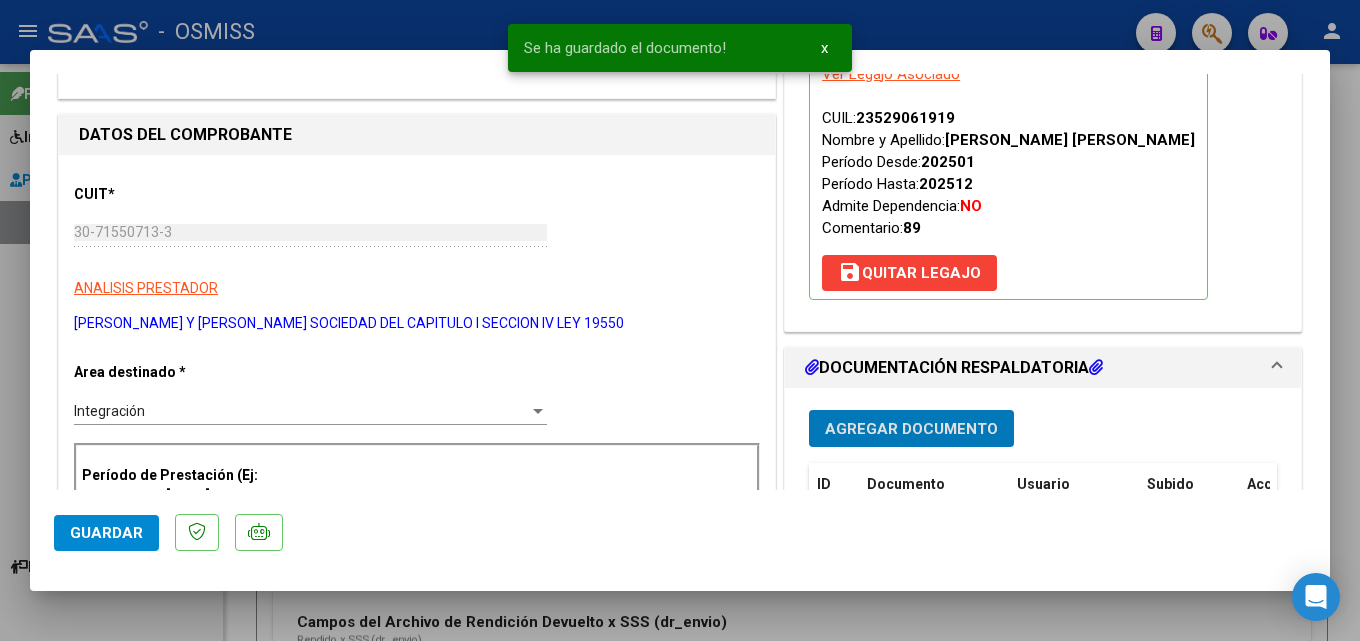 click on "Guardar" 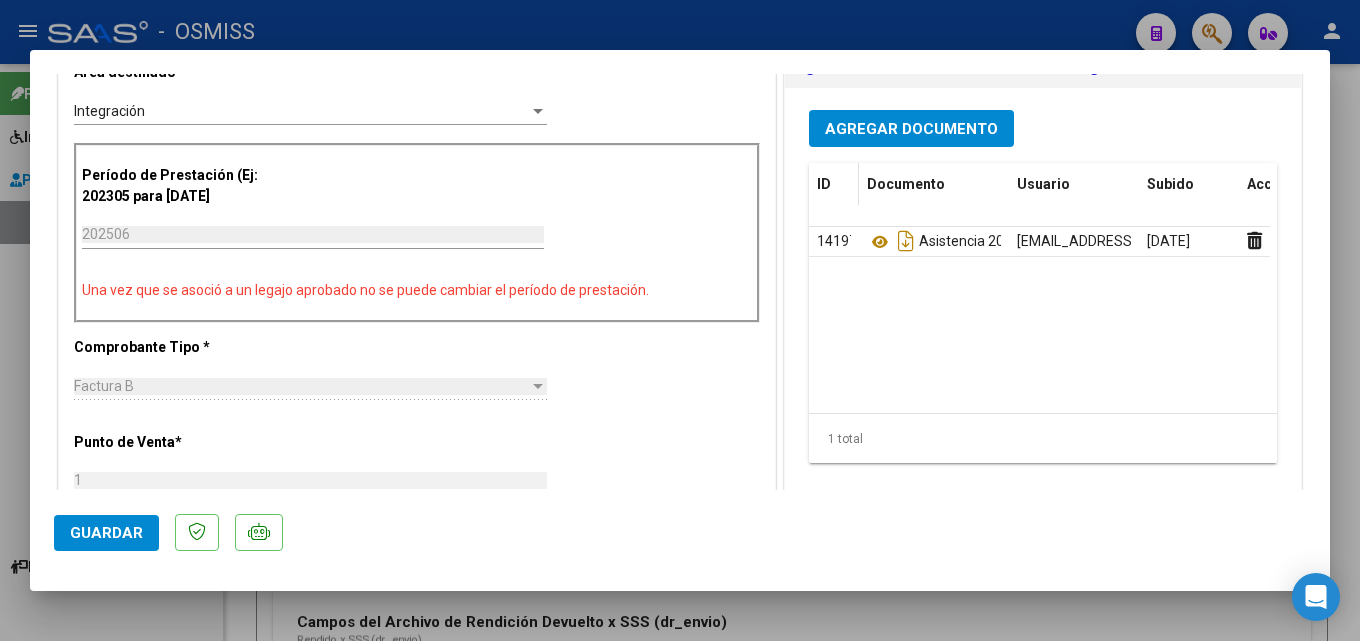 scroll, scrollTop: 600, scrollLeft: 0, axis: vertical 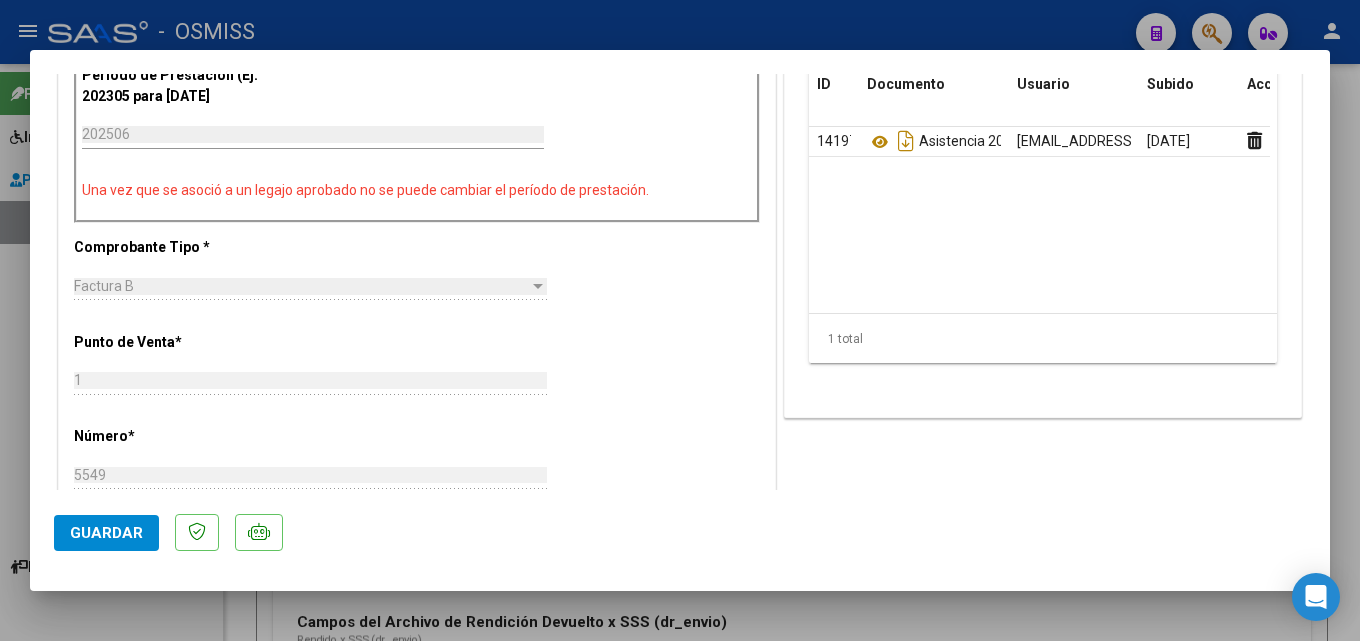 click on "Guardar" 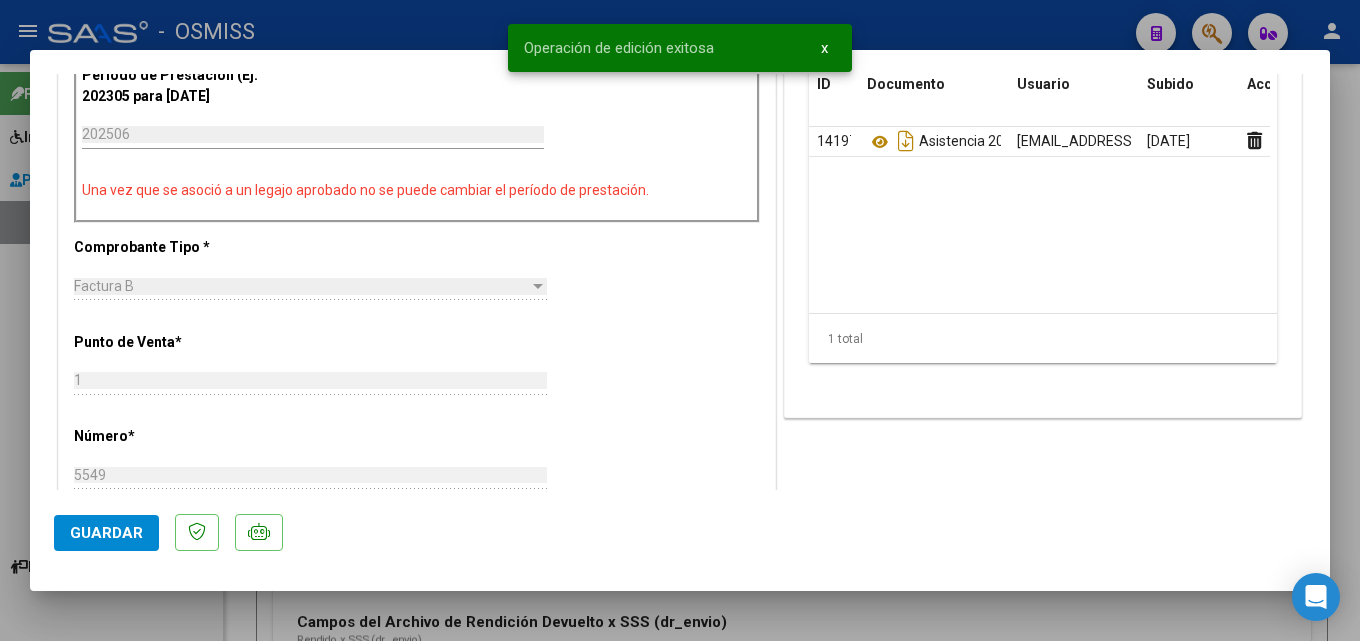 click at bounding box center [680, 320] 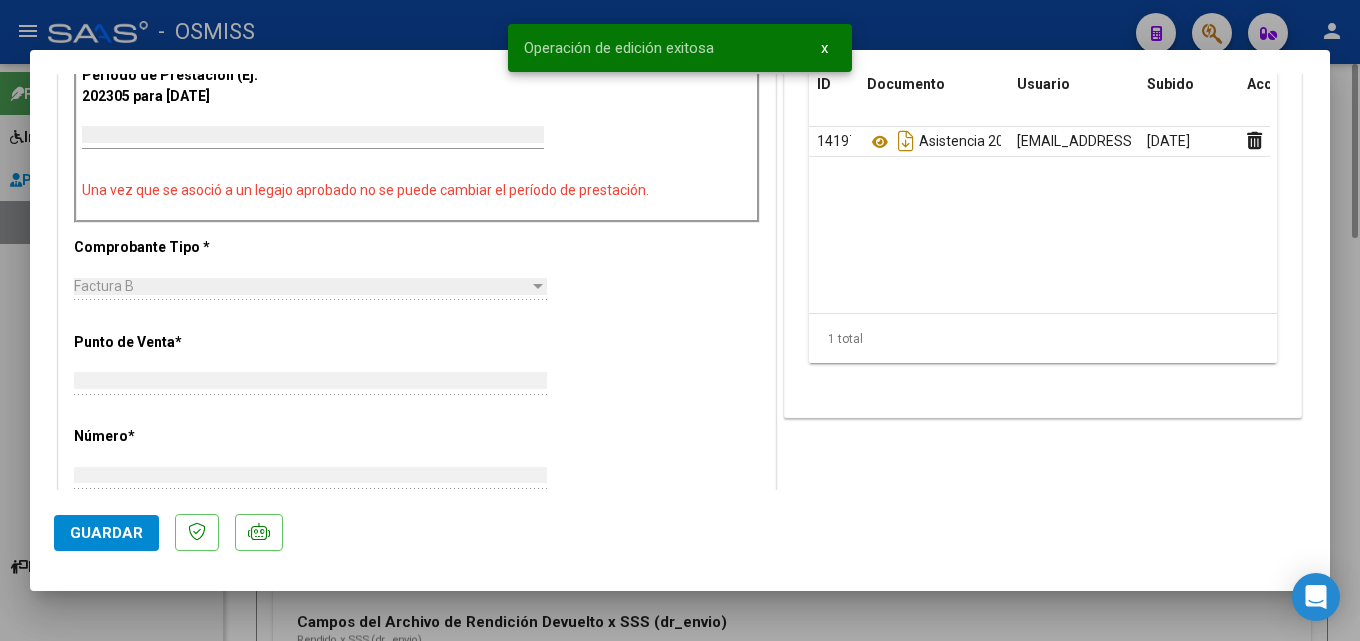 scroll, scrollTop: 0, scrollLeft: 0, axis: both 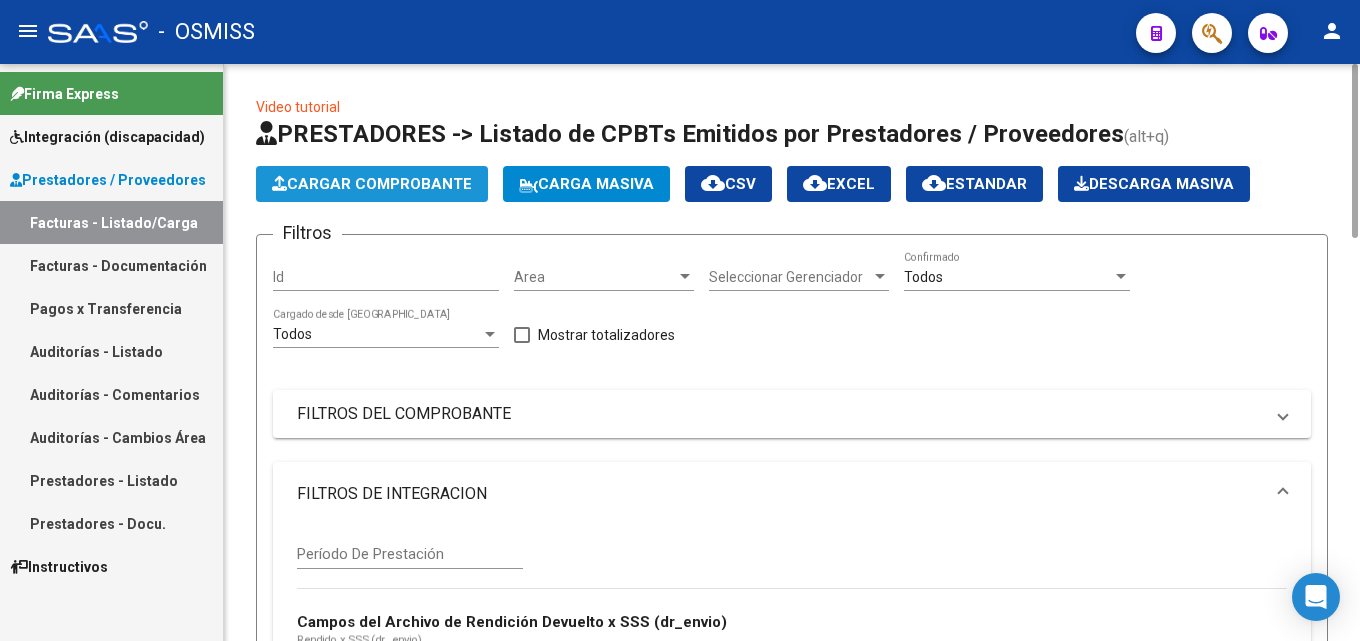 click on "Cargar Comprobante" 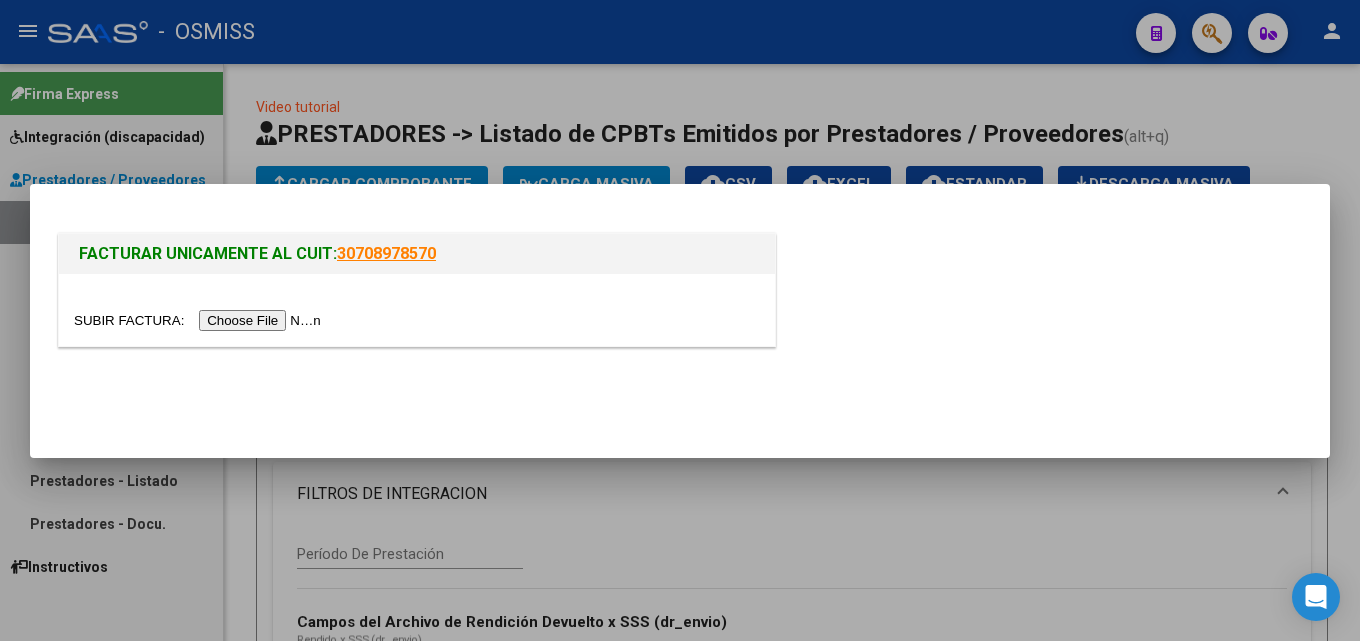 click at bounding box center (200, 320) 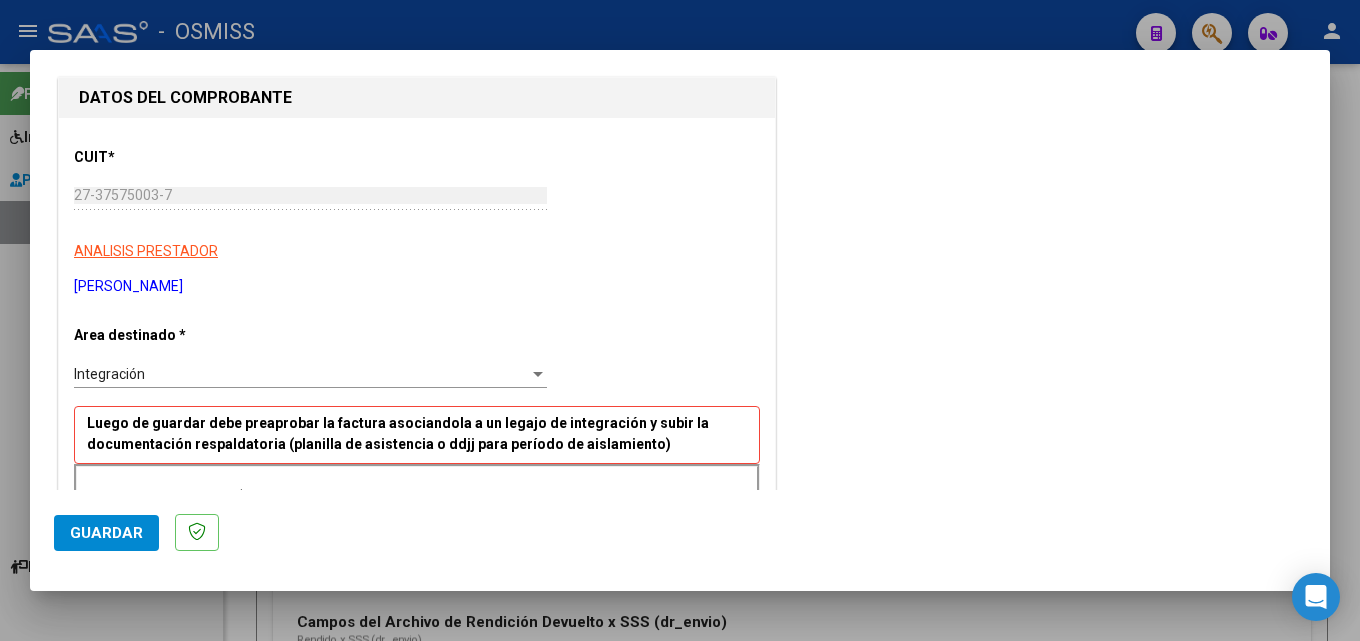 scroll, scrollTop: 300, scrollLeft: 0, axis: vertical 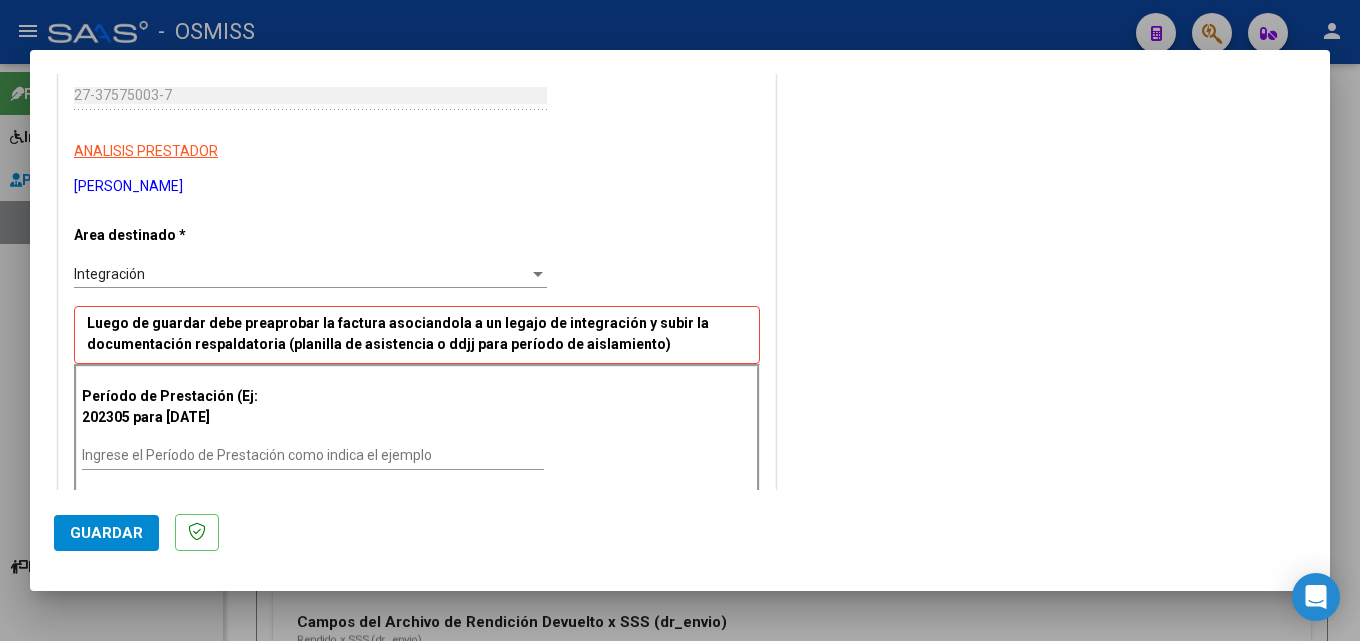 click on "Ingrese el Período de Prestación como indica el ejemplo" at bounding box center (313, 455) 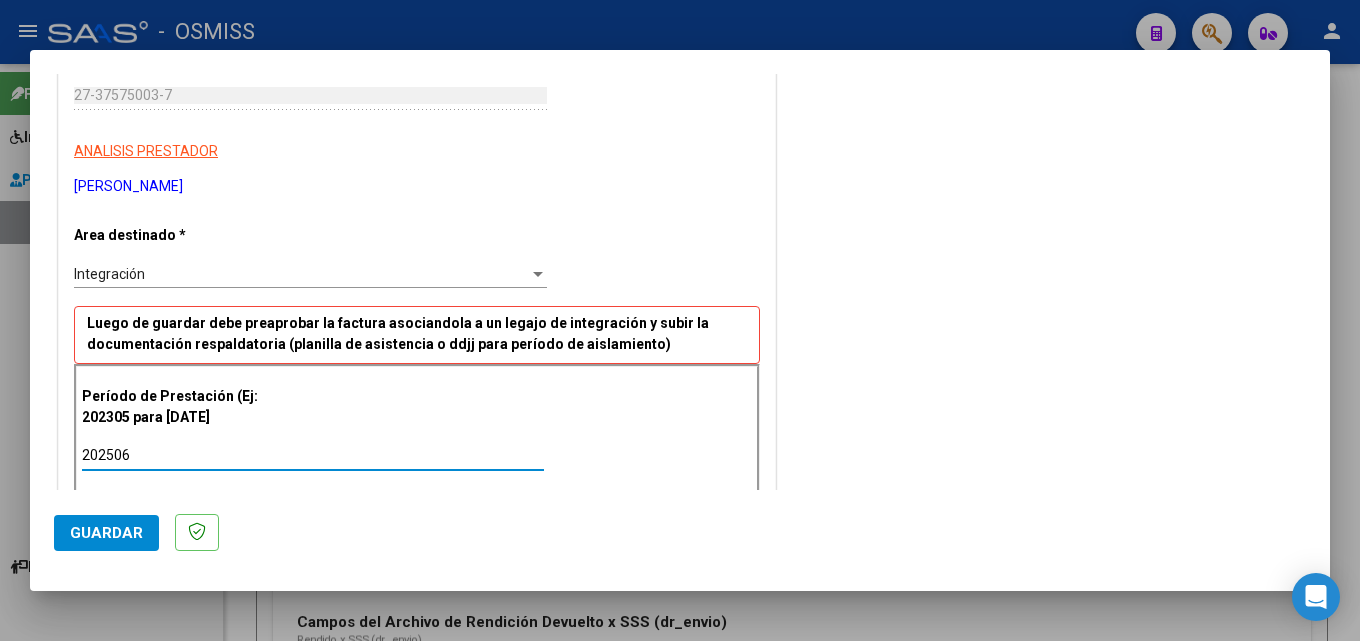 scroll, scrollTop: 1202, scrollLeft: 0, axis: vertical 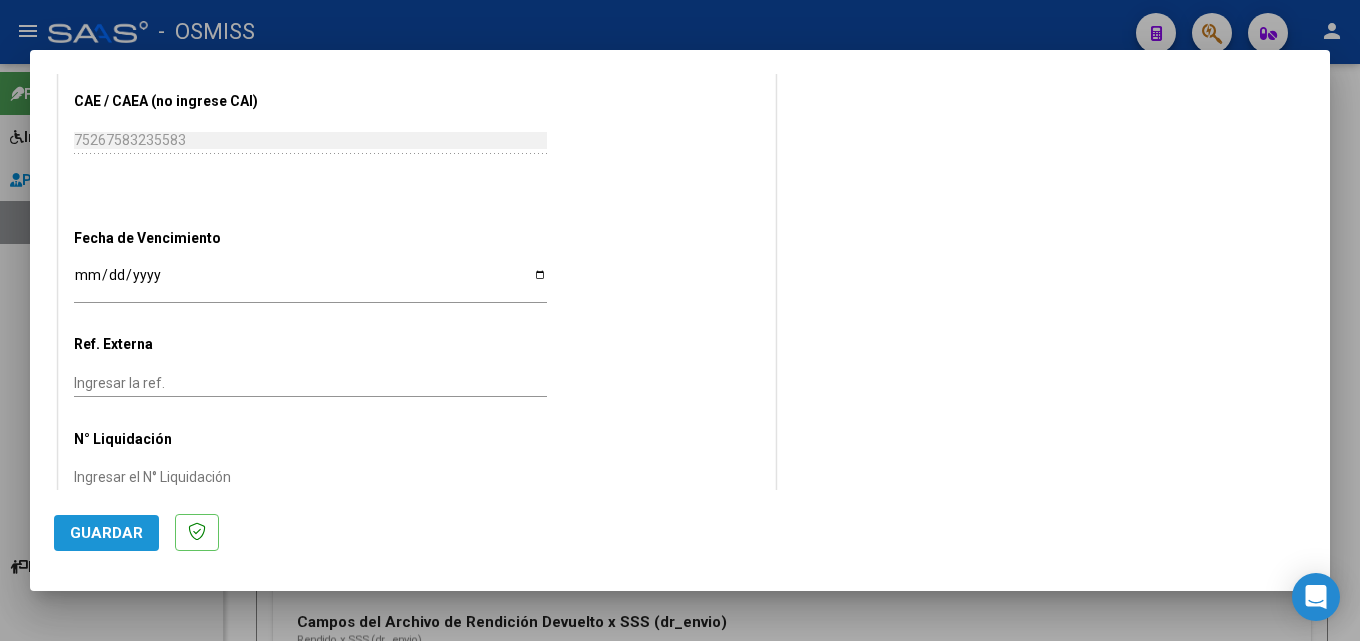 click on "Guardar" 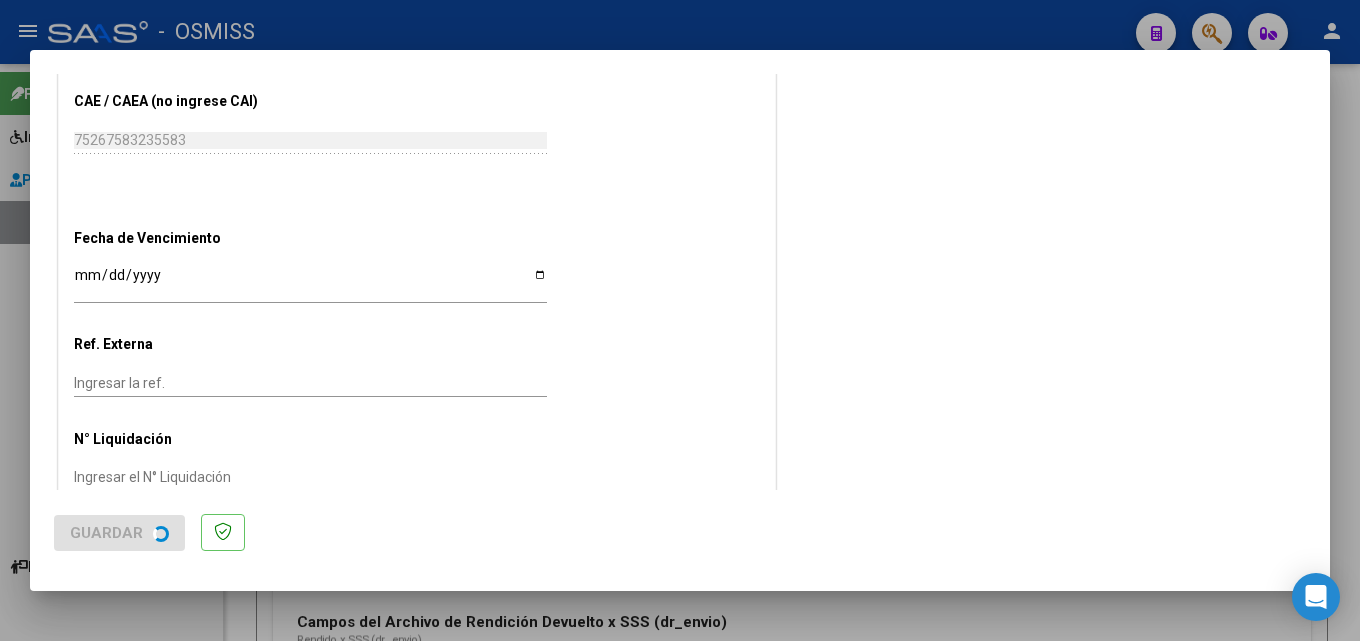scroll, scrollTop: 0, scrollLeft: 0, axis: both 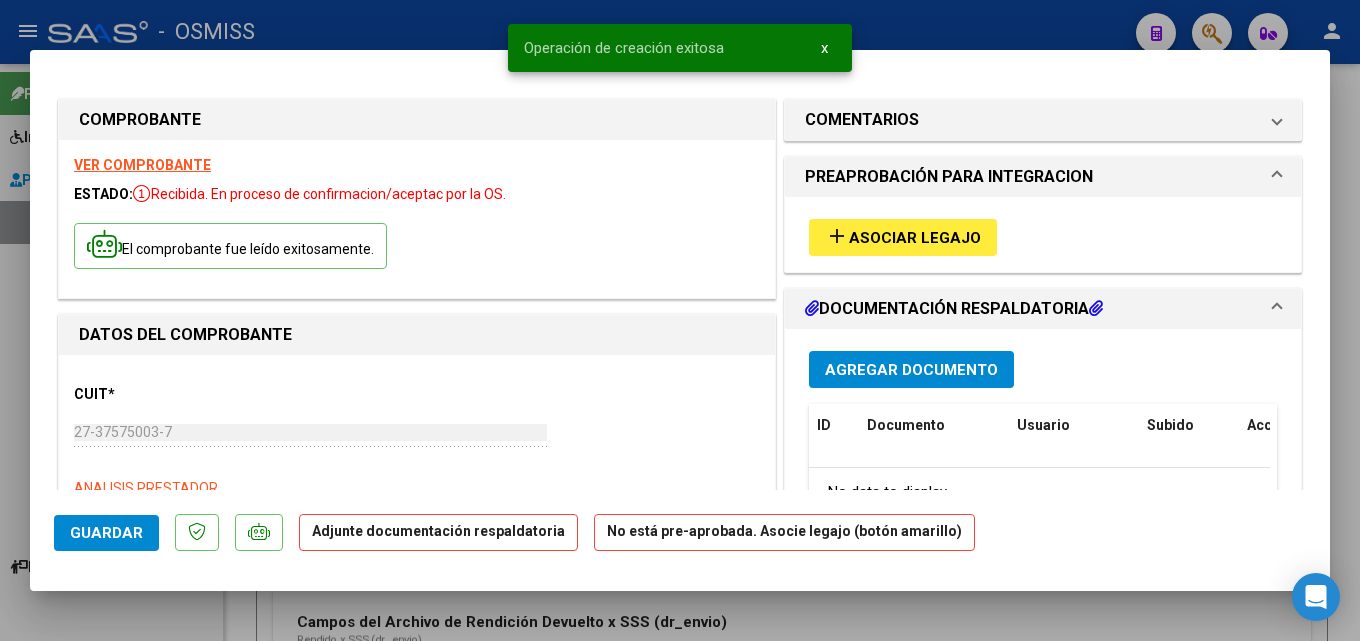 click on "Asociar Legajo" at bounding box center [915, 238] 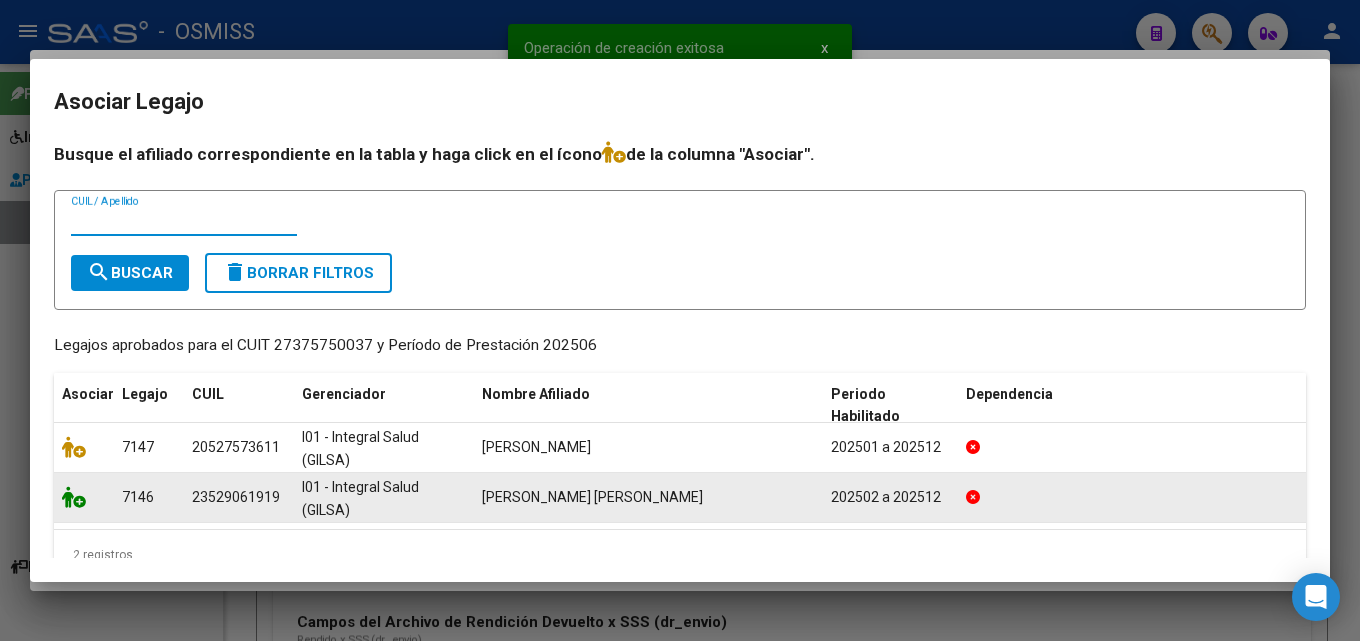 click 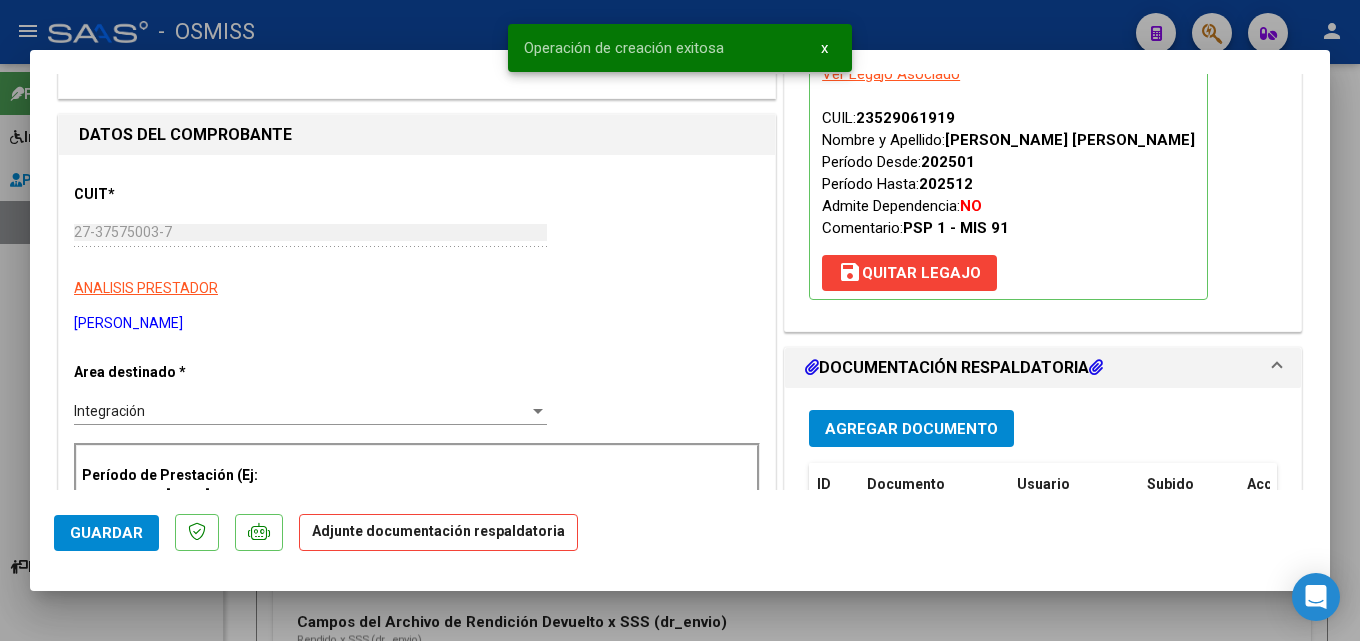 scroll, scrollTop: 300, scrollLeft: 0, axis: vertical 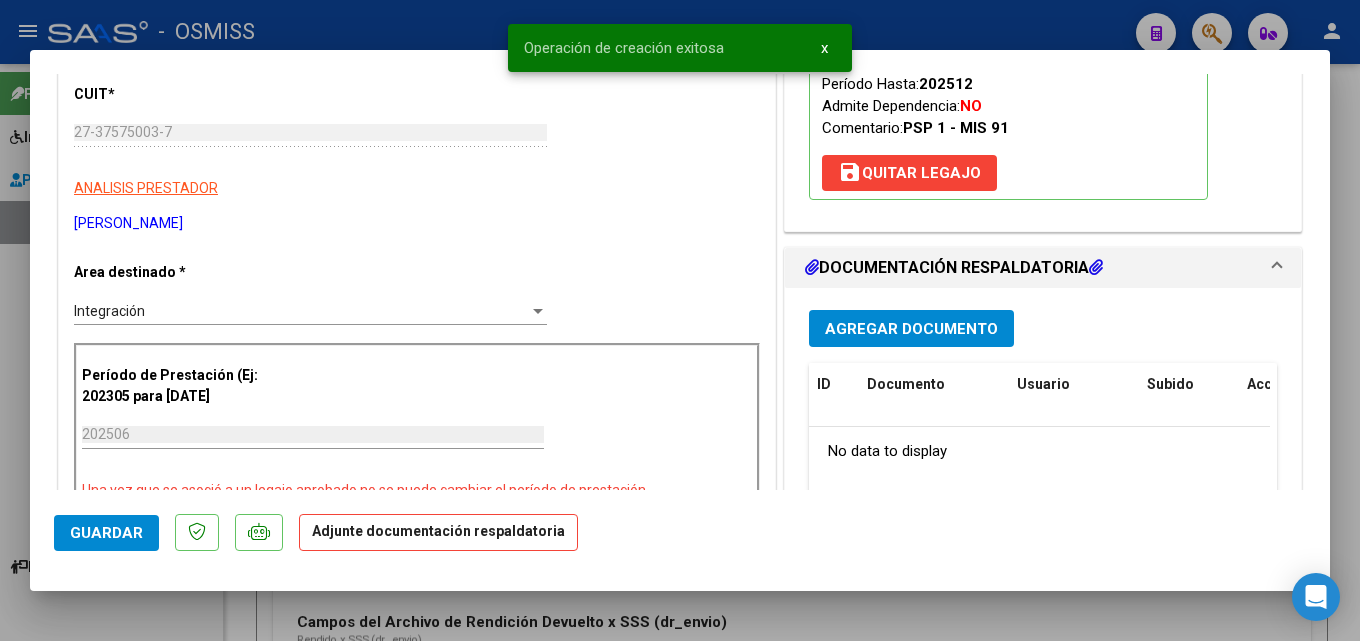 click on "Agregar Documento" at bounding box center [911, 329] 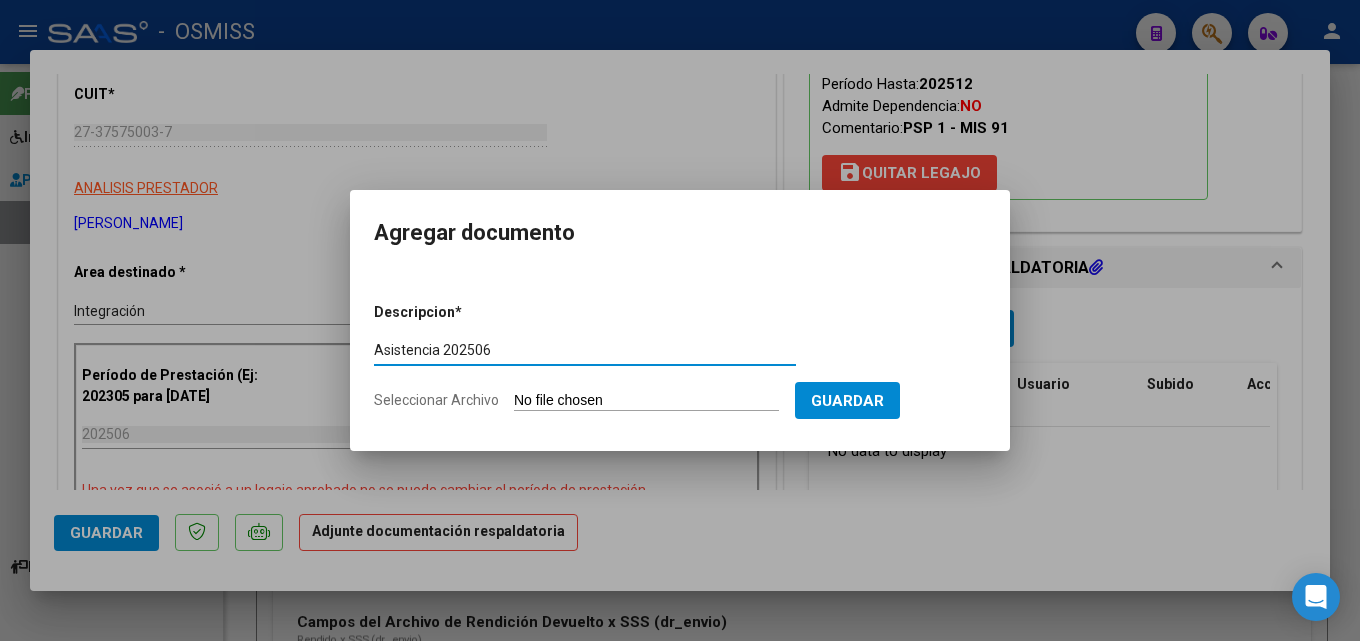 click on "Seleccionar Archivo" at bounding box center [646, 401] 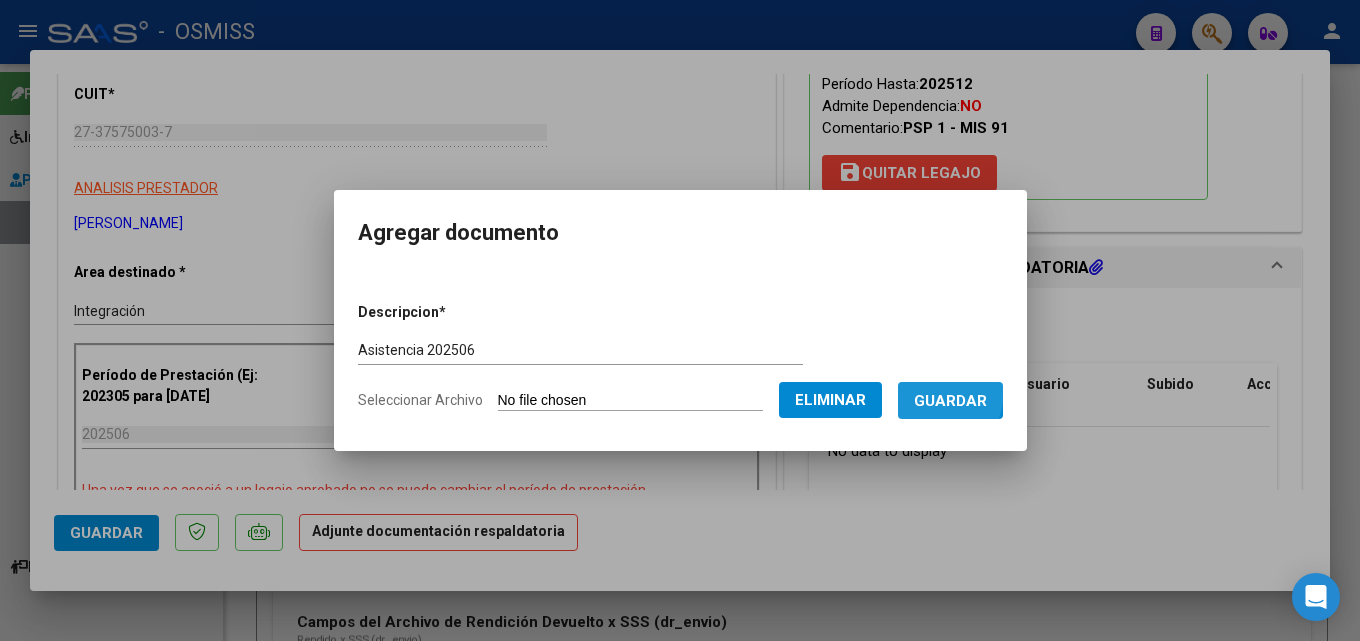 drag, startPoint x: 942, startPoint y: 390, endPoint x: 745, endPoint y: 376, distance: 197.49684 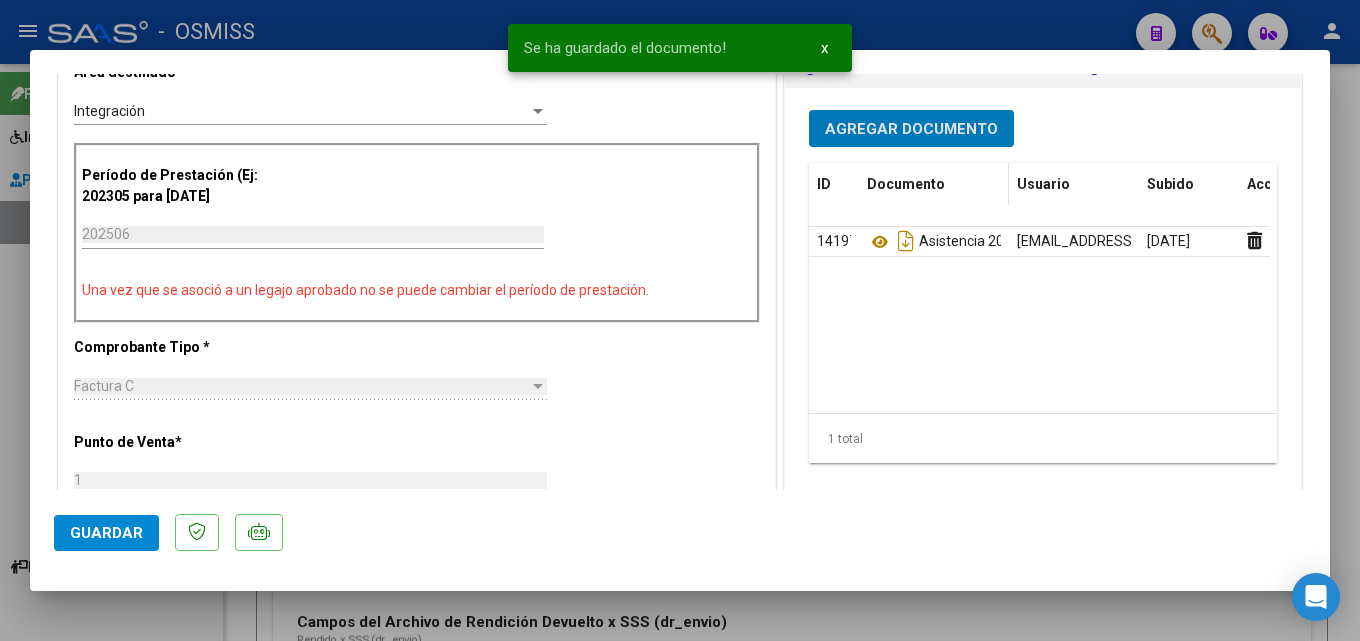 scroll, scrollTop: 600, scrollLeft: 0, axis: vertical 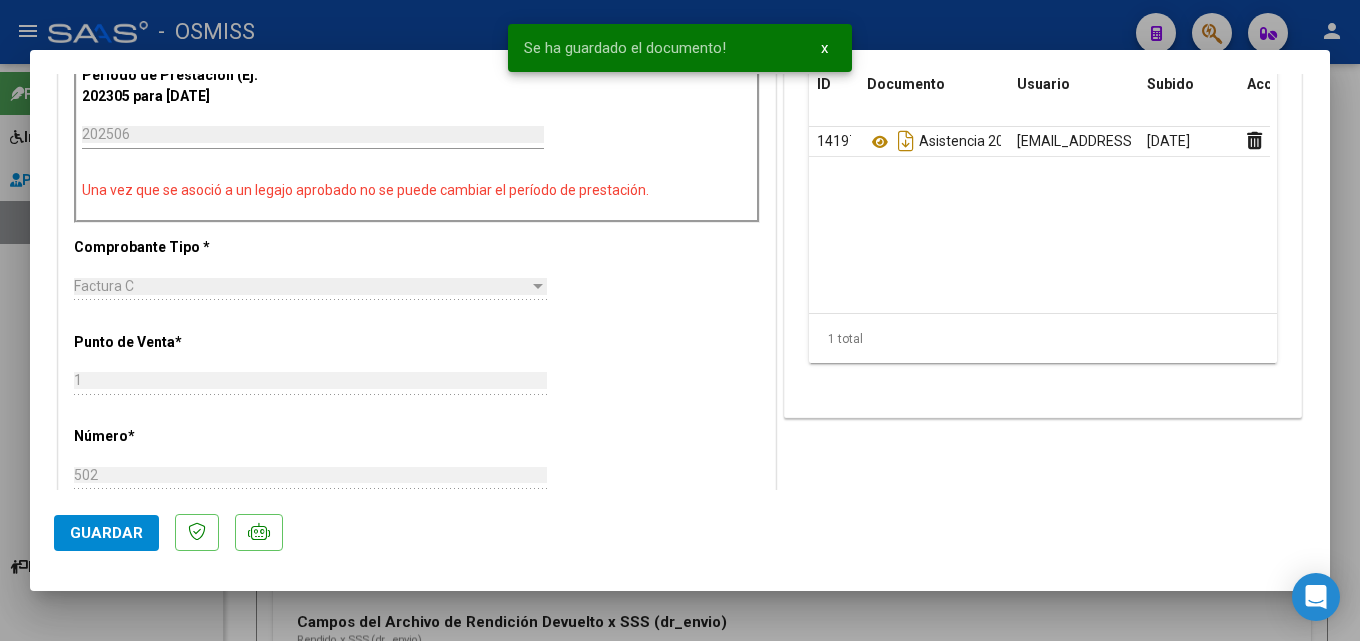 click on "Guardar" 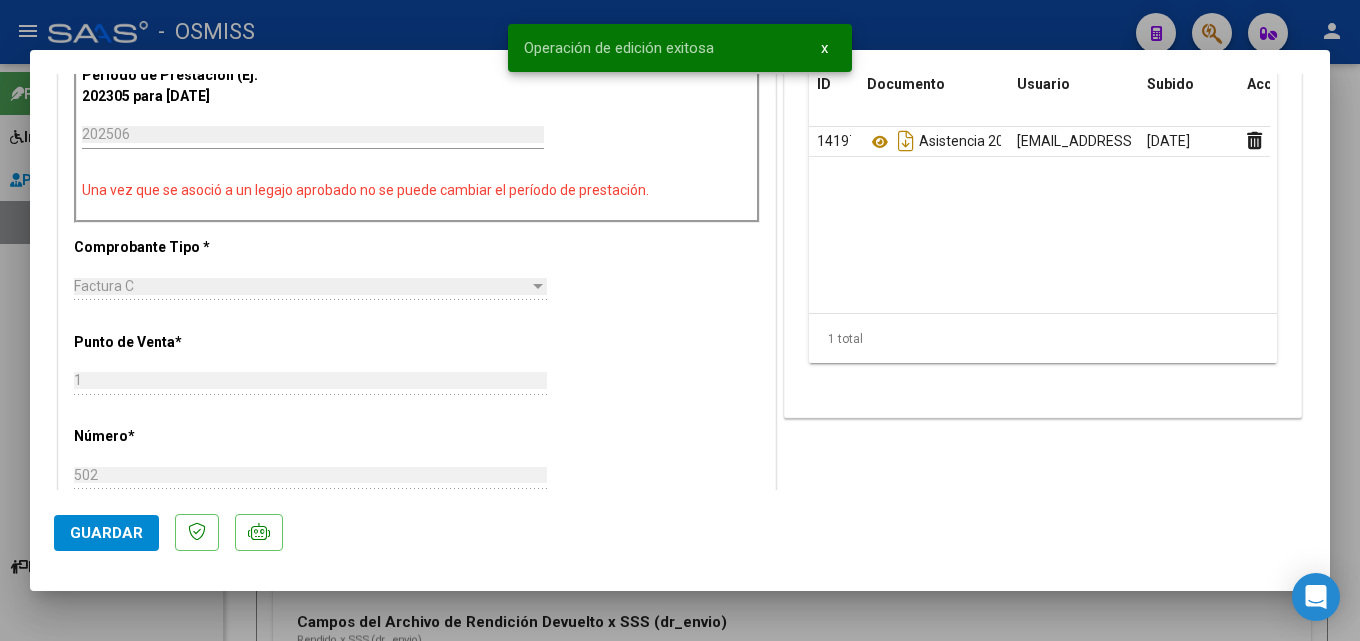 click at bounding box center (680, 320) 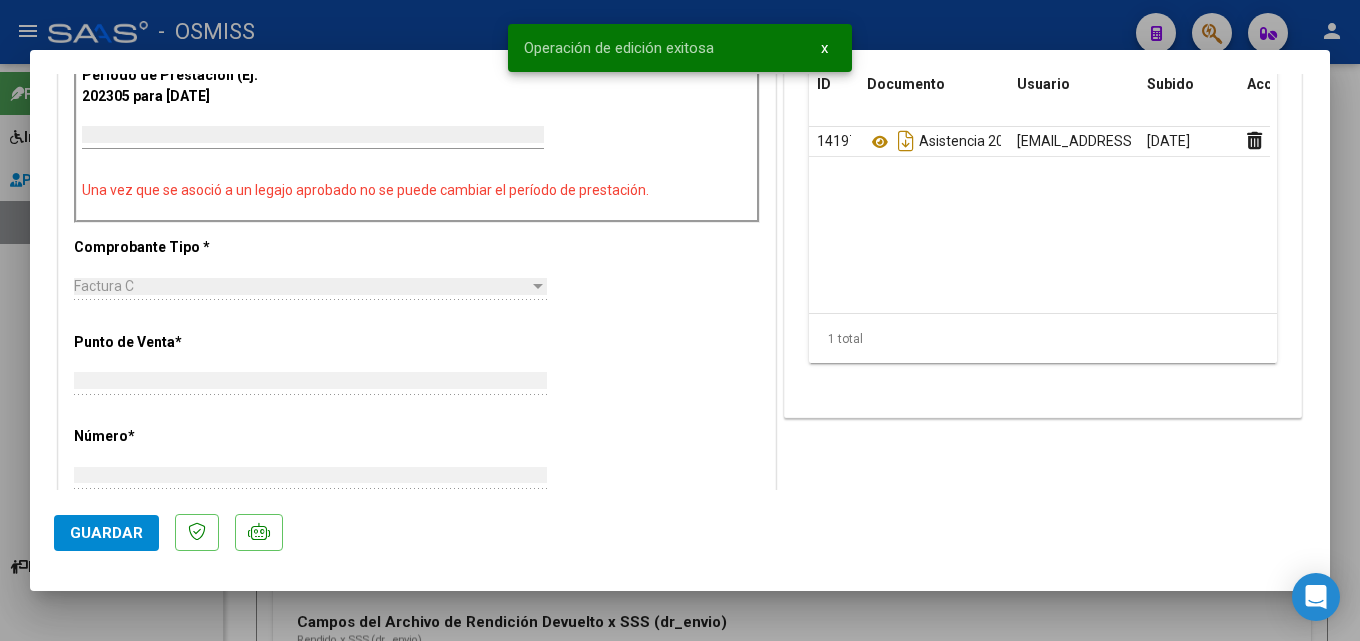 scroll, scrollTop: 0, scrollLeft: 0, axis: both 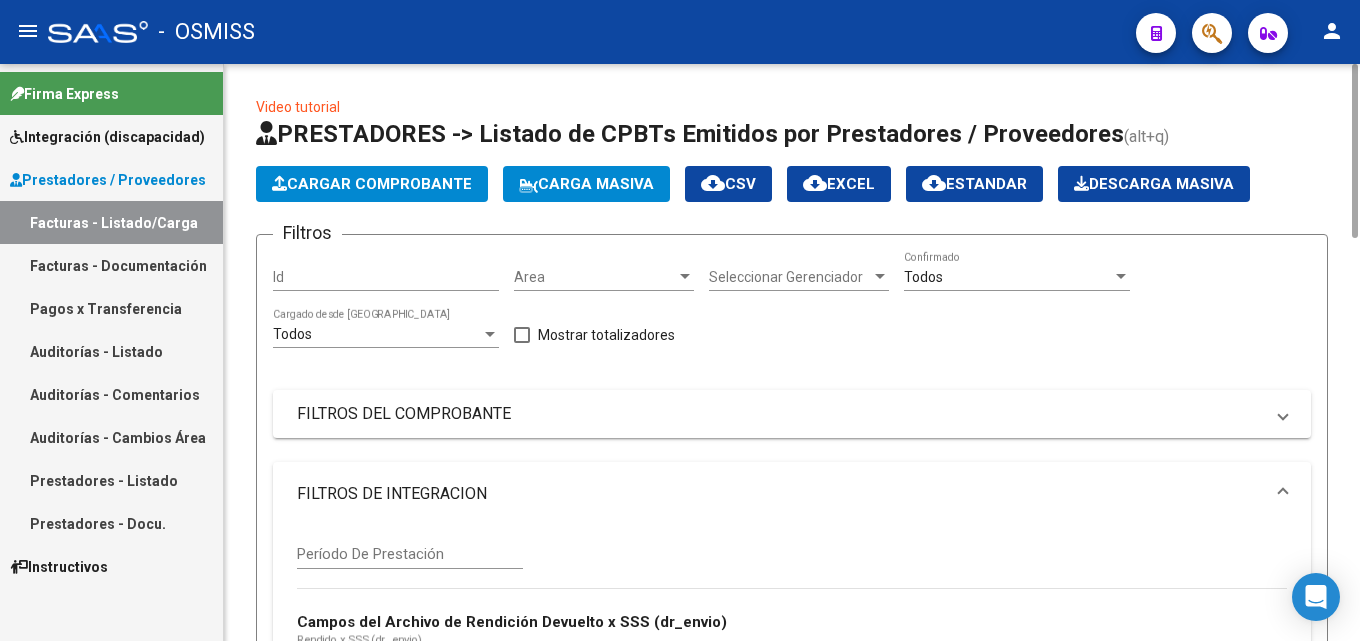 click on "Cargar Comprobante" 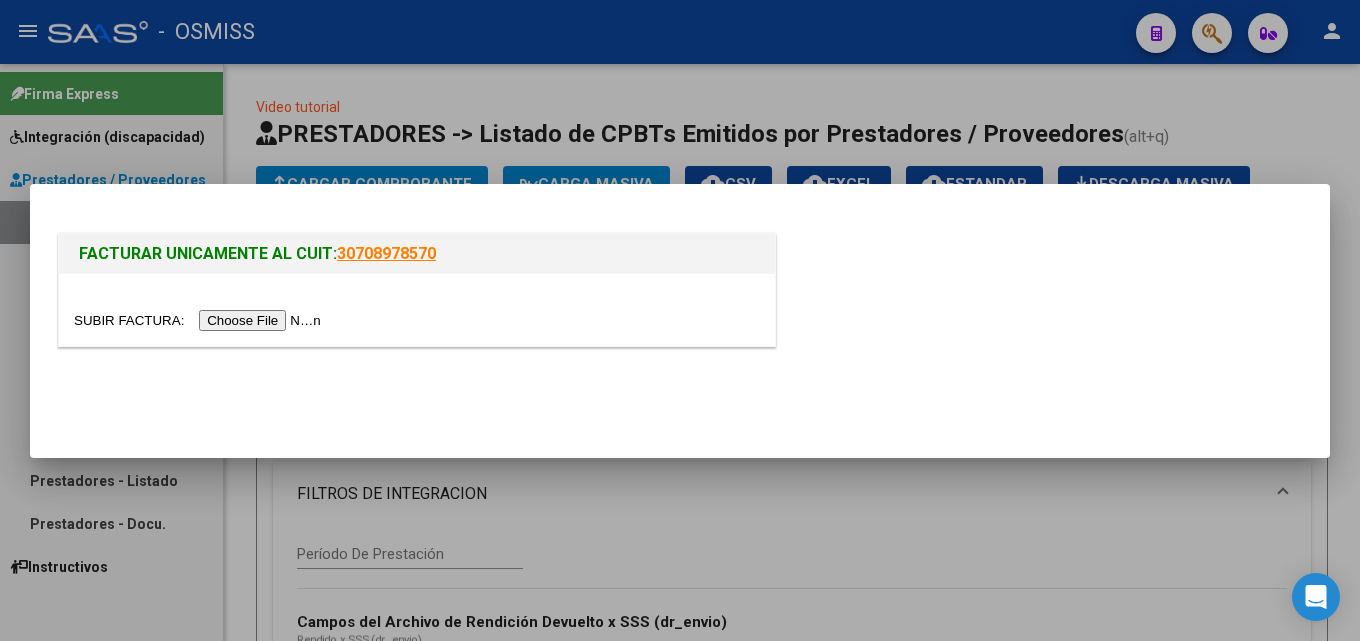 click at bounding box center [417, 310] 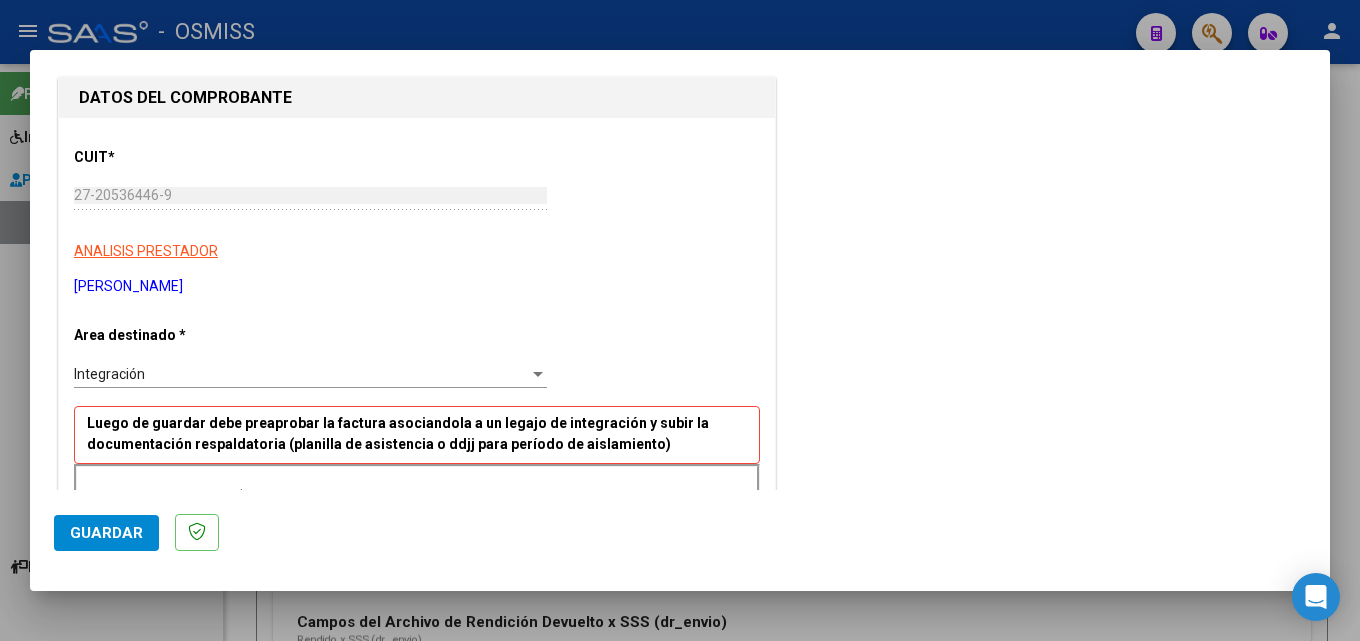 scroll, scrollTop: 300, scrollLeft: 0, axis: vertical 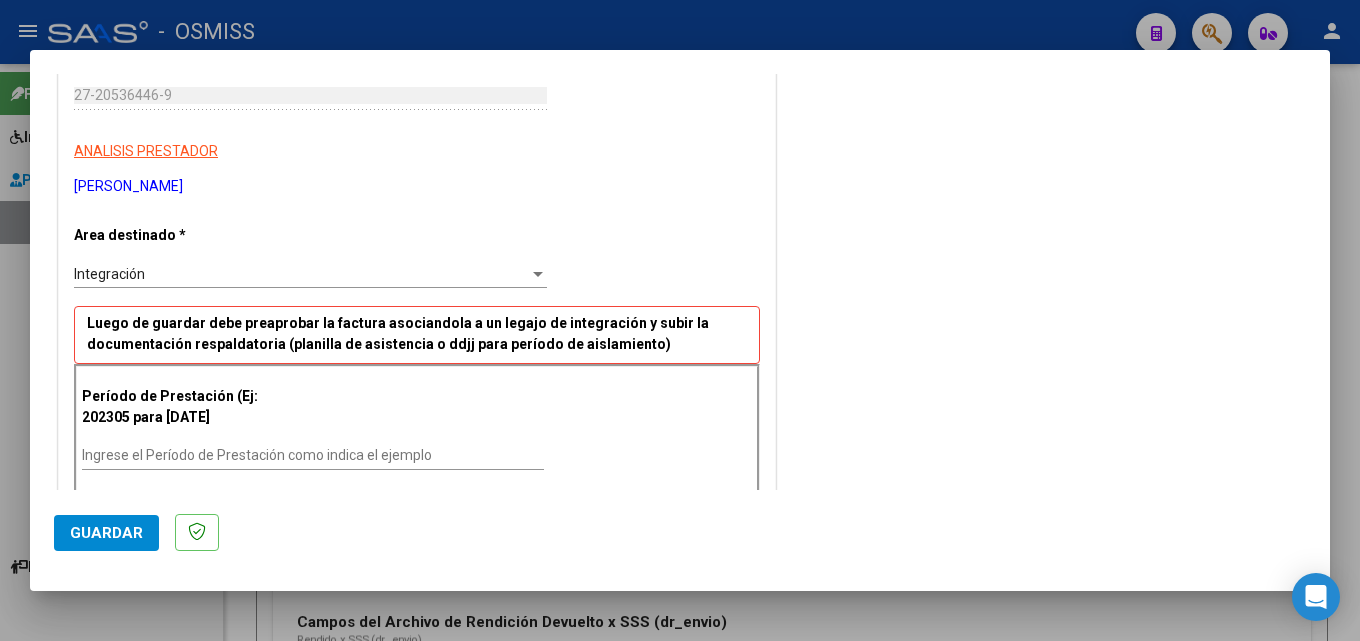 click on "Ingrese el Período de Prestación como indica el ejemplo" at bounding box center (313, 455) 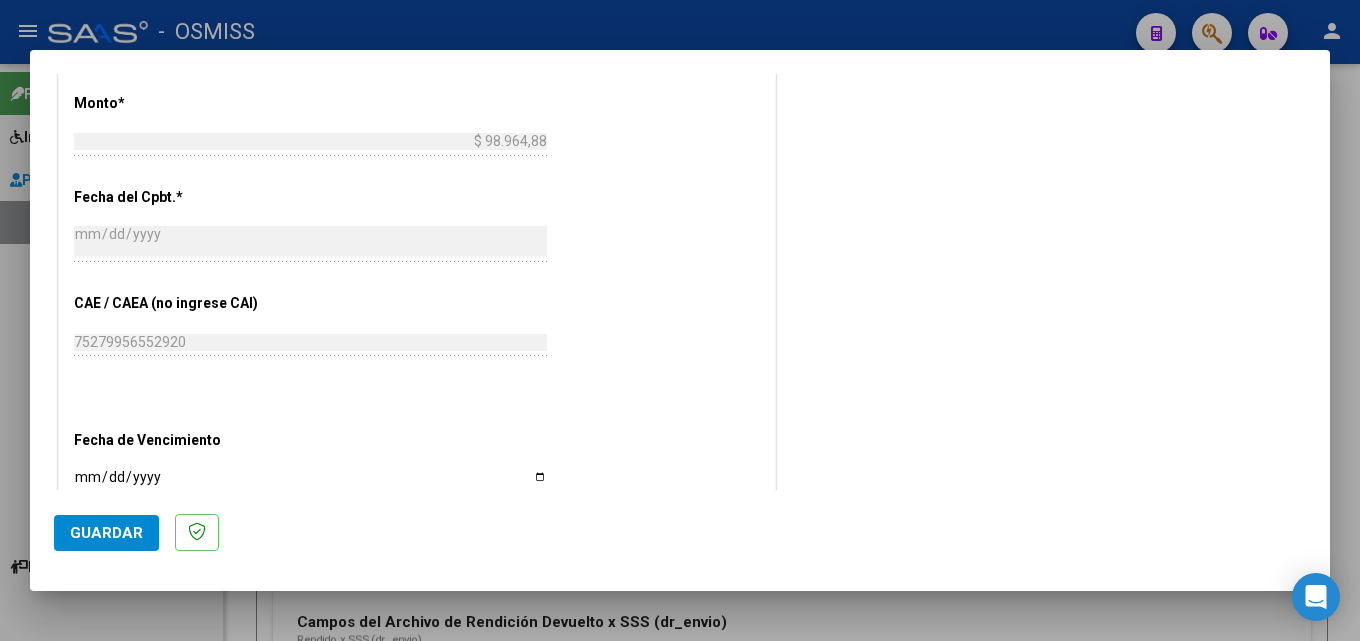 scroll, scrollTop: 1100, scrollLeft: 0, axis: vertical 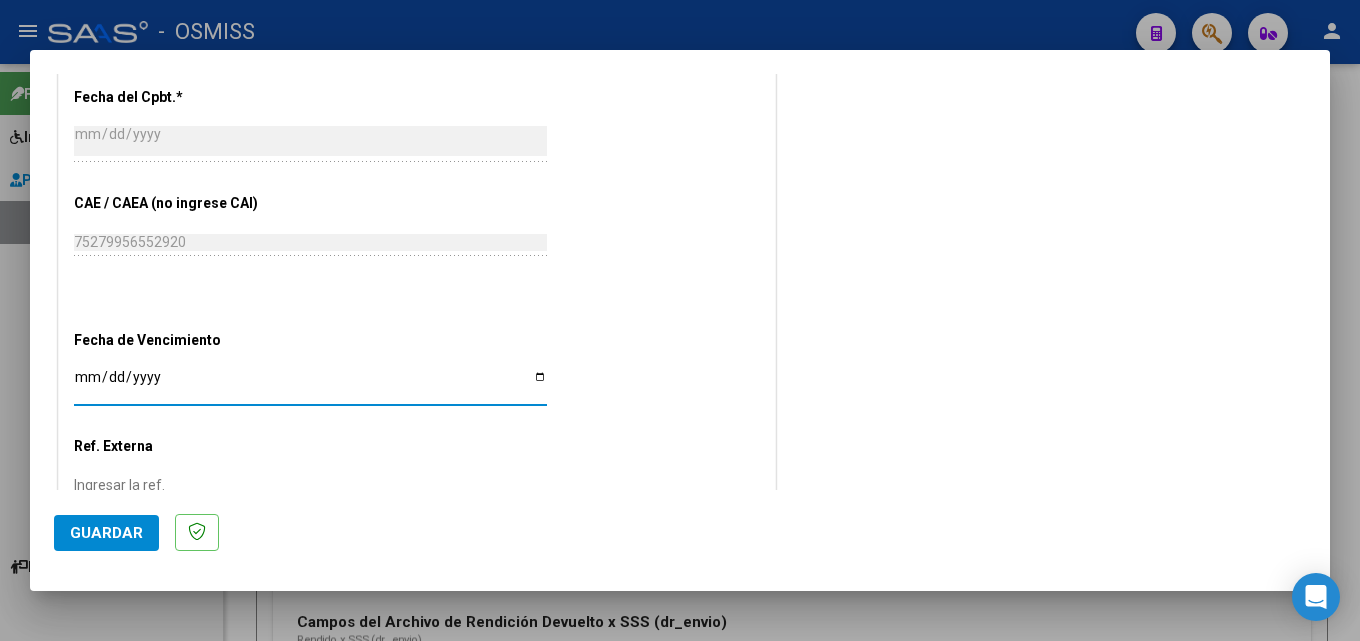 click on "Guardar" 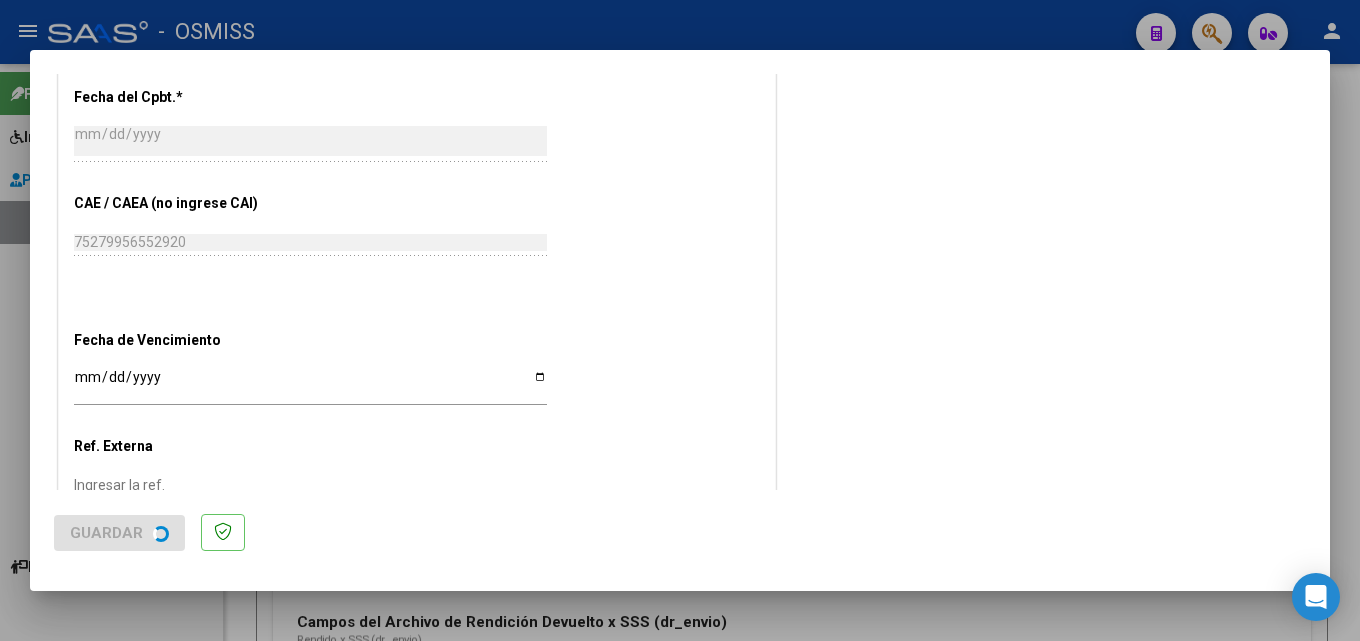 scroll, scrollTop: 0, scrollLeft: 0, axis: both 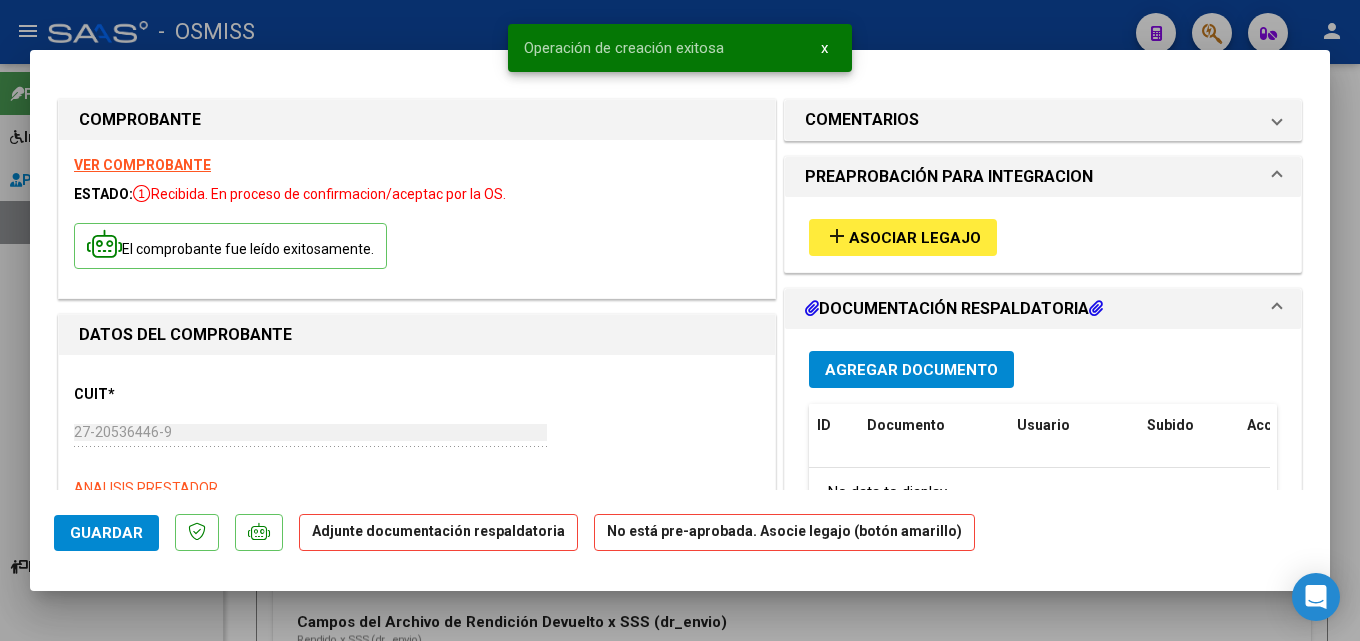 click on "Asociar Legajo" at bounding box center [915, 238] 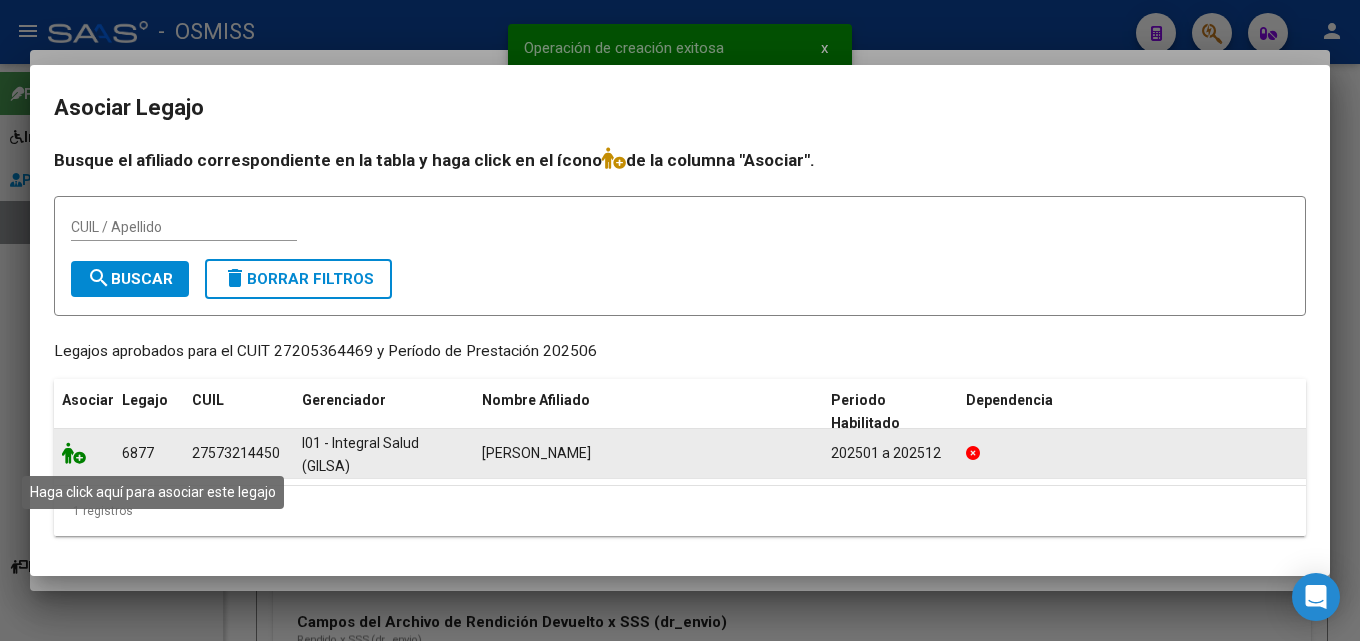 click 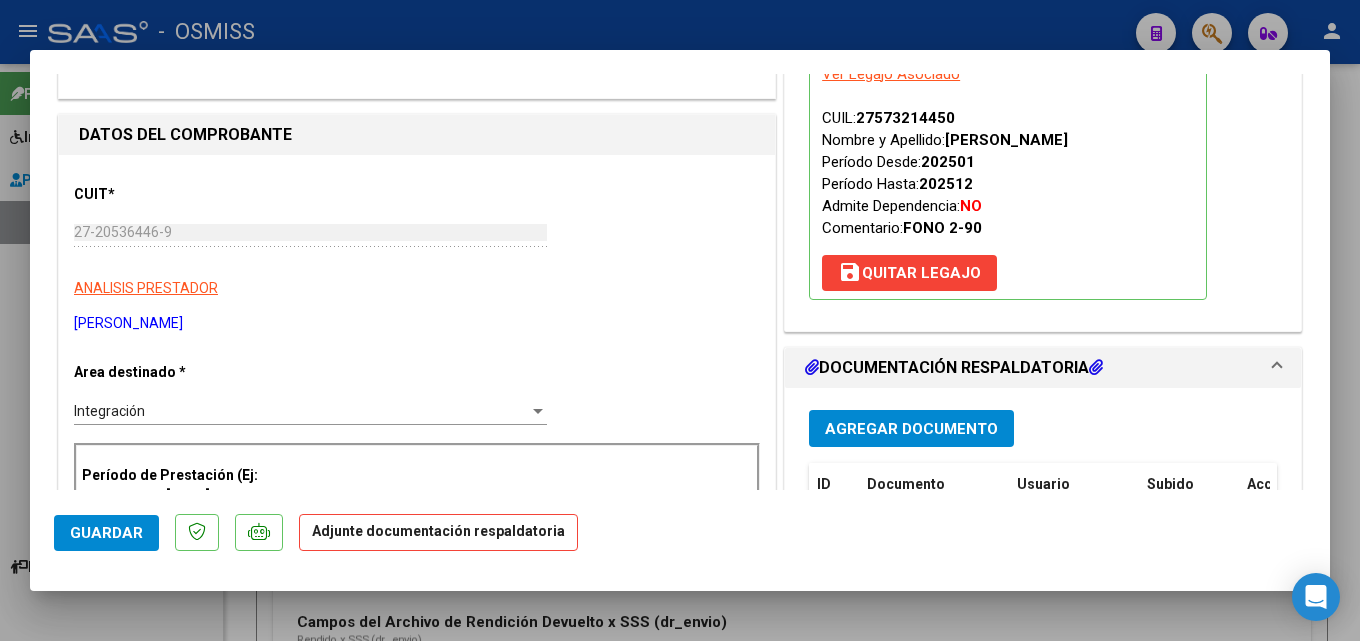 scroll, scrollTop: 300, scrollLeft: 0, axis: vertical 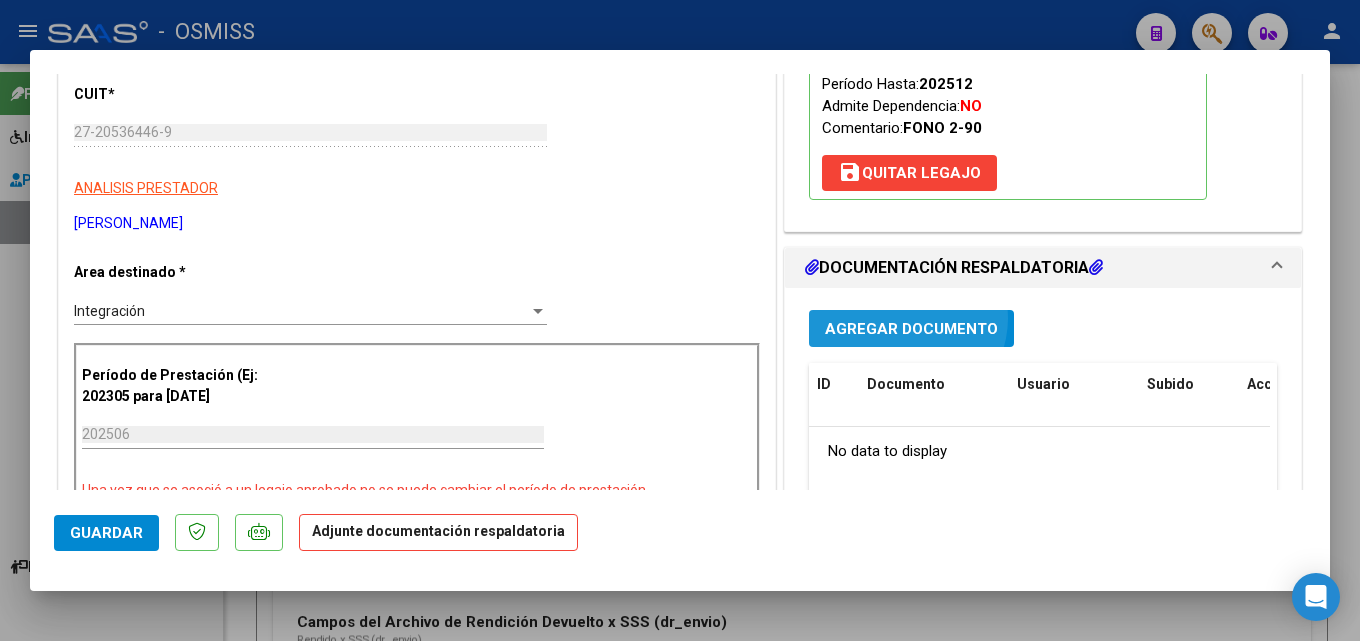 click on "Agregar Documento" at bounding box center (911, 328) 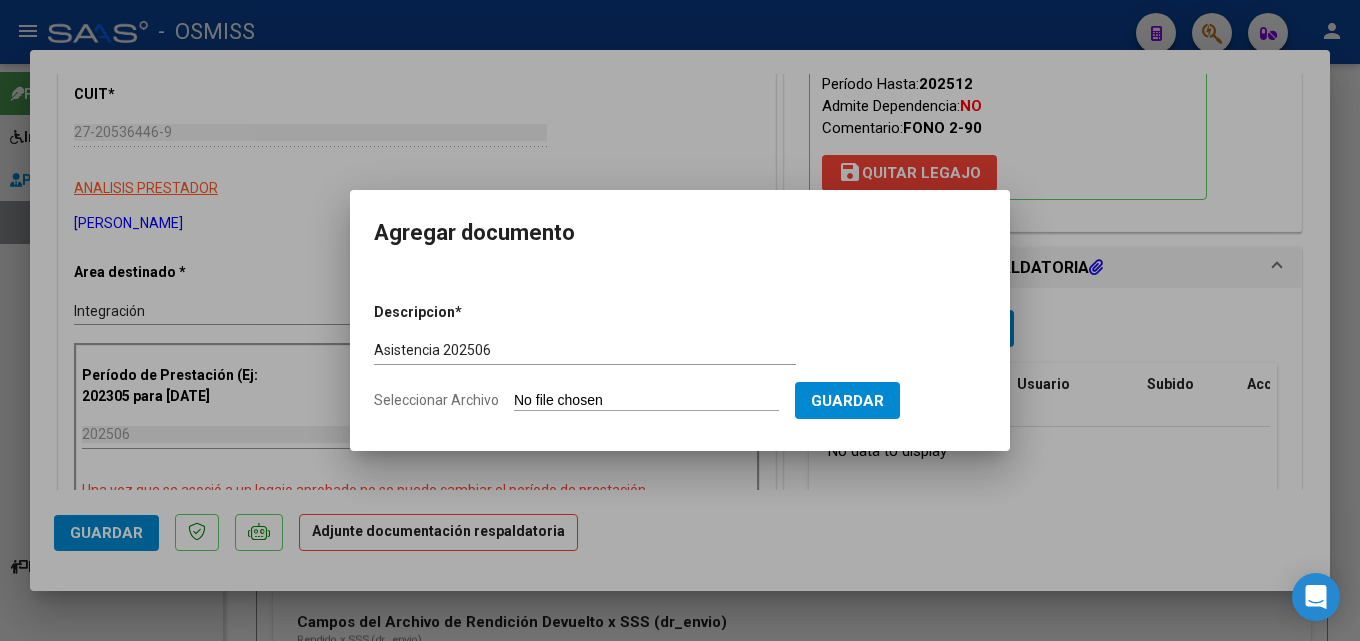 click on "Seleccionar Archivo" at bounding box center [646, 401] 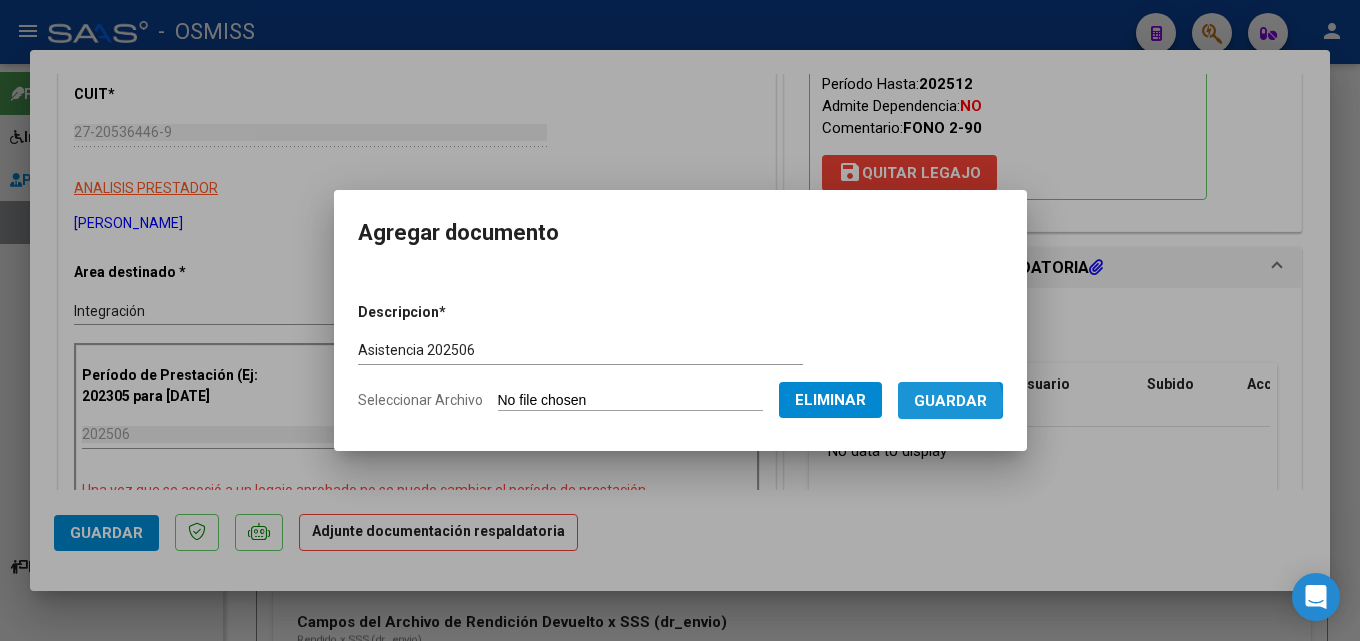 click on "Guardar" at bounding box center (950, 401) 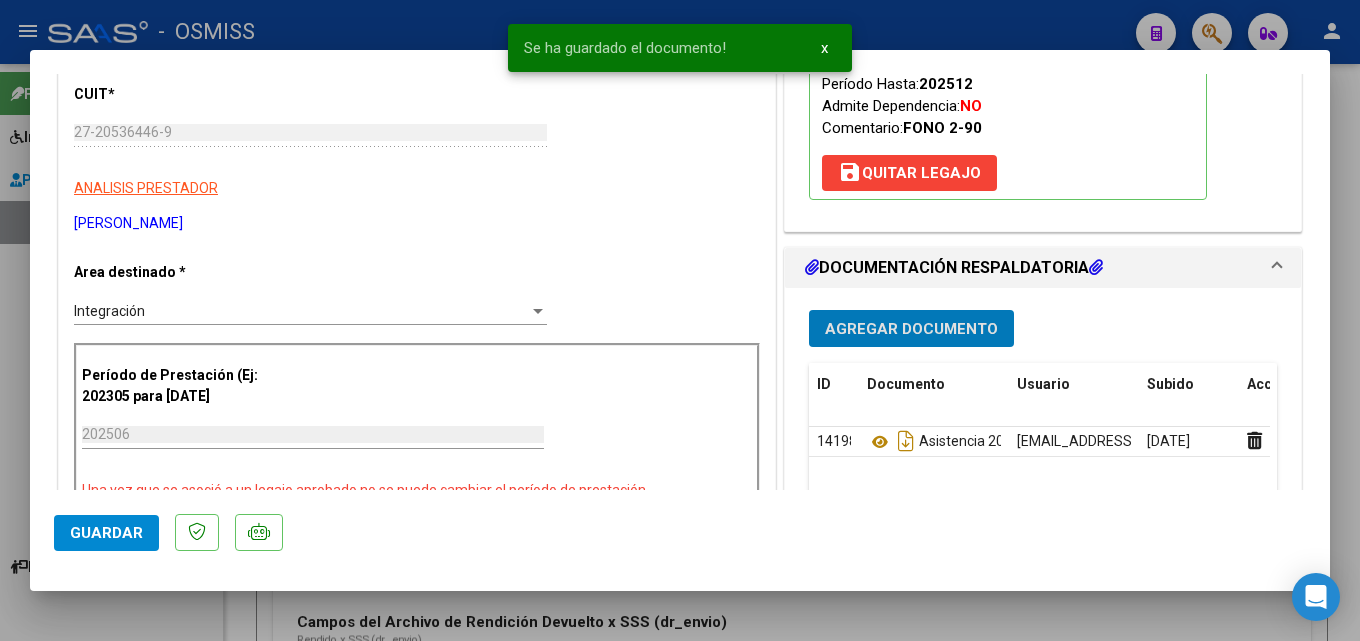 click on "Guardar" 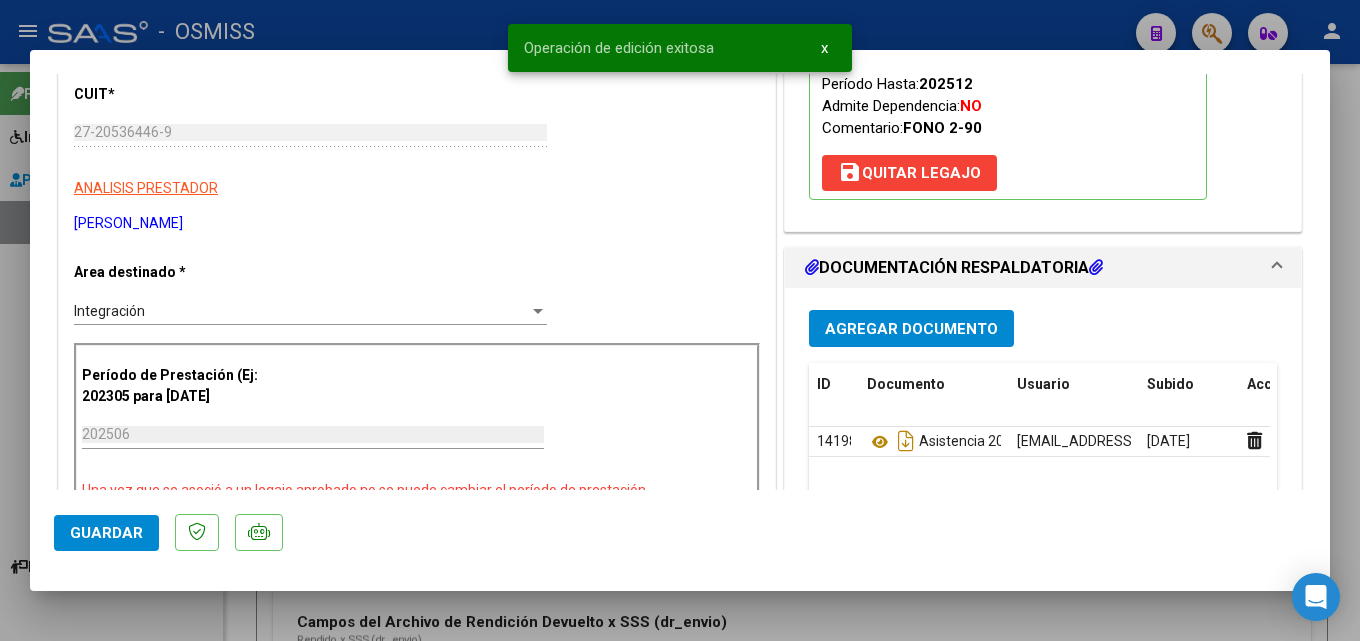 click at bounding box center (680, 320) 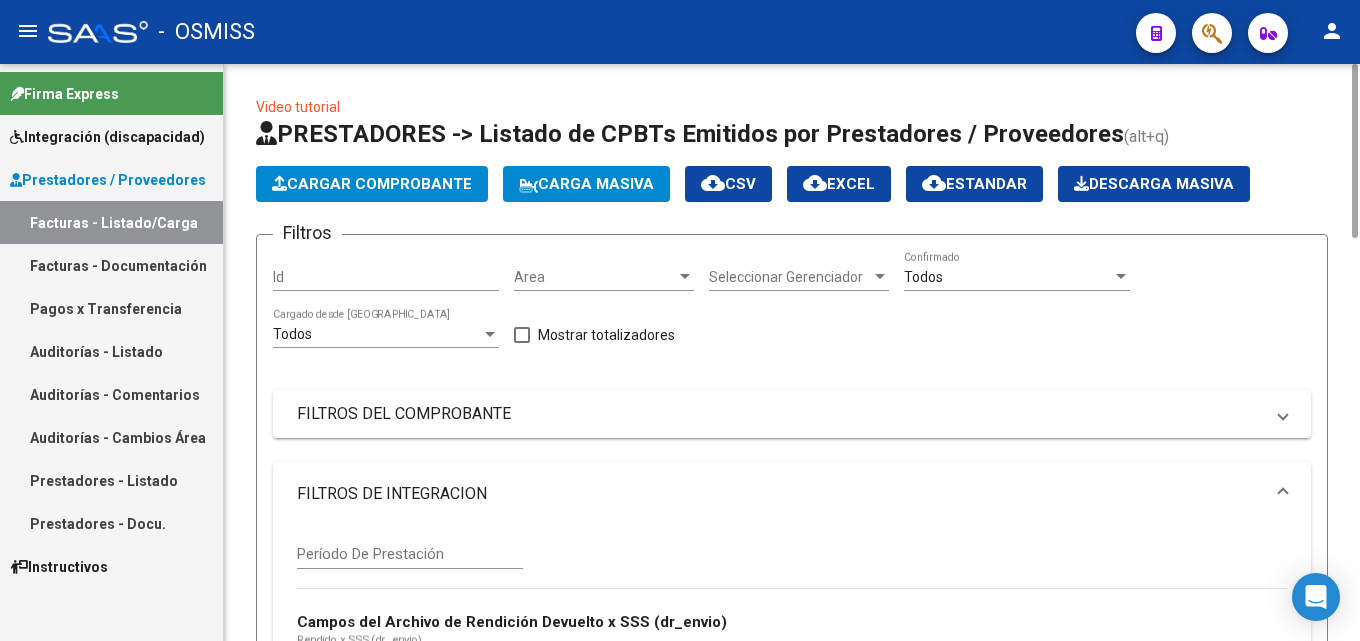 click on "Cargar Comprobante" 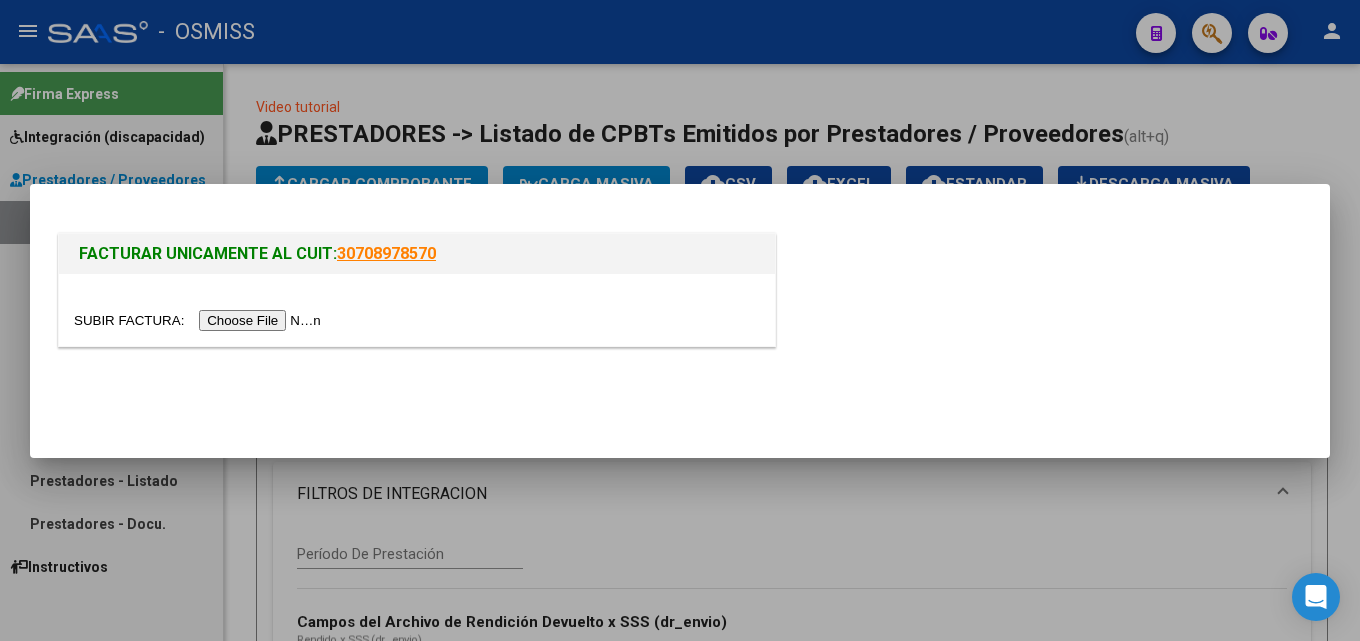 click at bounding box center (200, 320) 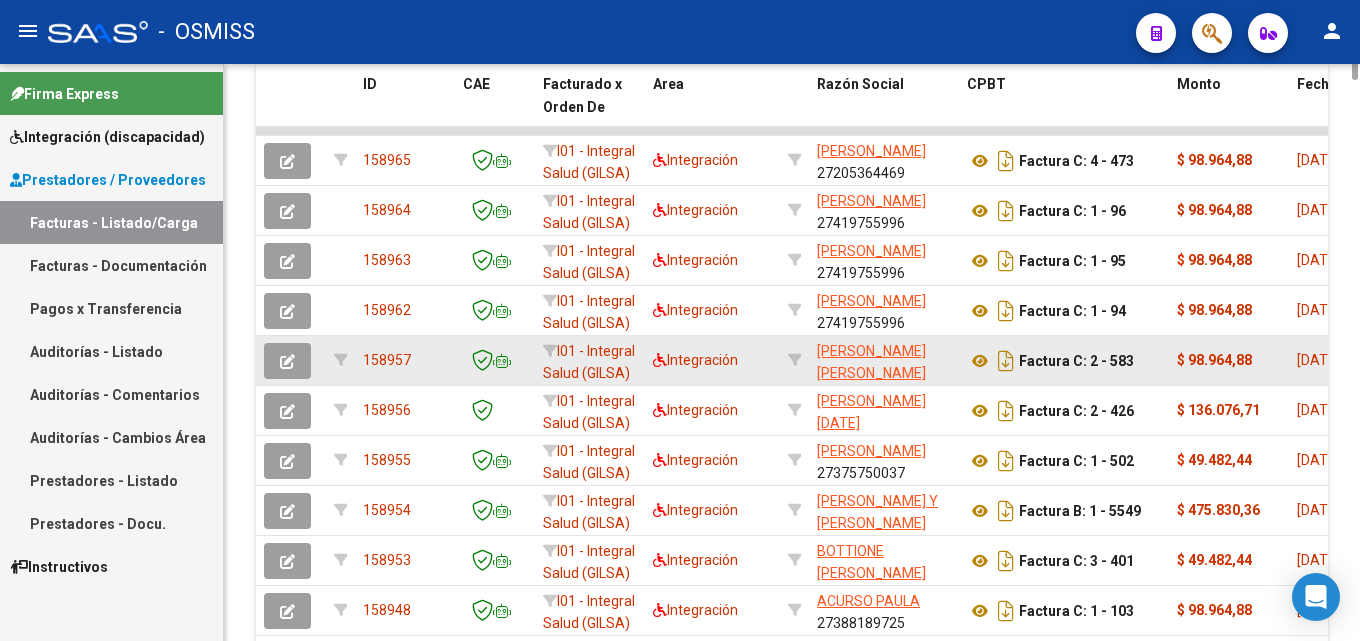 scroll, scrollTop: 0, scrollLeft: 0, axis: both 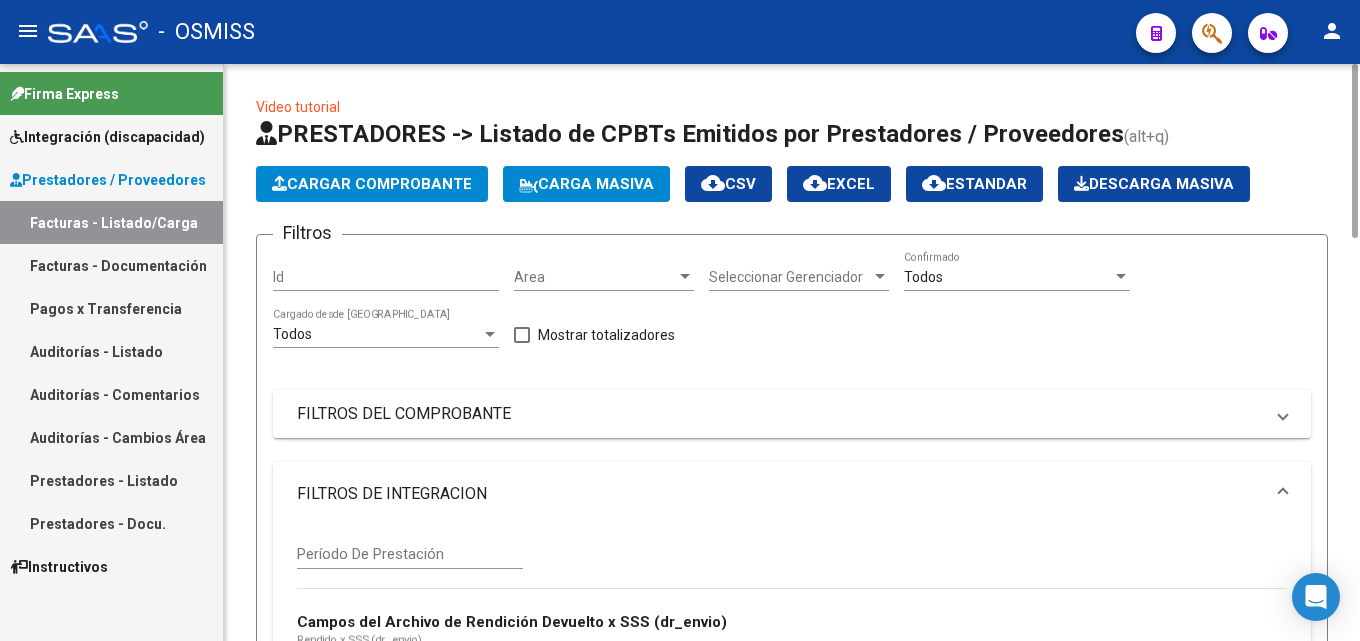 click on "Cargar Comprobante" 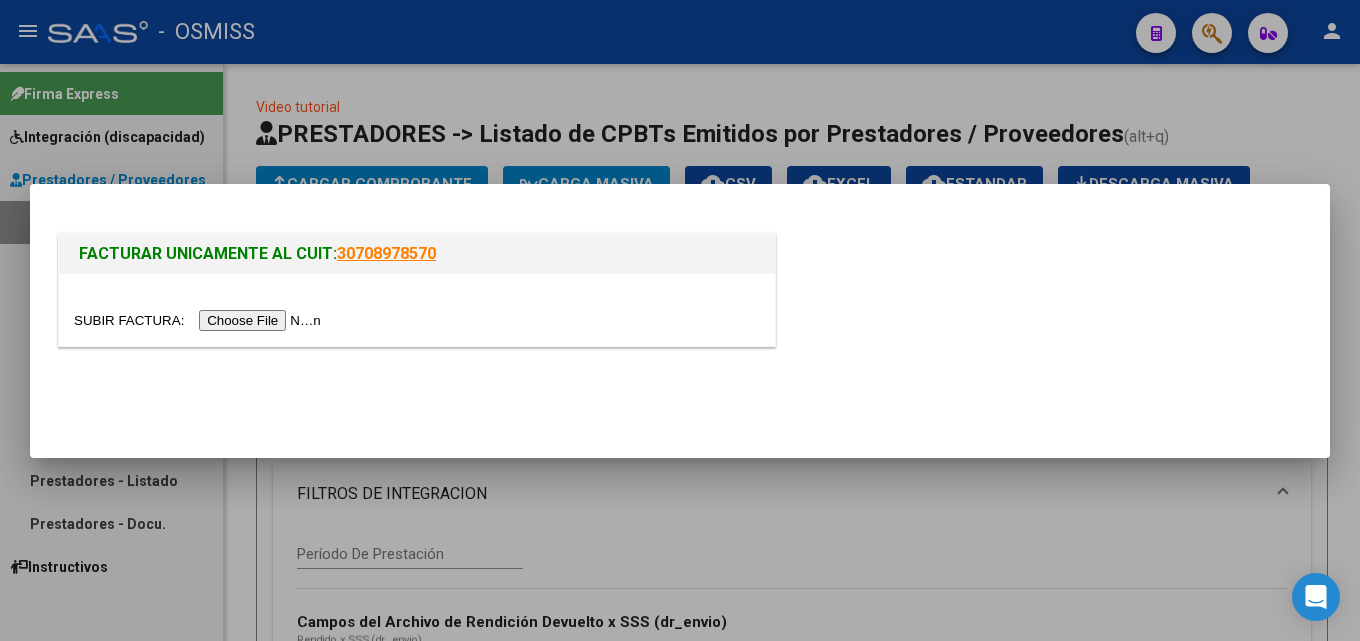 click at bounding box center (200, 320) 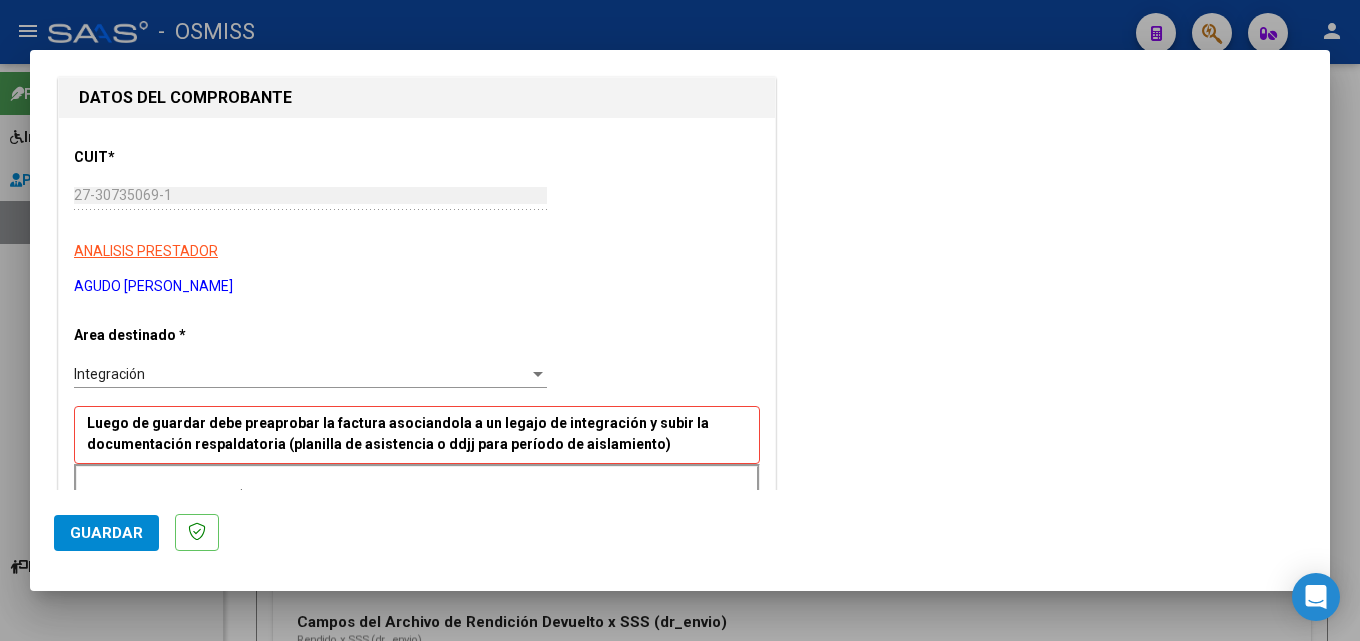 scroll, scrollTop: 300, scrollLeft: 0, axis: vertical 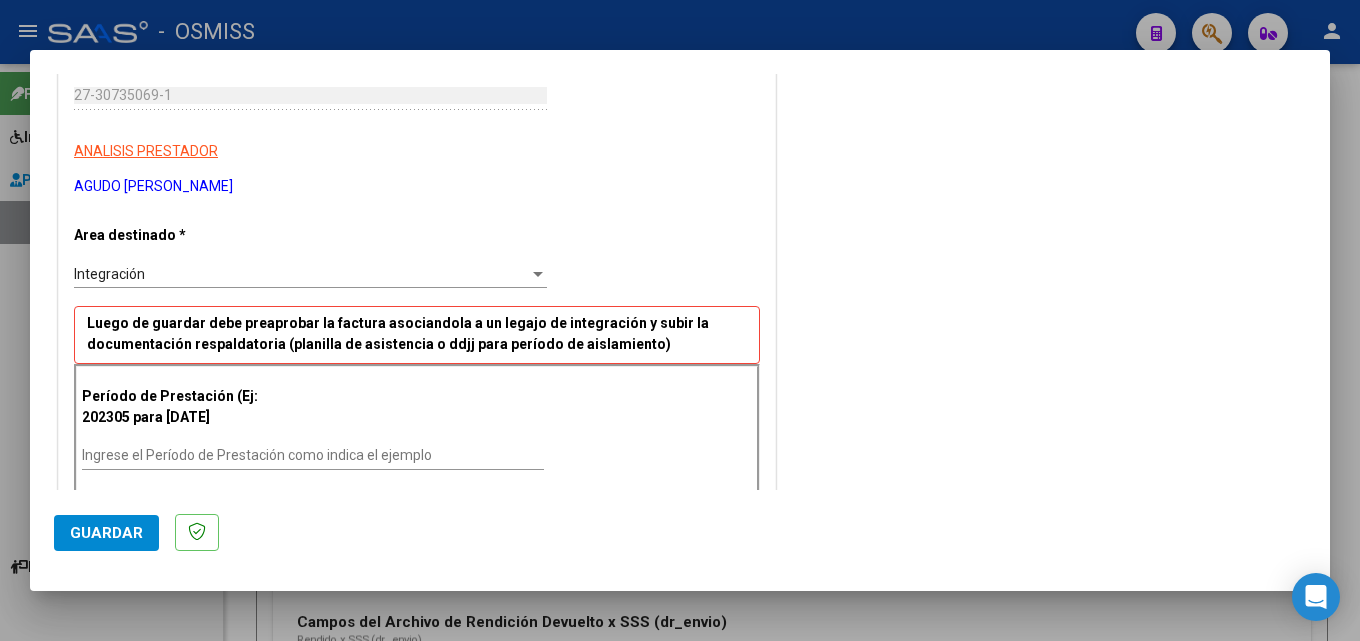 click on "Ingrese el Período de Prestación como indica el ejemplo" at bounding box center (313, 455) 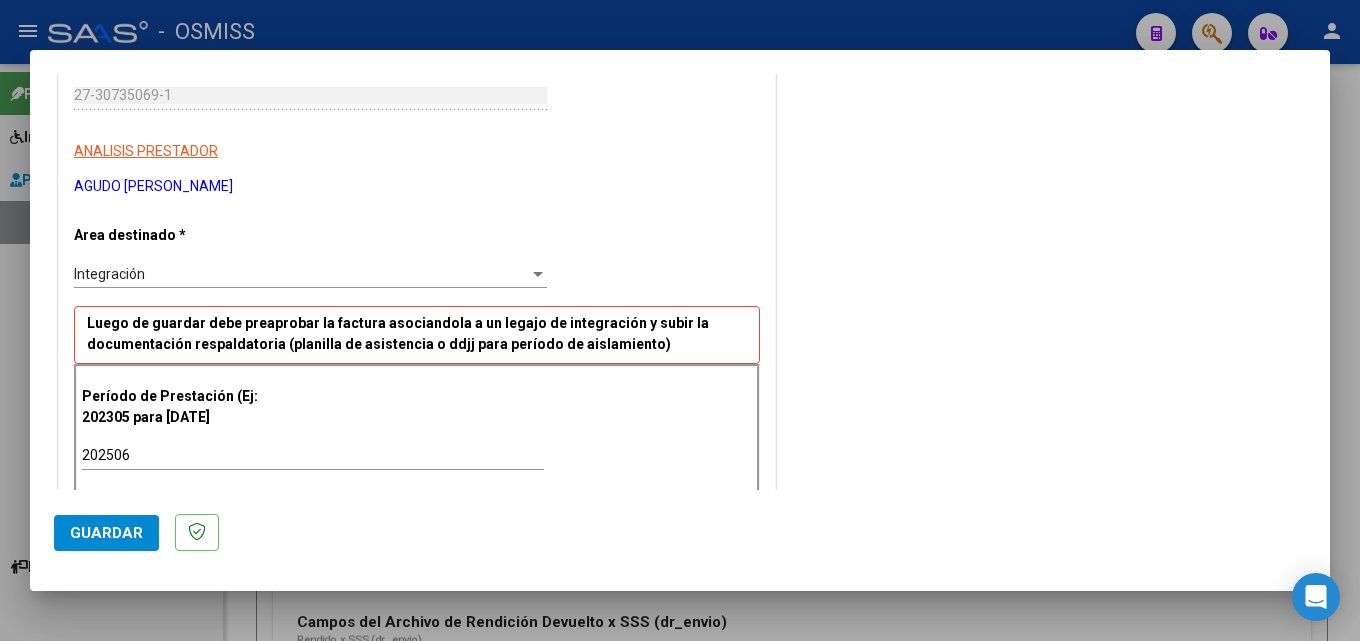 scroll, scrollTop: 1202, scrollLeft: 0, axis: vertical 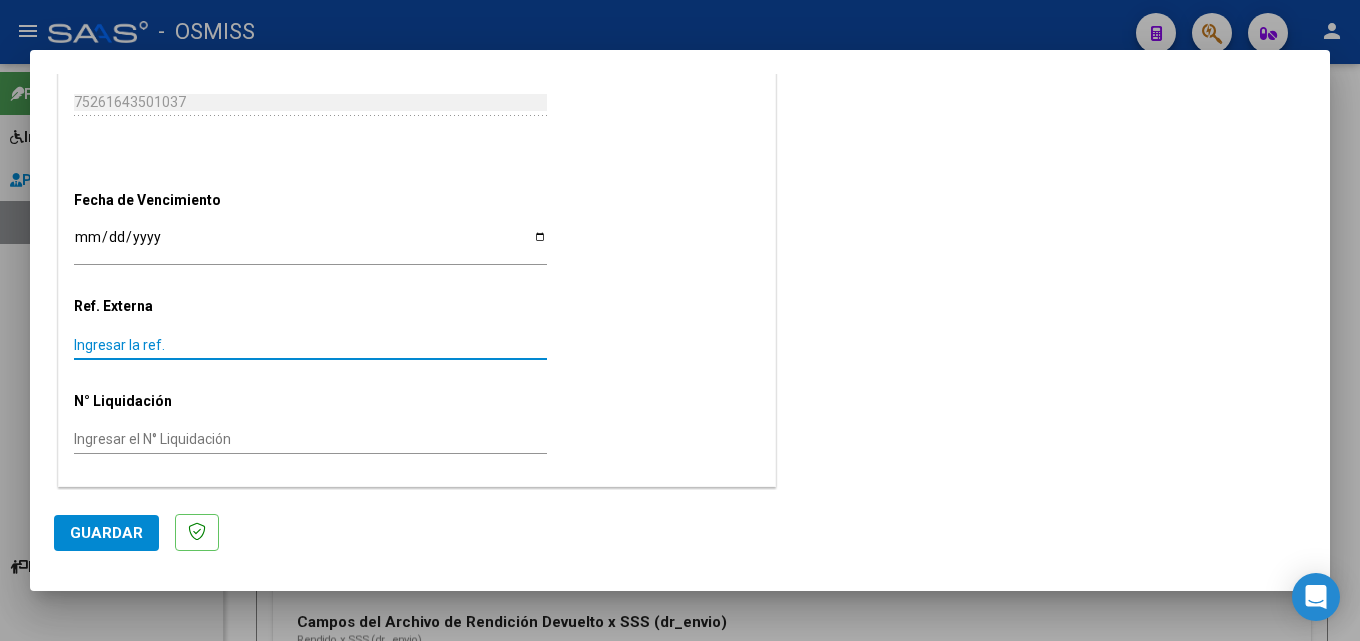 click on "Guardar" 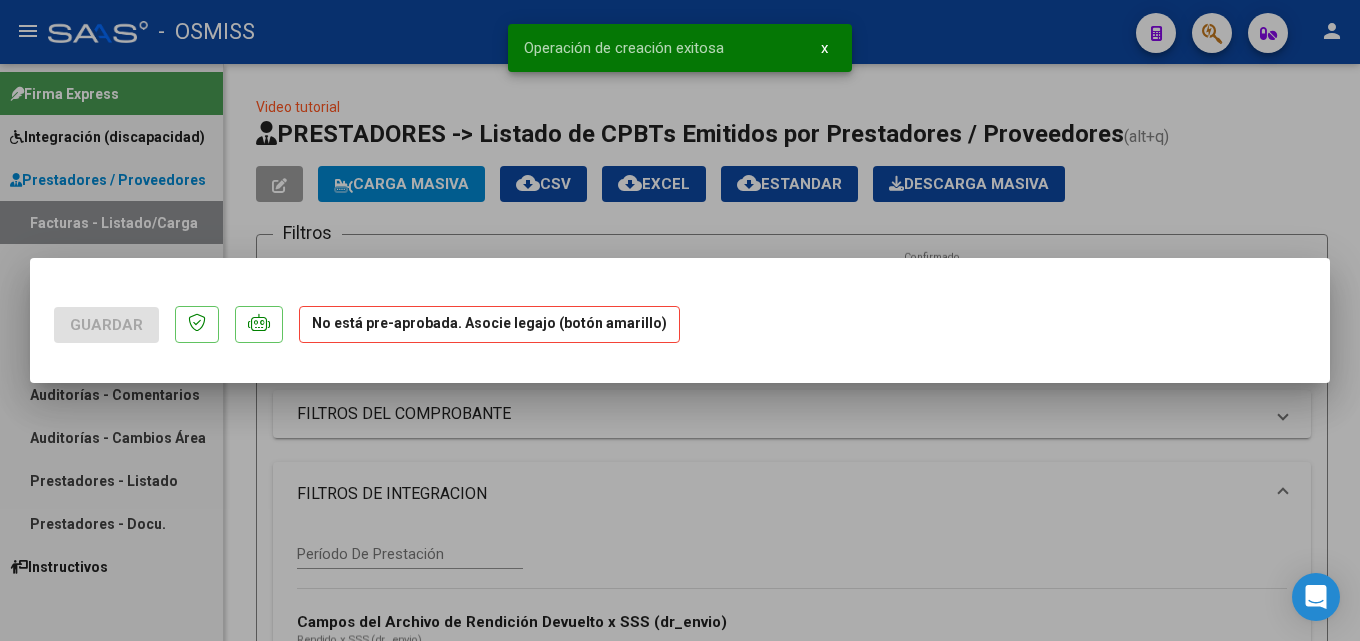 scroll, scrollTop: 0, scrollLeft: 0, axis: both 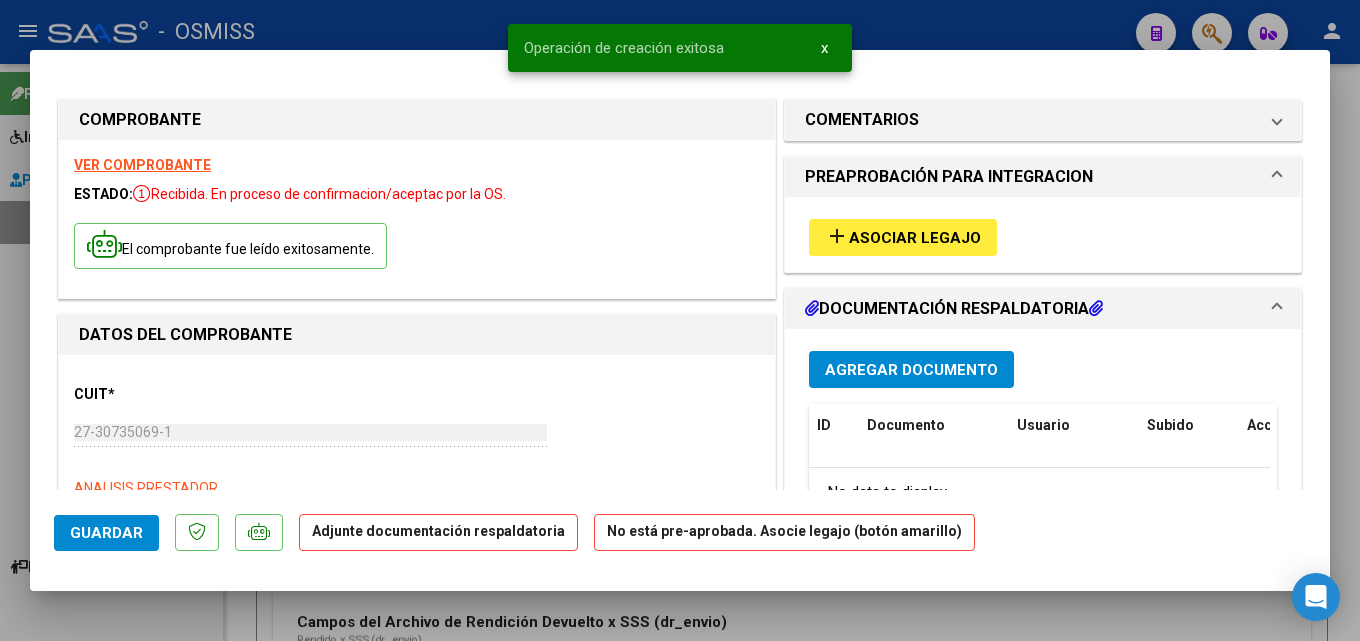 click on "Asociar Legajo" at bounding box center (915, 238) 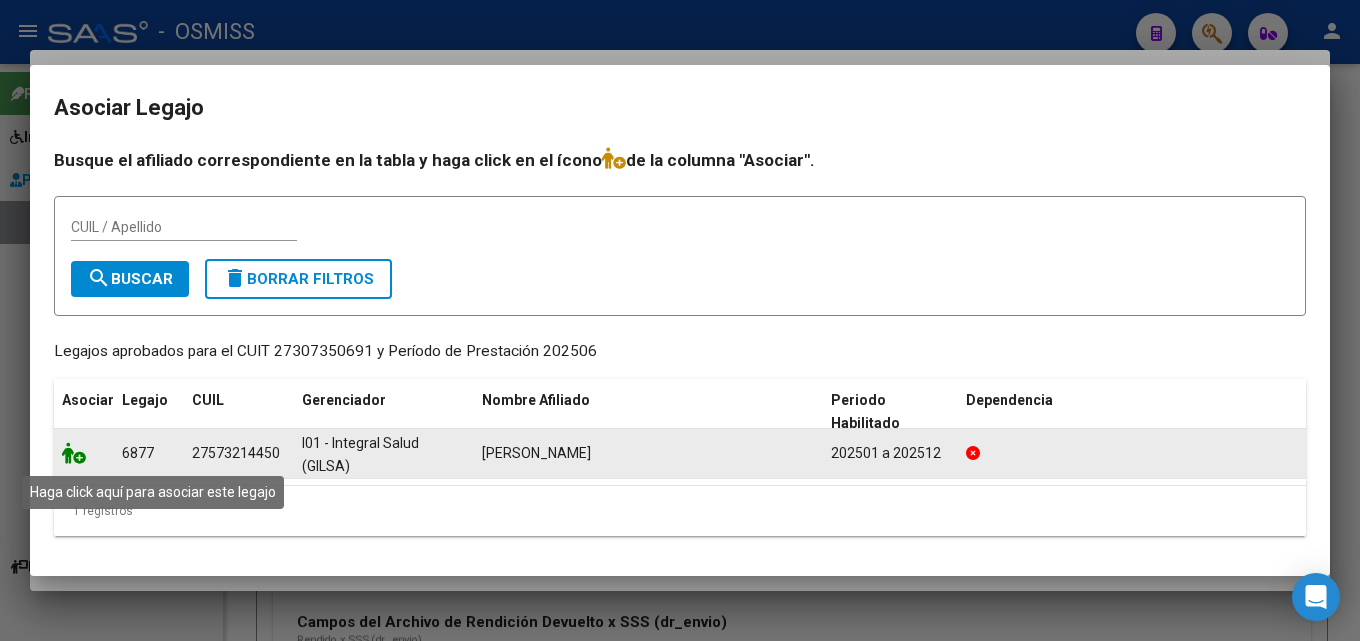 click 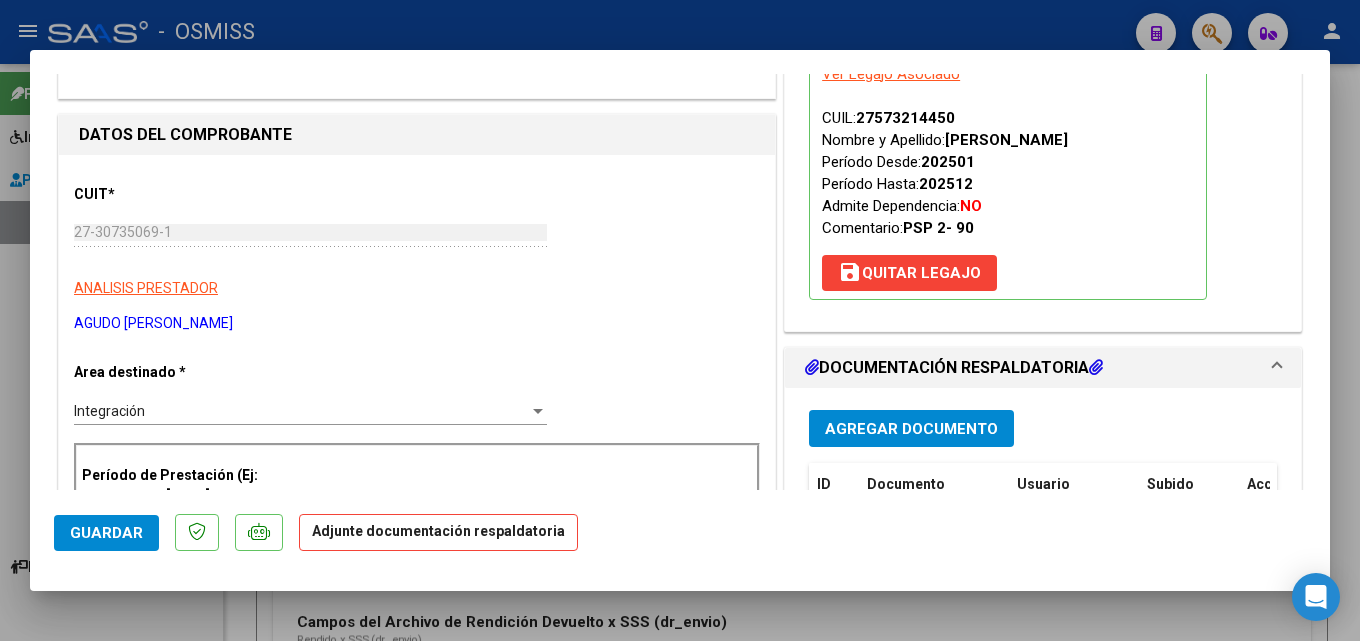 scroll, scrollTop: 300, scrollLeft: 0, axis: vertical 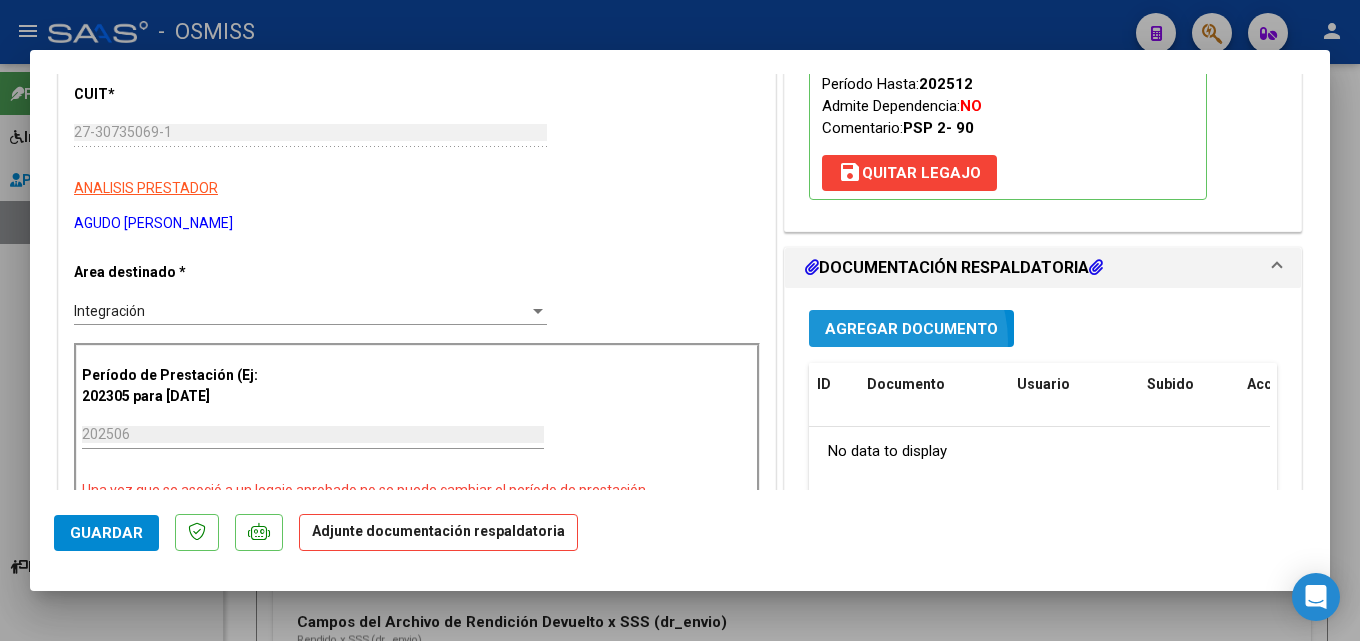 click on "Agregar Documento" at bounding box center [911, 328] 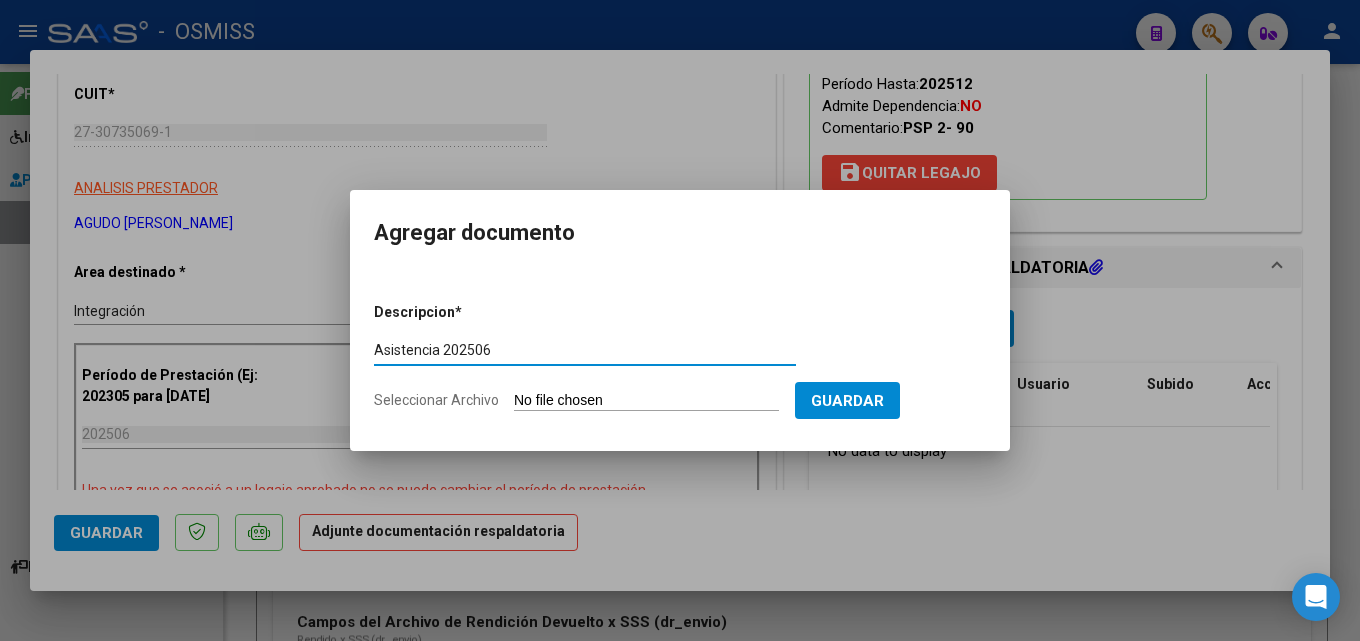 click on "Seleccionar Archivo" at bounding box center (646, 401) 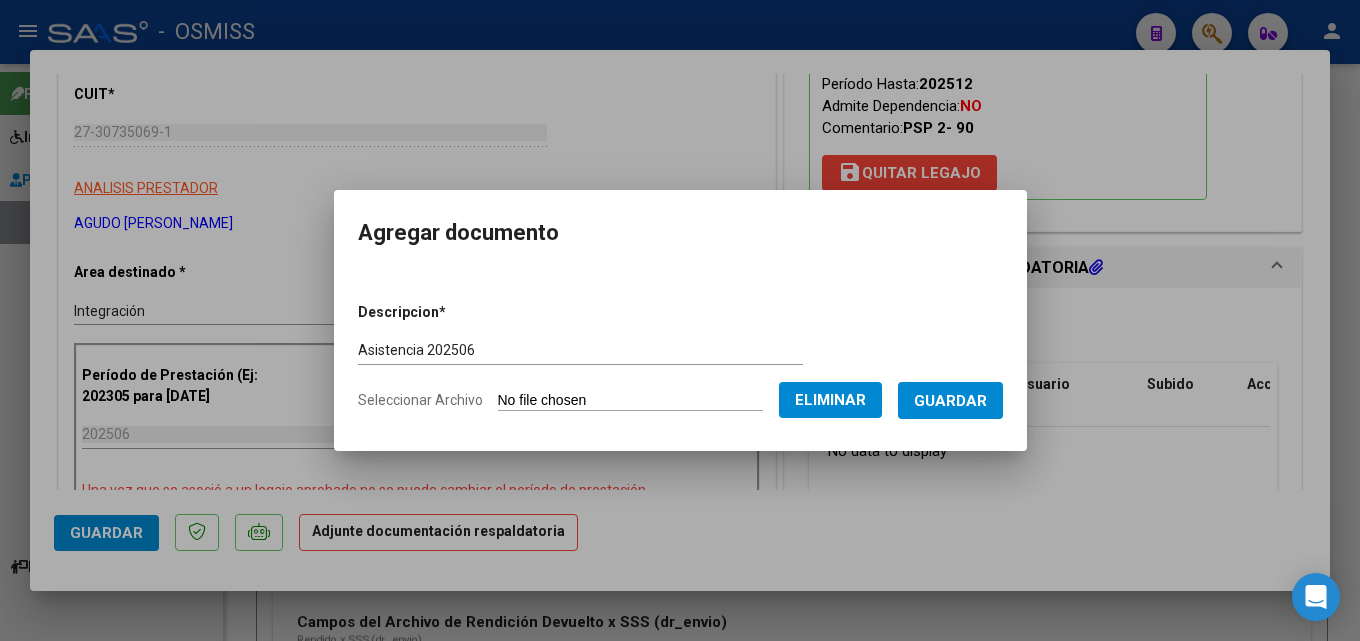click on "Guardar" at bounding box center (950, 401) 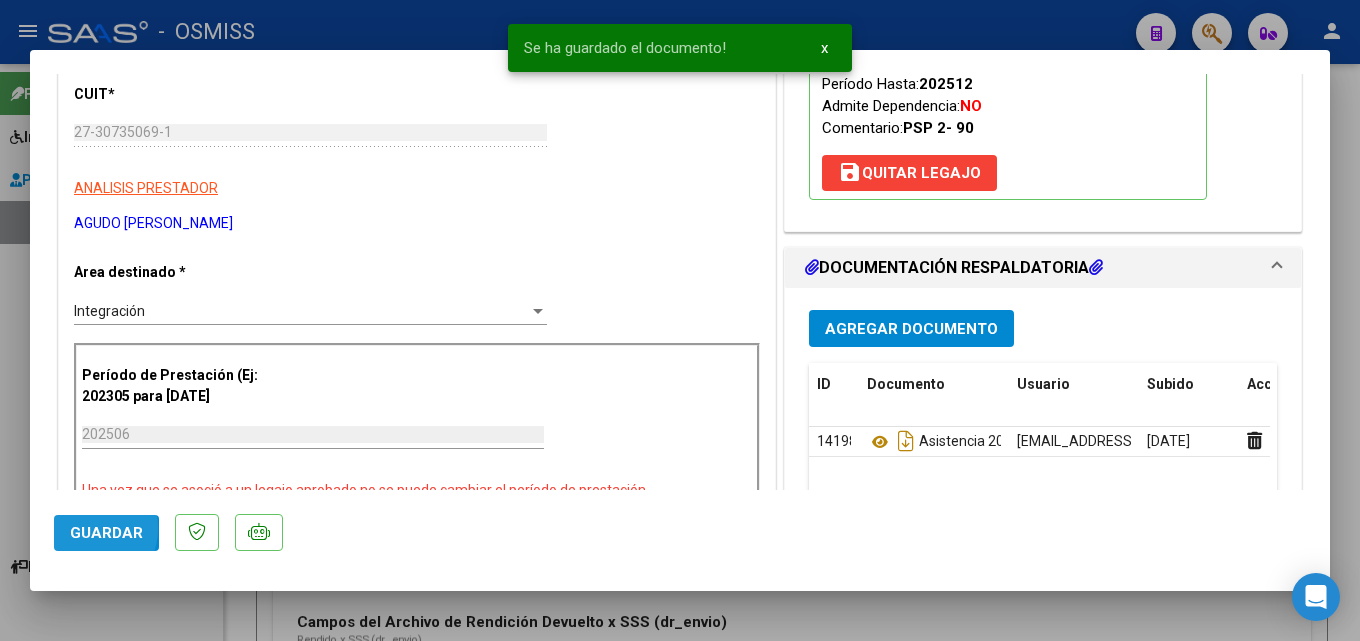 click on "Guardar" 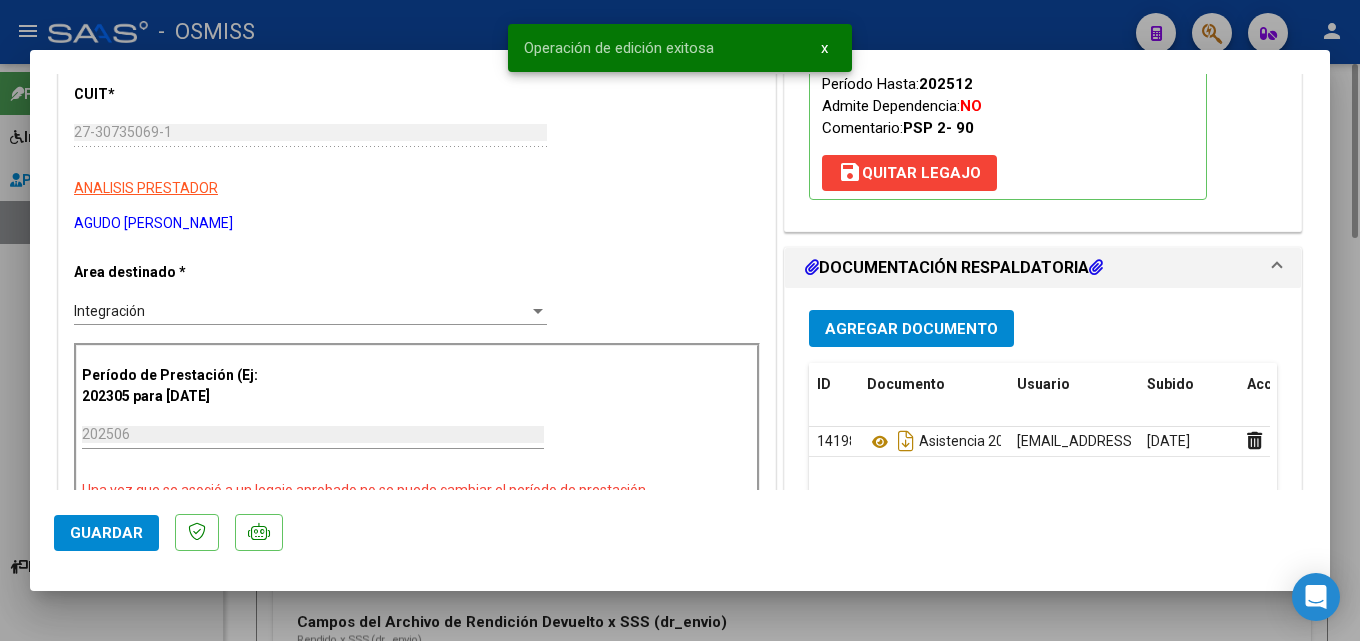 click at bounding box center (680, 320) 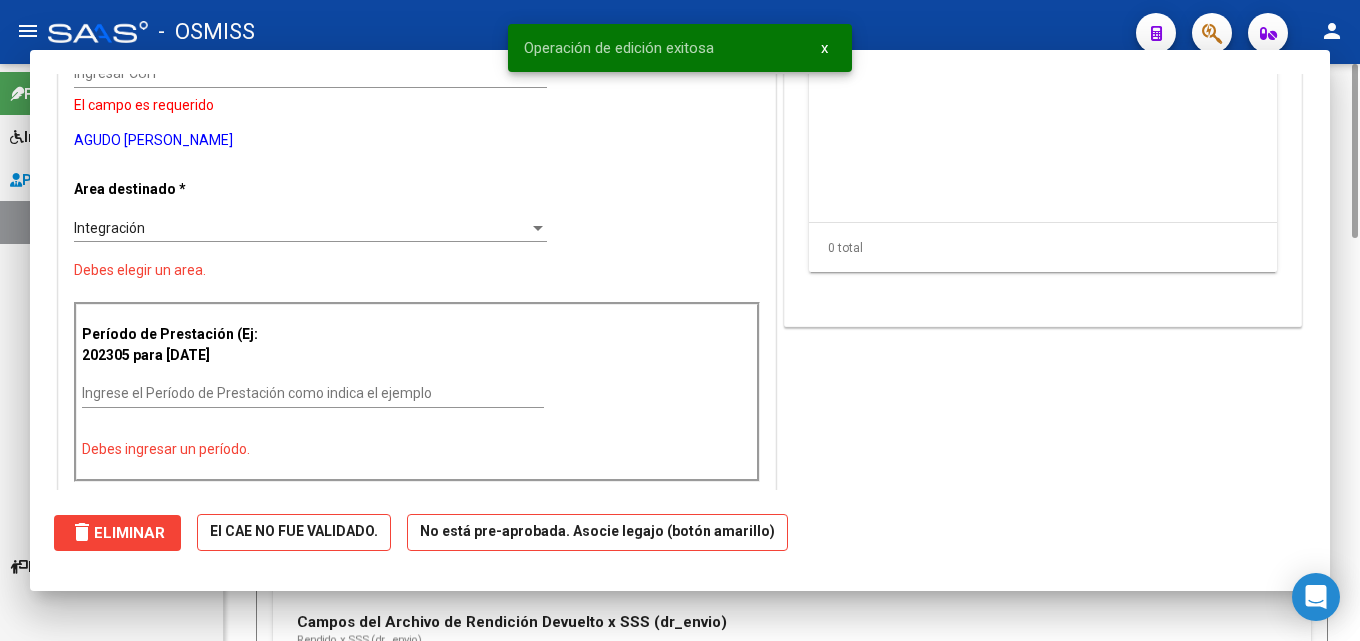 scroll, scrollTop: 0, scrollLeft: 0, axis: both 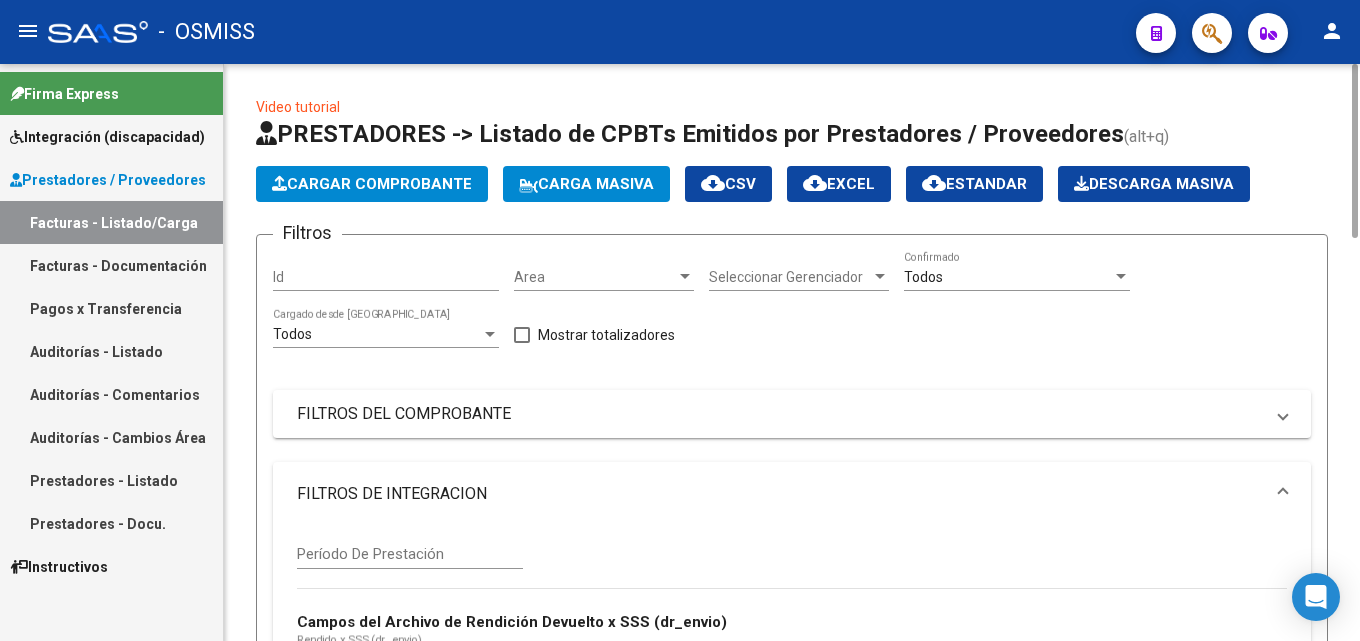 click on "Cargar Comprobante" 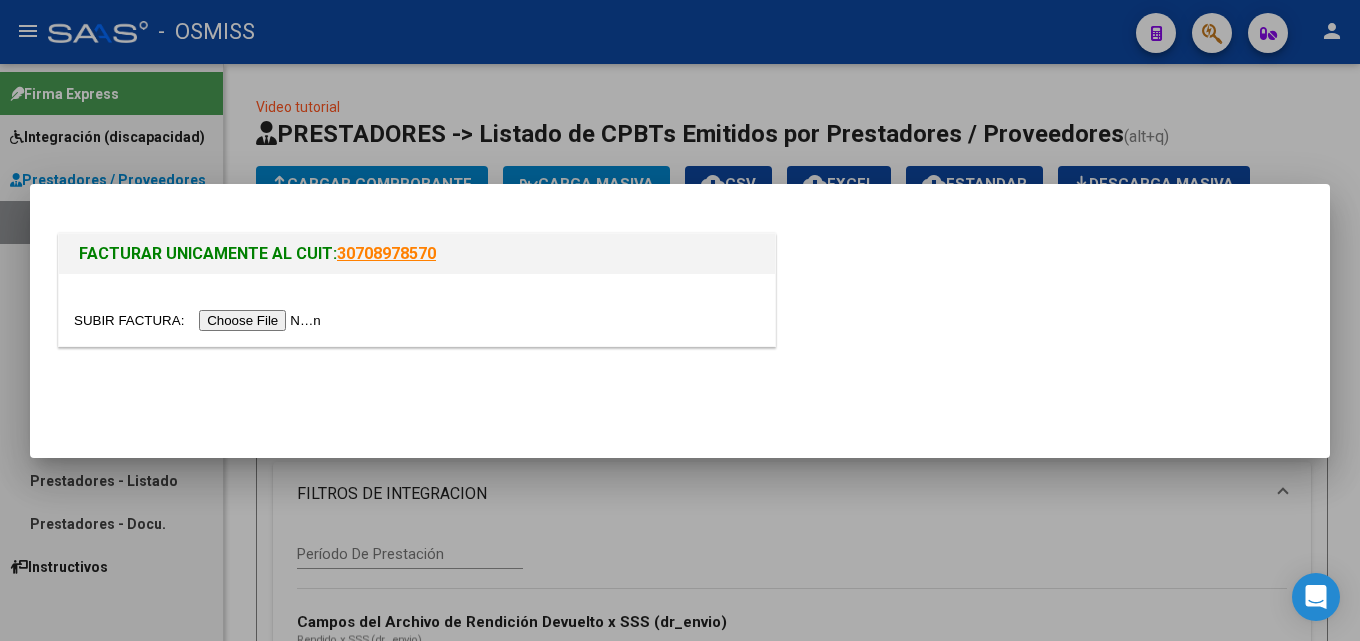 click at bounding box center (200, 320) 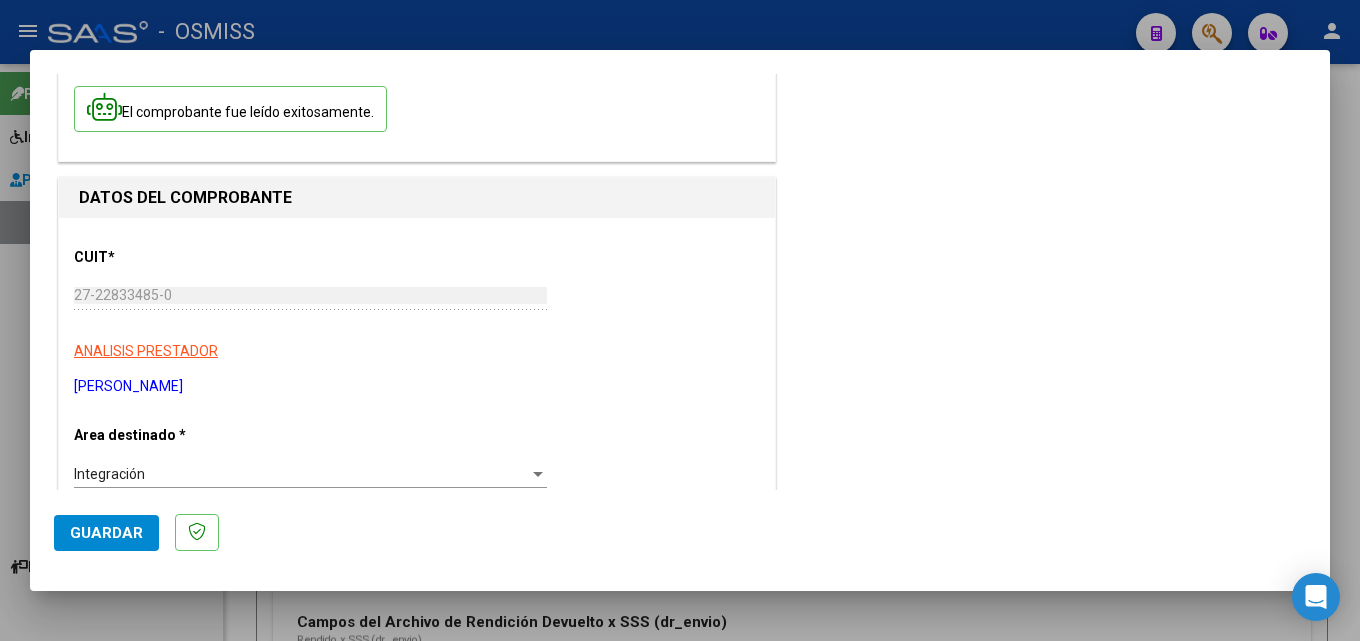 scroll, scrollTop: 200, scrollLeft: 0, axis: vertical 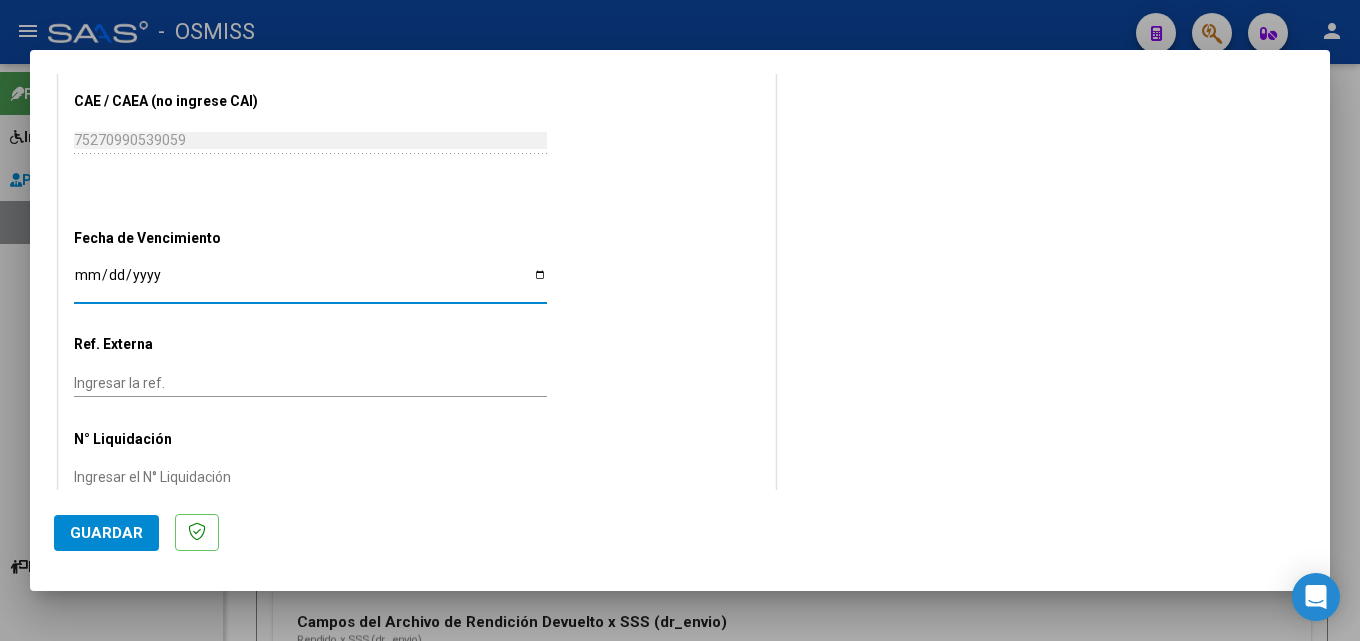 drag, startPoint x: 243, startPoint y: 371, endPoint x: 172, endPoint y: 406, distance: 79.15807 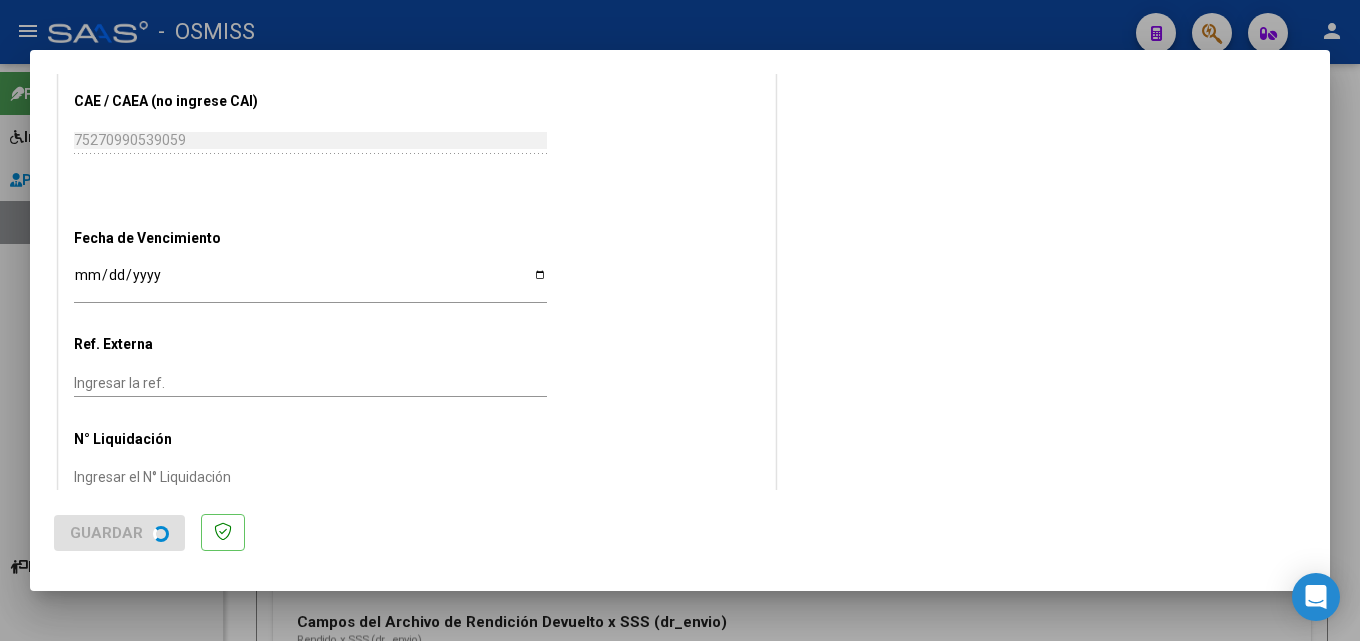 scroll, scrollTop: 0, scrollLeft: 0, axis: both 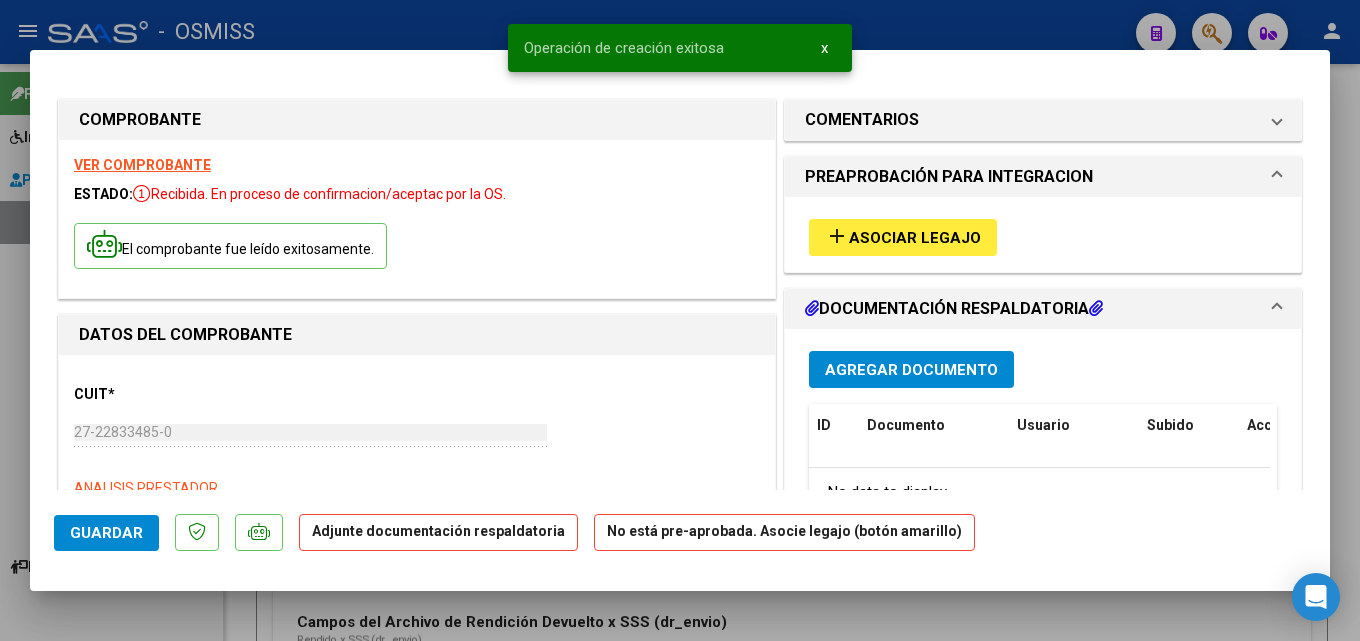 click on "Asociar Legajo" at bounding box center [915, 238] 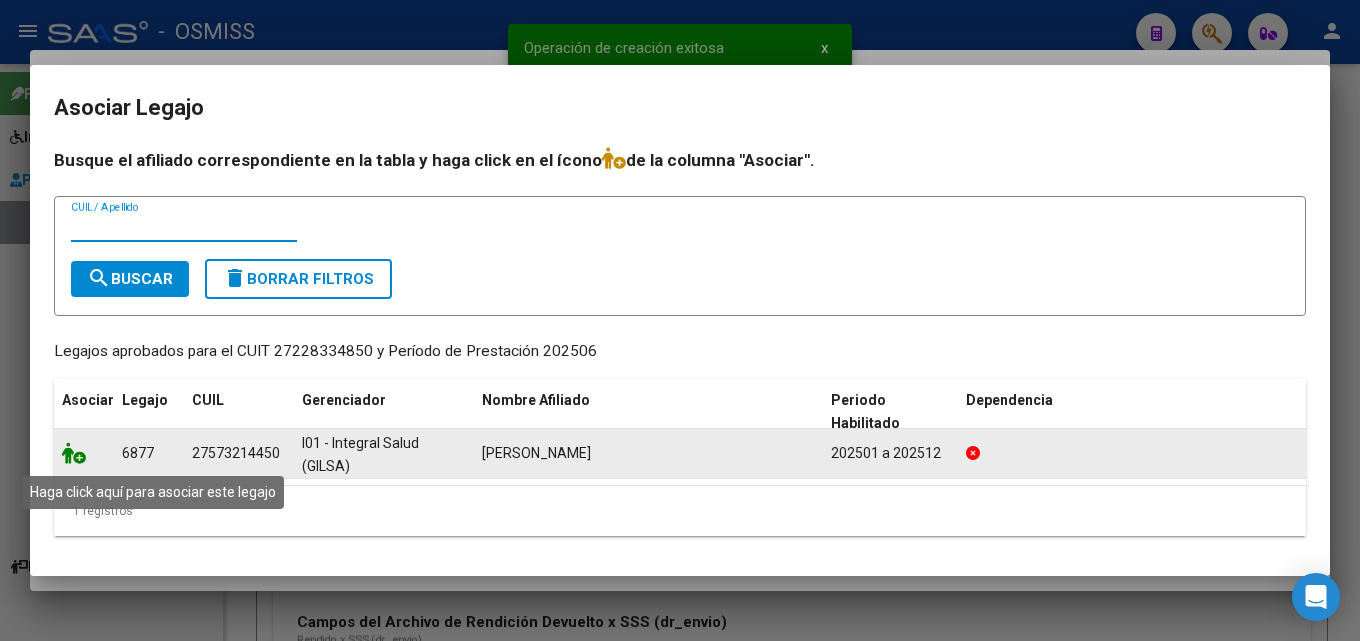 click 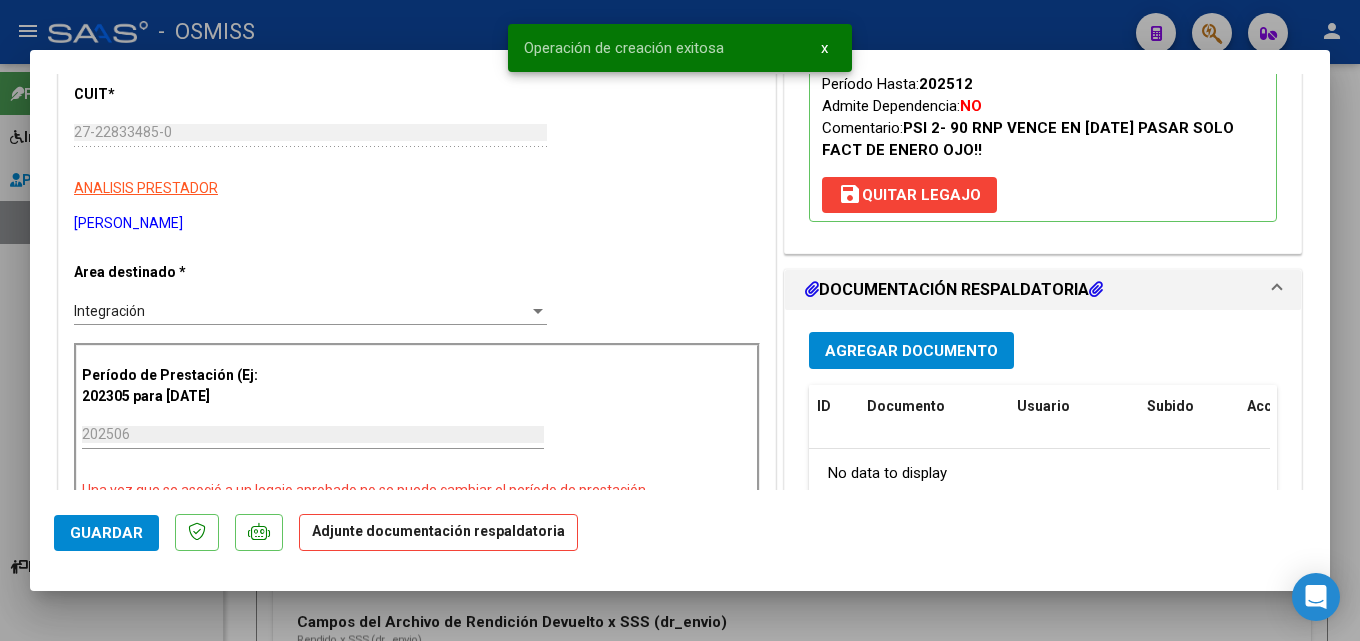 scroll, scrollTop: 400, scrollLeft: 0, axis: vertical 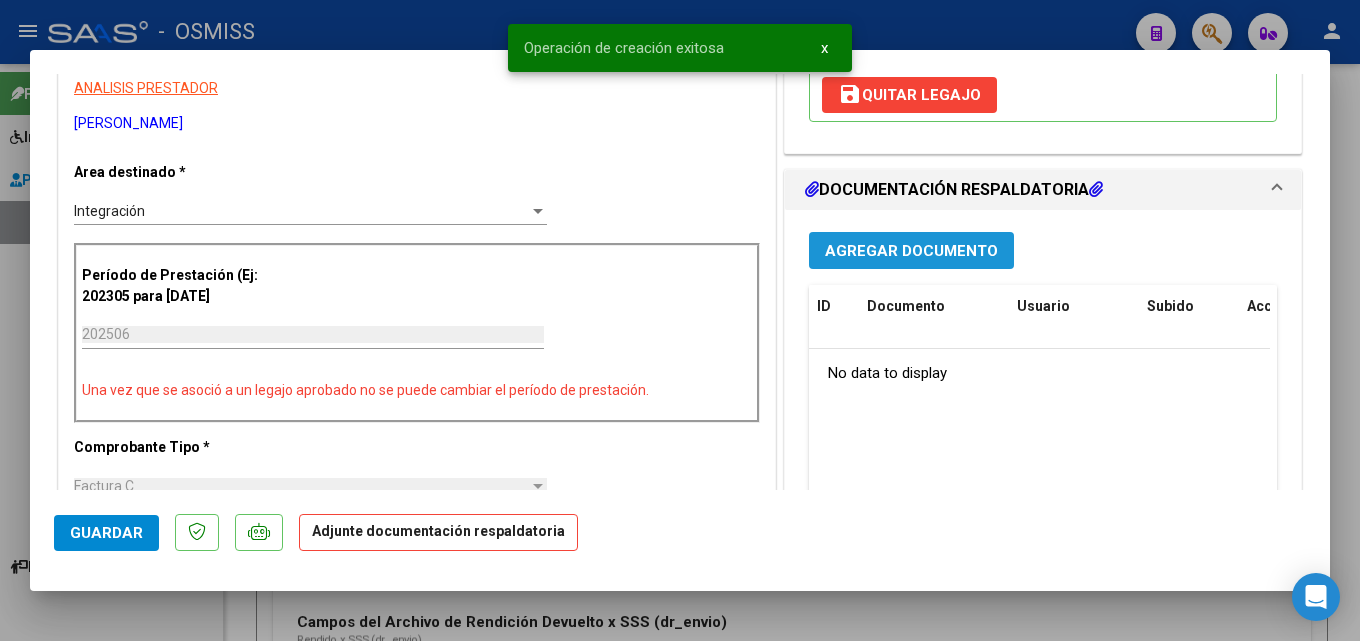 click on "Agregar Documento" at bounding box center [911, 250] 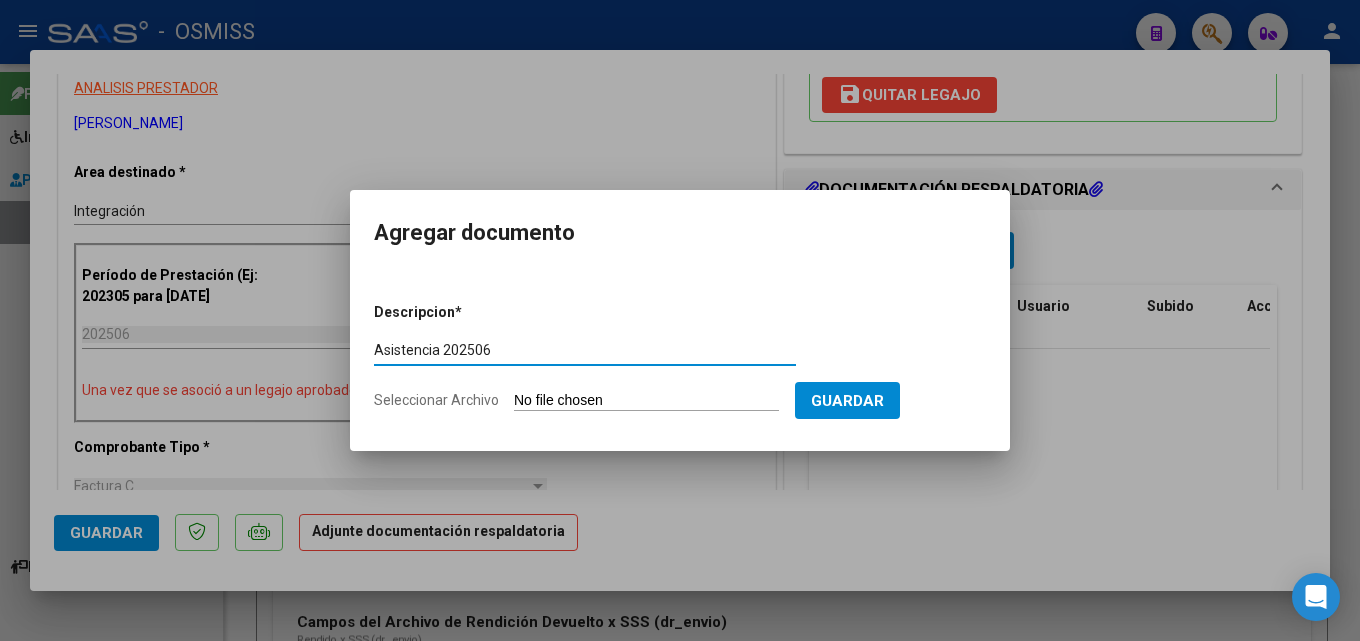 click on "Seleccionar Archivo" at bounding box center (646, 401) 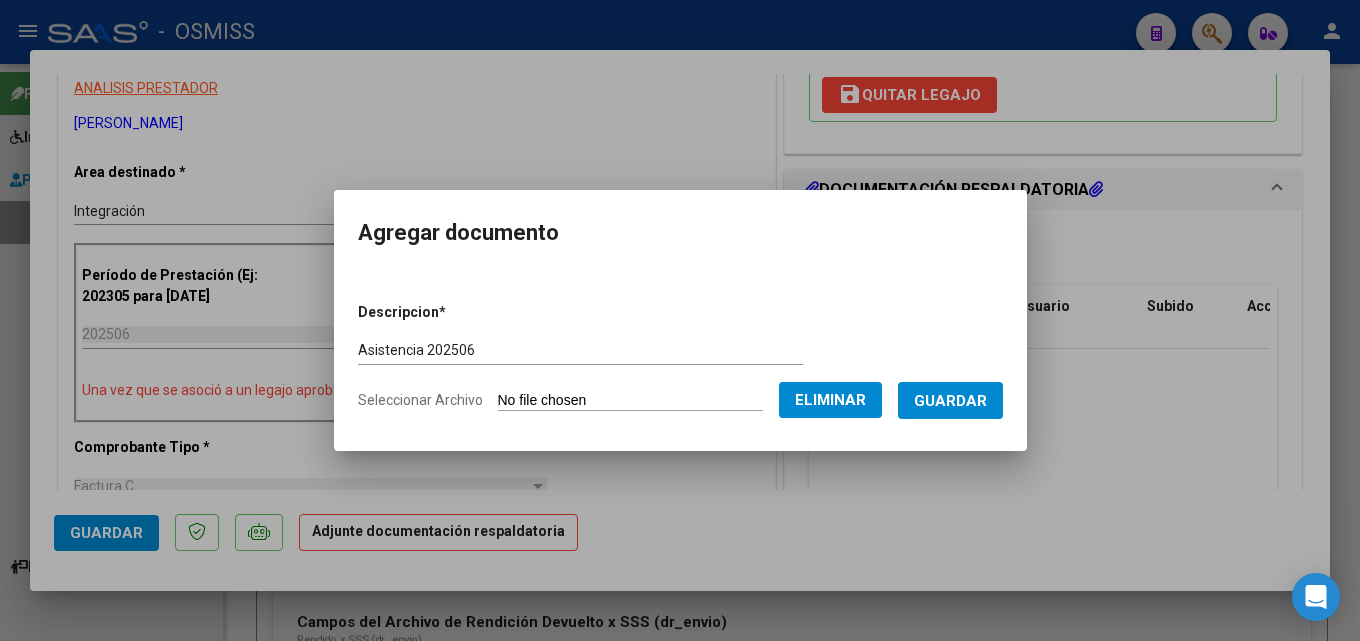 click on "Guardar" at bounding box center [950, 401] 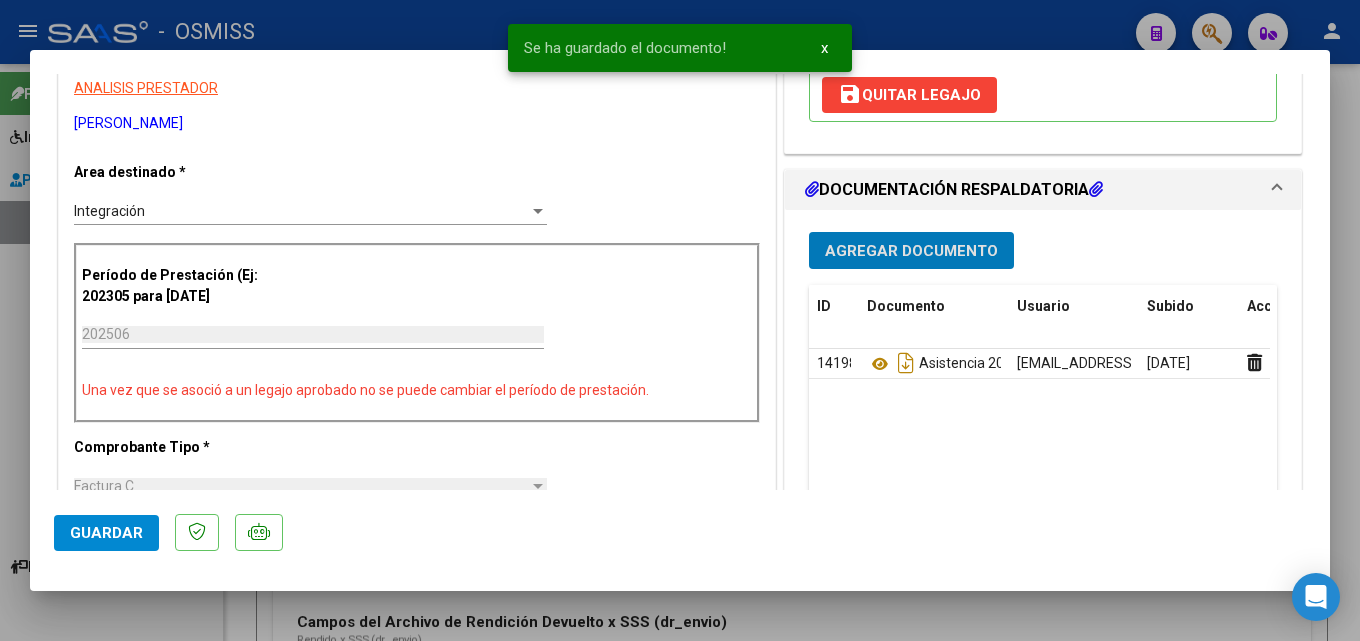 click on "Guardar" 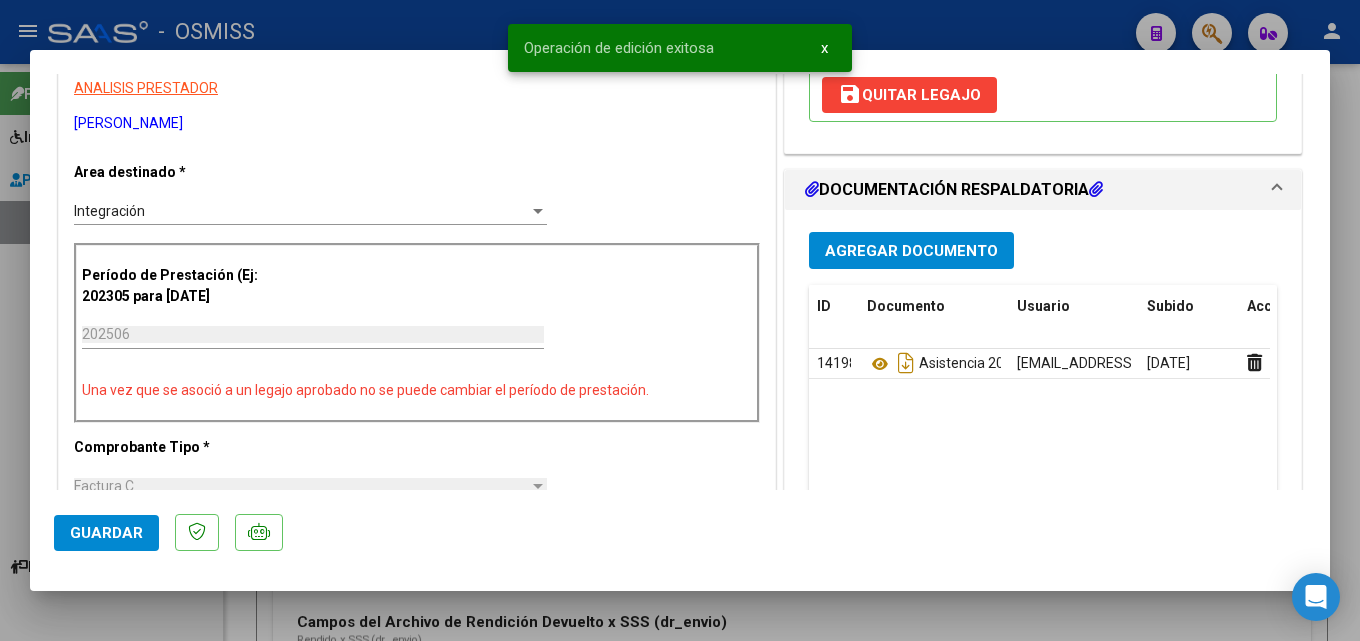 click at bounding box center [680, 320] 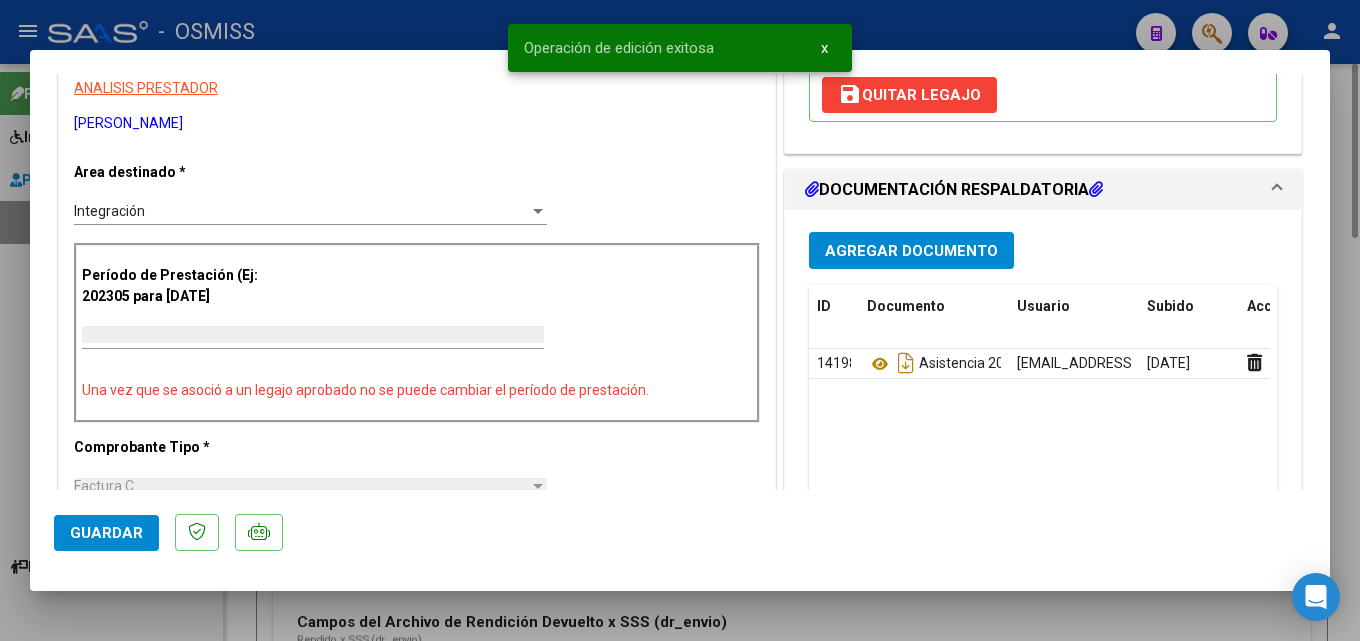 scroll, scrollTop: 0, scrollLeft: 0, axis: both 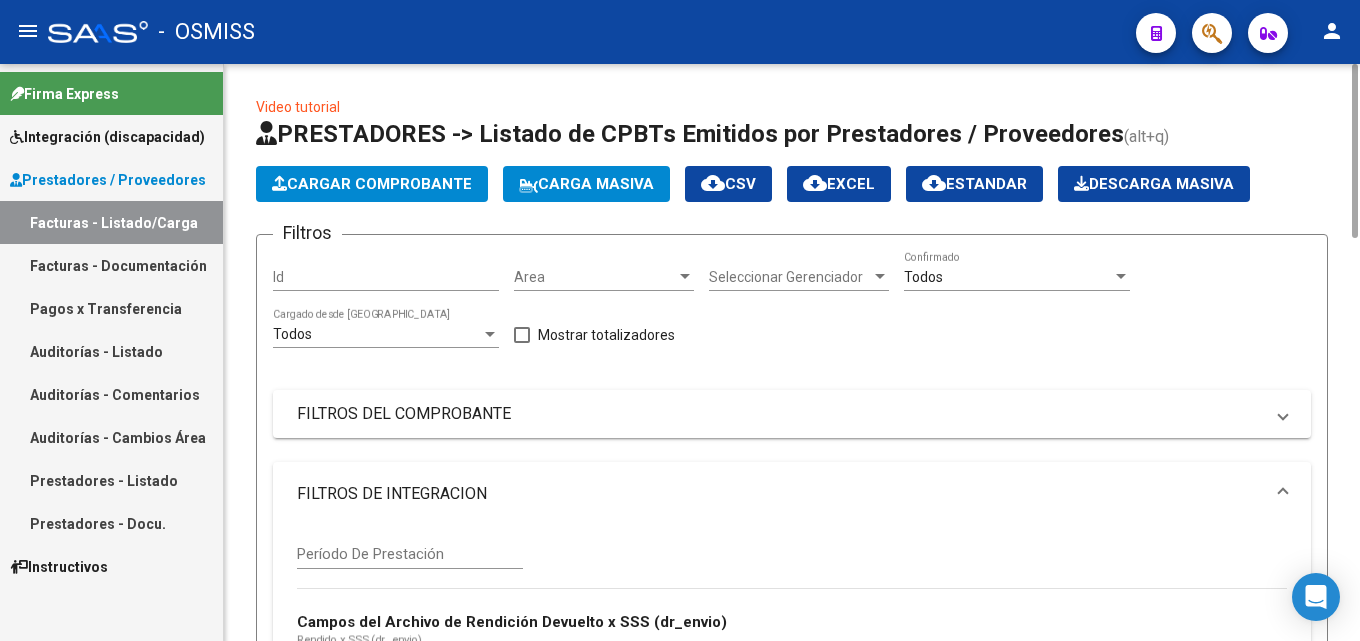 click on "Cargar Comprobante" 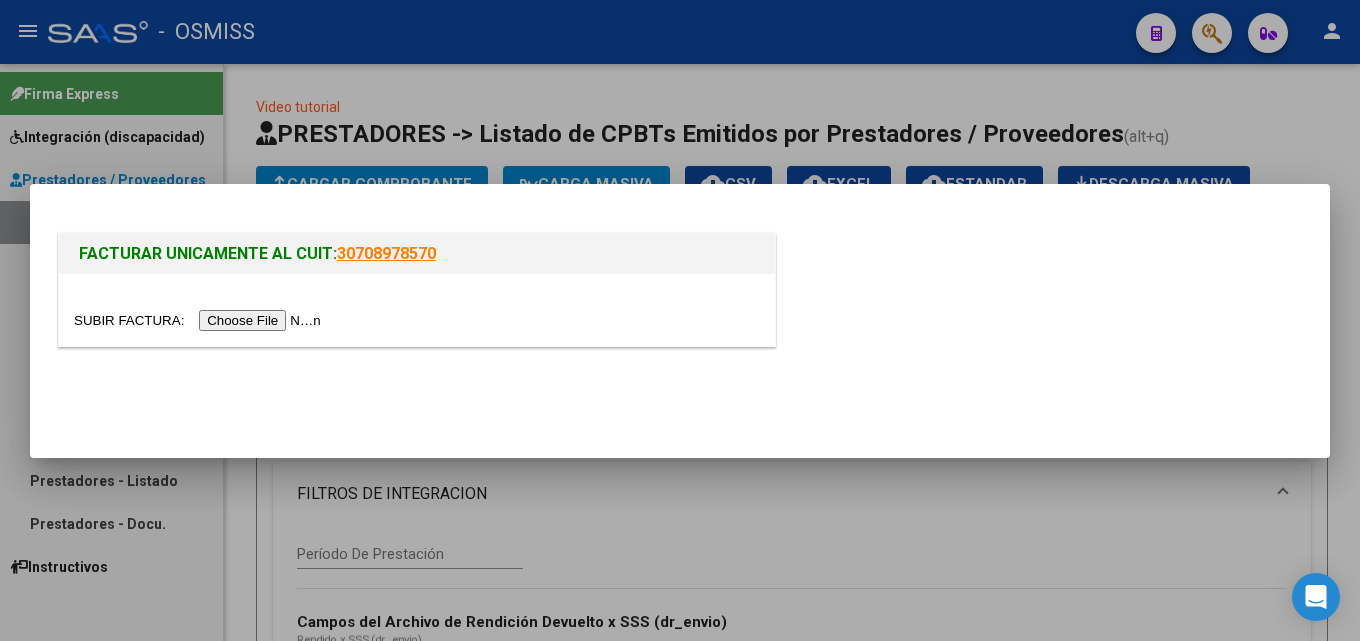 click at bounding box center (200, 320) 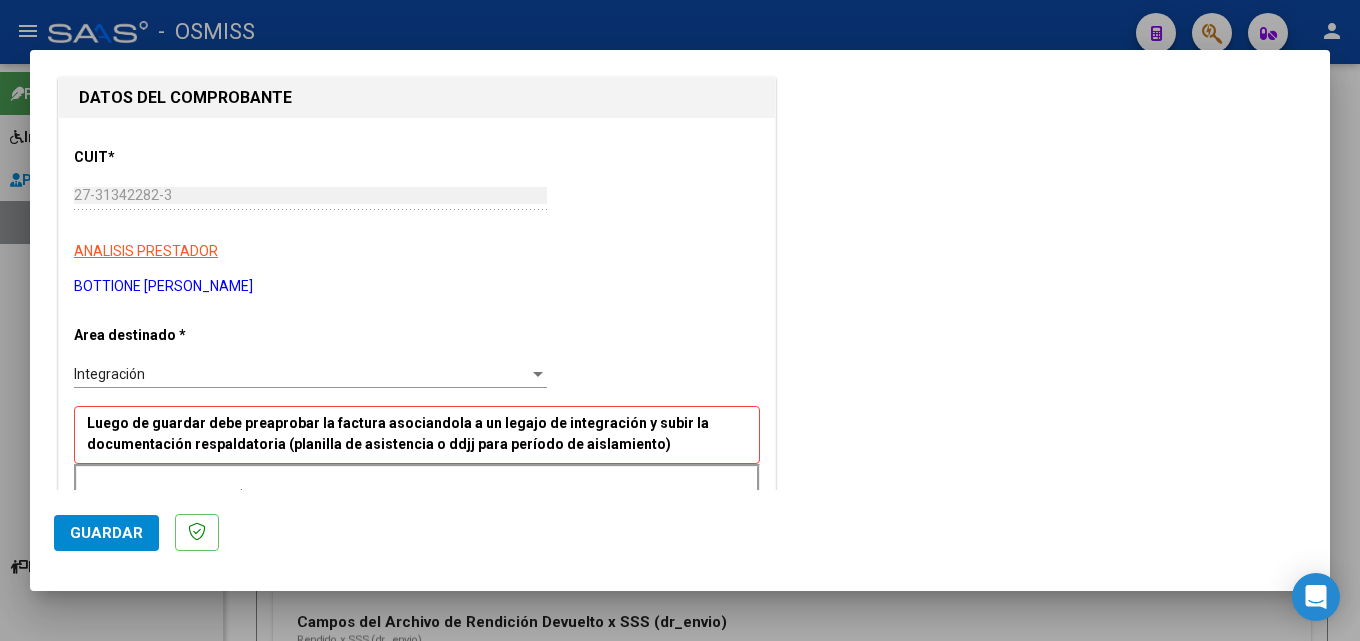 scroll, scrollTop: 300, scrollLeft: 0, axis: vertical 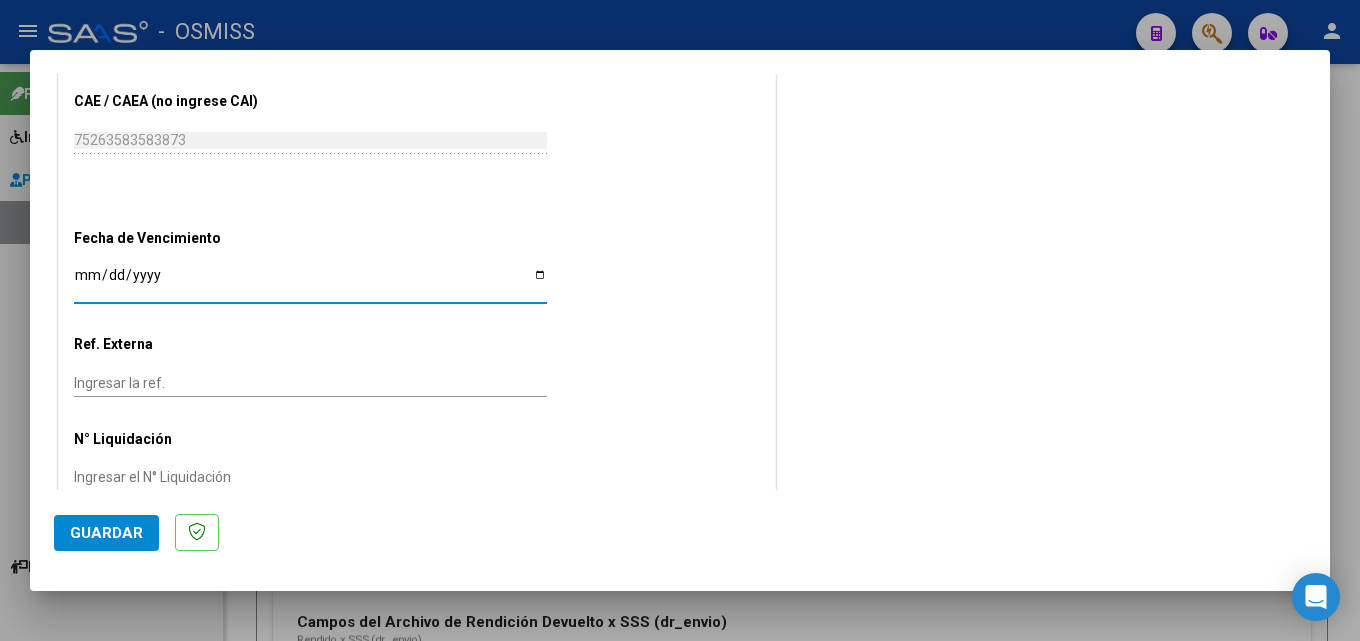 drag, startPoint x: 190, startPoint y: 448, endPoint x: 118, endPoint y: 505, distance: 91.83137 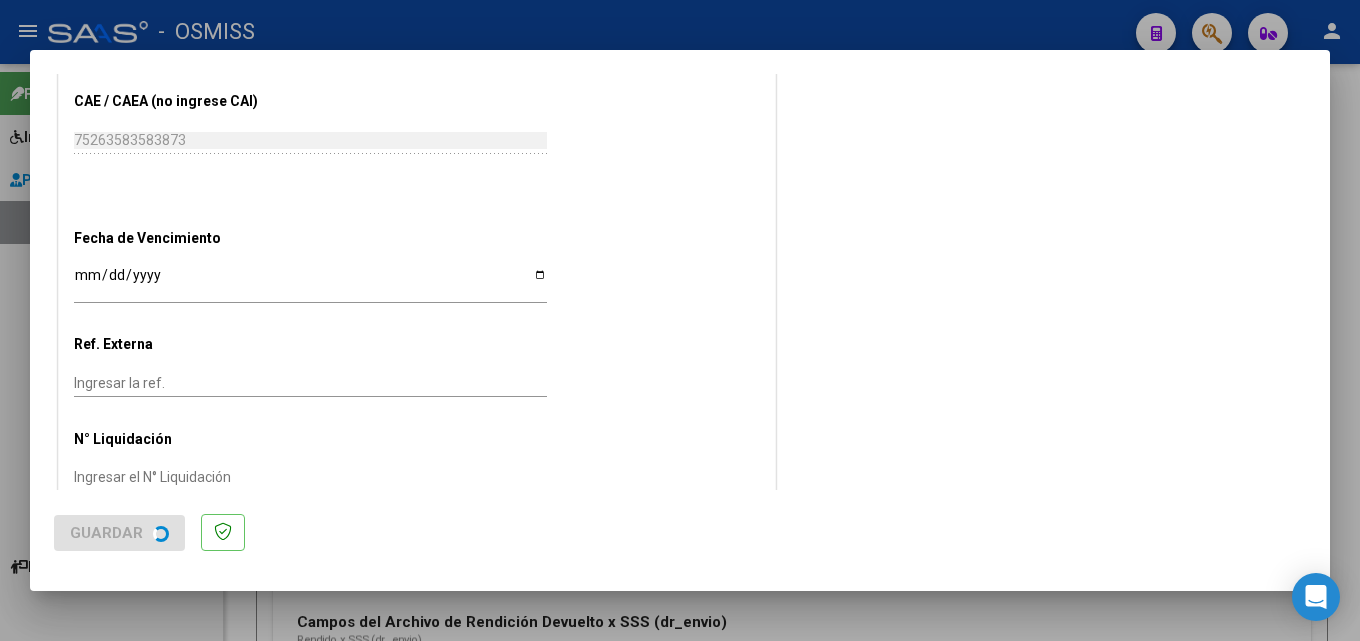 scroll, scrollTop: 0, scrollLeft: 0, axis: both 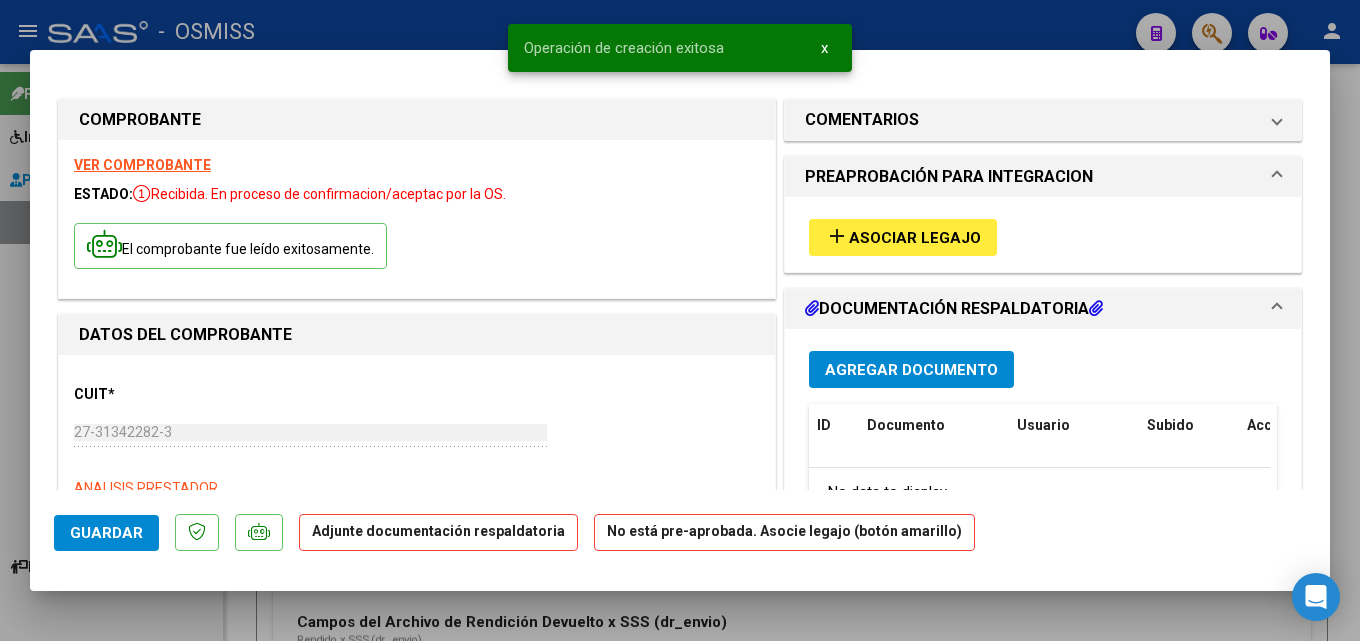 click on "add Asociar Legajo" at bounding box center [1043, 234] 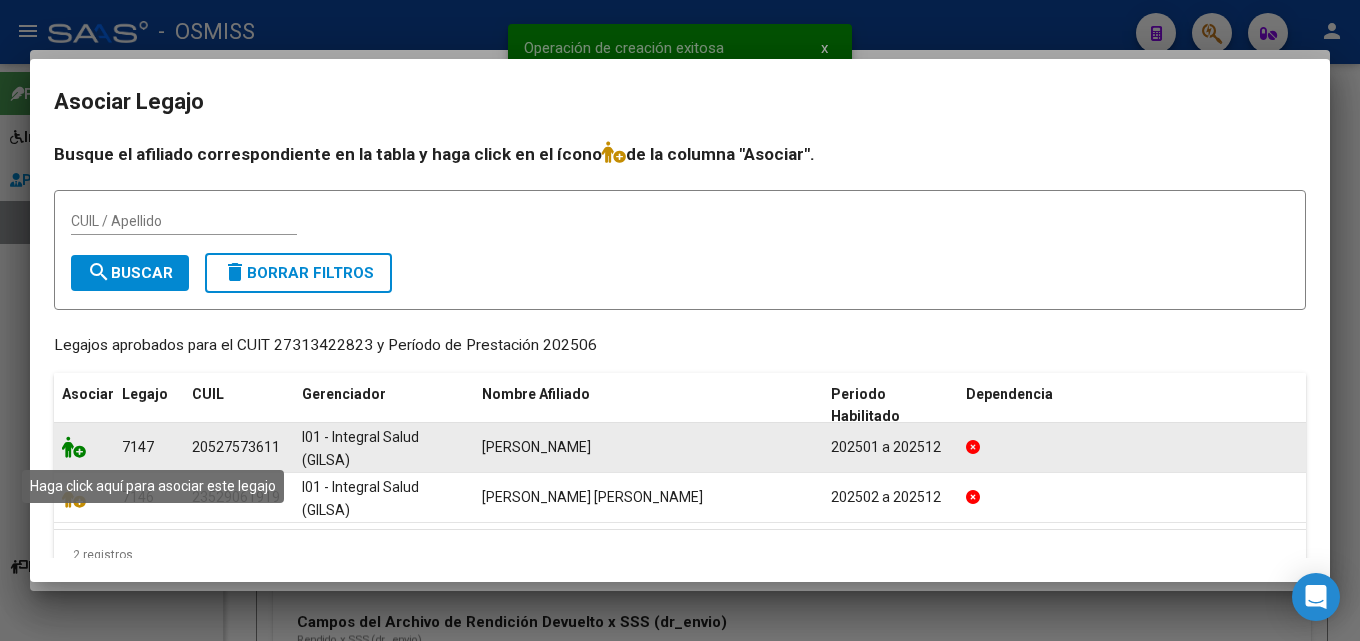 click 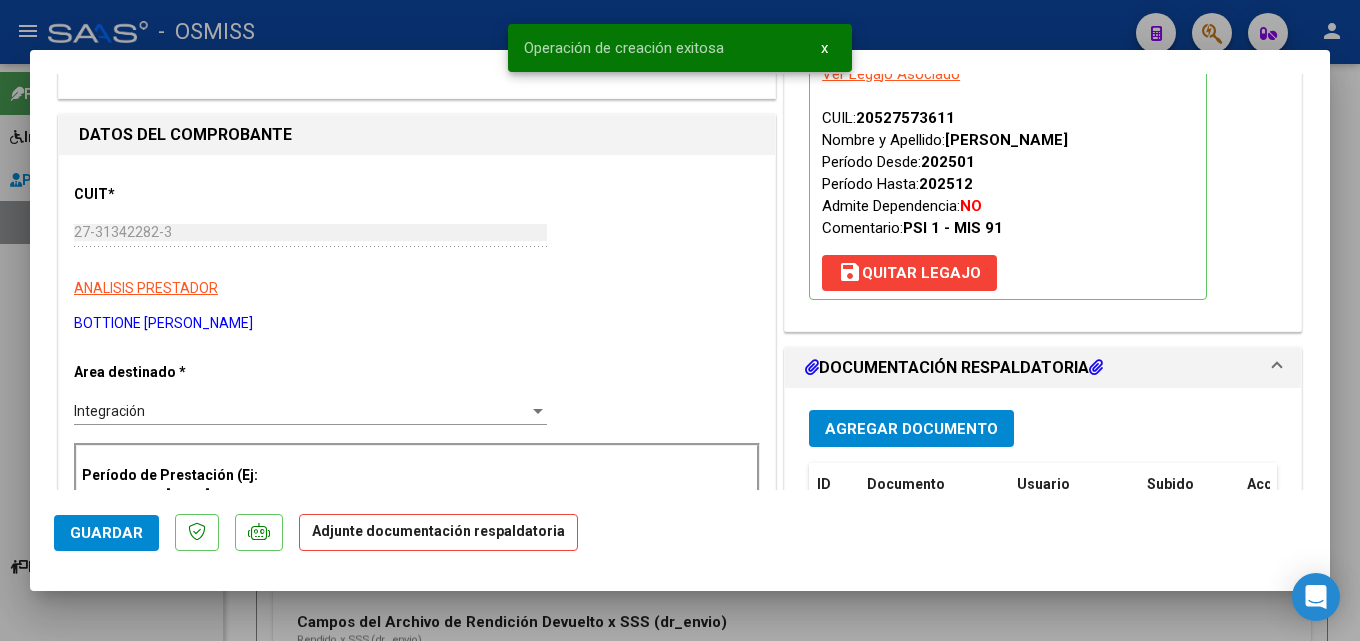scroll, scrollTop: 300, scrollLeft: 0, axis: vertical 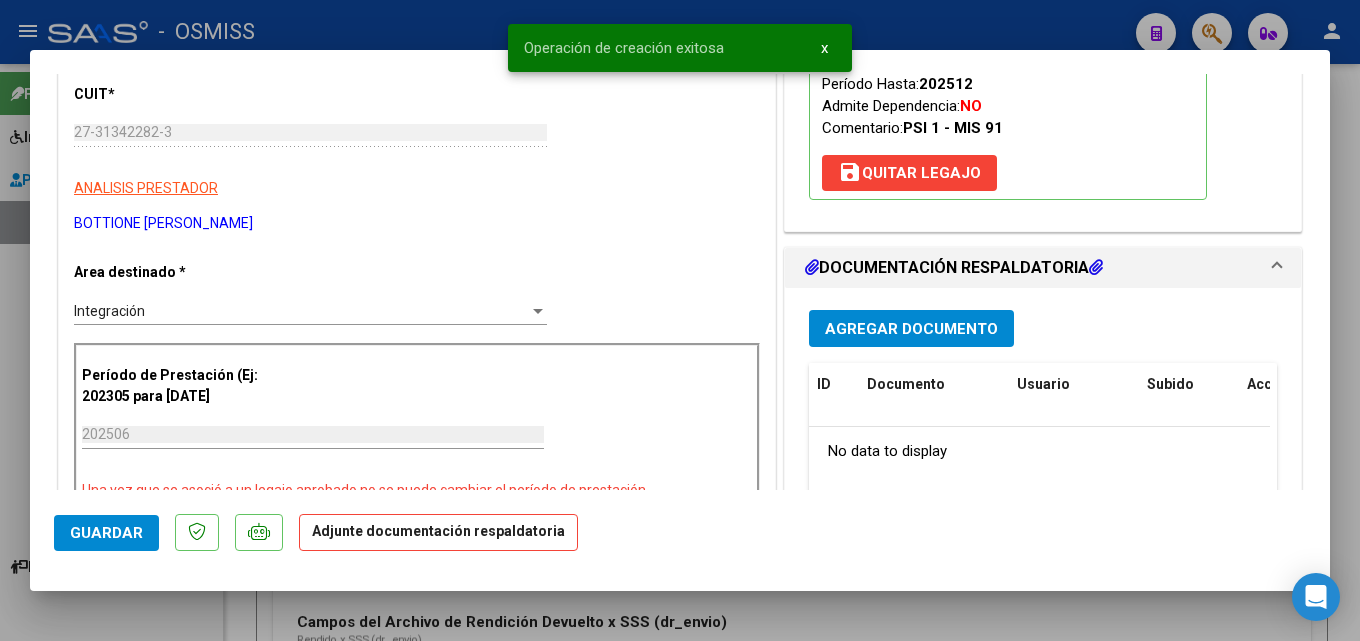 click on "Agregar Documento" at bounding box center (911, 328) 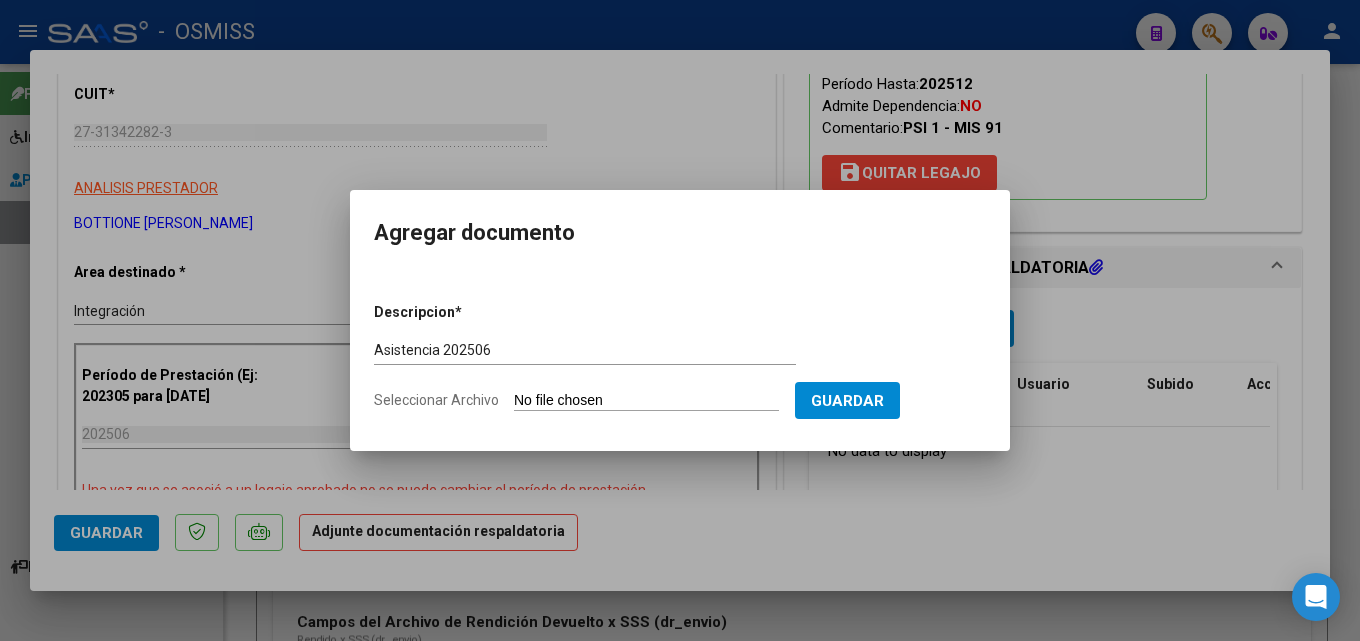 click on "Seleccionar Archivo" at bounding box center [646, 401] 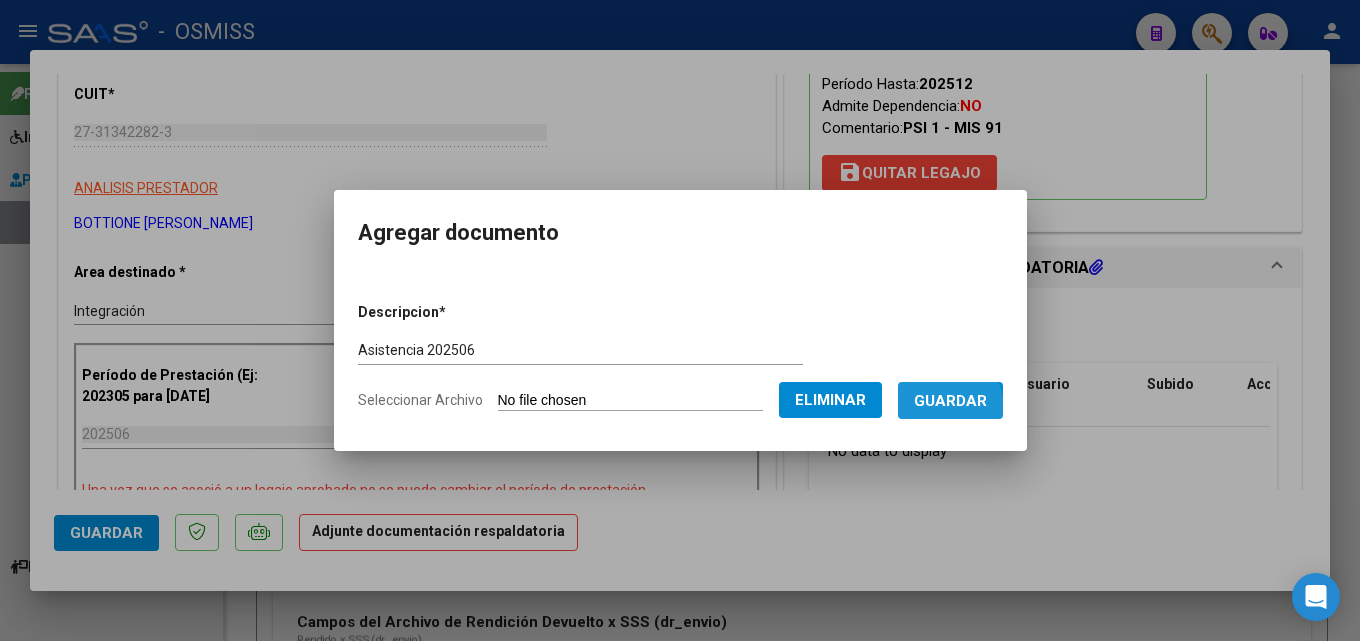 drag, startPoint x: 959, startPoint y: 409, endPoint x: 899, endPoint y: 400, distance: 60.671246 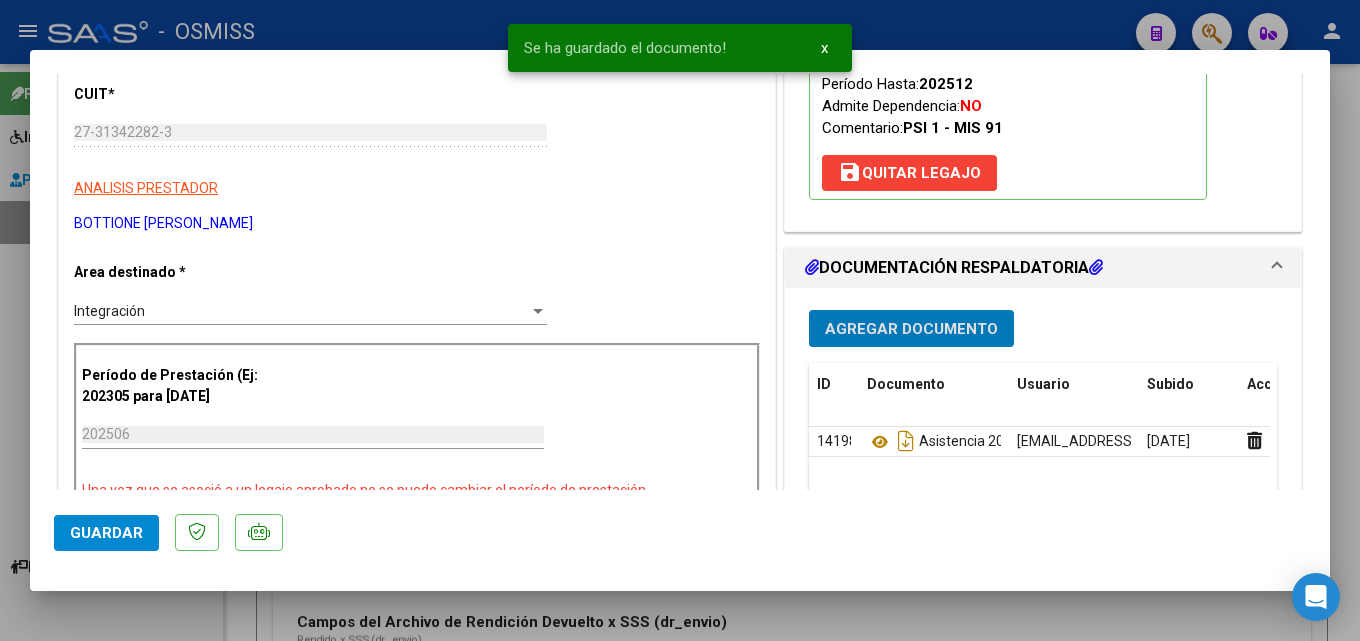 click on "Guardar" 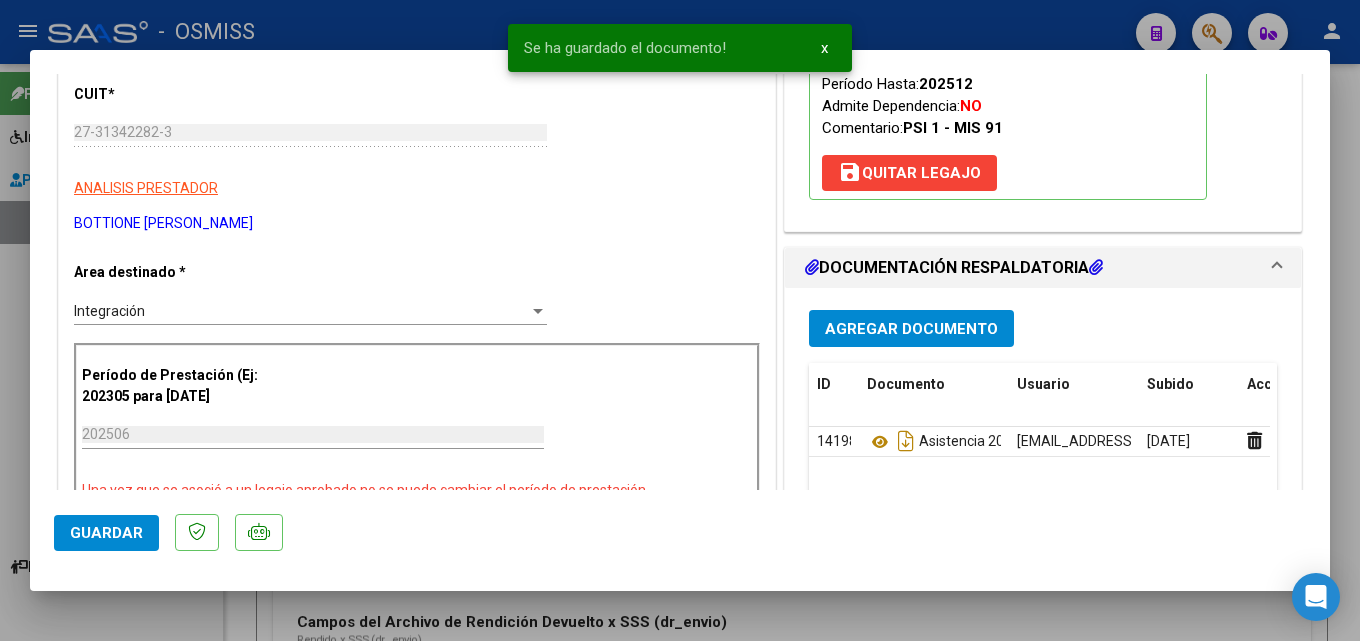 click on "Guardar" 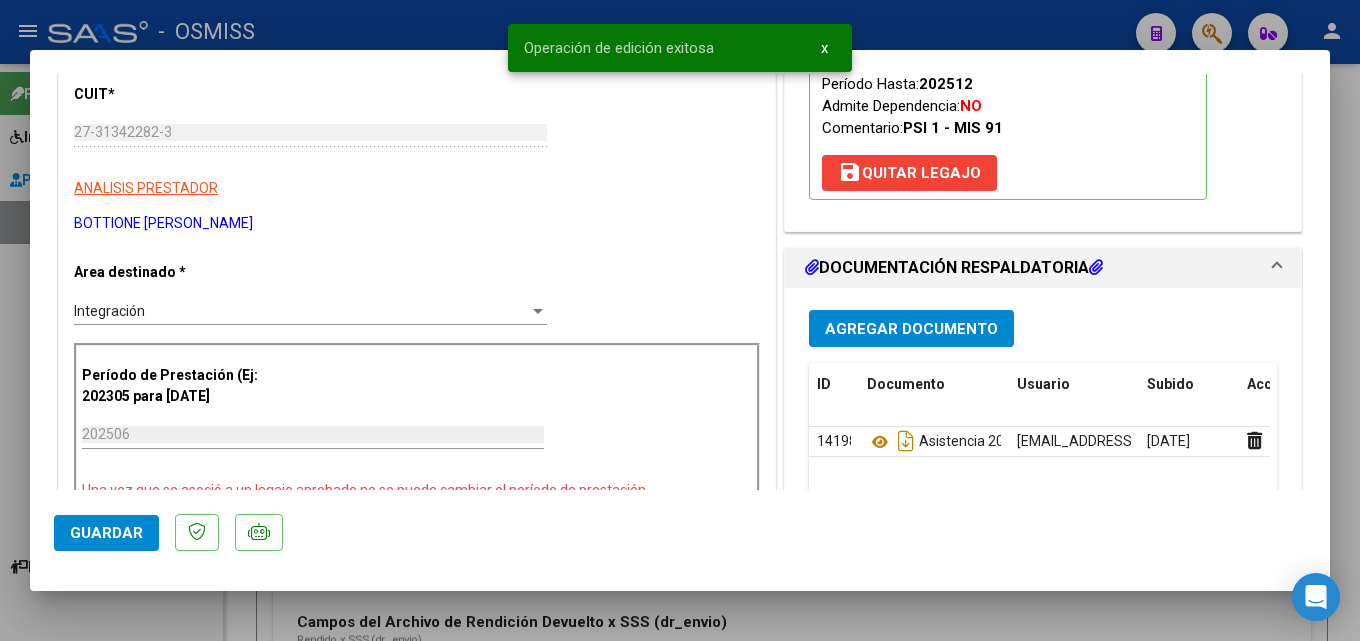 click at bounding box center [680, 320] 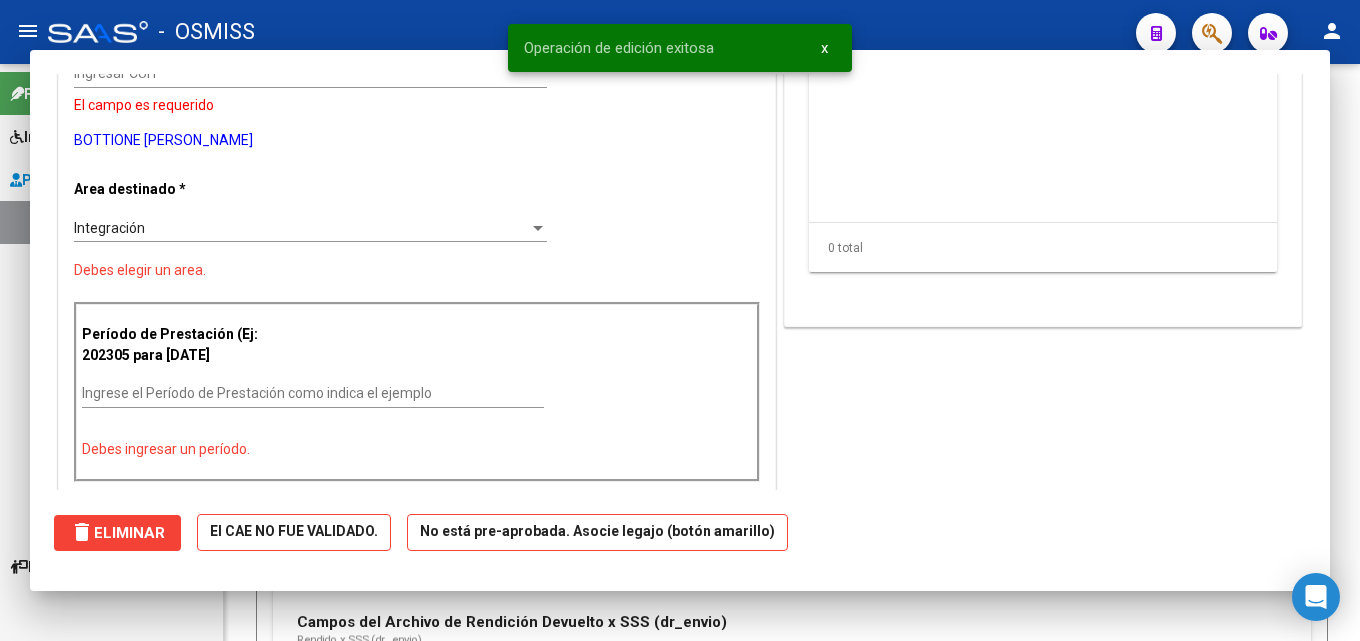 scroll, scrollTop: 0, scrollLeft: 0, axis: both 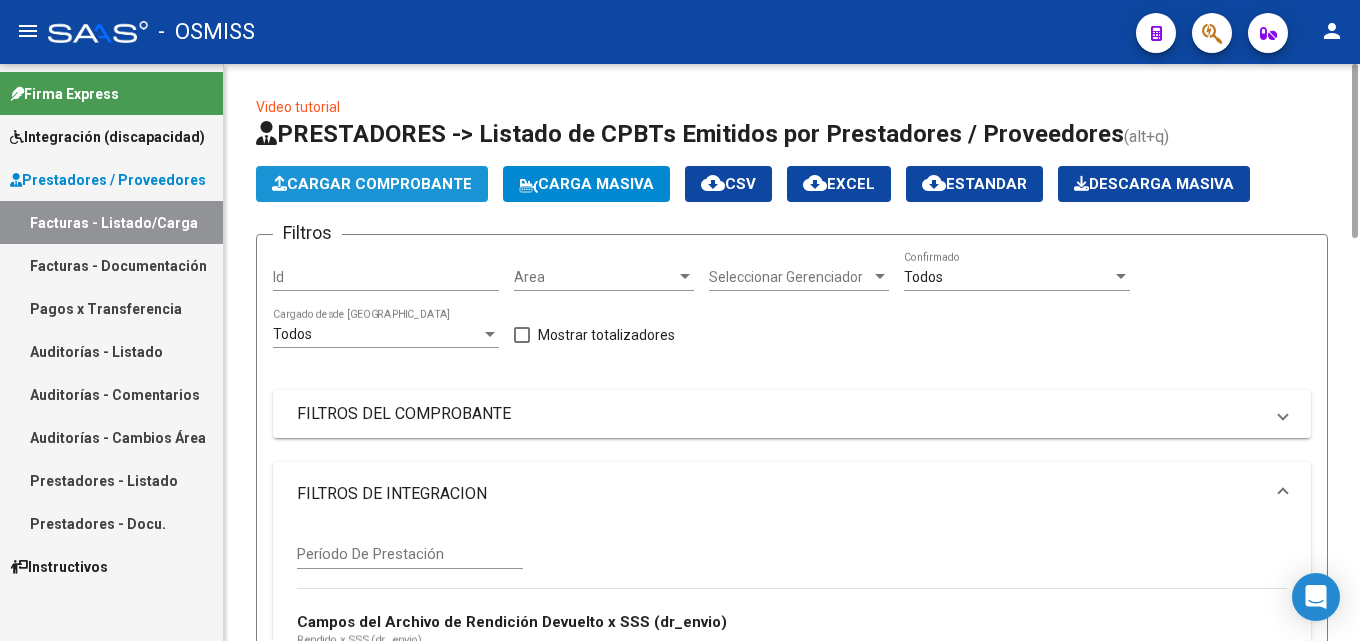 click on "Cargar Comprobante" 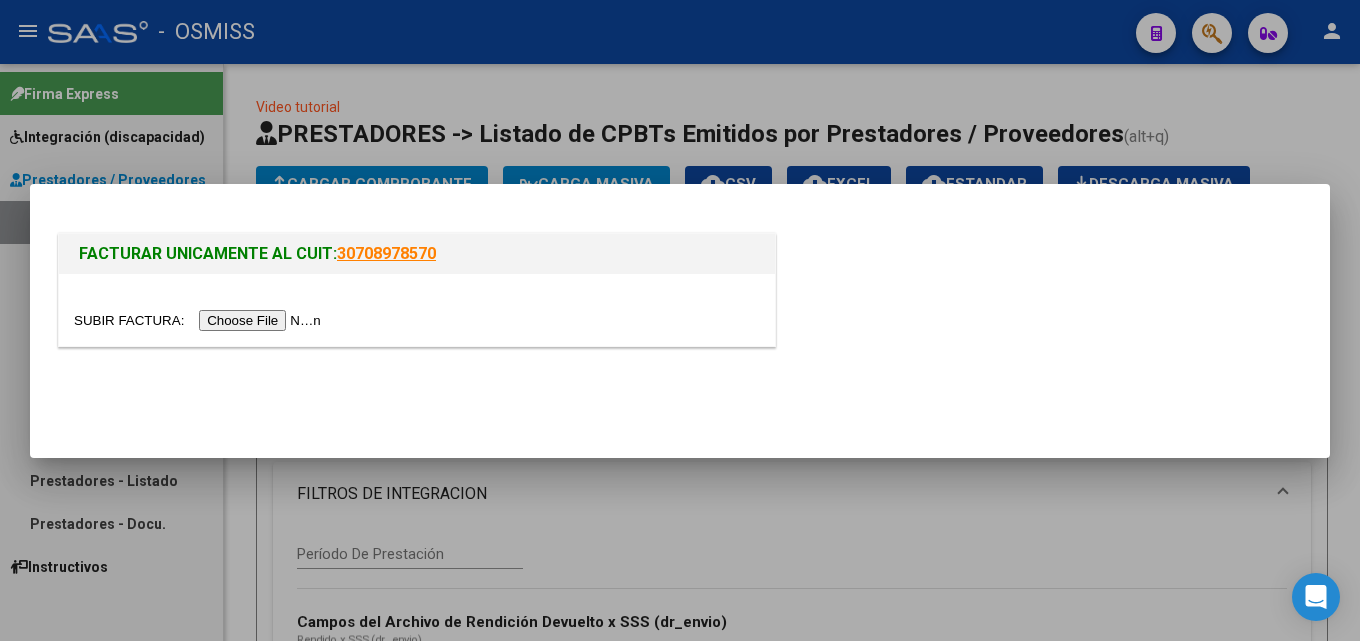 click at bounding box center (200, 320) 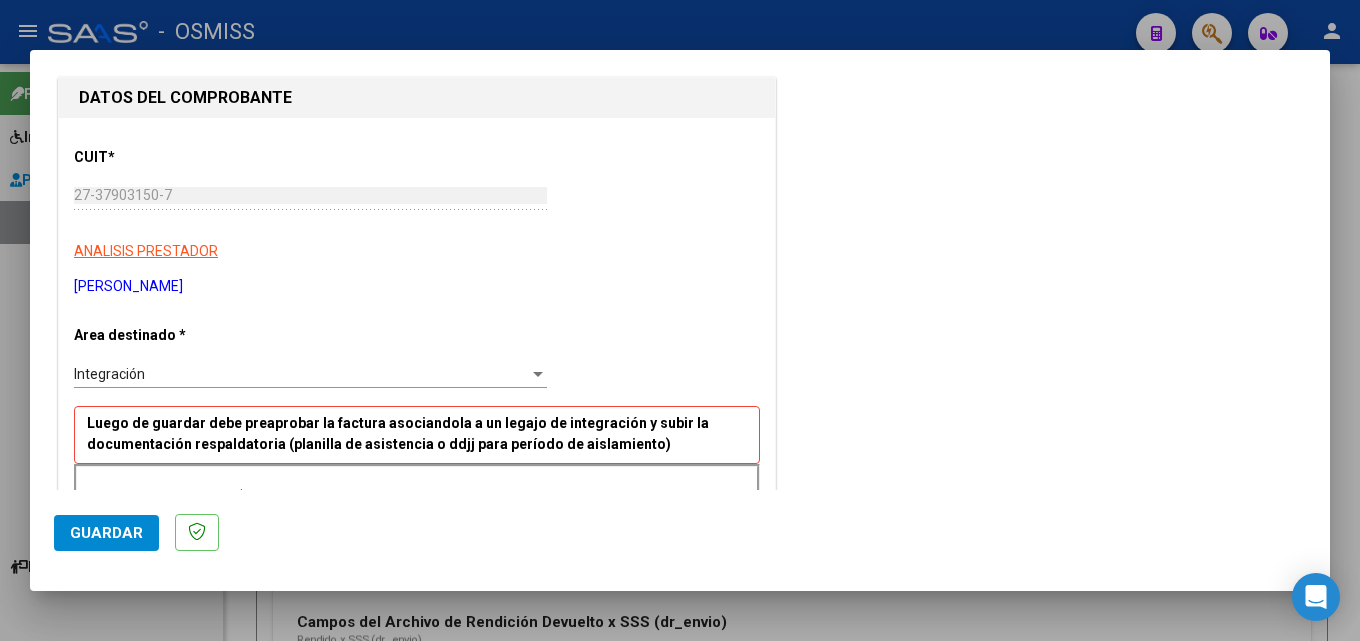 scroll, scrollTop: 300, scrollLeft: 0, axis: vertical 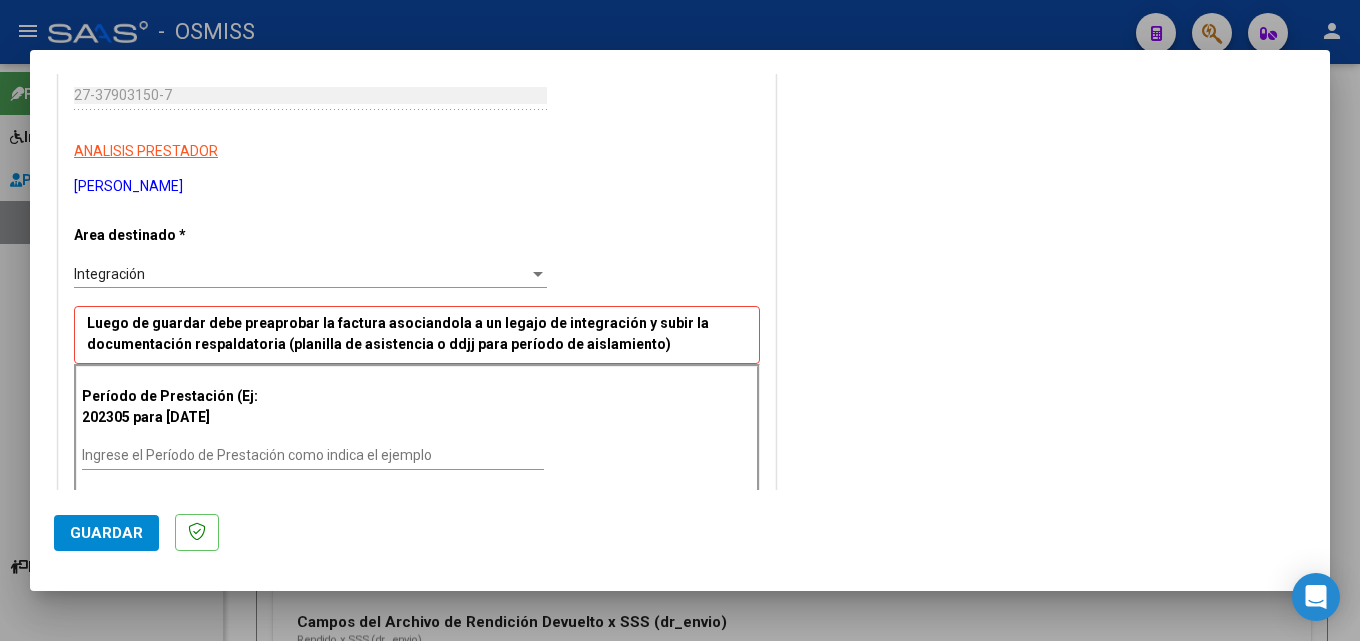 click on "Ingrese el Período de Prestación como indica el ejemplo" at bounding box center [313, 456] 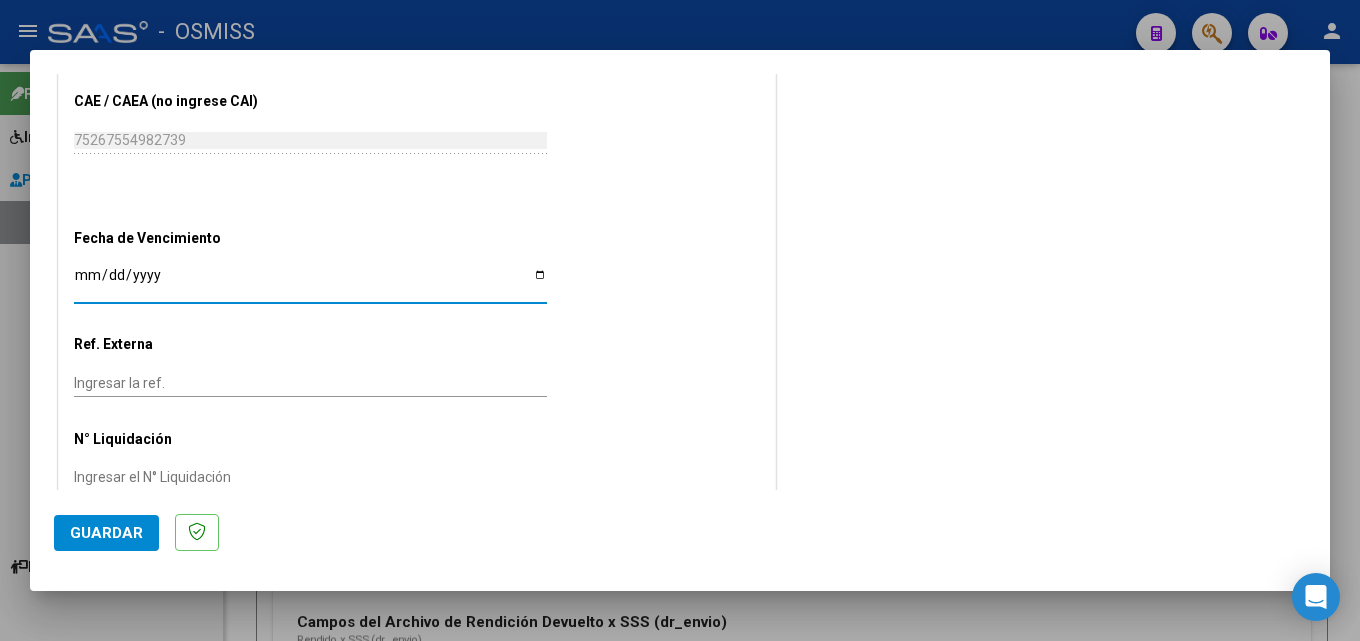 scroll, scrollTop: 1240, scrollLeft: 0, axis: vertical 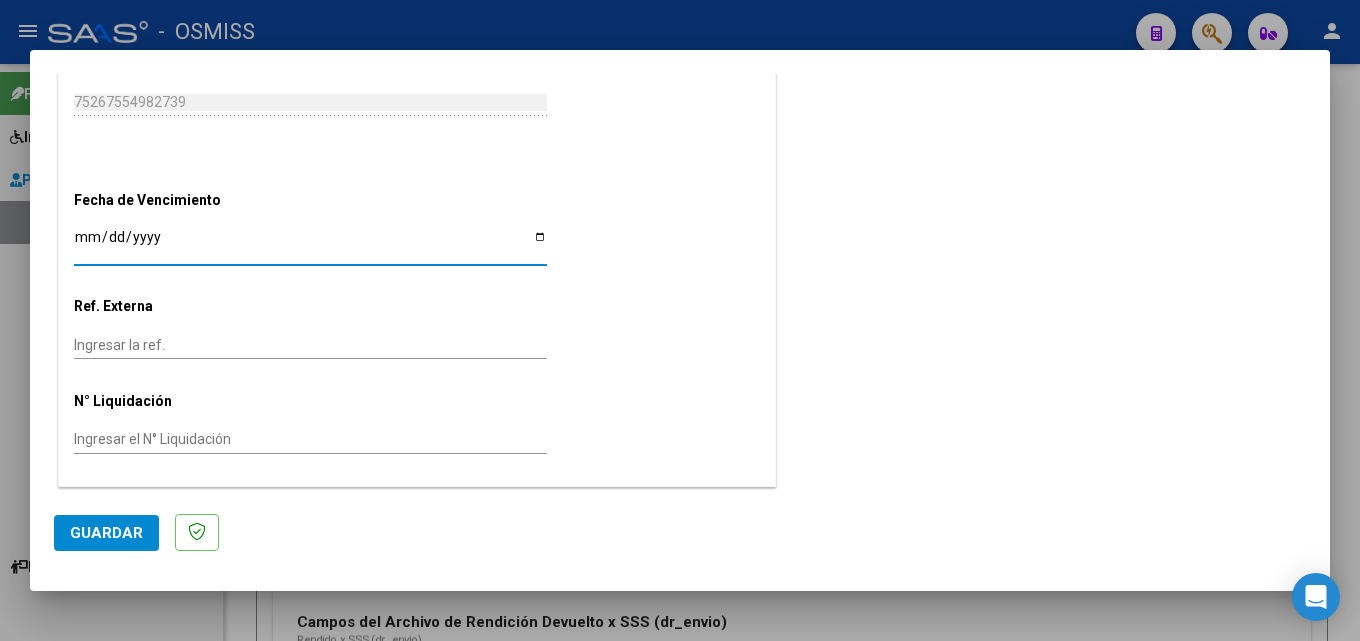 click on "Guardar" 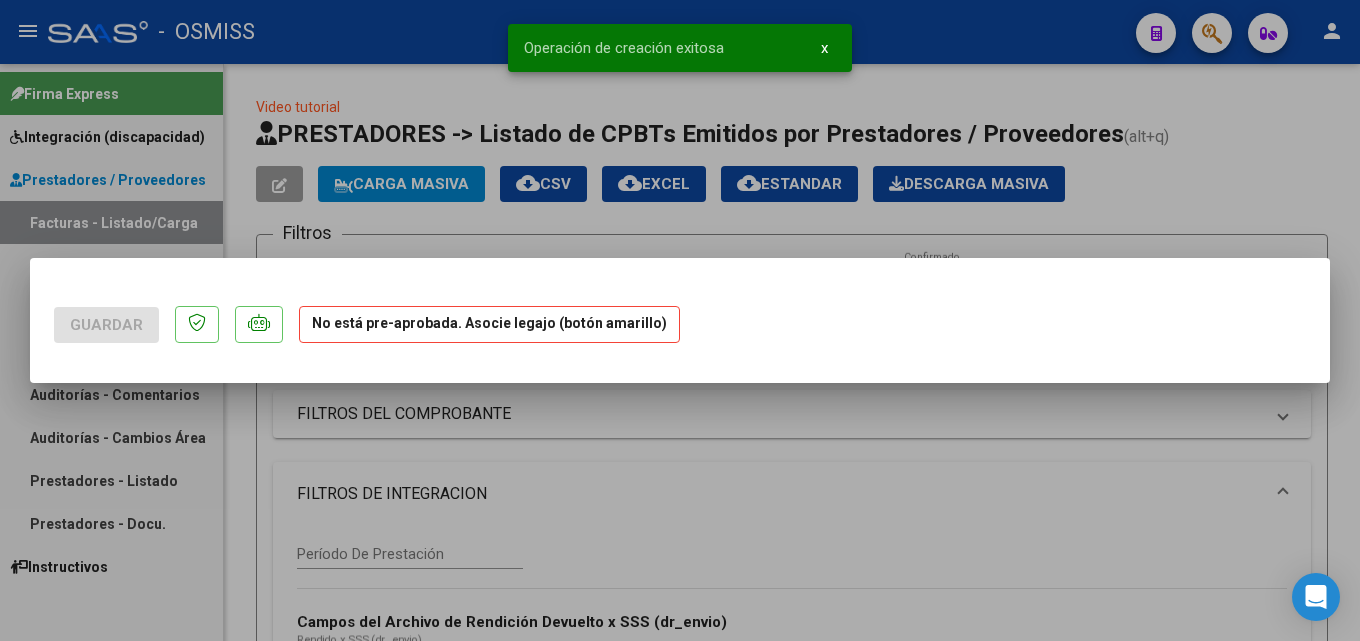 scroll, scrollTop: 0, scrollLeft: 0, axis: both 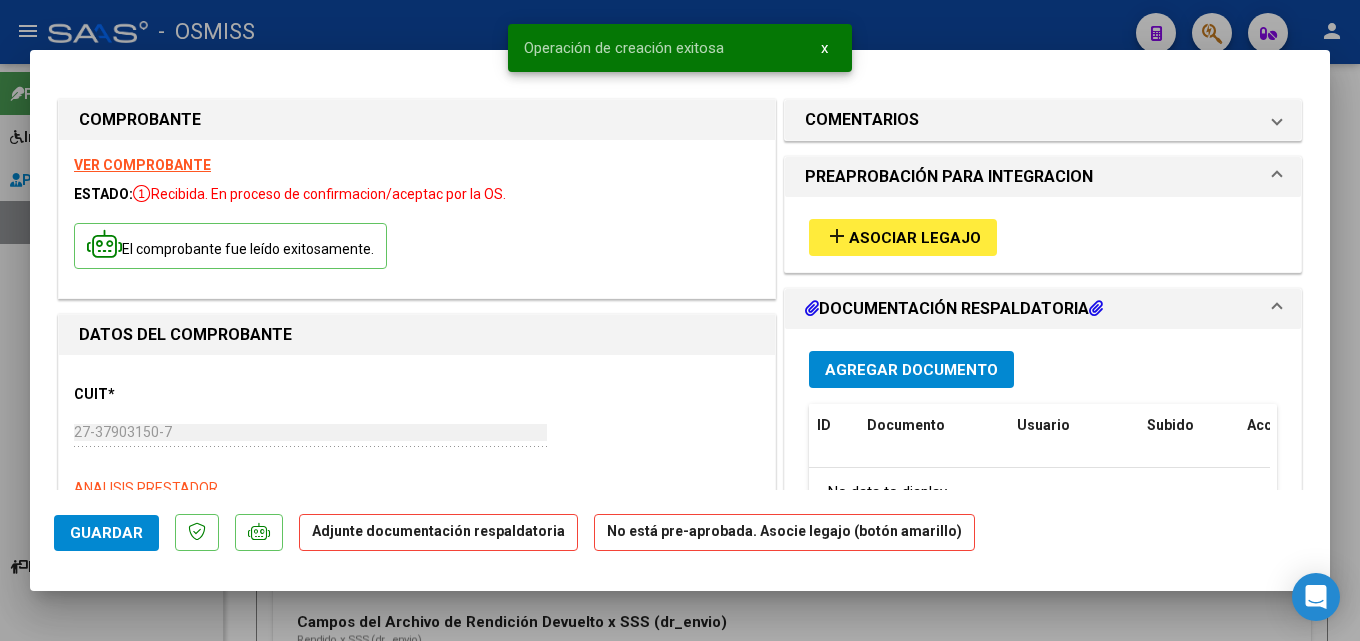 click on "Asociar Legajo" at bounding box center (915, 238) 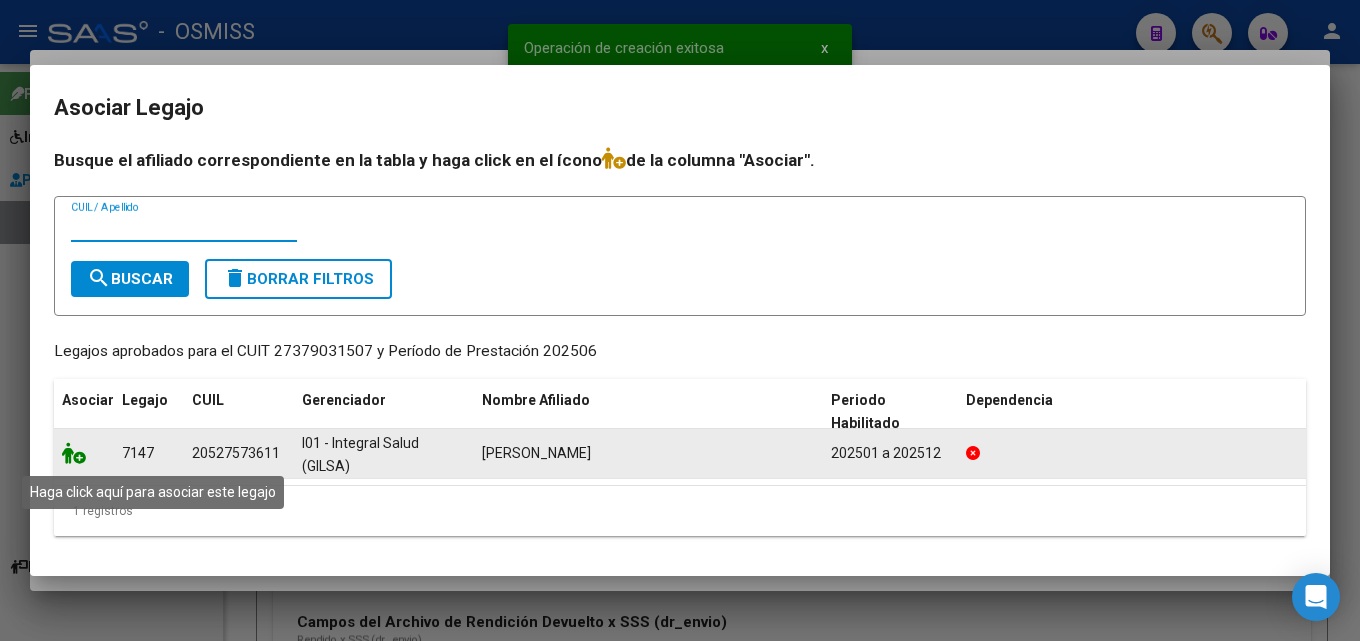 click 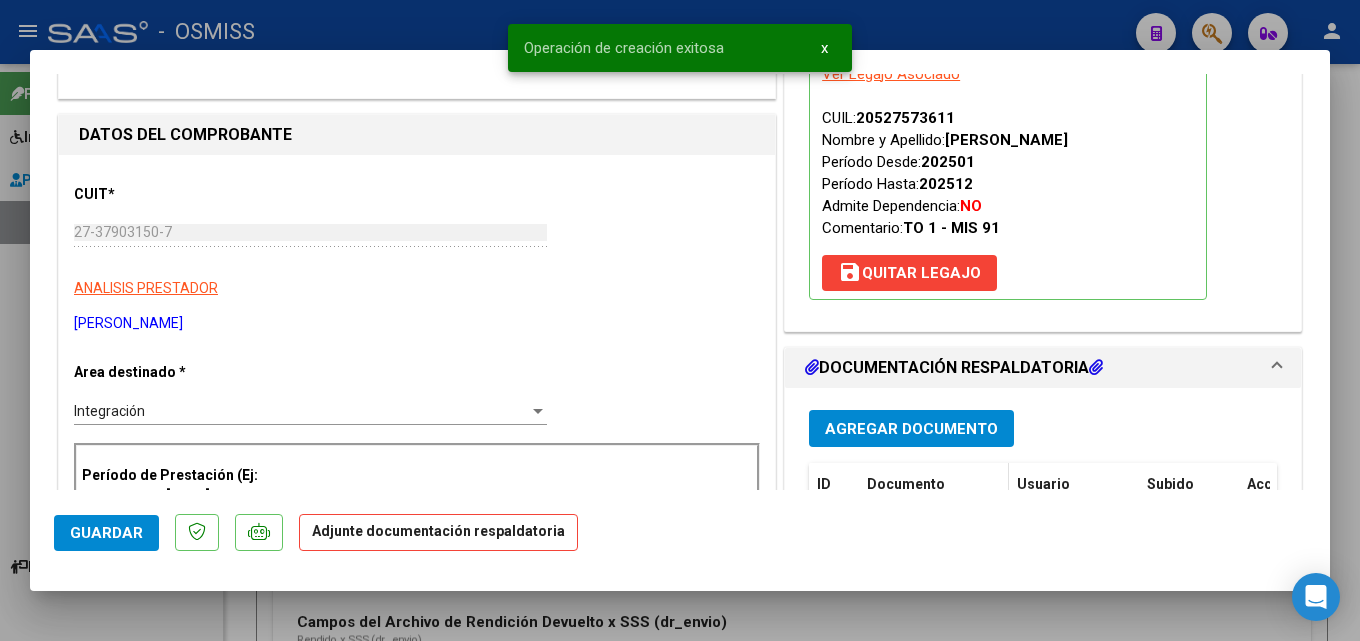 scroll, scrollTop: 300, scrollLeft: 0, axis: vertical 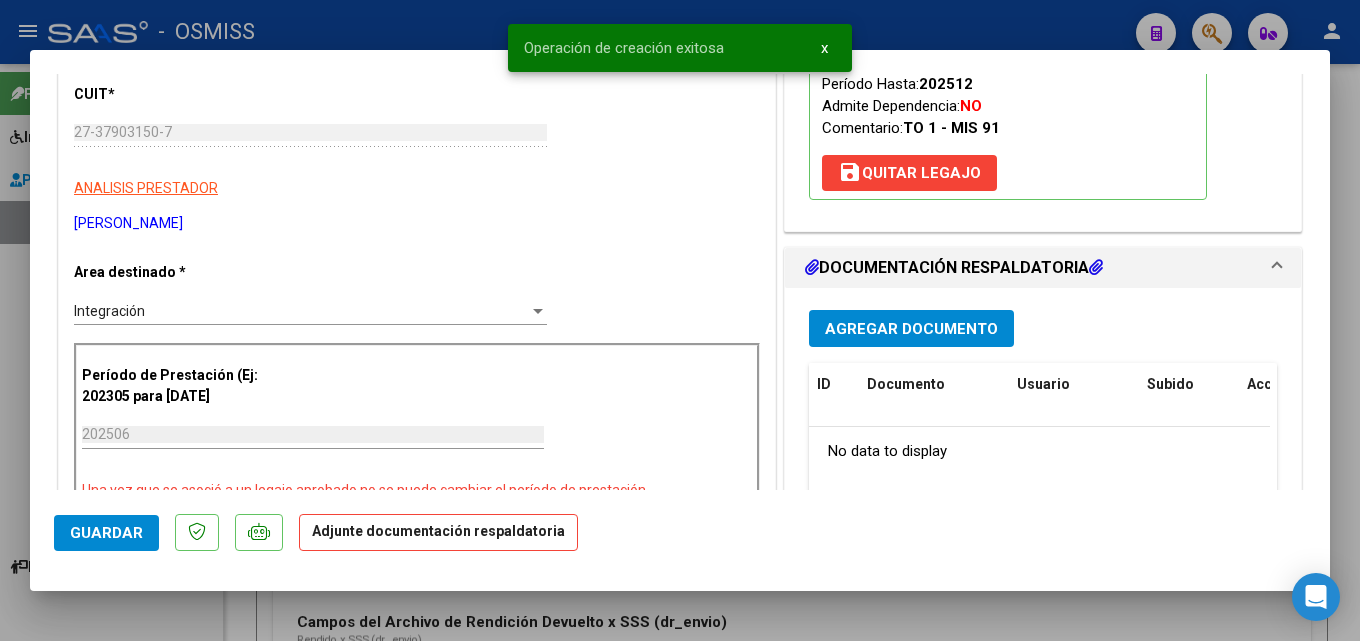 click on "Agregar Documento" at bounding box center [911, 328] 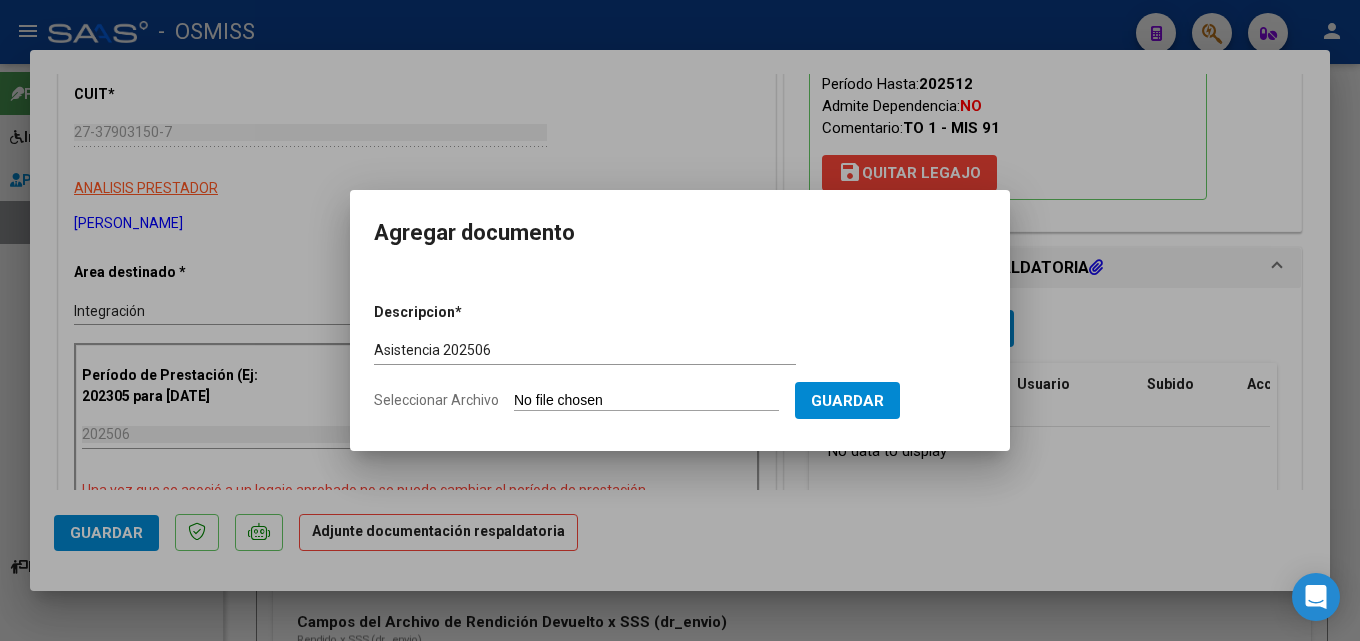 click on "Seleccionar Archivo" at bounding box center [646, 401] 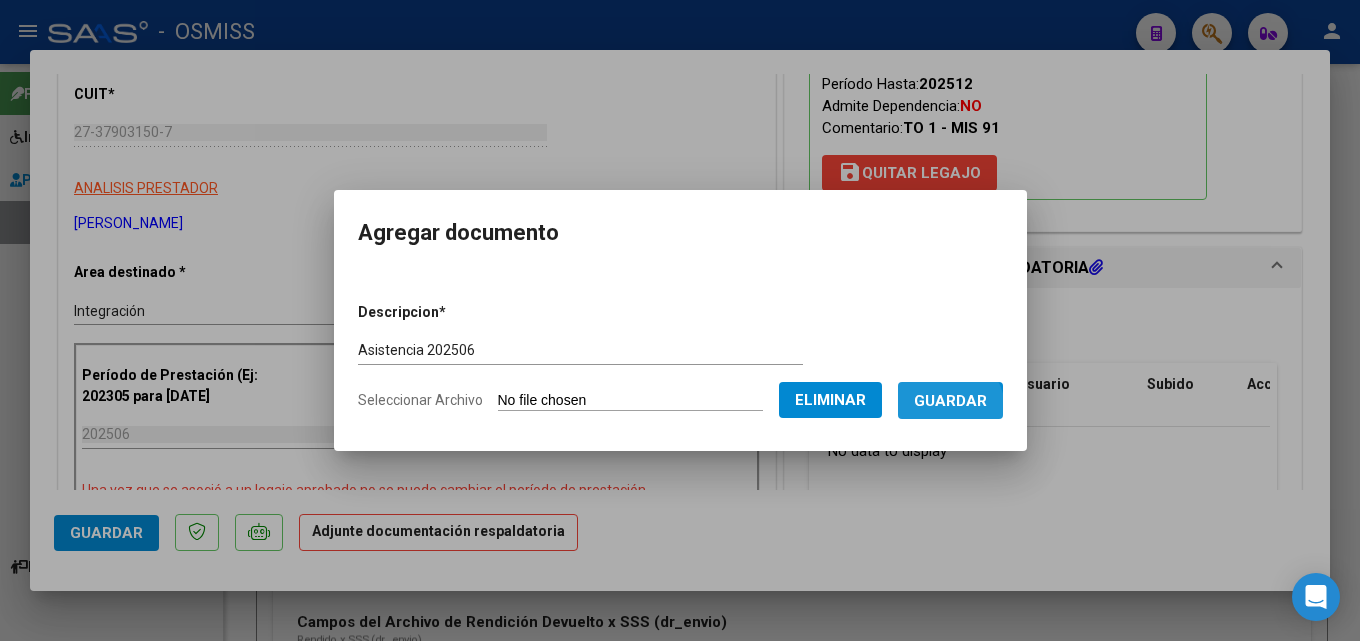 click on "Guardar" at bounding box center (950, 401) 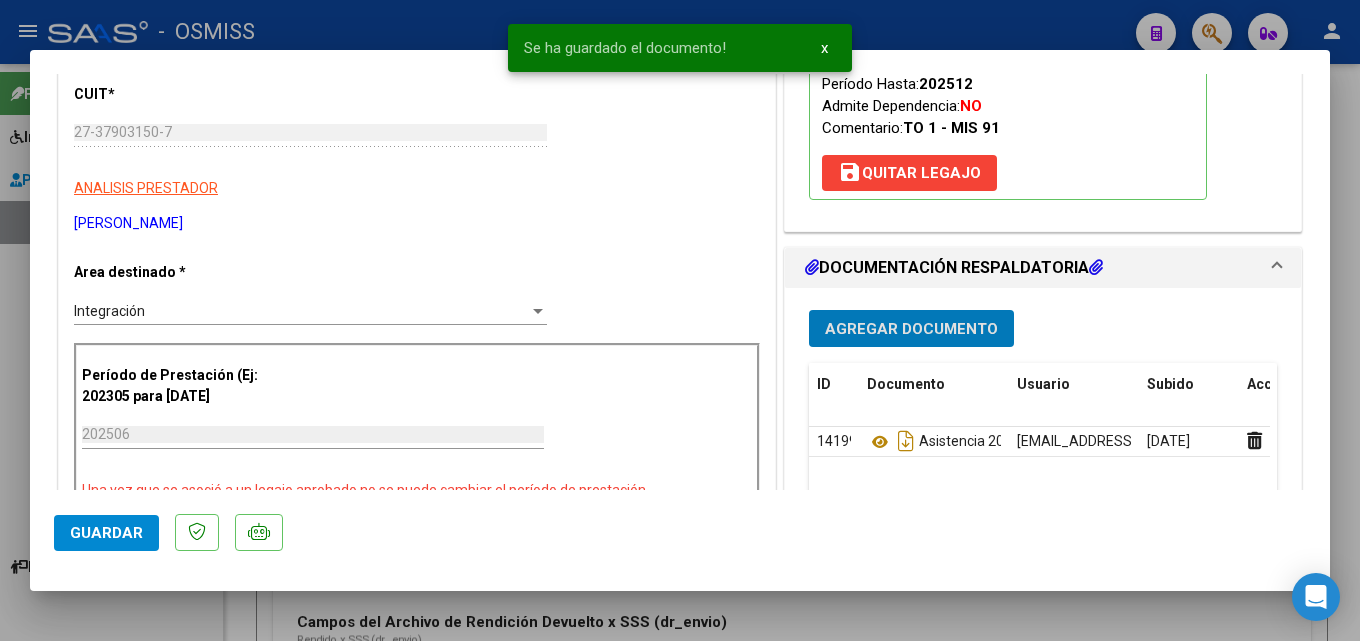 click on "Guardar" 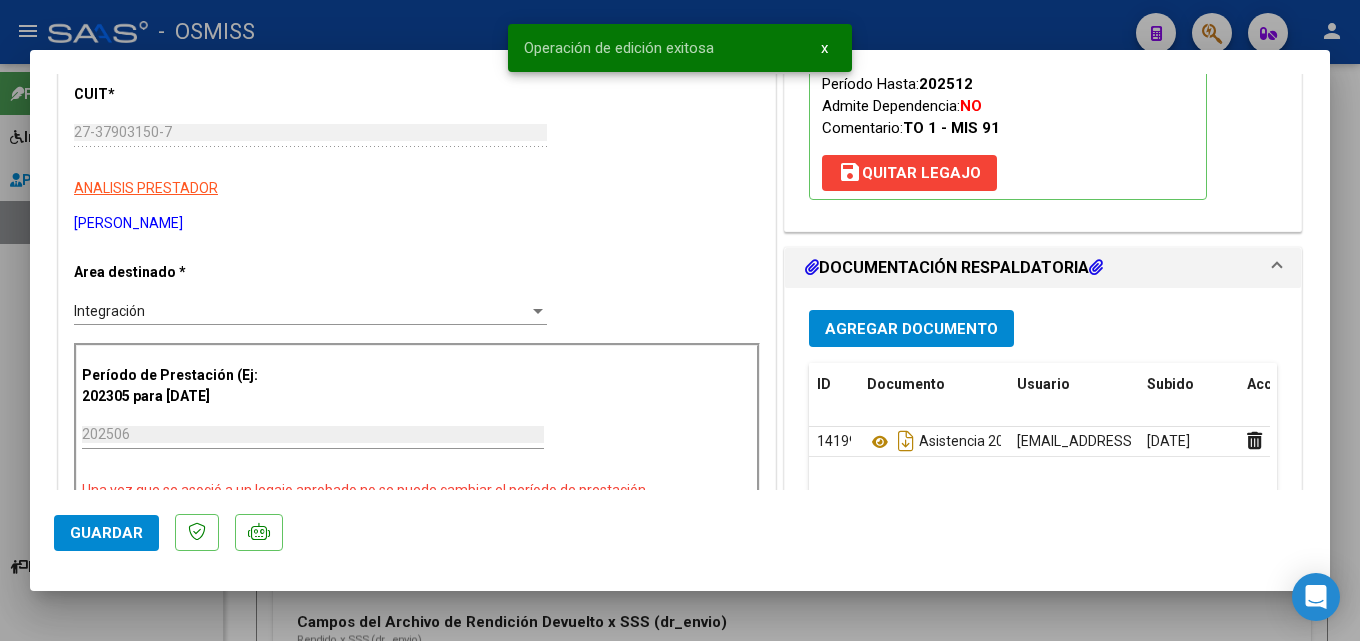 click at bounding box center (680, 320) 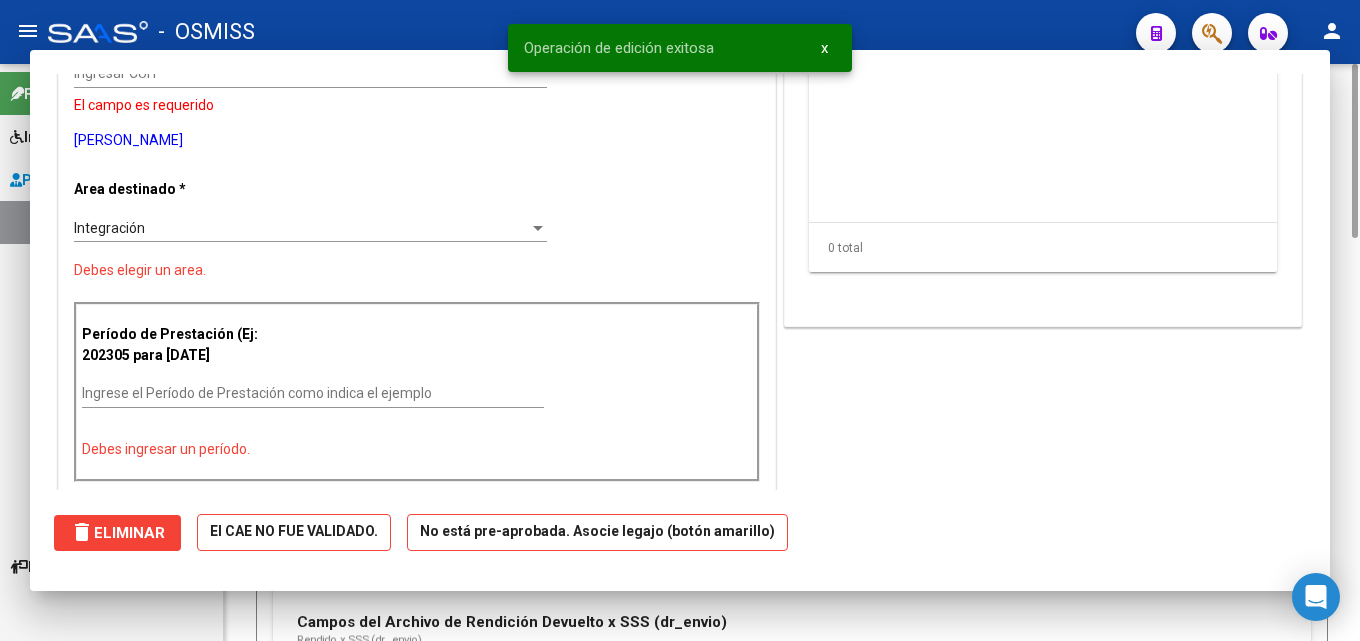 scroll, scrollTop: 241, scrollLeft: 0, axis: vertical 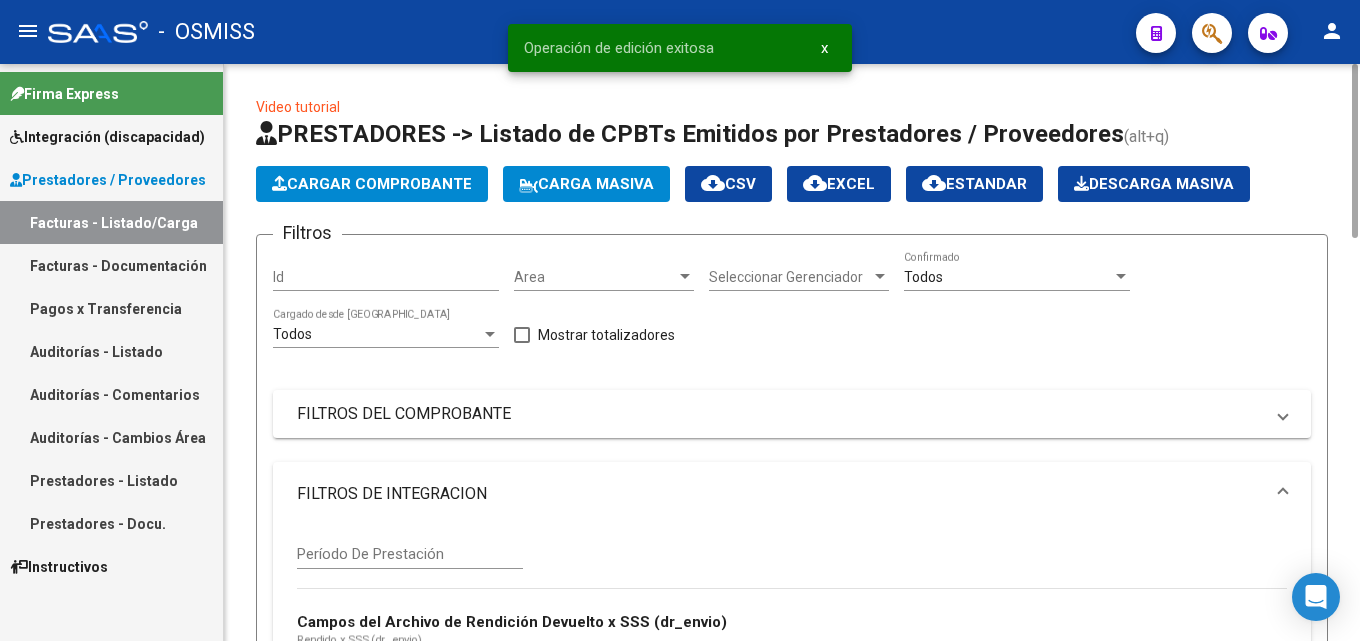 click on "Todos  Rendido x SSS (dr_envio)" 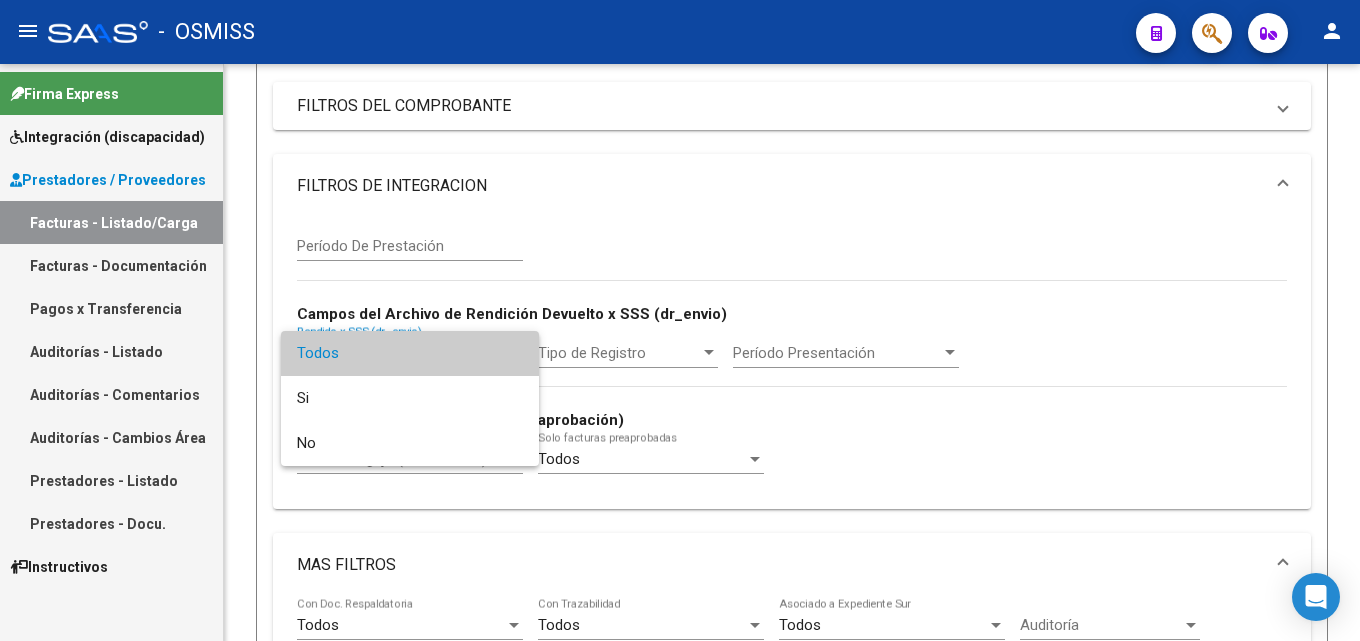 click at bounding box center [680, 320] 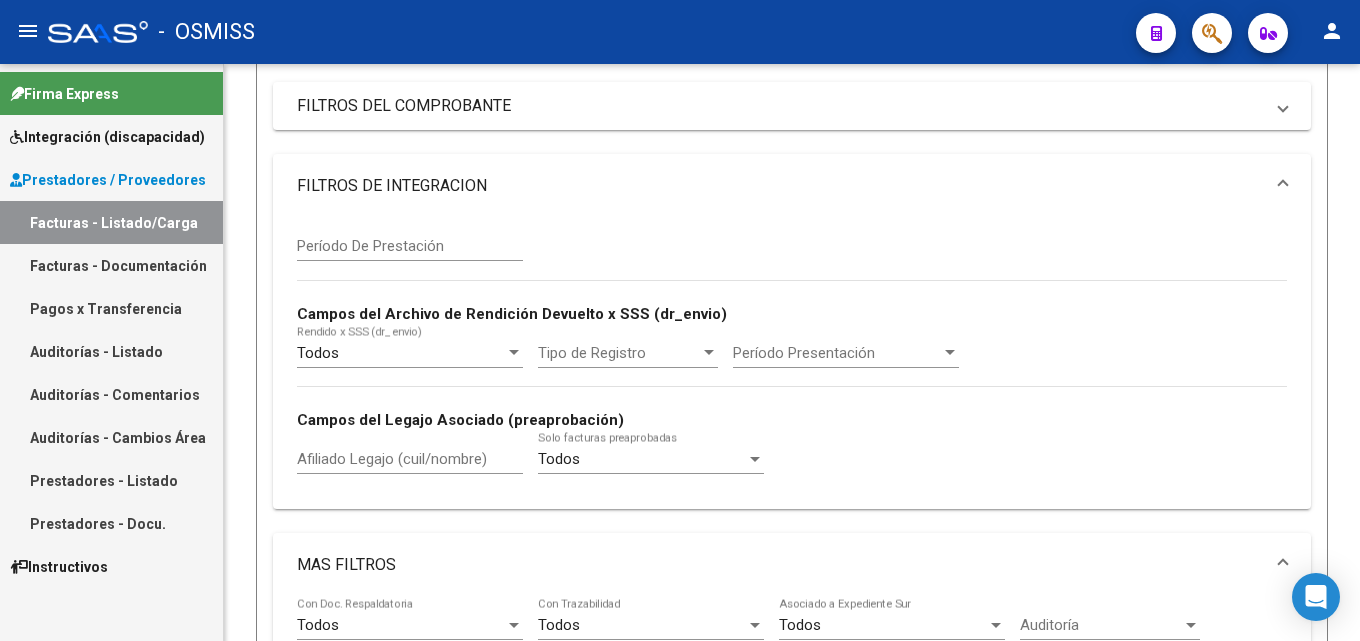 scroll, scrollTop: 0, scrollLeft: 0, axis: both 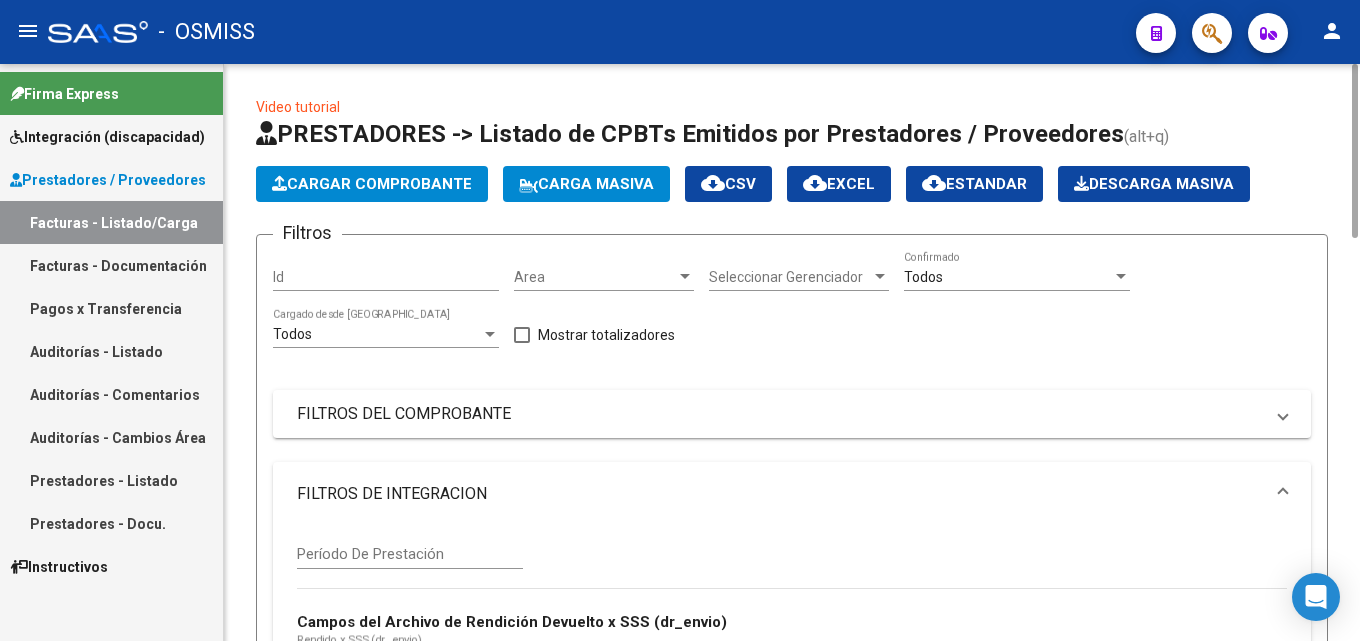 click on "Cargar Comprobante" 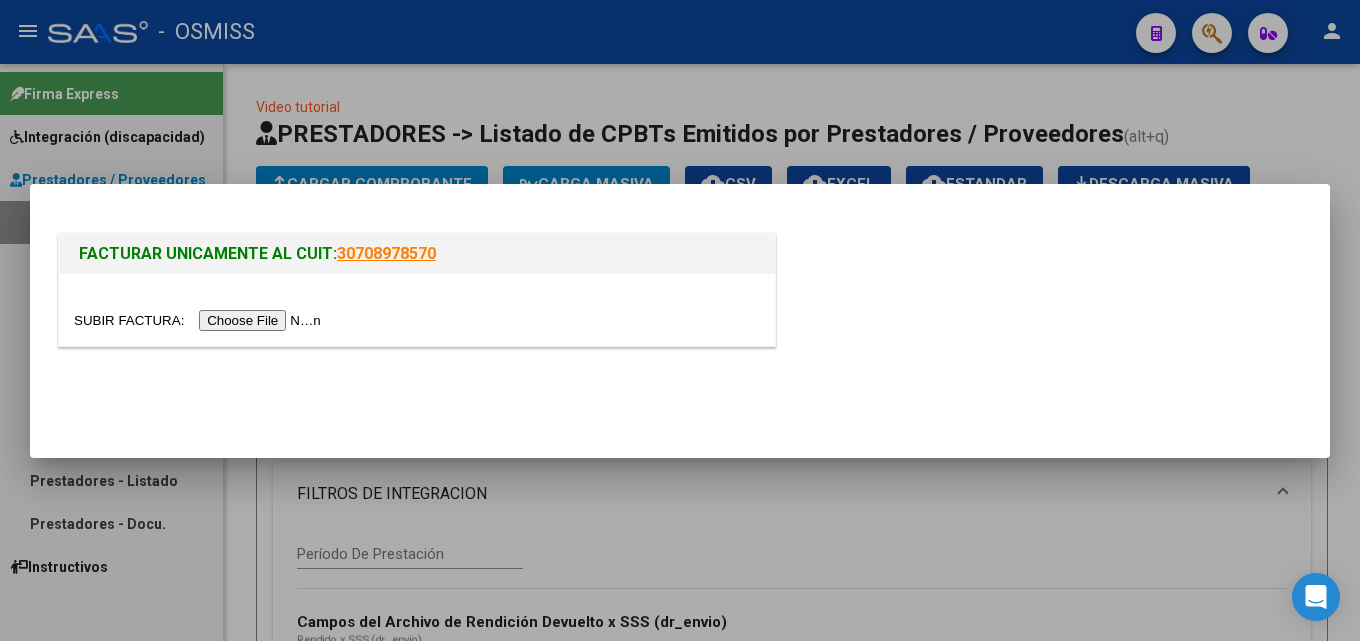 click at bounding box center (200, 320) 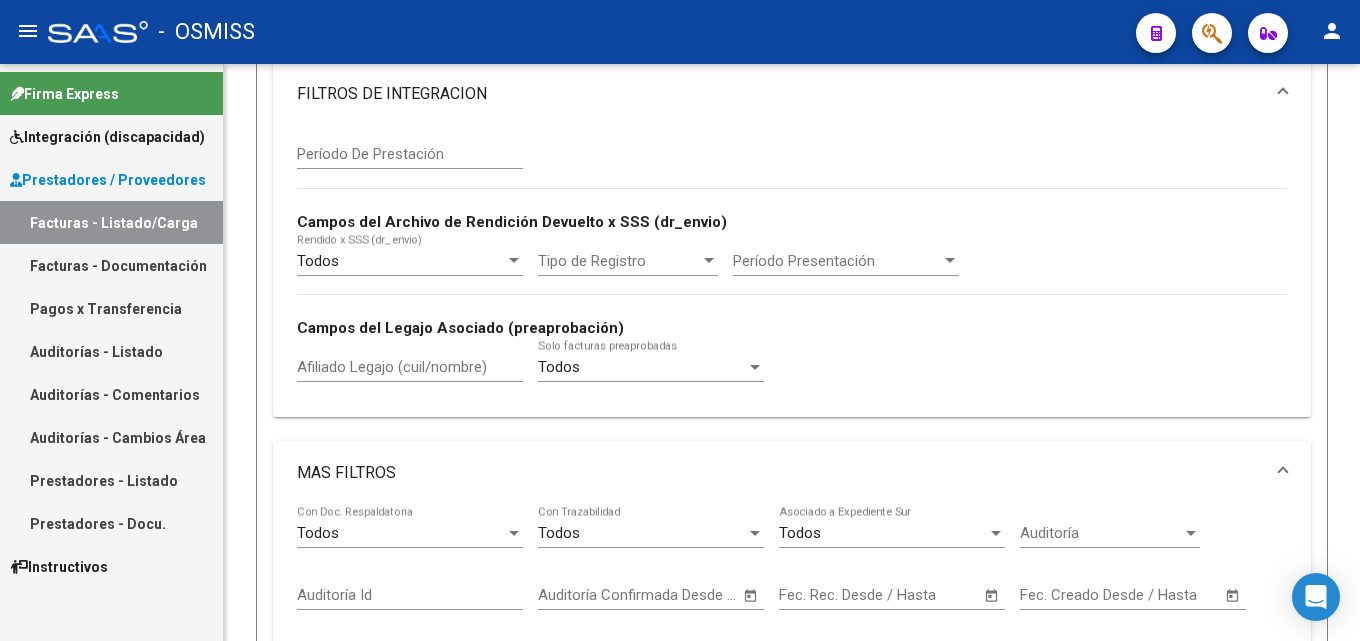 scroll, scrollTop: 0, scrollLeft: 0, axis: both 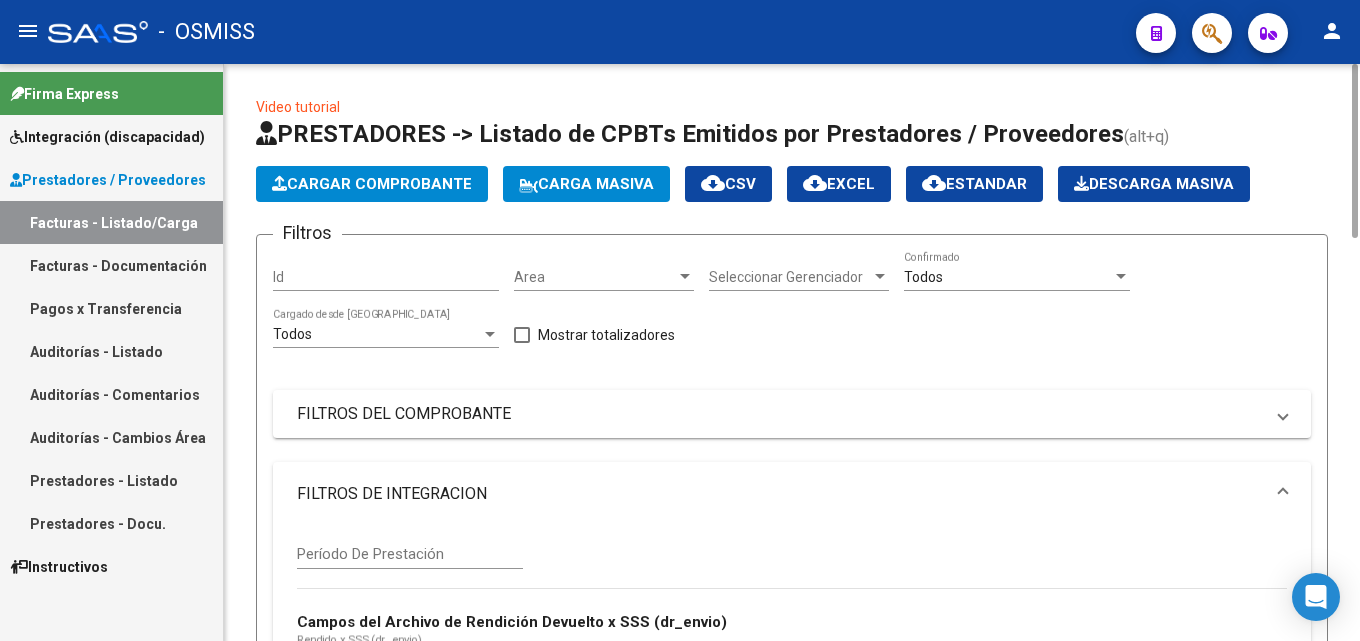 click on "Cargar Comprobante" 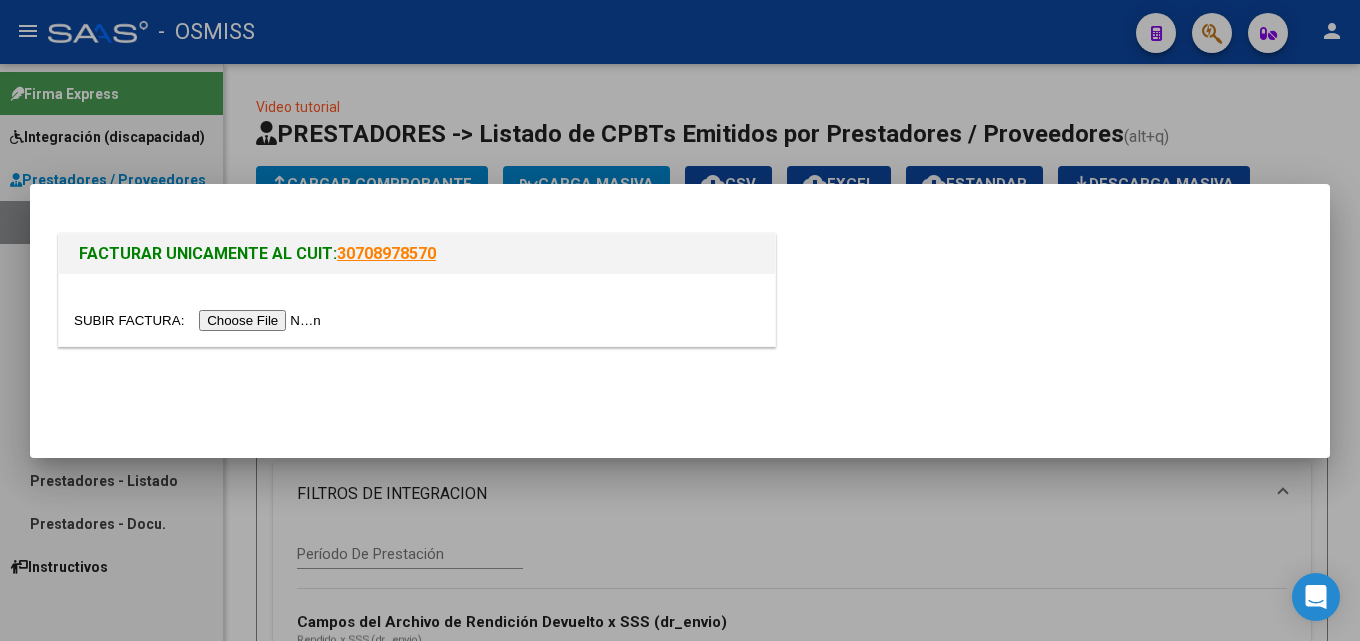 click at bounding box center (200, 320) 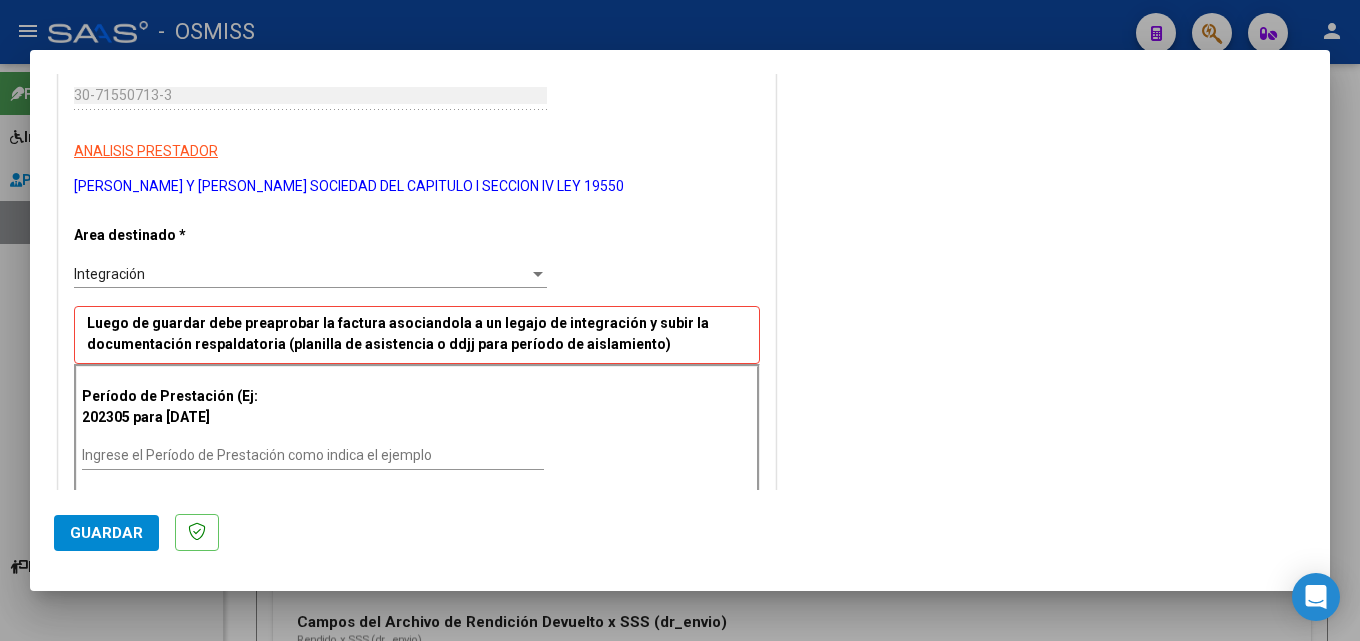 scroll, scrollTop: 400, scrollLeft: 0, axis: vertical 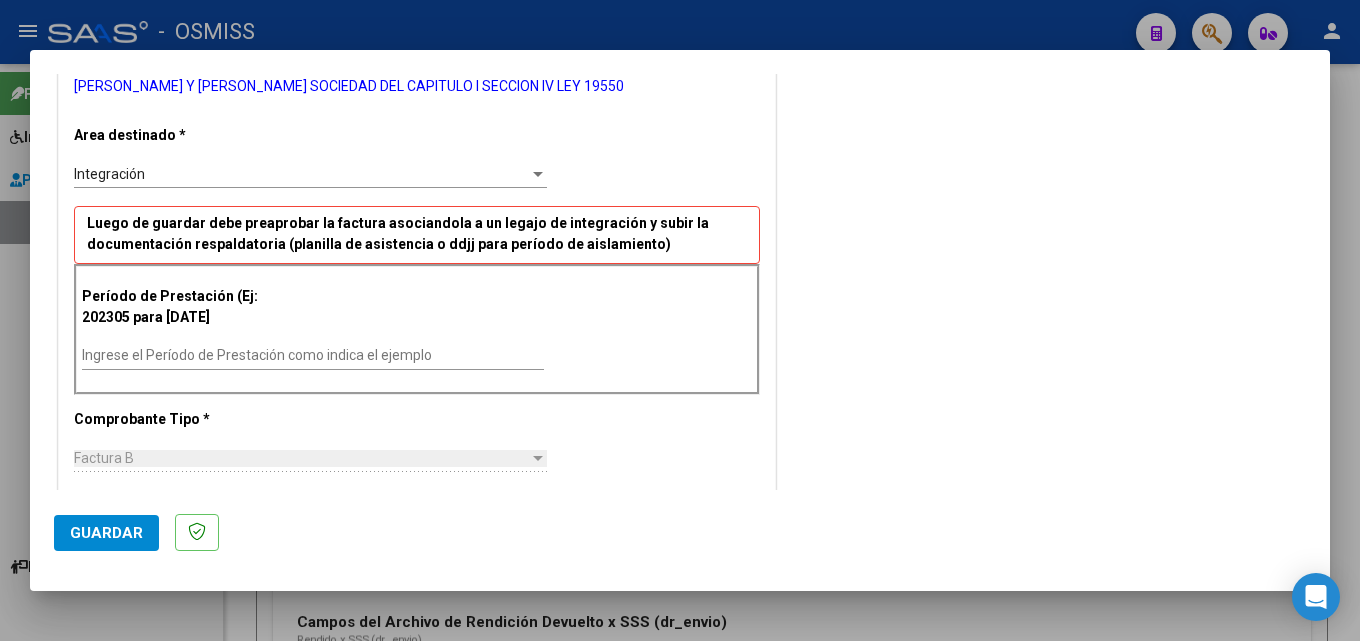 click on "Ingrese el Período de Prestación como indica el ejemplo" at bounding box center (313, 364) 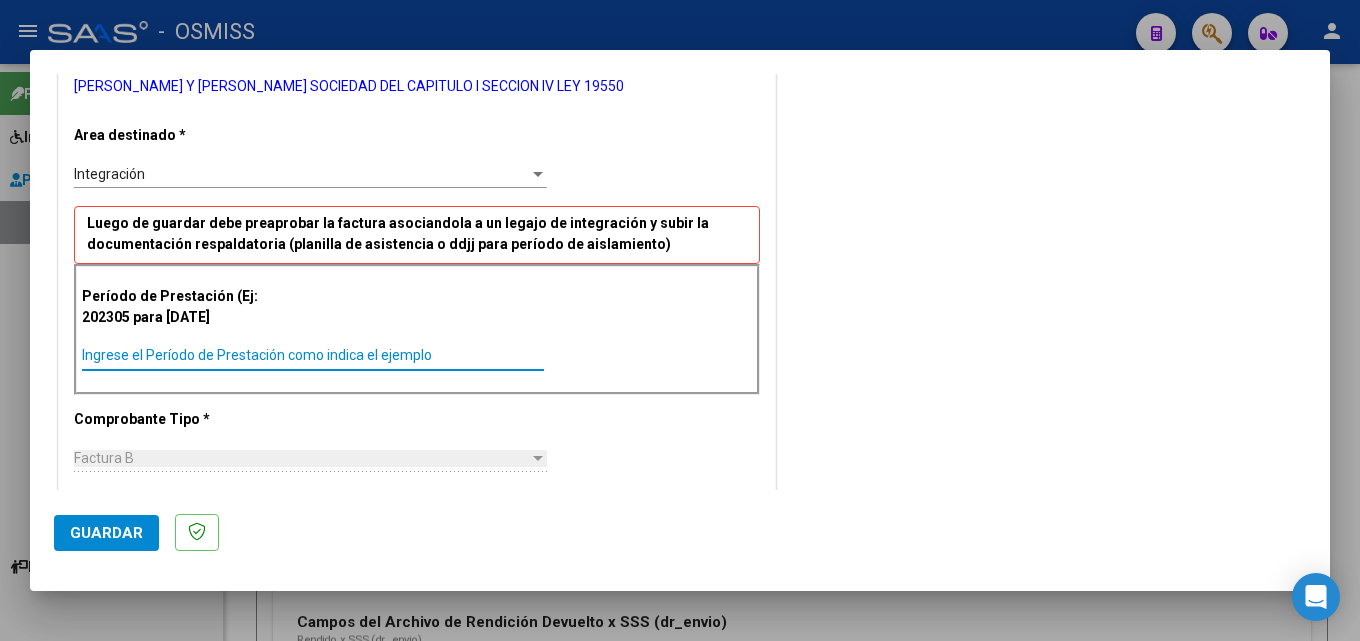 click on "Ingrese el Período de Prestación como indica el ejemplo" at bounding box center (313, 355) 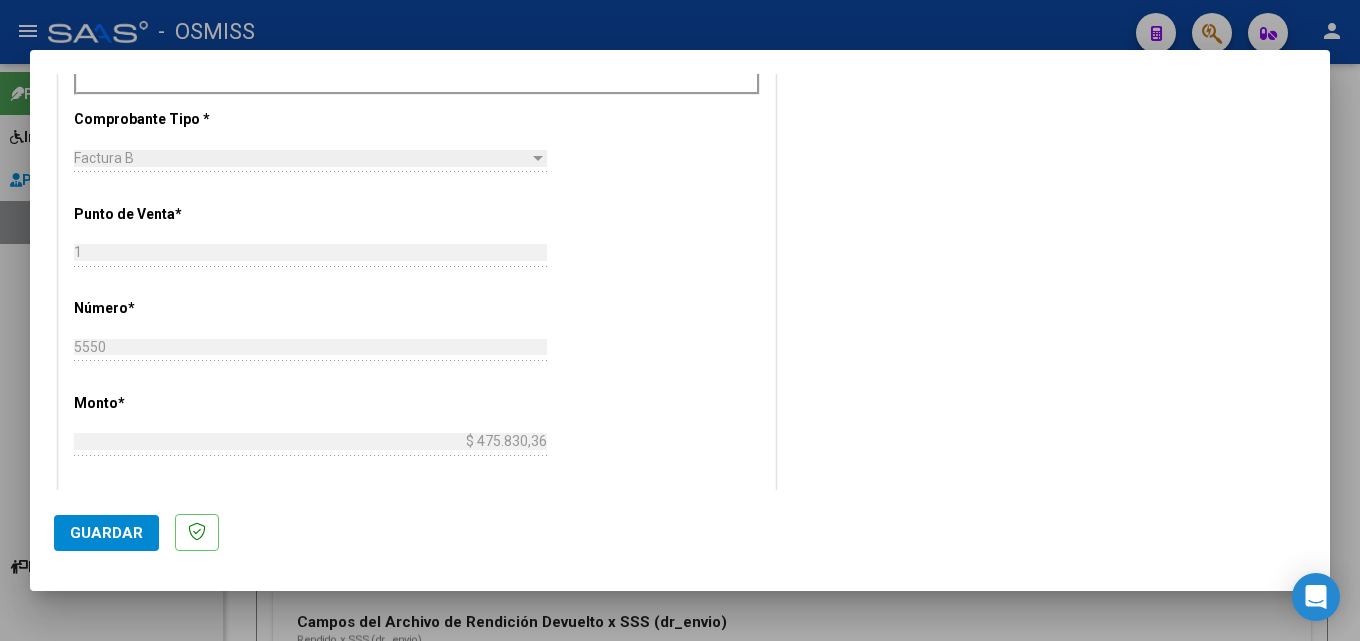 scroll, scrollTop: 800, scrollLeft: 0, axis: vertical 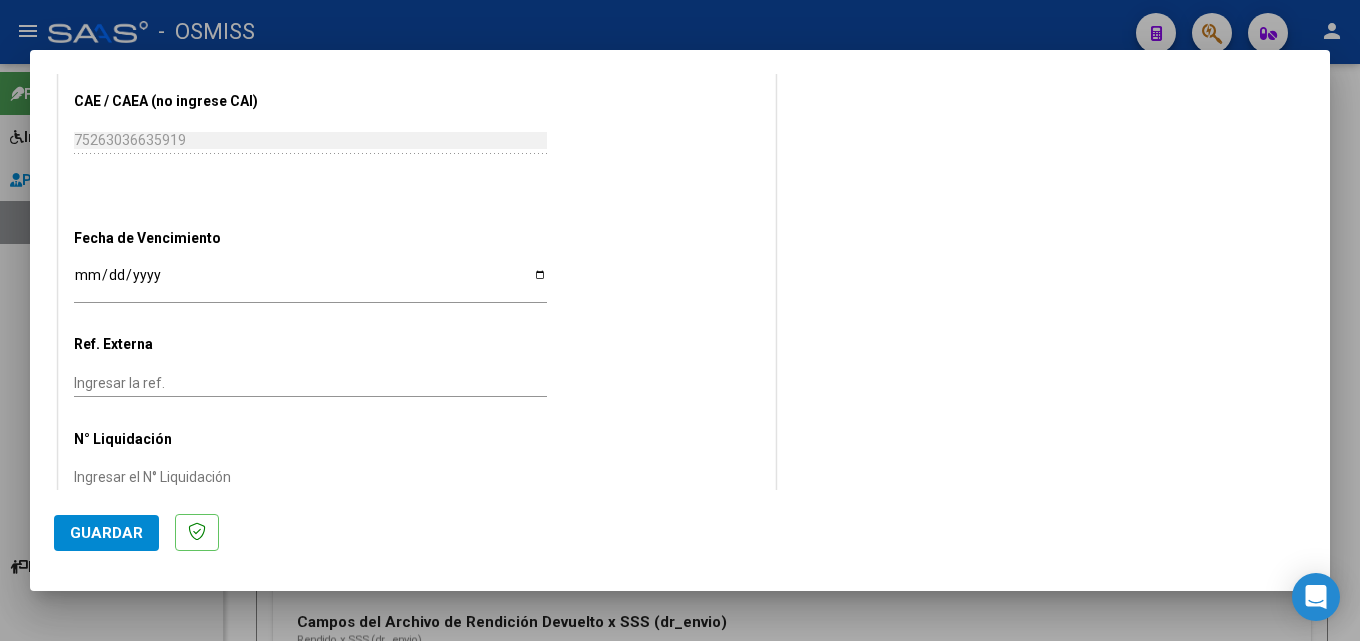 click on "Guardar" 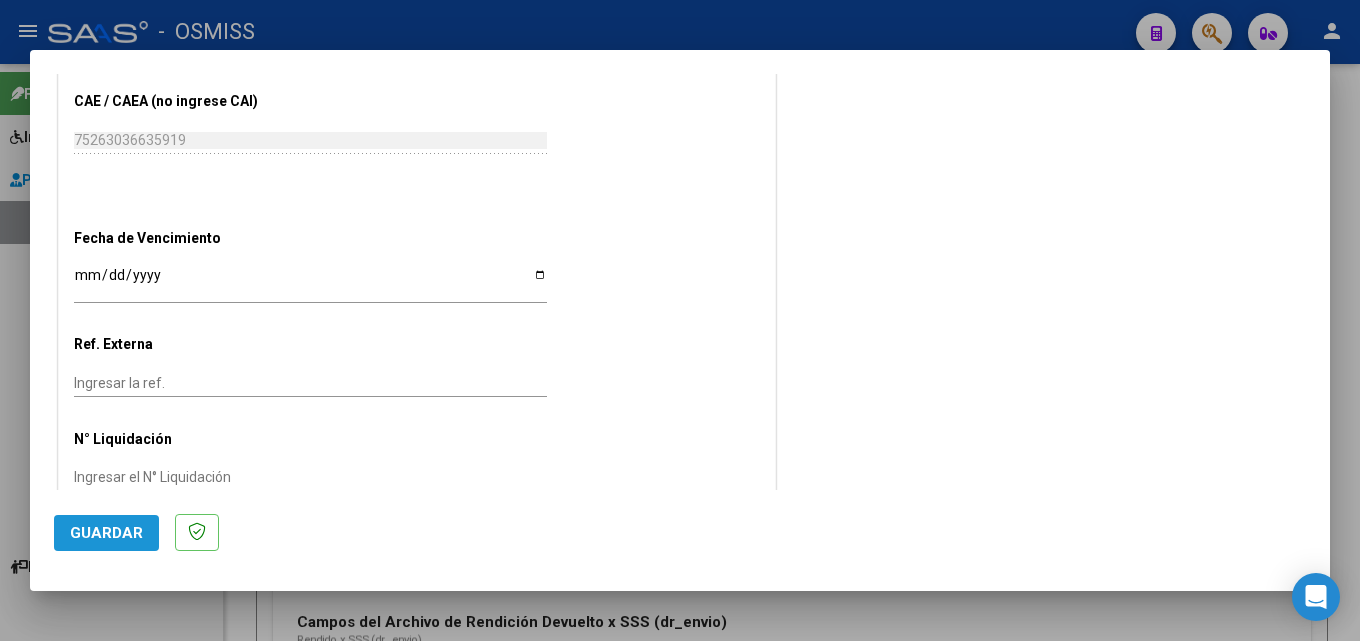 drag, startPoint x: 108, startPoint y: 521, endPoint x: 245, endPoint y: 510, distance: 137.4409 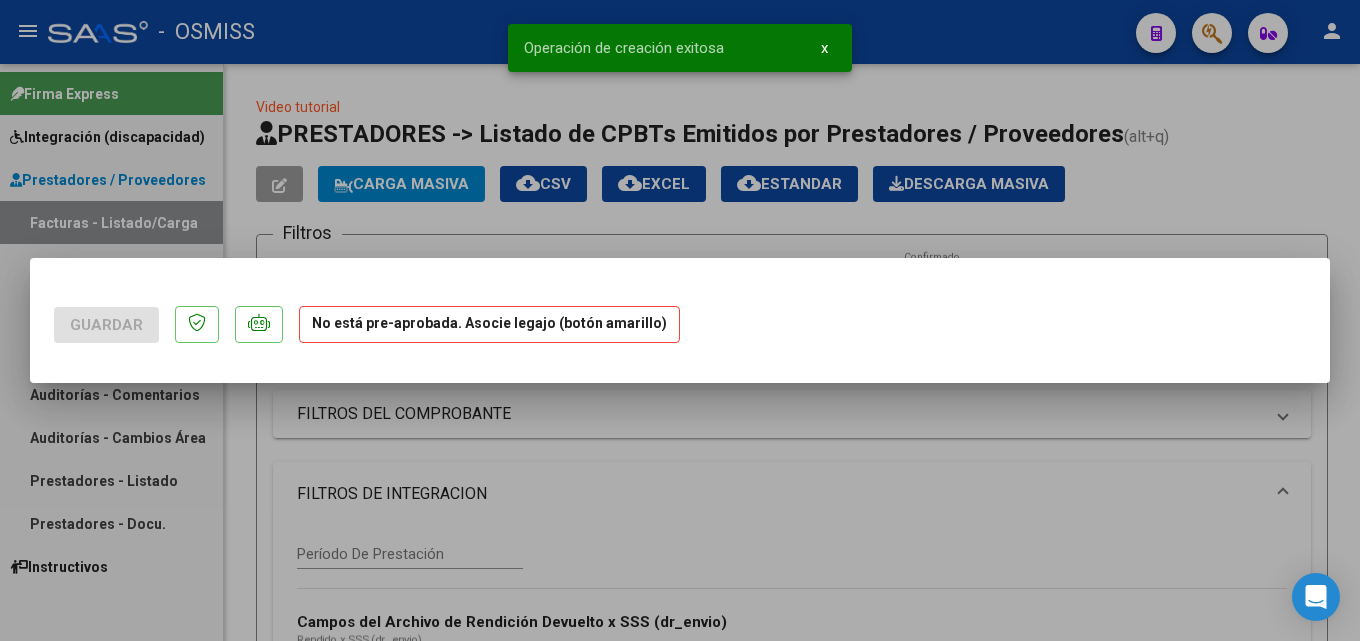 scroll, scrollTop: 0, scrollLeft: 0, axis: both 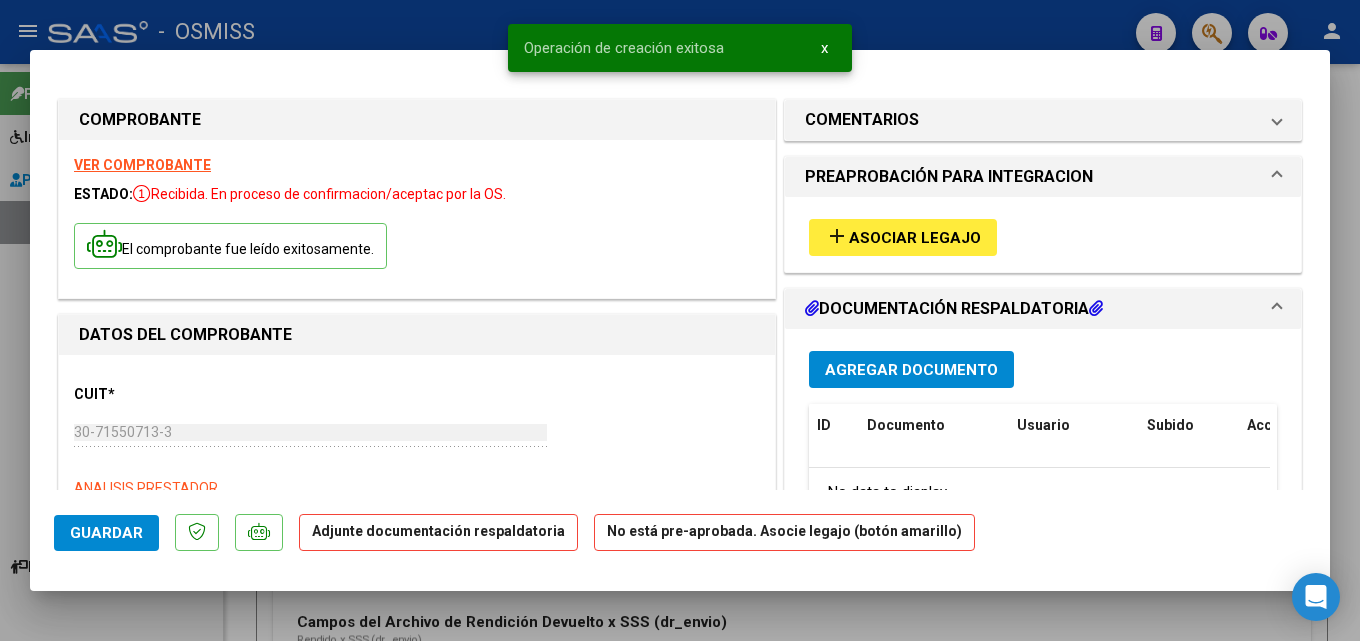 click on "add Asociar Legajo" at bounding box center [903, 237] 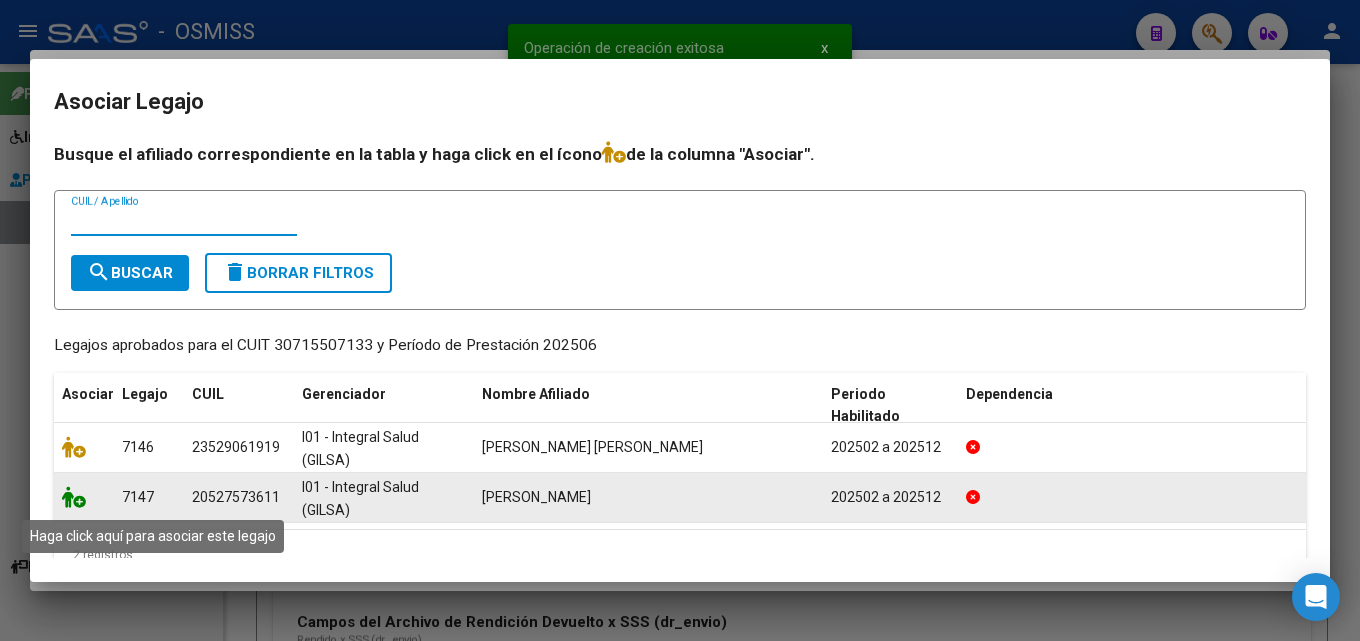 click 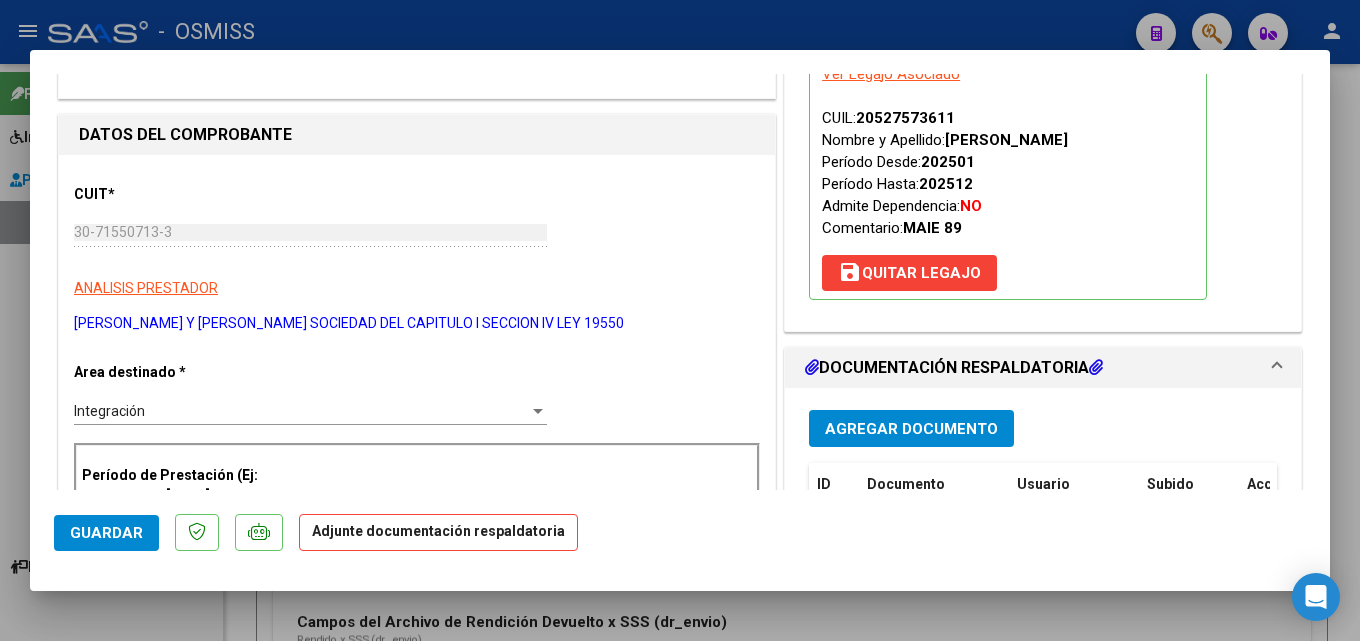 scroll, scrollTop: 300, scrollLeft: 0, axis: vertical 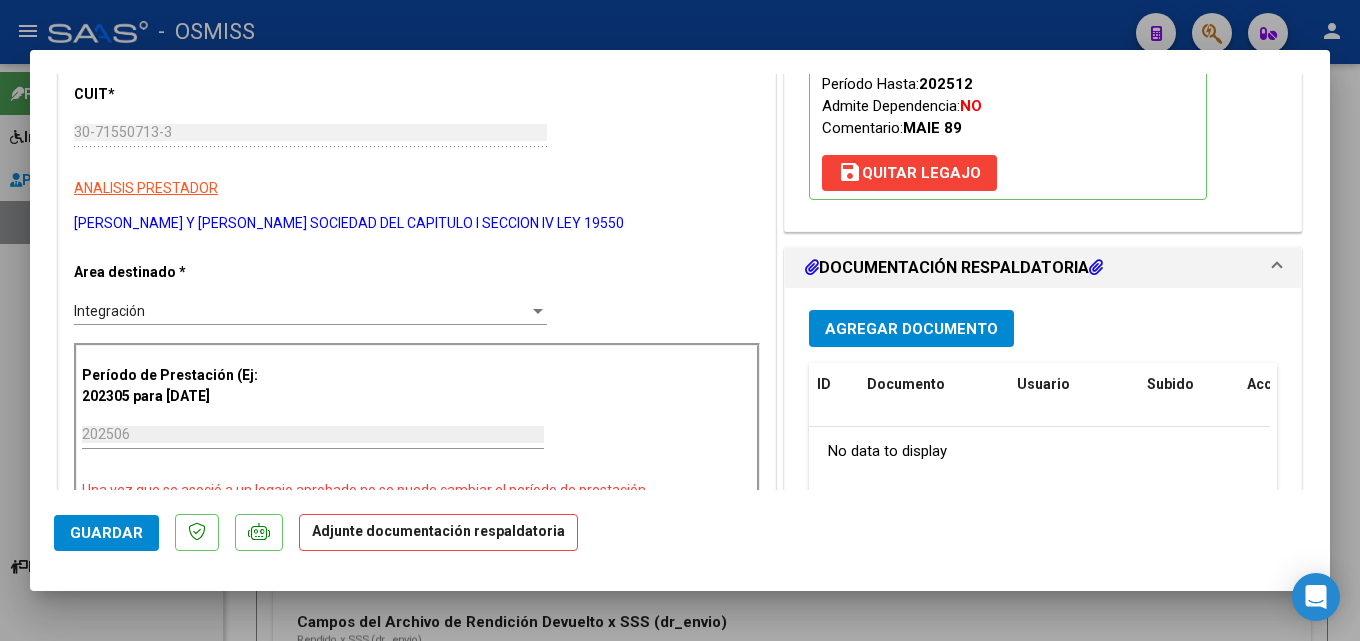 click on "Agregar Documento" at bounding box center [911, 329] 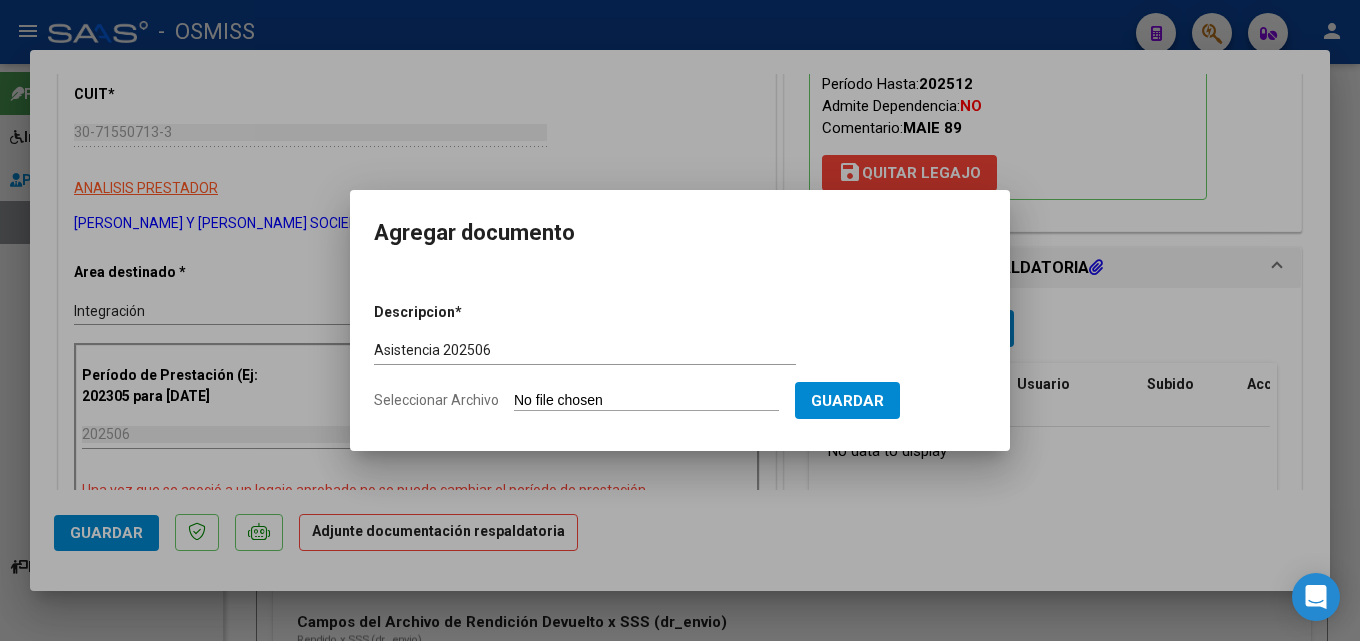 click on "Descripcion  *   Asistencia 202506 Escriba aquí una descripcion  Seleccionar Archivo Guardar" at bounding box center (680, 357) 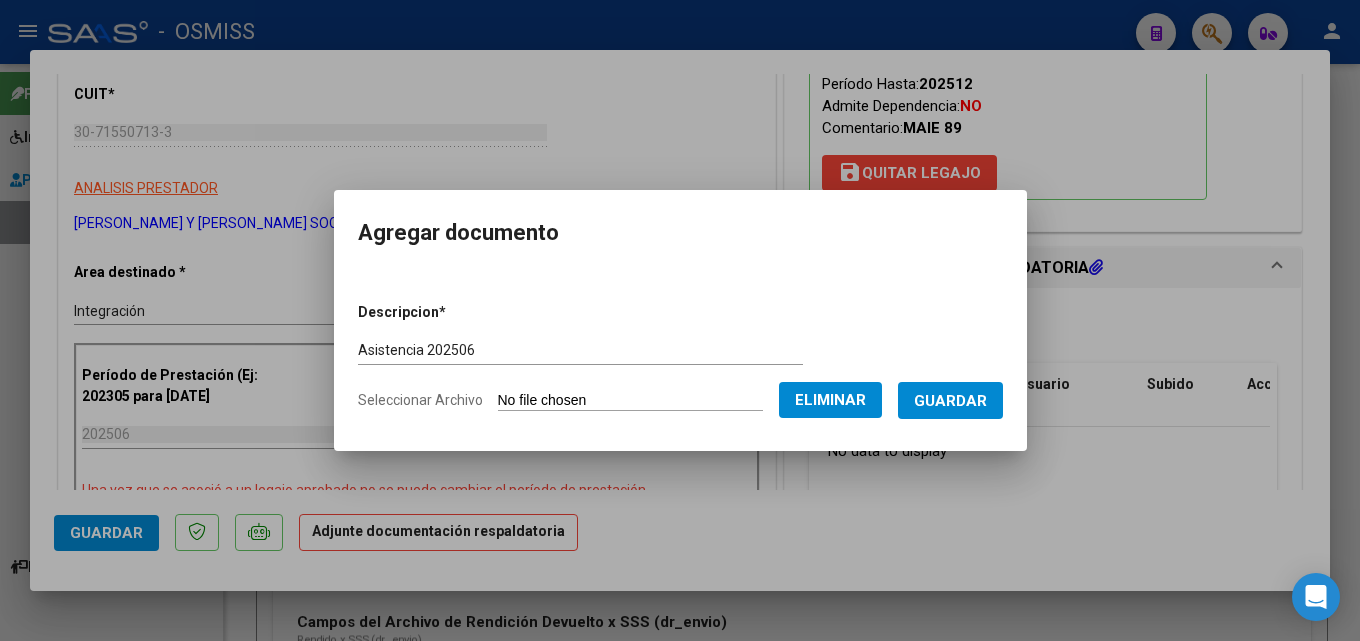 click on "Guardar" at bounding box center [950, 401] 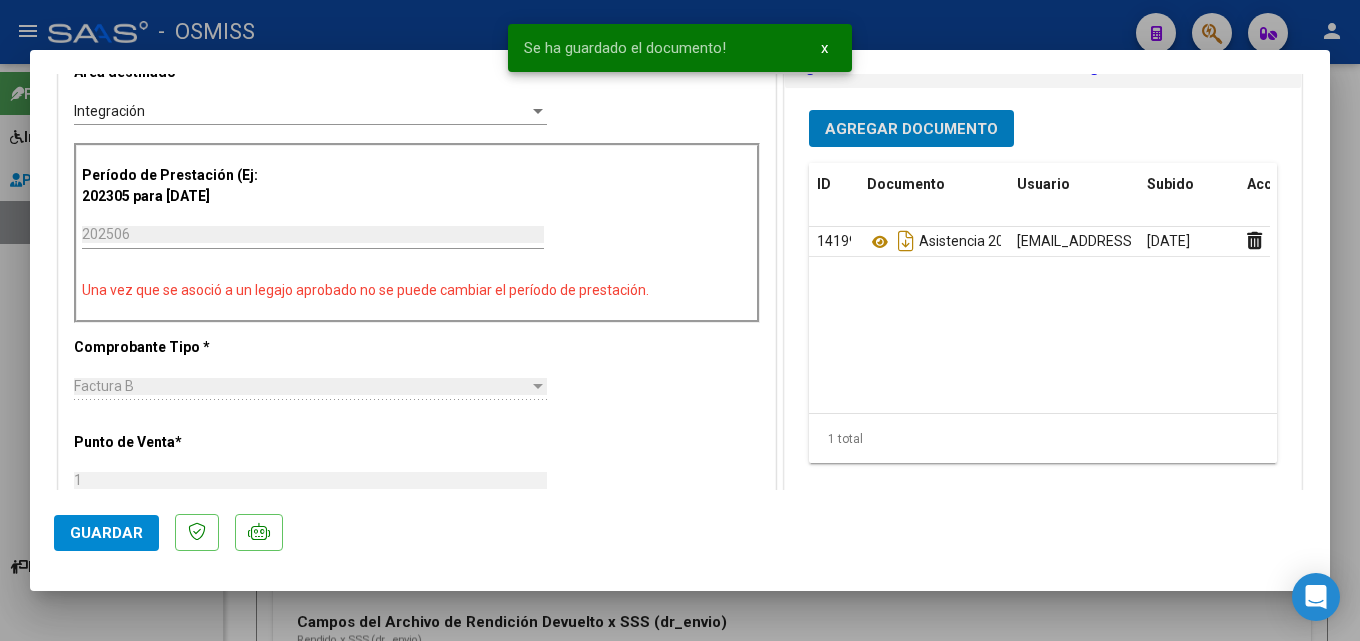 scroll, scrollTop: 600, scrollLeft: 0, axis: vertical 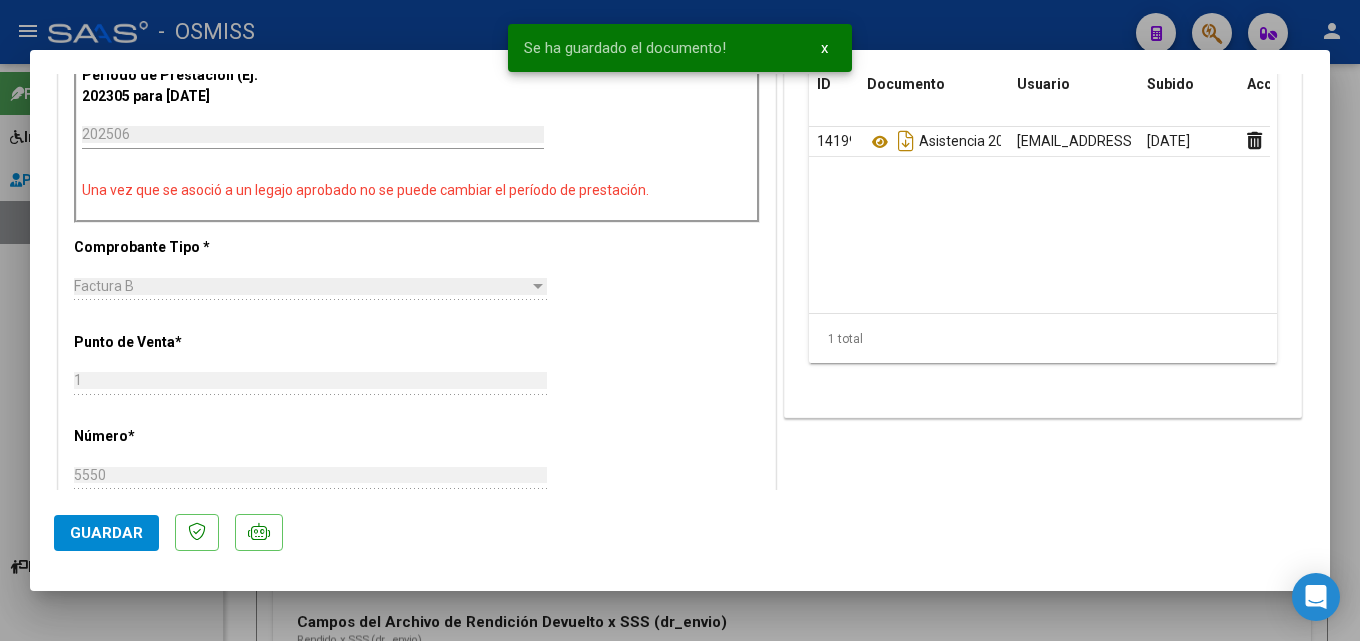 click on "Guardar" 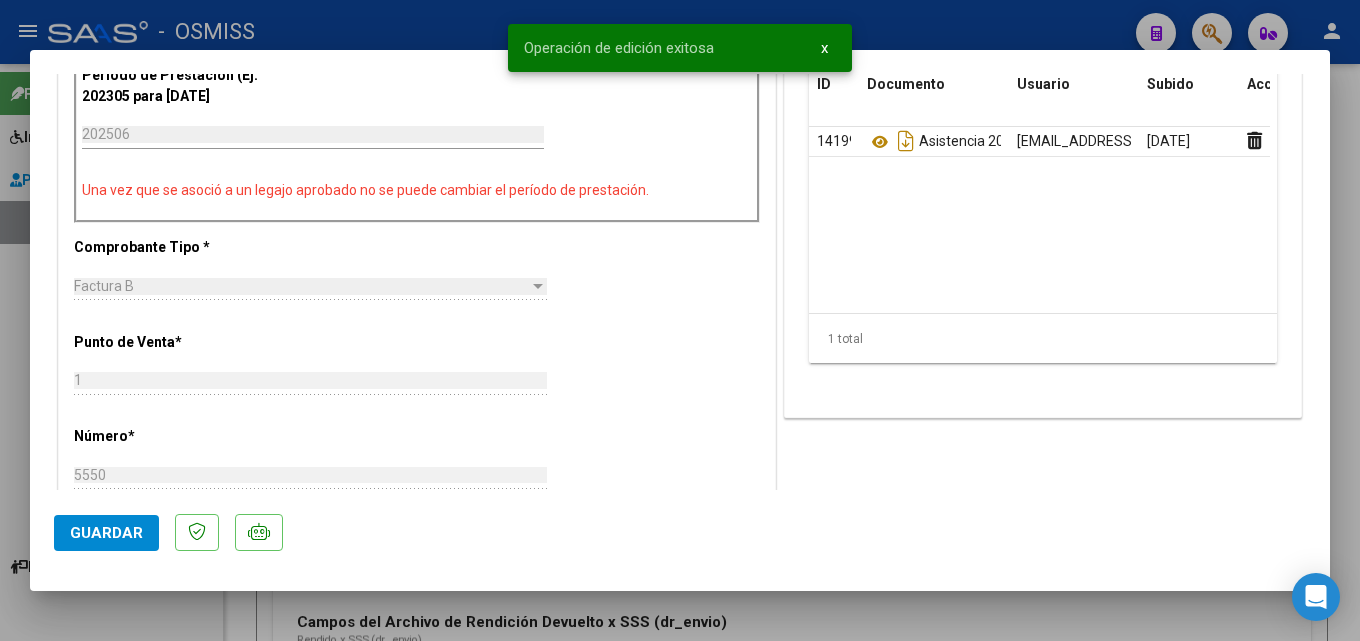 click at bounding box center (680, 320) 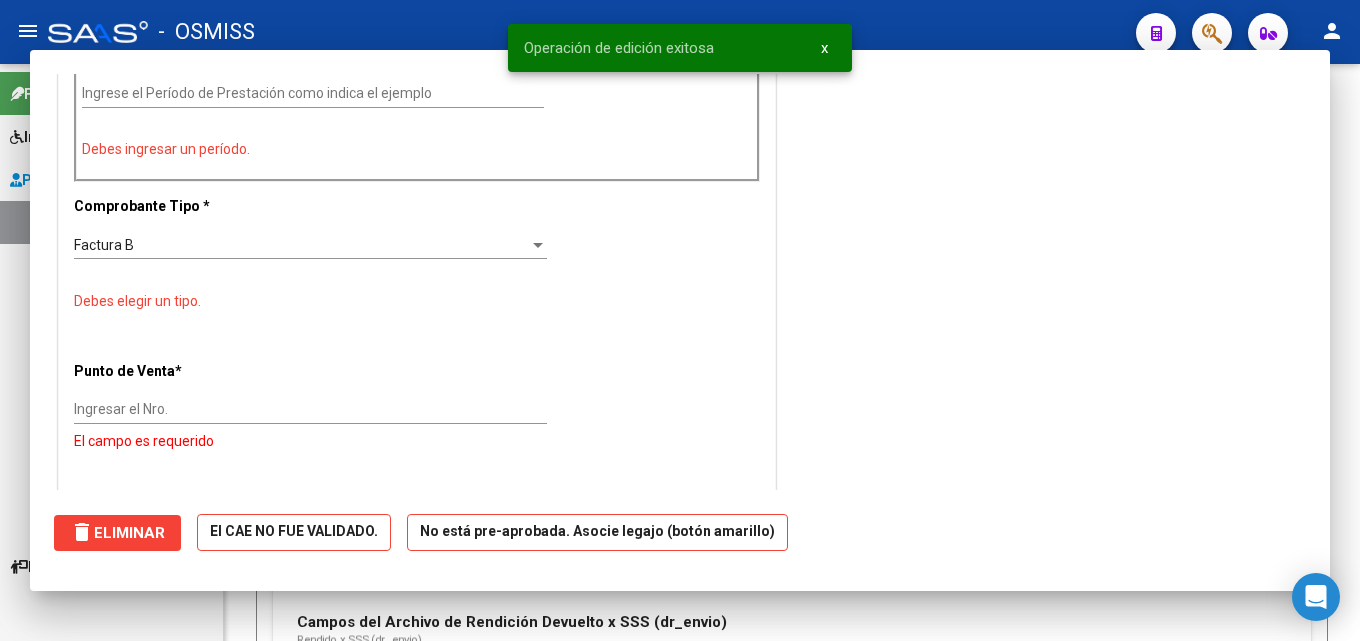 scroll, scrollTop: 0, scrollLeft: 0, axis: both 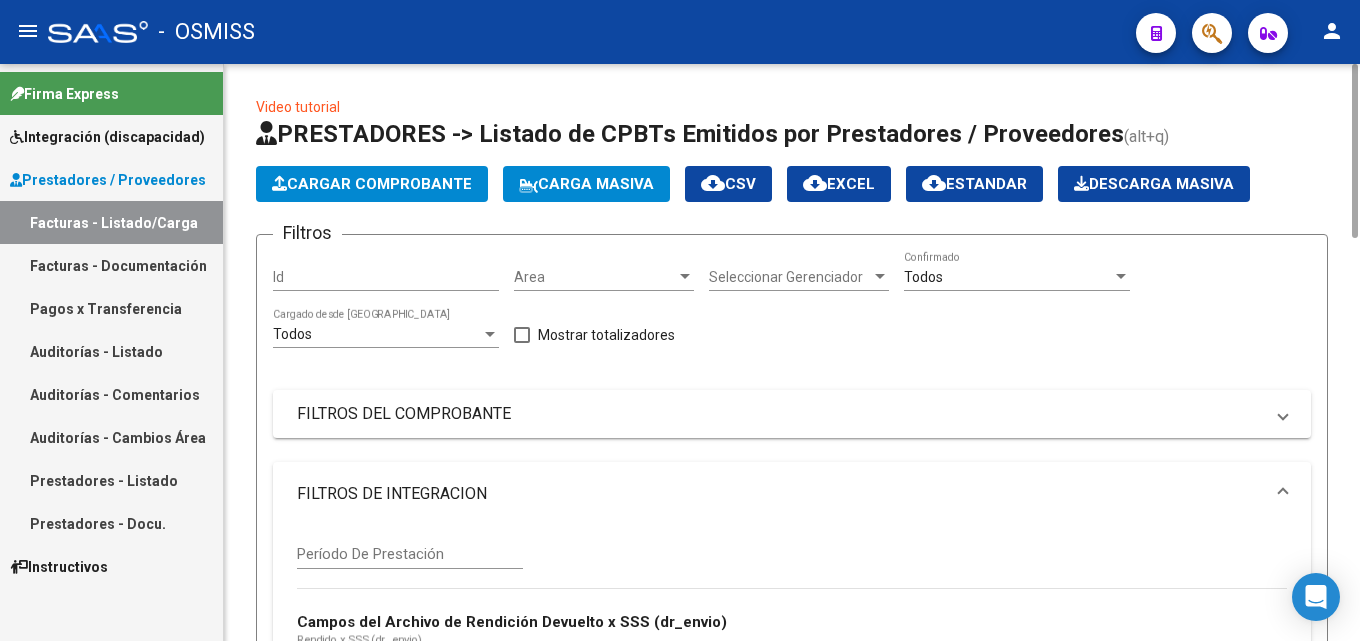 click on "Cargar Comprobante" 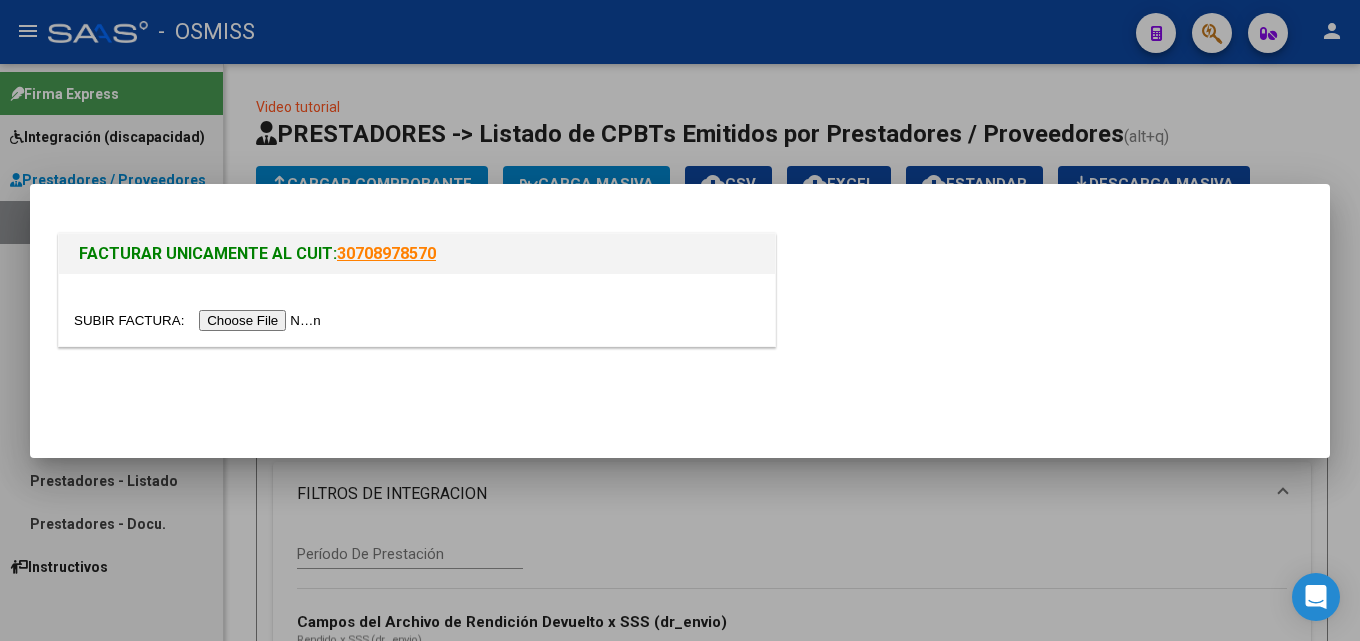 click at bounding box center (200, 320) 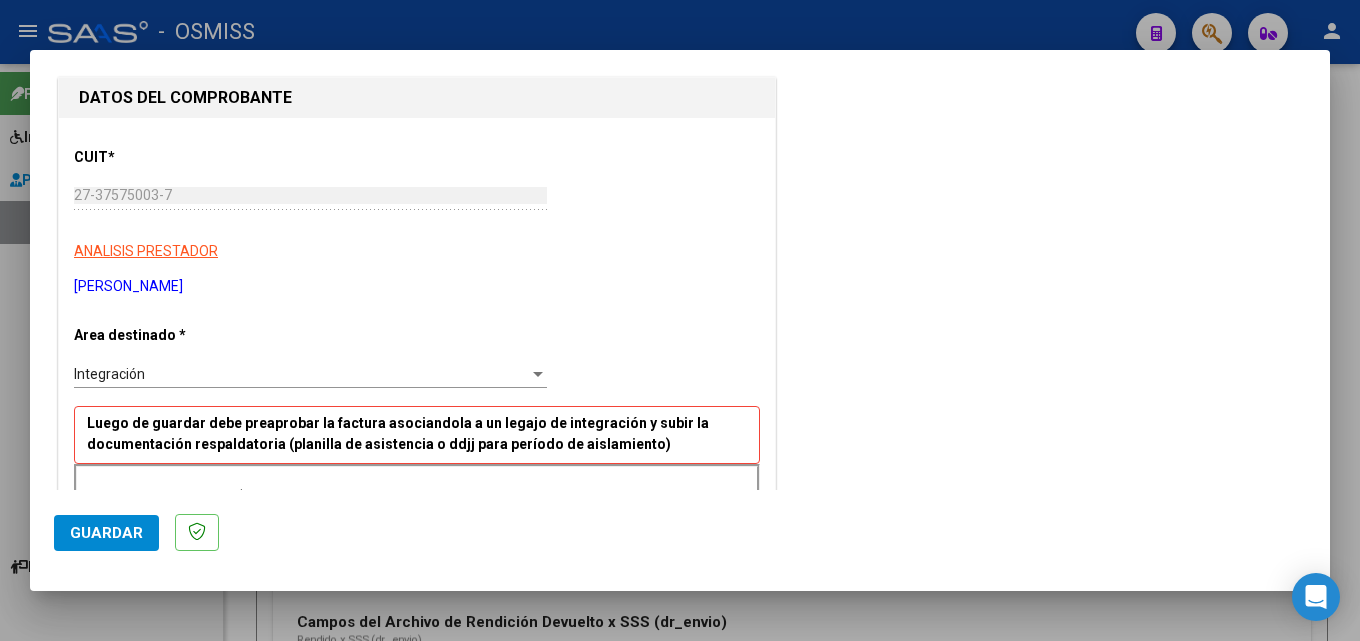 scroll, scrollTop: 300, scrollLeft: 0, axis: vertical 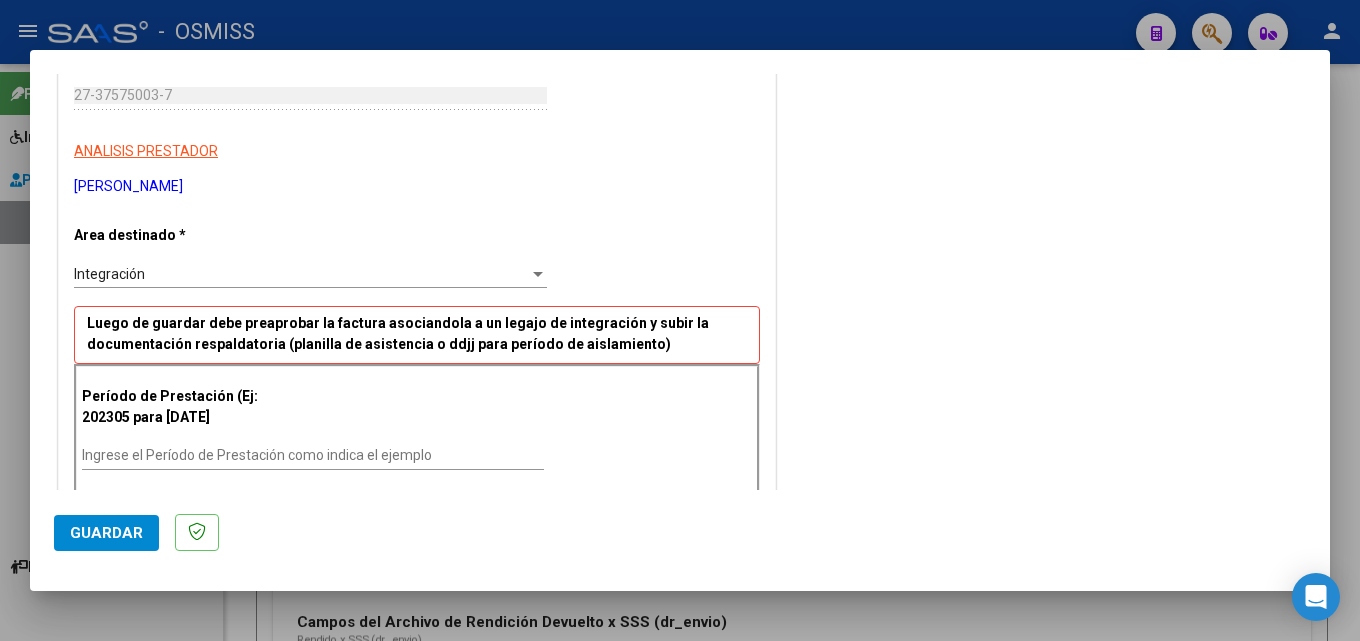 click on "Ingrese el Período de Prestación como indica el ejemplo" at bounding box center [313, 464] 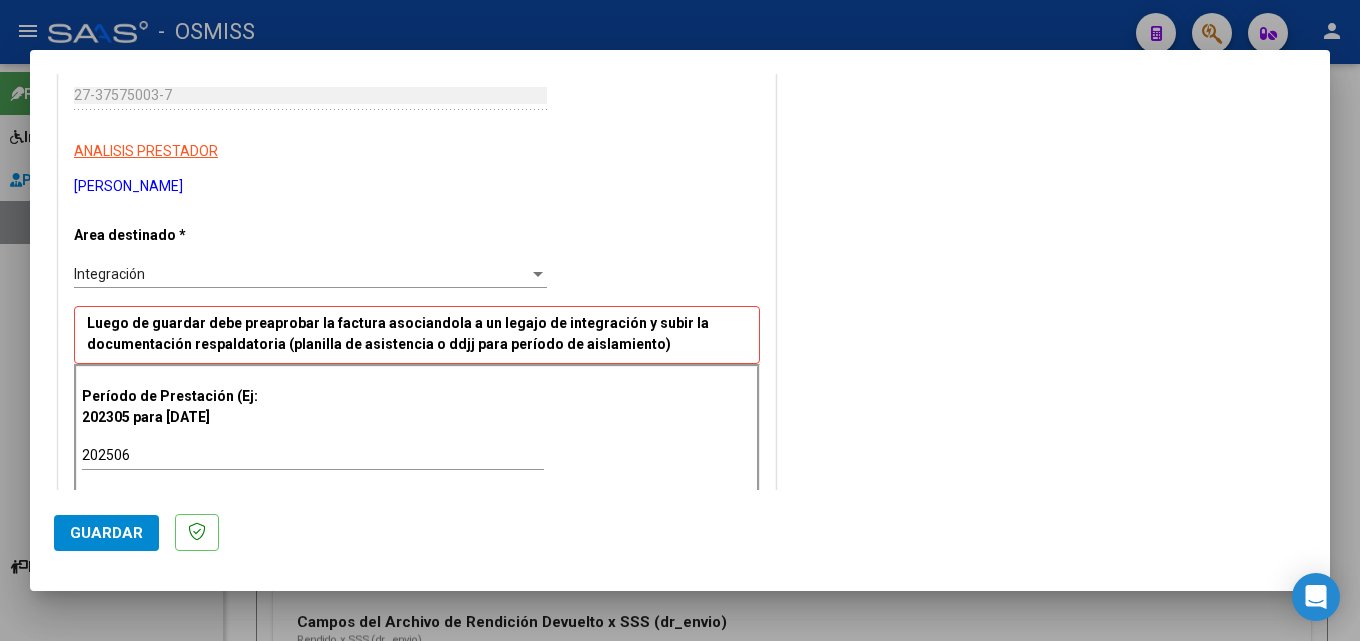 scroll, scrollTop: 1202, scrollLeft: 0, axis: vertical 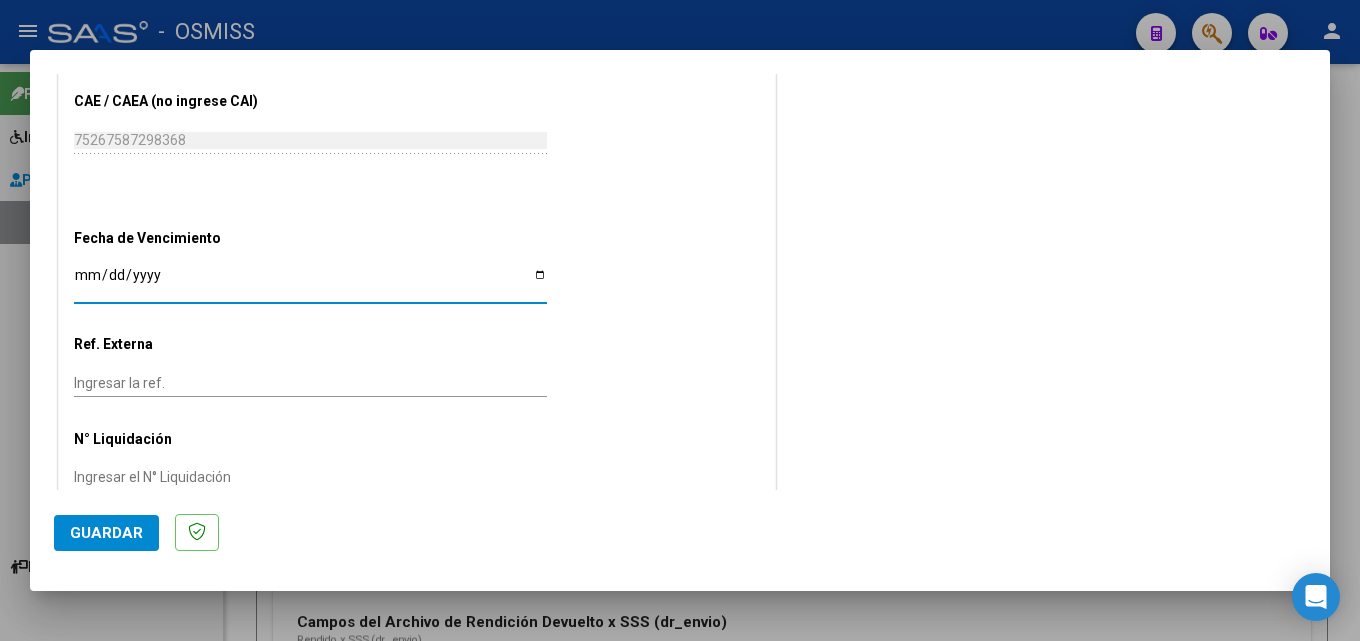 click on "Guardar" 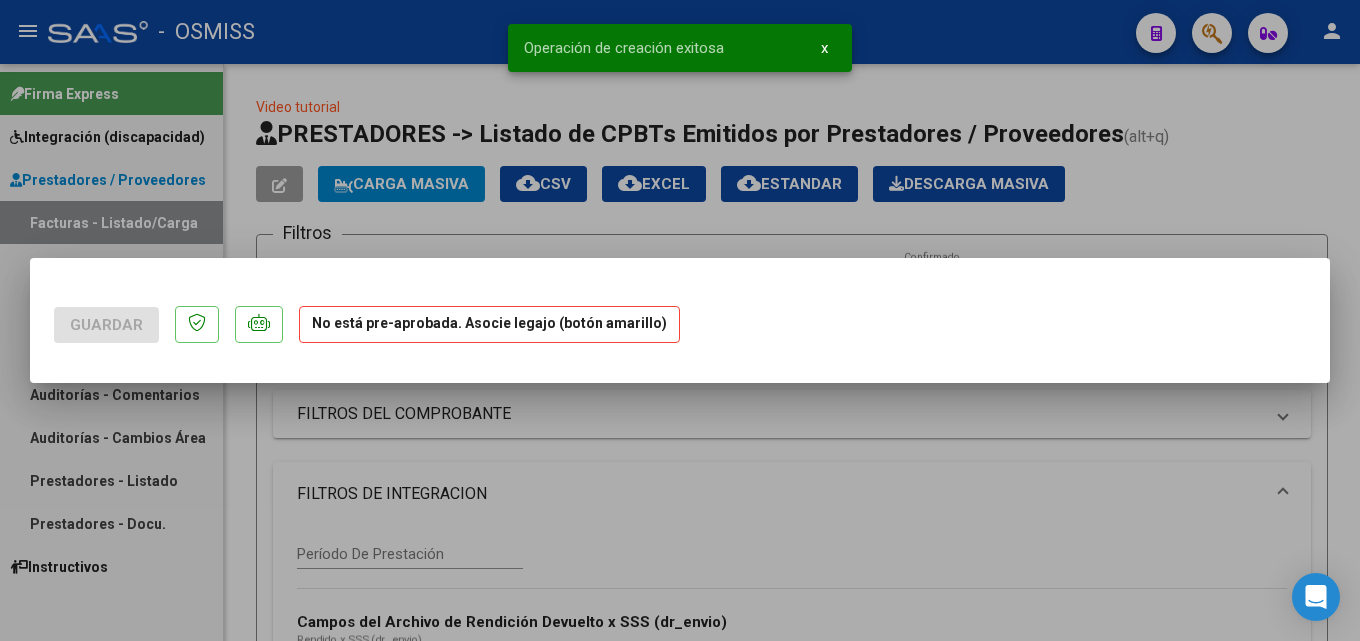 scroll, scrollTop: 0, scrollLeft: 0, axis: both 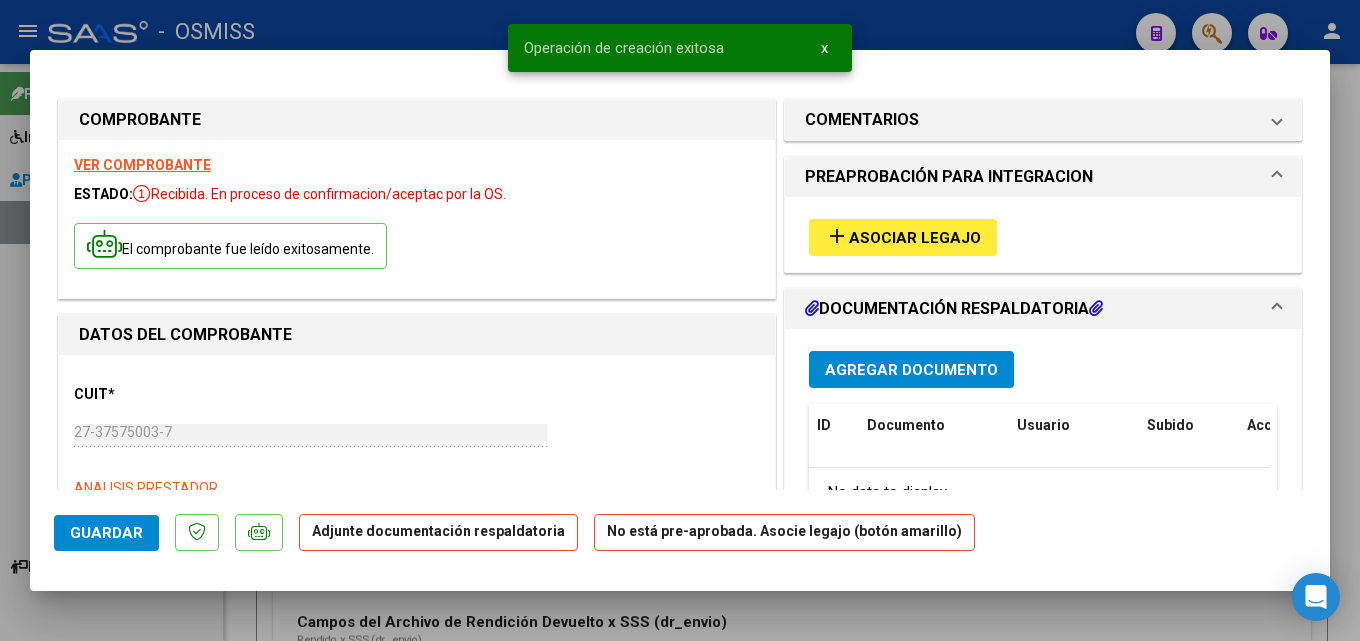 click on "Asociar Legajo" at bounding box center (915, 238) 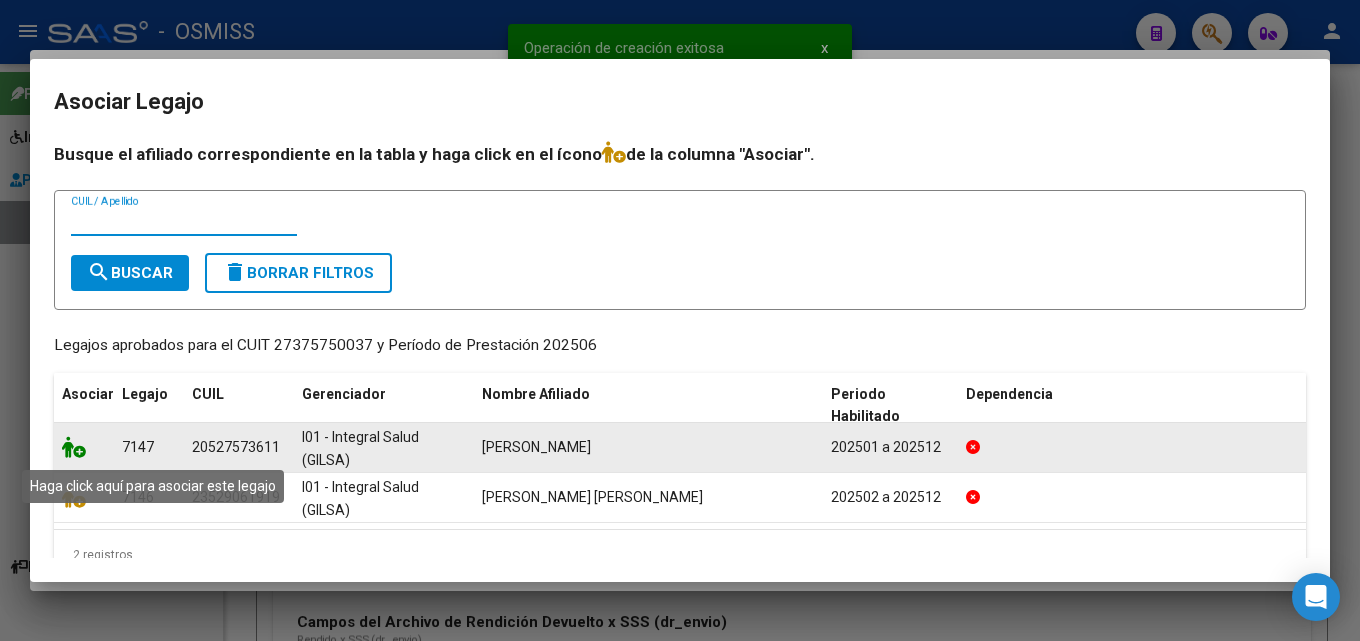 click 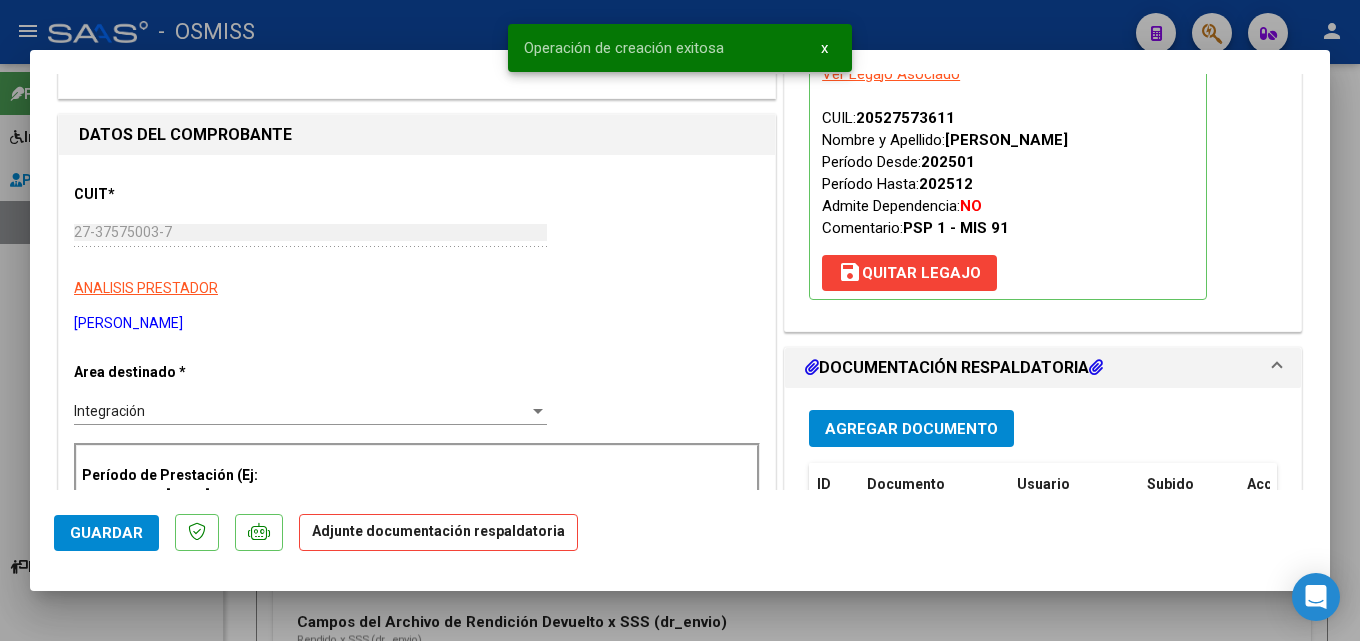 scroll, scrollTop: 300, scrollLeft: 0, axis: vertical 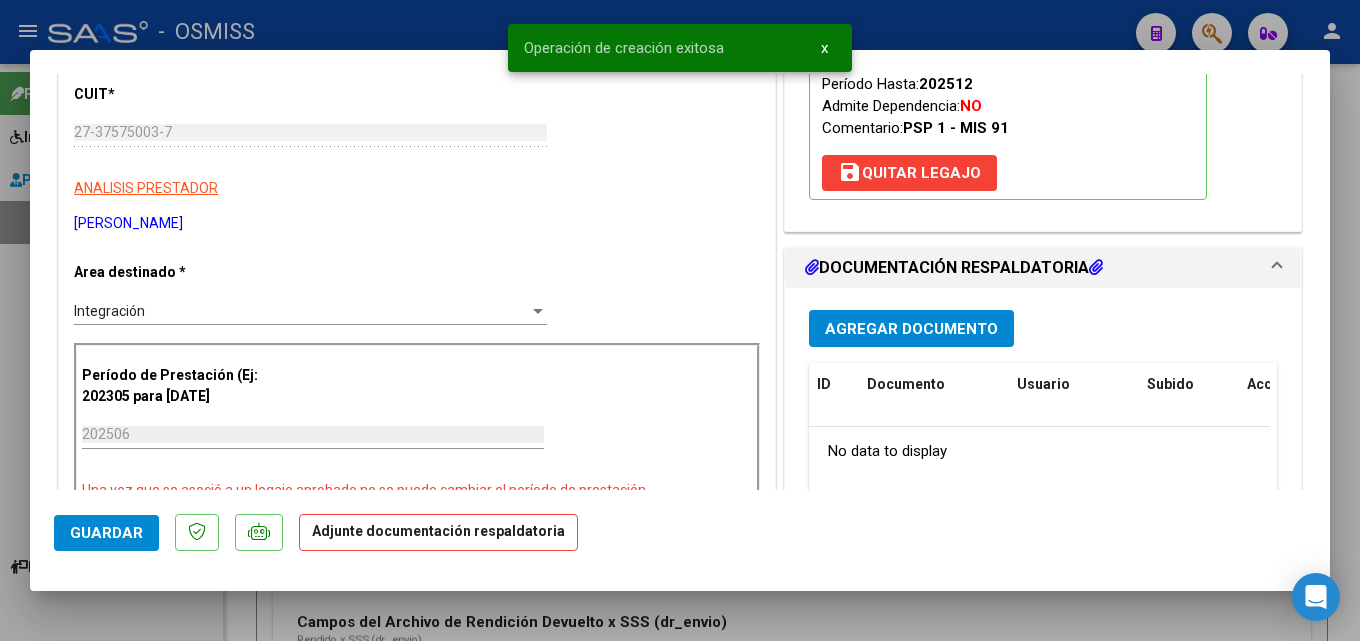 click on "Agregar Documento" at bounding box center [911, 329] 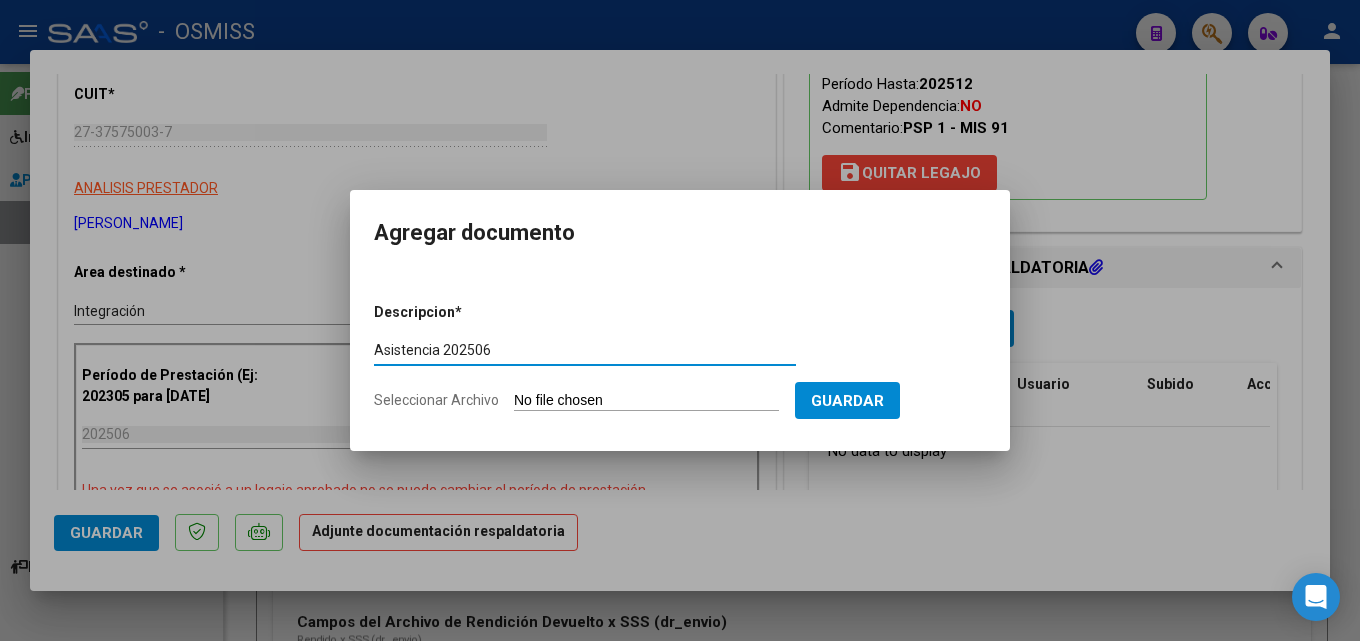 click on "Seleccionar Archivo" at bounding box center [646, 401] 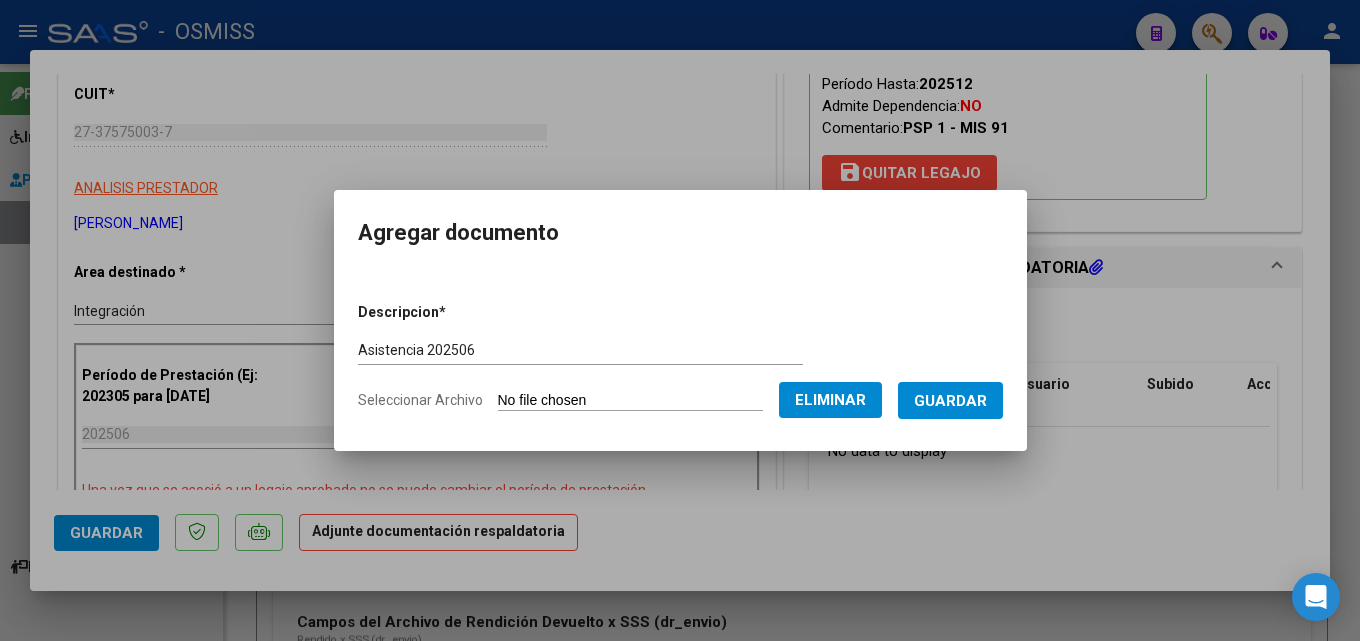 click on "Guardar" at bounding box center (950, 401) 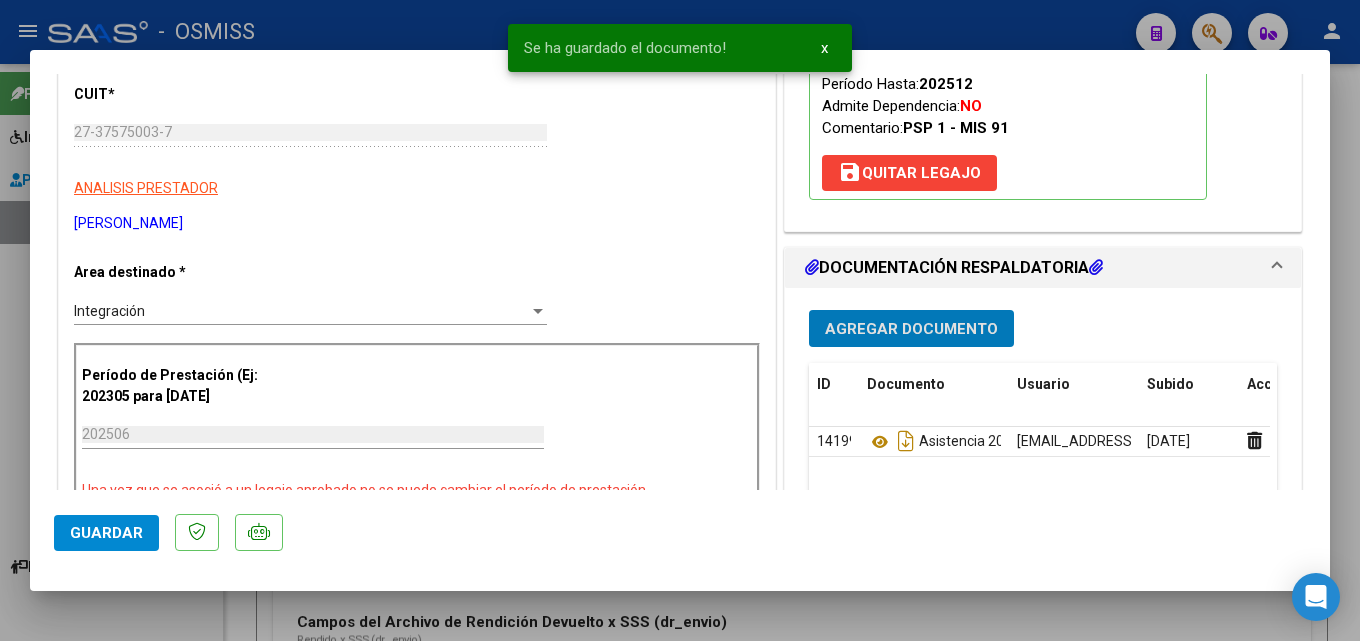 click on "Guardar" 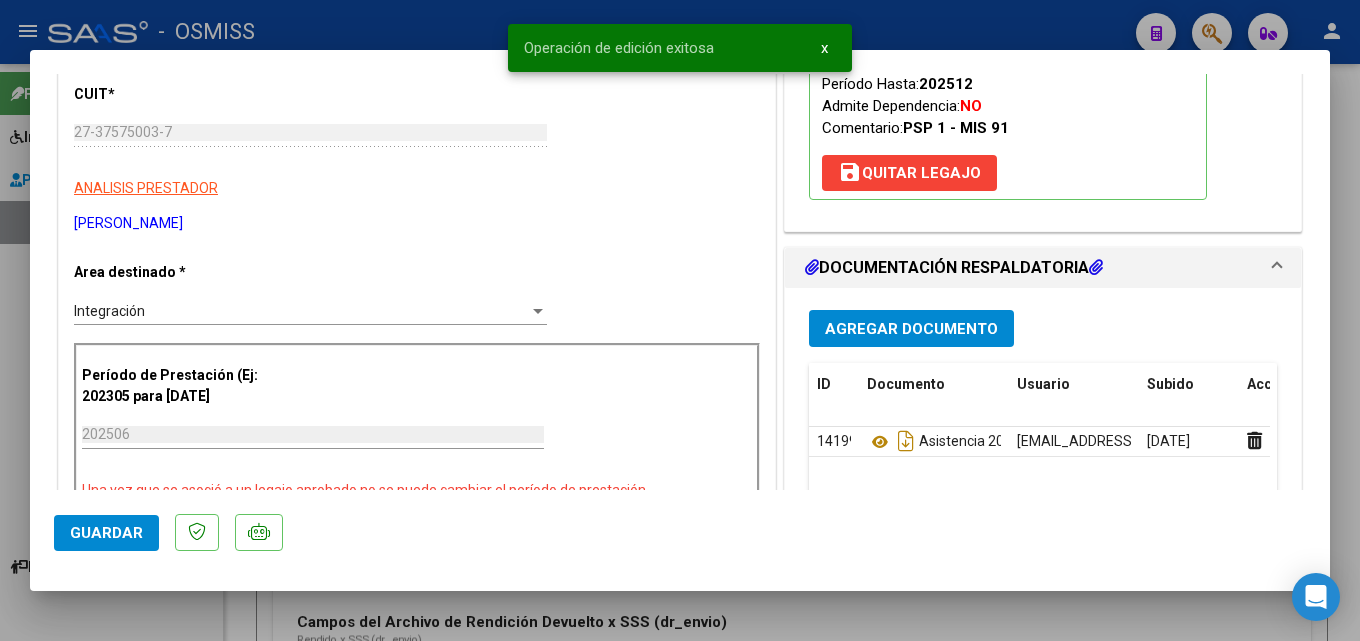 click at bounding box center [680, 320] 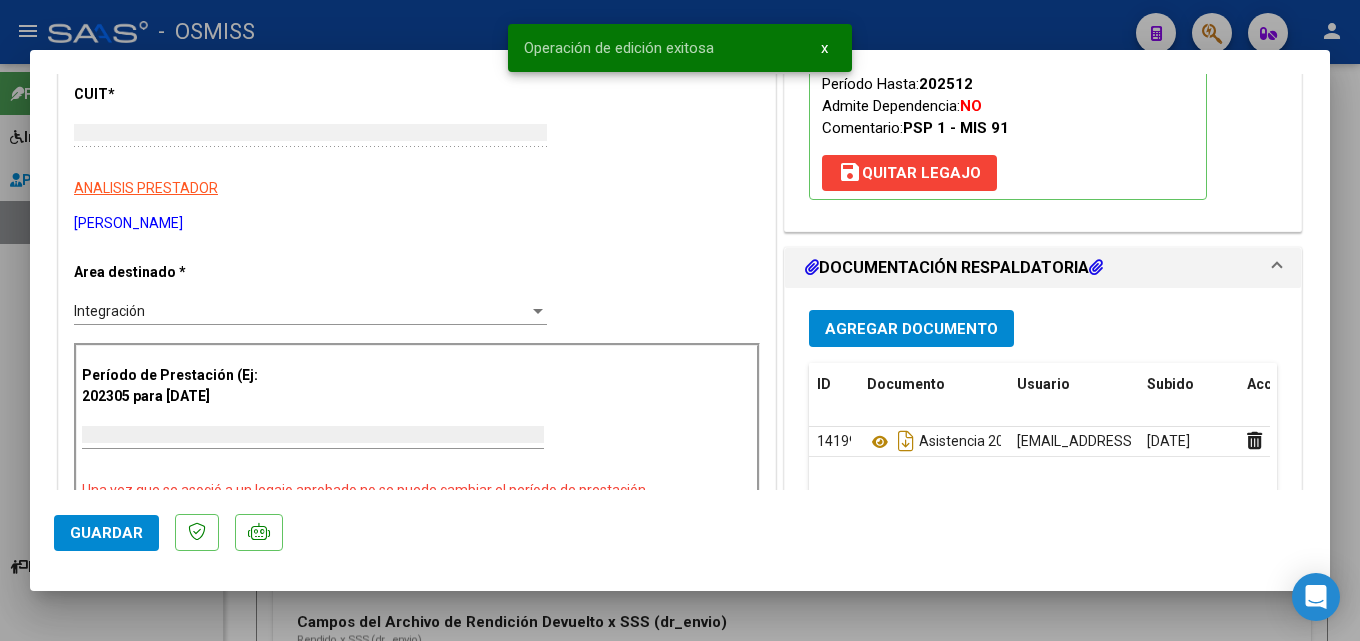 scroll, scrollTop: 0, scrollLeft: 0, axis: both 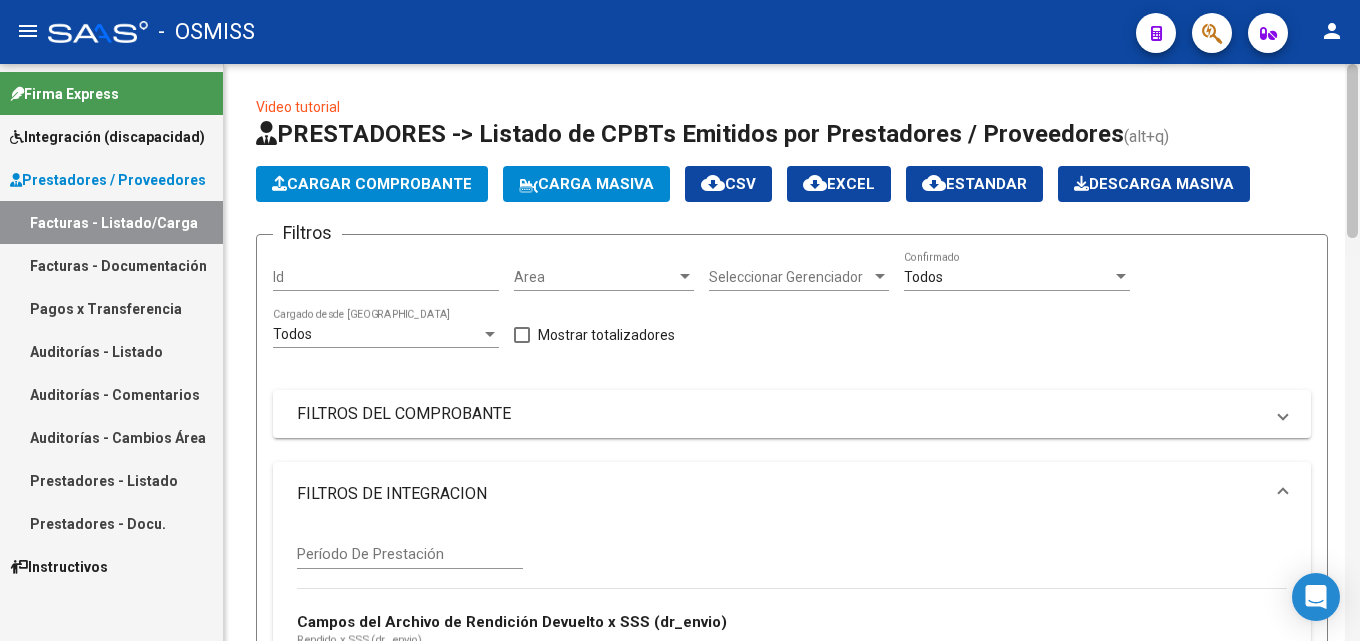 click 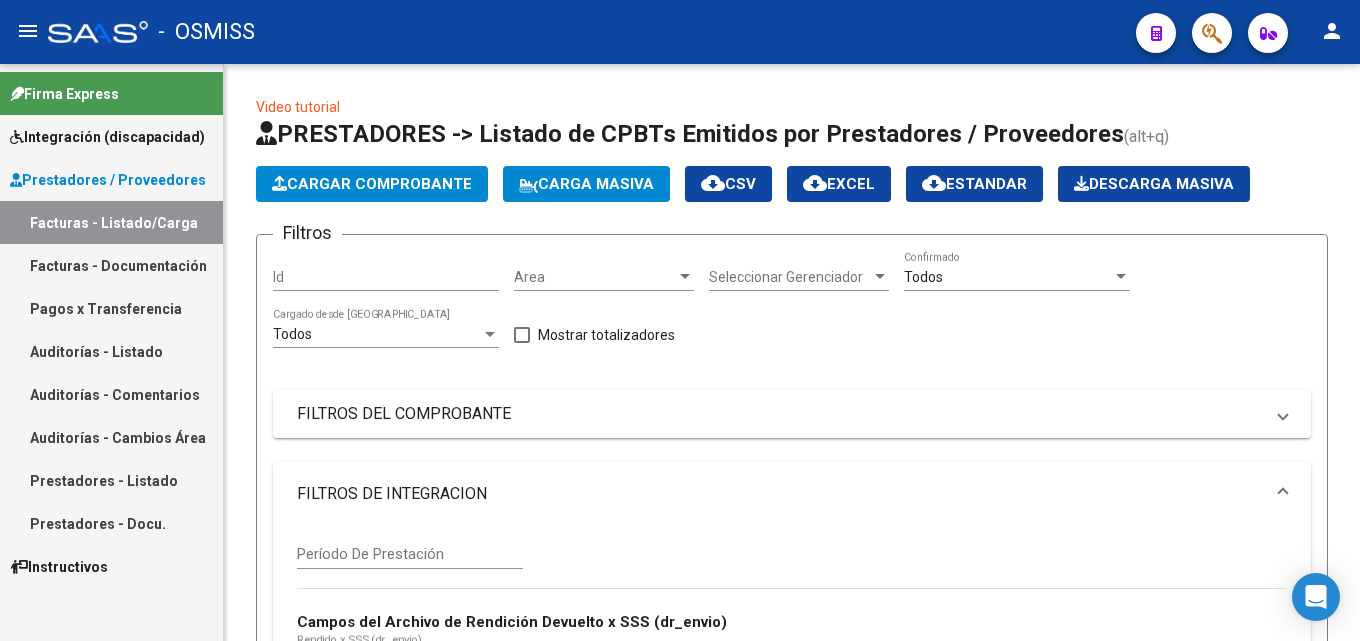 scroll, scrollTop: 577, scrollLeft: 0, axis: vertical 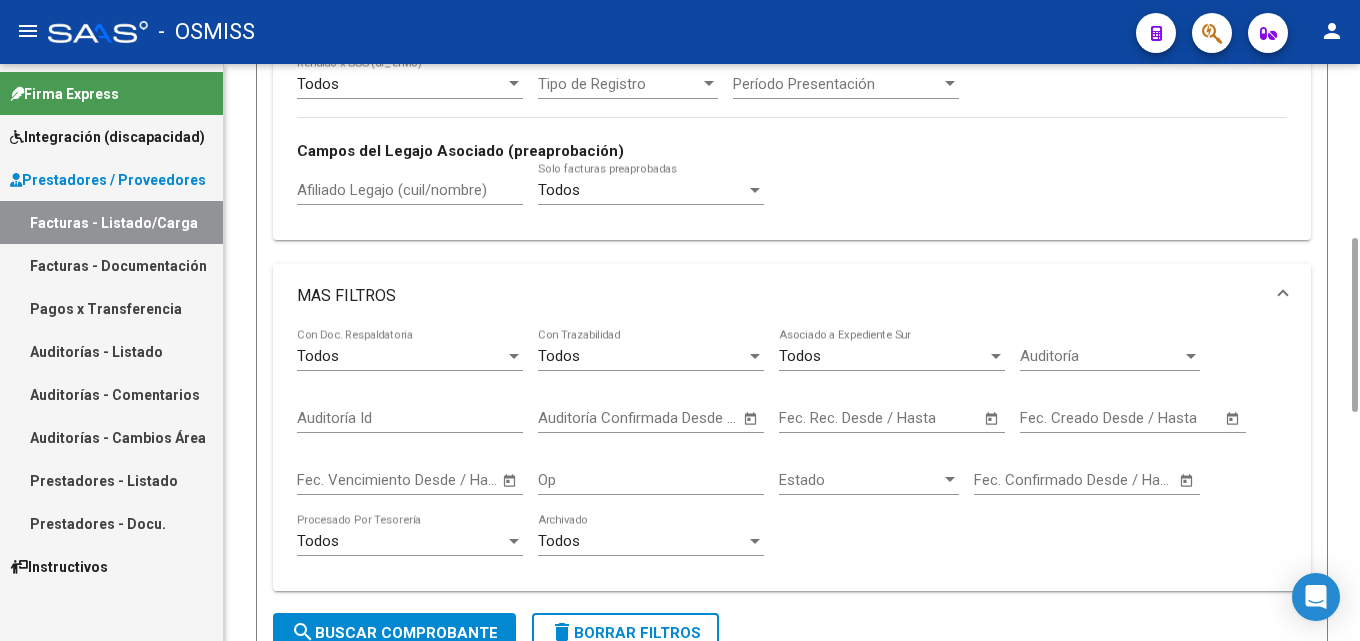 click on "menu -   OSMISS  person    Firma Express     Integración (discapacidad) Legajos    Prestadores / Proveedores Facturas - Listado/Carga Facturas - Documentación Pagos x Transferencia Auditorías - Listado Auditorías - Comentarios Auditorías - Cambios Área Prestadores - Listado Prestadores - Docu.    Instructivos  Video tutorial   PRESTADORES -> Listado de CPBTs Emitidos por Prestadores / Proveedores (alt+q)   Cargar Comprobante
Carga Masiva  cloud_download  CSV  cloud_download  EXCEL  cloud_download  Estandar   Descarga Masiva
Filtros Id Area Area Seleccionar Gerenciador Seleccionar Gerenciador Todos  Confirmado Todos  Cargado desde Masivo   Mostrar totalizadores   FILTROS DEL COMPROBANTE  Comprobante Tipo Comprobante Tipo Start date – Fec. Comprobante Desde / Hasta Días Emisión Desde(cant. días) Días Emisión Hasta(cant. días) CUIT / Razón Social Pto. Venta Nro. Comprobante Código SSS CAE Válido CAE Válido Todos  Cargado Módulo Hosp. Todos  Tiene facturacion Apócrifa Refes" at bounding box center (680, 320) 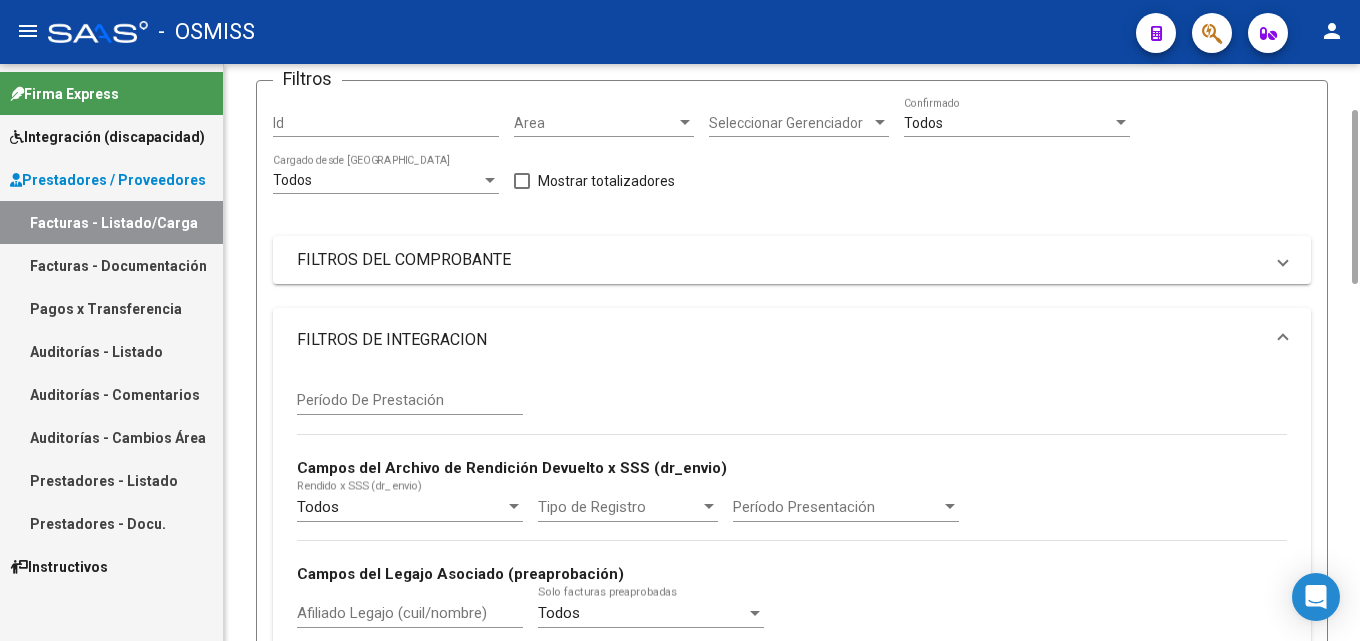 scroll, scrollTop: 0, scrollLeft: 0, axis: both 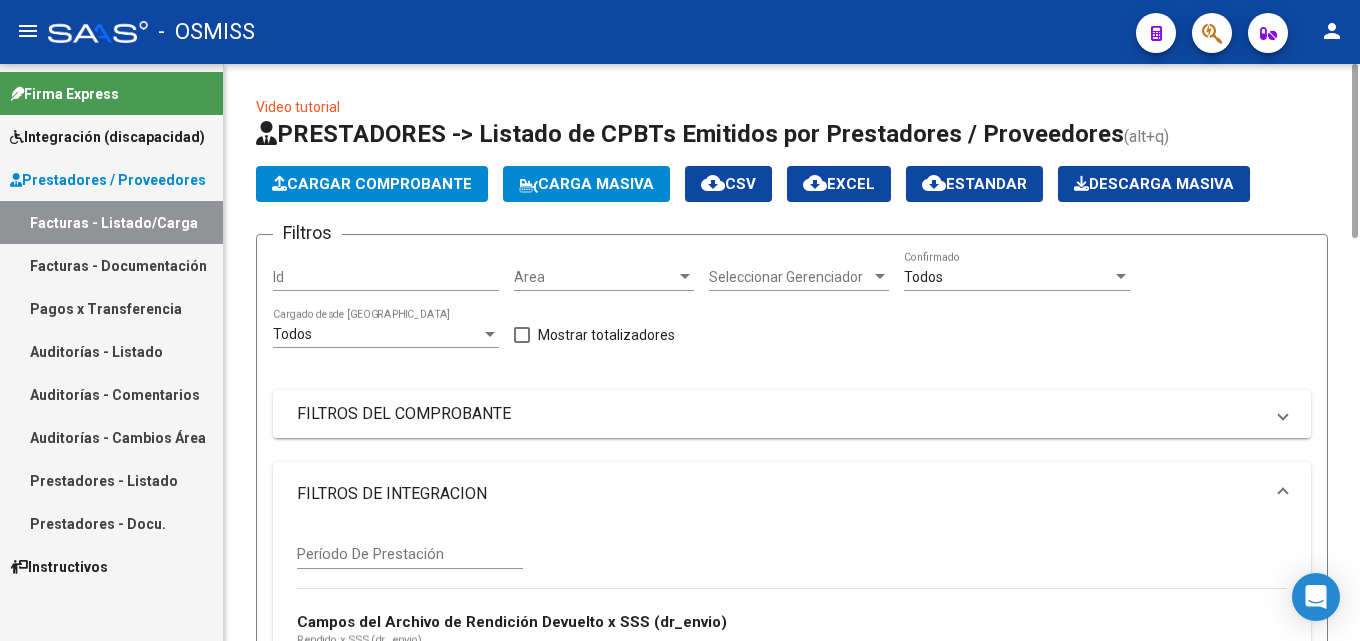 click on "Cargar Comprobante" 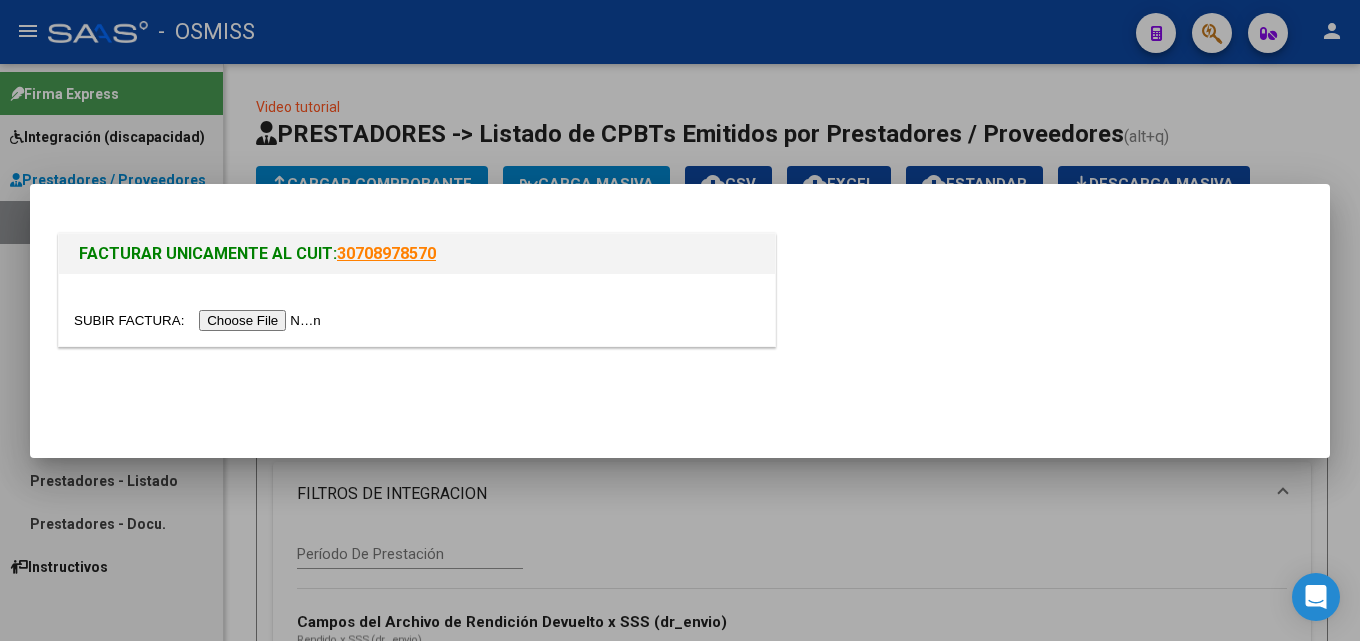 click at bounding box center [200, 320] 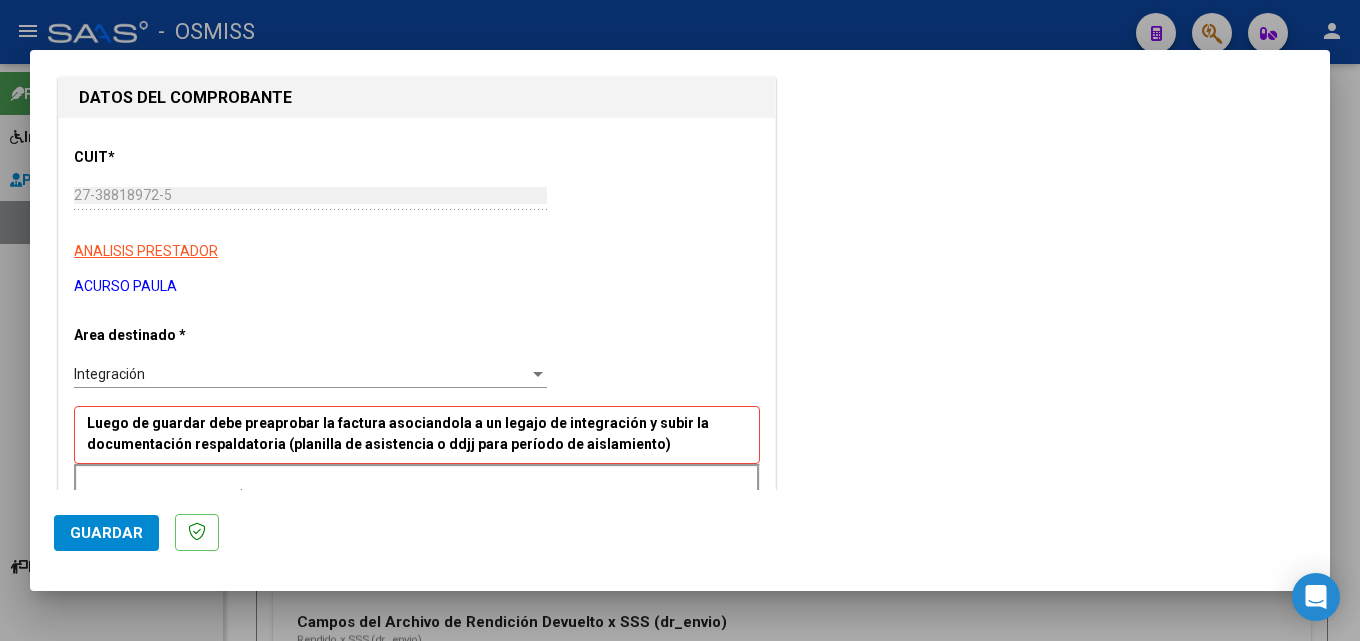 scroll, scrollTop: 300, scrollLeft: 0, axis: vertical 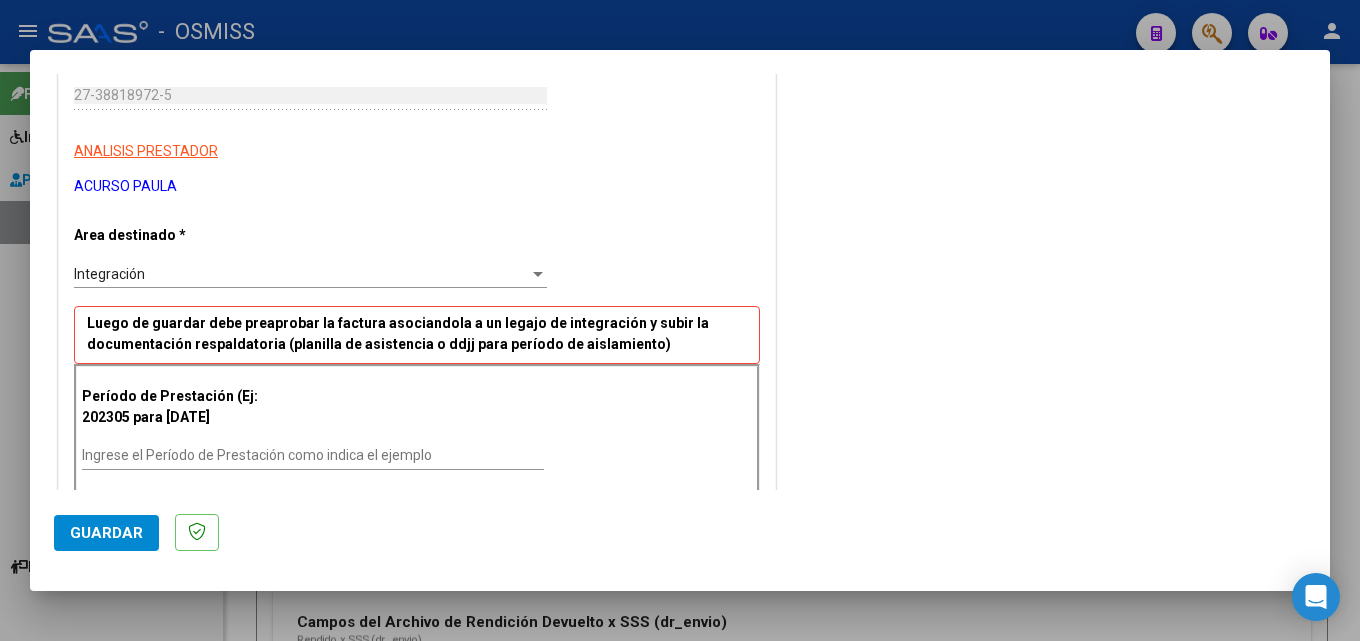 click on "Ingrese el Período de Prestación como indica el ejemplo" at bounding box center [313, 455] 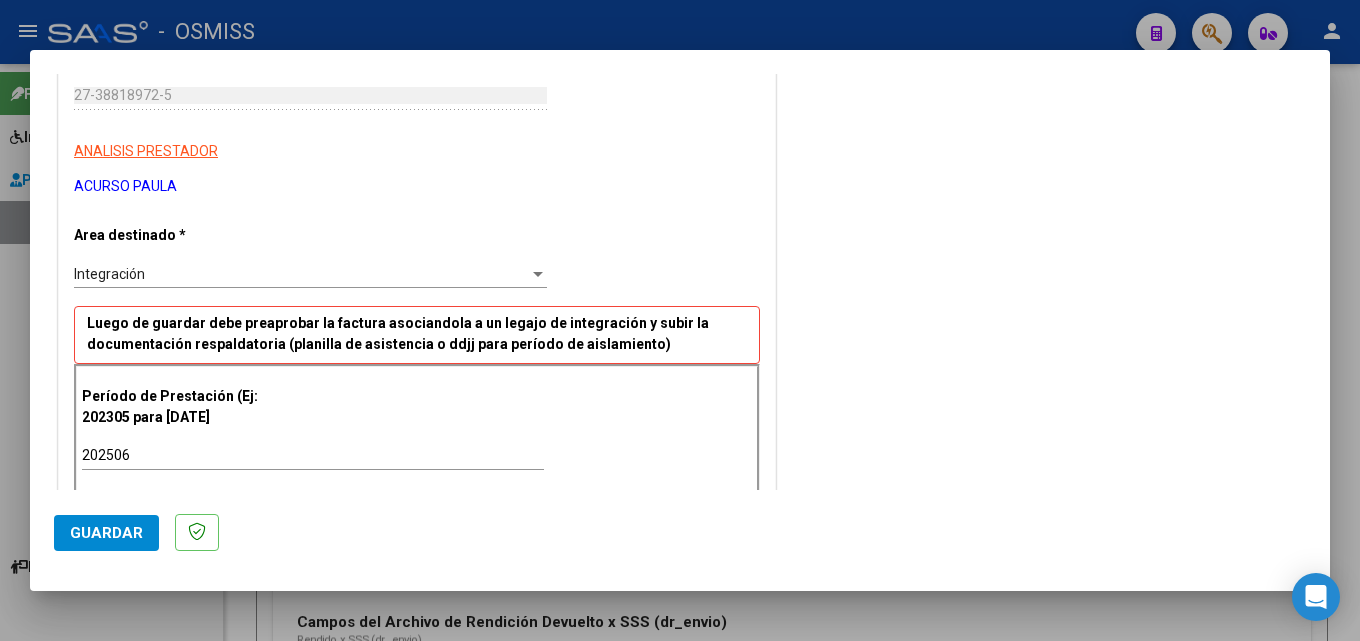 scroll, scrollTop: 1202, scrollLeft: 0, axis: vertical 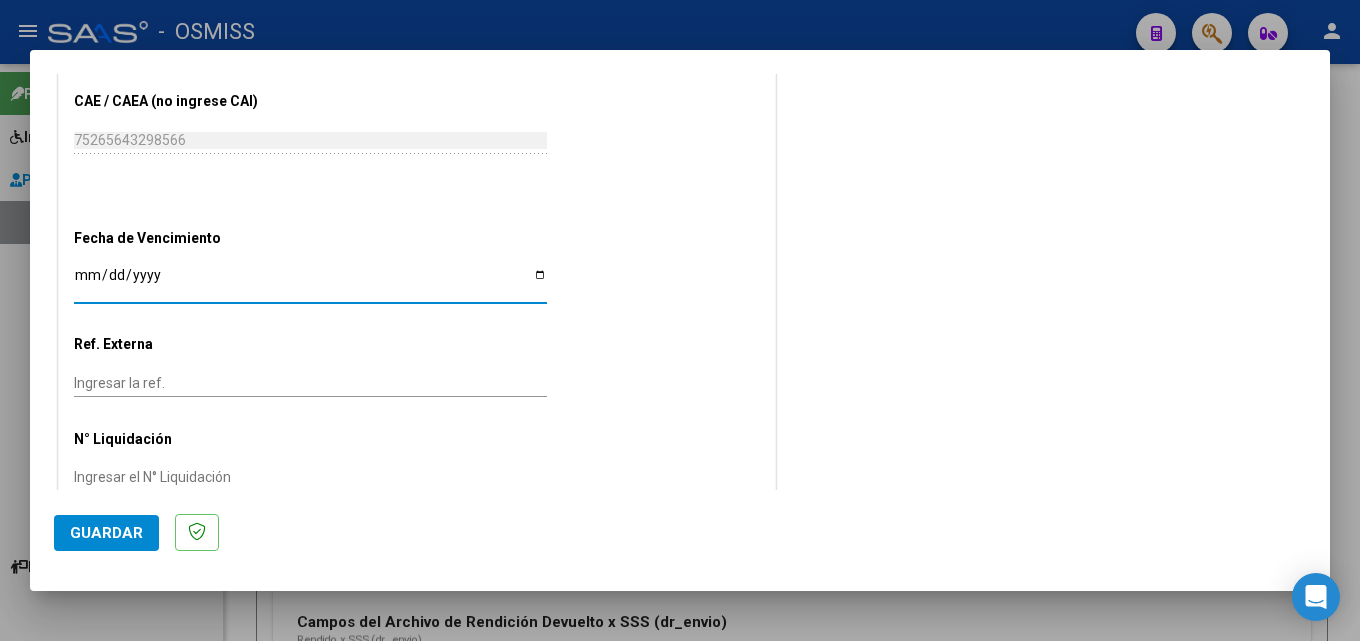 click on "Guardar" 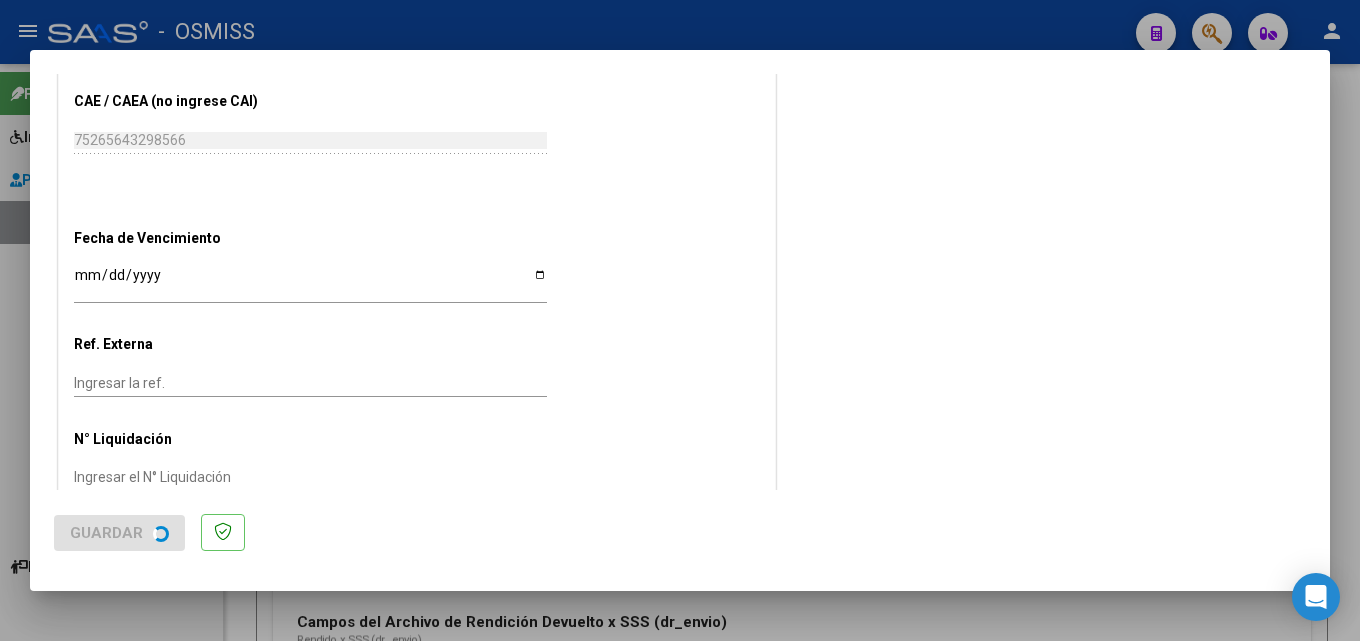 scroll, scrollTop: 0, scrollLeft: 0, axis: both 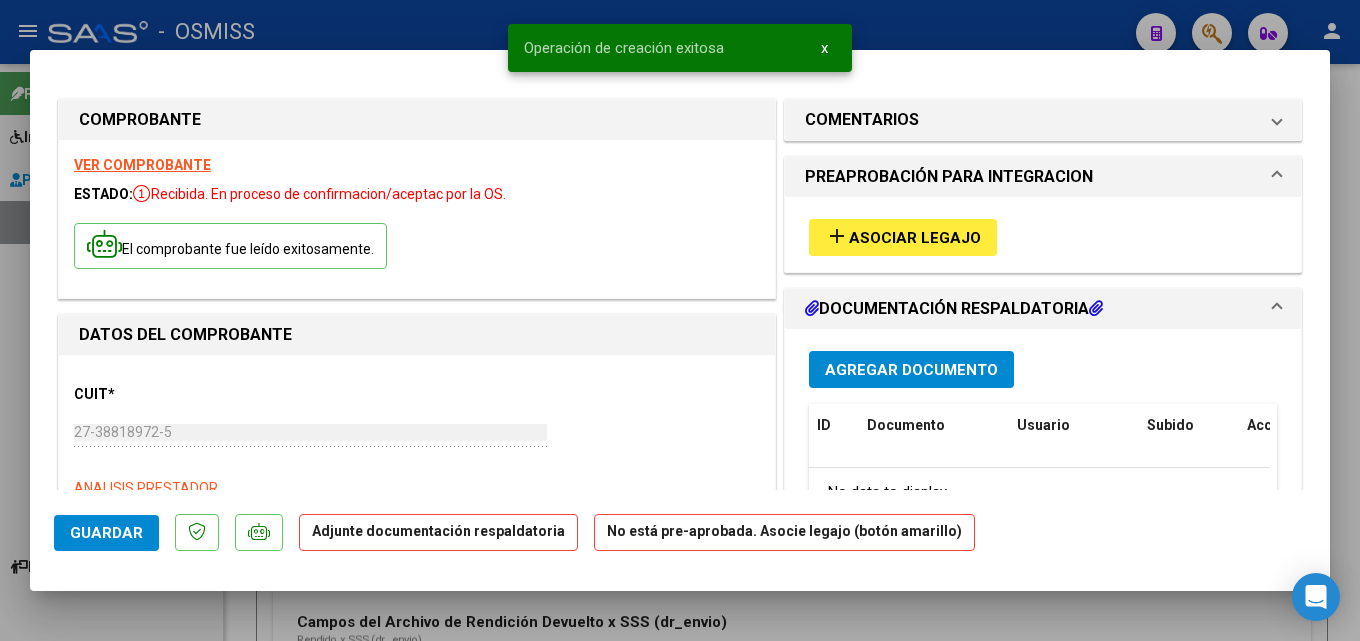 click on "COMENTARIOS Comentarios del Prestador / Gerenciador:  PREAPROBACIÓN PARA INTEGRACION add Asociar Legajo  DOCUMENTACIÓN RESPALDATORIA  Agregar Documento ID Documento Usuario Subido Acción No data to display  0 total   1" at bounding box center (1043, 902) 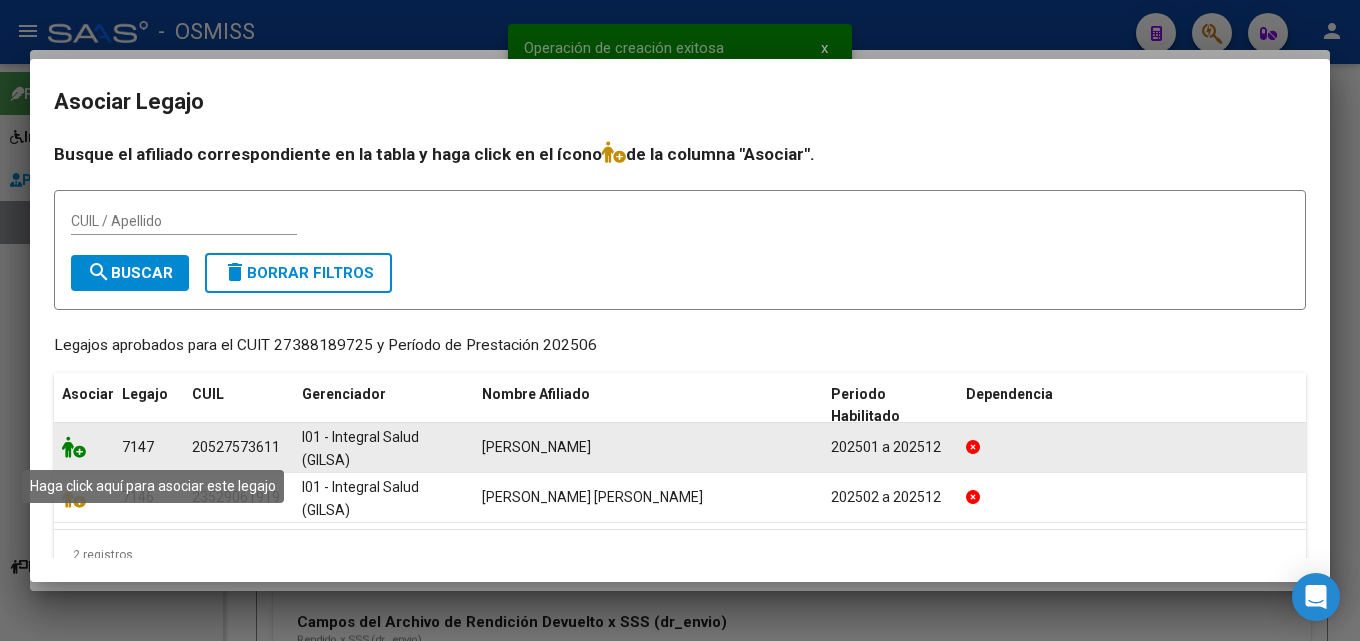 drag, startPoint x: 80, startPoint y: 439, endPoint x: 860, endPoint y: 446, distance: 780.03143 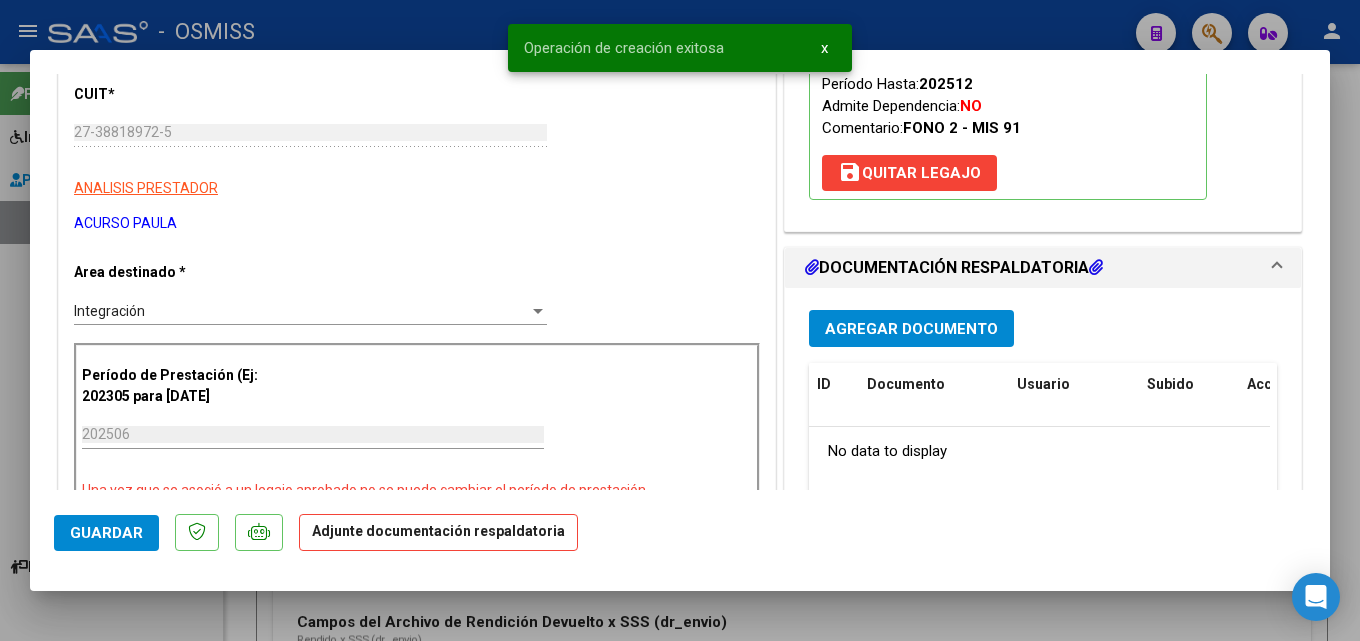 scroll, scrollTop: 400, scrollLeft: 0, axis: vertical 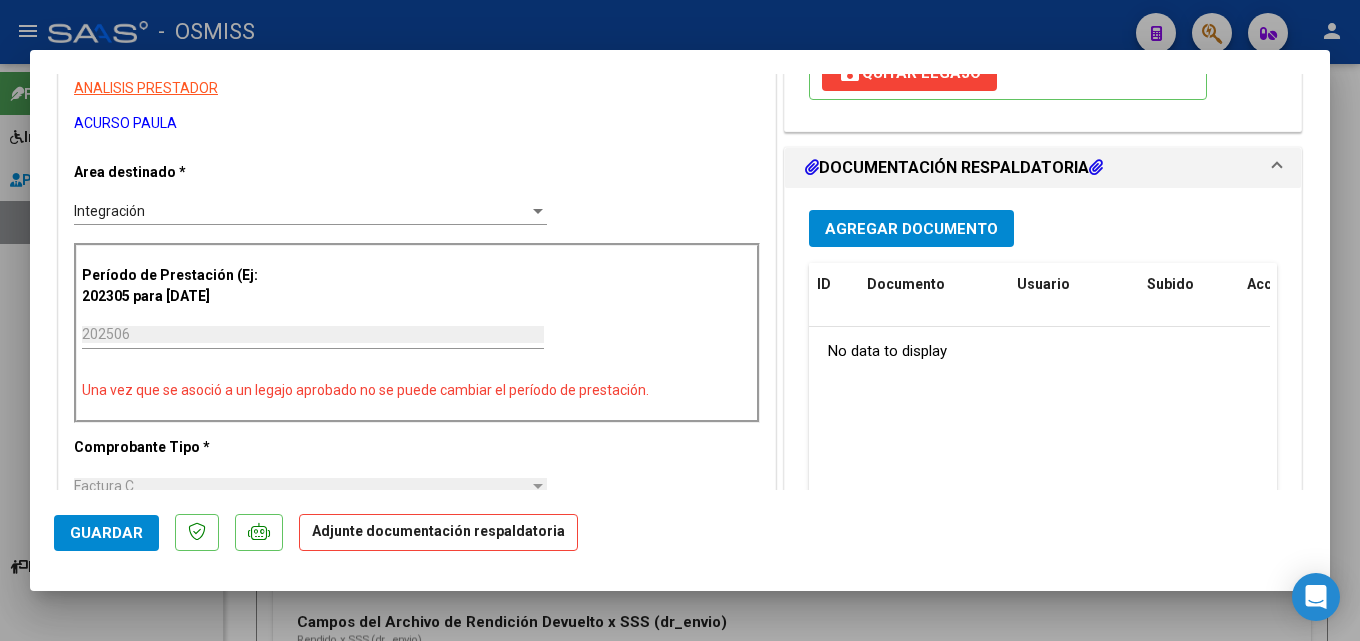 click on "Agregar Documento" at bounding box center (911, 229) 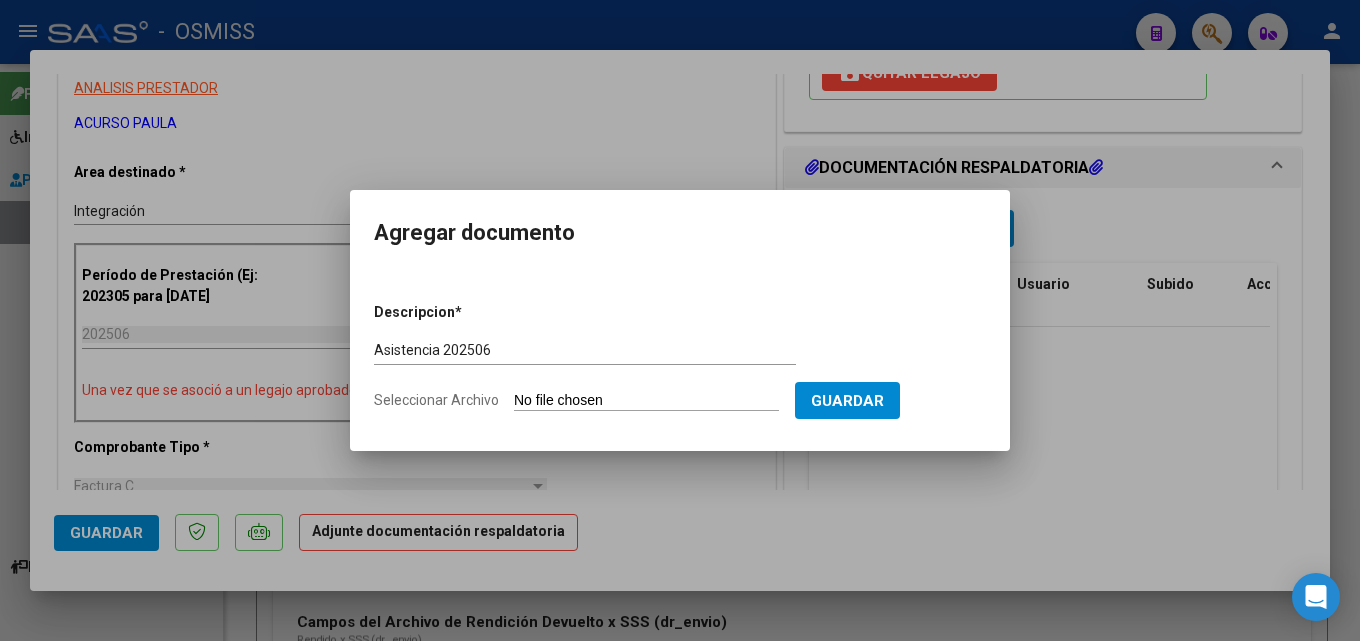 click on "Seleccionar Archivo" at bounding box center (646, 401) 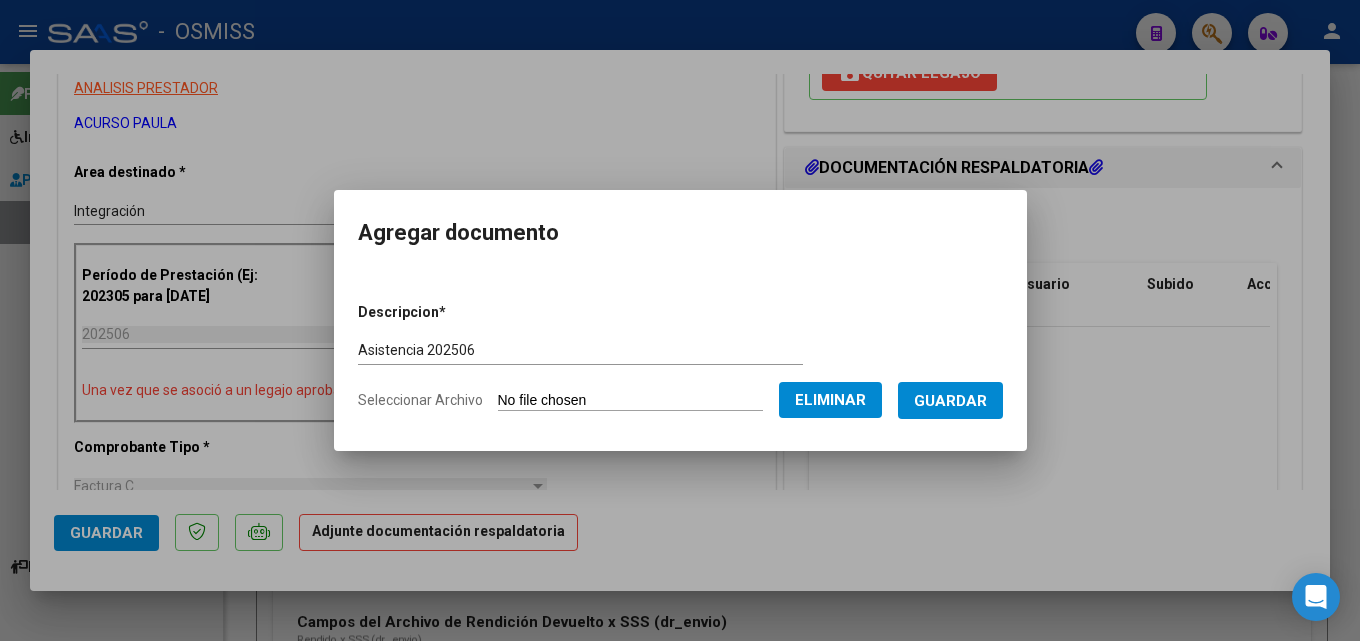click on "Guardar" at bounding box center (950, 400) 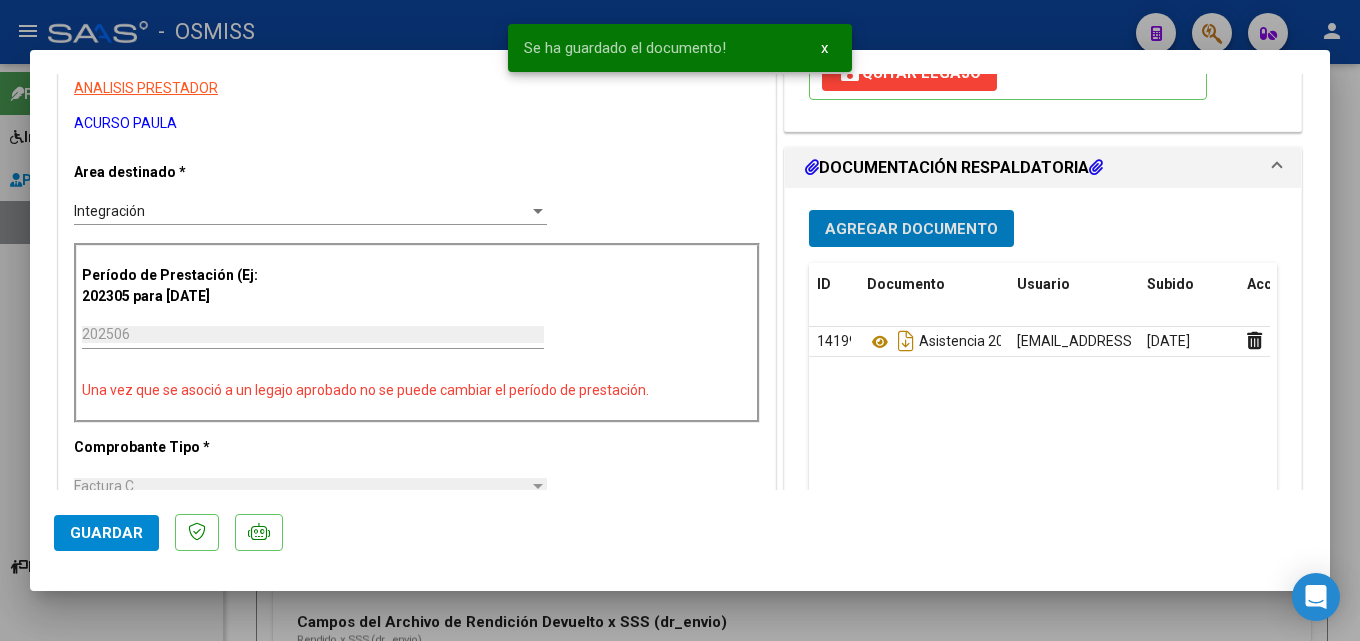 click on "Guardar" 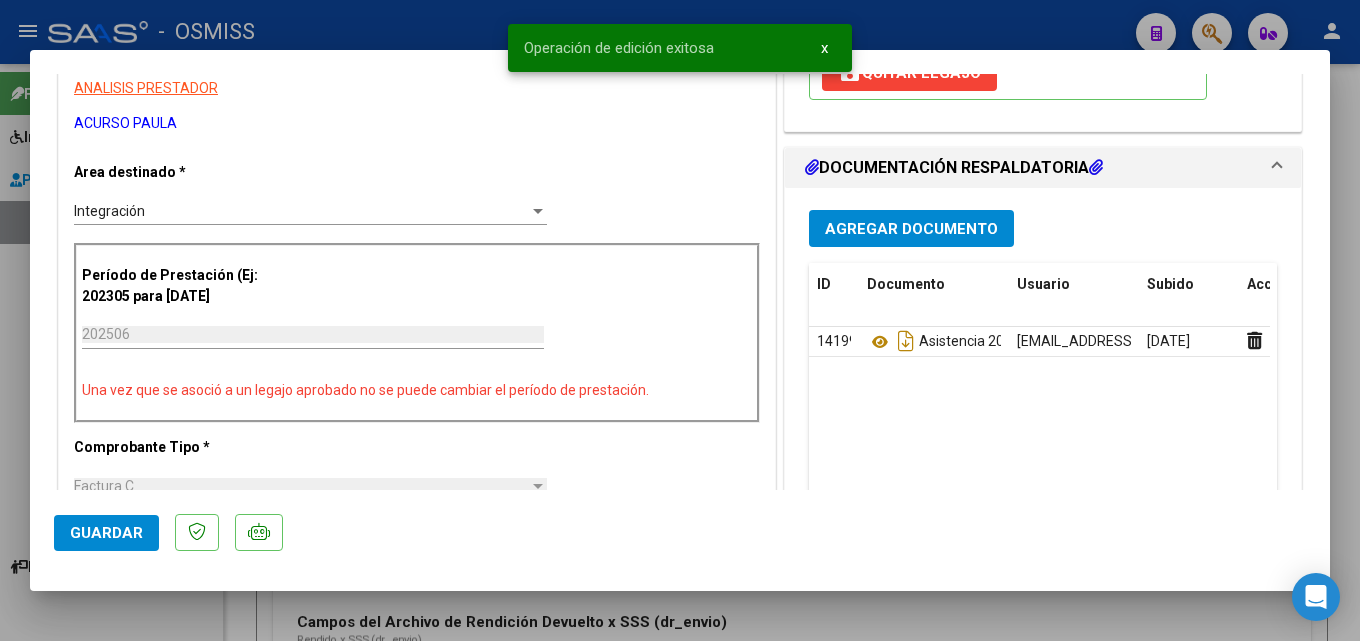 click at bounding box center [680, 320] 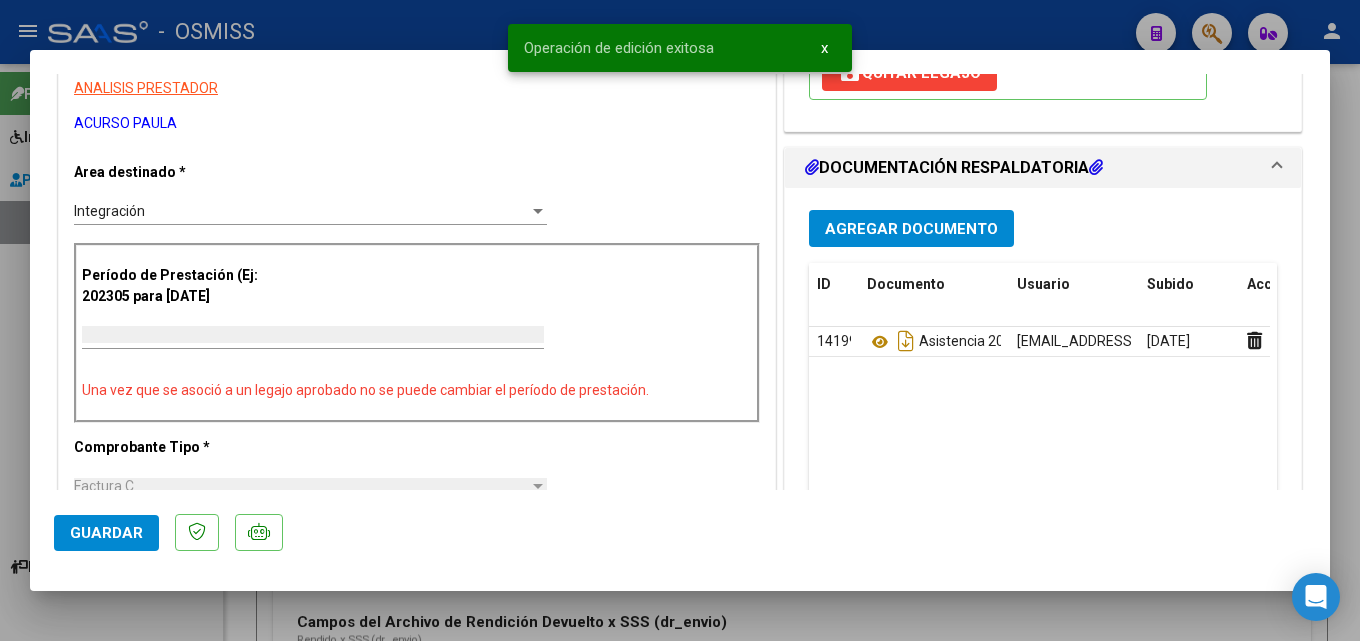 scroll, scrollTop: 0, scrollLeft: 0, axis: both 